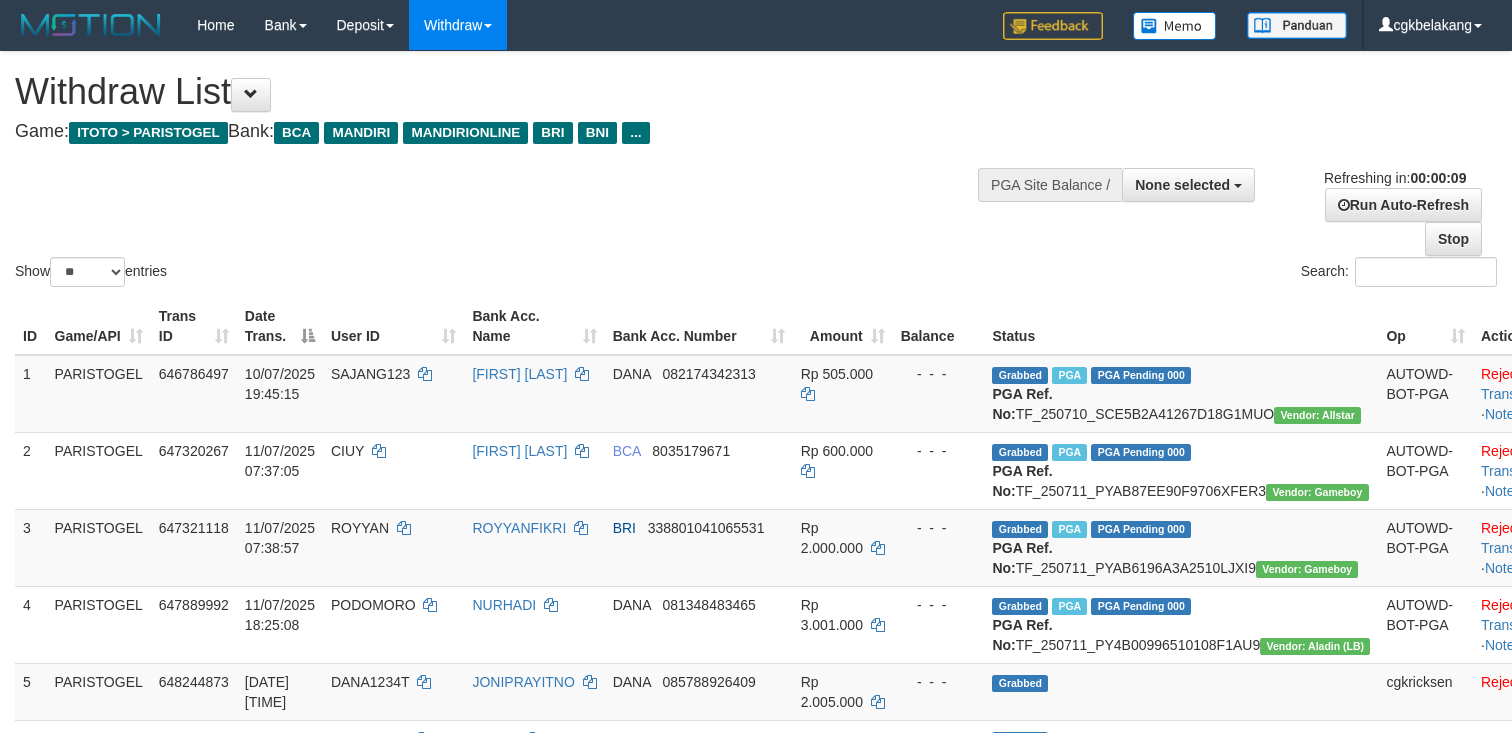 select 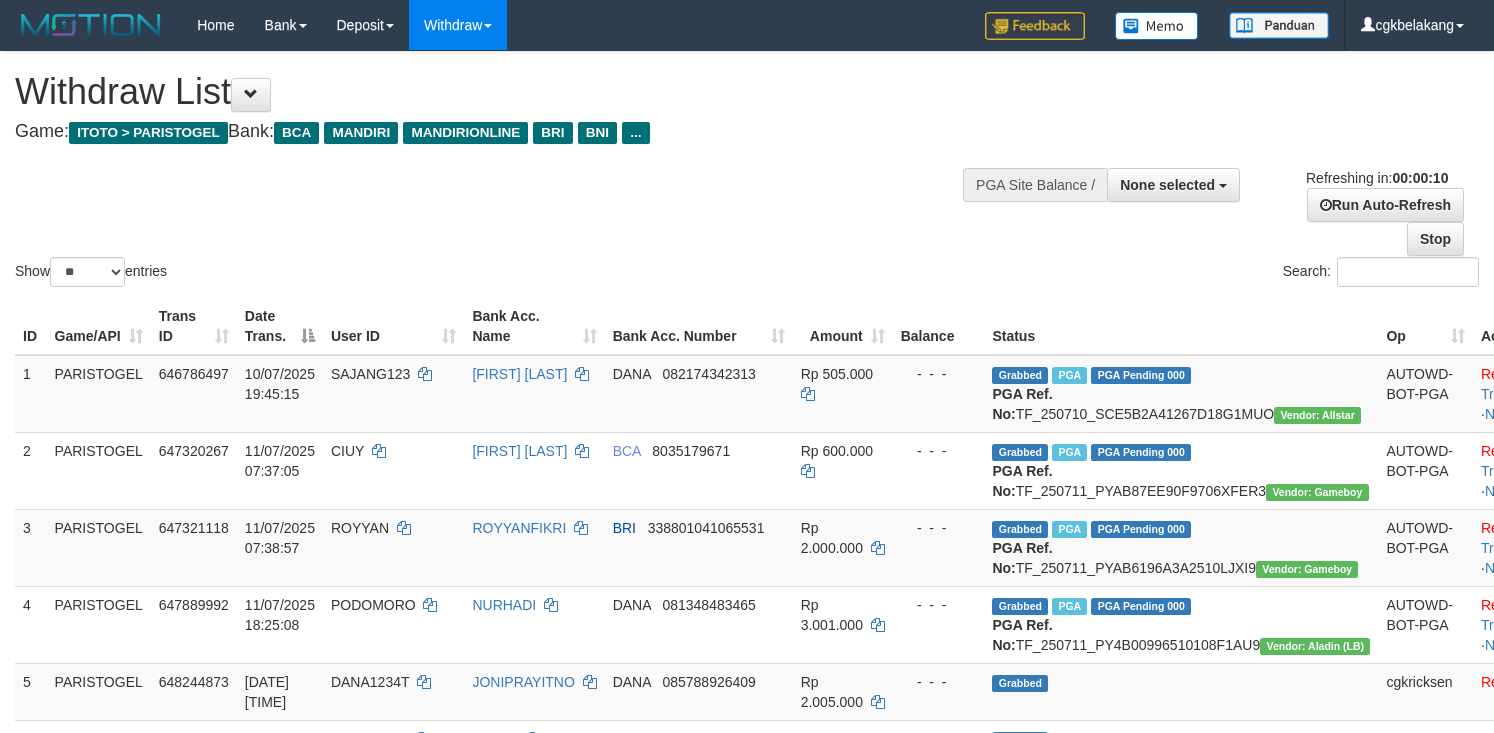 select 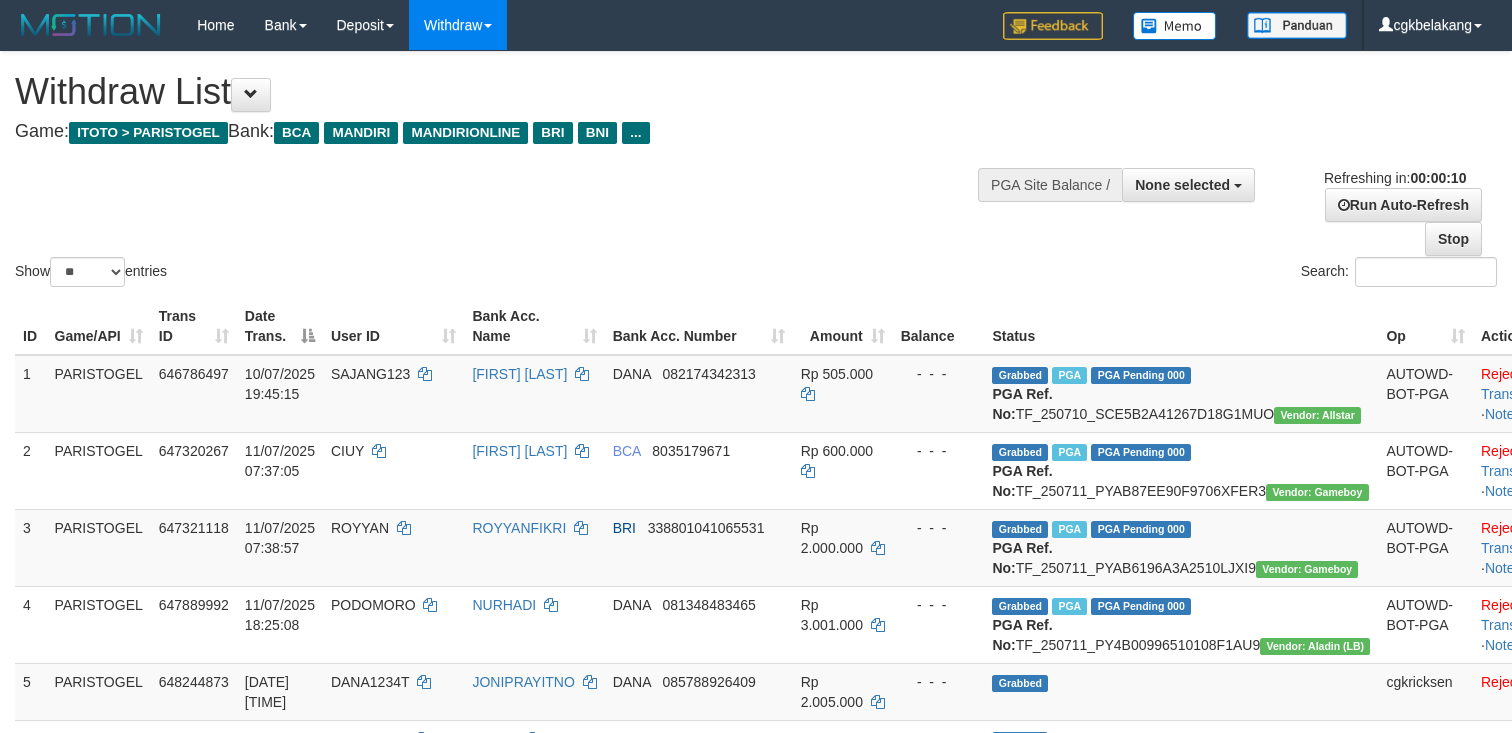 select 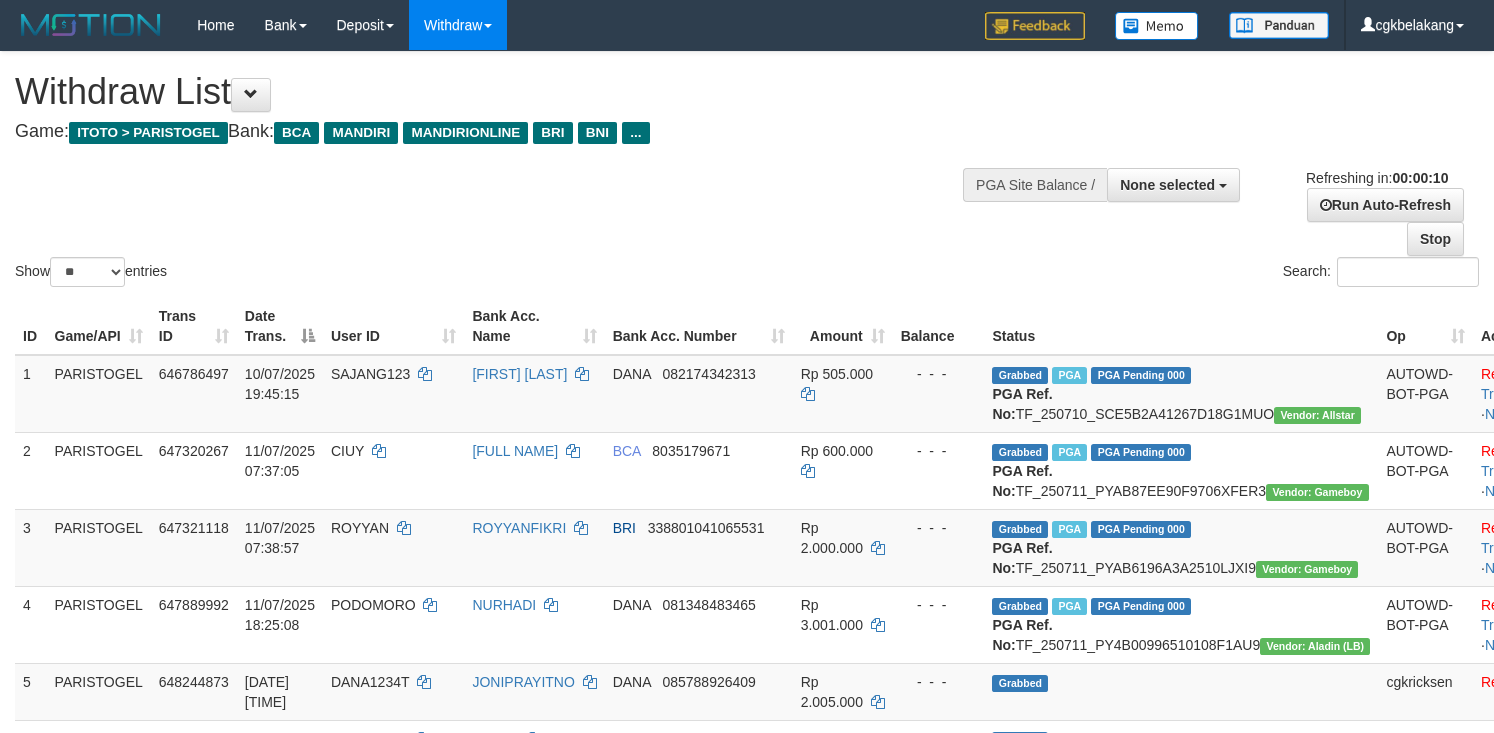 select 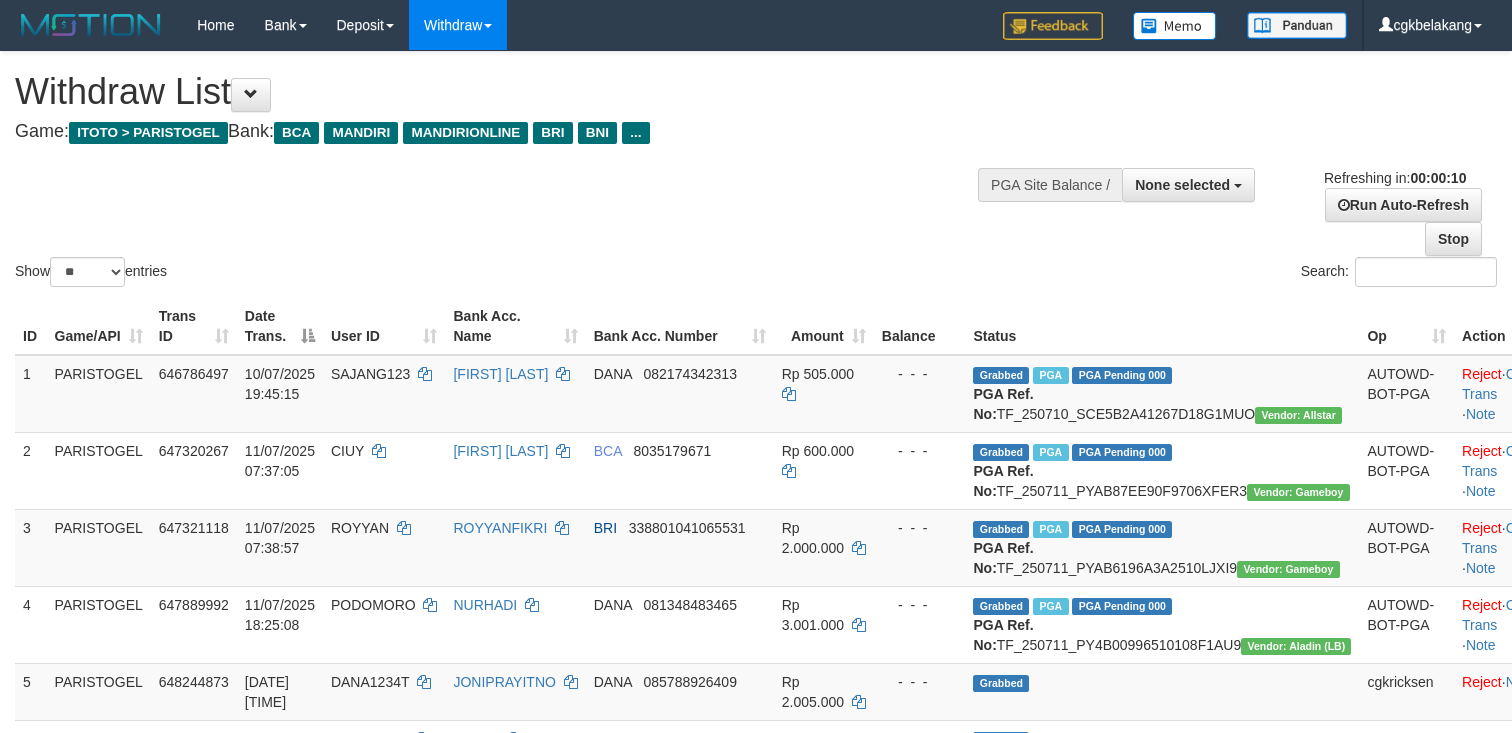 select 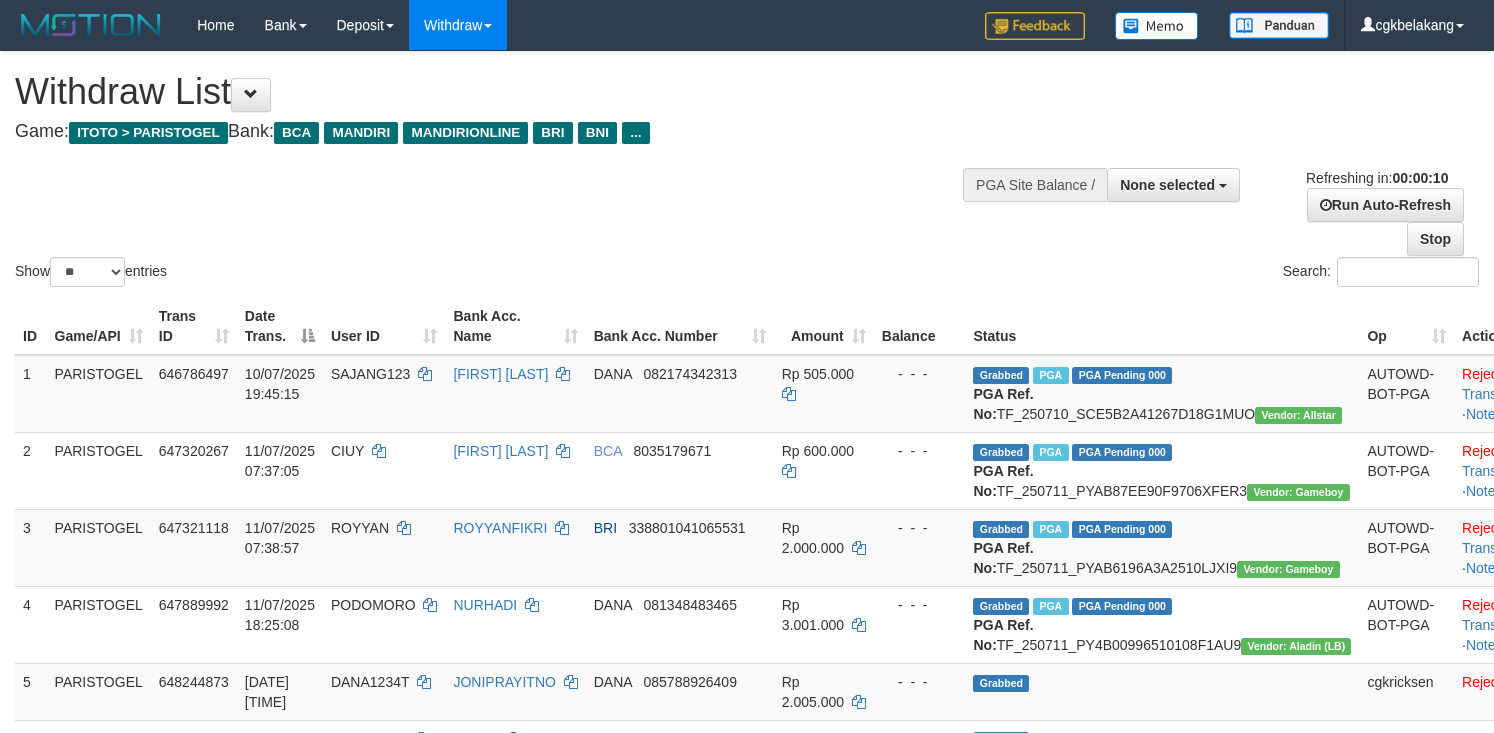 select 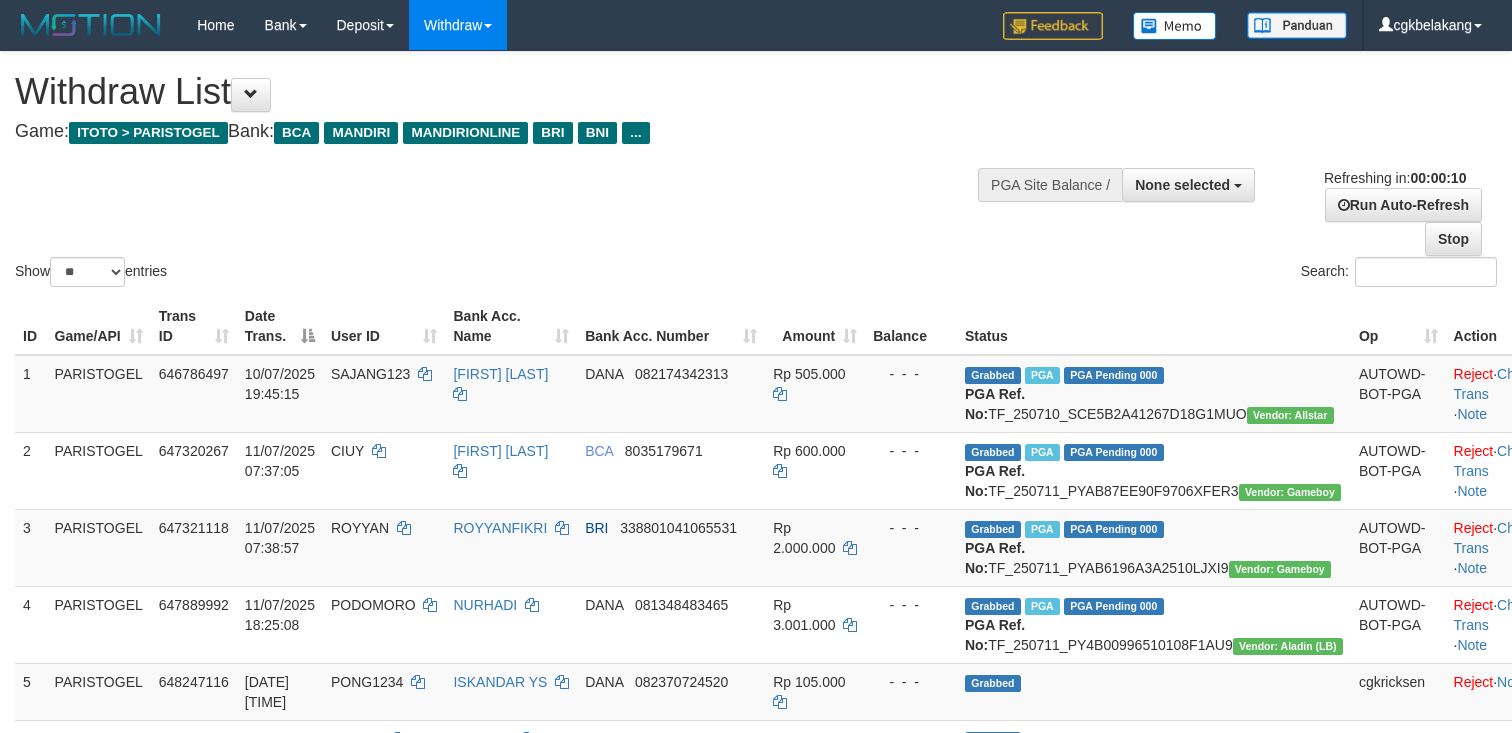 select 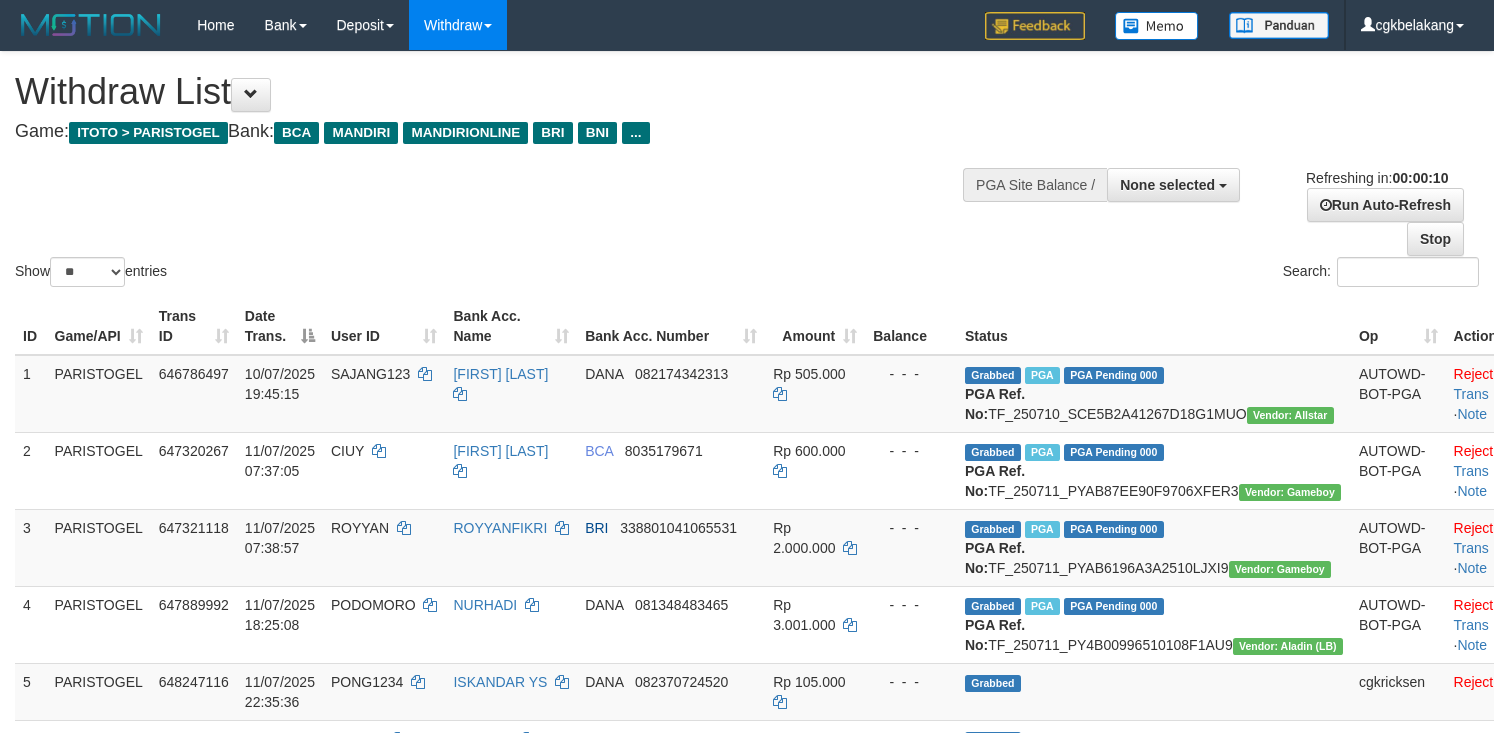 select 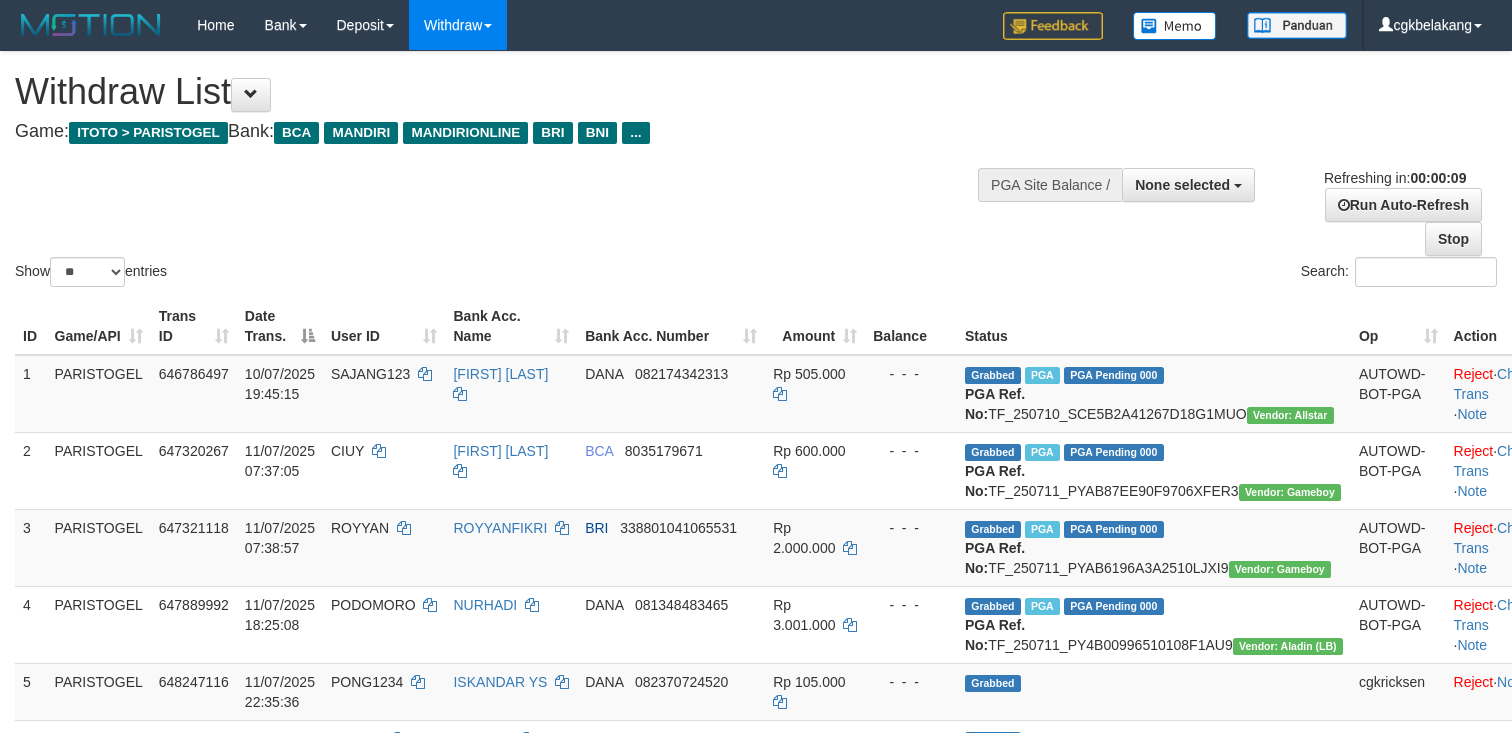 select 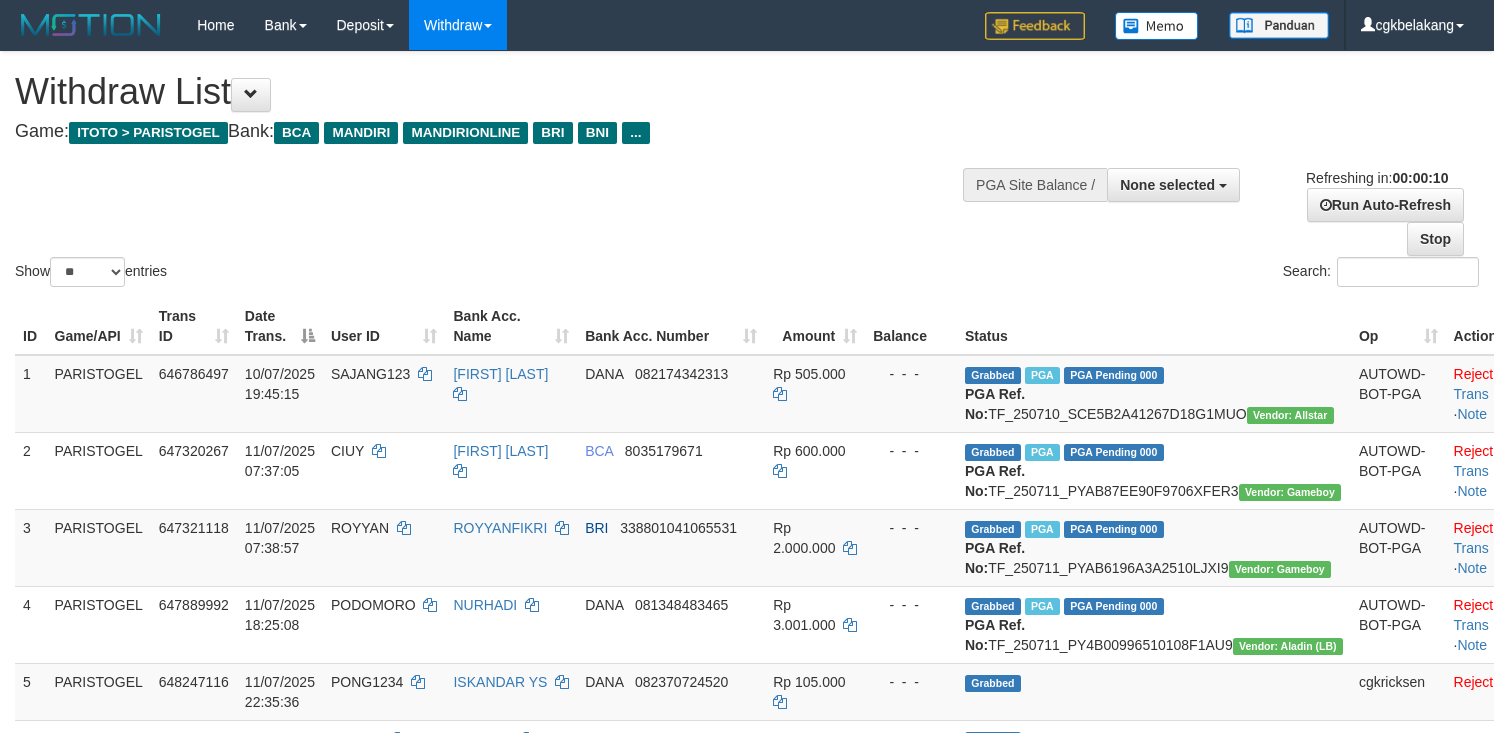 select 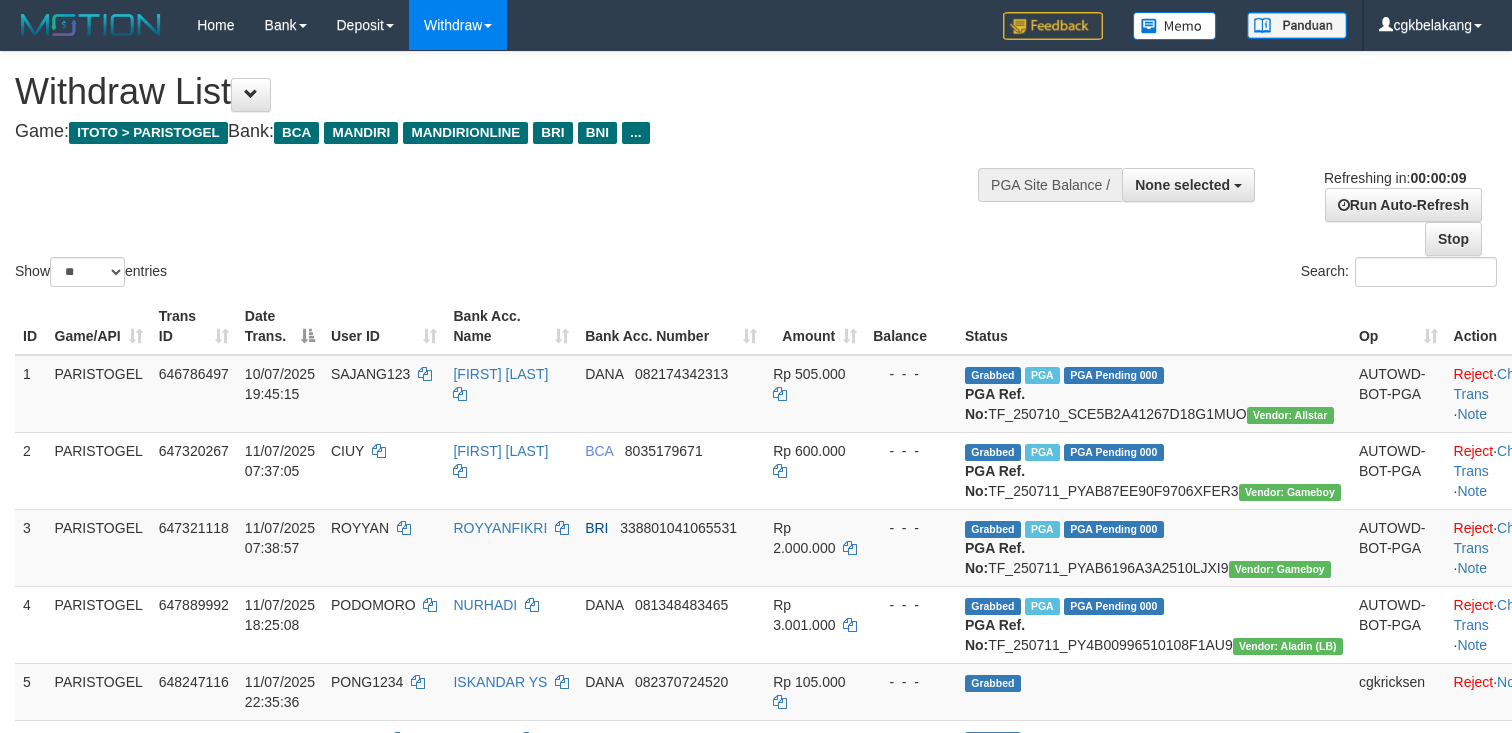 select 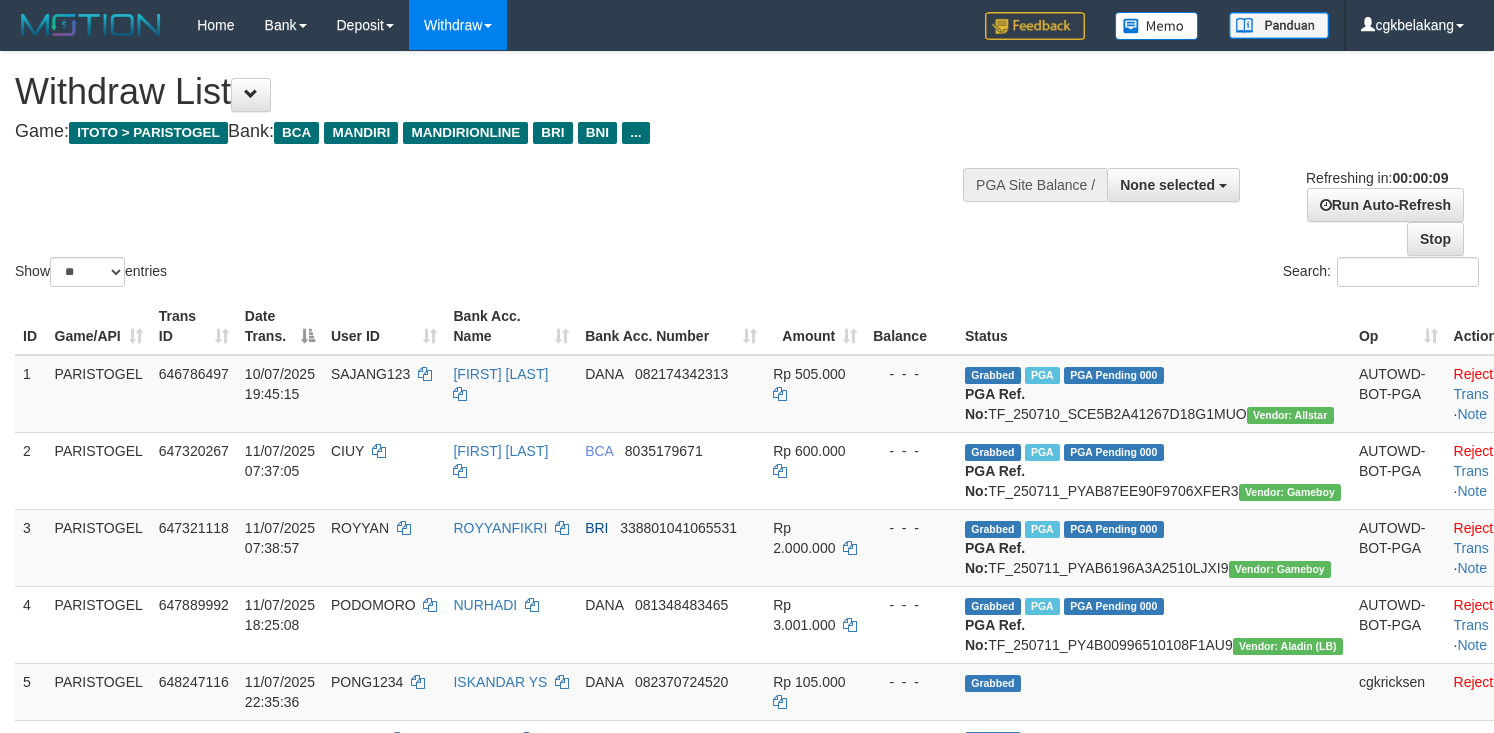 select 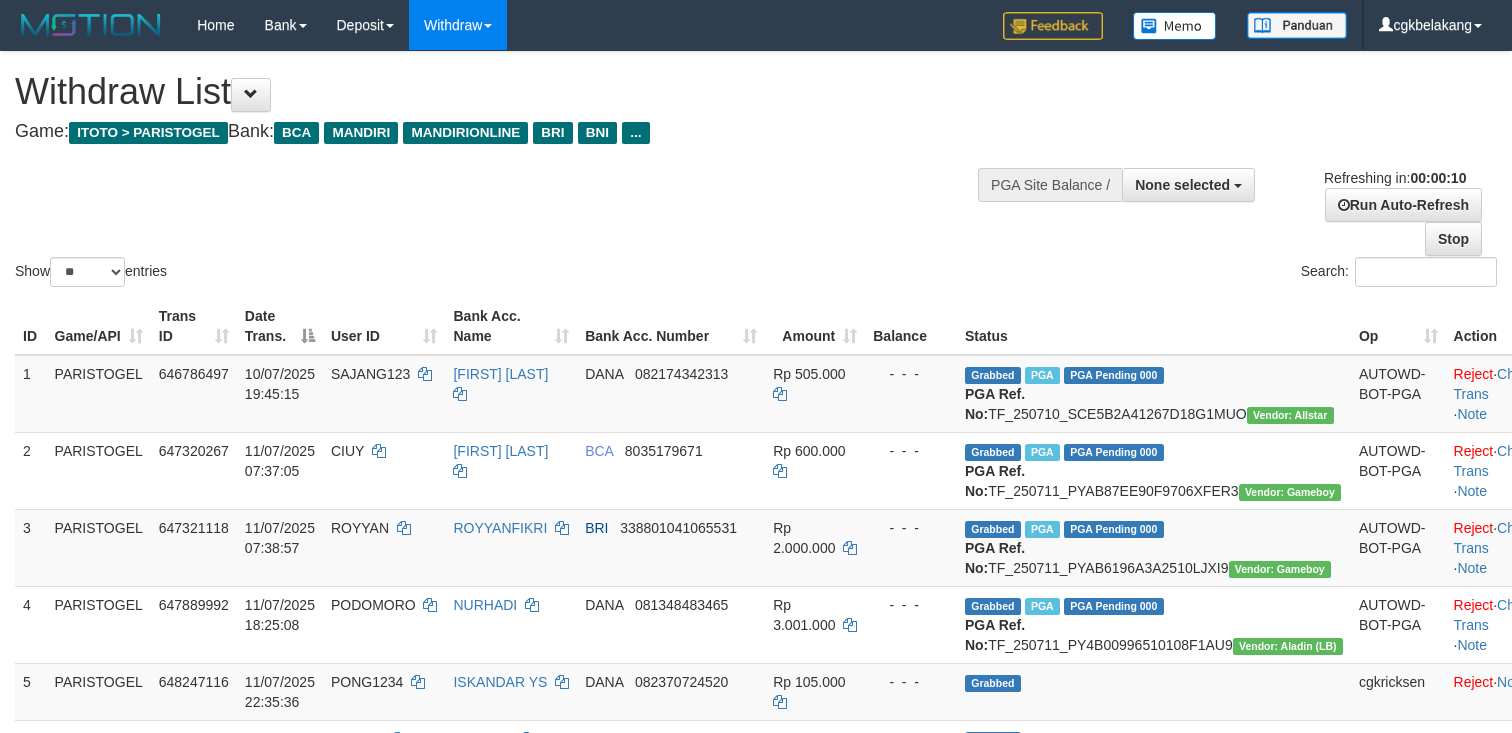 select 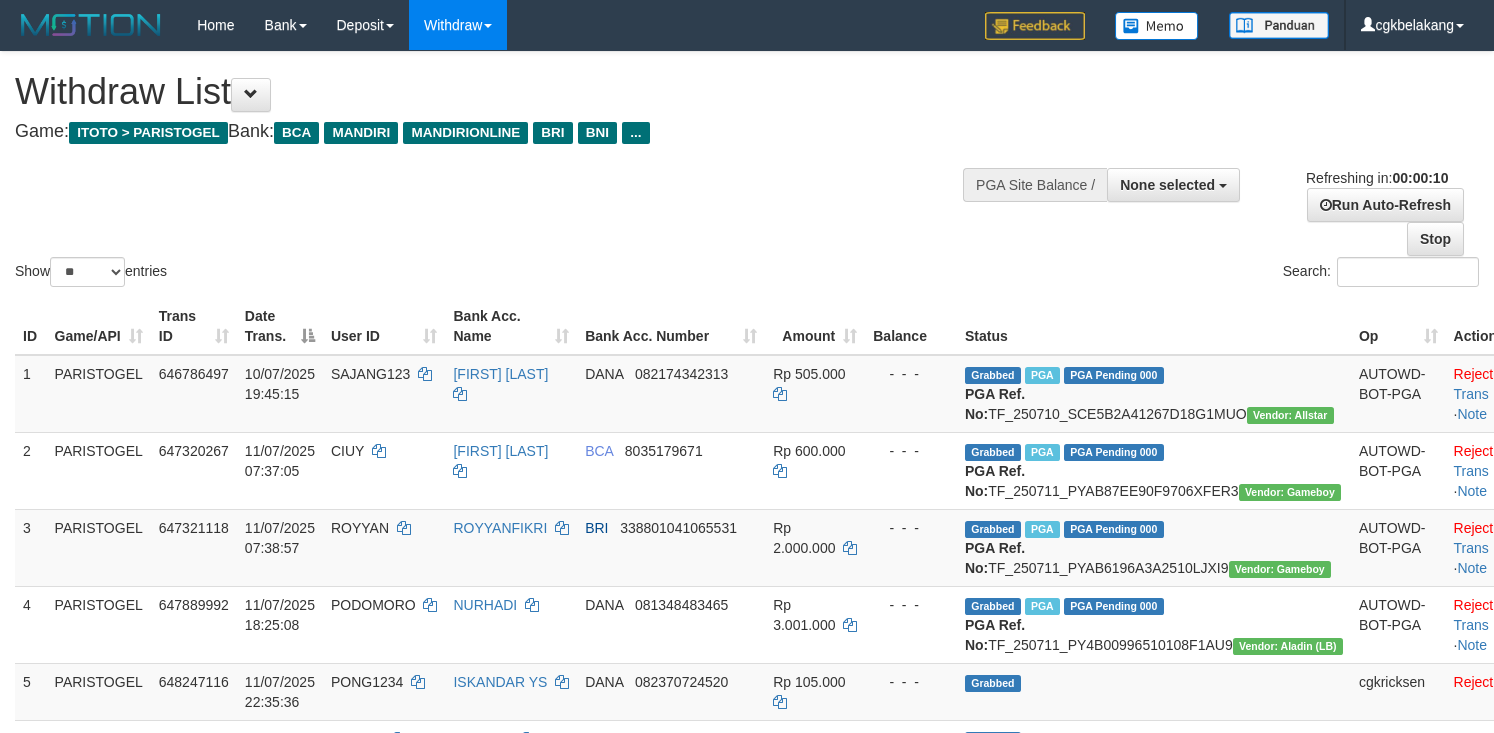 select 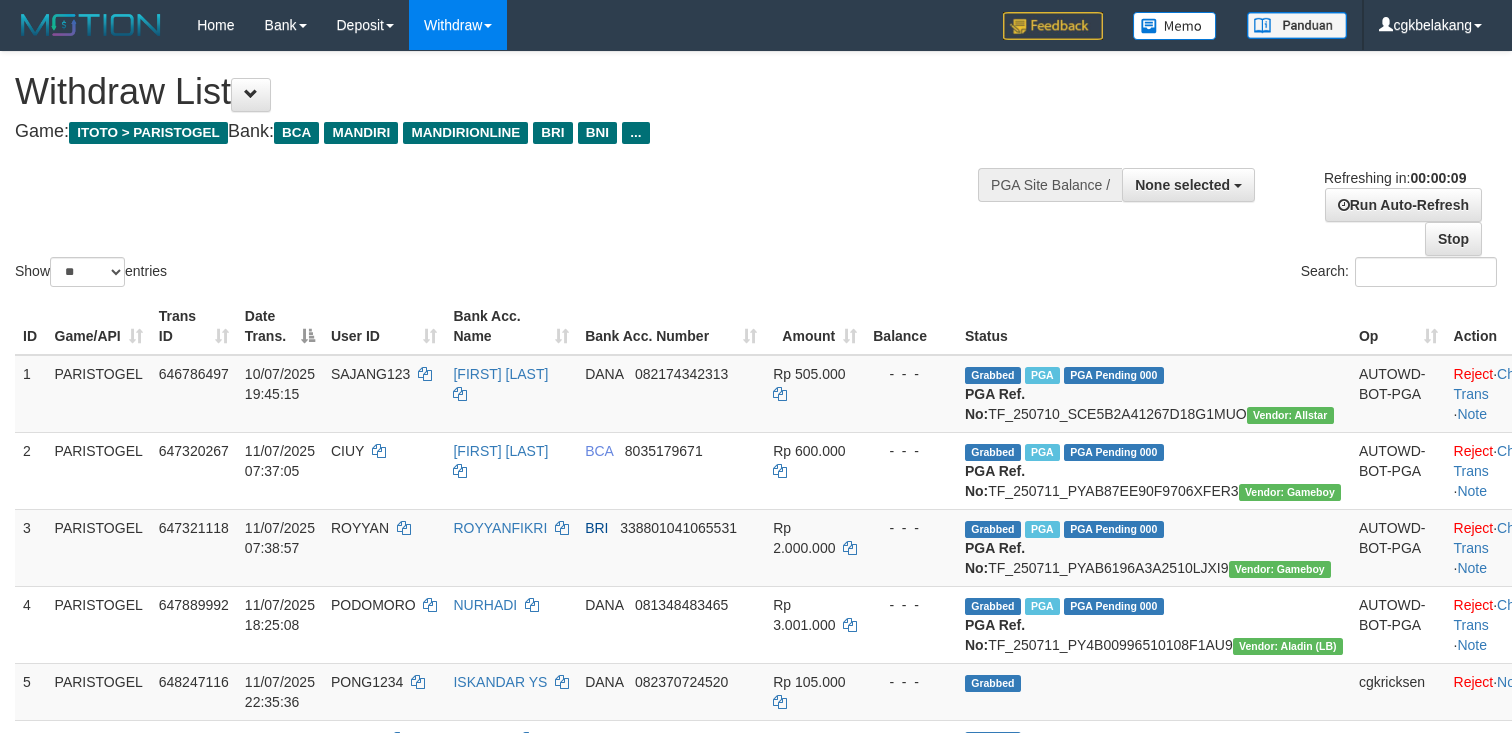 select 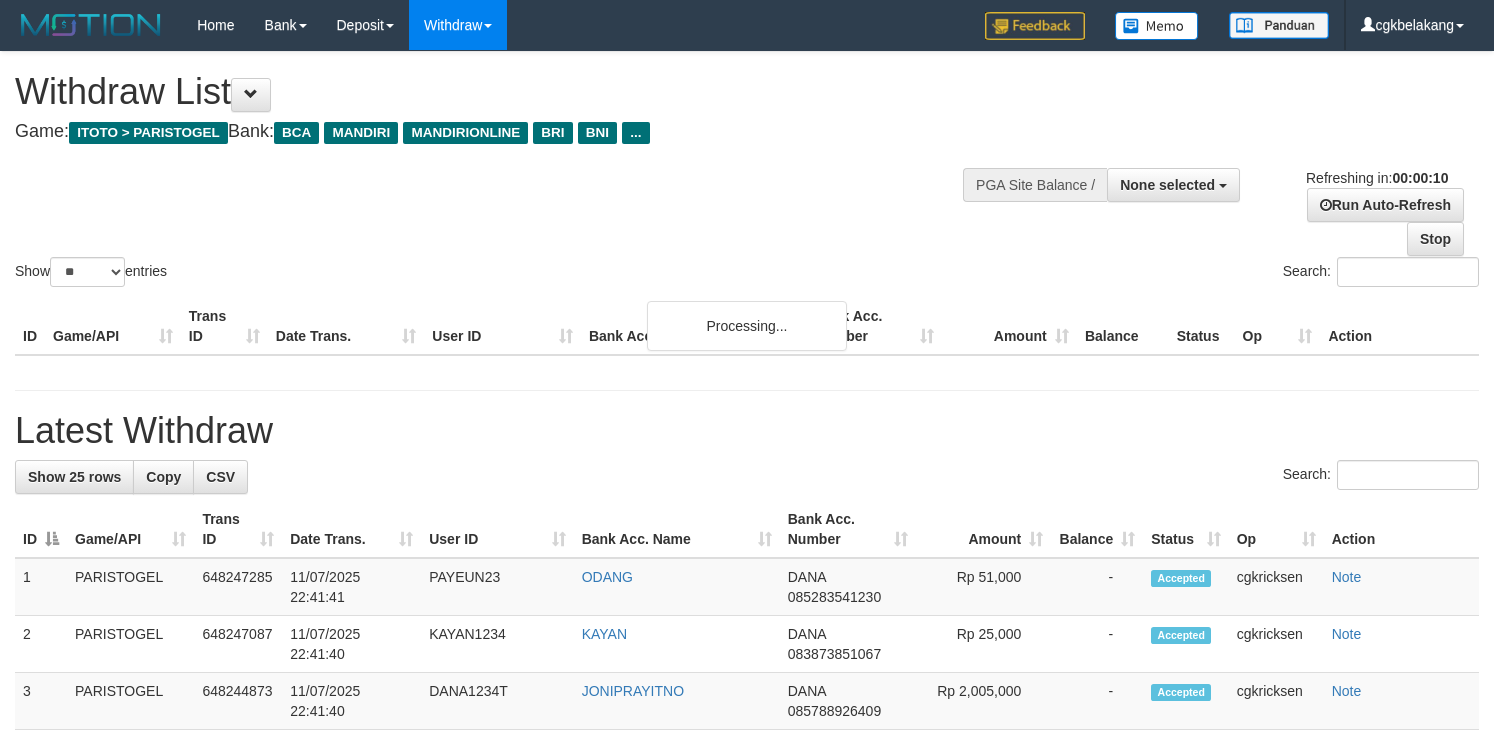 select 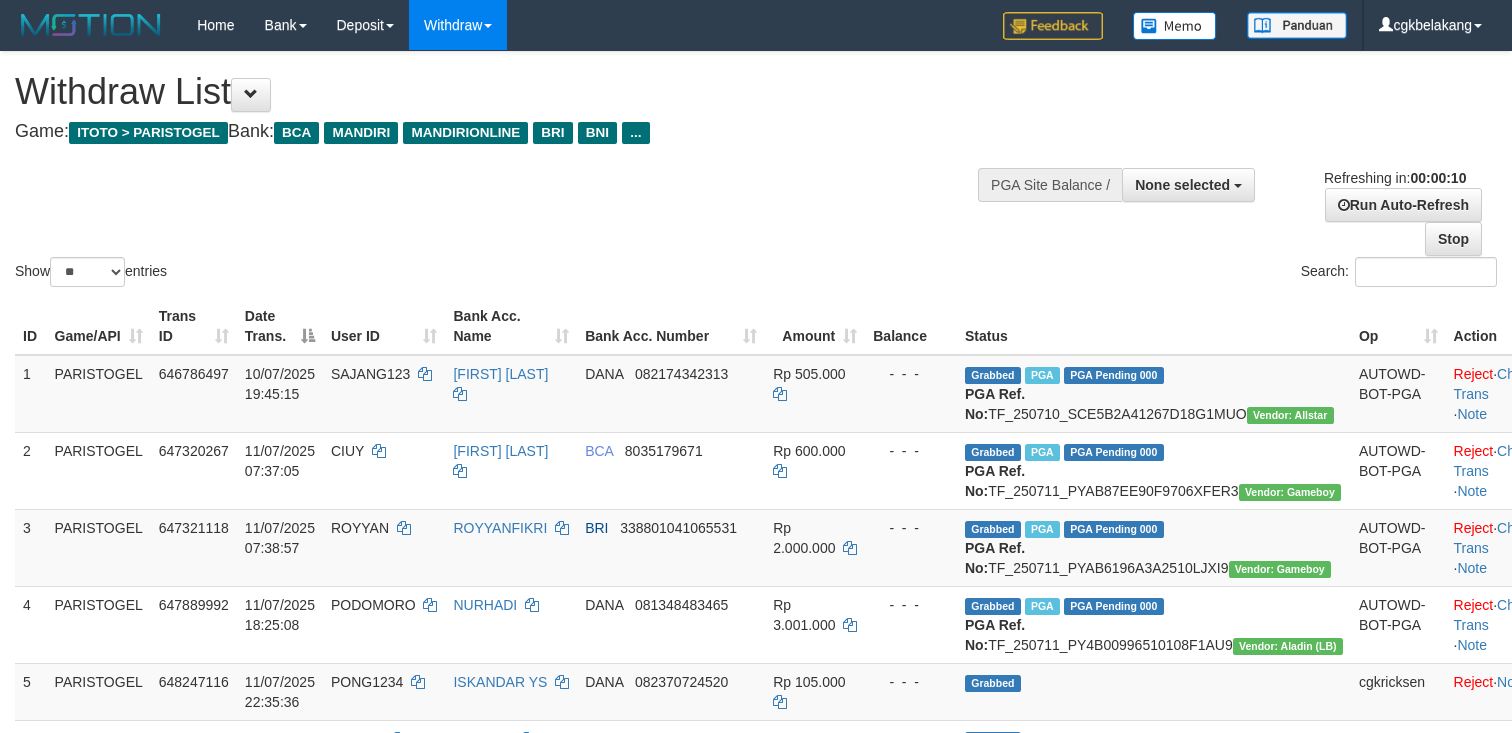 select 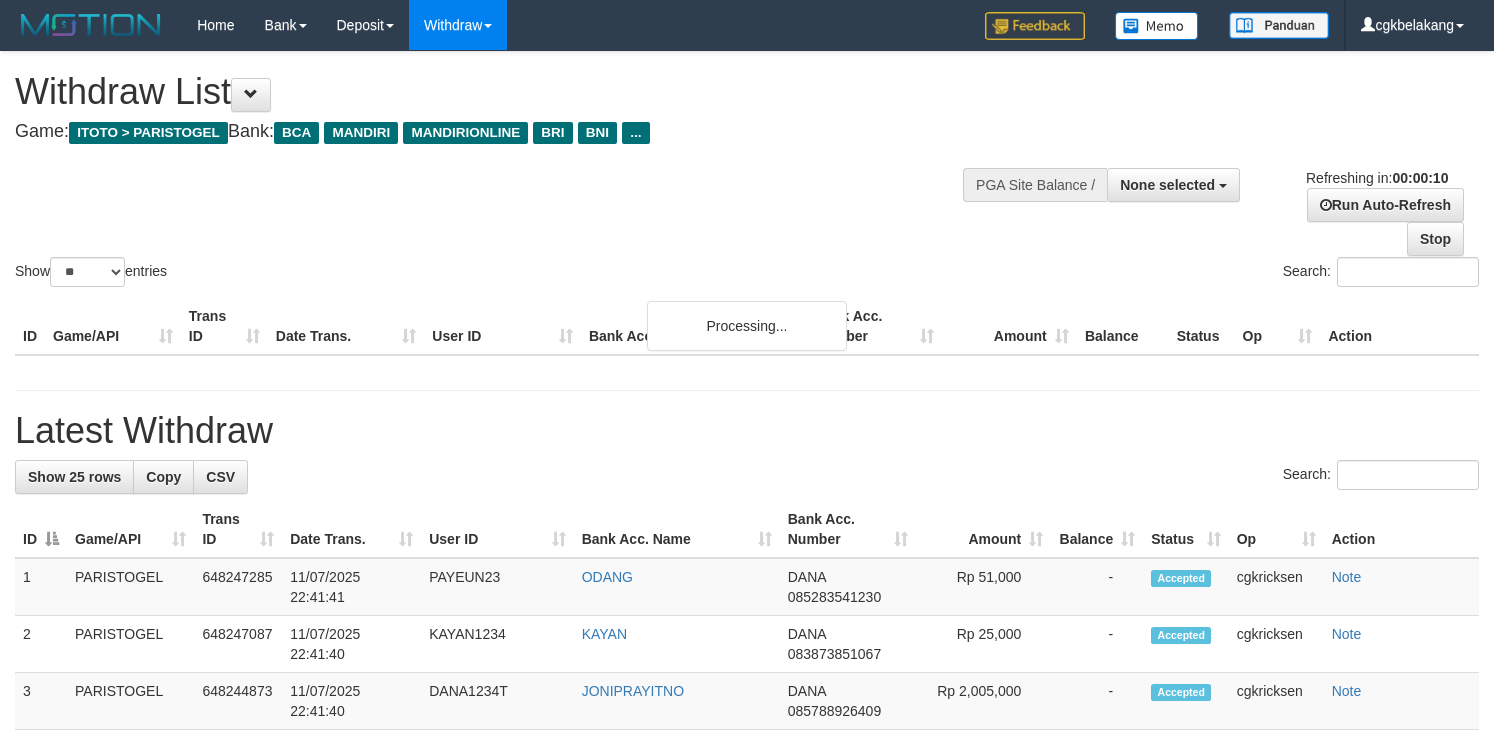 select 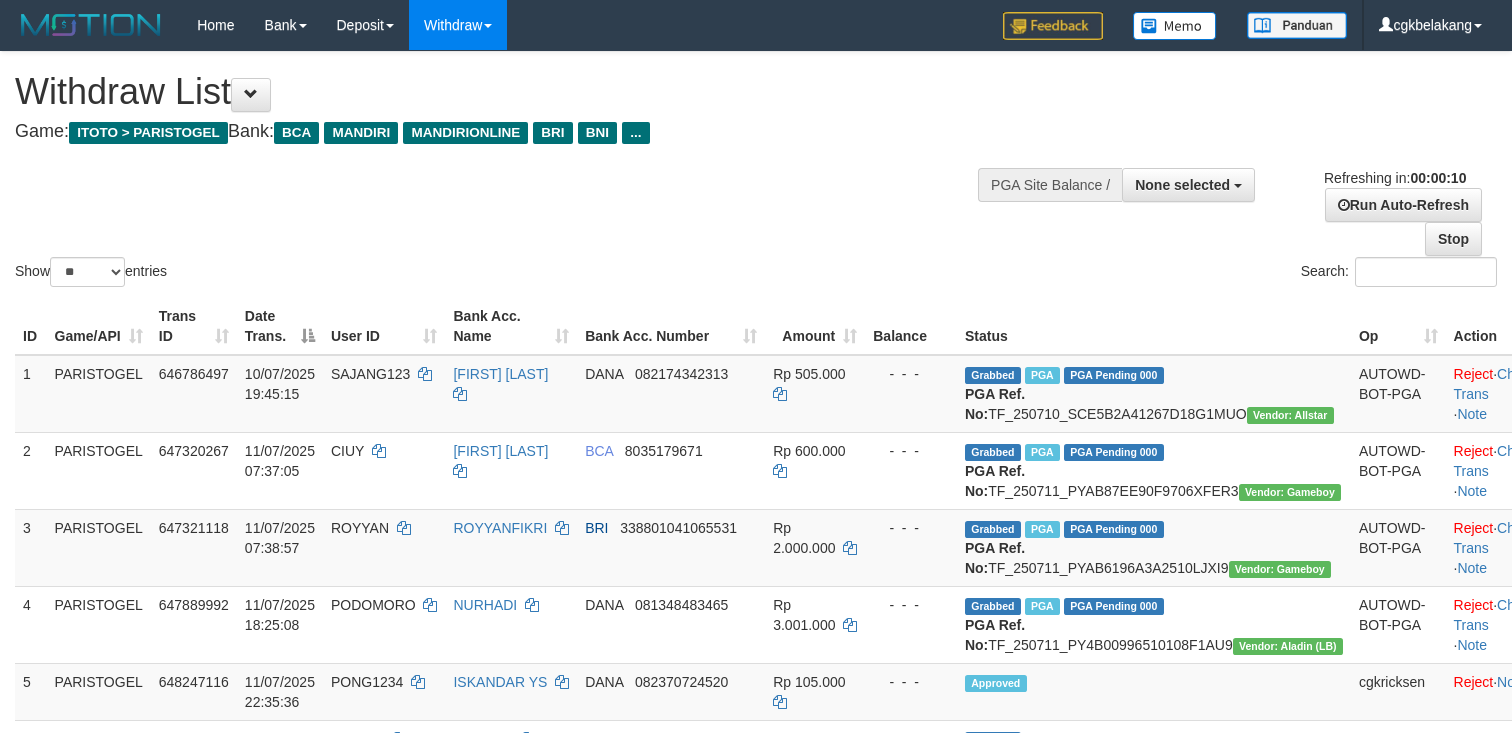 select 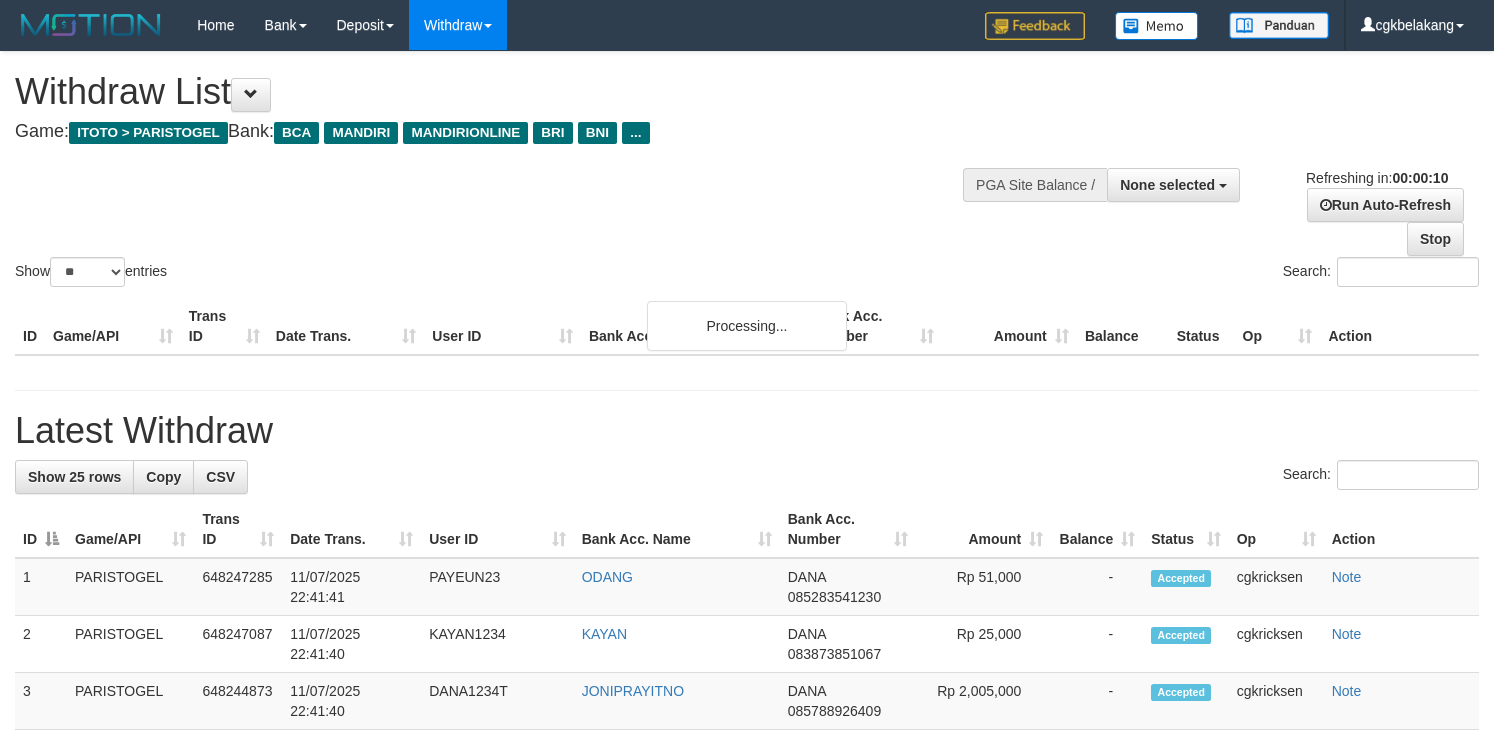 select 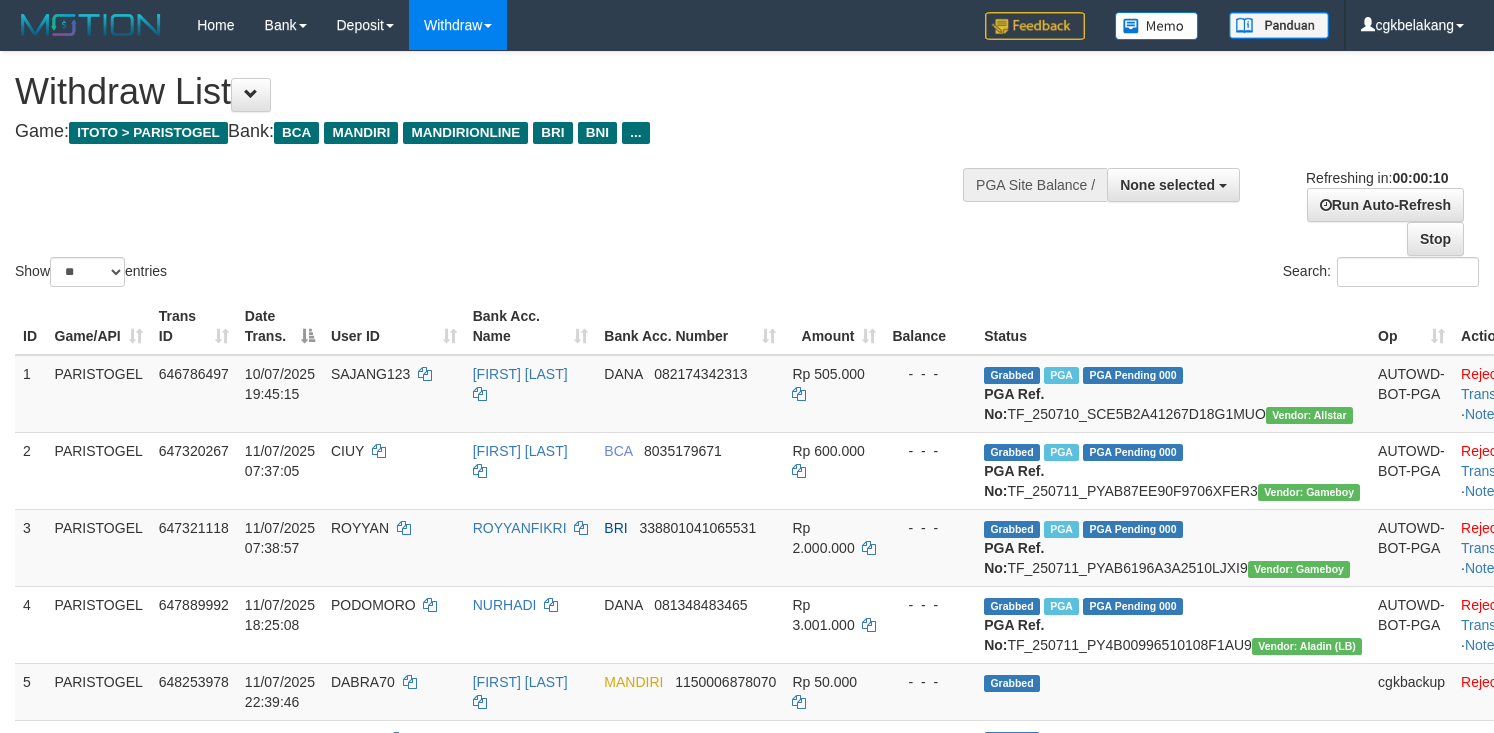 select 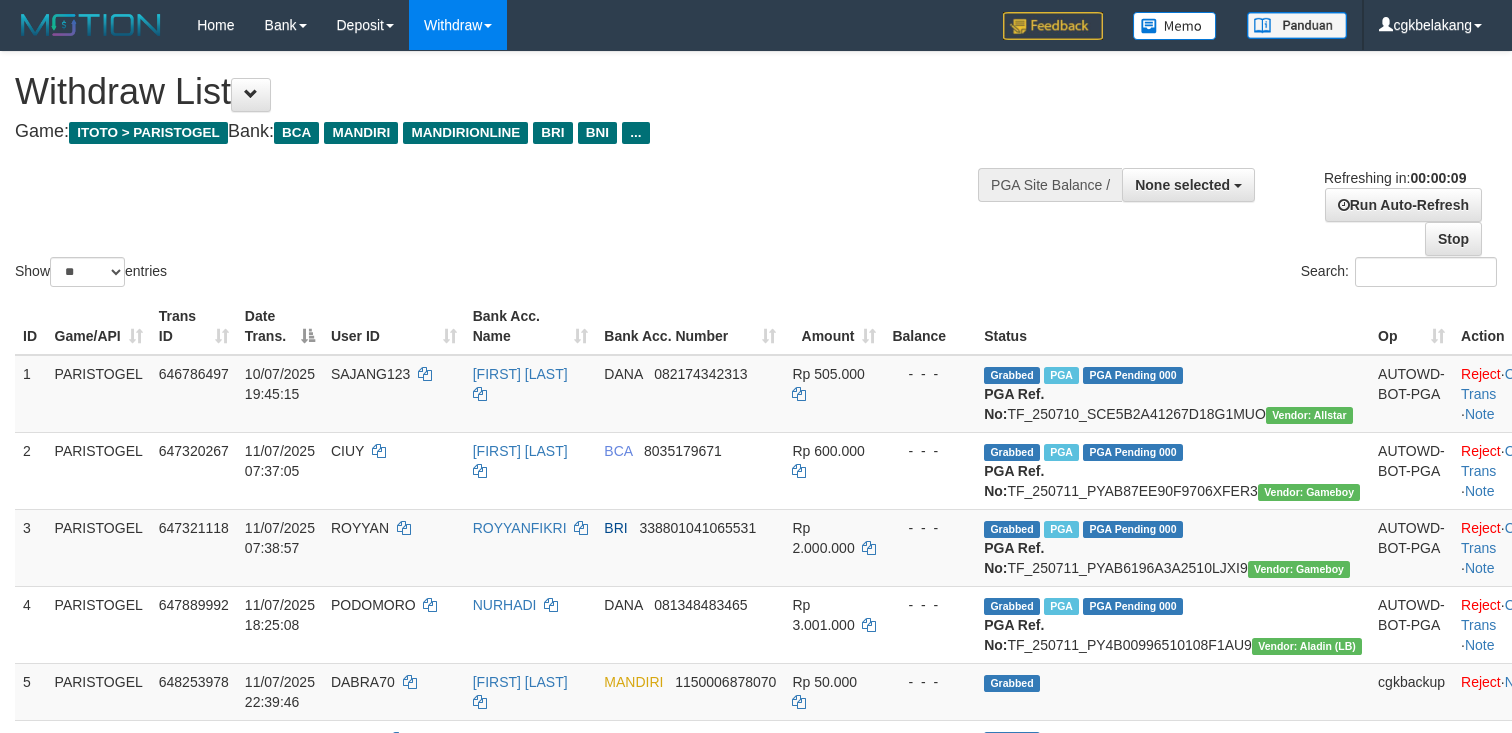 select 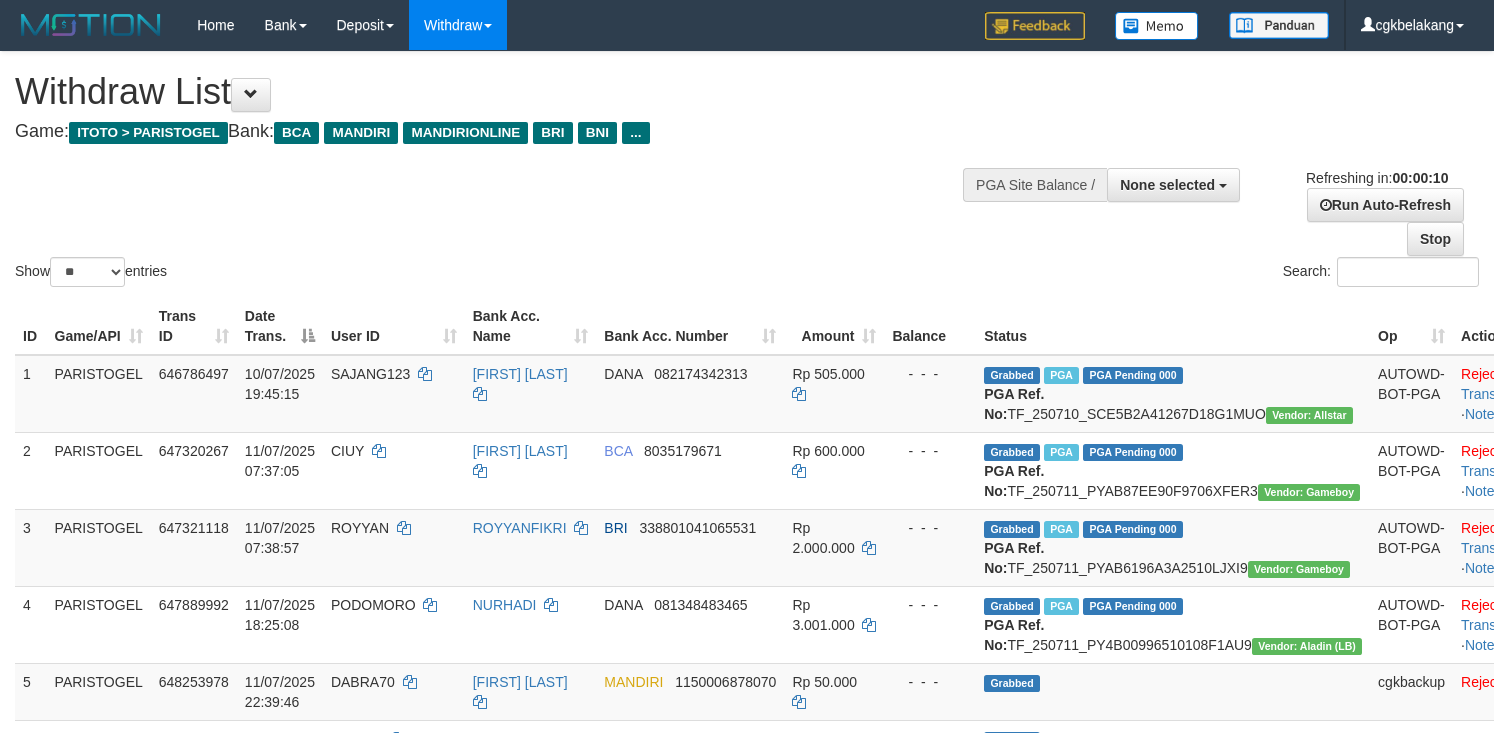 select 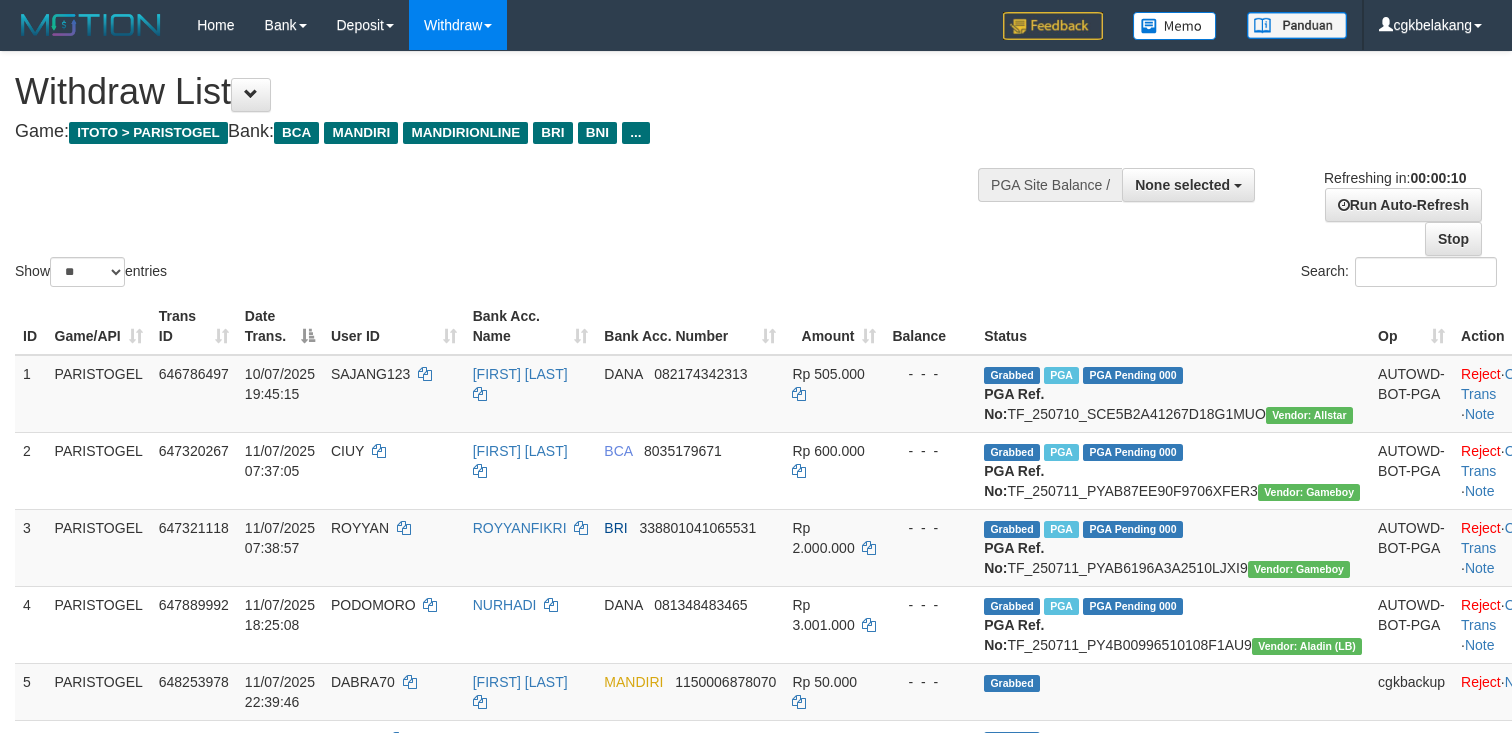 select 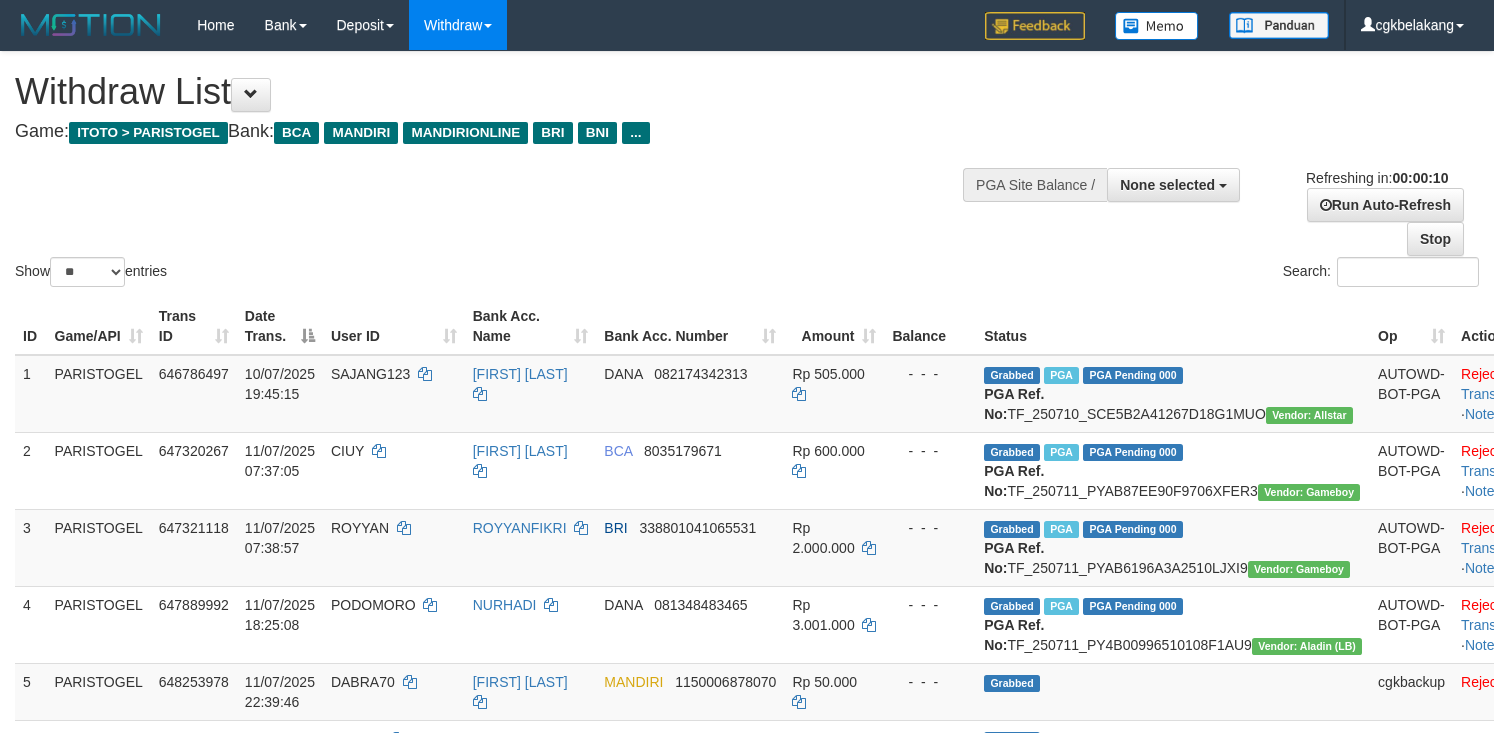 select 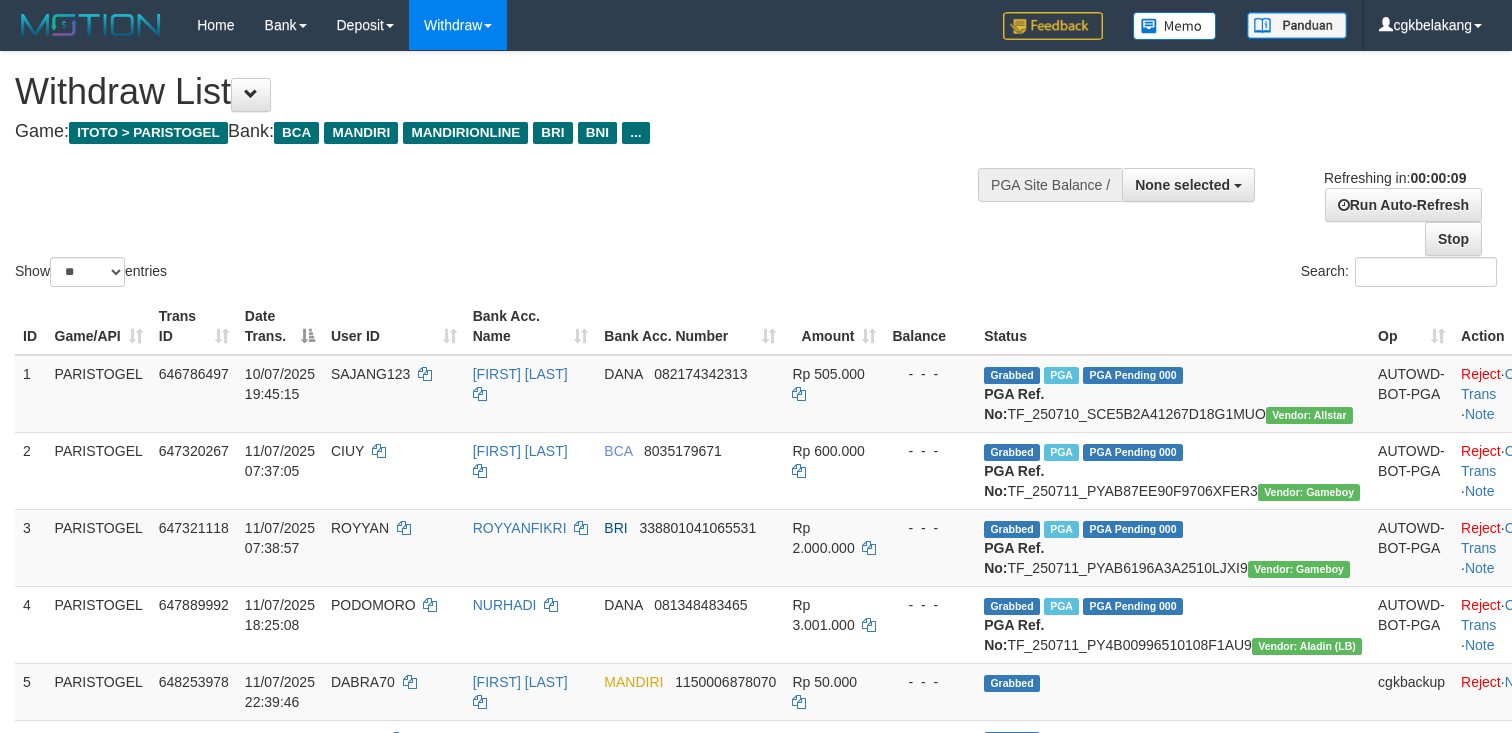select 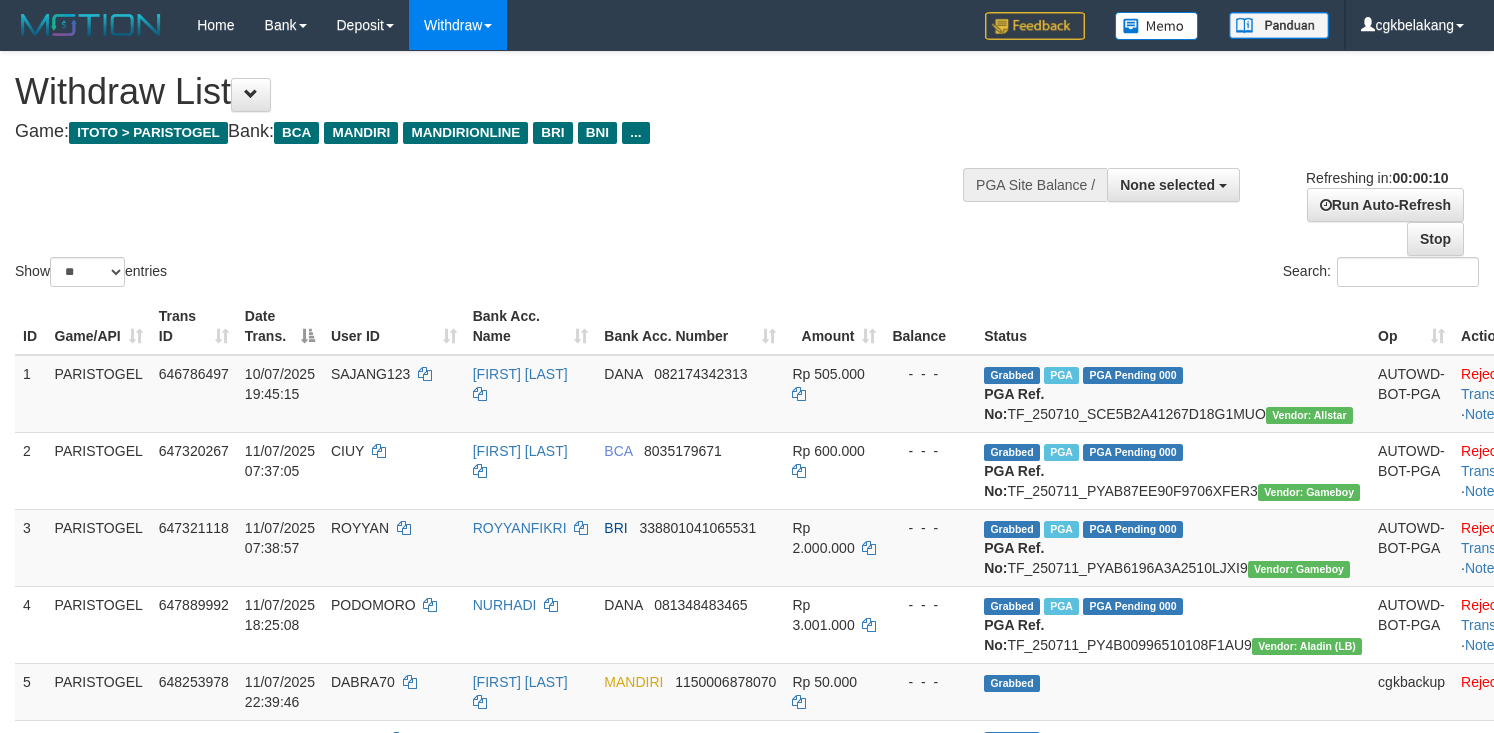 select 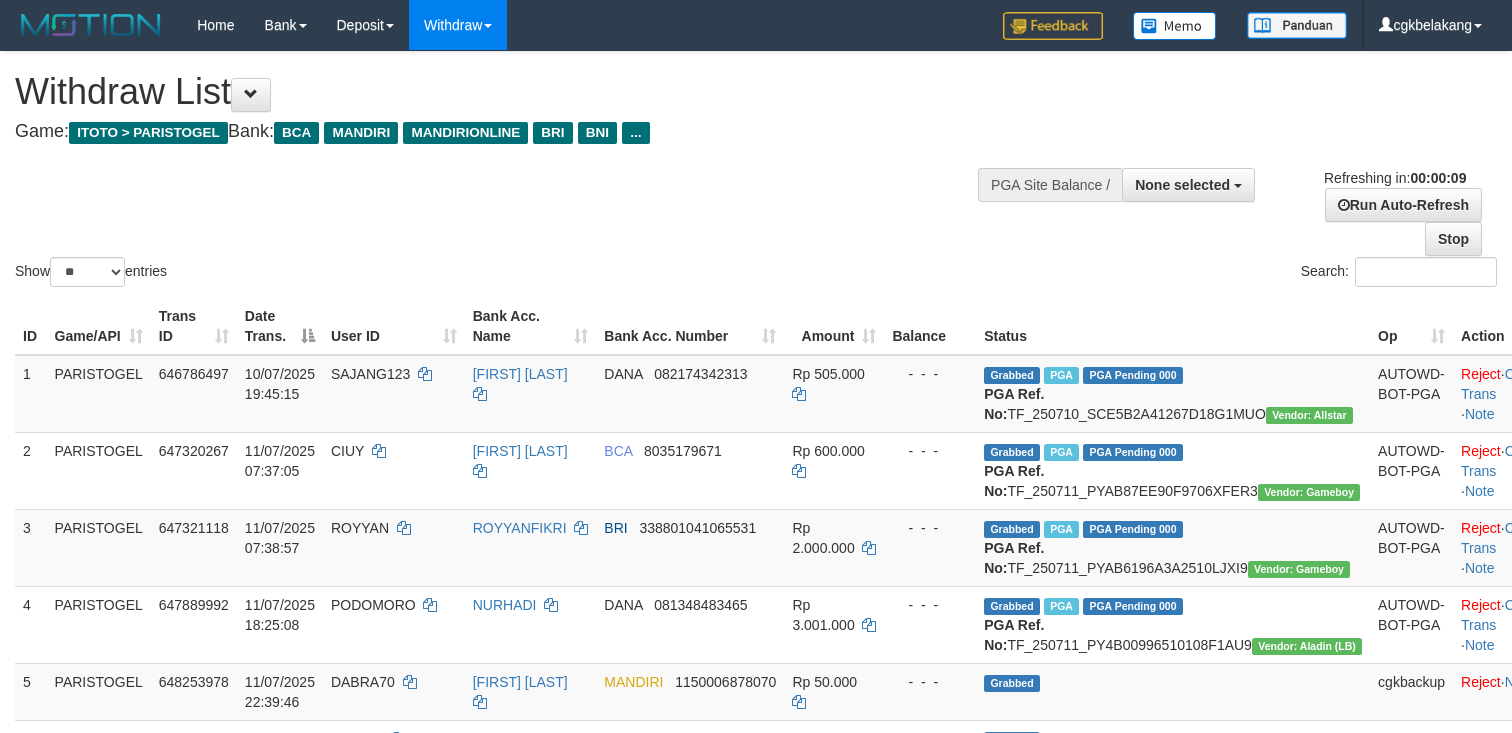 select 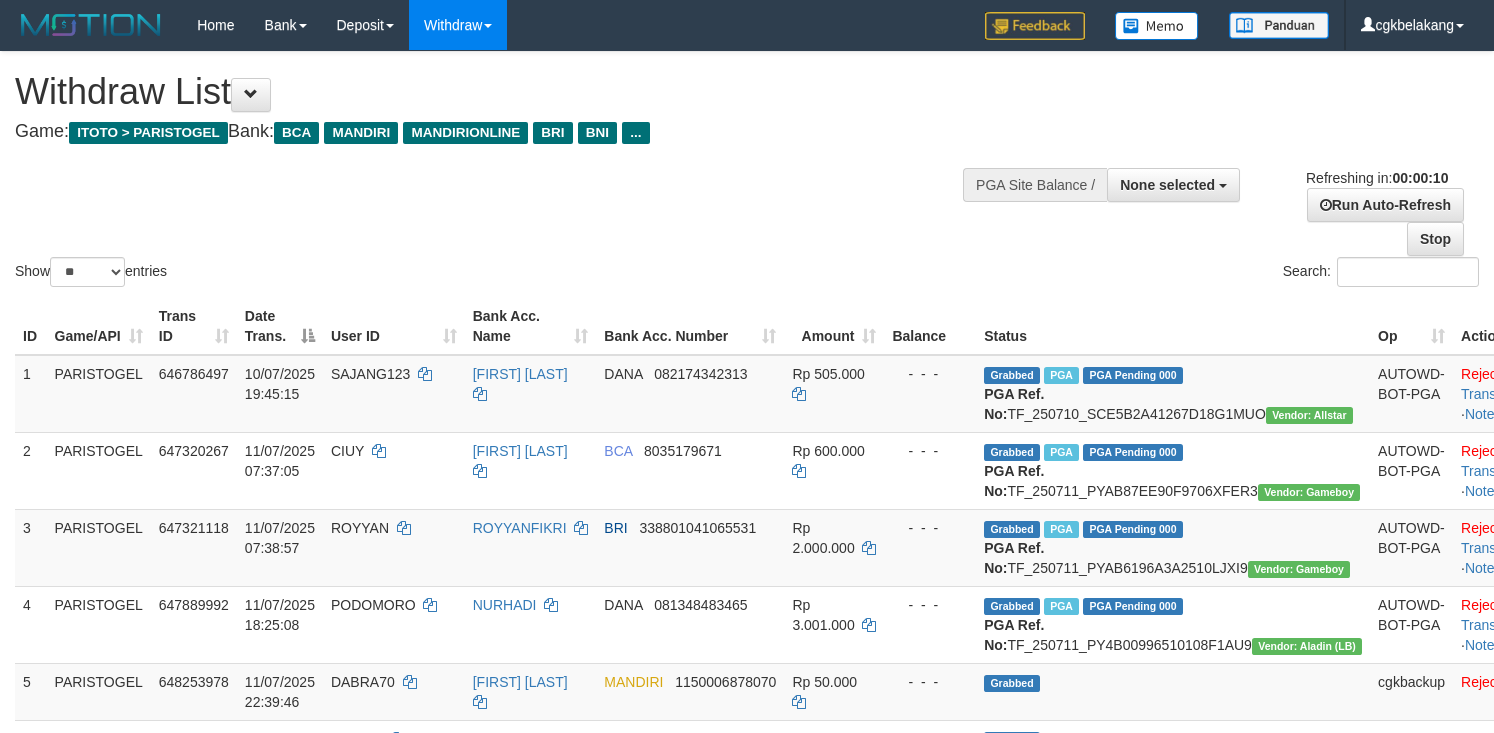 select 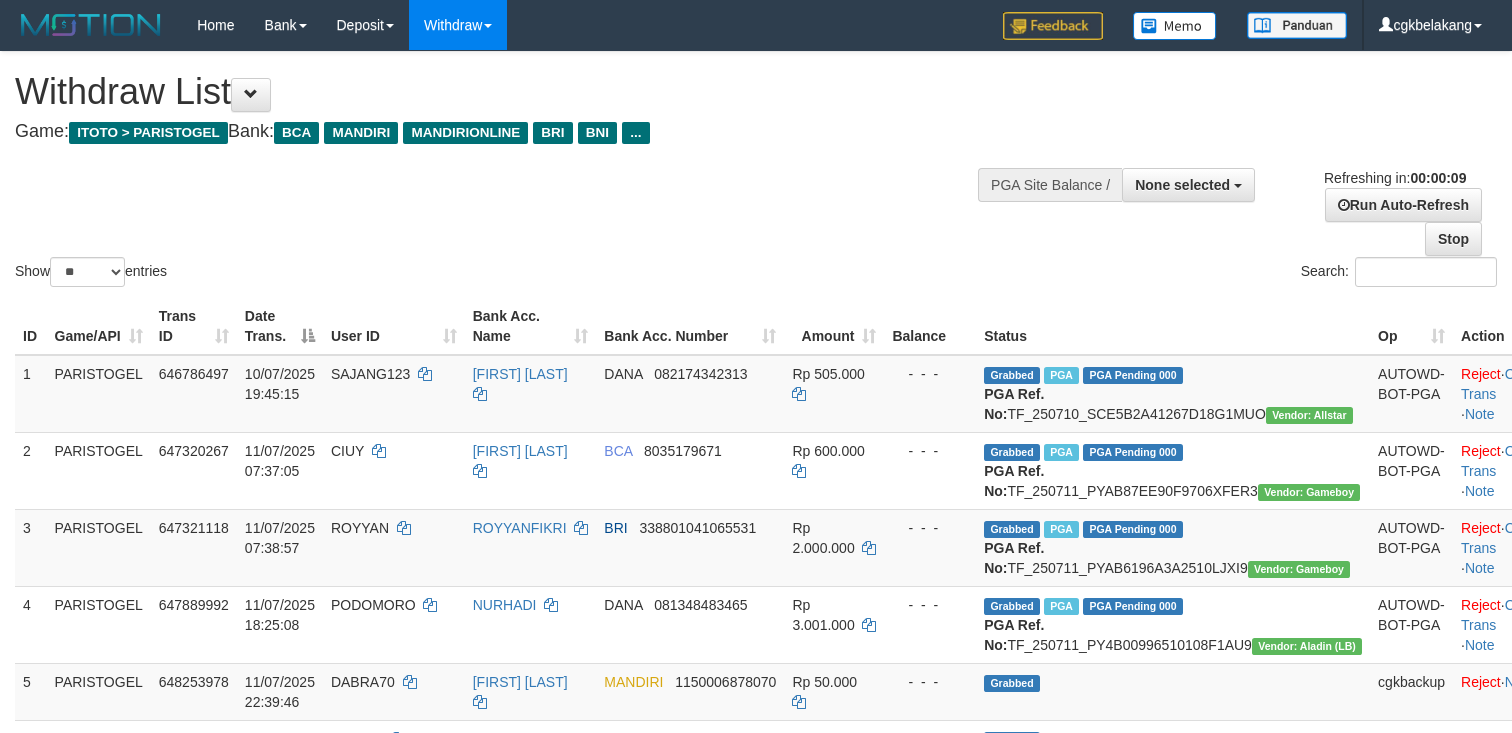 select 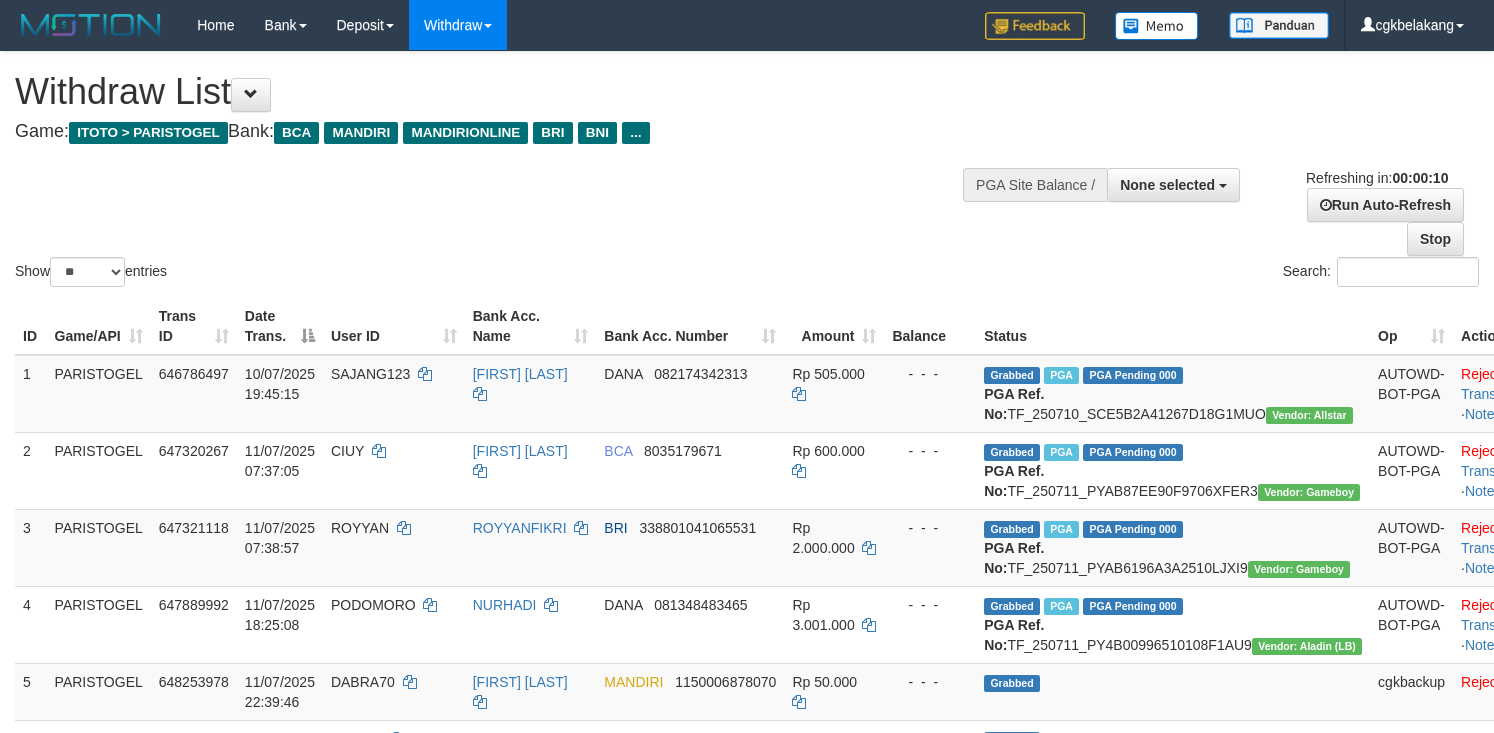 select 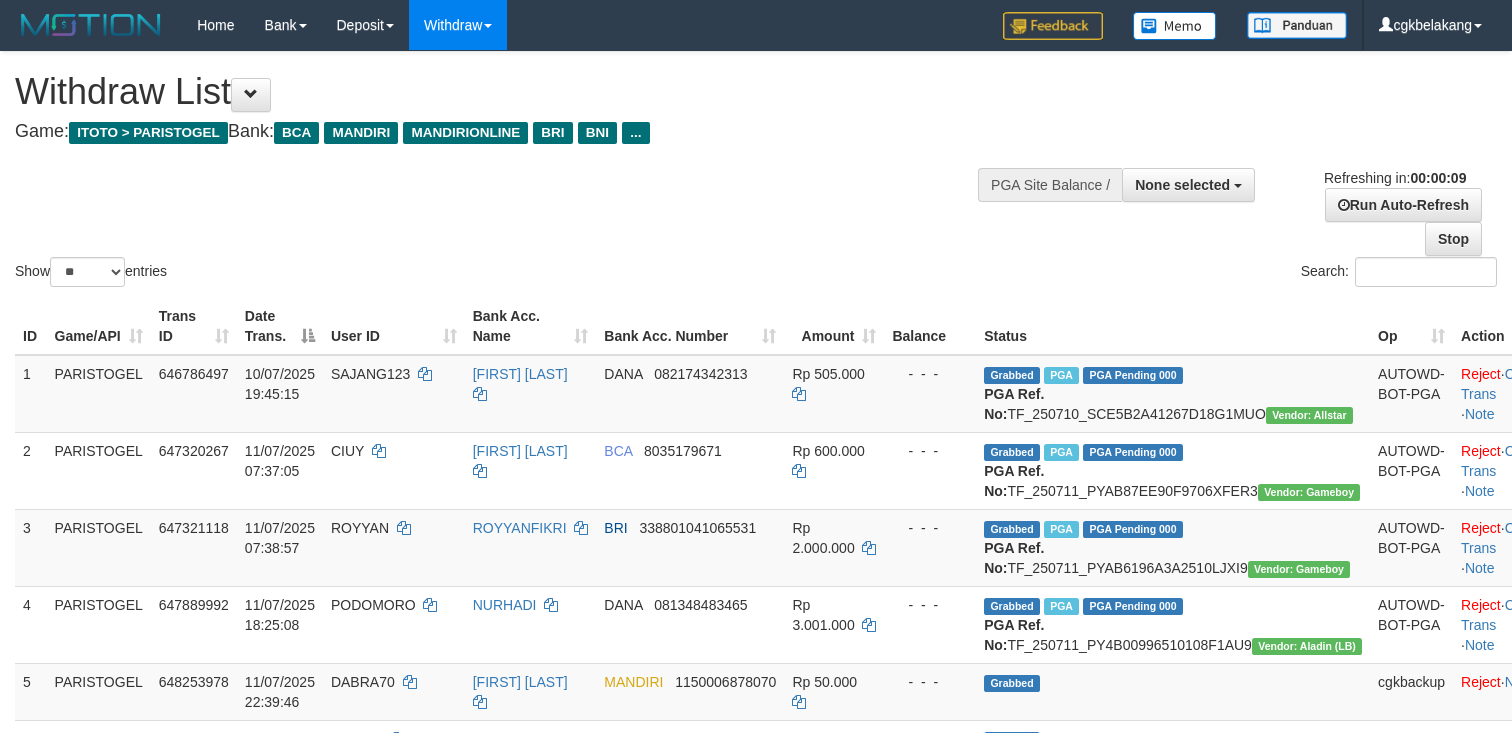 select 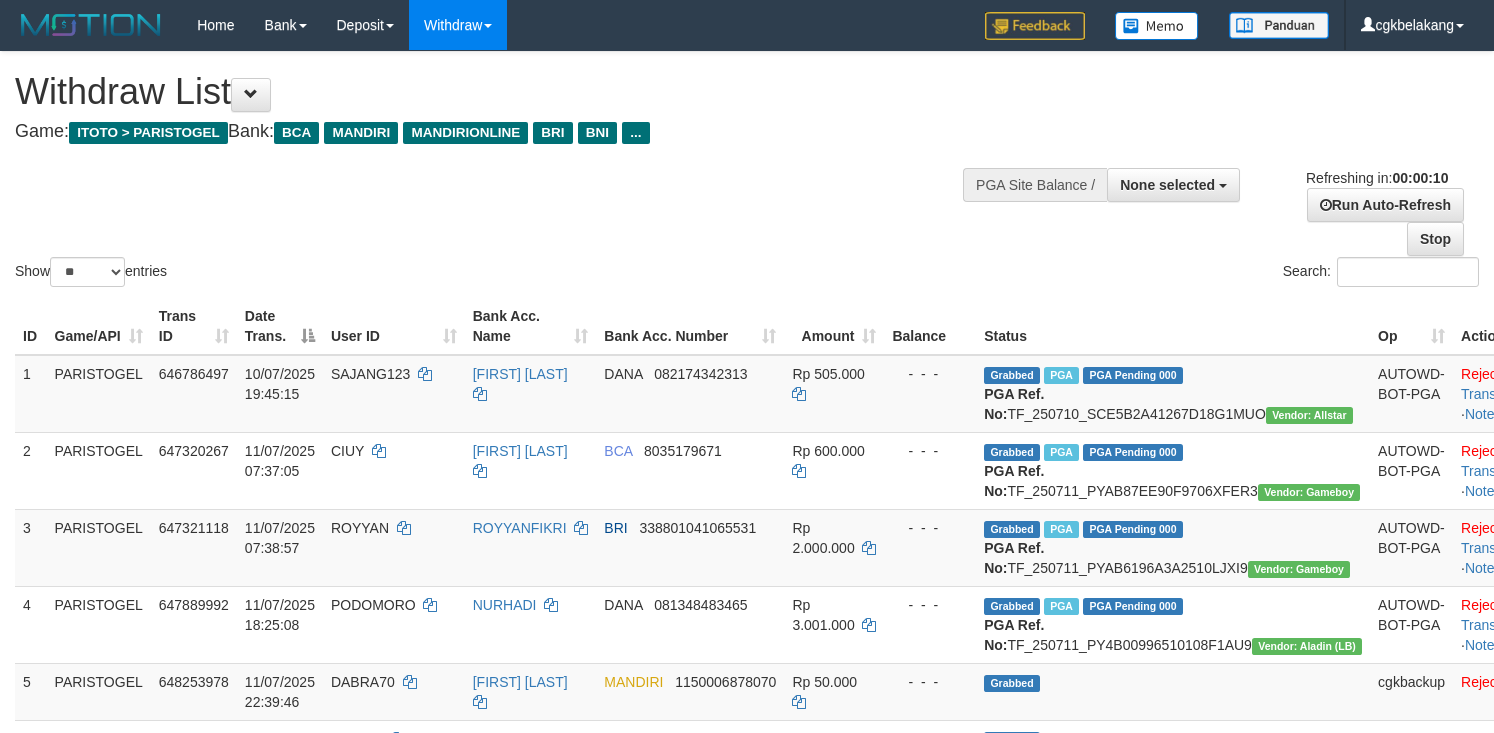 select 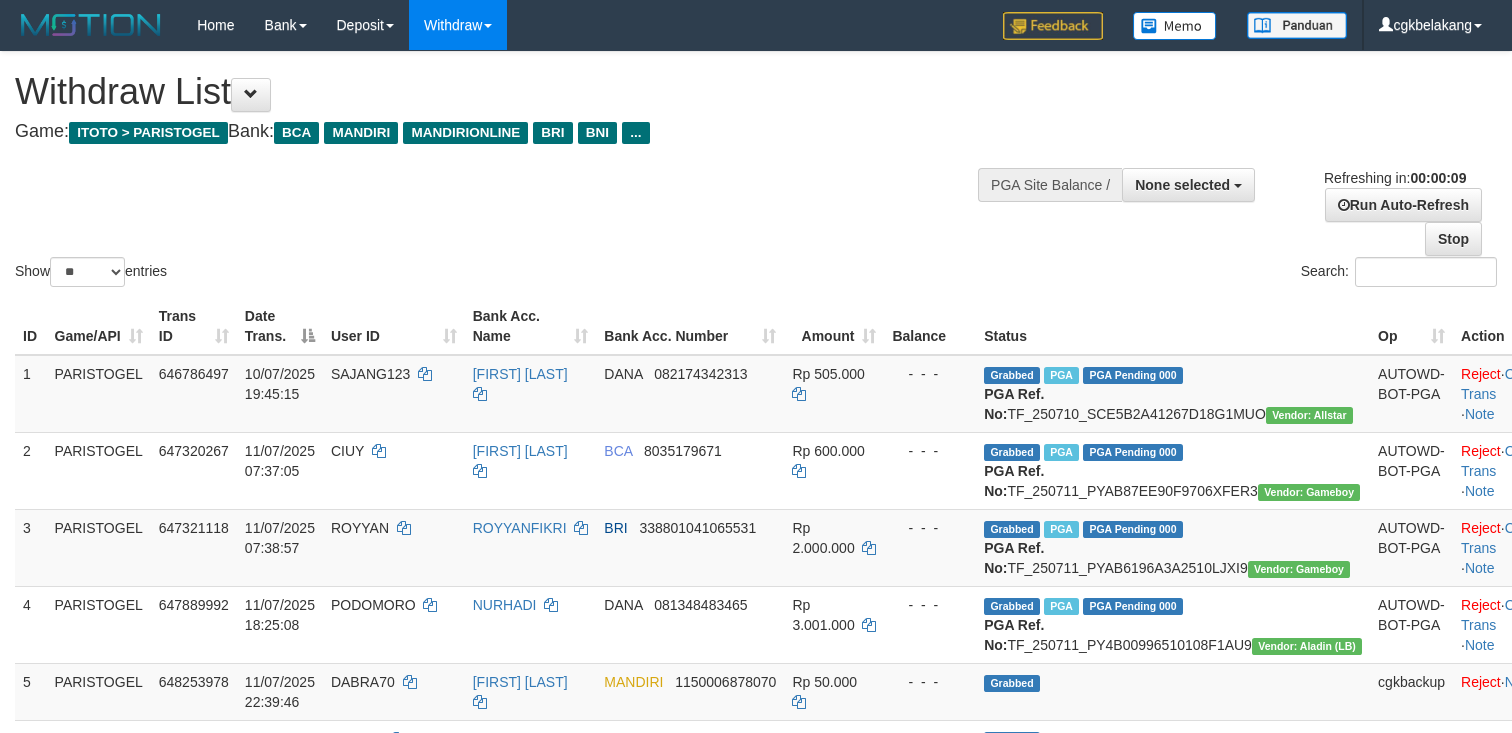 select 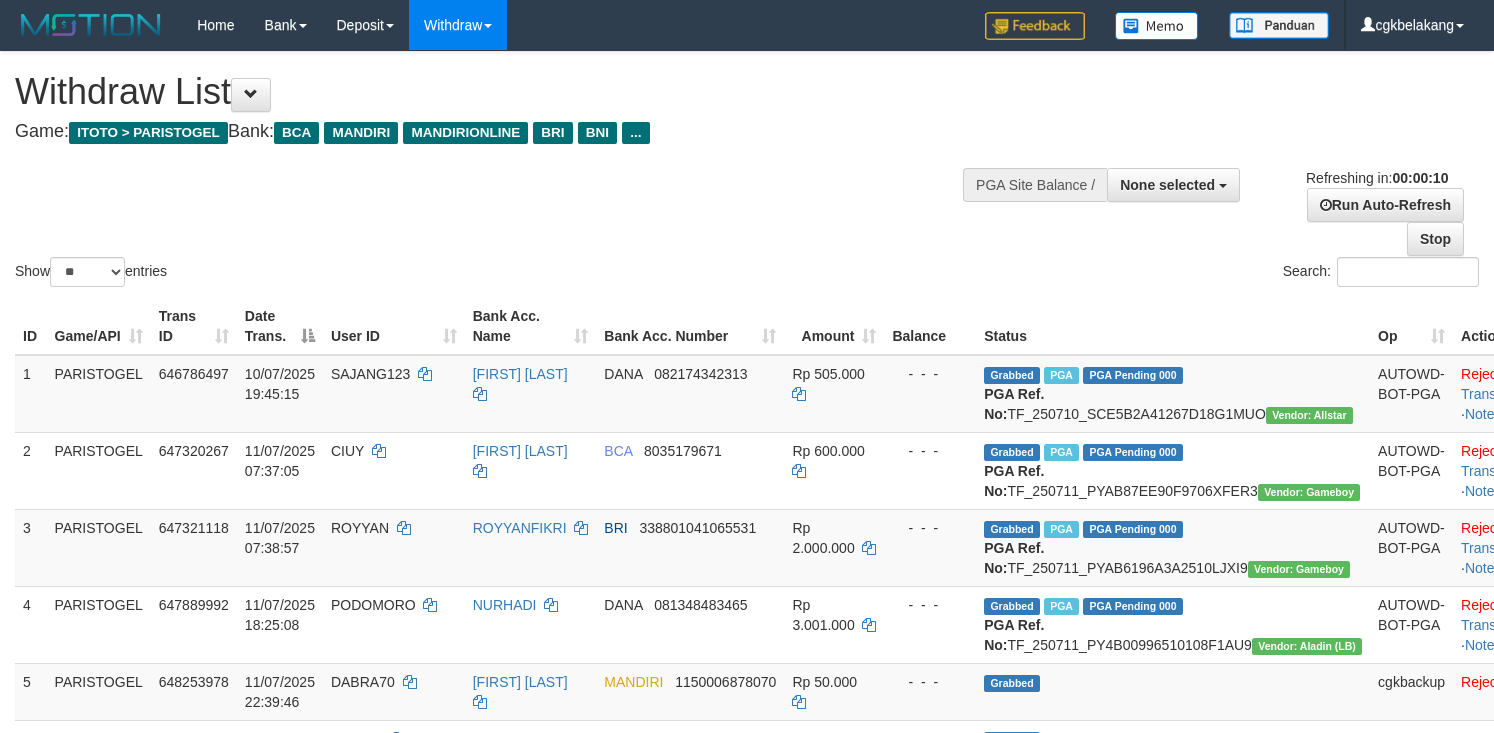select 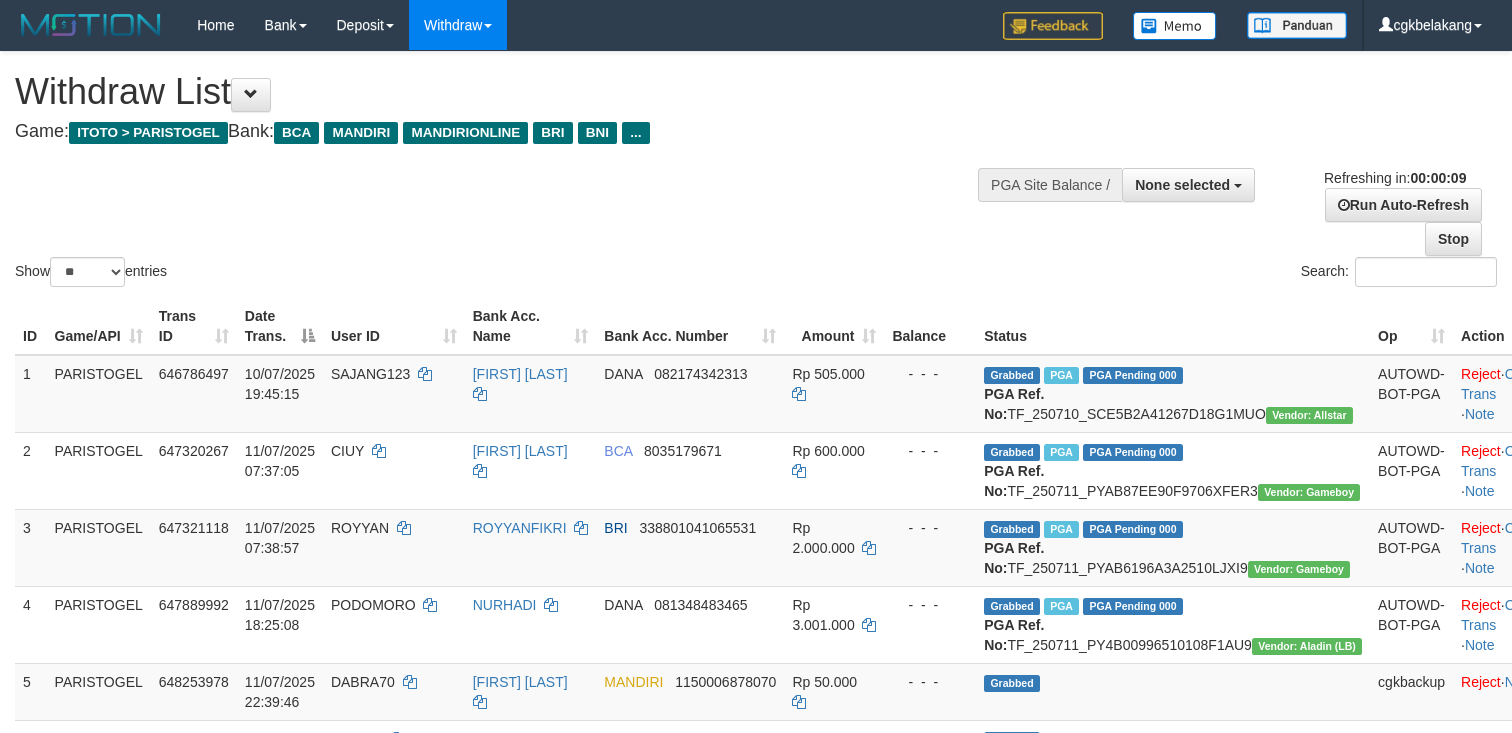 select 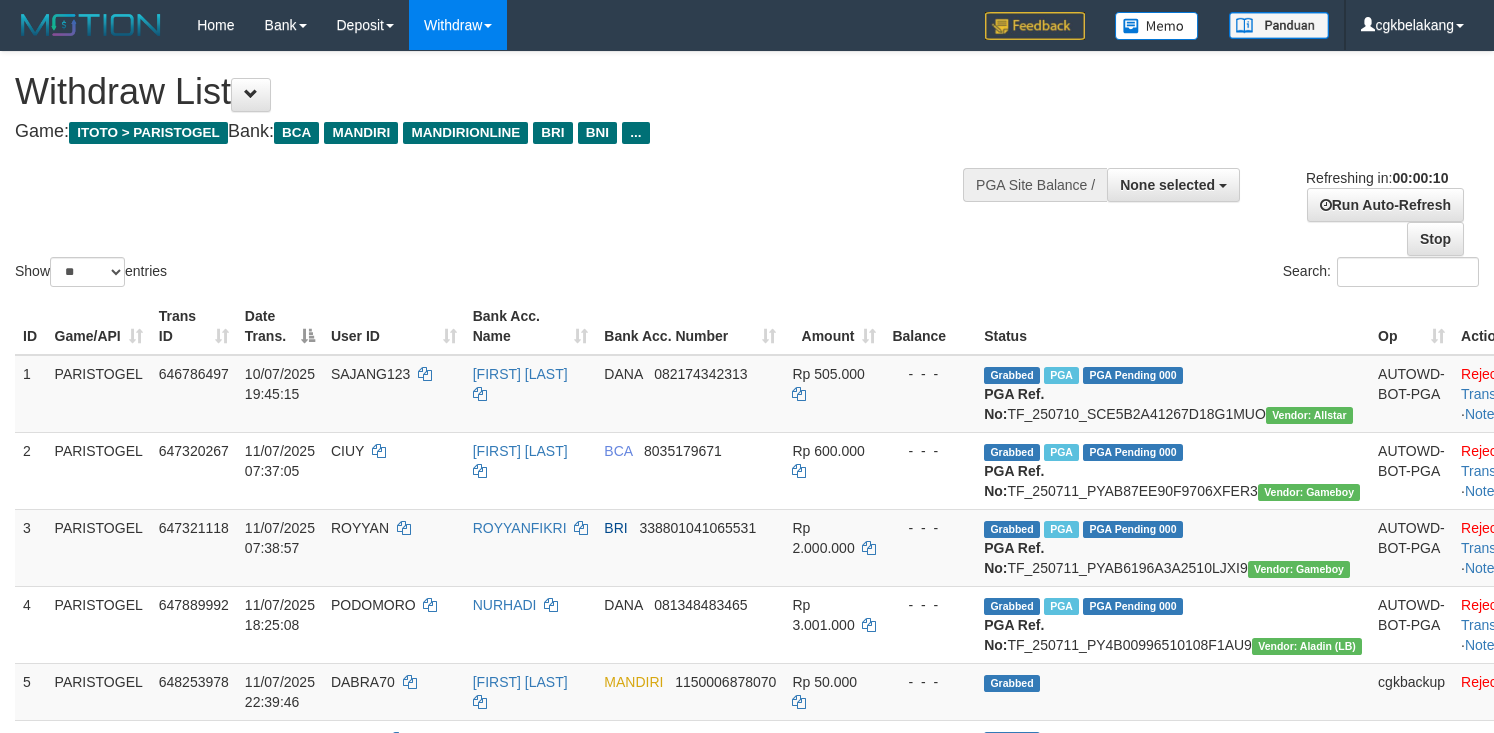 select 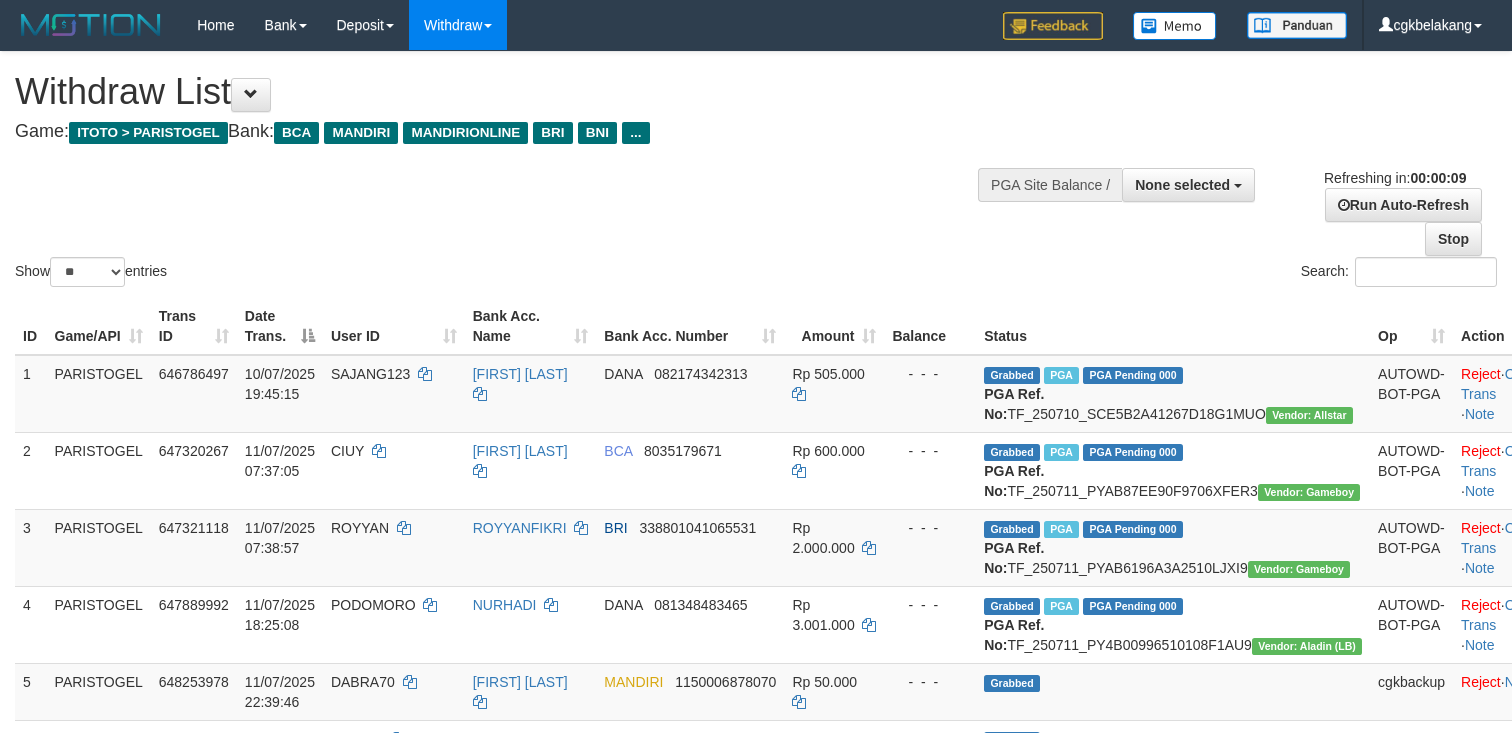 select 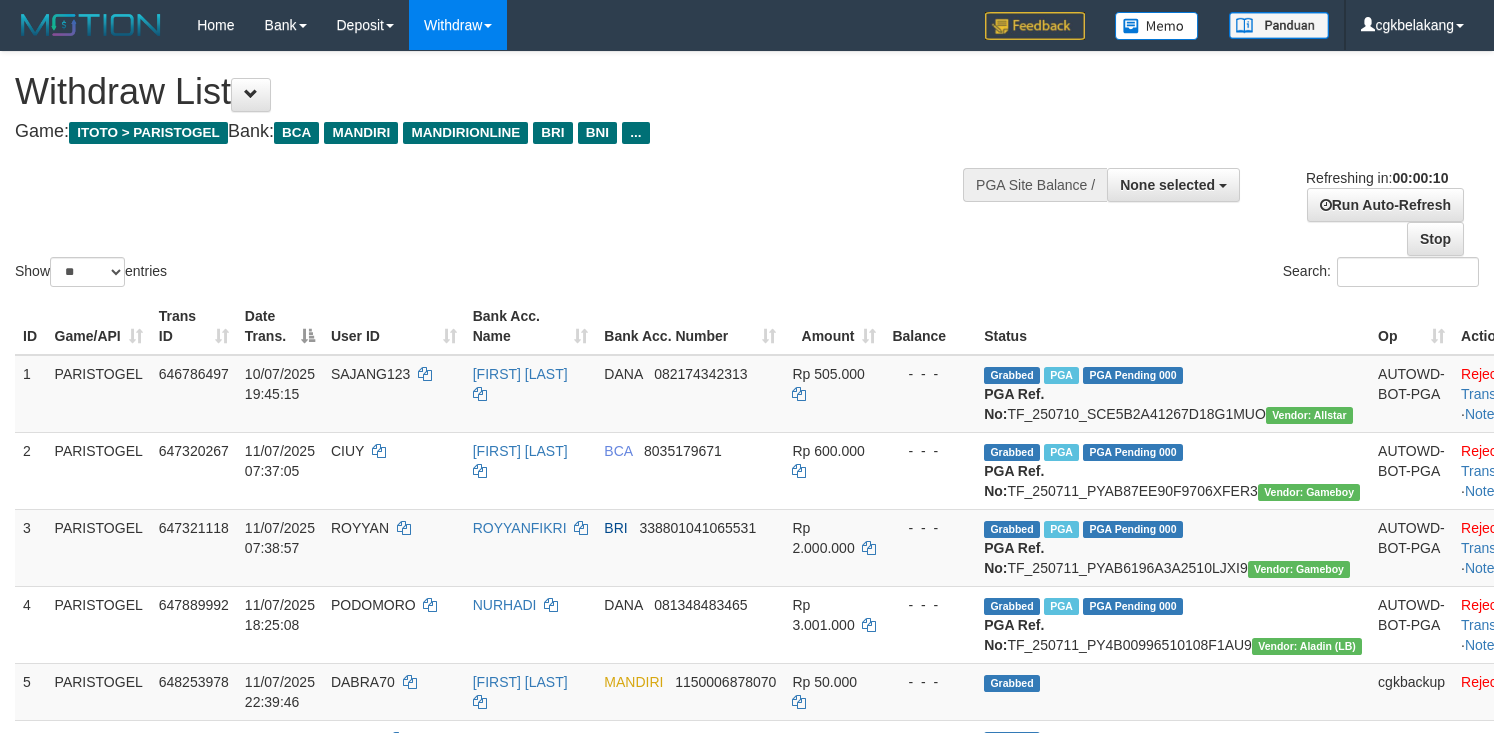 select 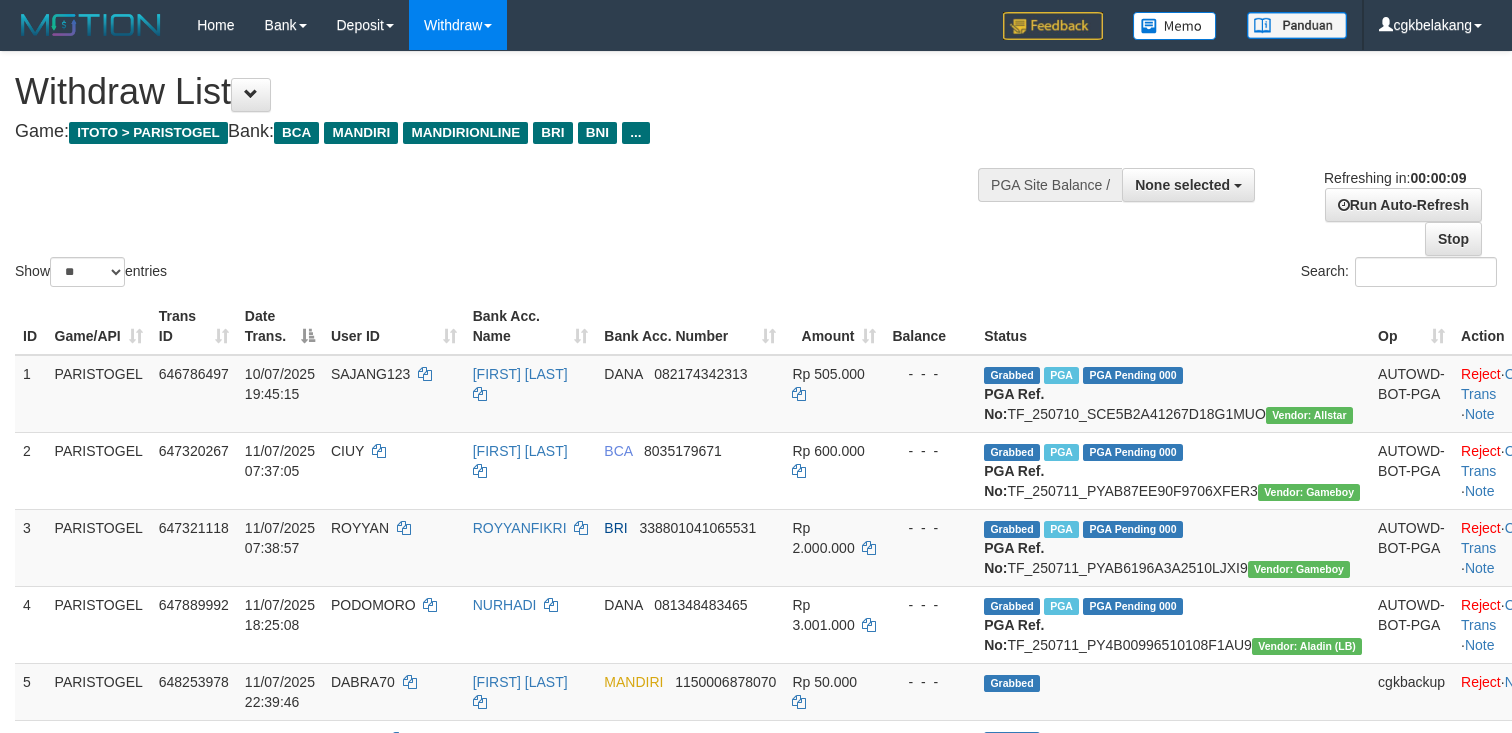 select 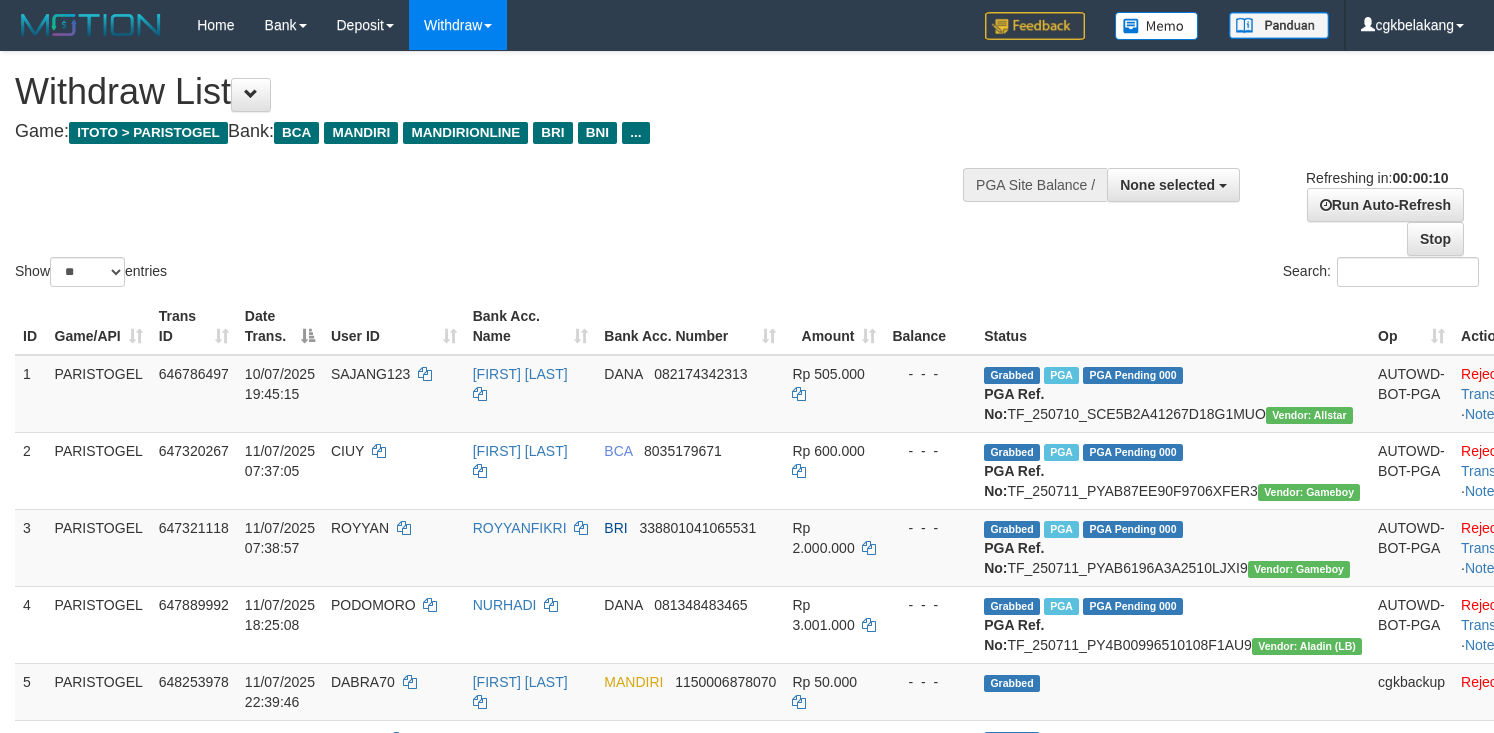 select 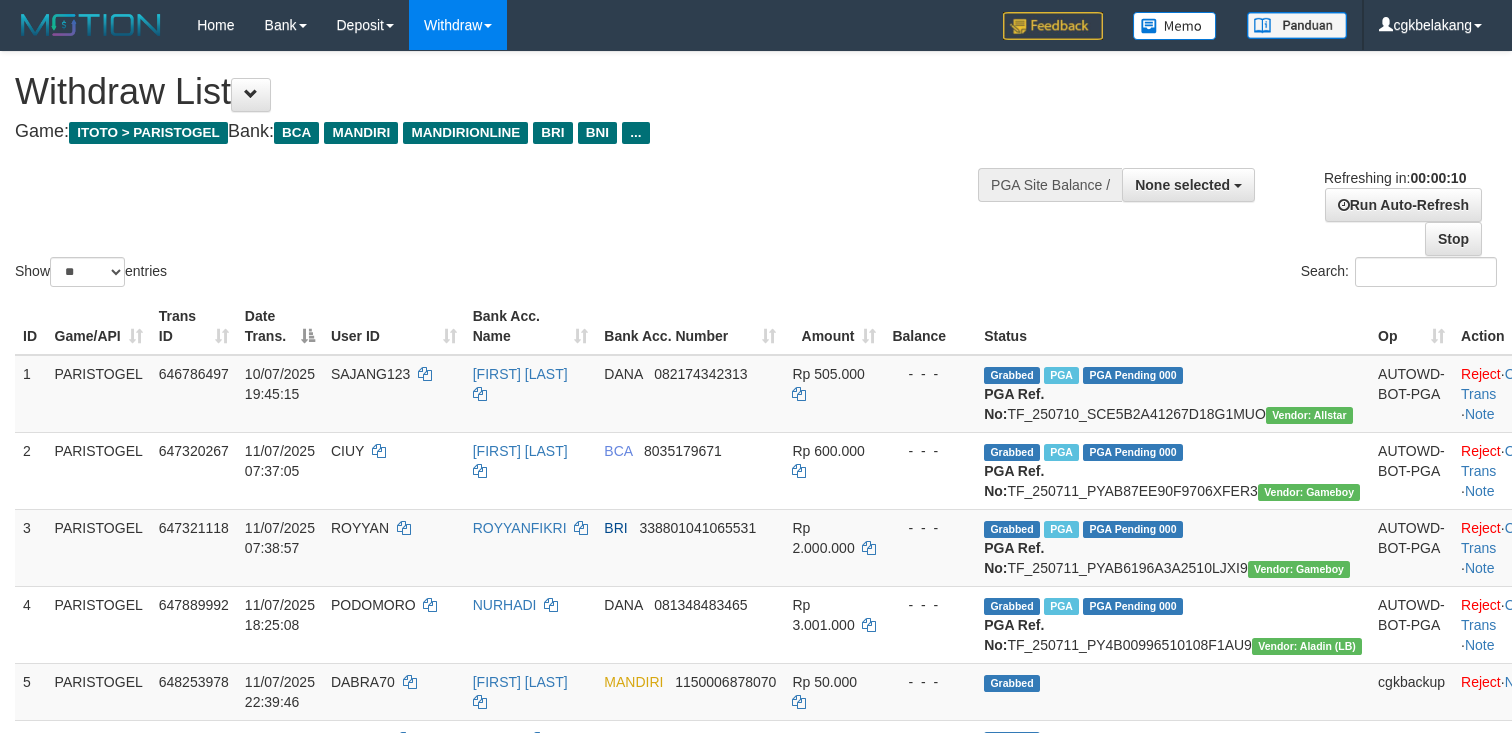 select 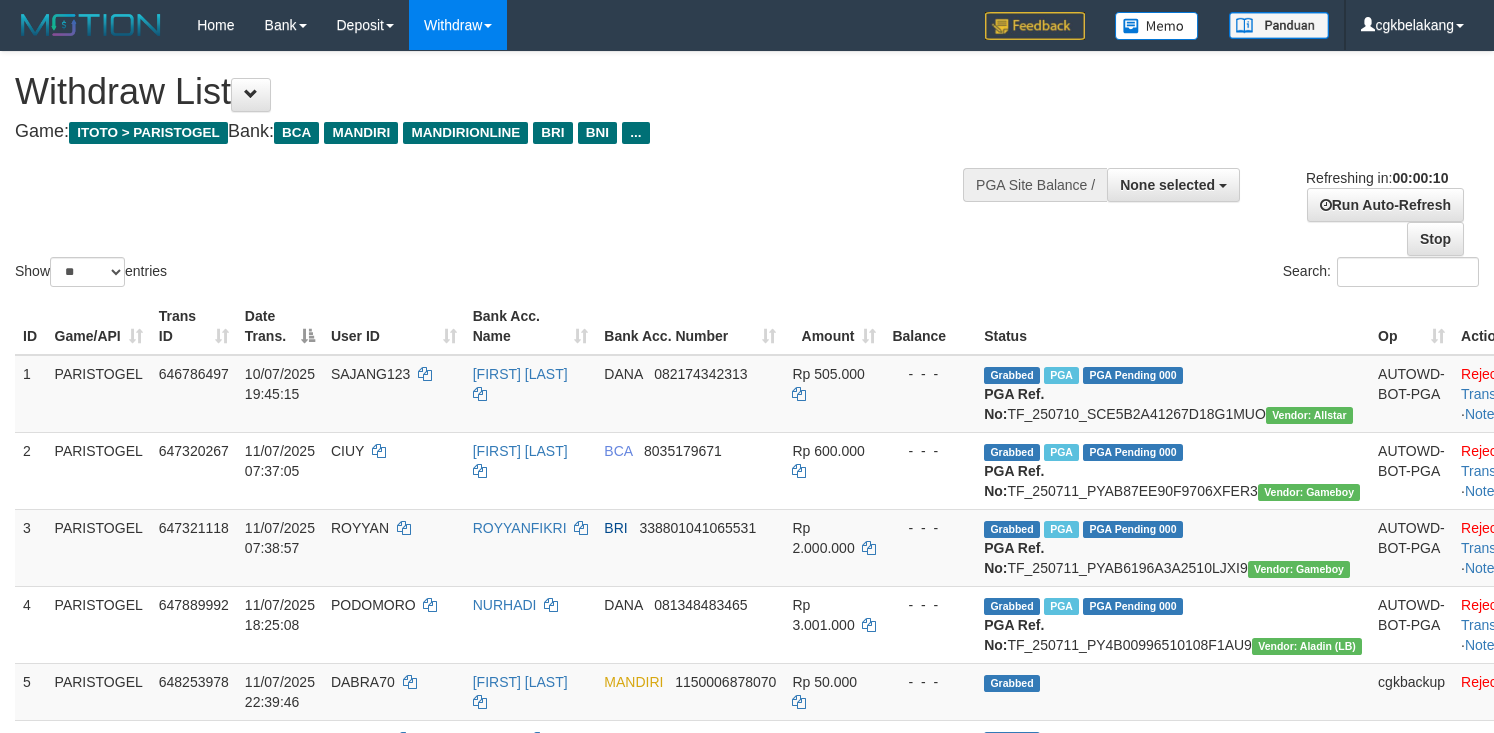 select 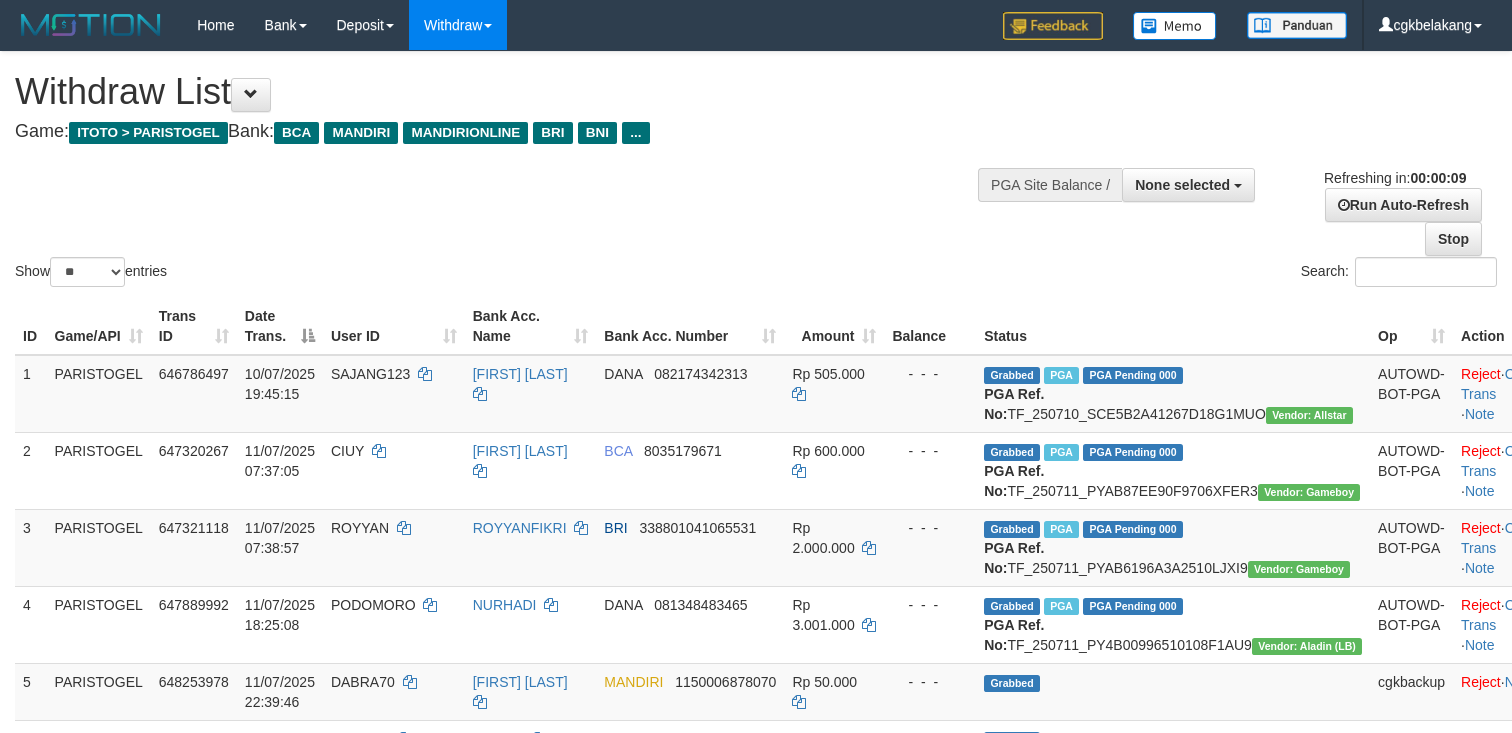 select 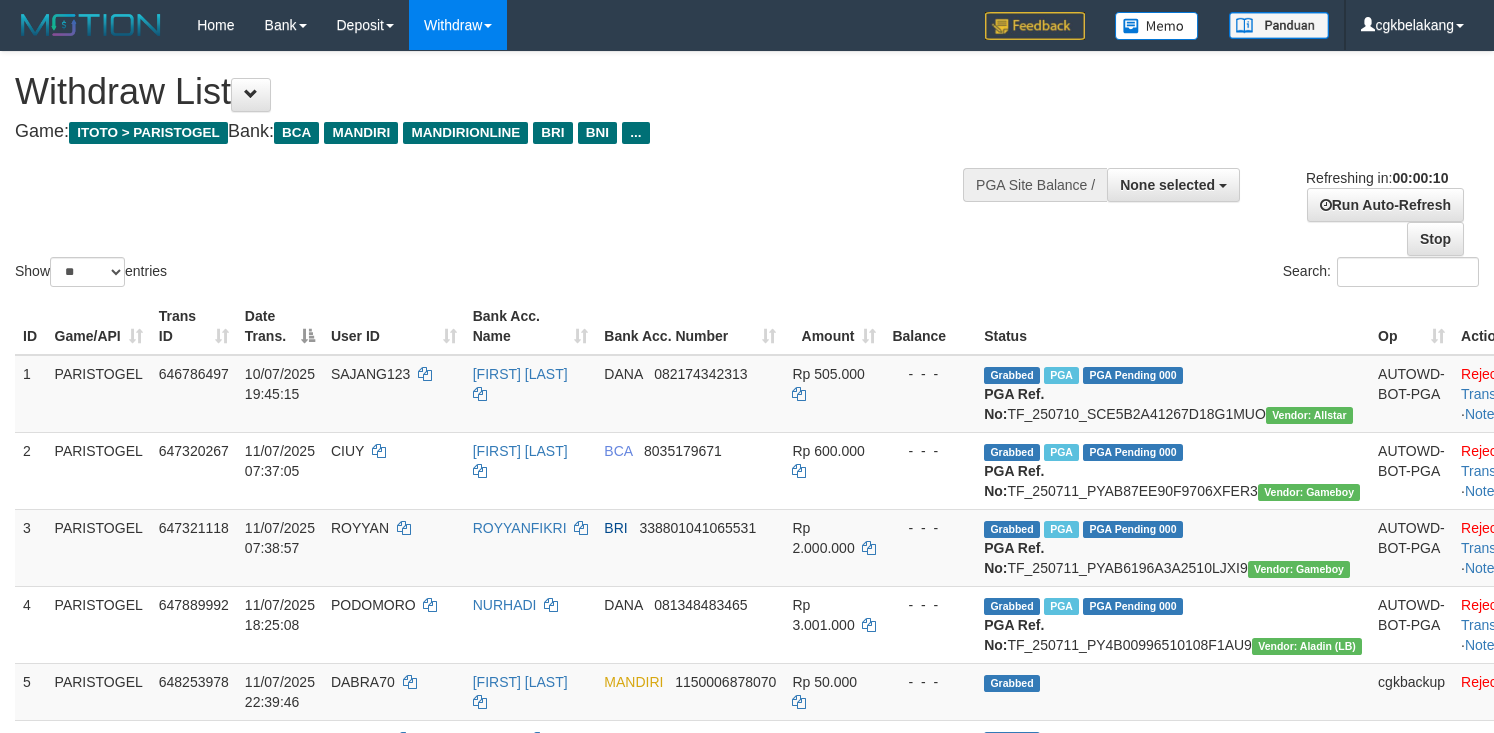 select 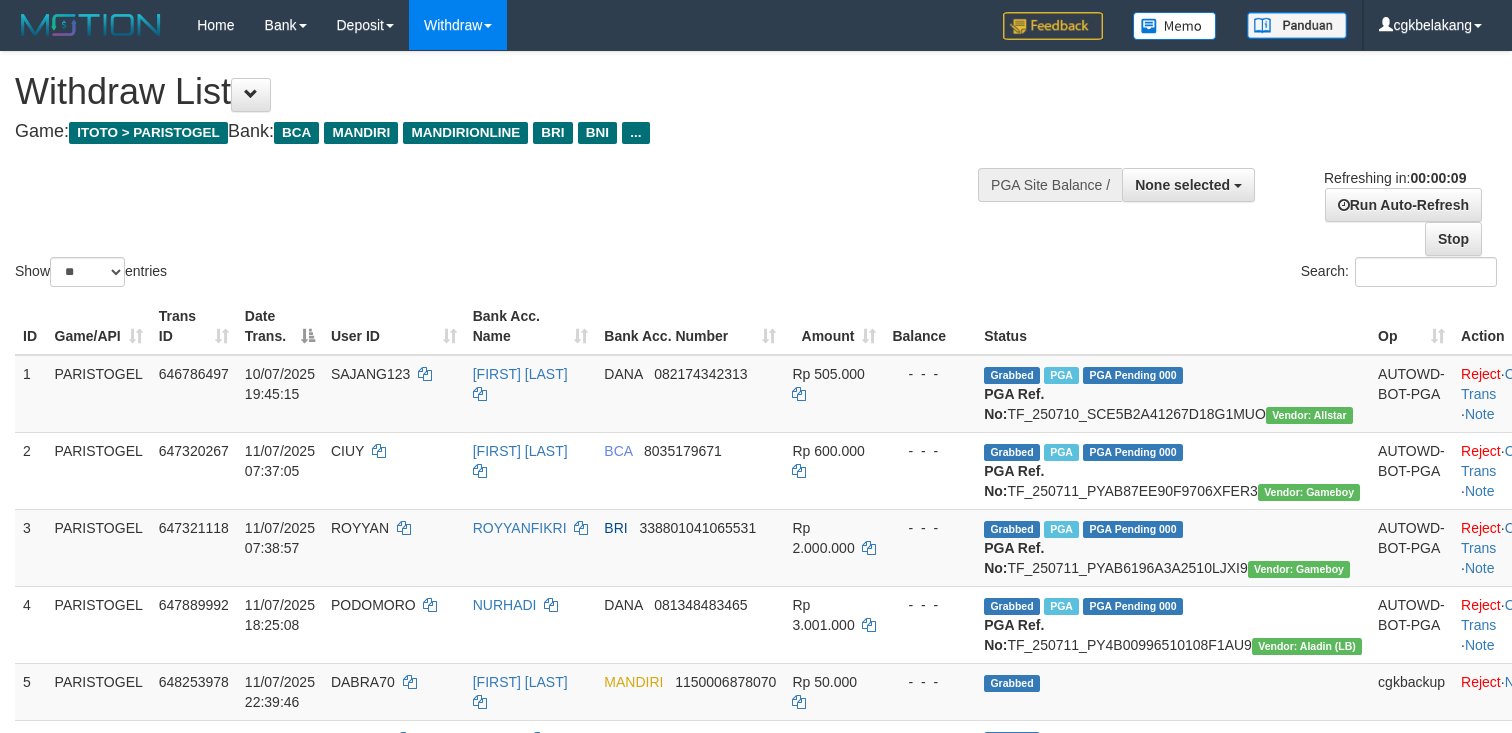 select 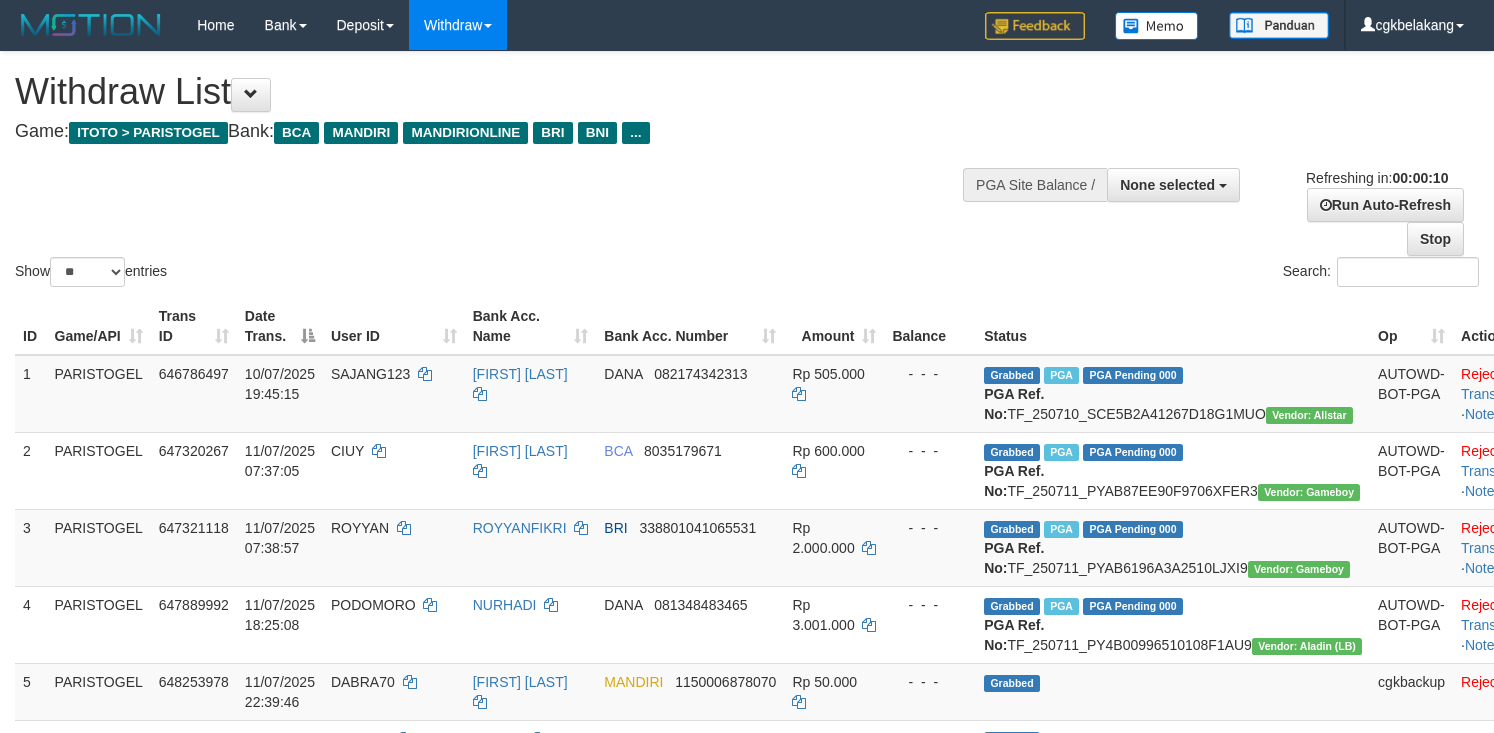 select 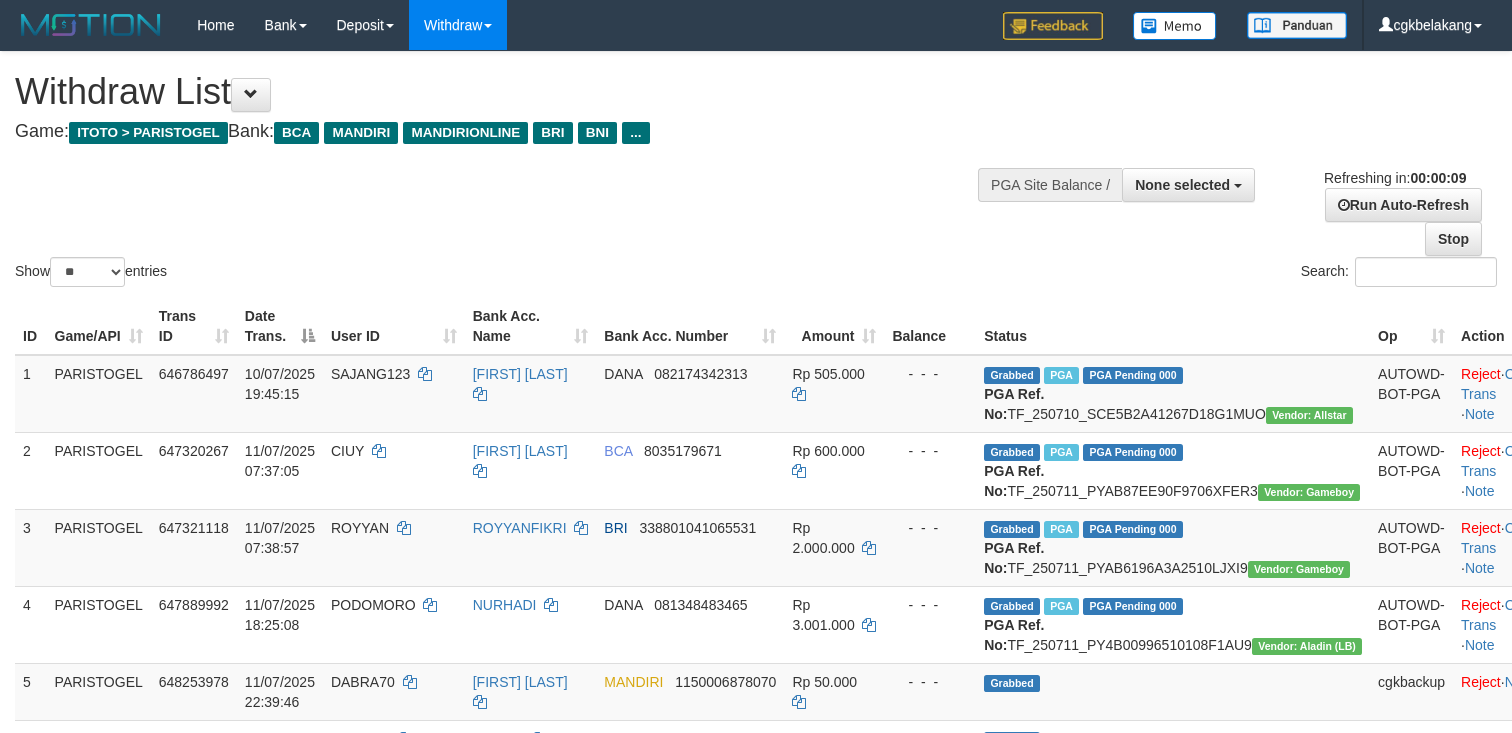 select 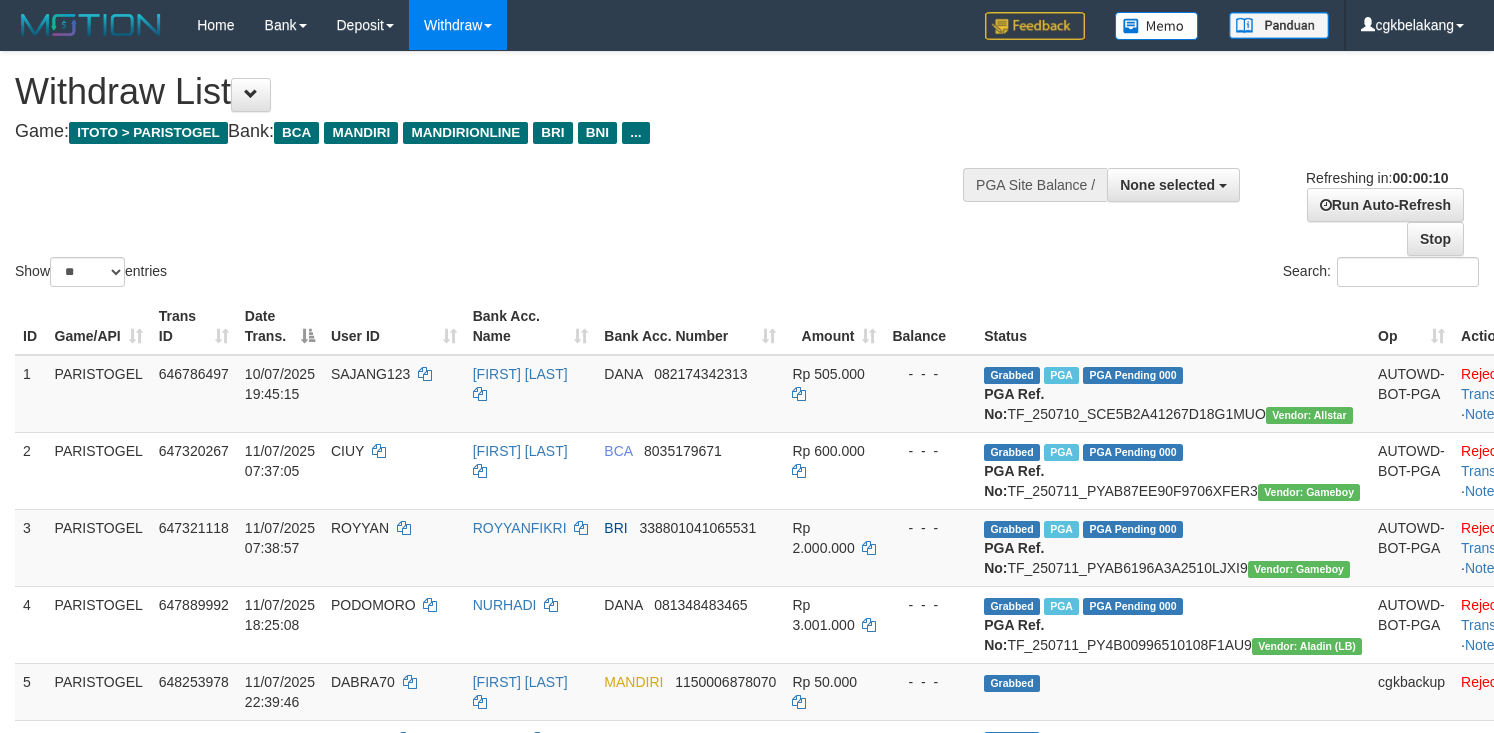 select 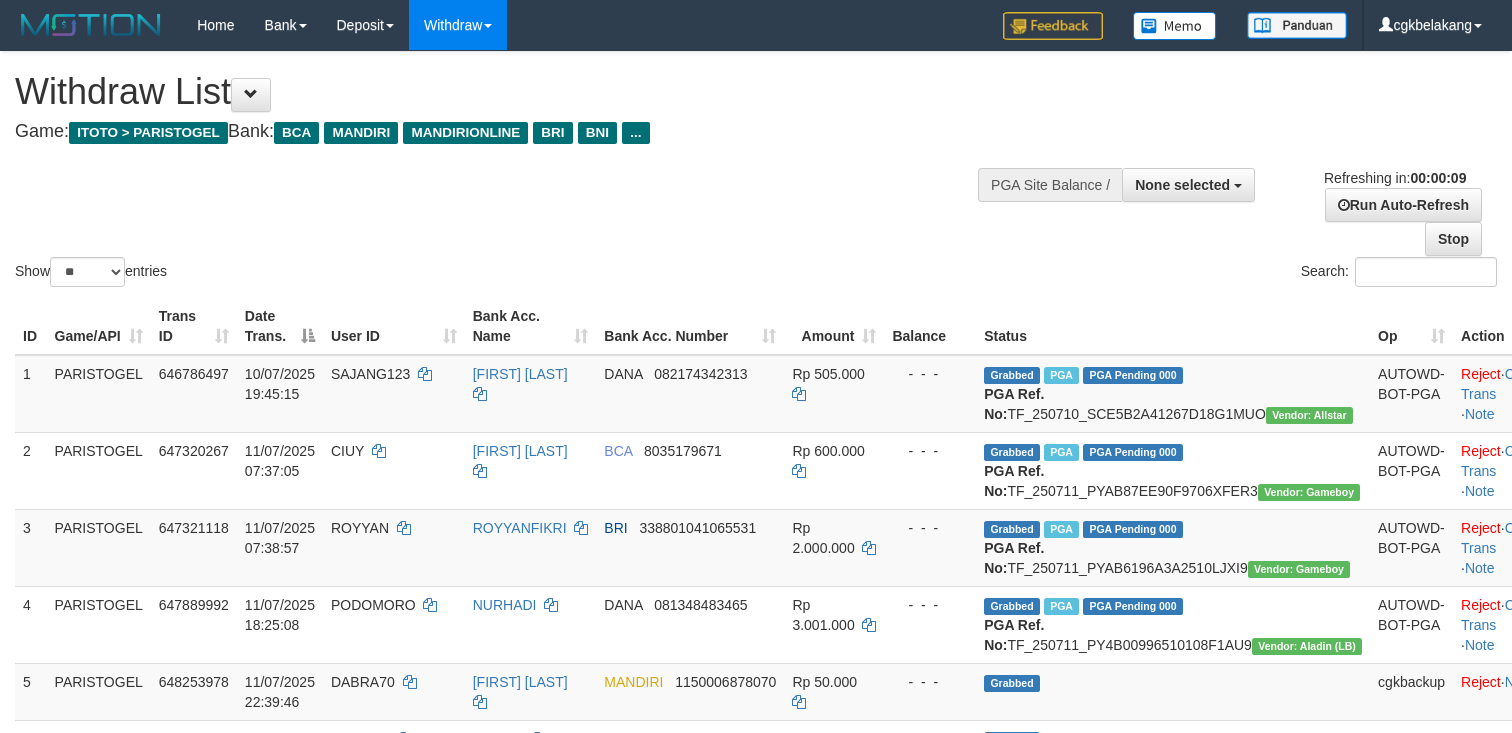 select 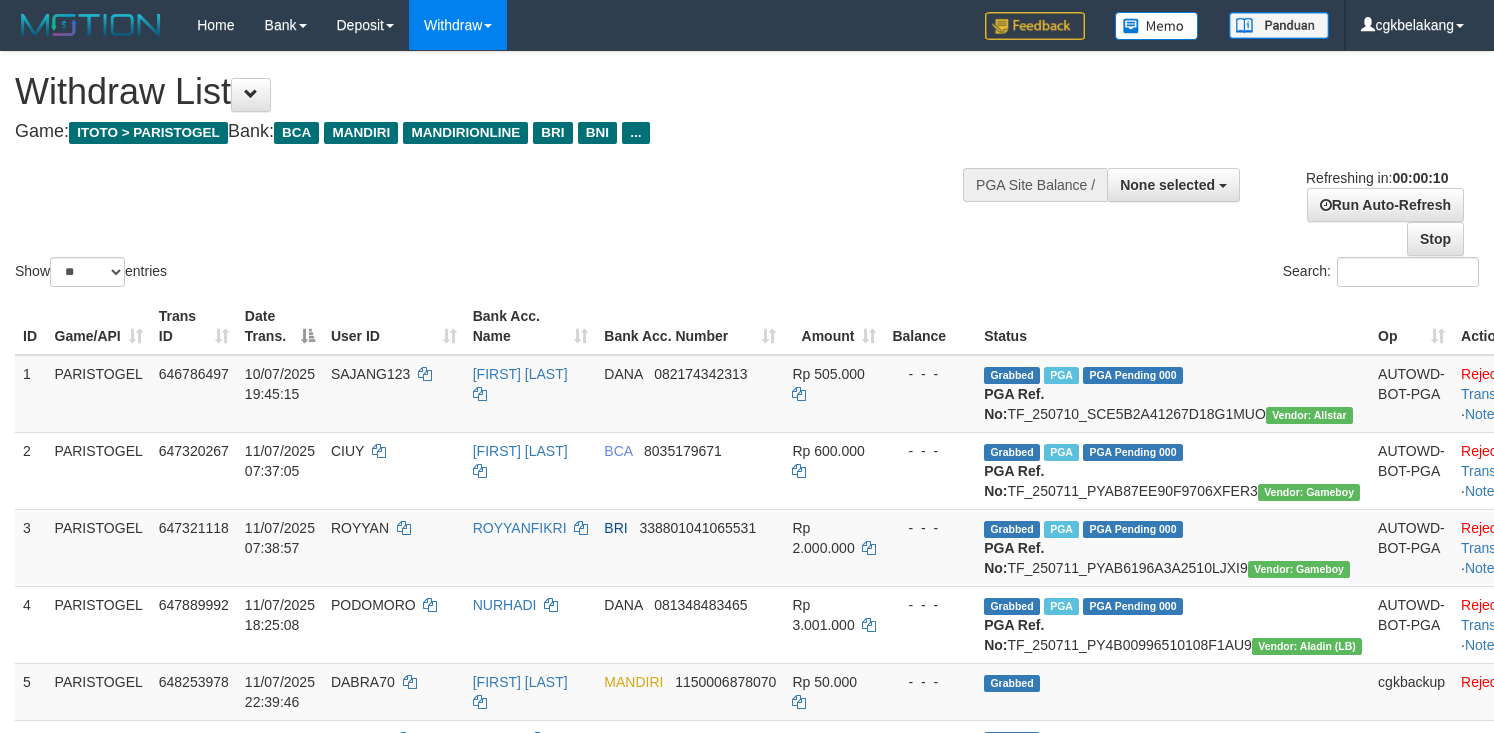 select 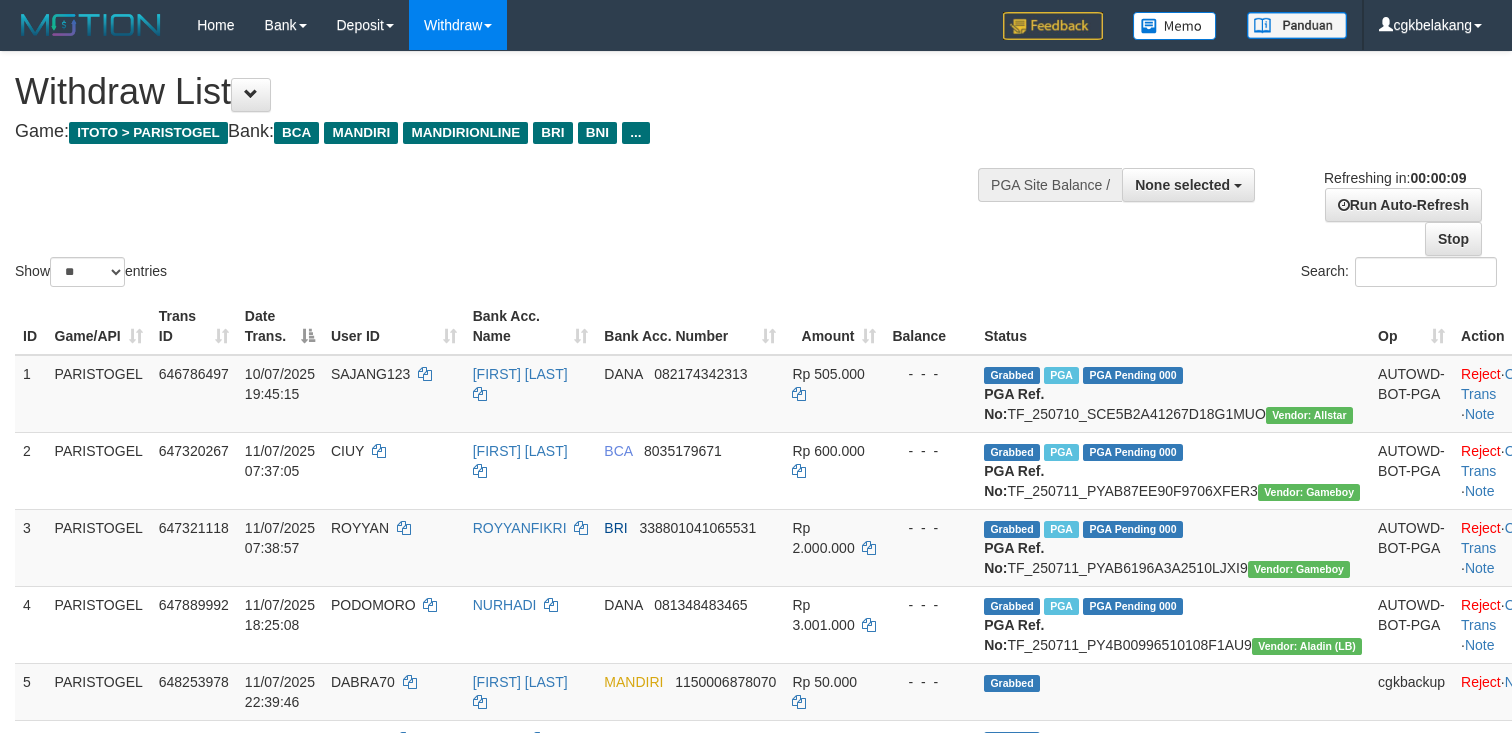 select 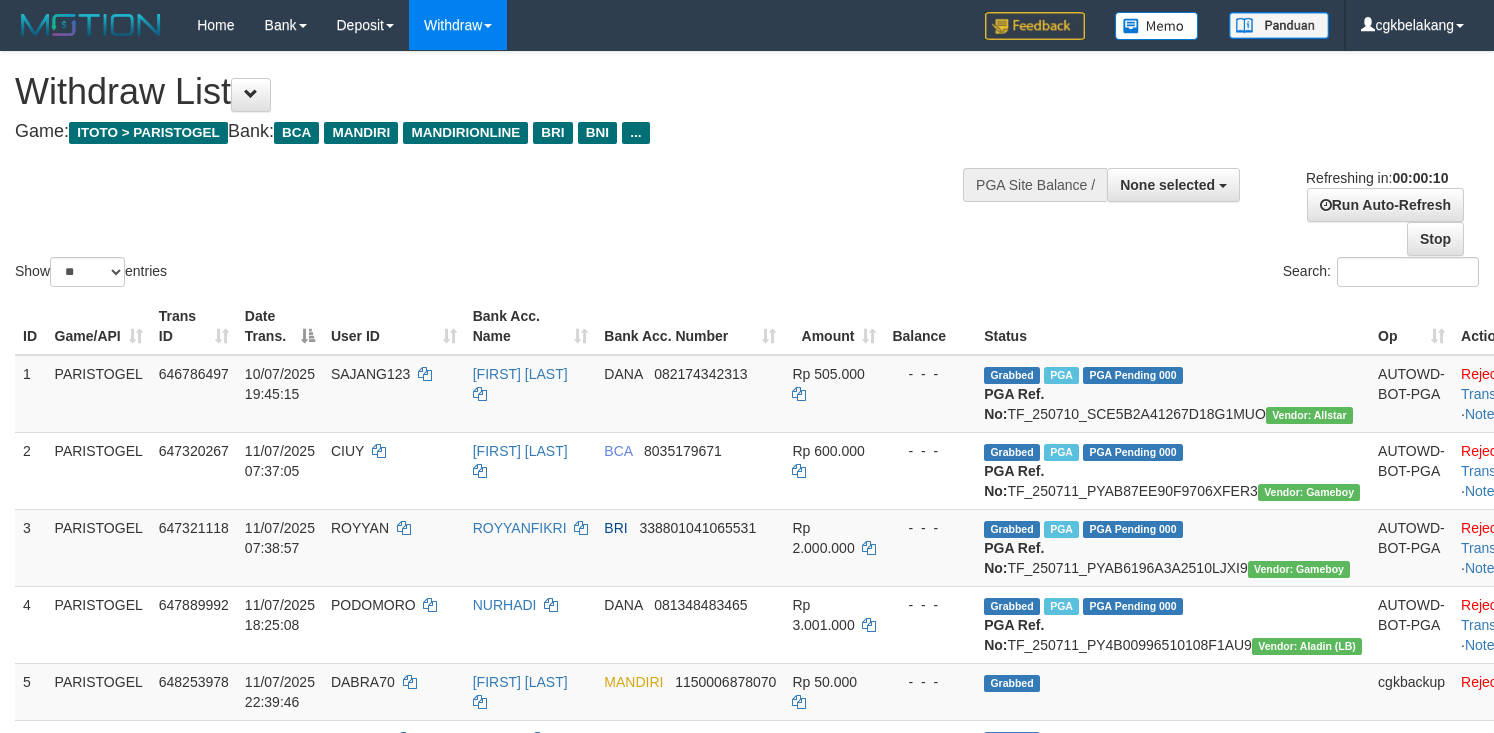 select 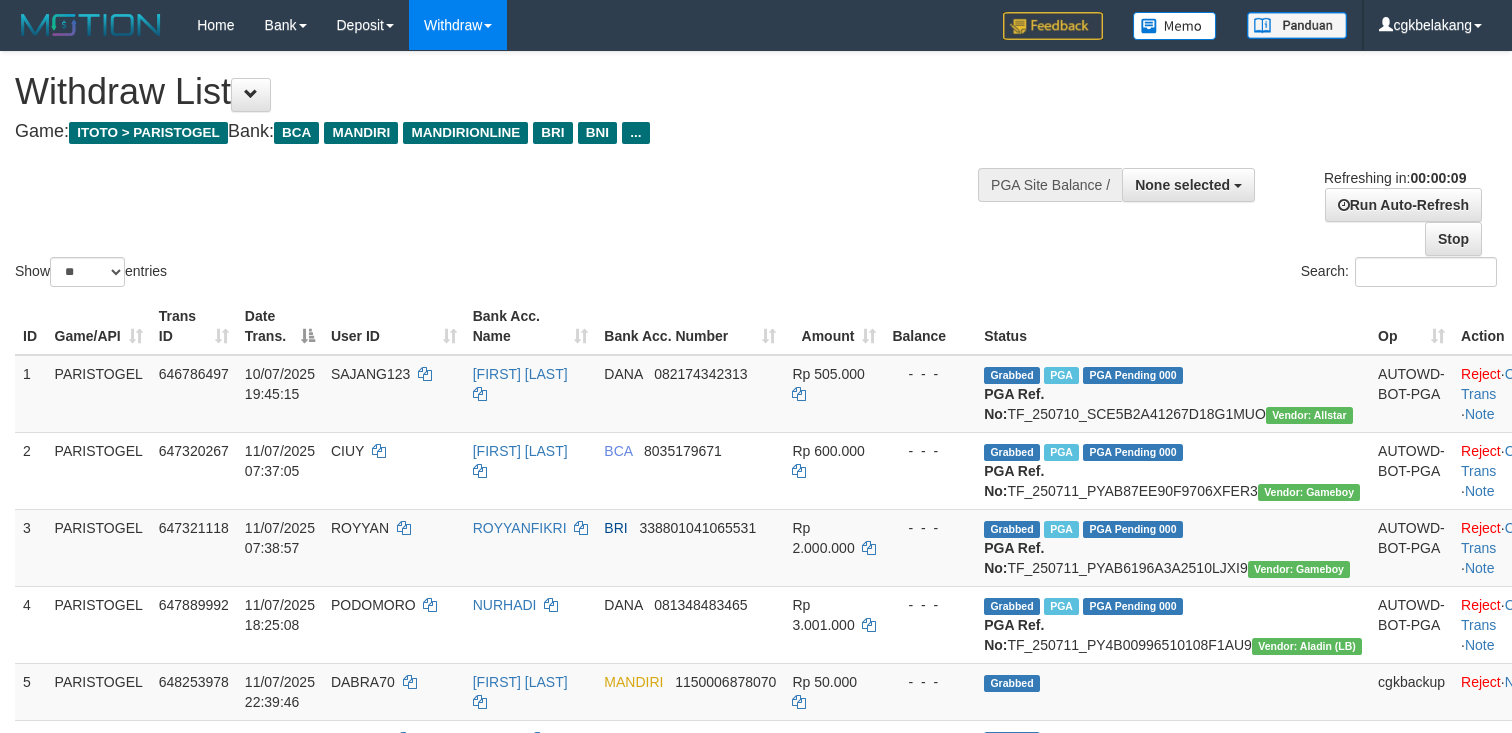 select 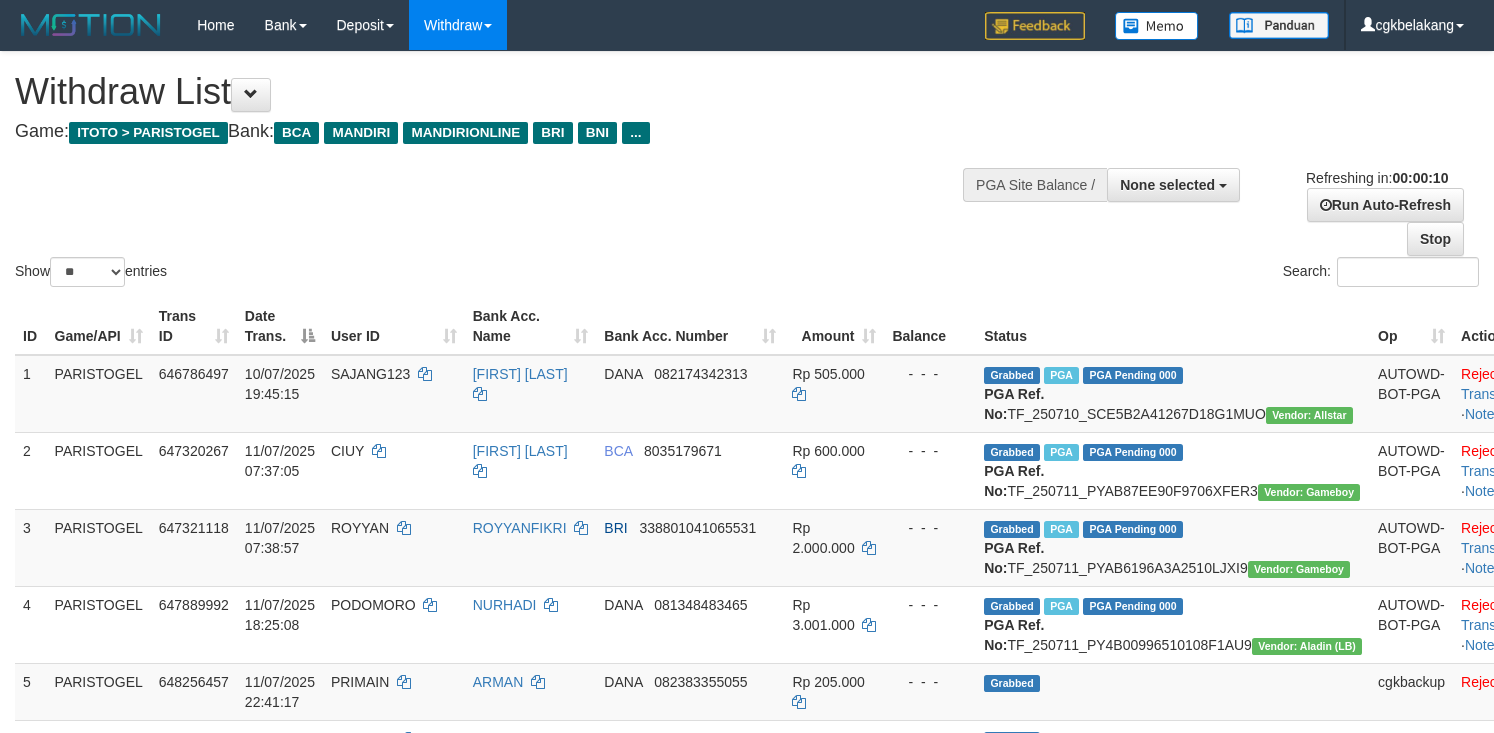 select 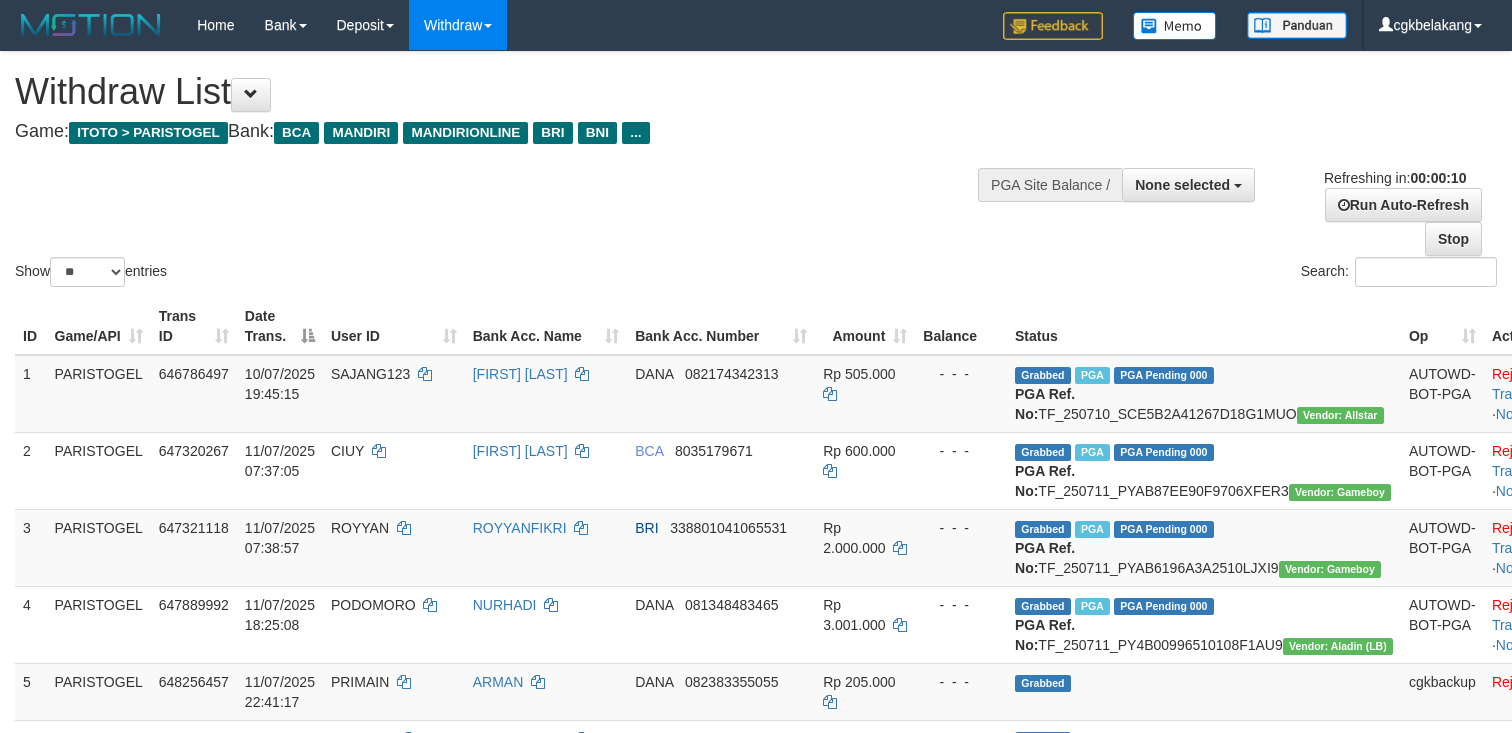 select 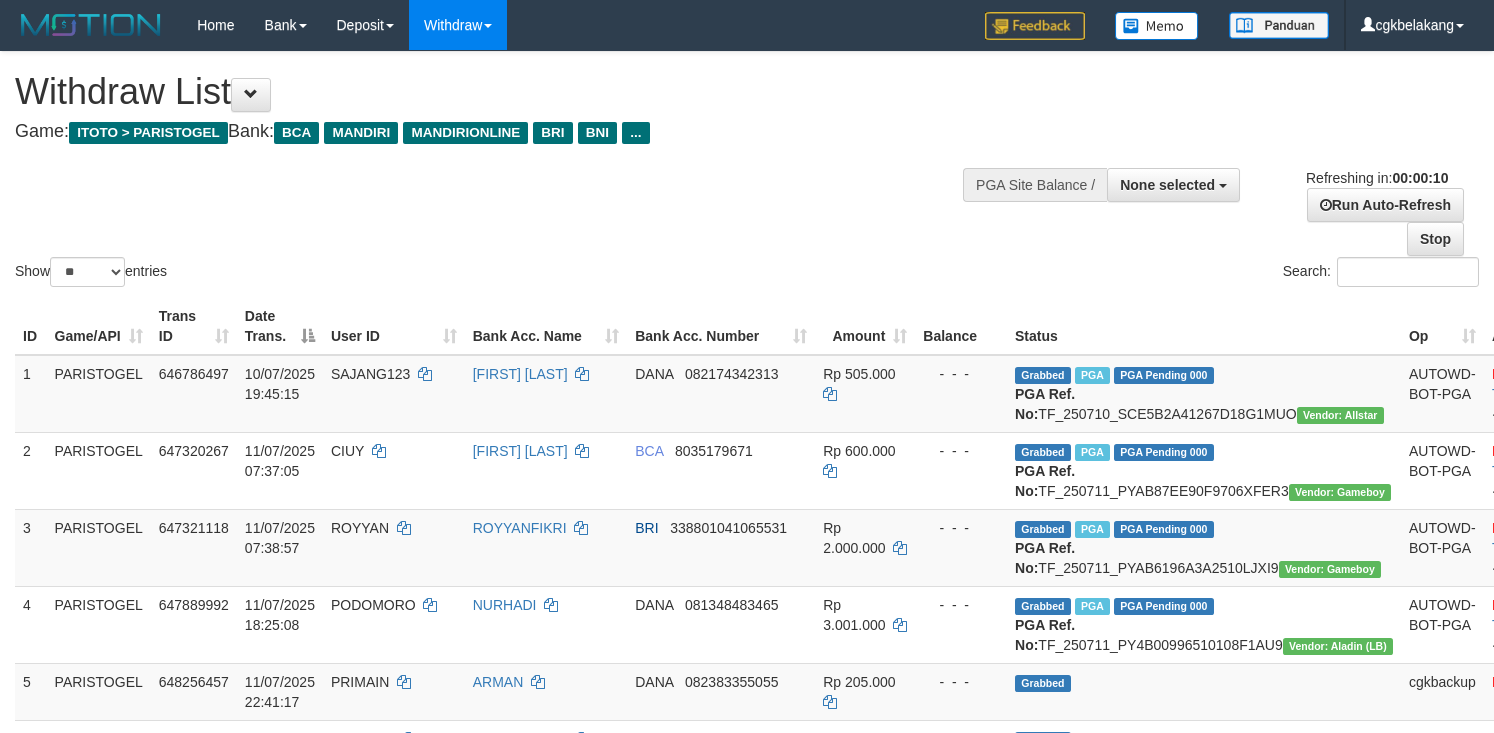 select 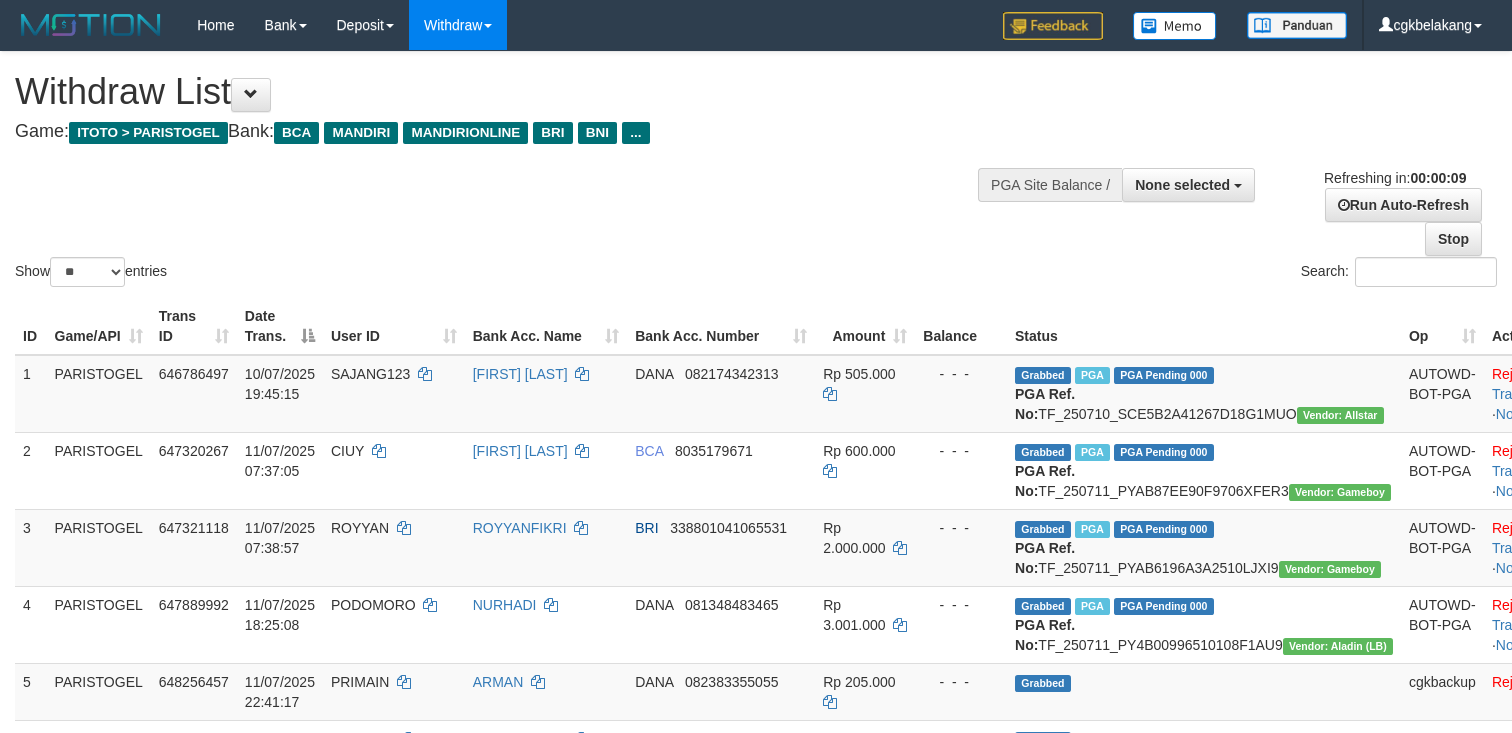 select 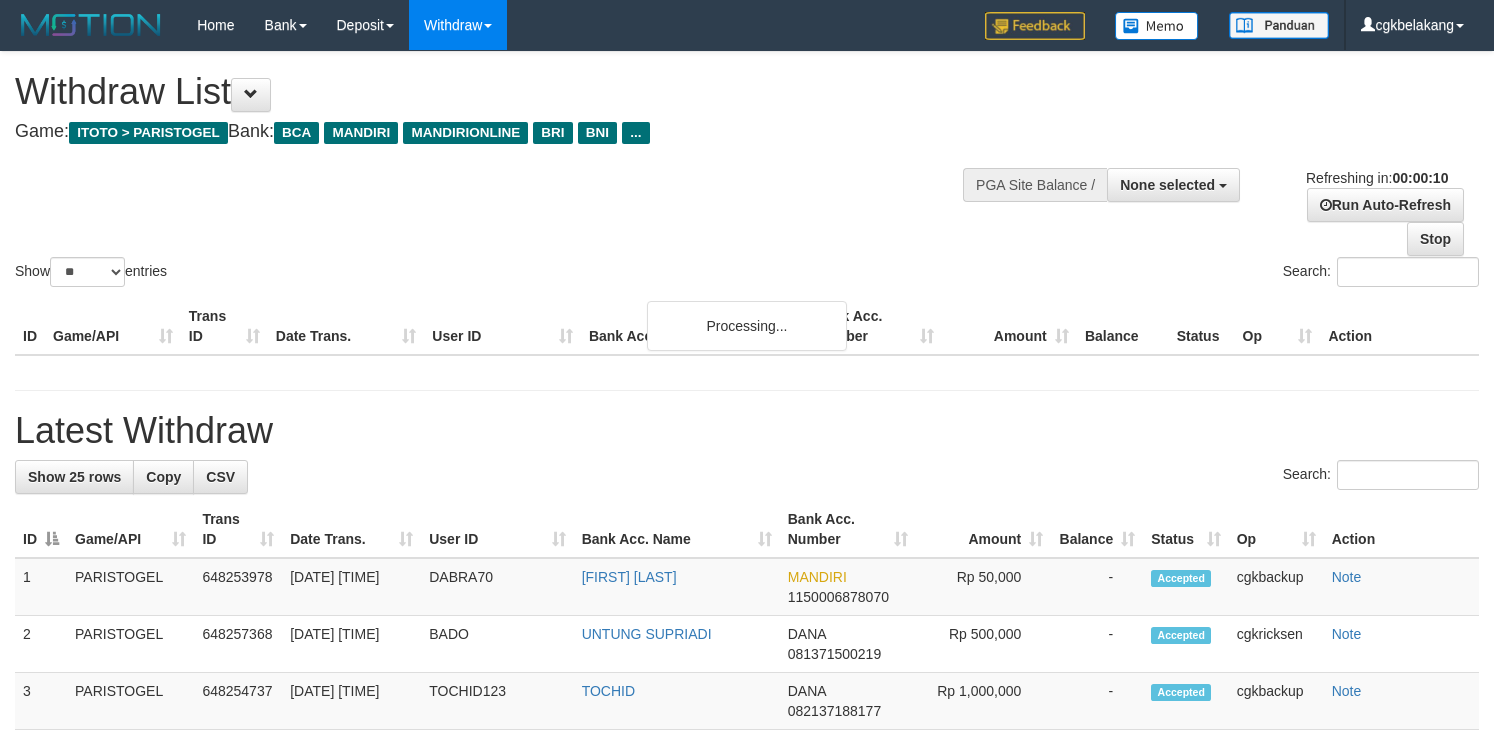 select 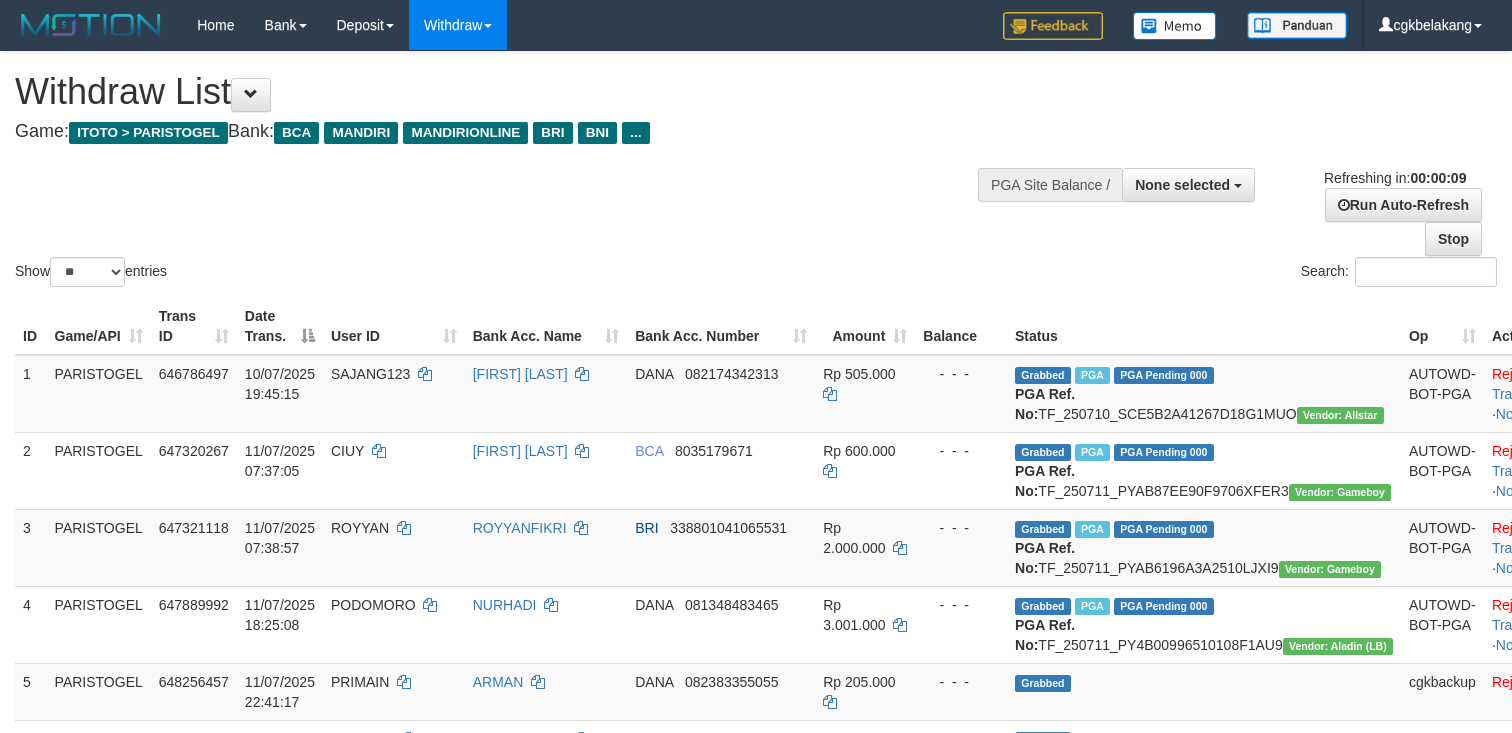 select 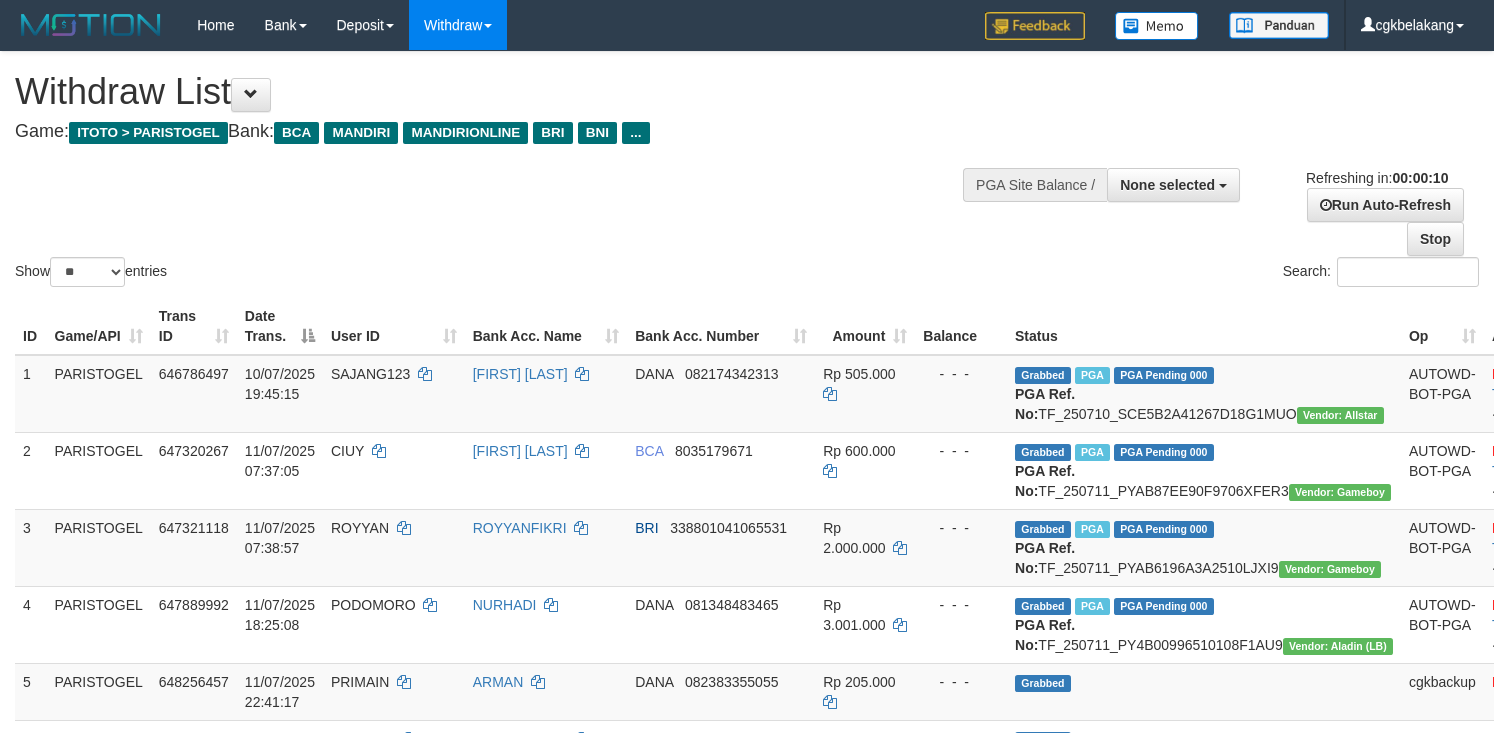 select 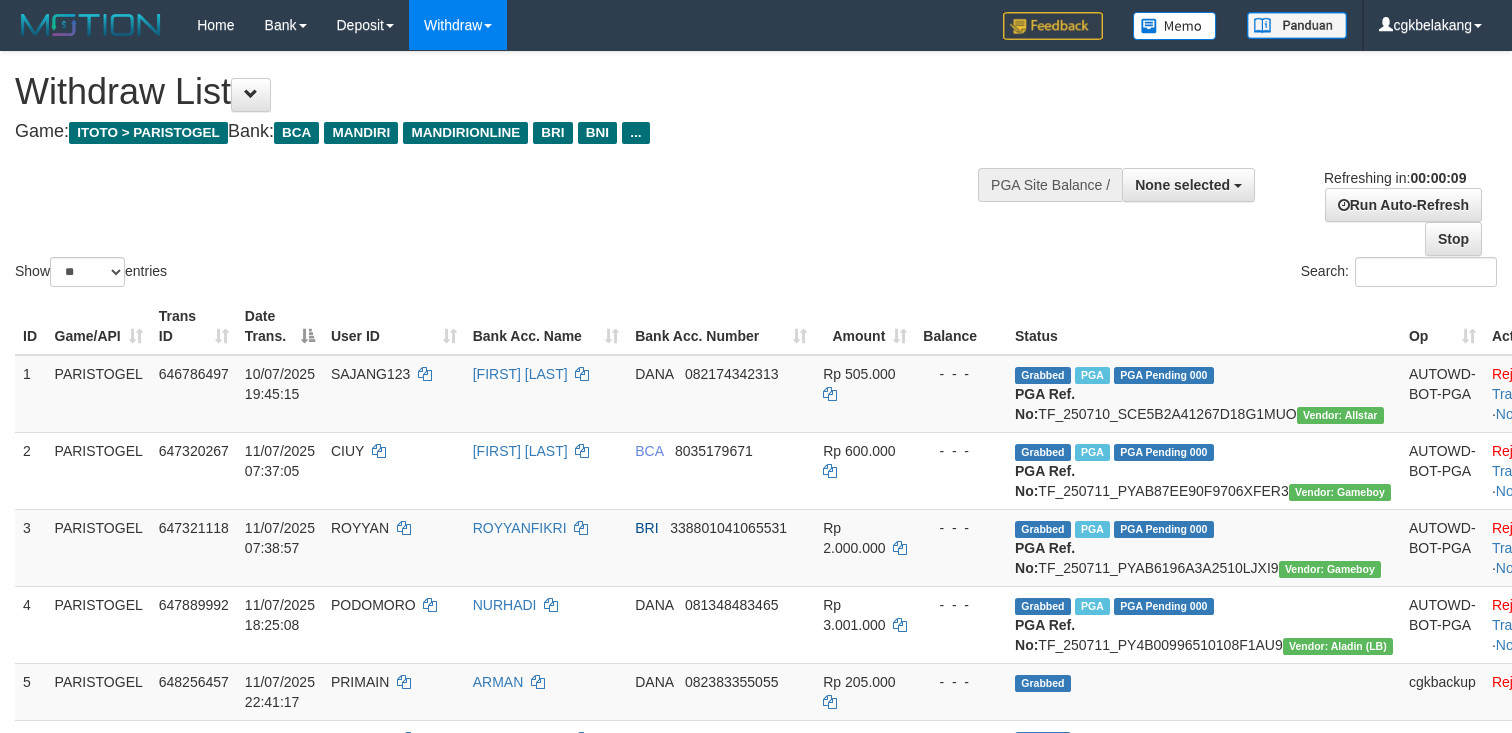 select 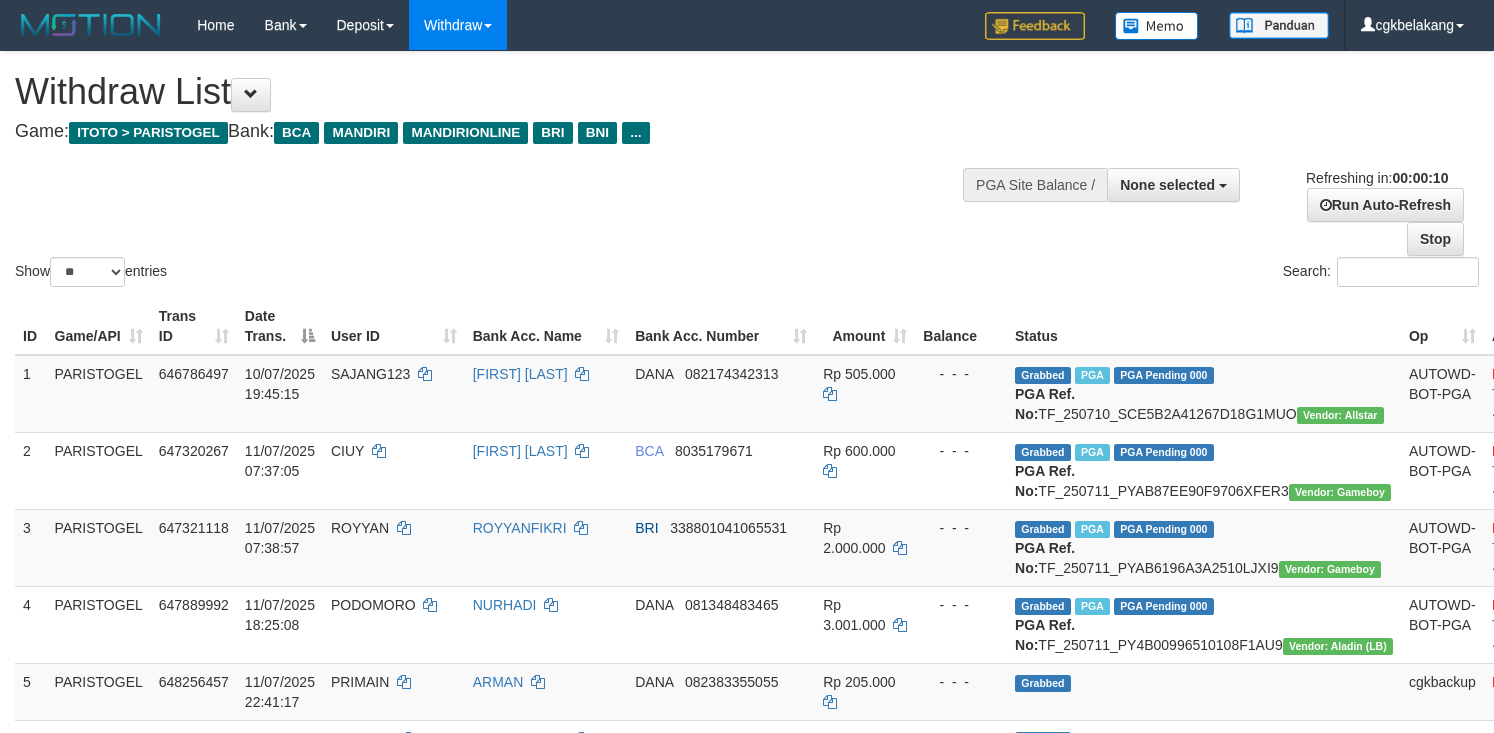 select 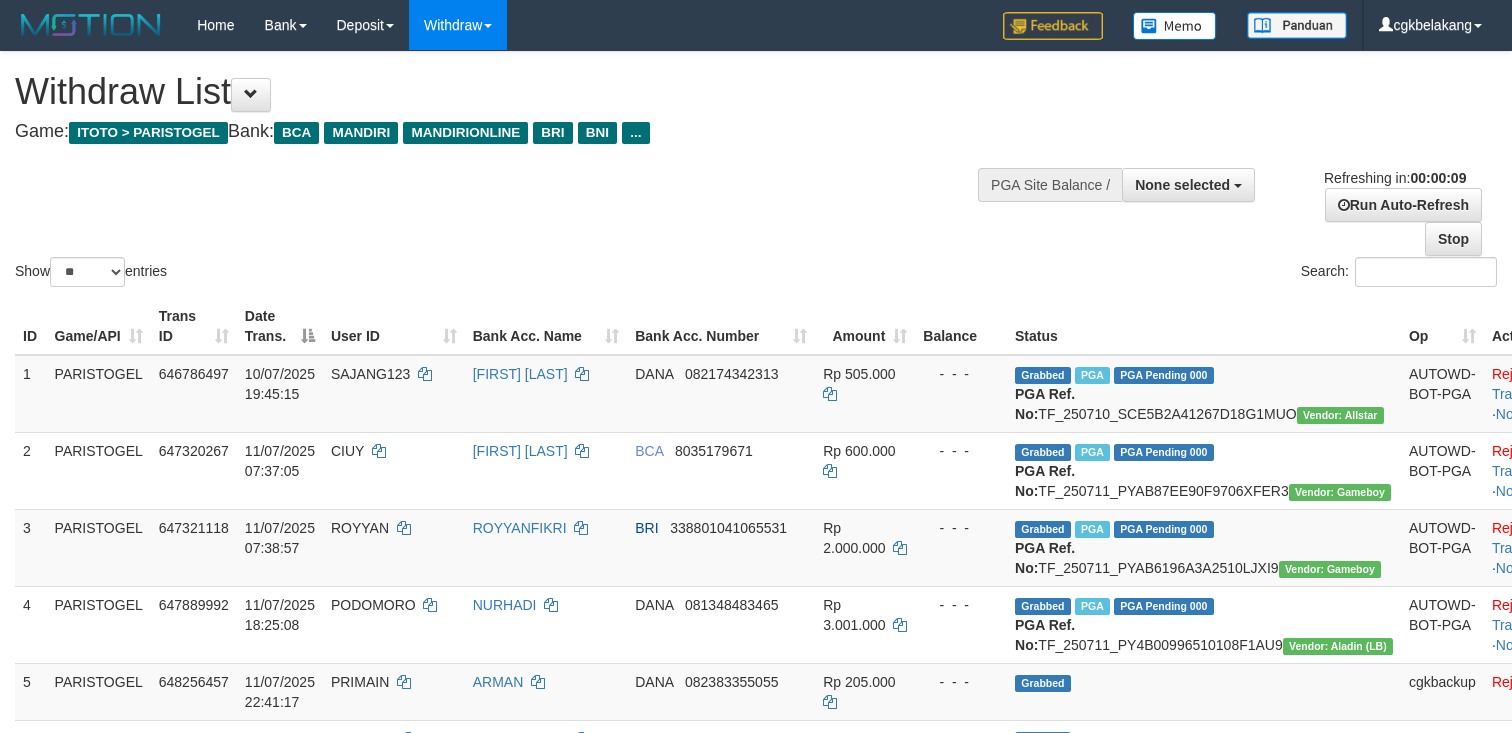 select 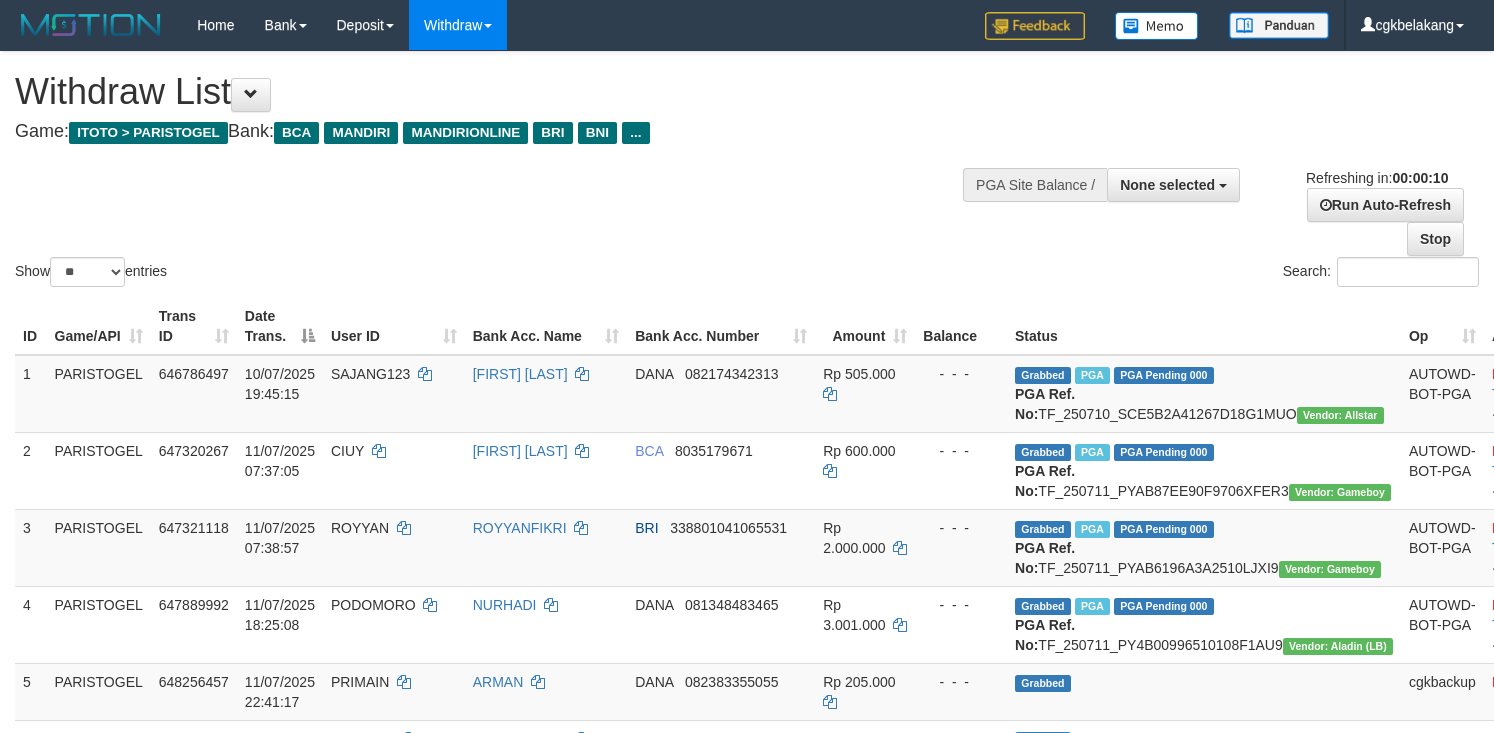select 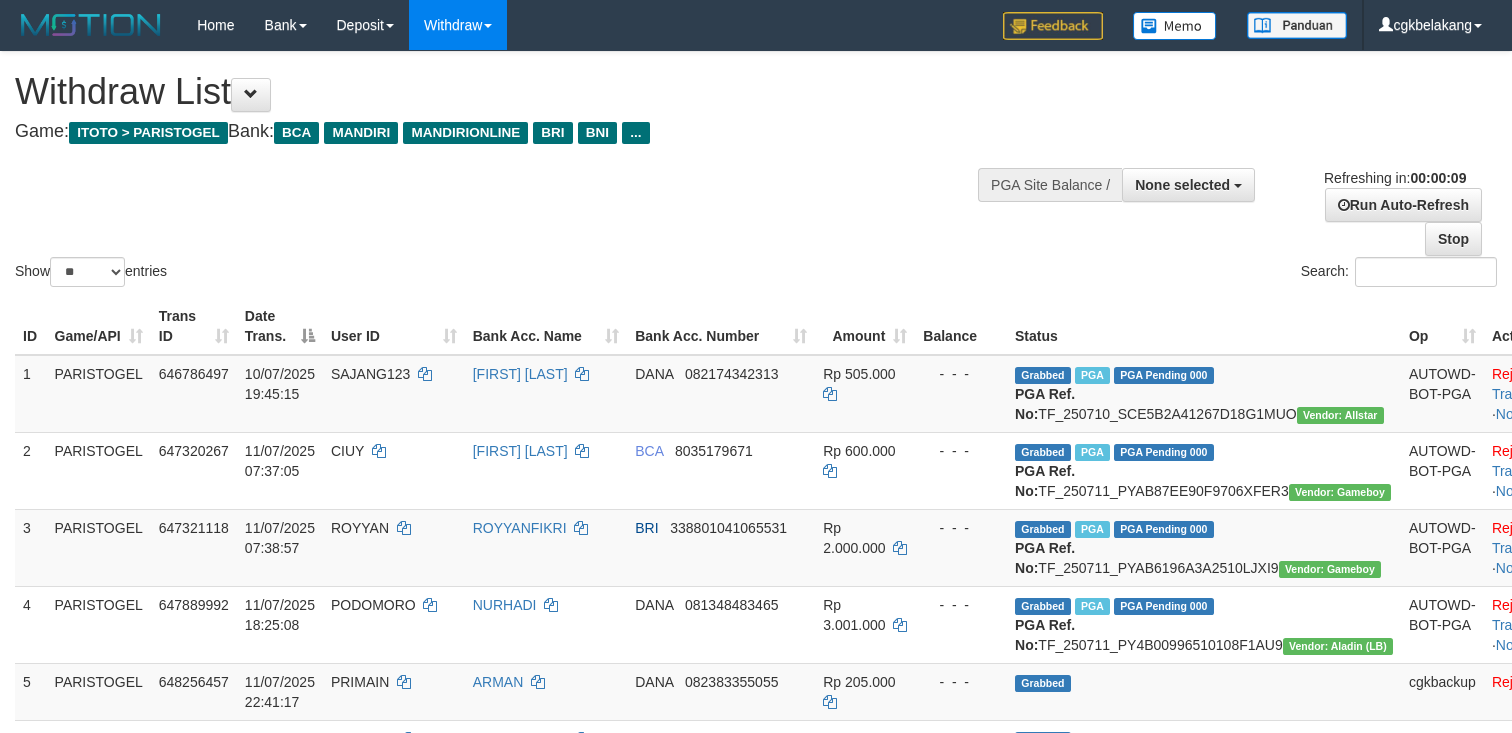 select 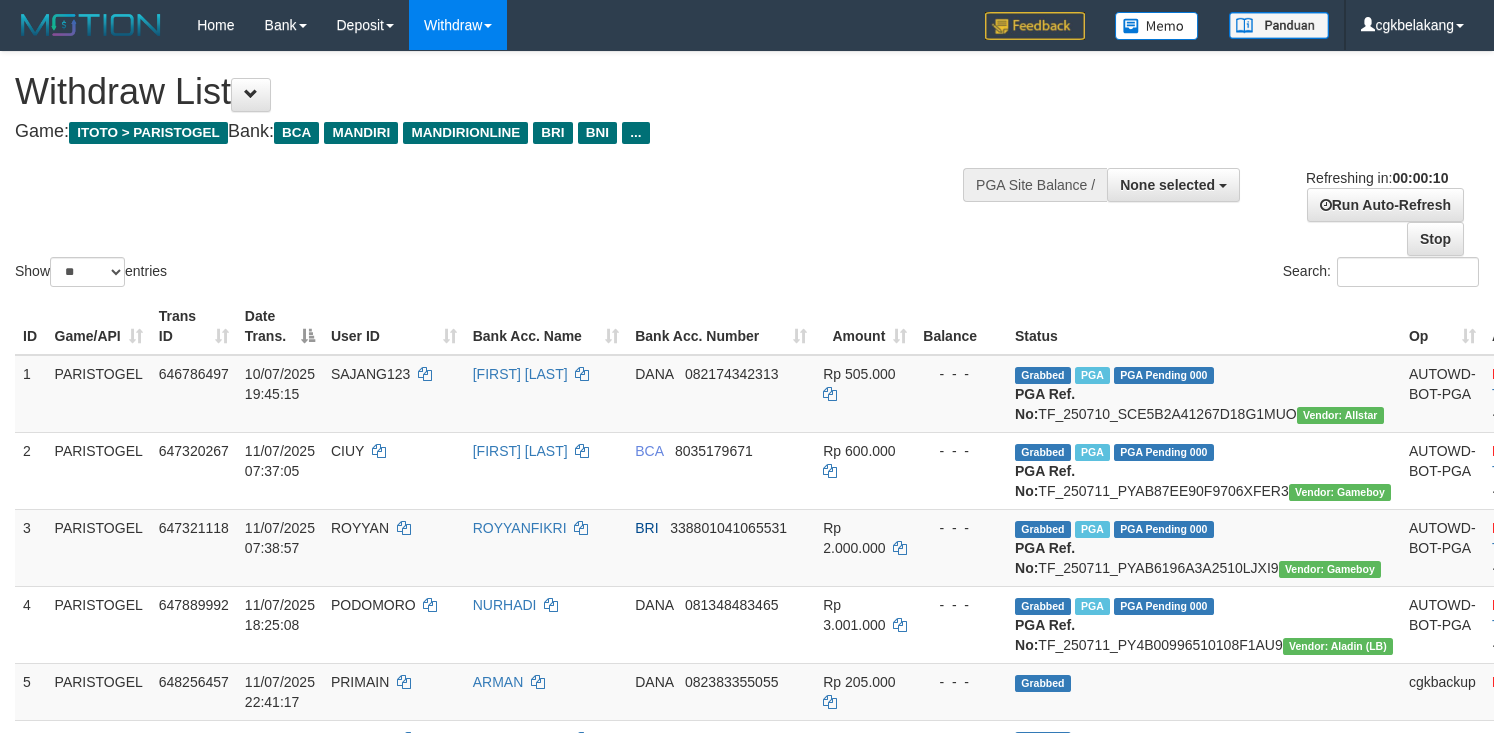 select 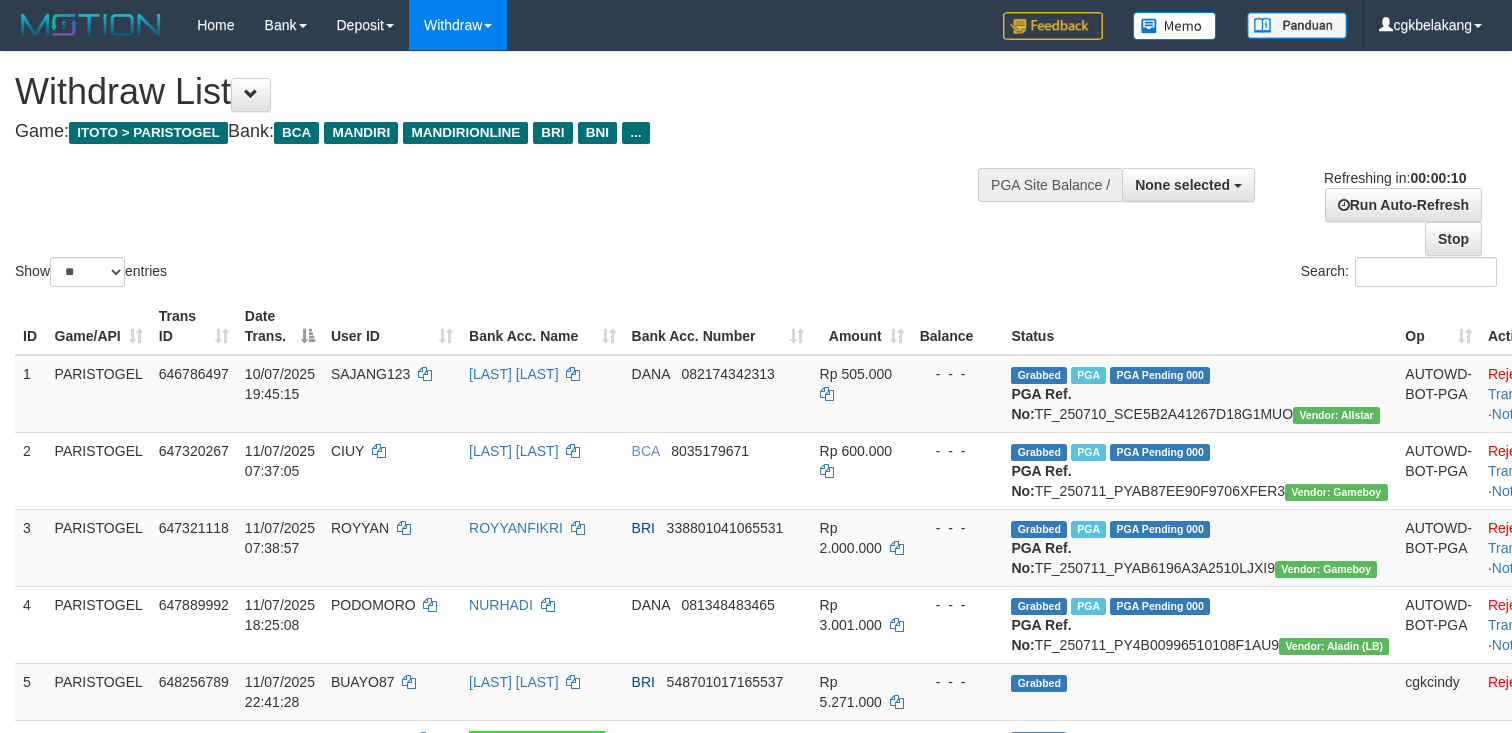 select 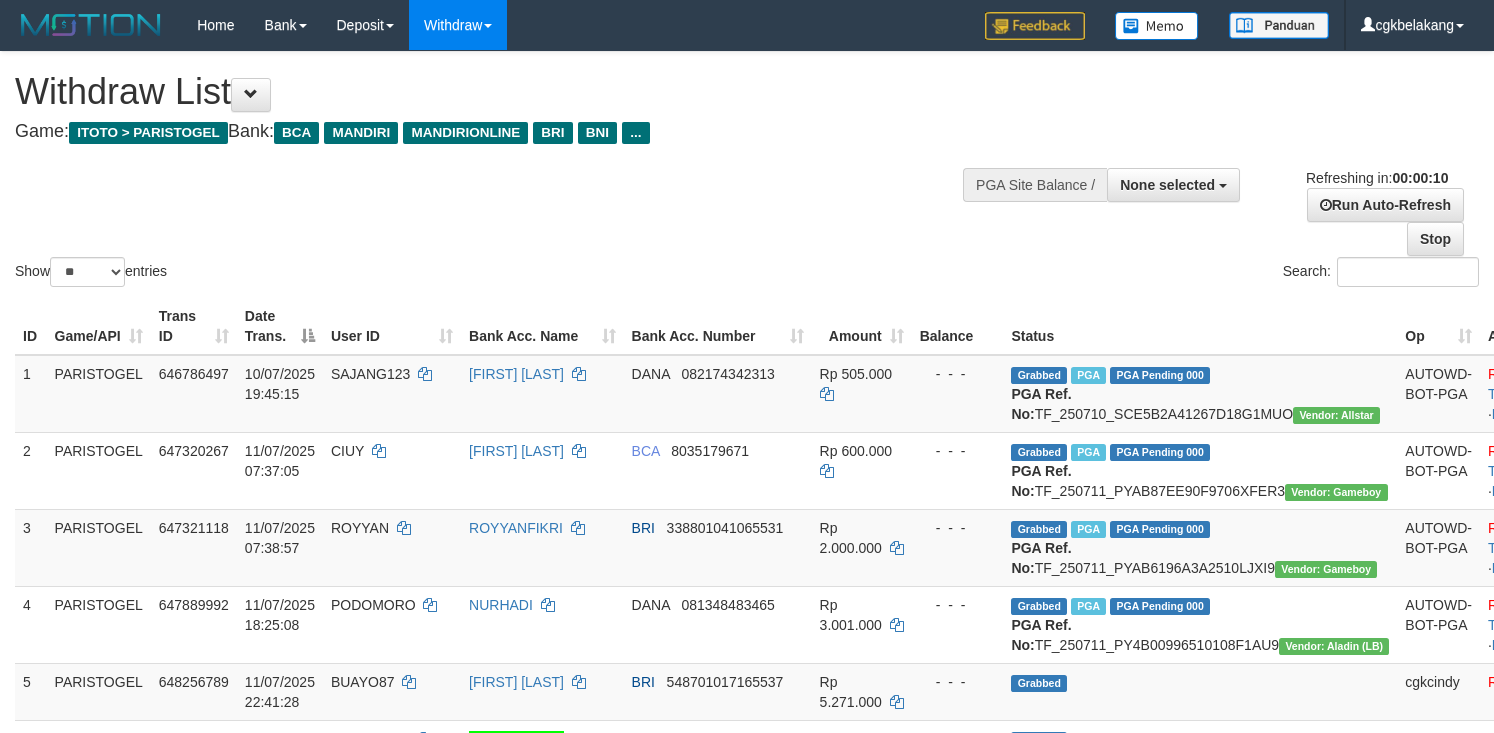 select 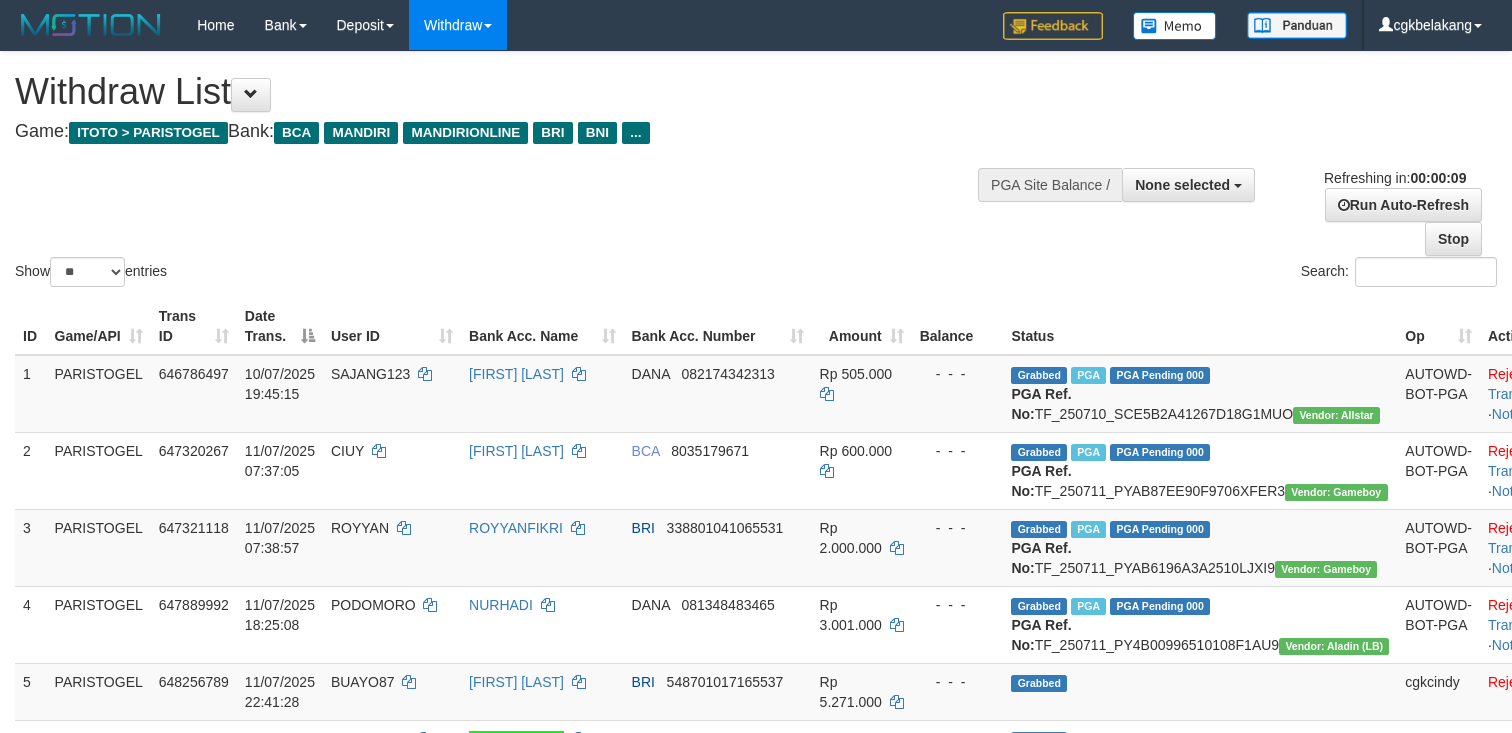 select 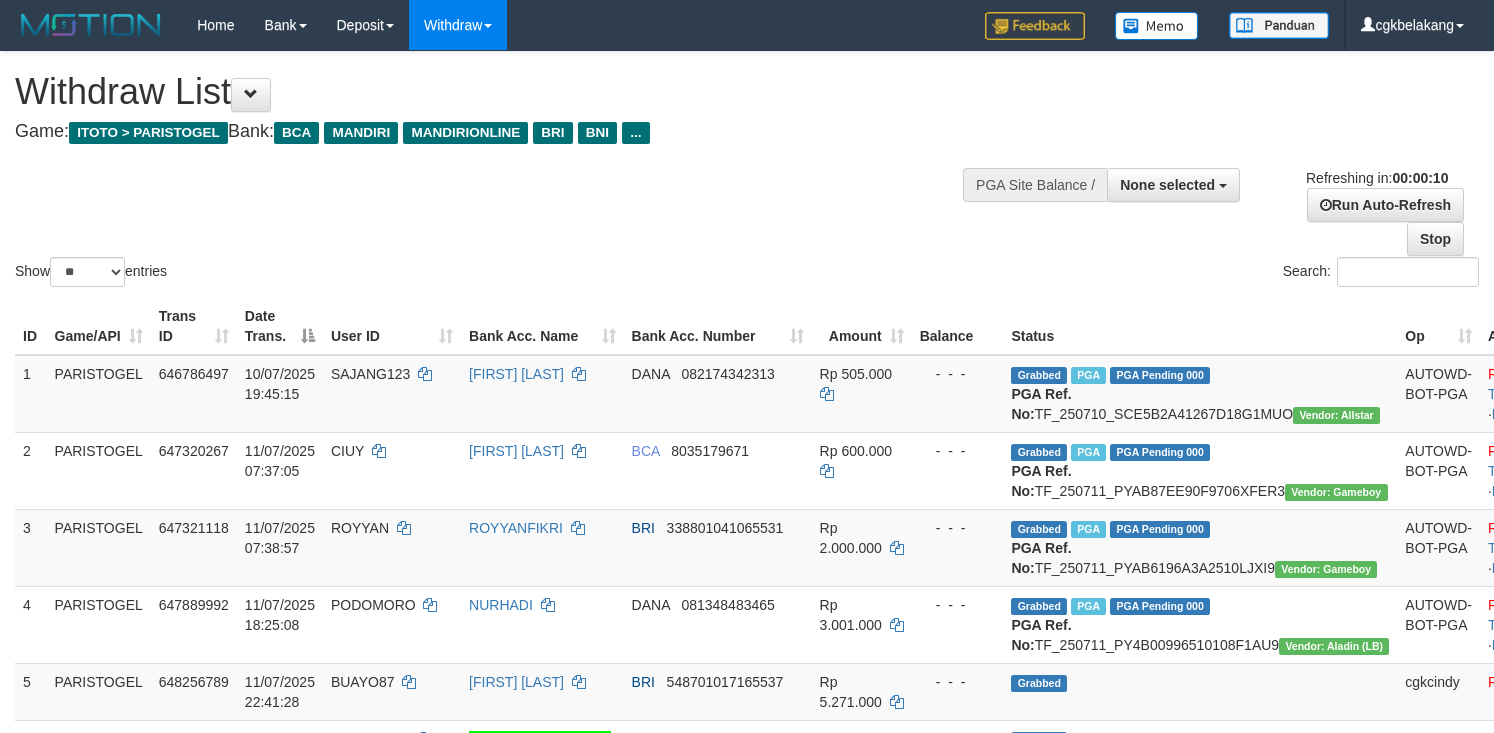 select 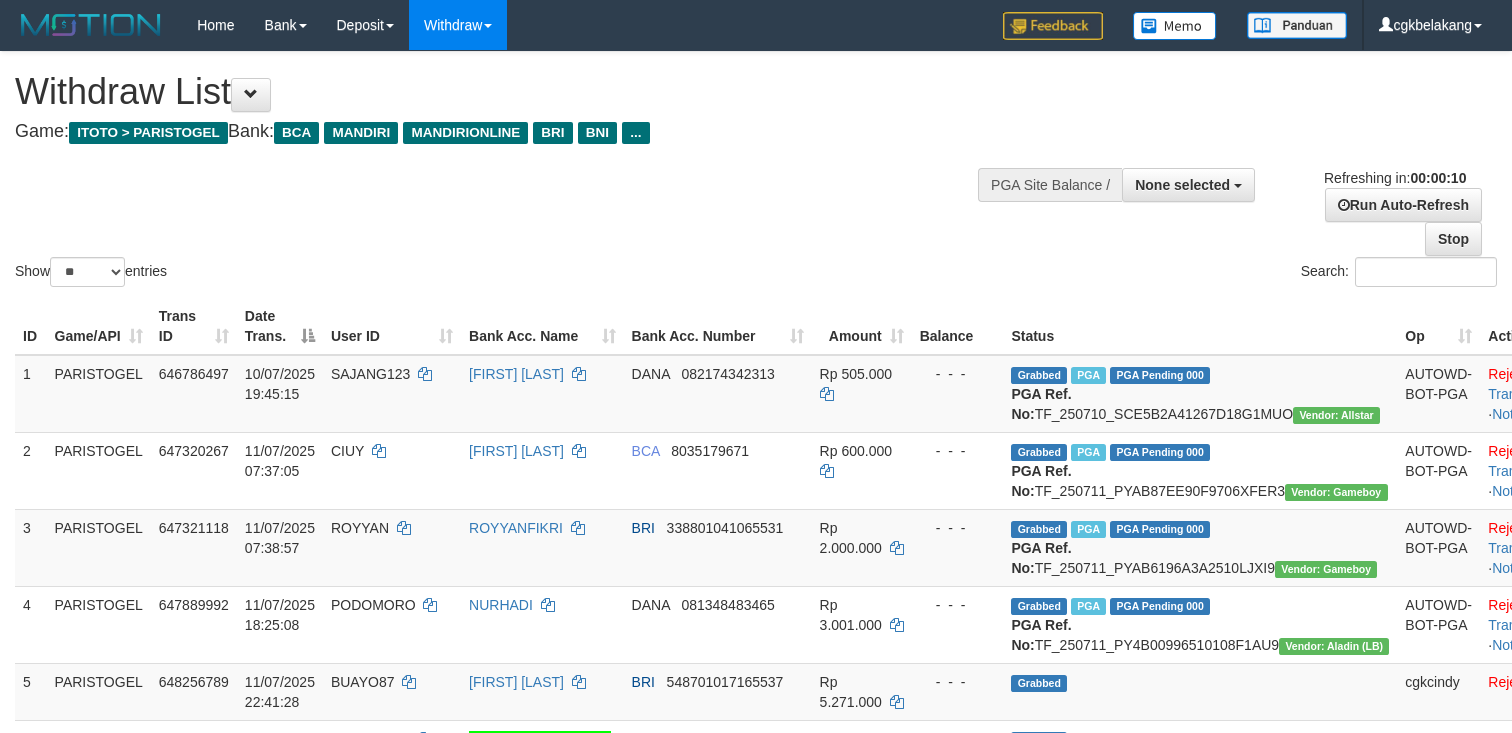 select 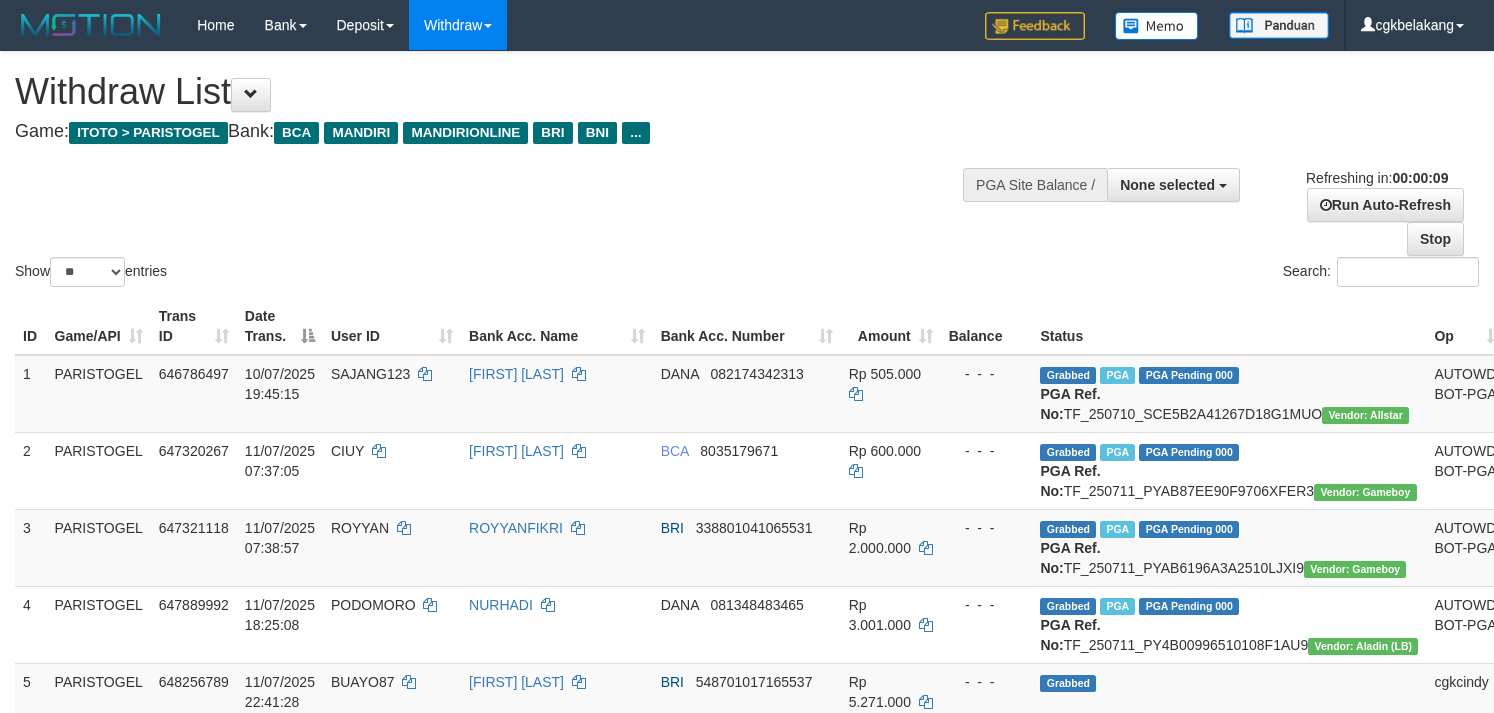 select 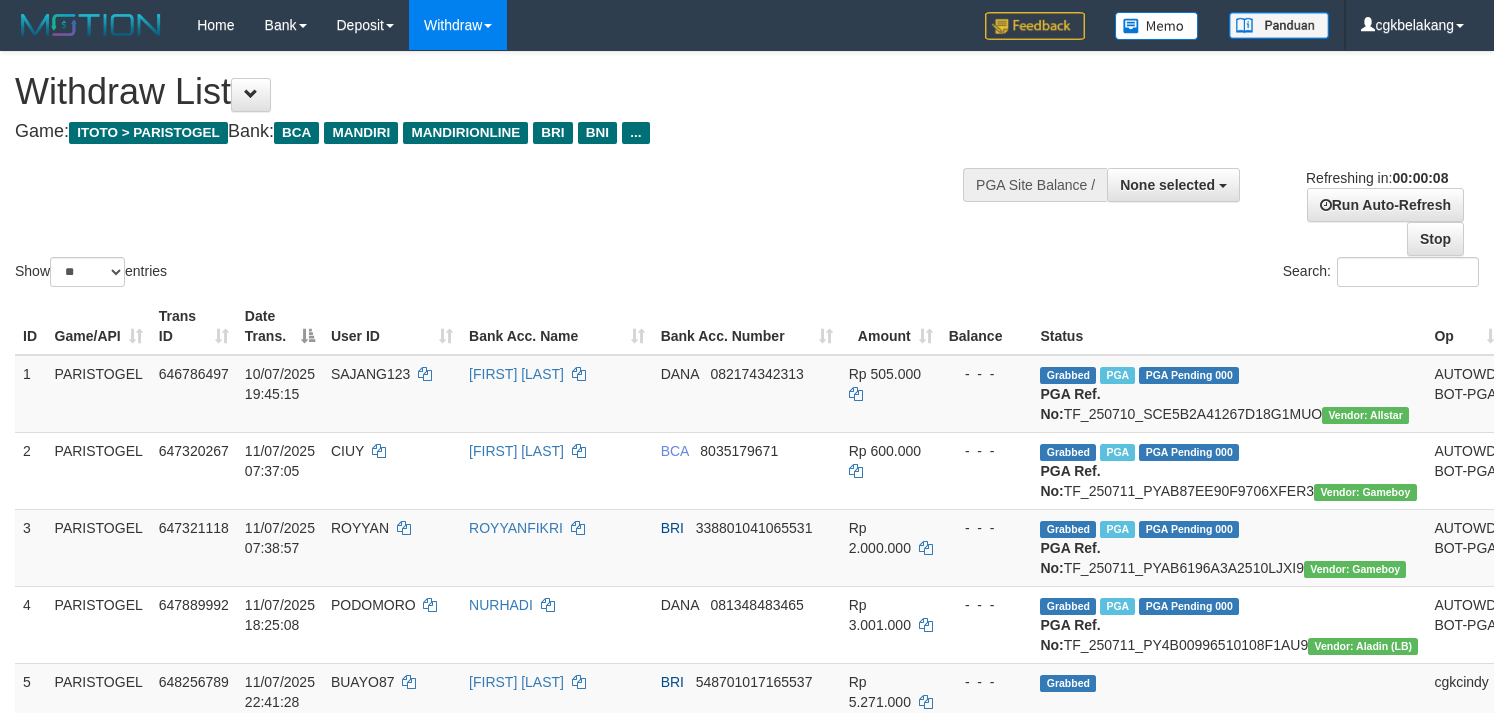 scroll, scrollTop: 0, scrollLeft: 0, axis: both 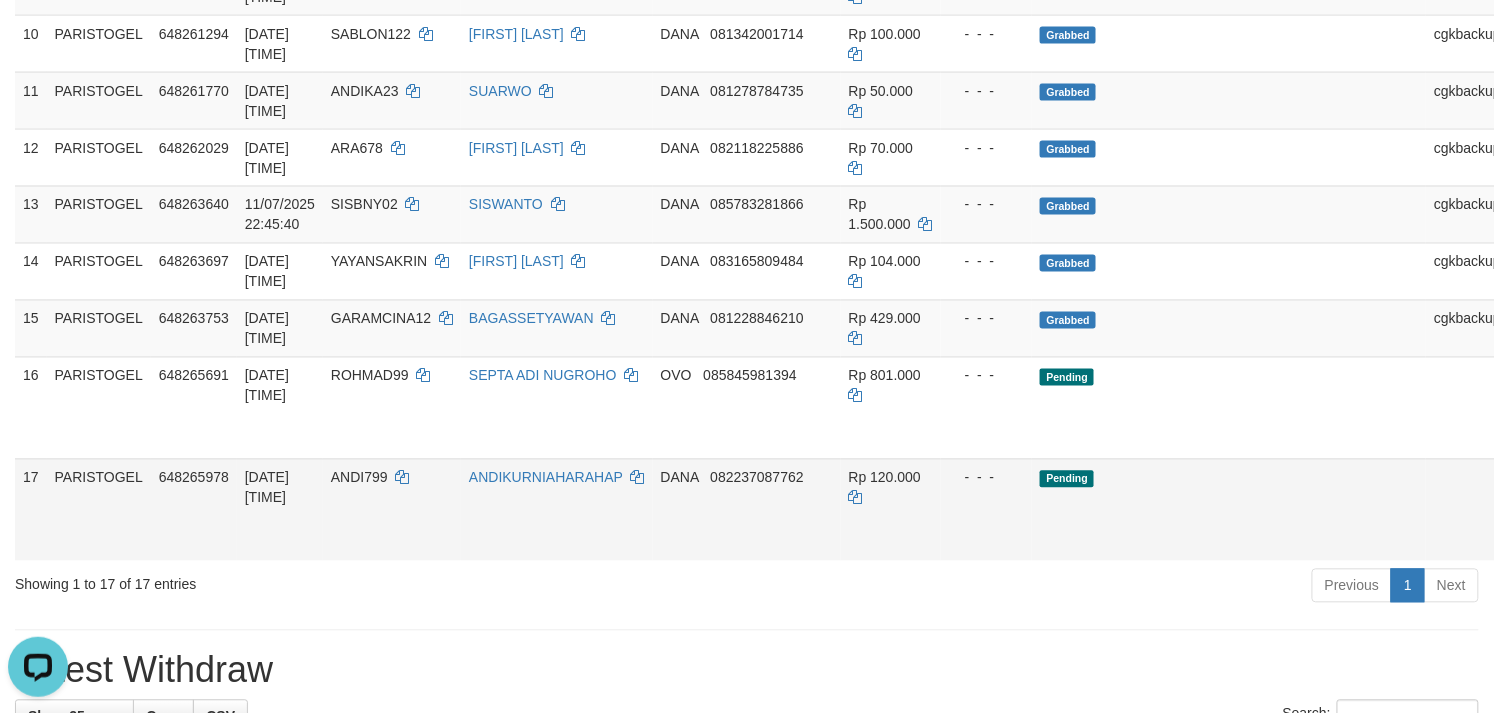 click on "Allow Grab" at bounding box center [1533, 488] 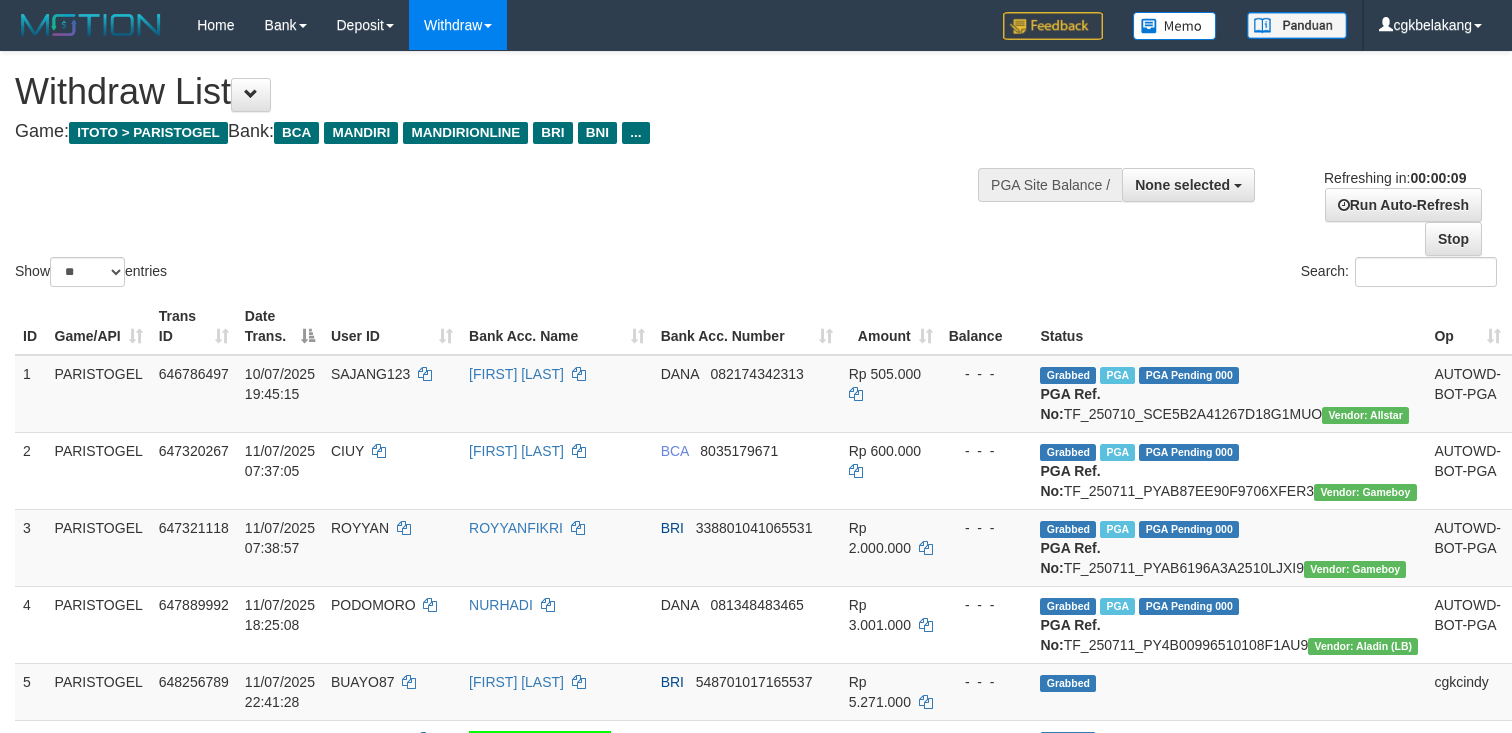 select 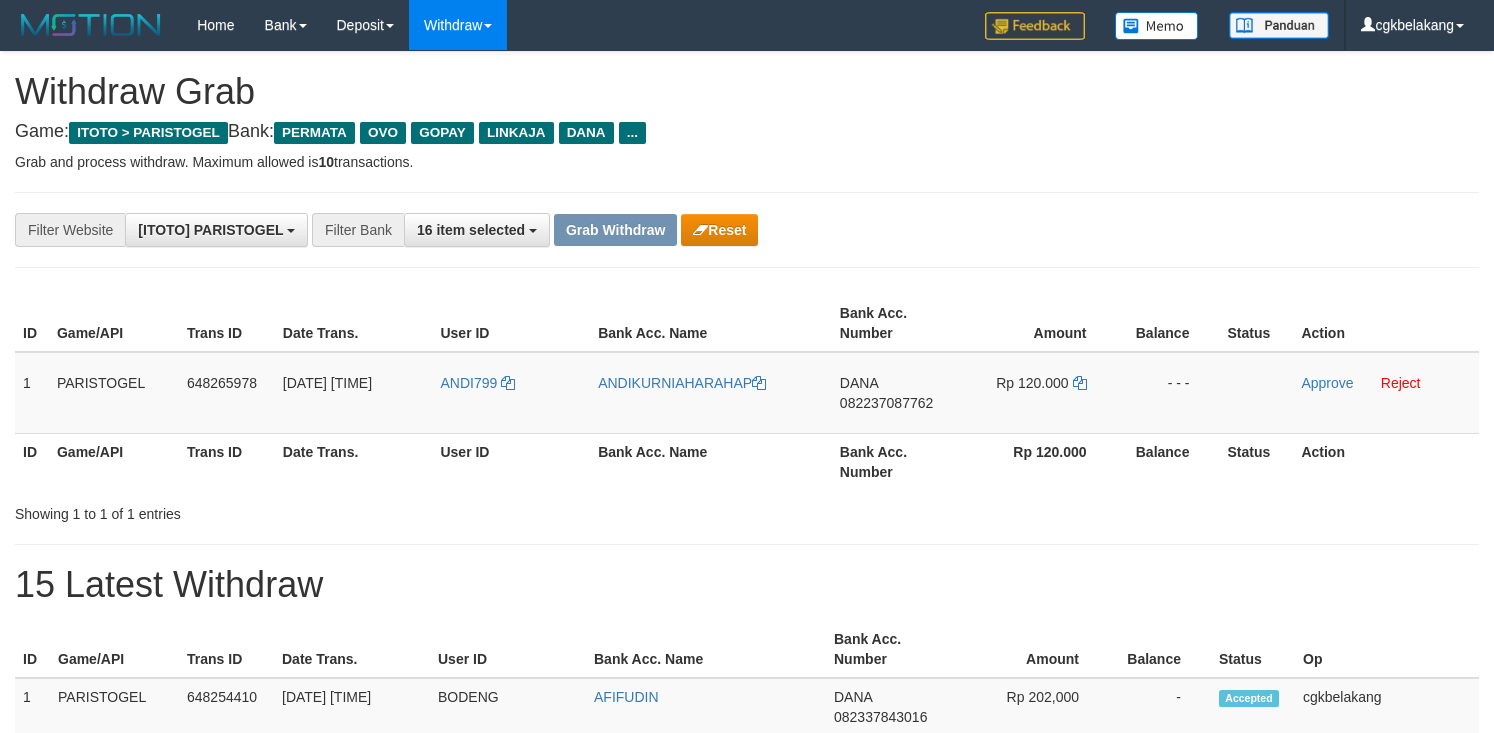 scroll, scrollTop: 0, scrollLeft: 0, axis: both 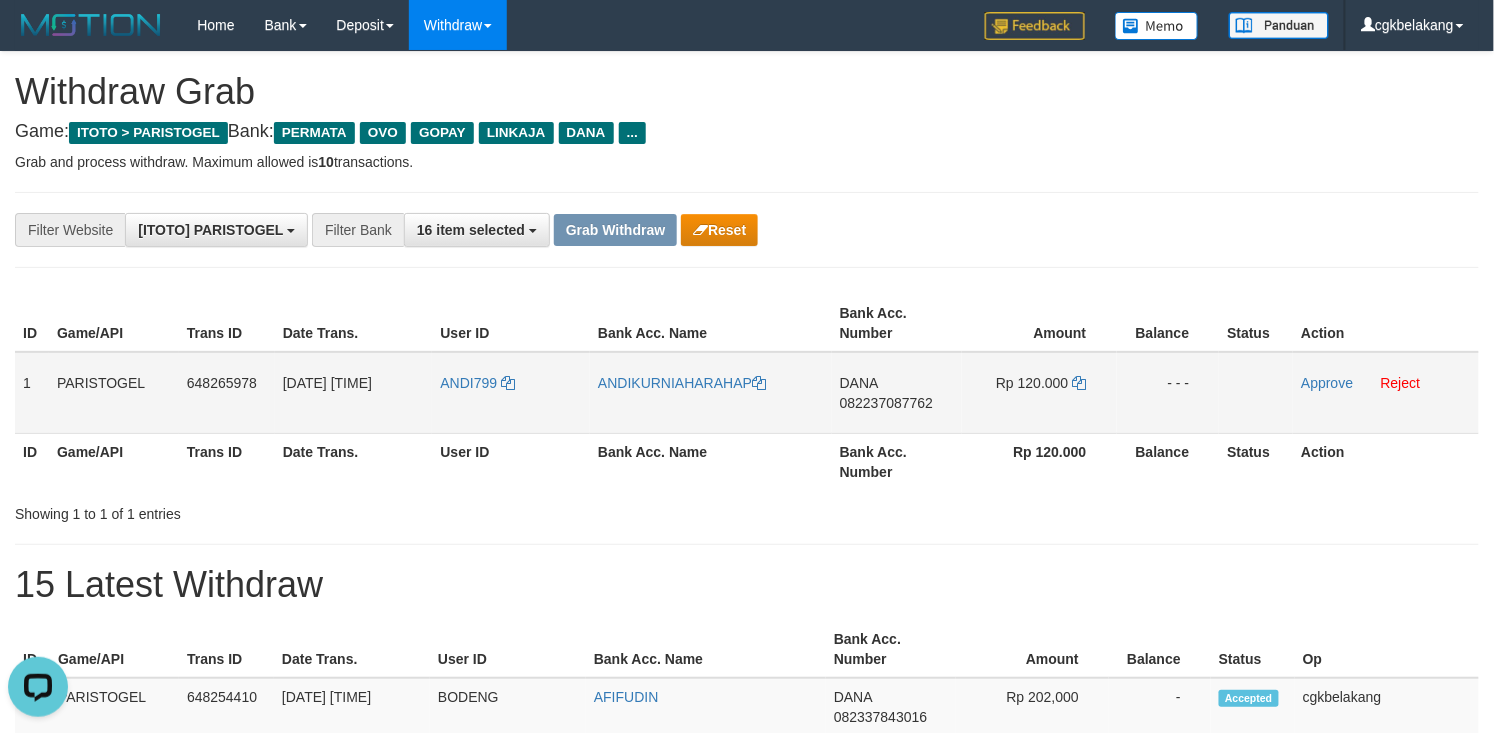 click on "ANDI799" at bounding box center (511, 393) 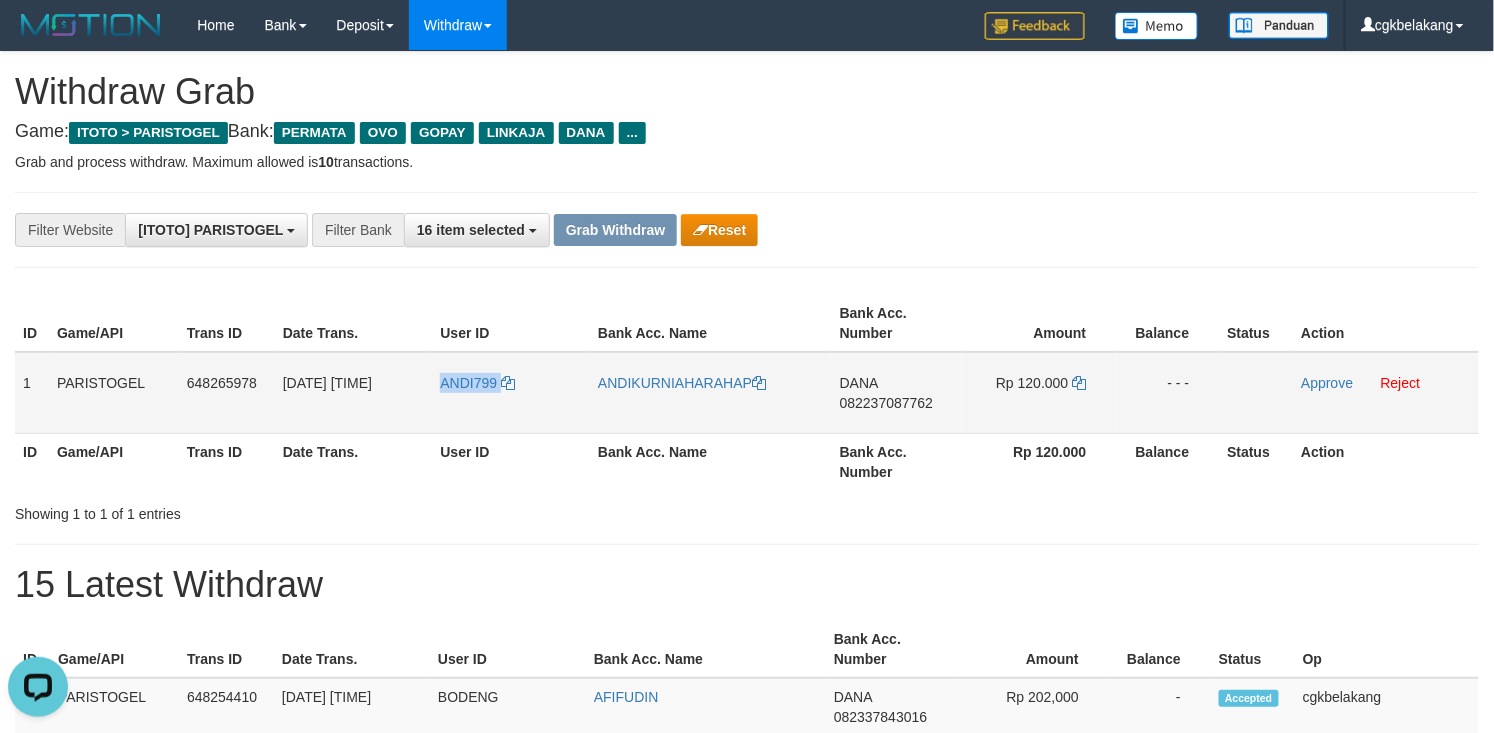 click on "ANDI799" at bounding box center [511, 393] 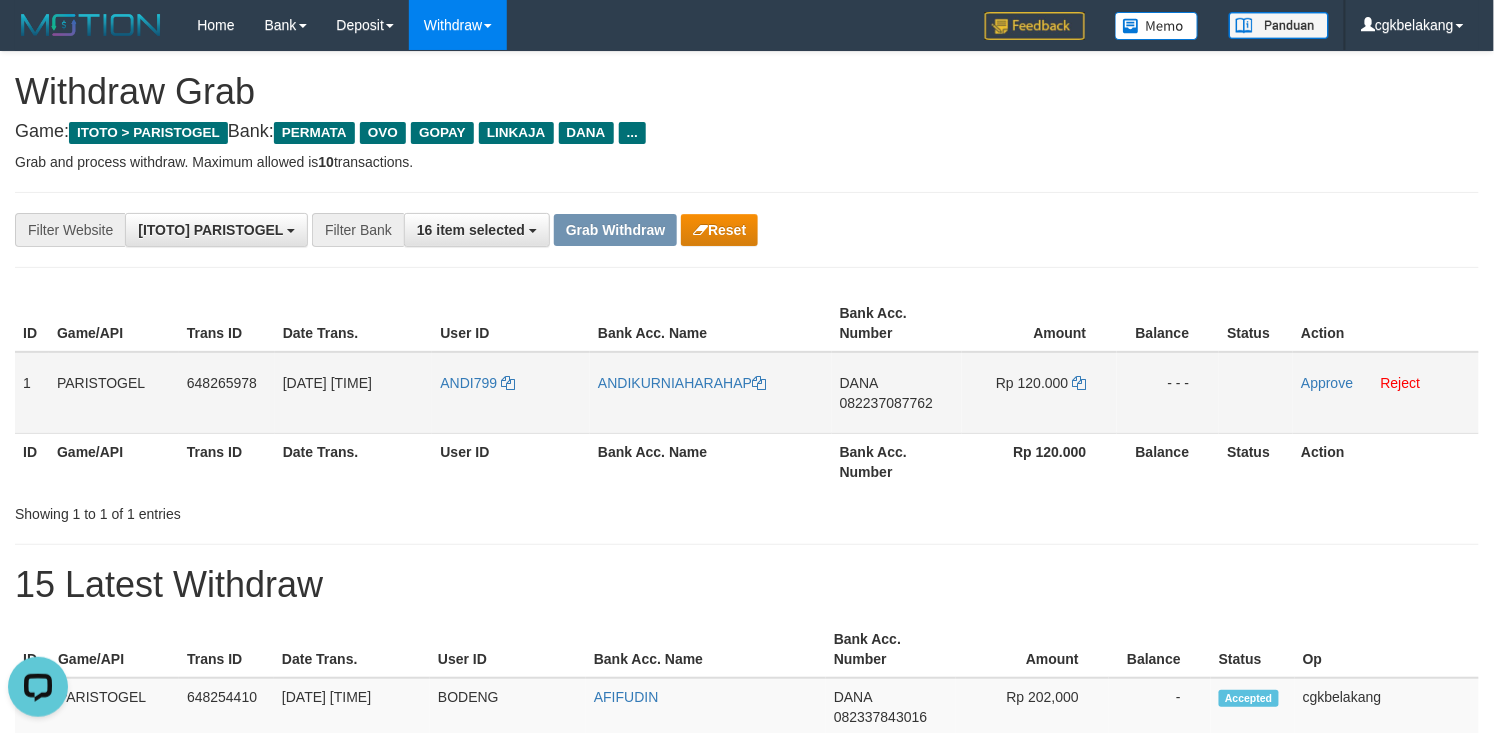 click on "ANDIKURNIAHARAHAP" at bounding box center [711, 393] 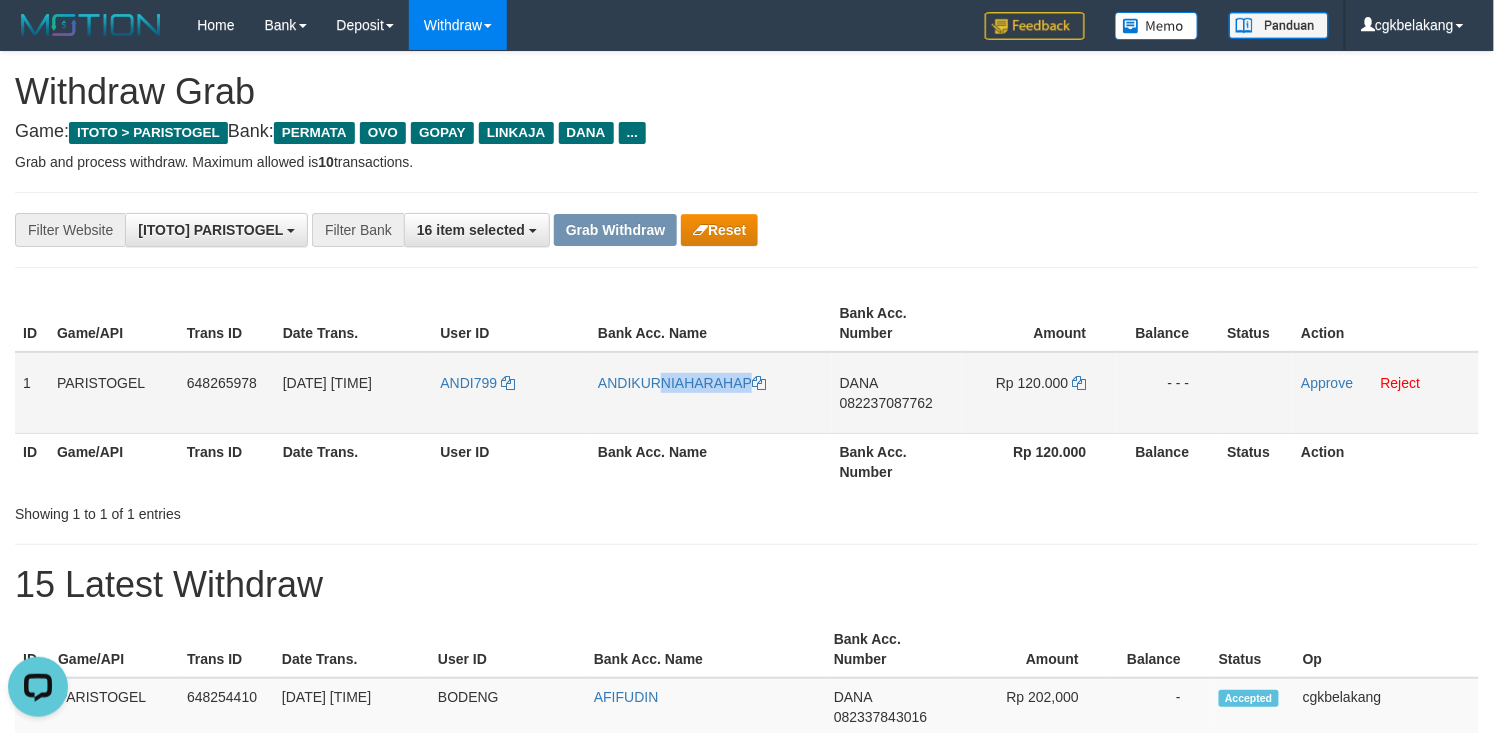 click on "ANDIKURNIAHARAHAP" at bounding box center (711, 393) 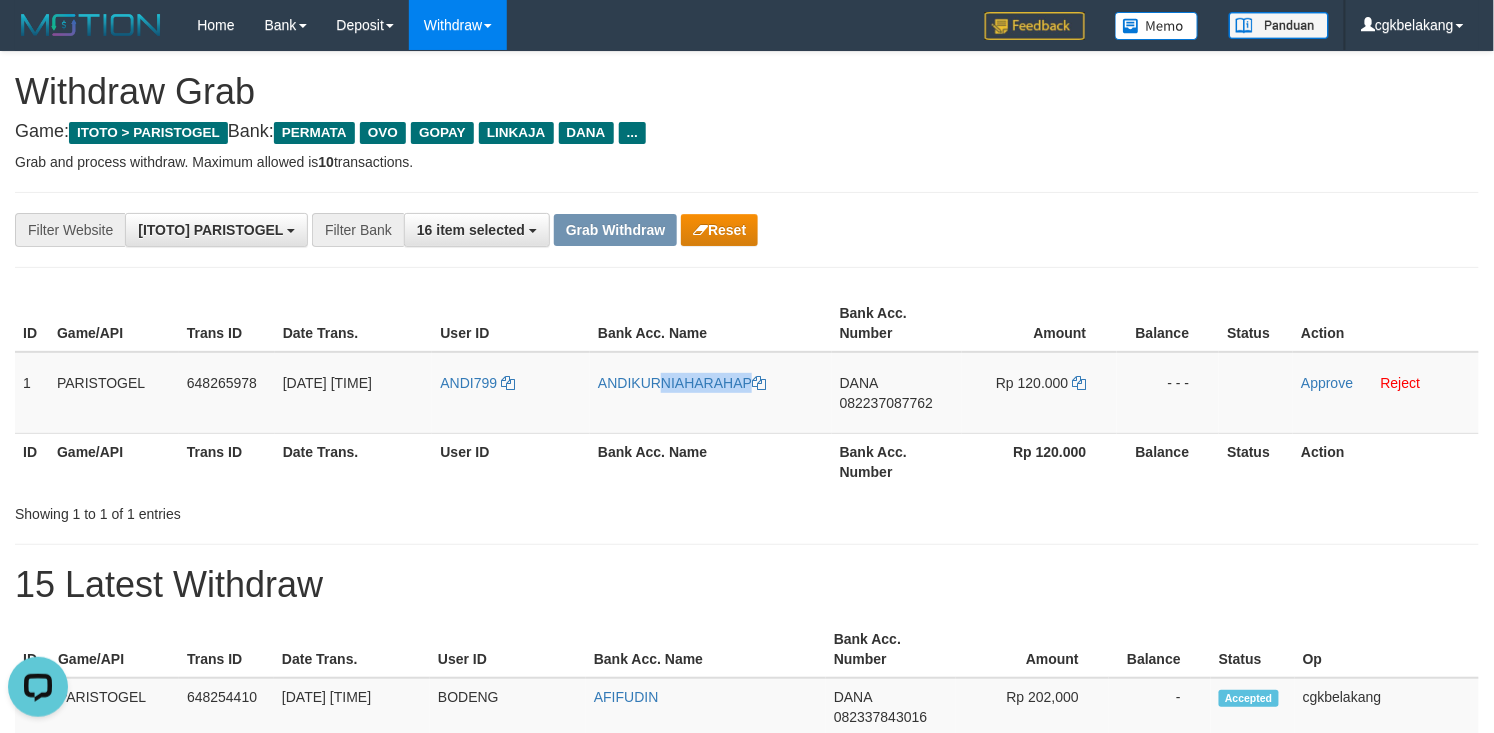 copy on "ANDIKURNIAHARAHAP" 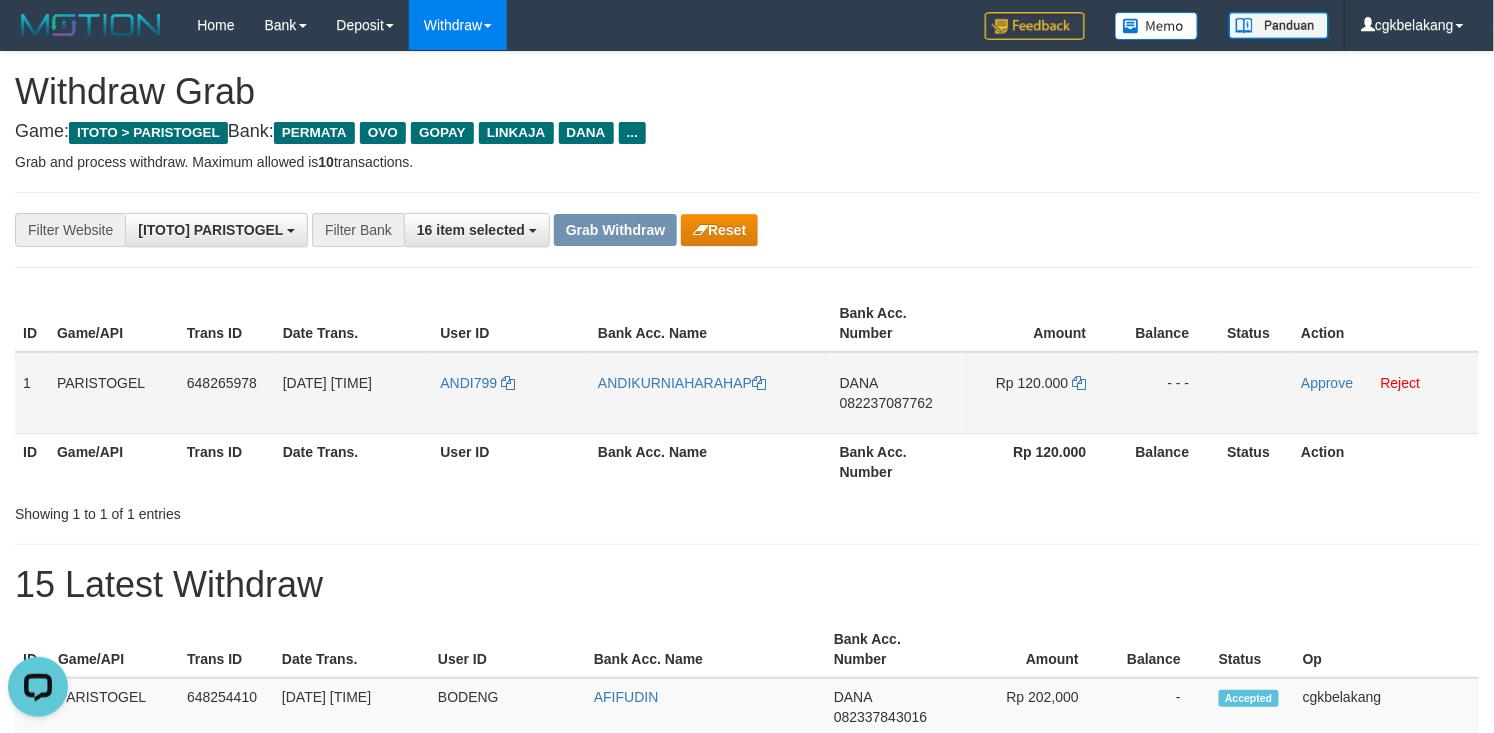 click on "DANA
082237087762" at bounding box center (897, 393) 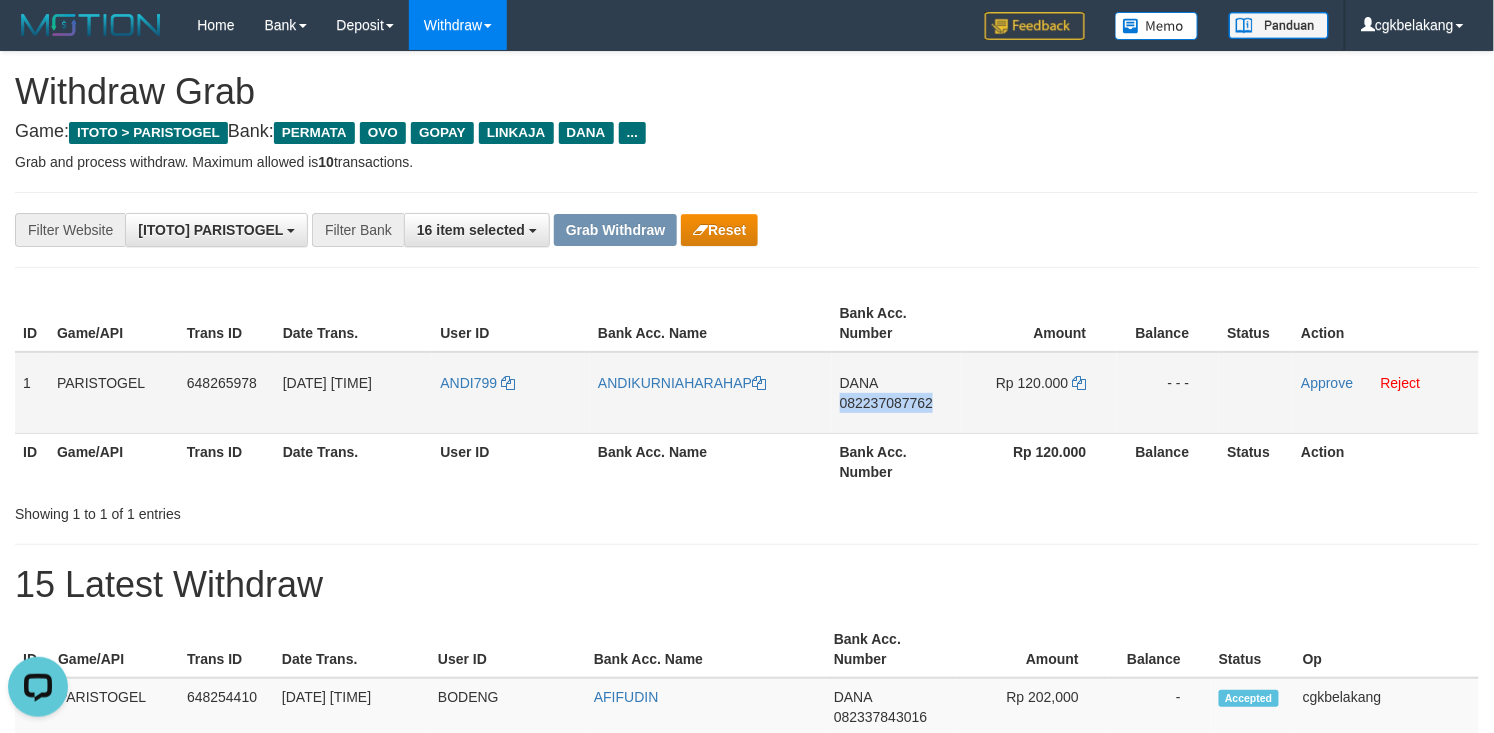 click on "DANA
082237087762" at bounding box center (897, 393) 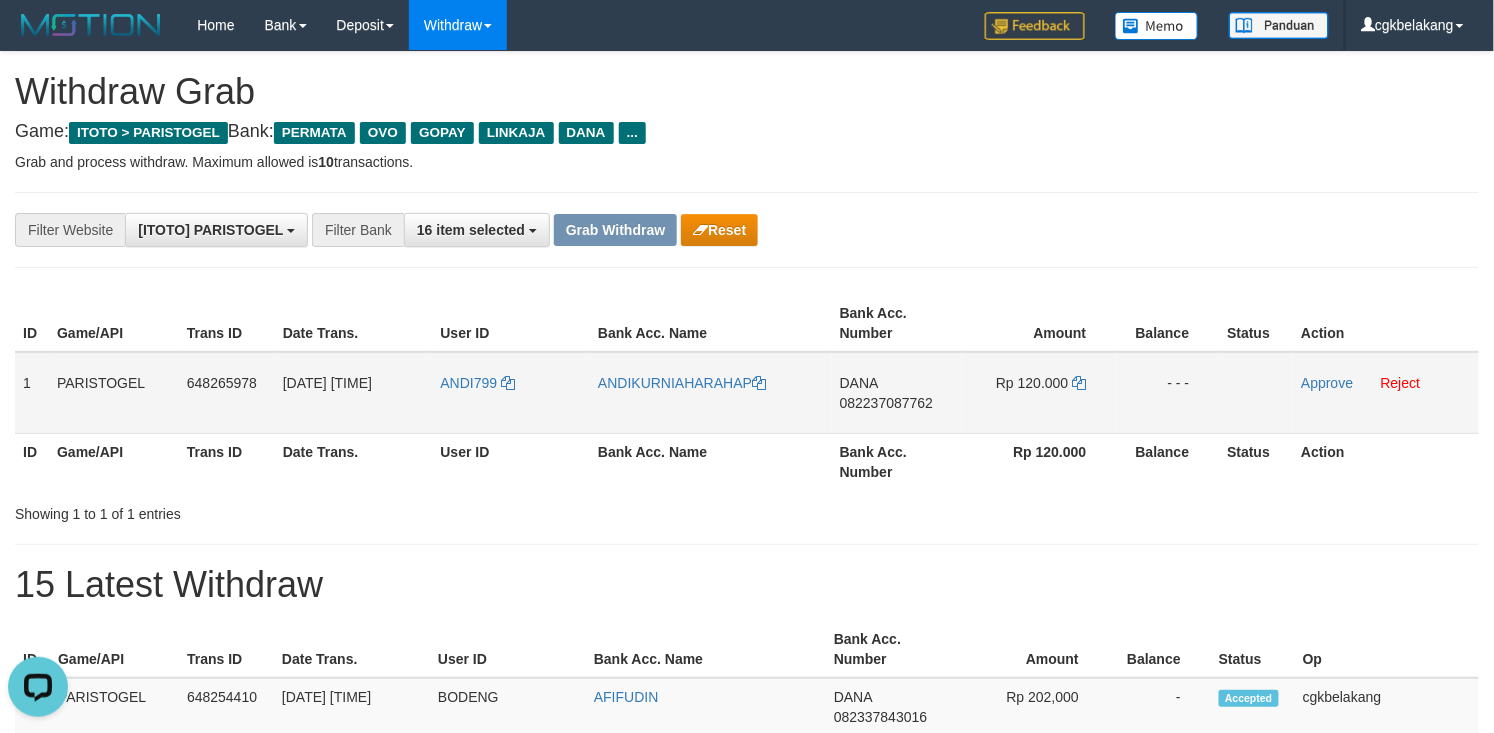 click on "Rp 120.000" at bounding box center [1039, 393] 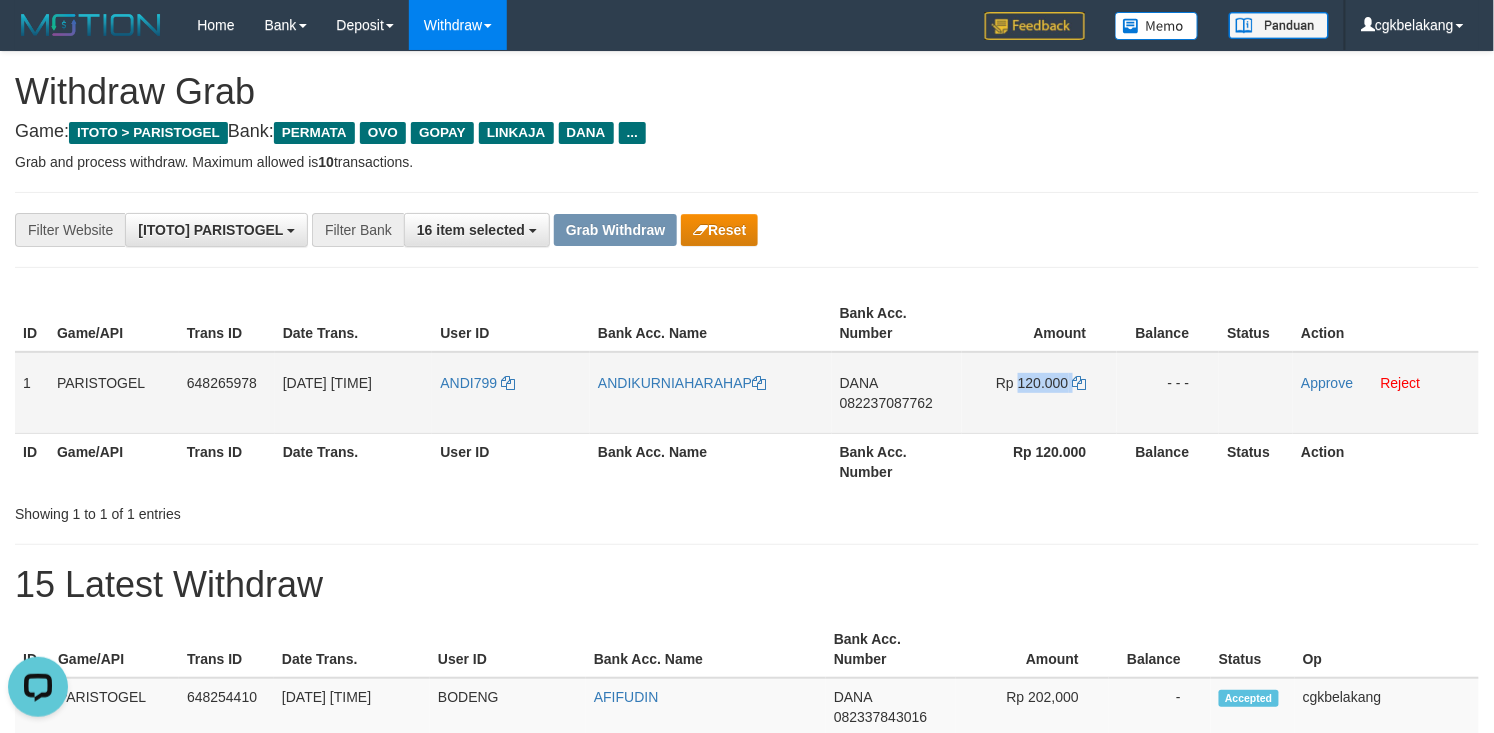 click on "Rp 120.000" at bounding box center (1039, 393) 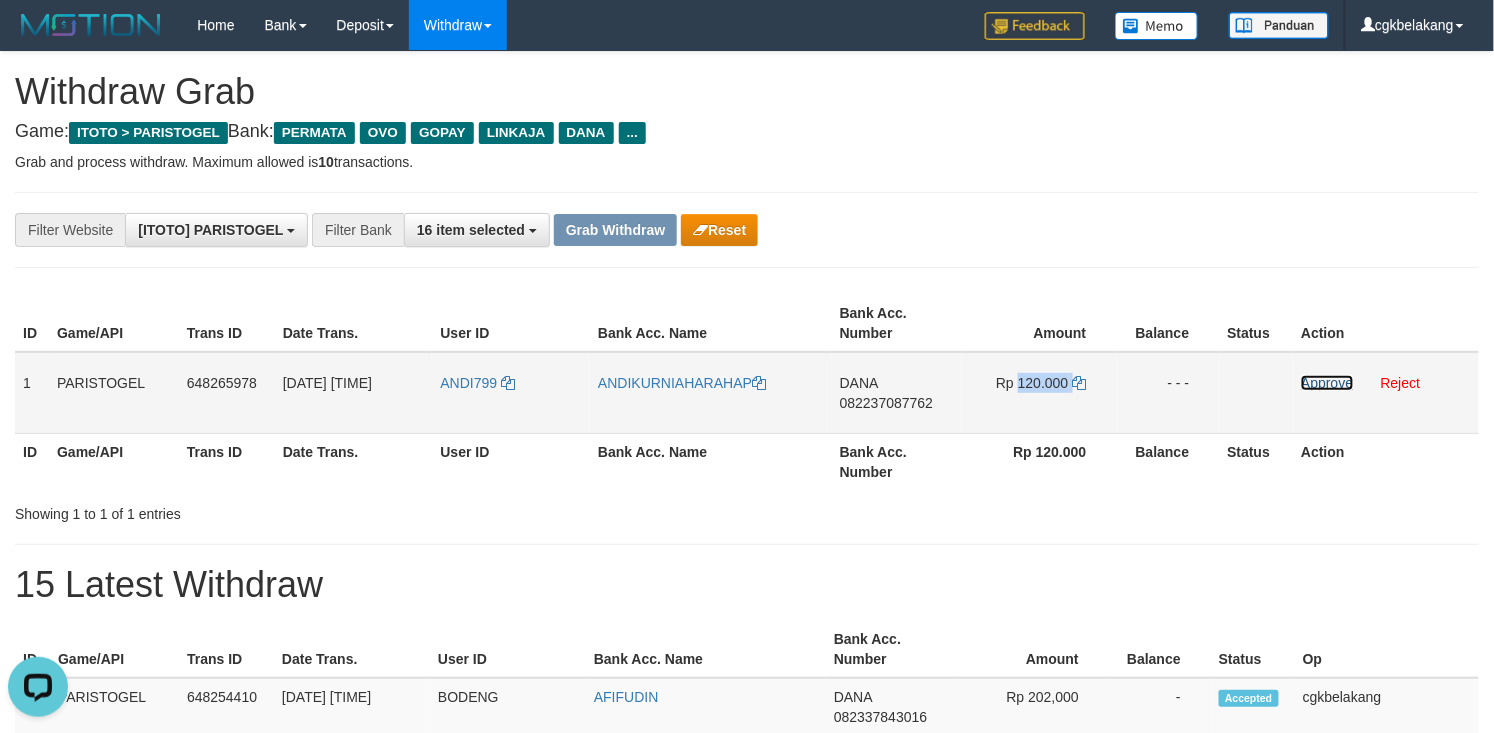 click on "Approve" at bounding box center (1327, 383) 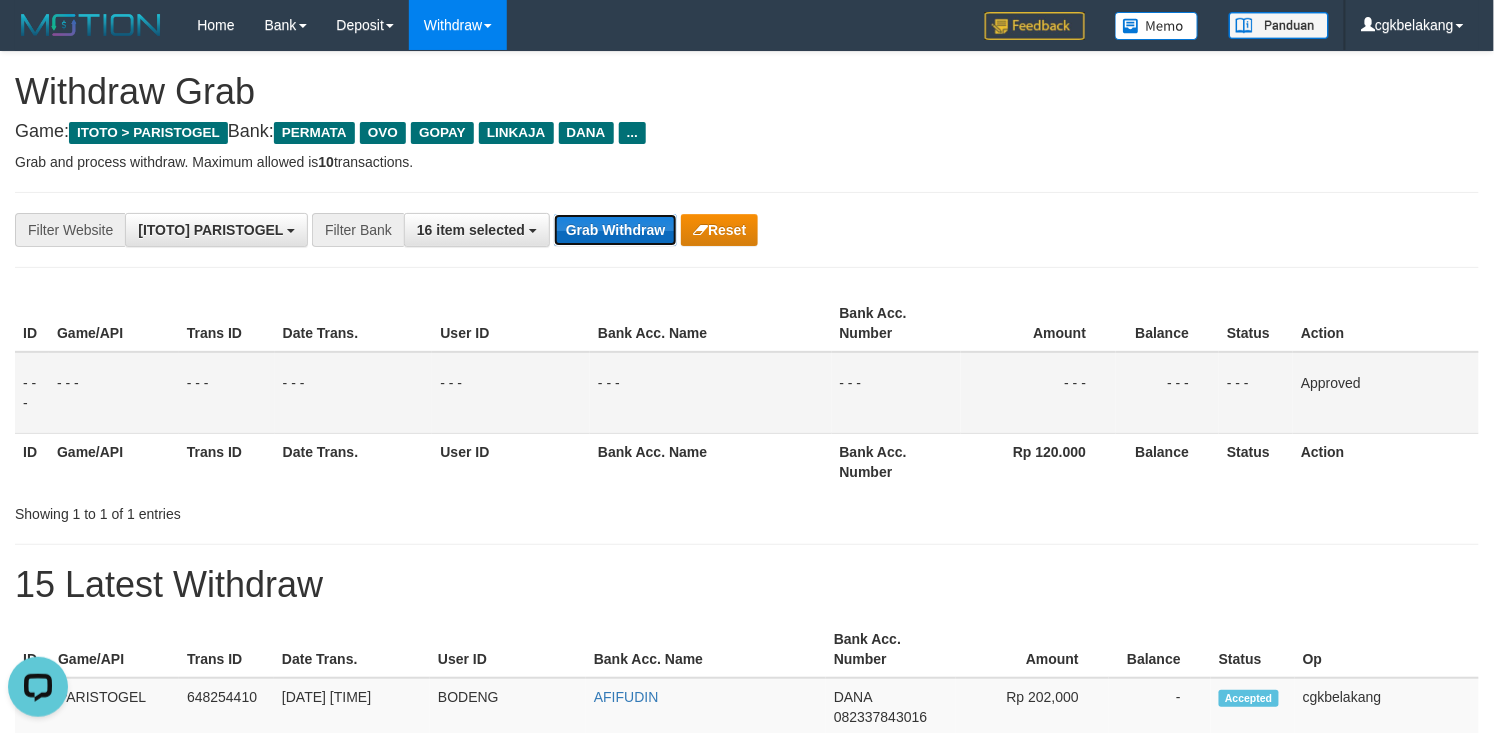 click on "Grab Withdraw" at bounding box center [615, 230] 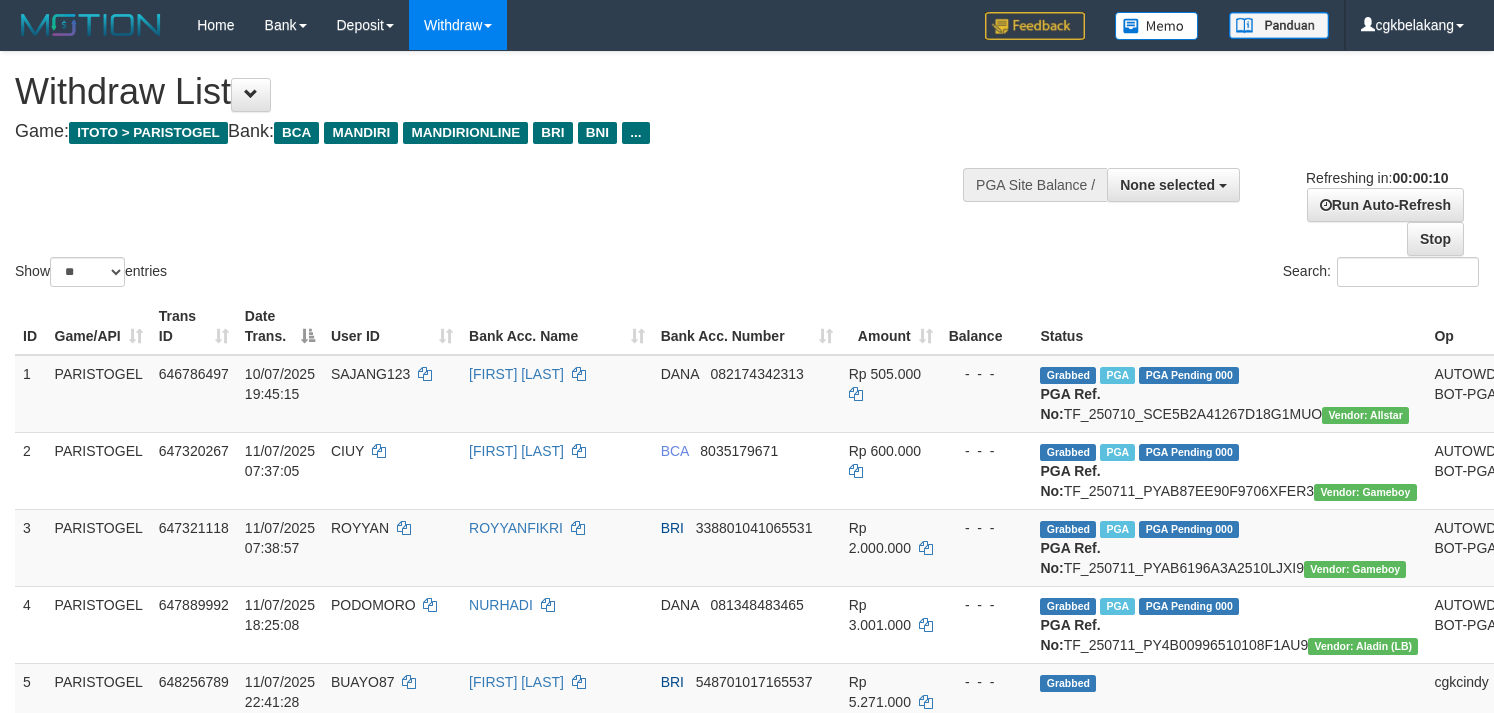 select 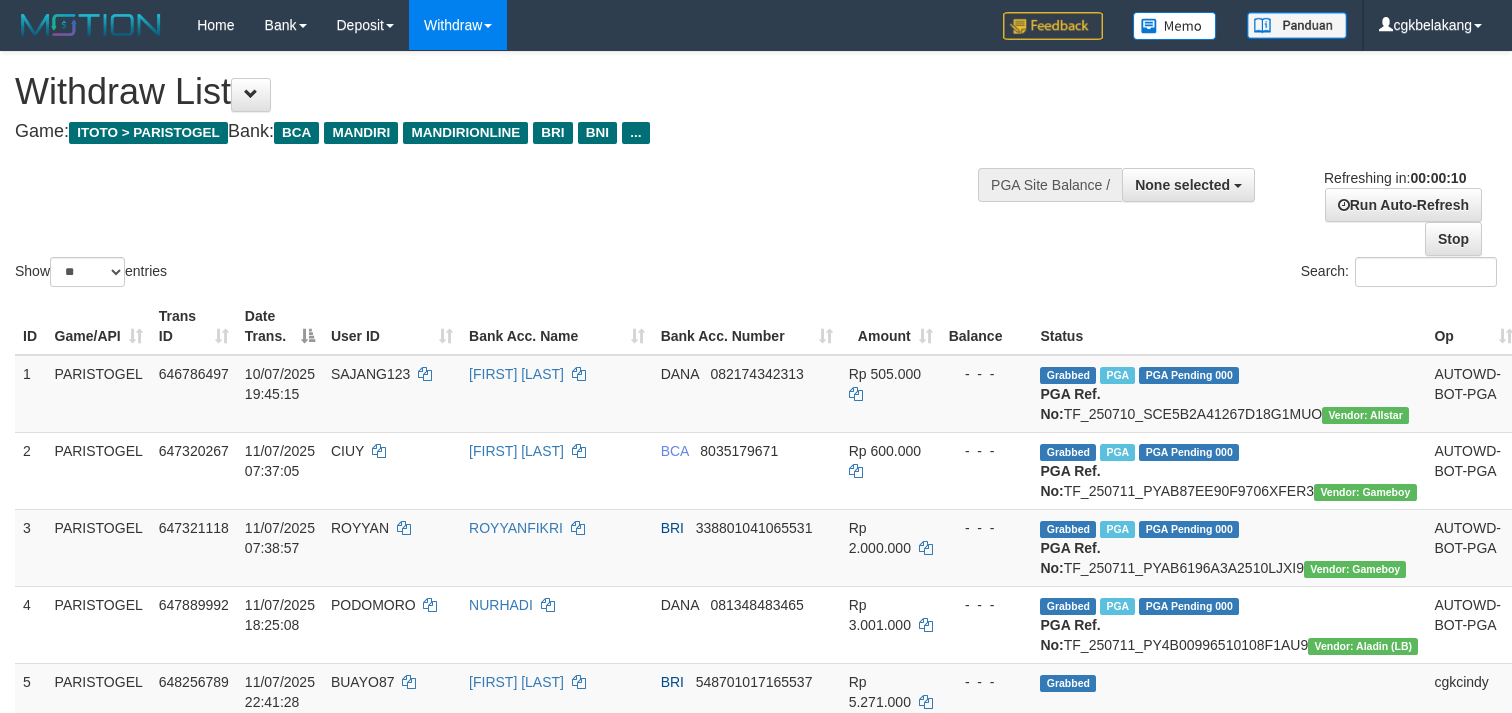 select 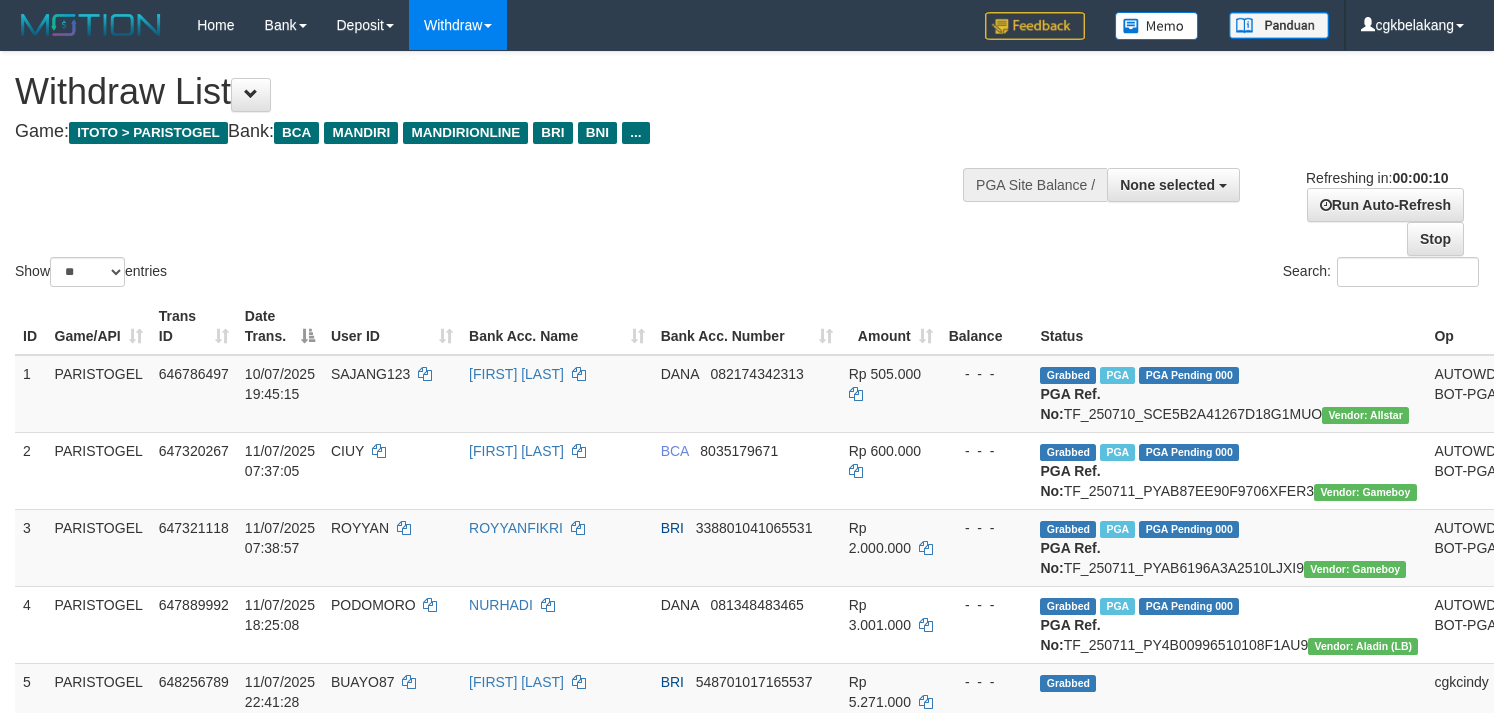 select 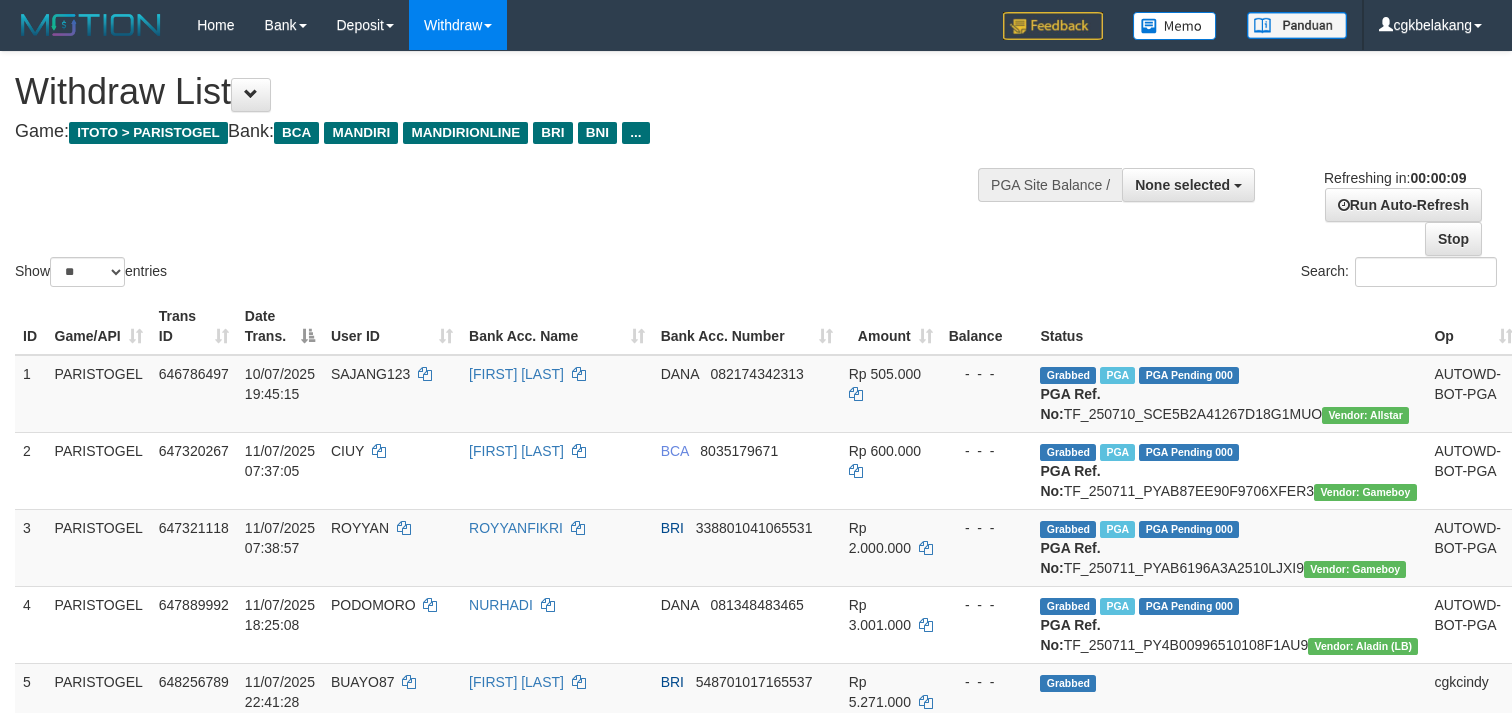 select 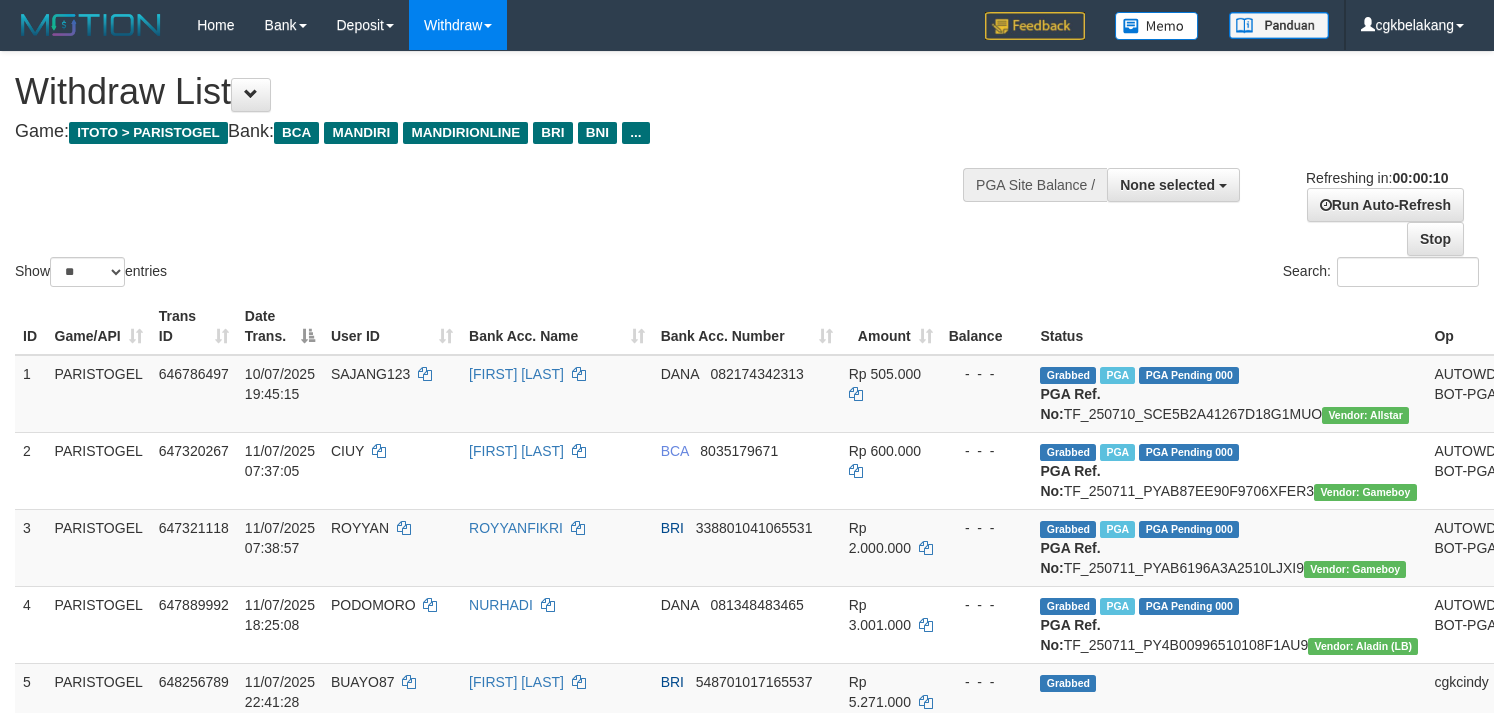 select 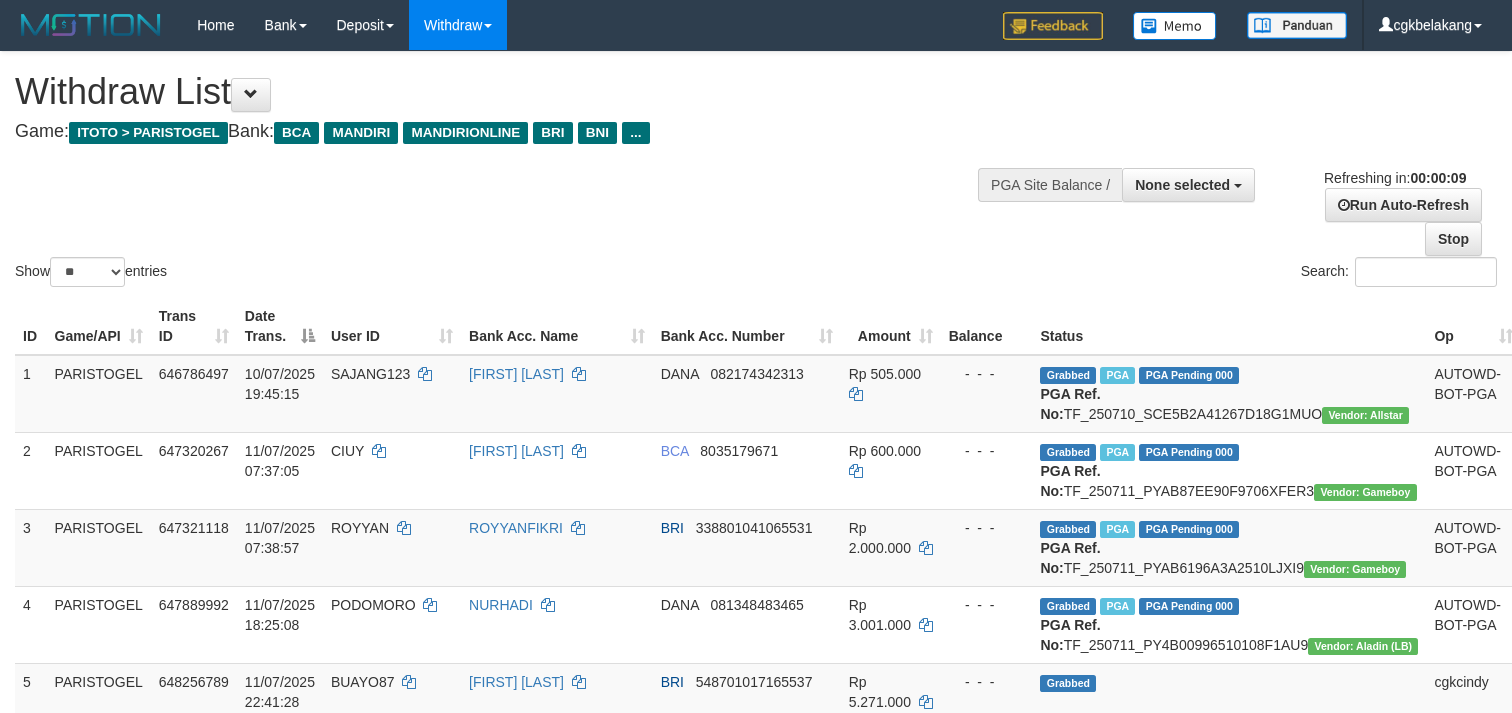 select 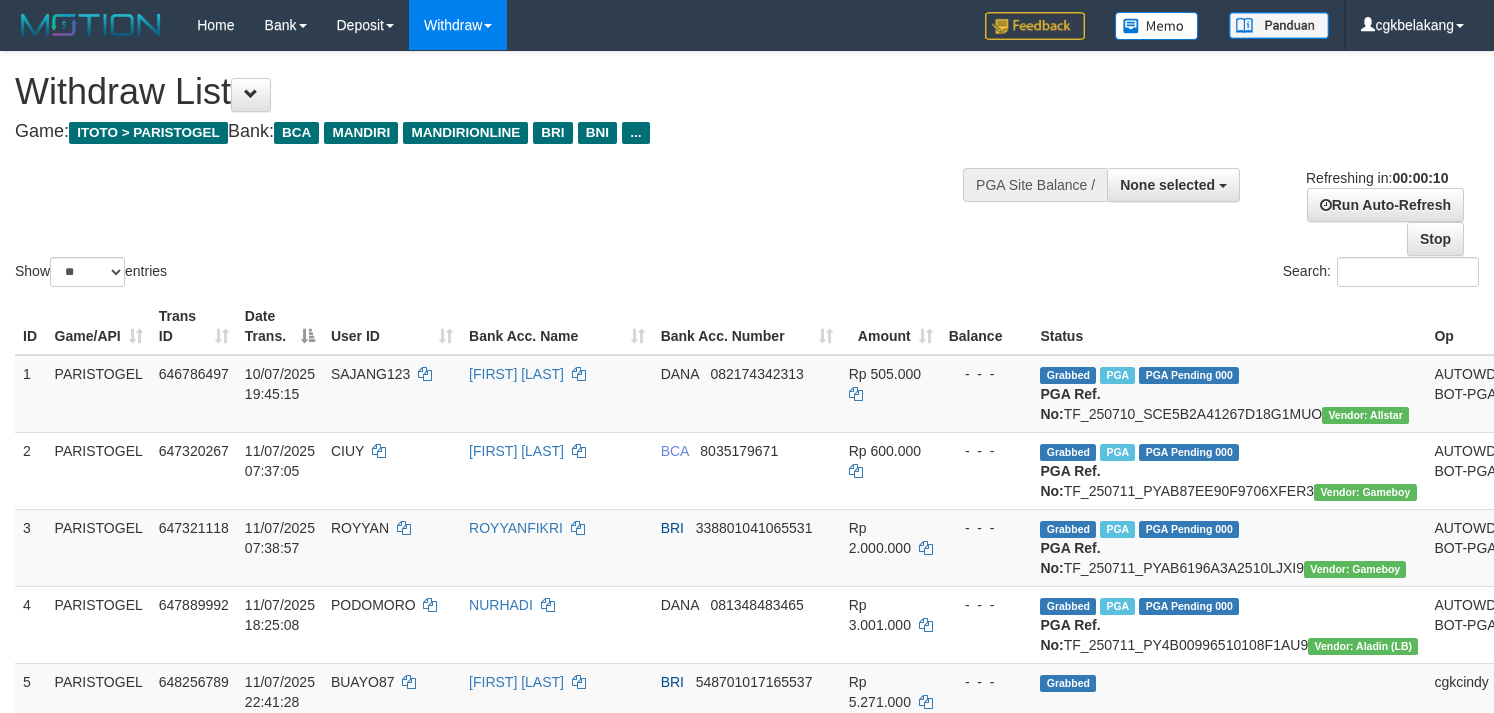 select 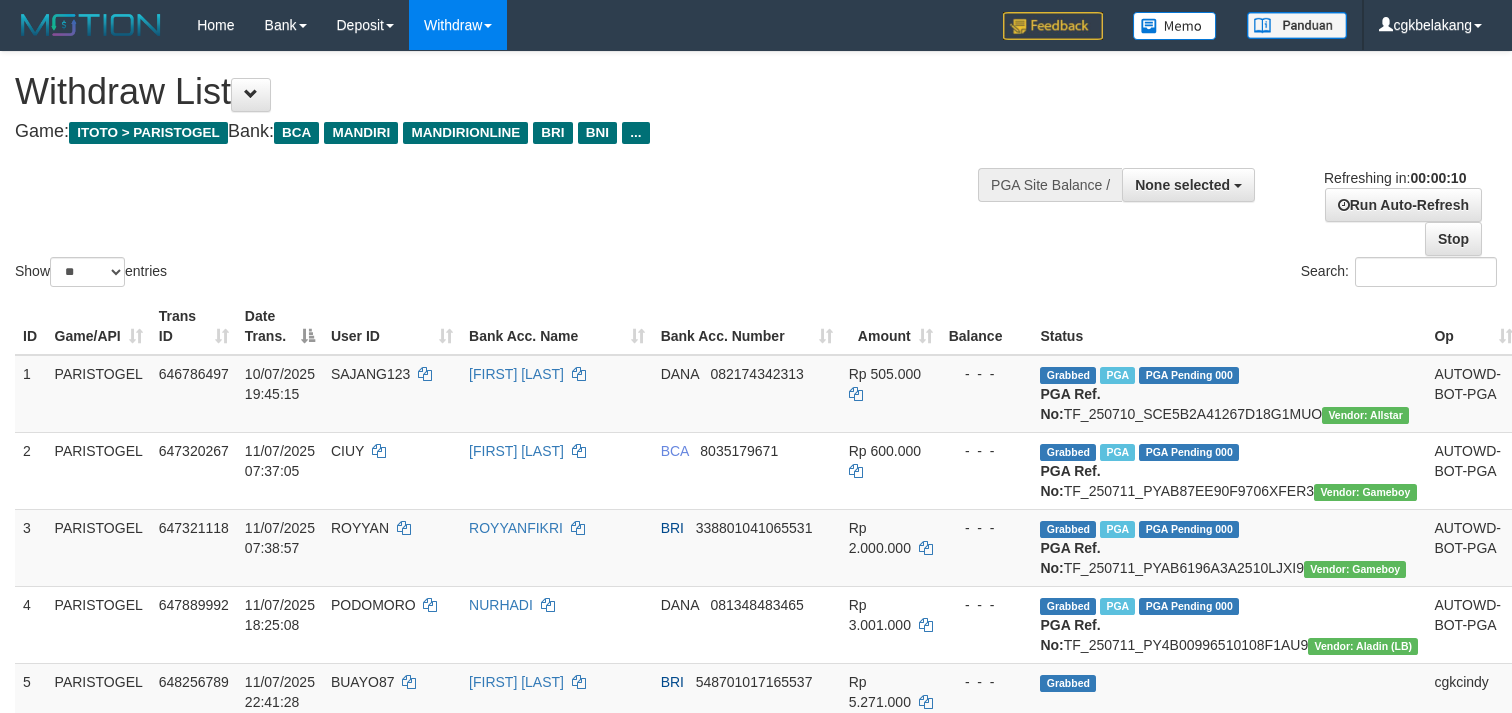 select 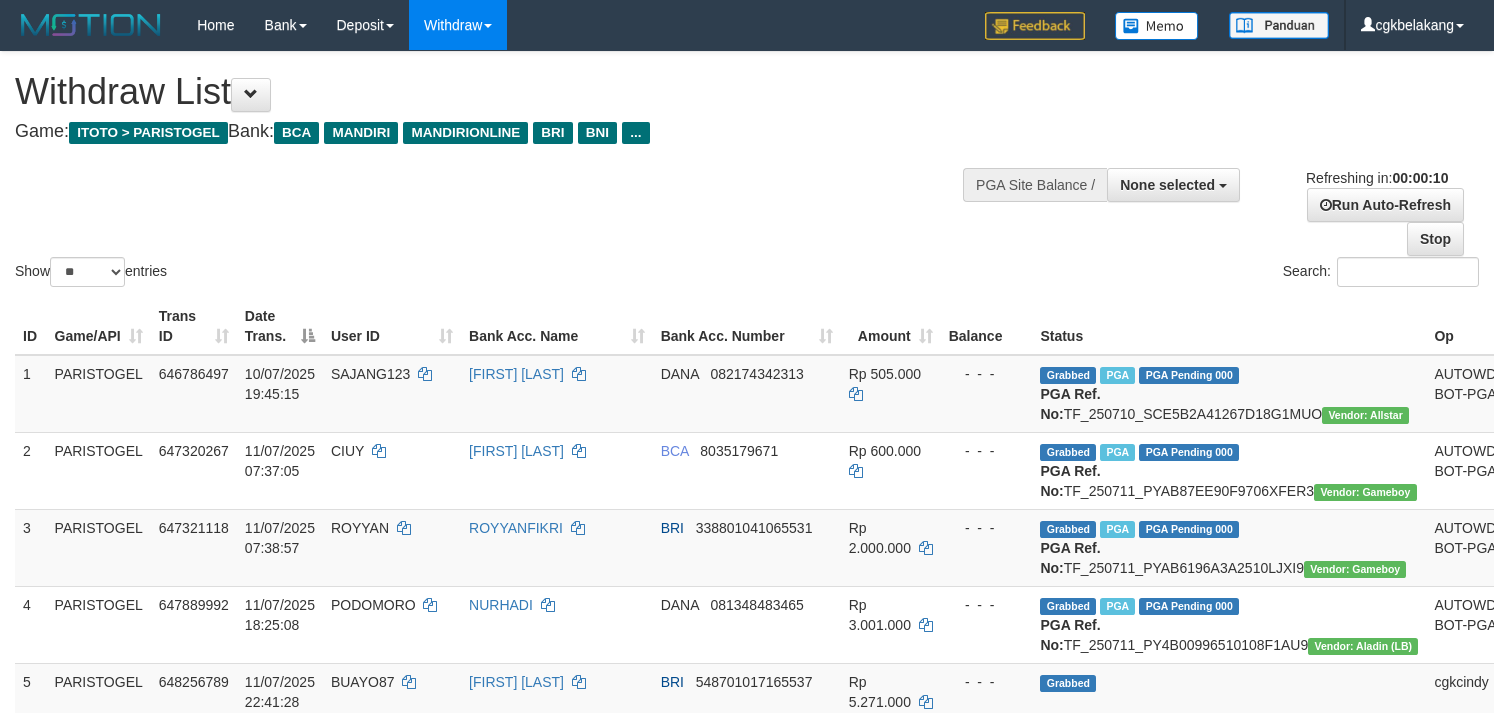 select 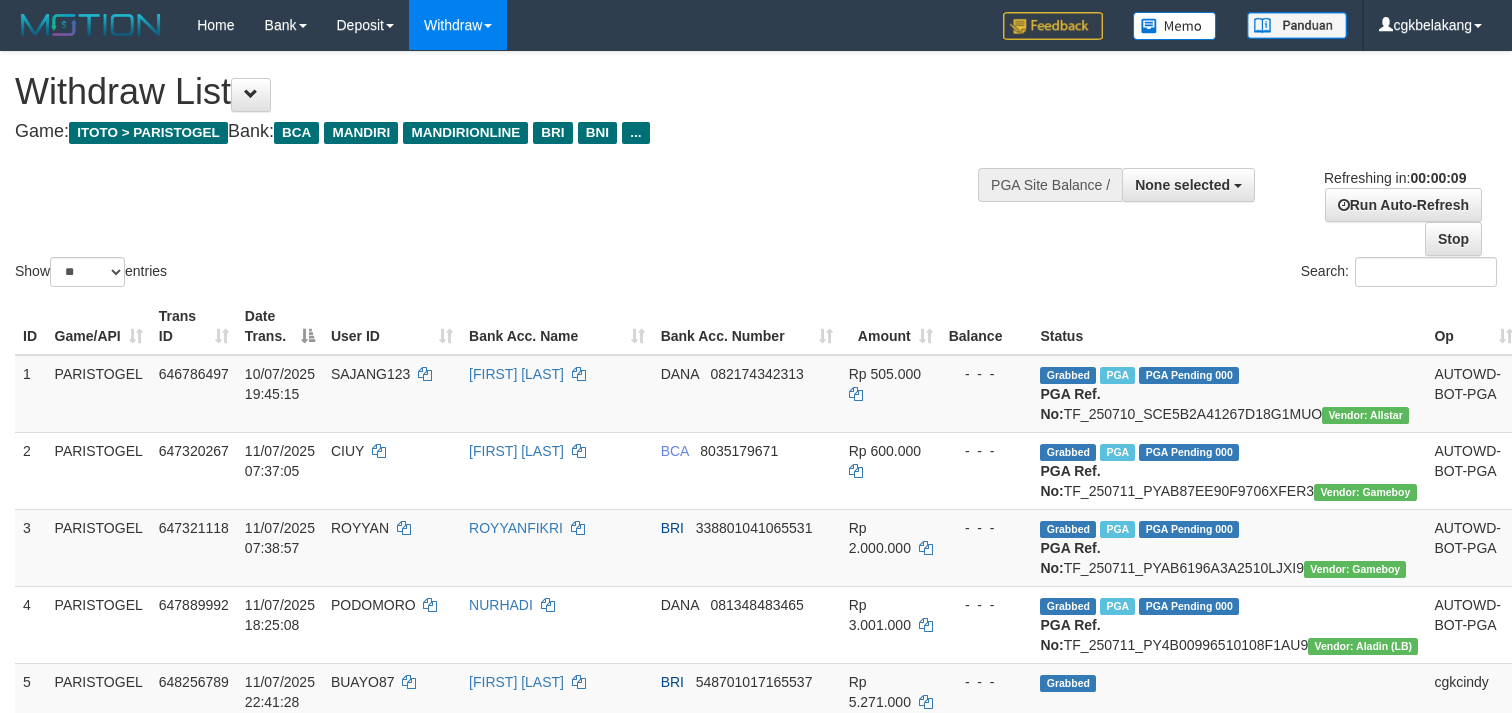 select 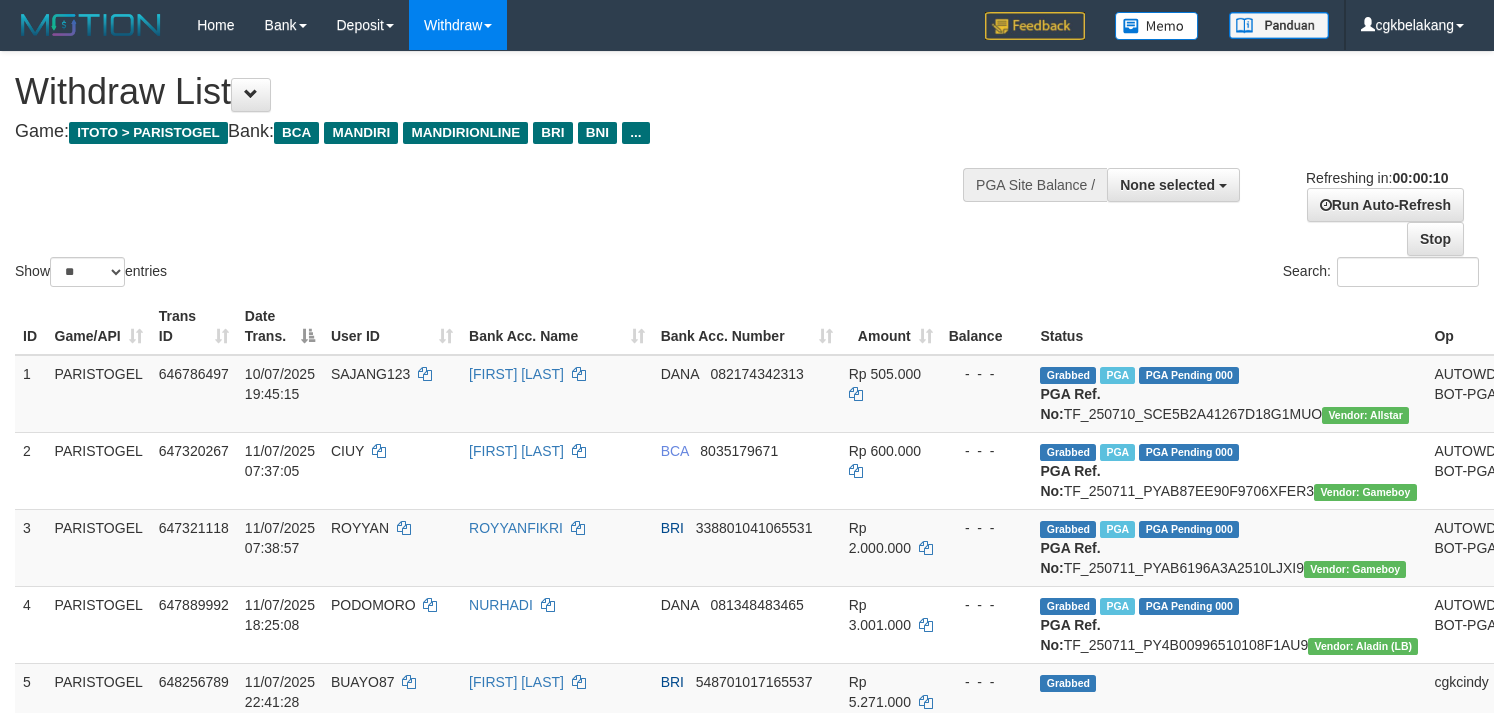 select 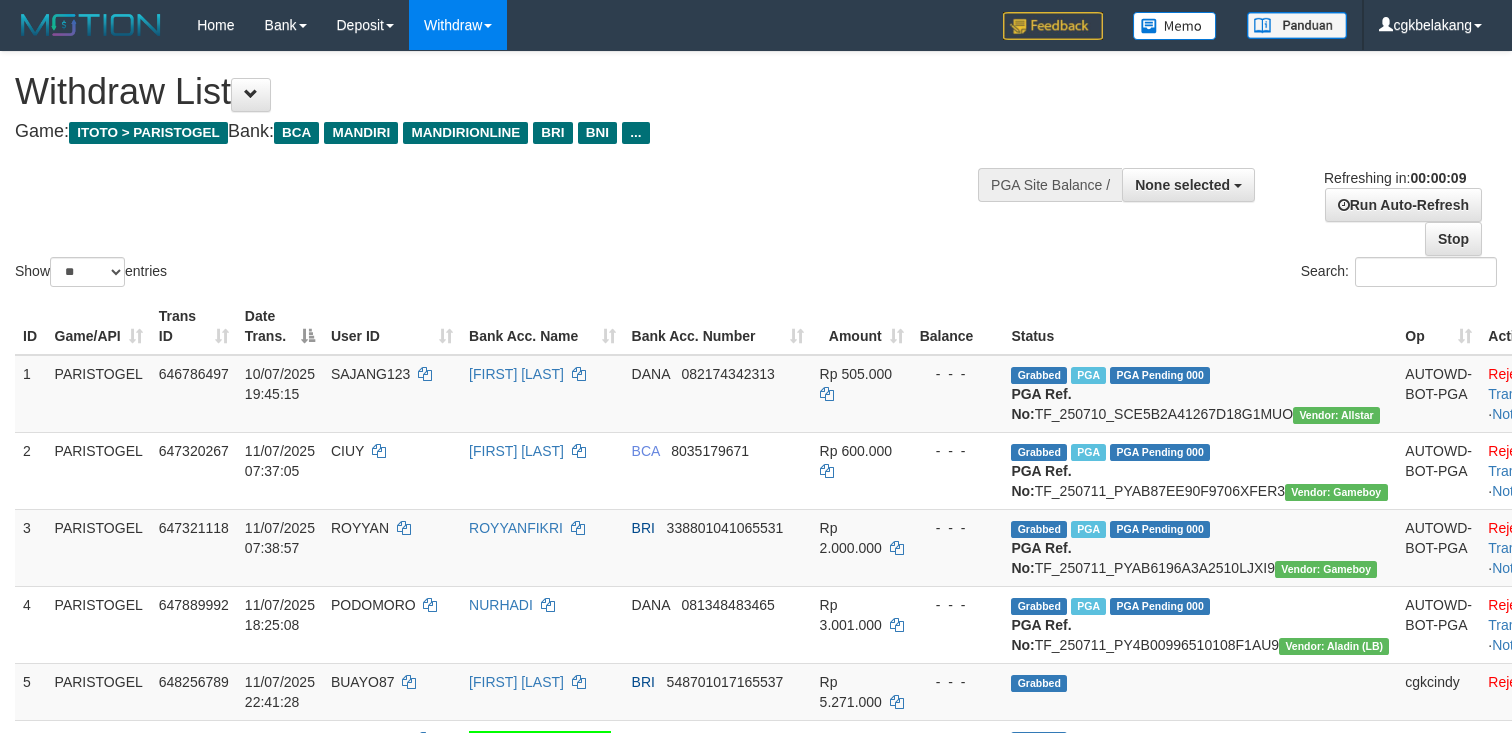 select 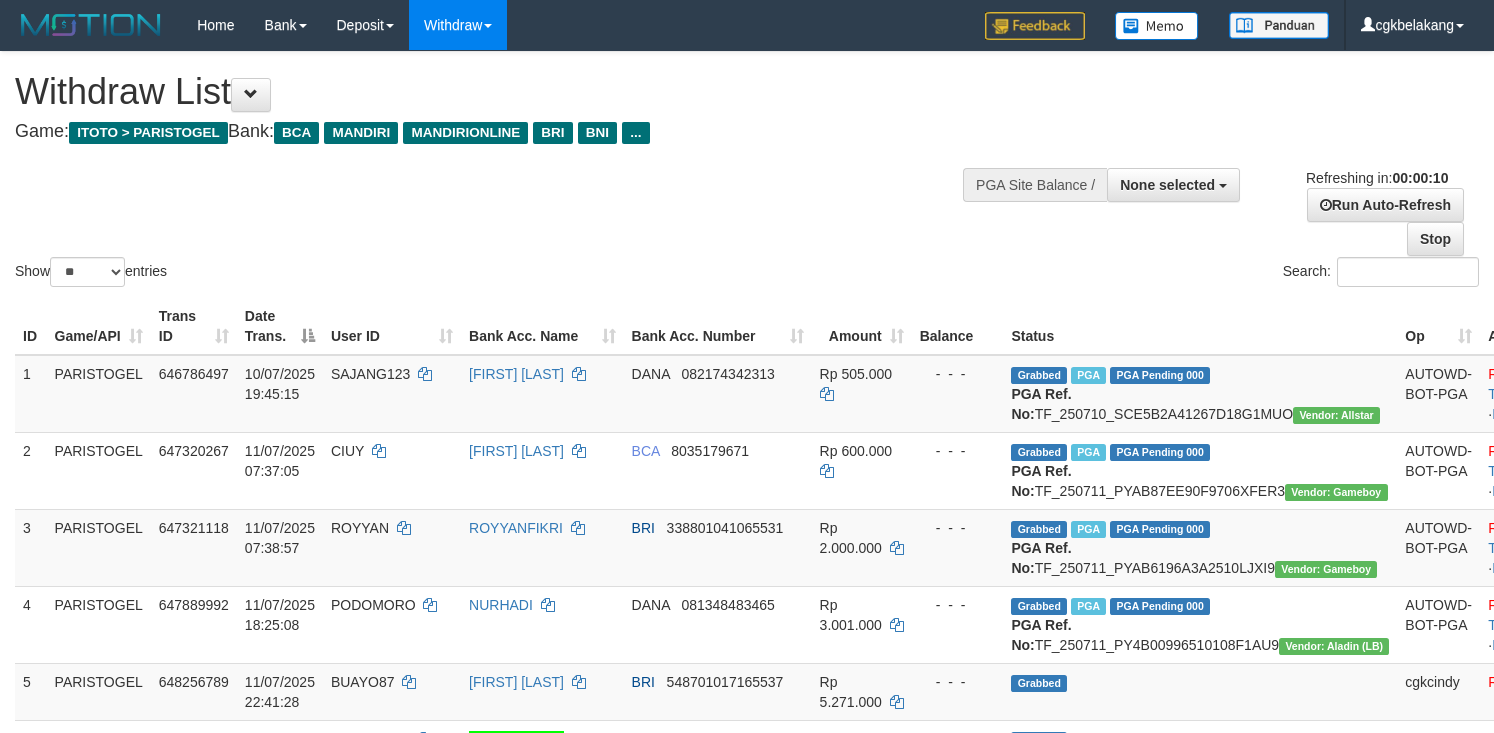 select 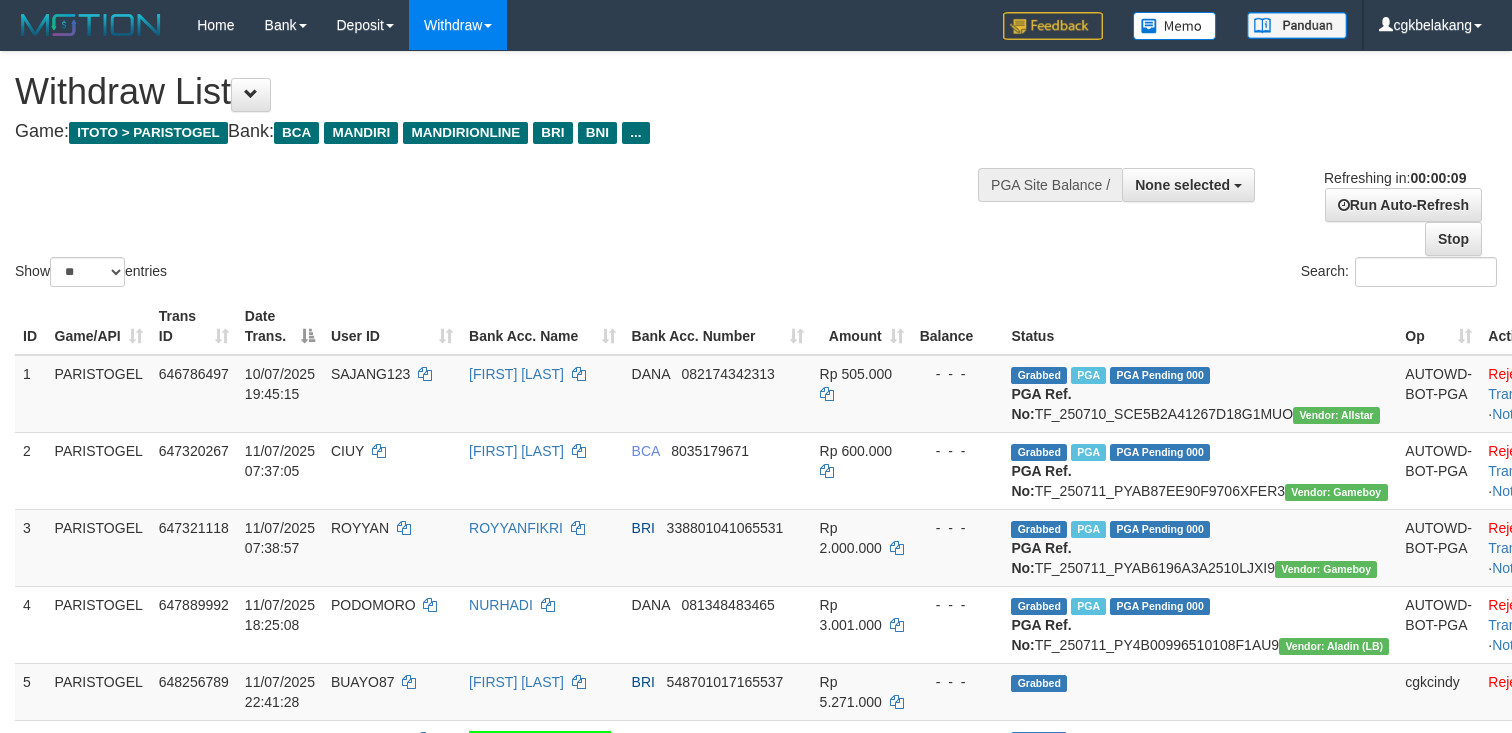 select 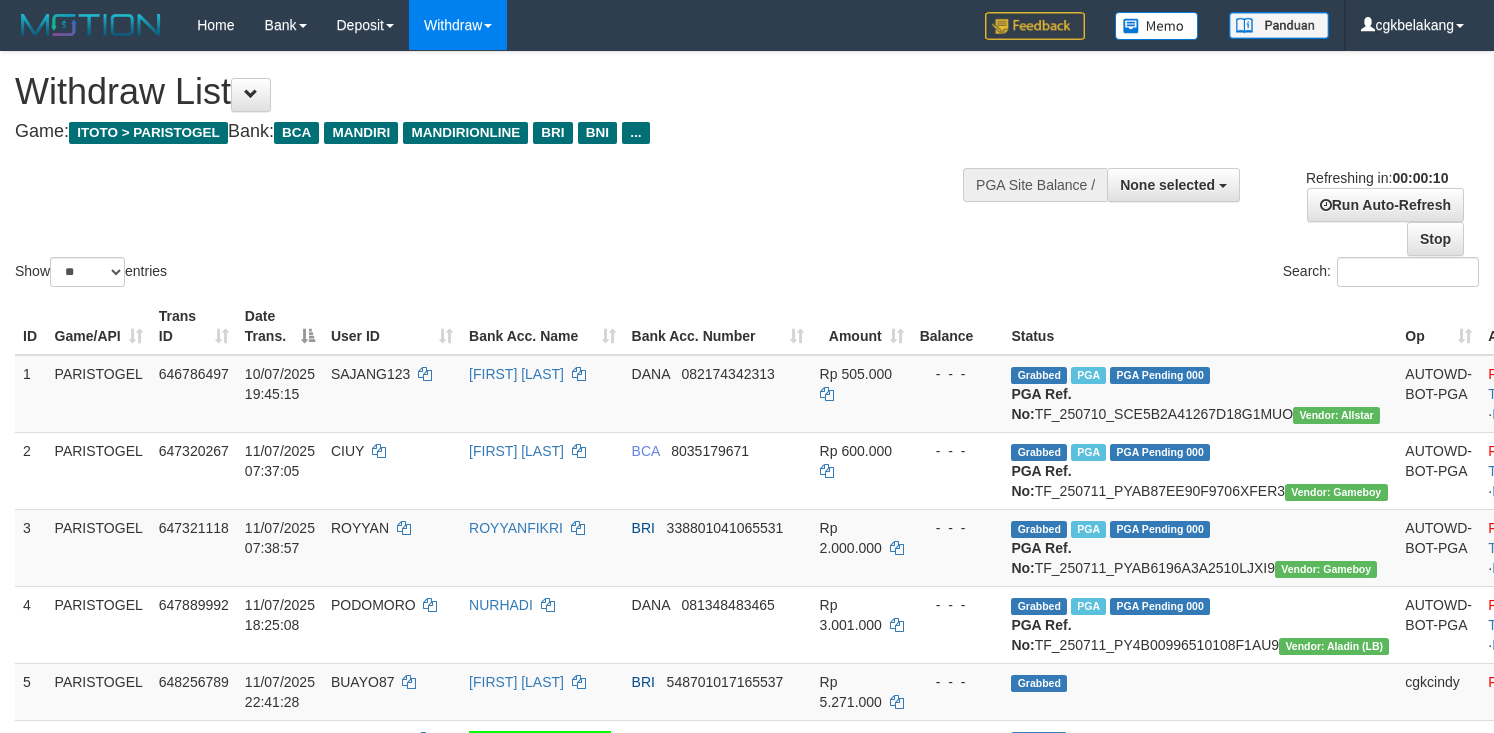 select 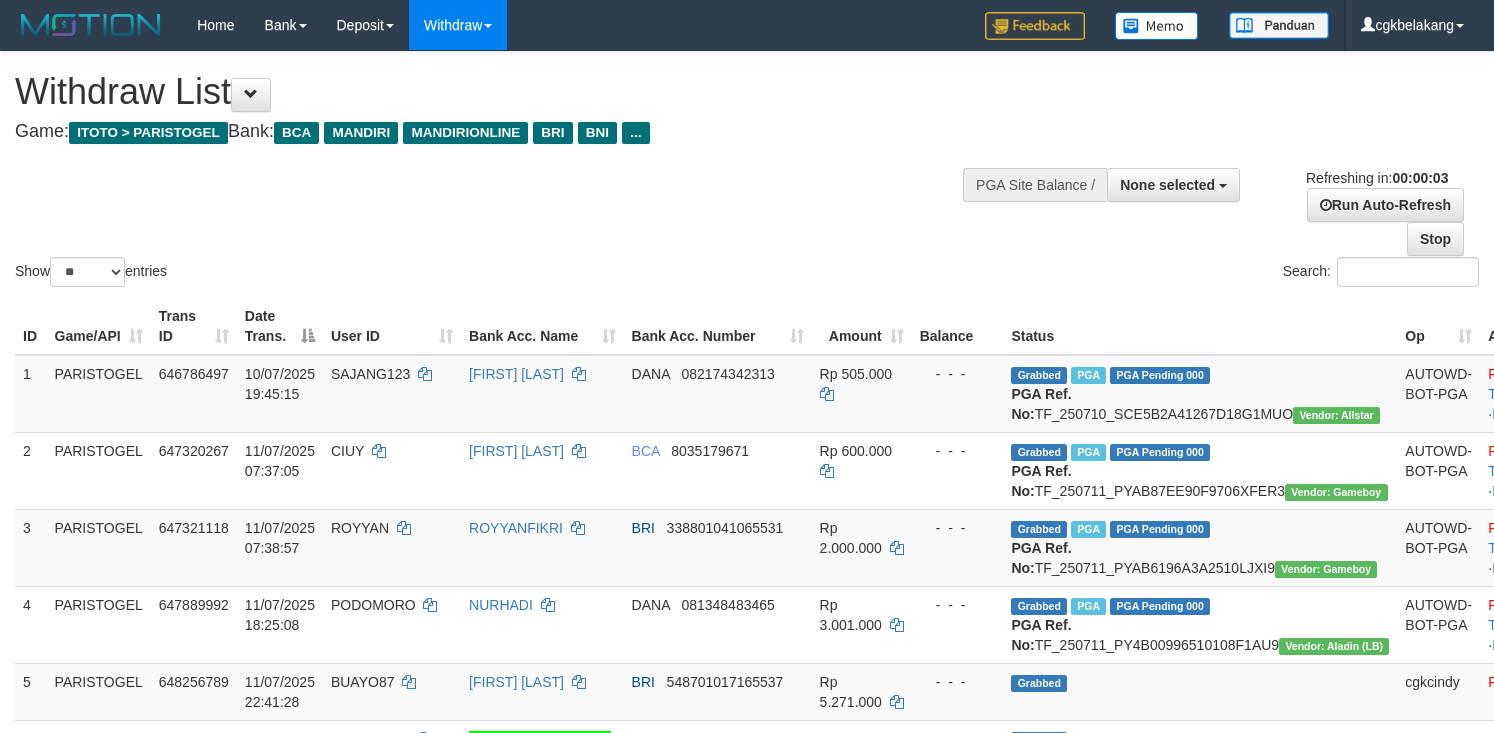 scroll, scrollTop: 933, scrollLeft: 0, axis: vertical 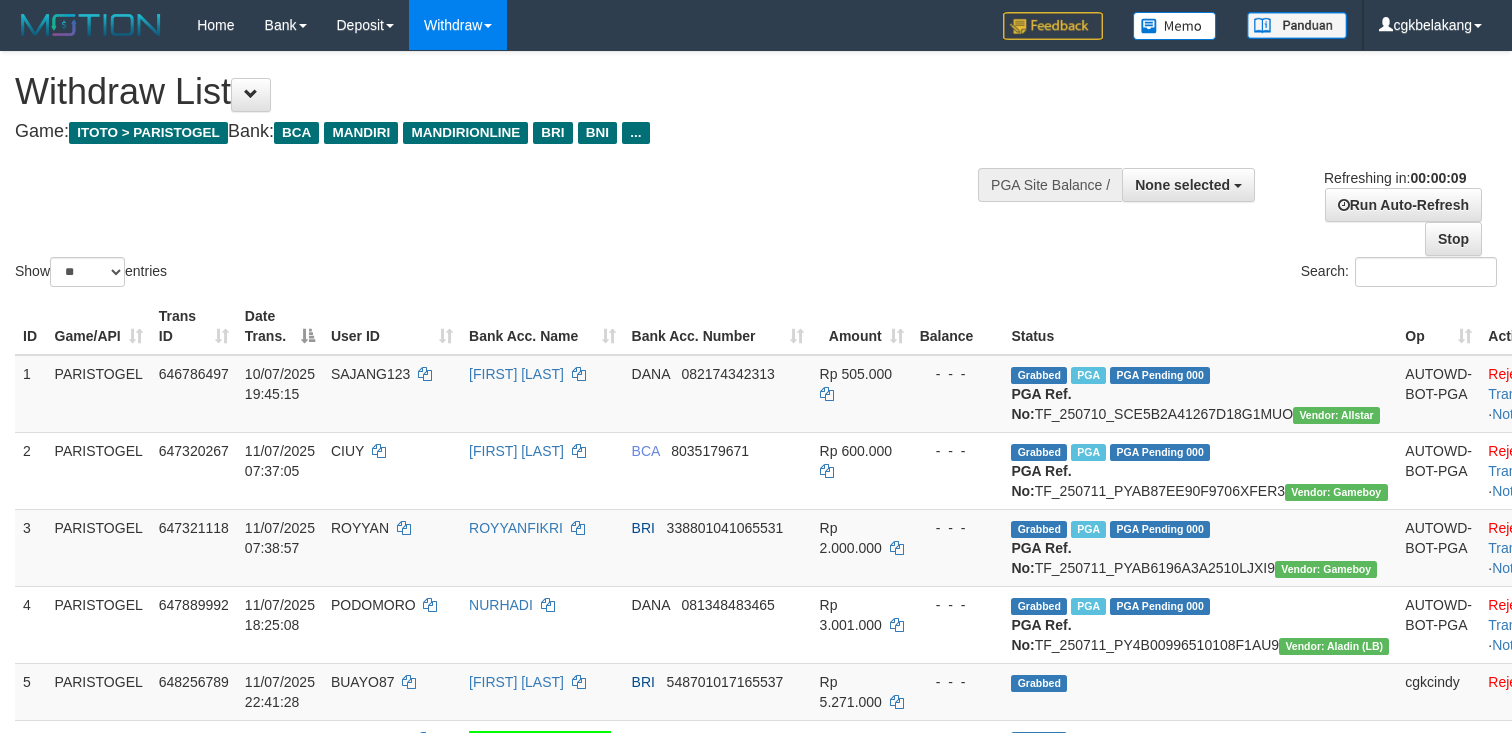 select 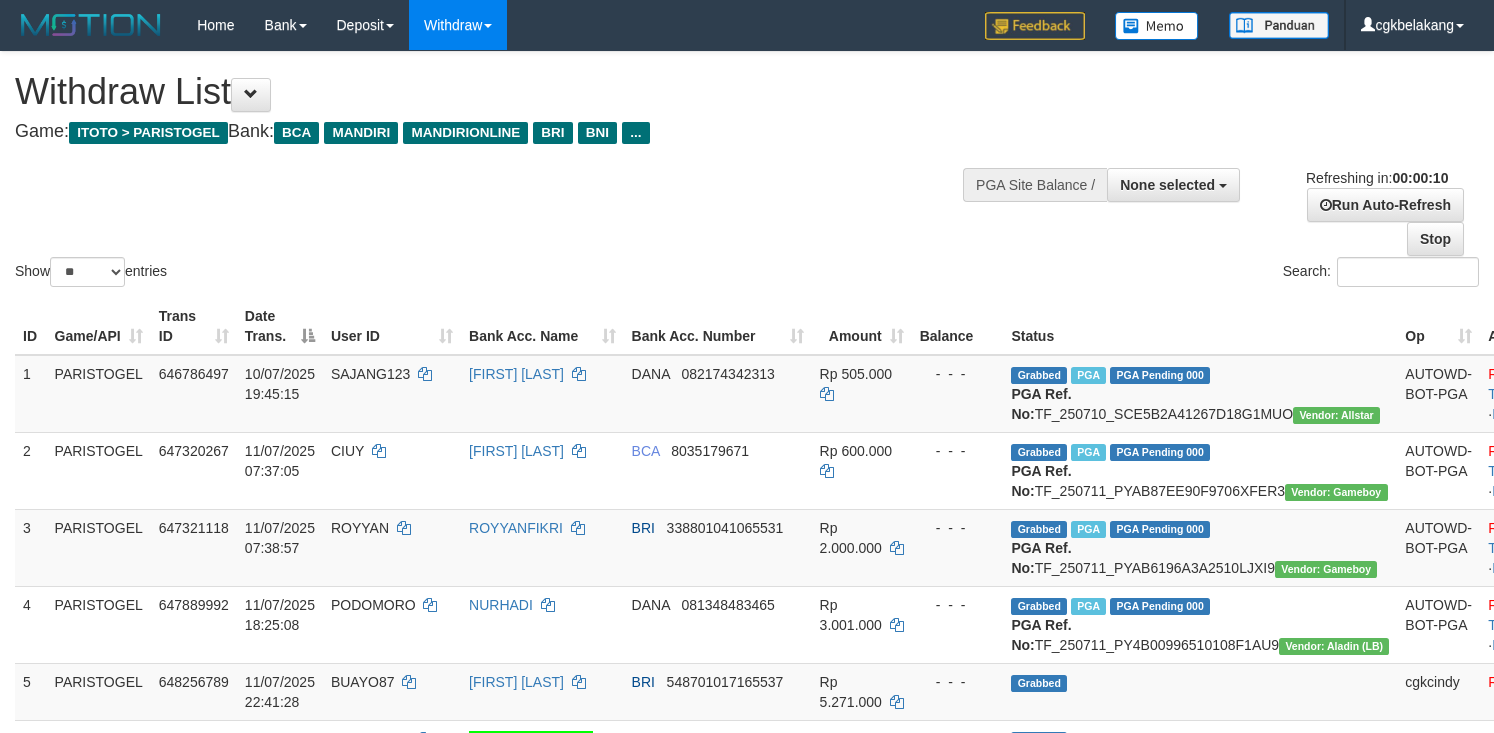select 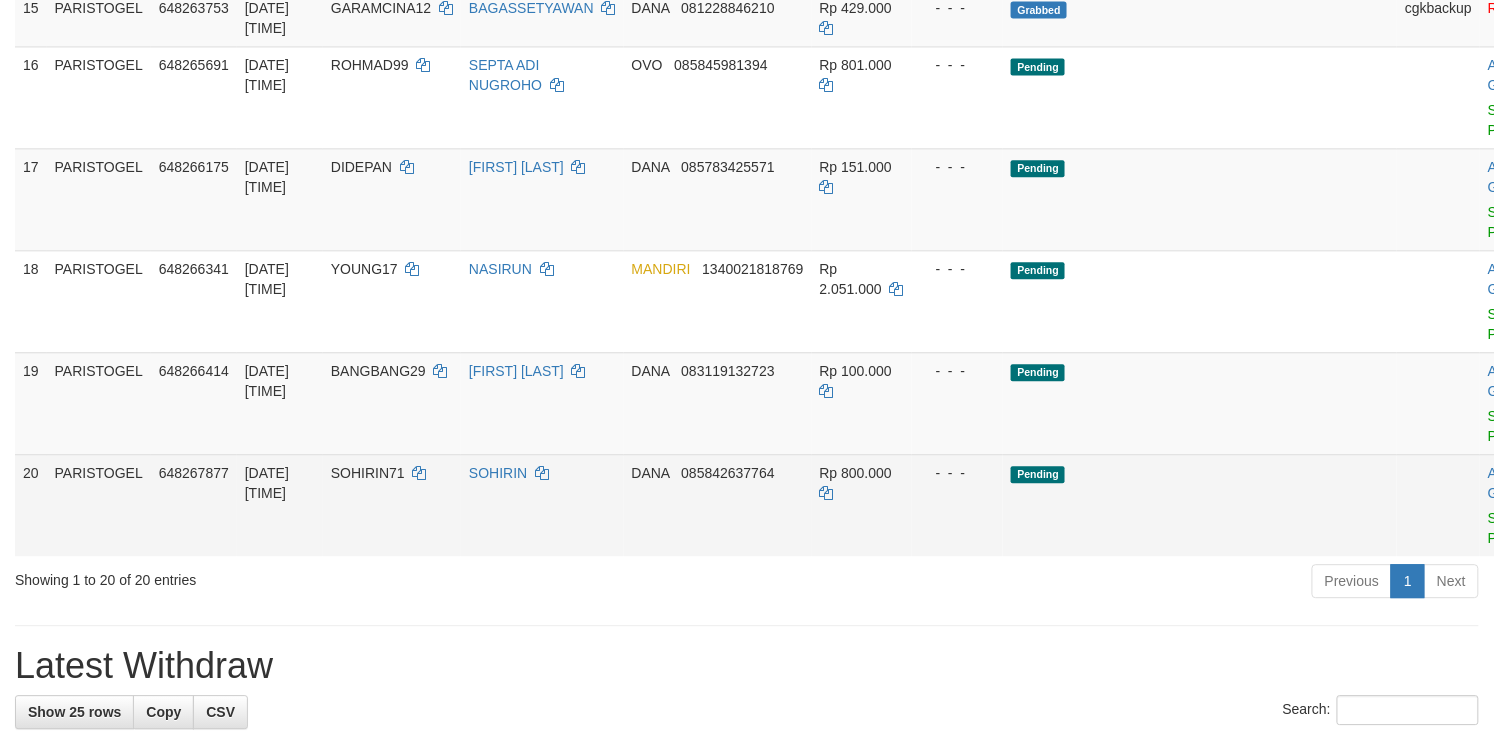 scroll, scrollTop: 1200, scrollLeft: 0, axis: vertical 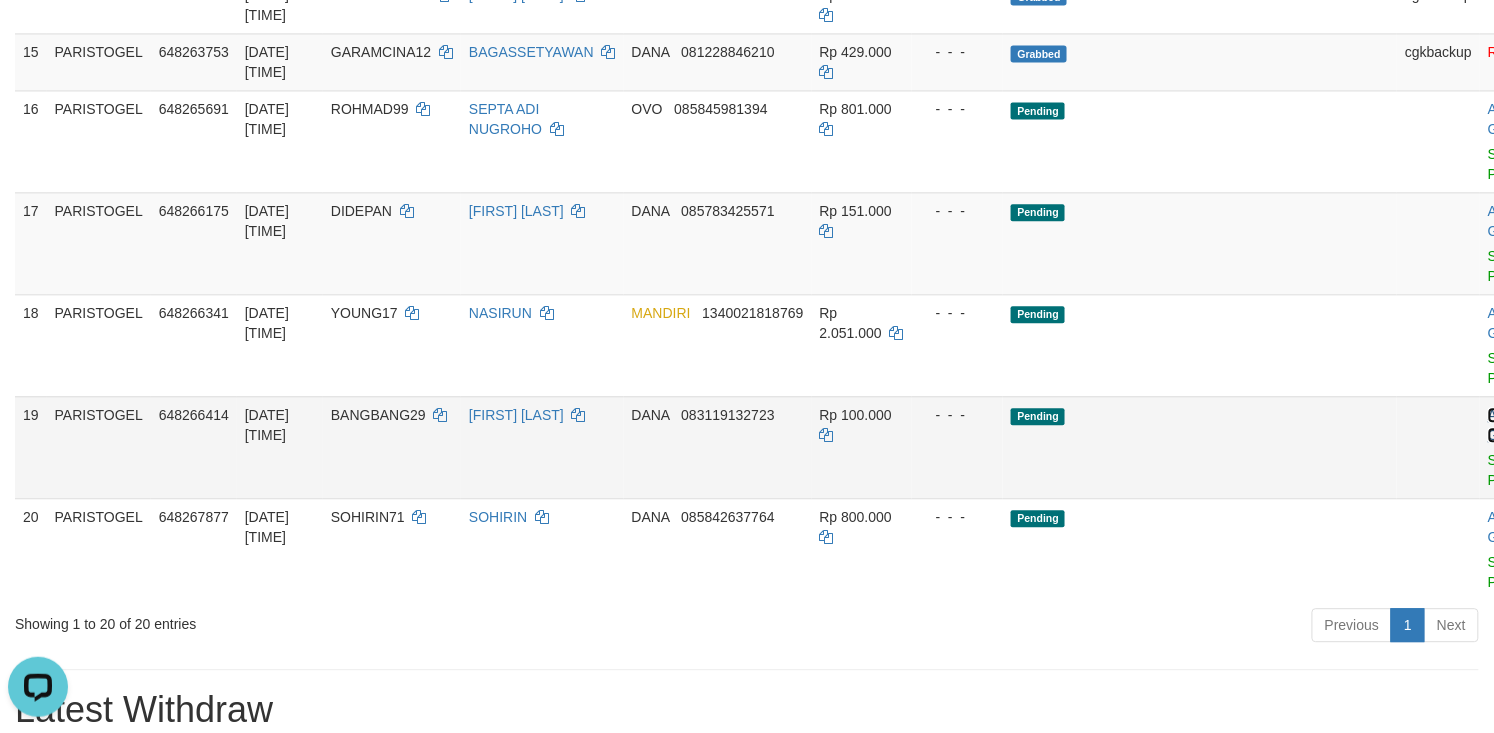 click on "Allow Grab" at bounding box center [1504, 425] 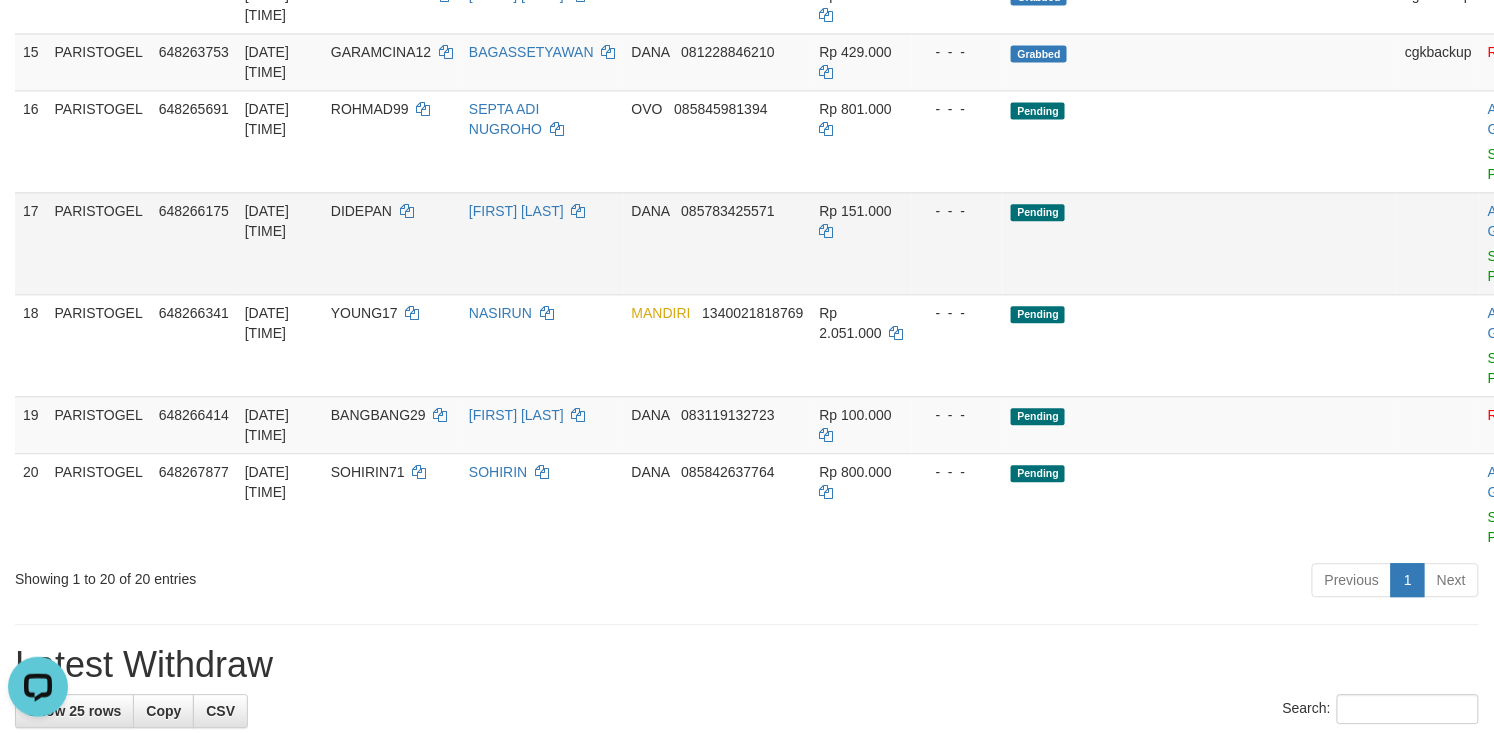 click on "Allow Grab   ·    Reject Send PGA     ·    Note" at bounding box center [1529, 243] 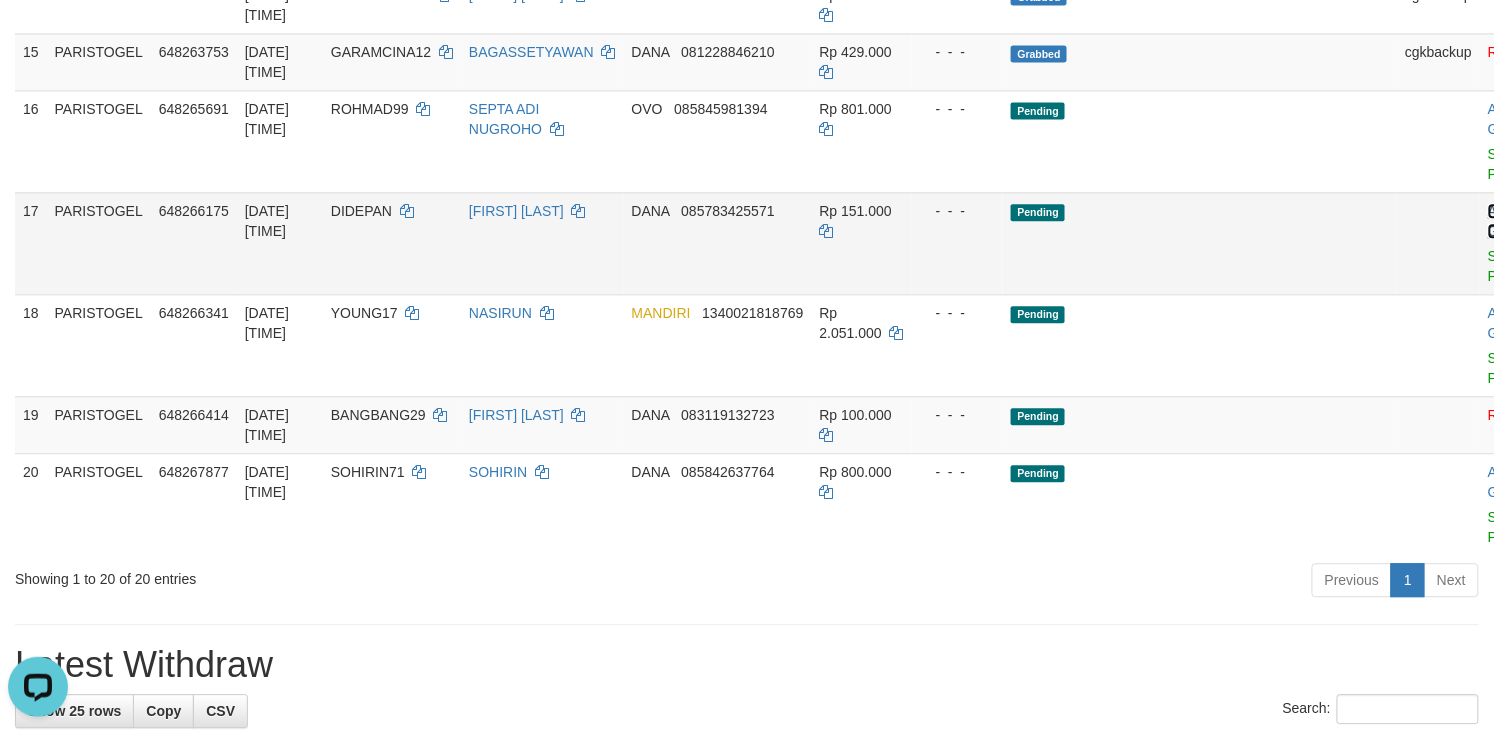 click on "Allow Grab" at bounding box center (1504, 221) 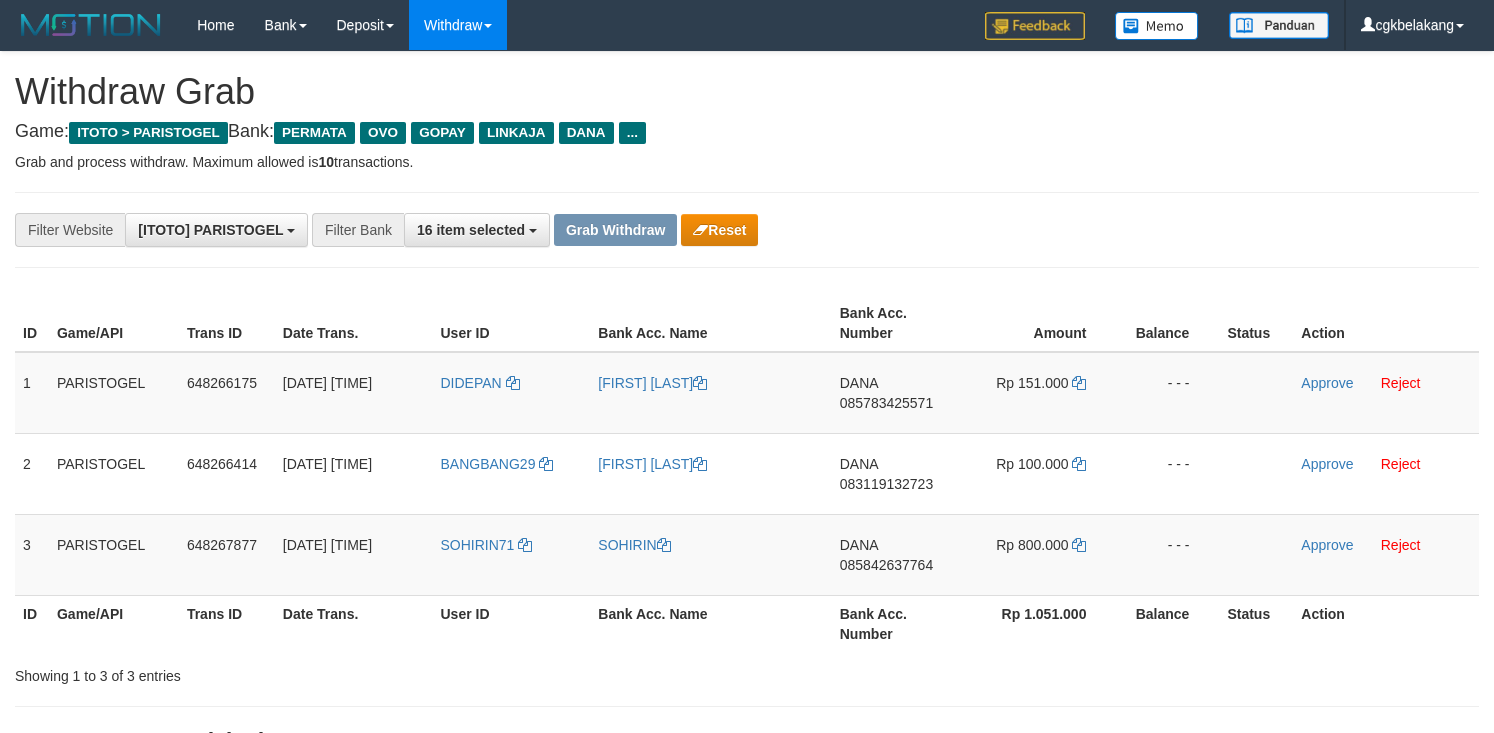 scroll, scrollTop: 0, scrollLeft: 0, axis: both 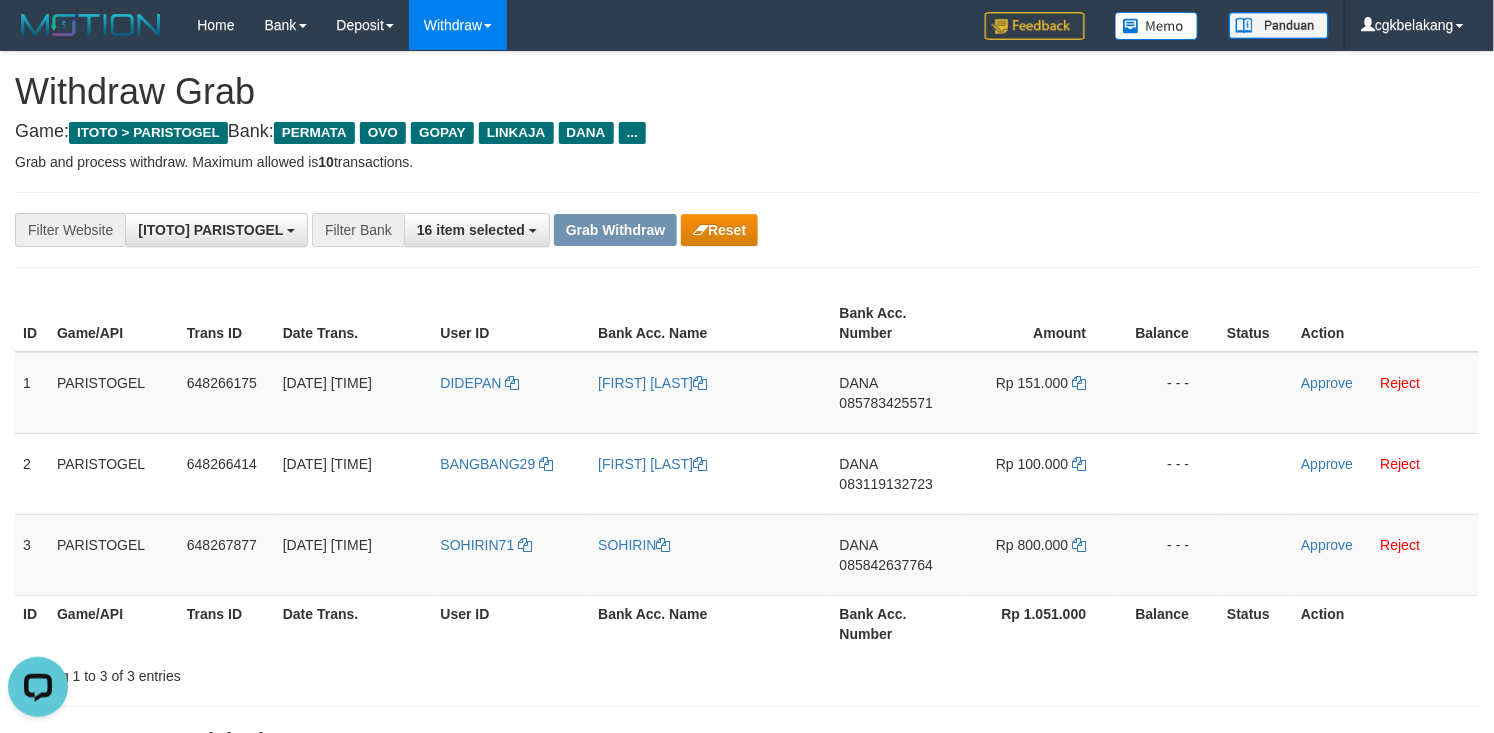 click on "**********" at bounding box center [747, 230] 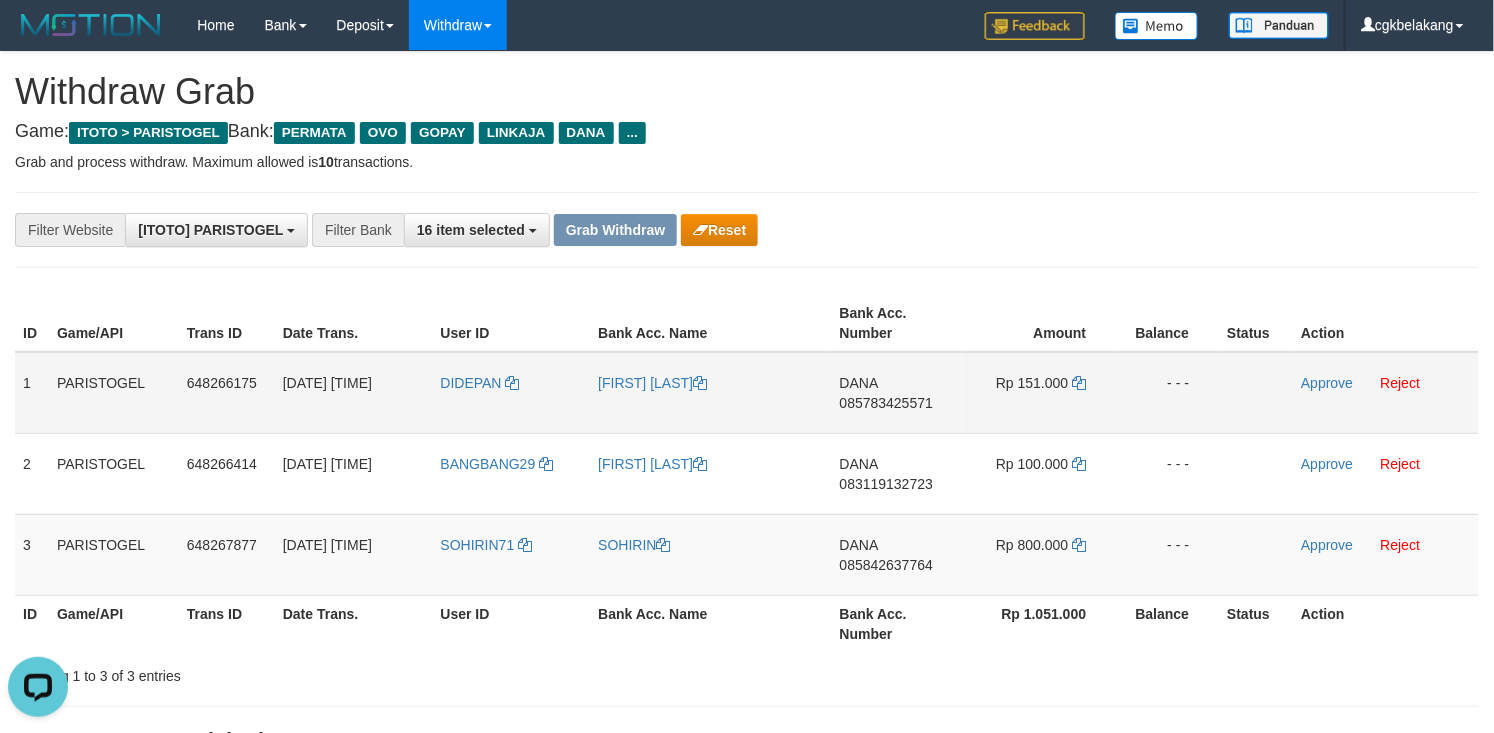 click on "DIDEPAN" at bounding box center [512, 393] 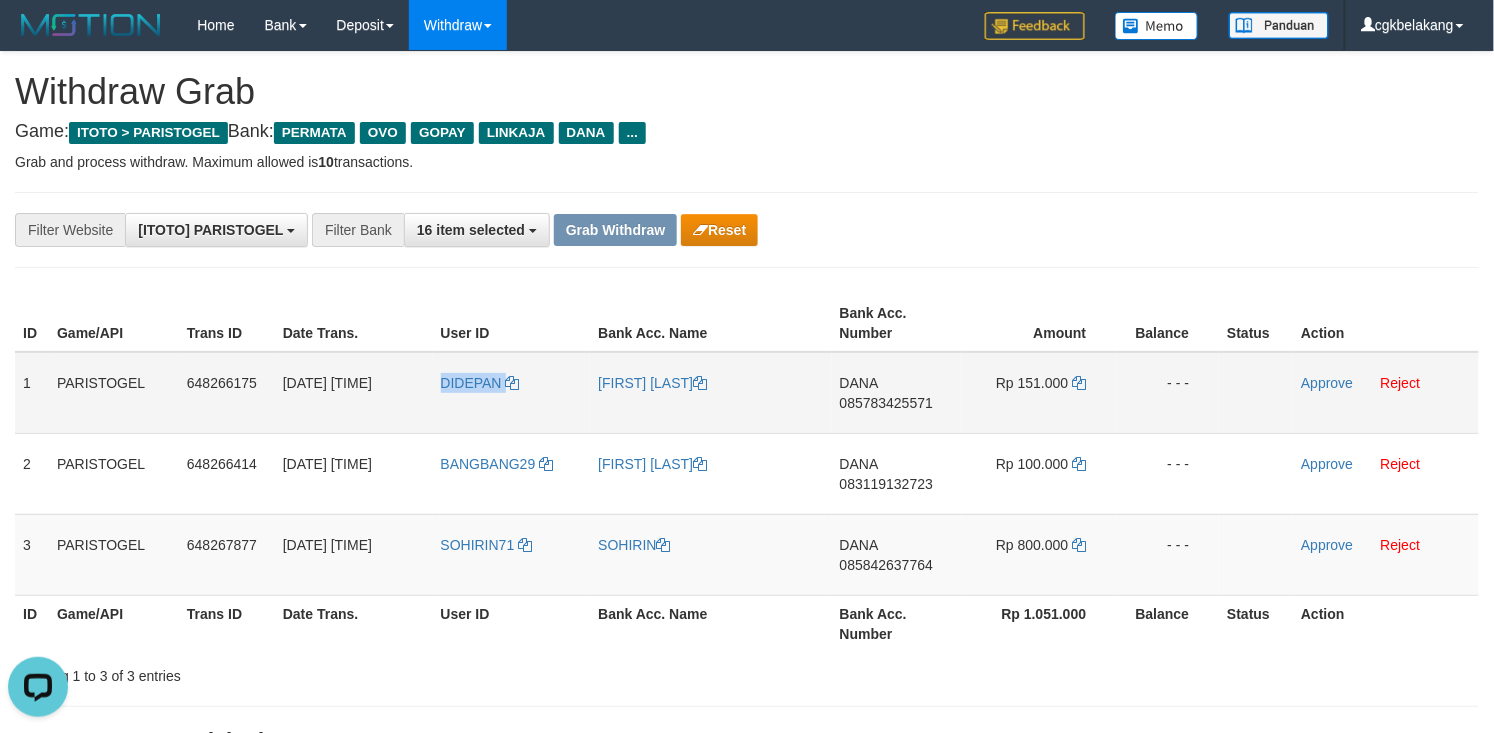 click on "DIDEPAN" at bounding box center [512, 393] 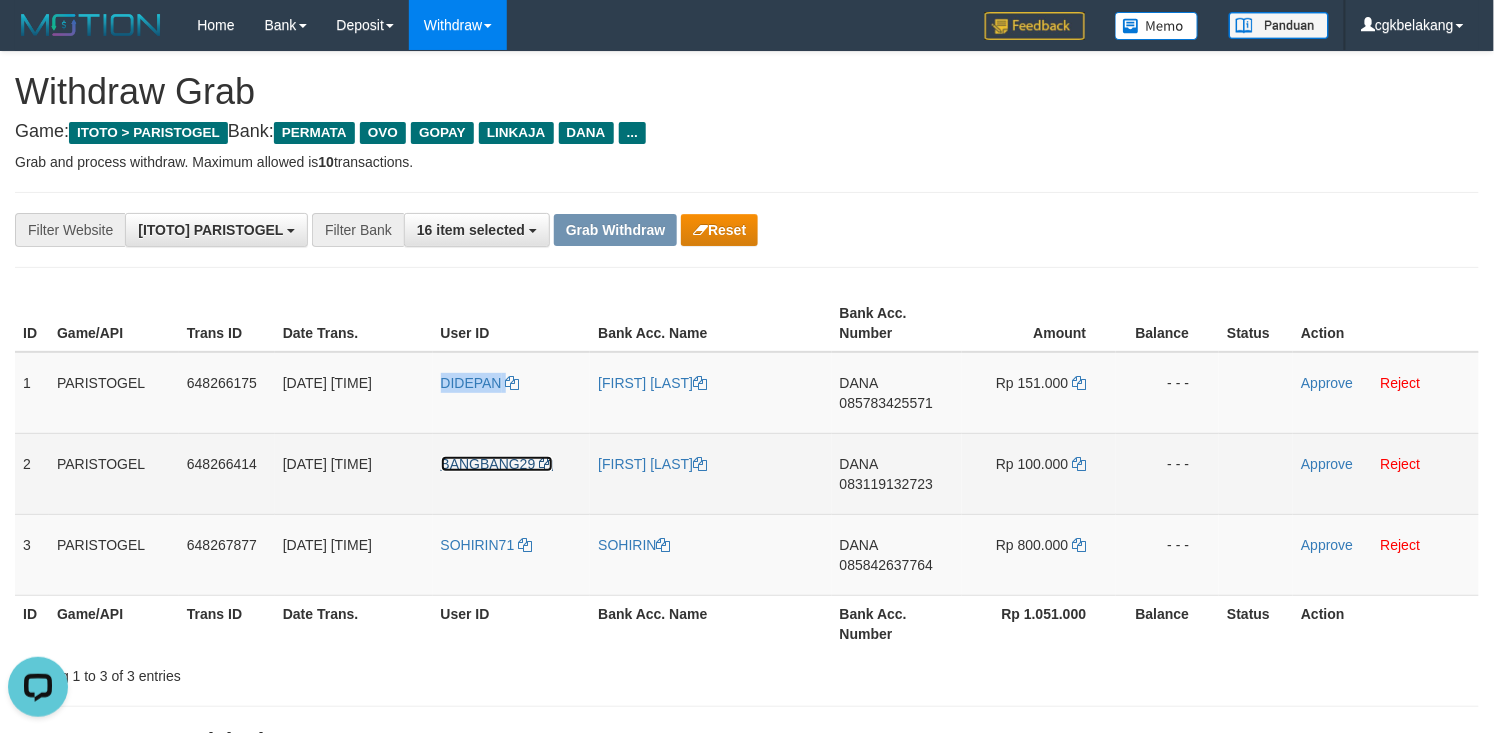 click on "BANGBANG29" at bounding box center [488, 464] 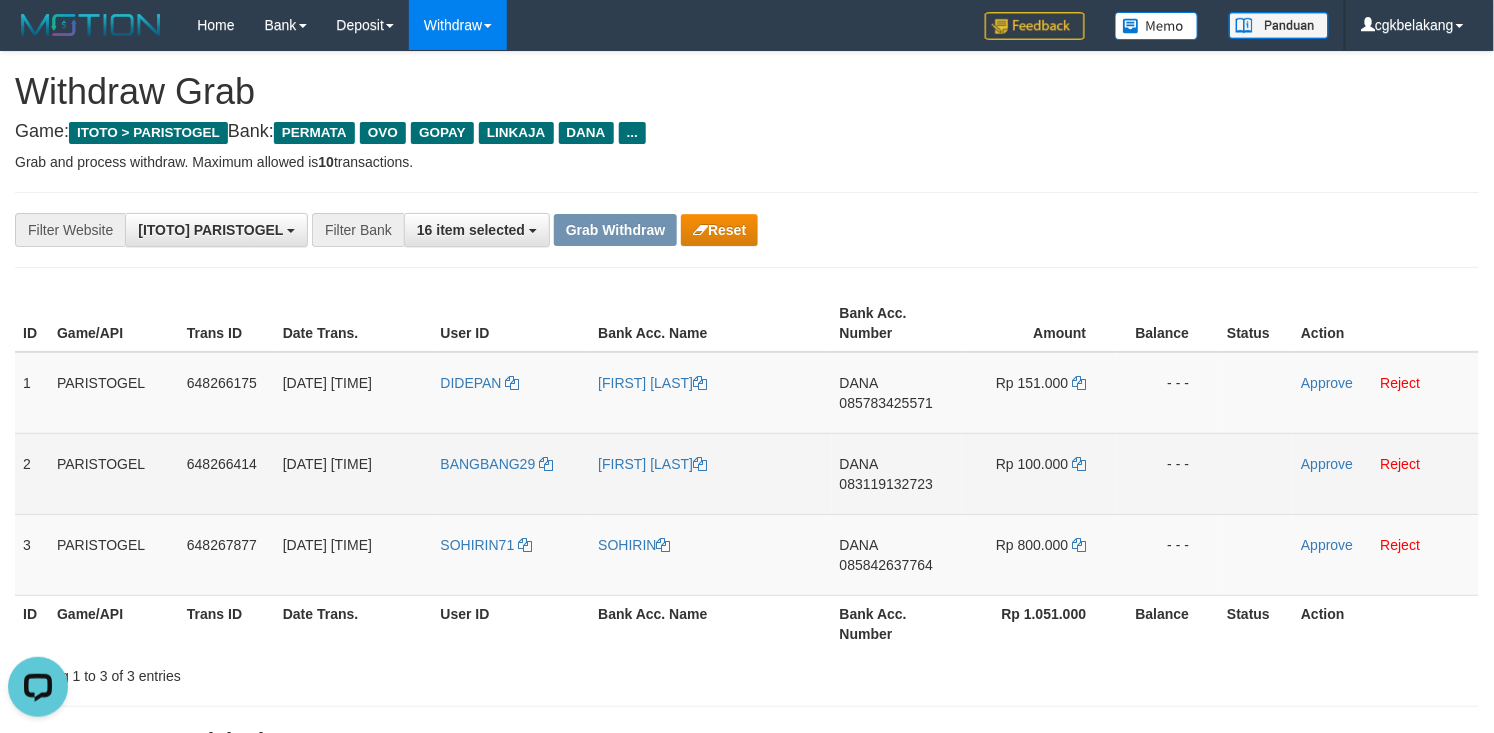 click on "BANGBANG29" at bounding box center [512, 473] 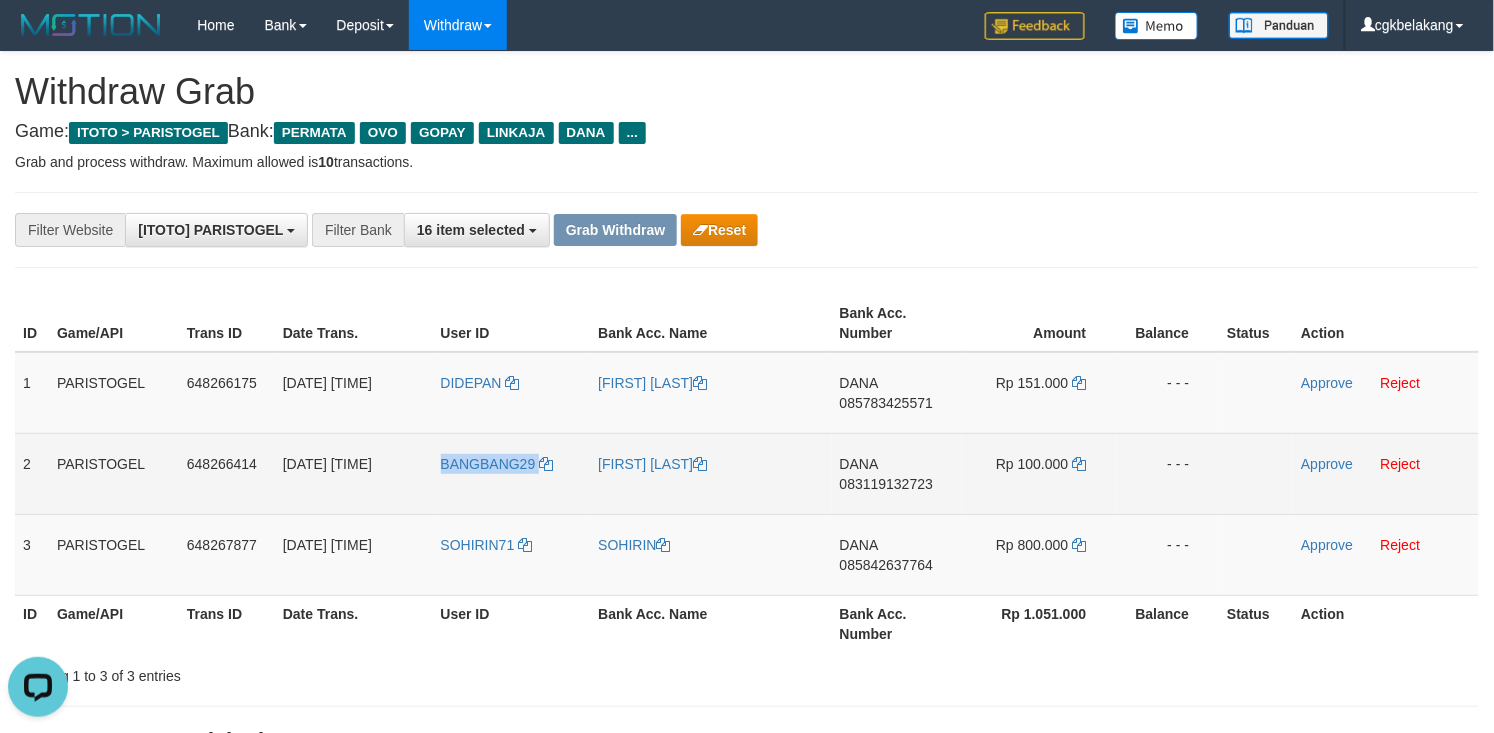 click on "BANGBANG29" at bounding box center (512, 473) 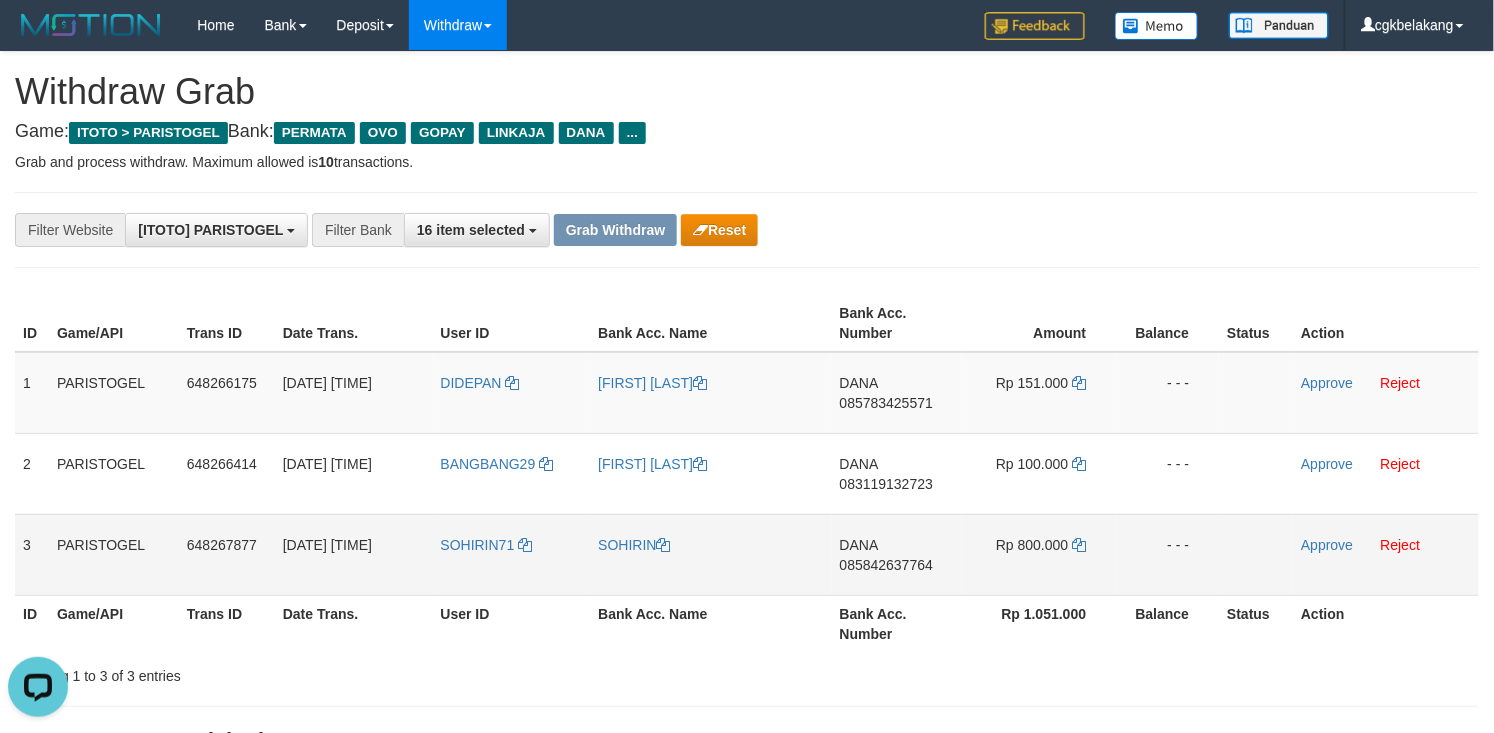 click on "SOHIRIN71" at bounding box center (512, 554) 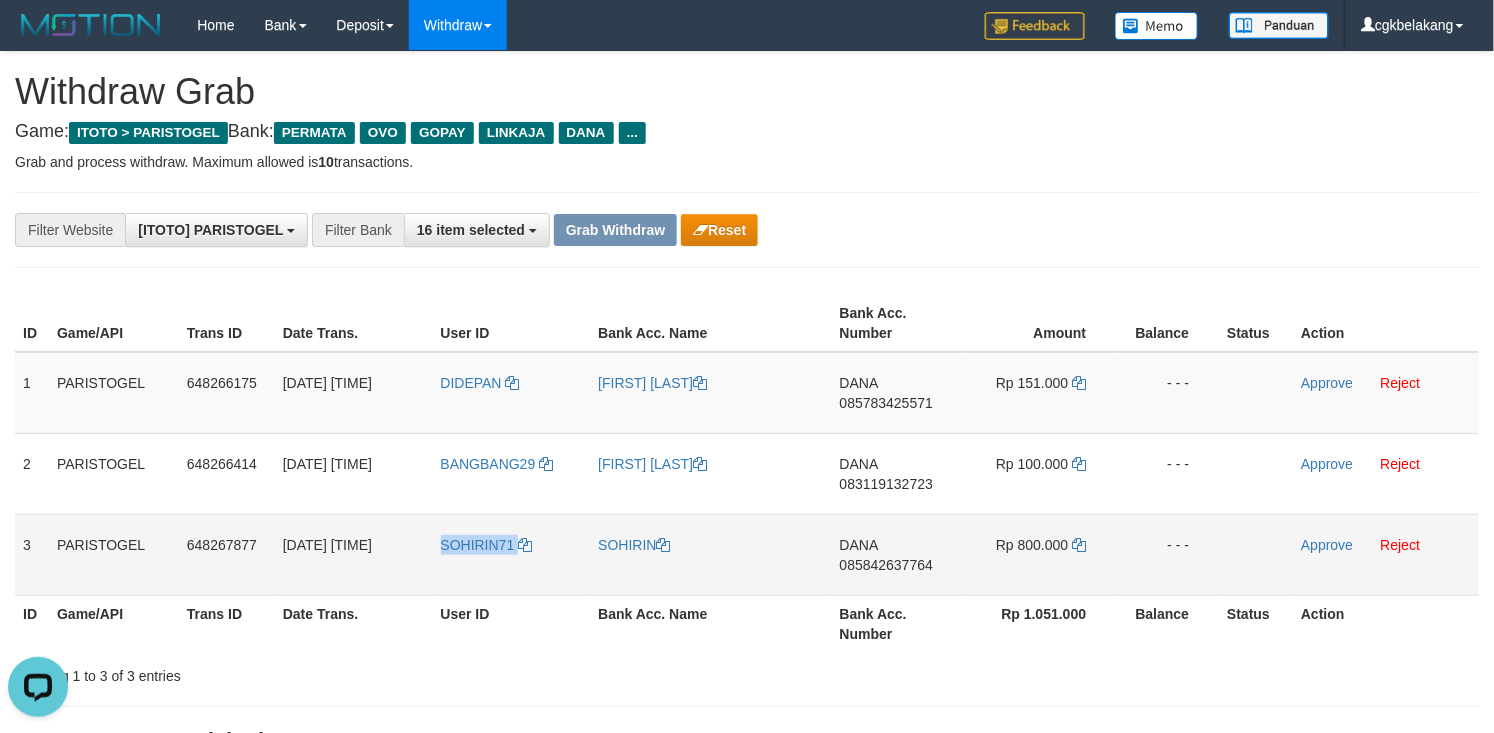 click on "SOHIRIN71" at bounding box center [512, 554] 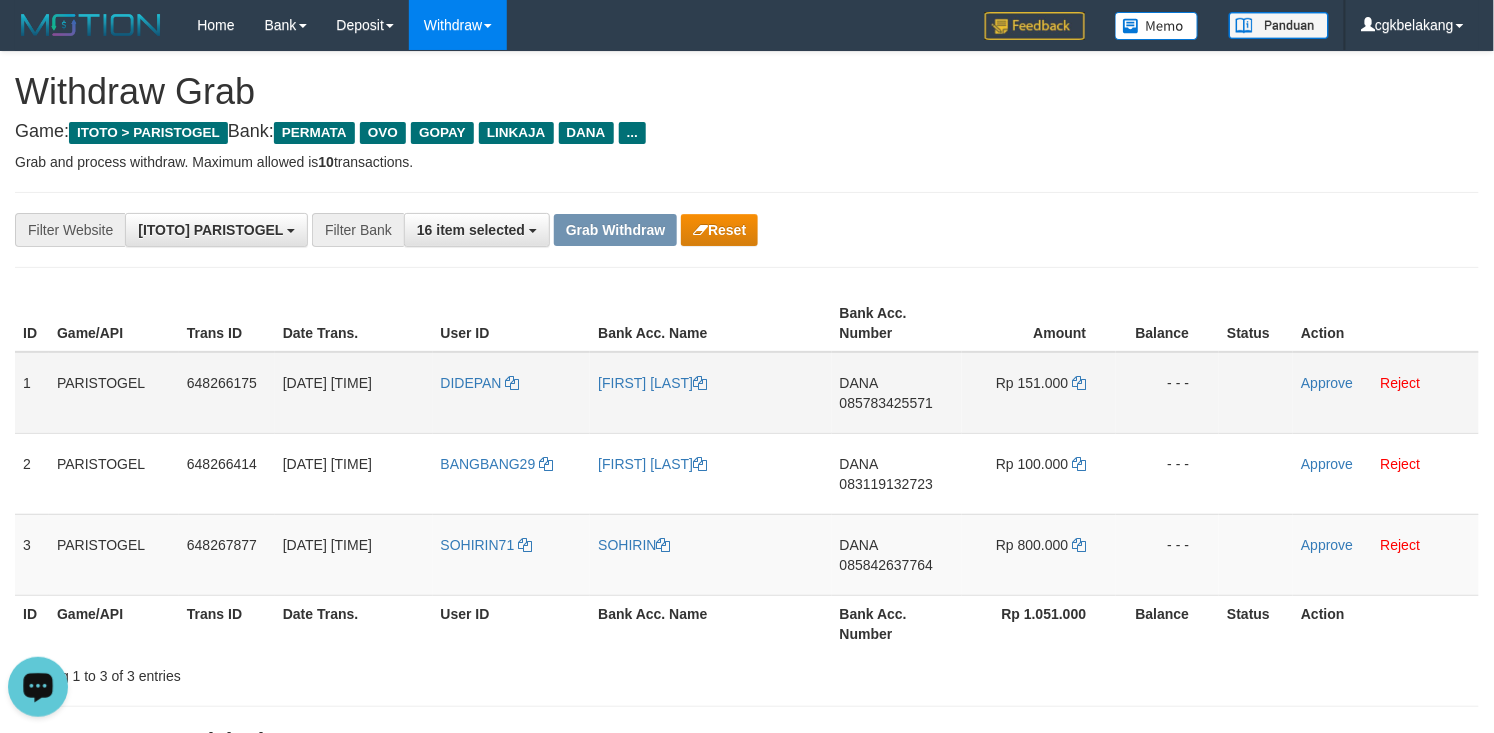 click on "[FIRST] [LAST]" at bounding box center [710, 393] 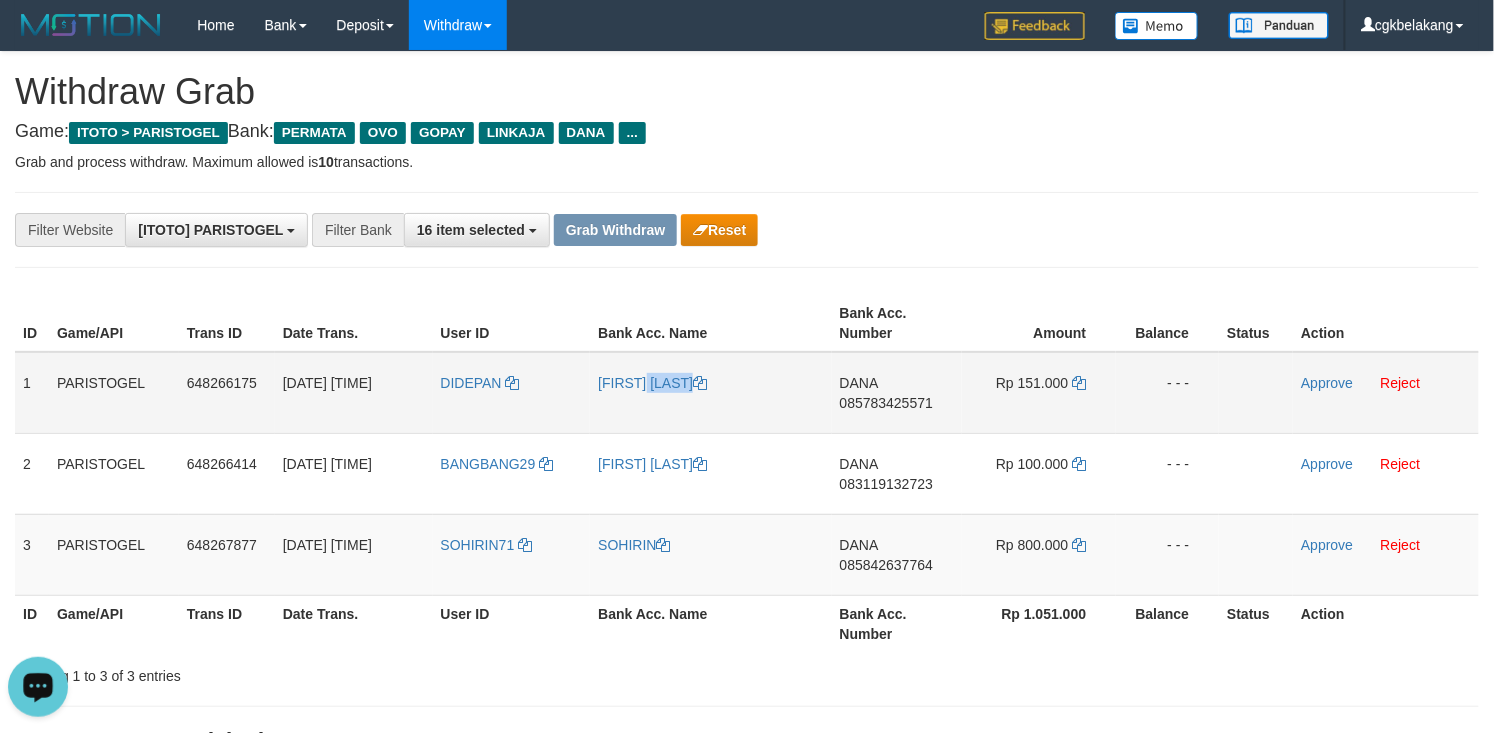click on "[FIRST] [LAST]" at bounding box center [710, 393] 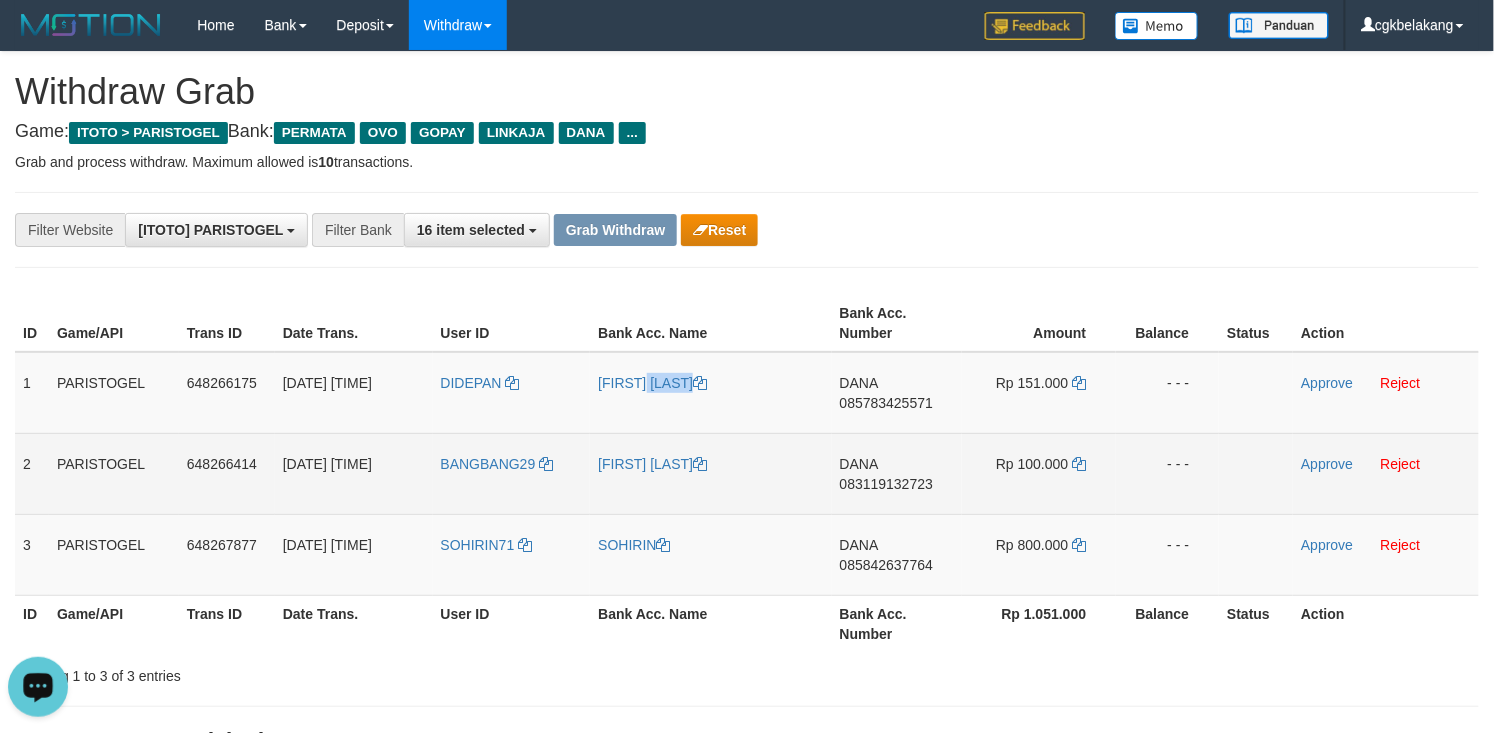 copy on "[FIRST] [LAST]" 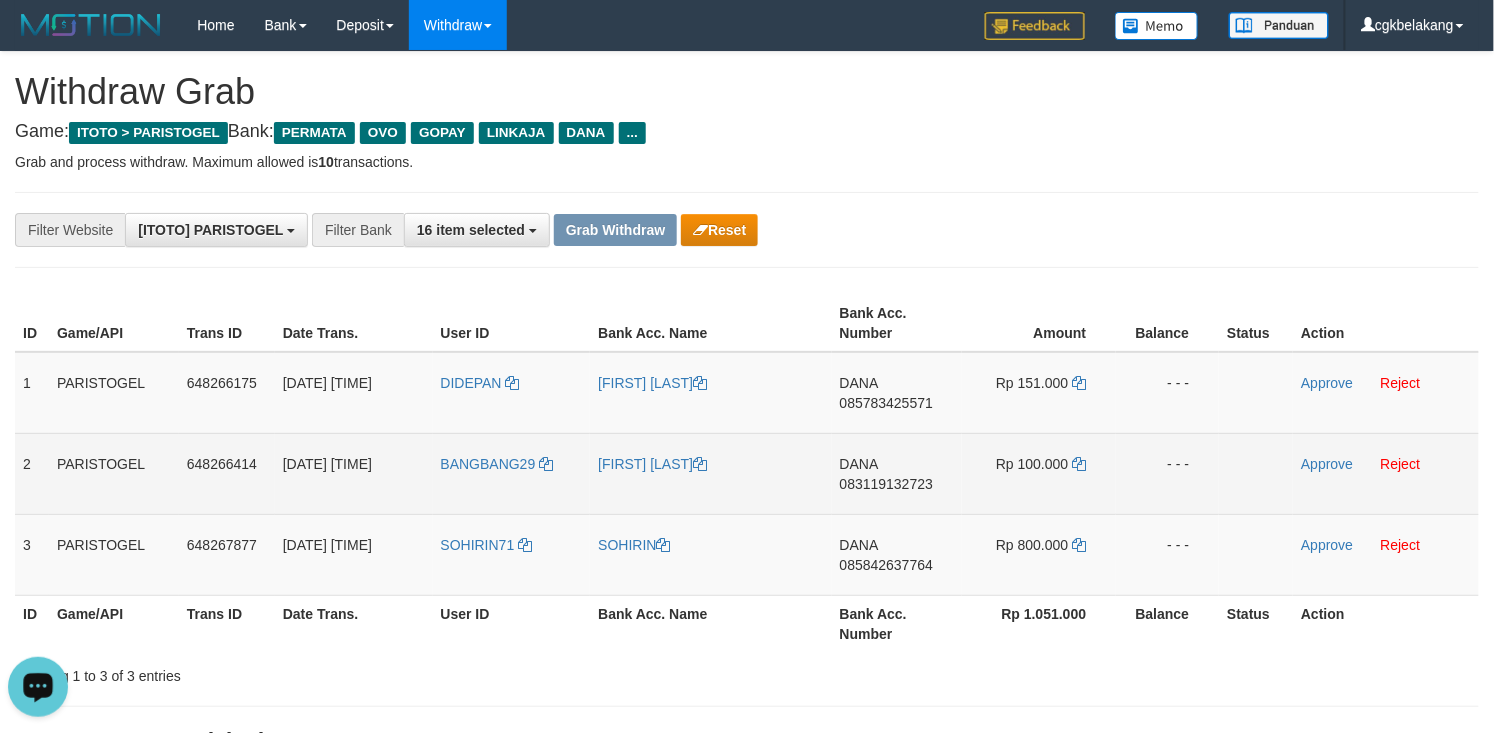 click on "[FIRST] [LAST]" at bounding box center (710, 473) 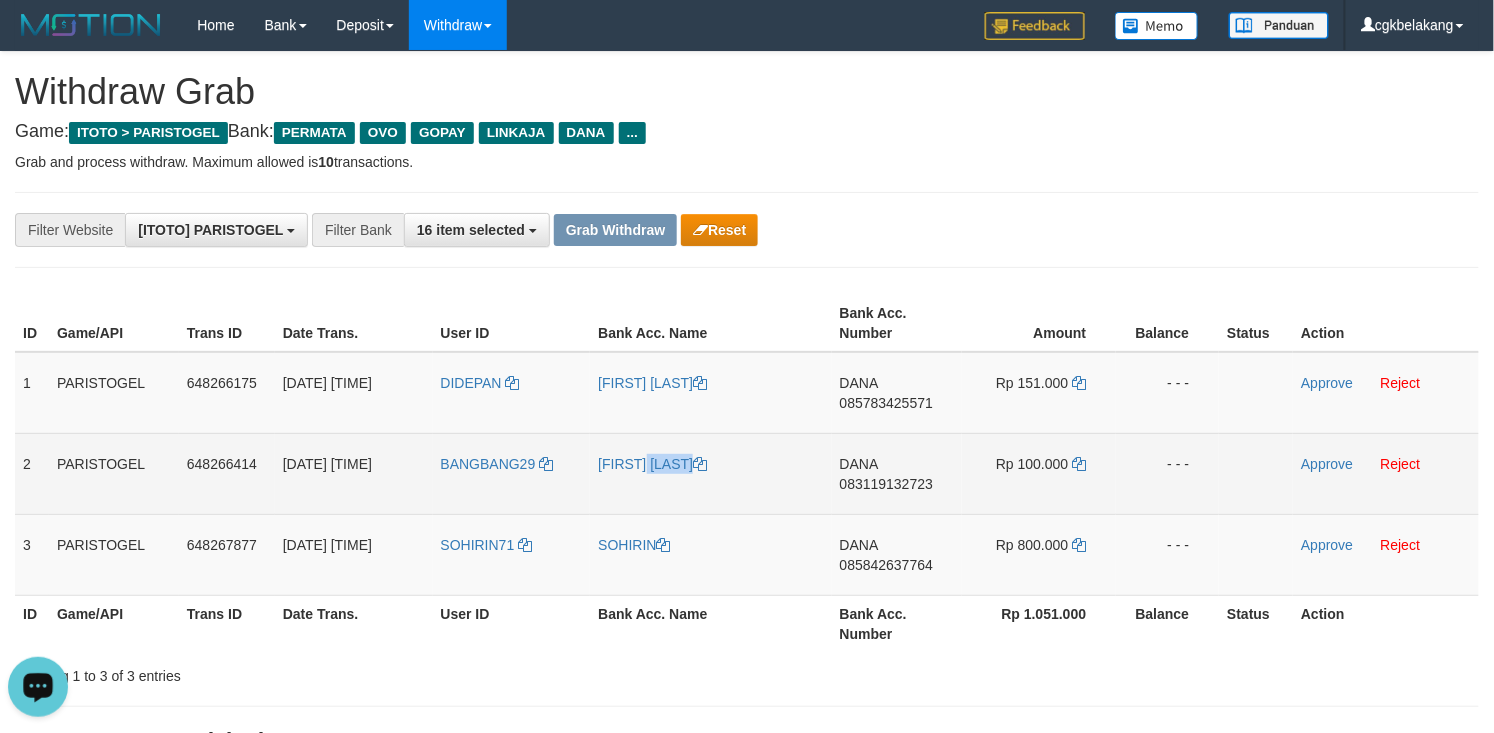 click on "[FIRST] [LAST]" at bounding box center [710, 473] 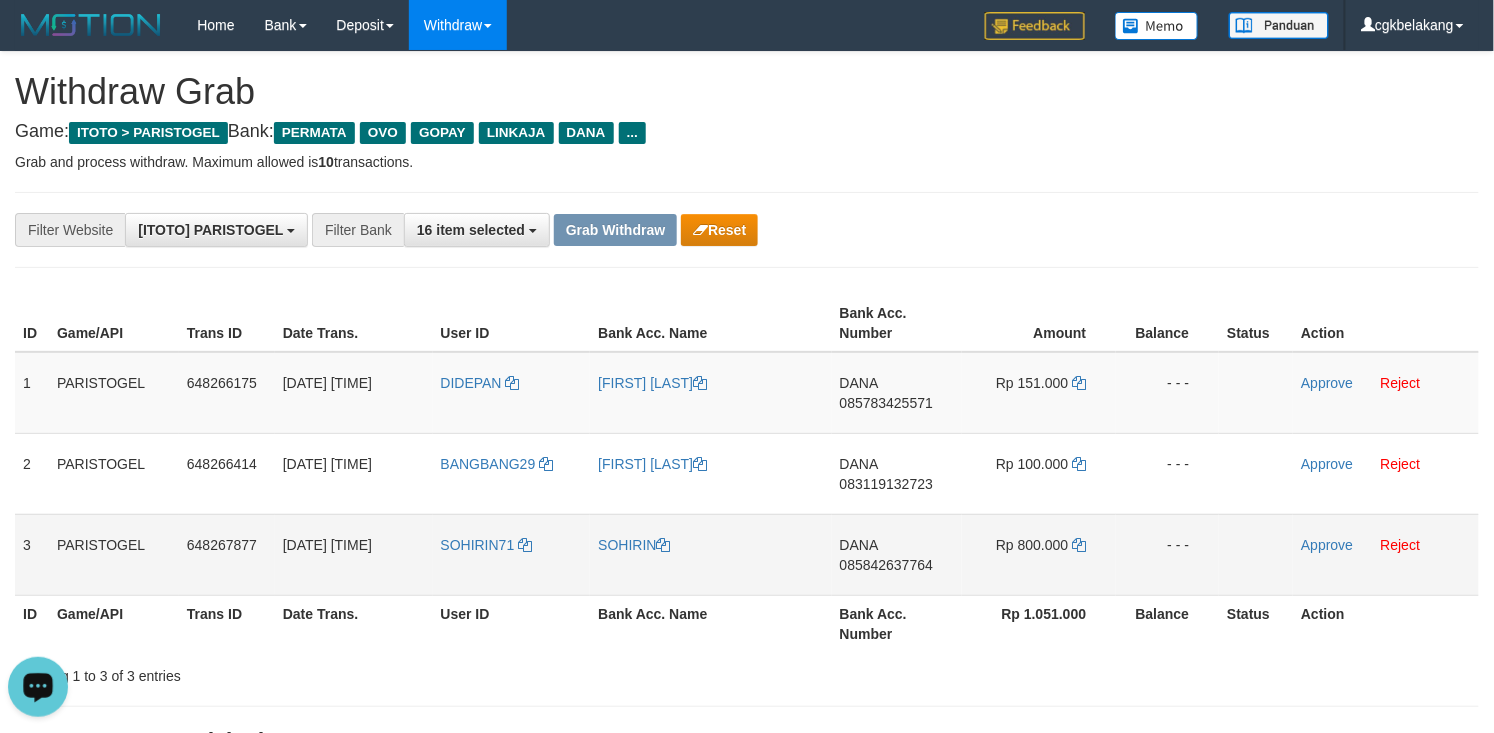 click on "SOHIRIN" at bounding box center (710, 554) 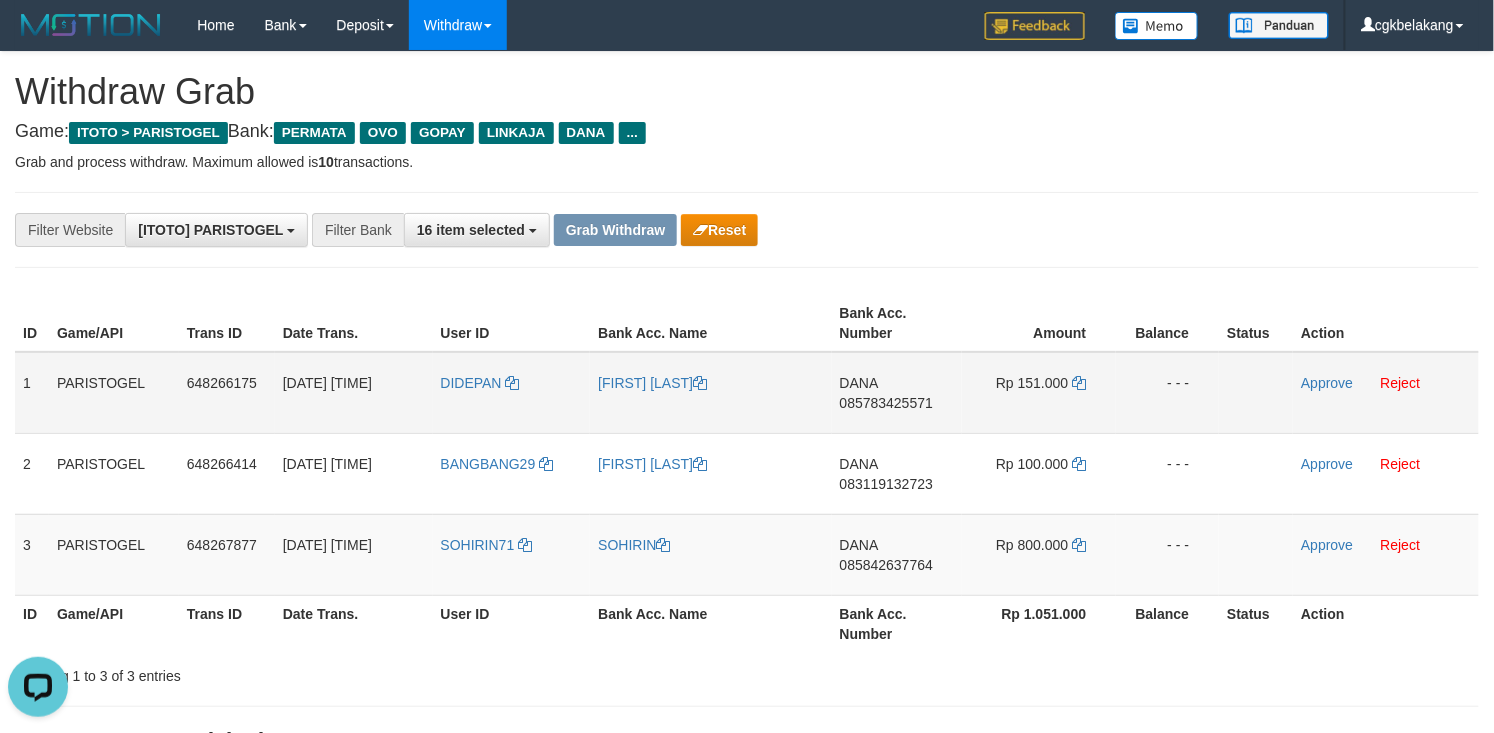 click on "DANA
085783425571" at bounding box center [897, 393] 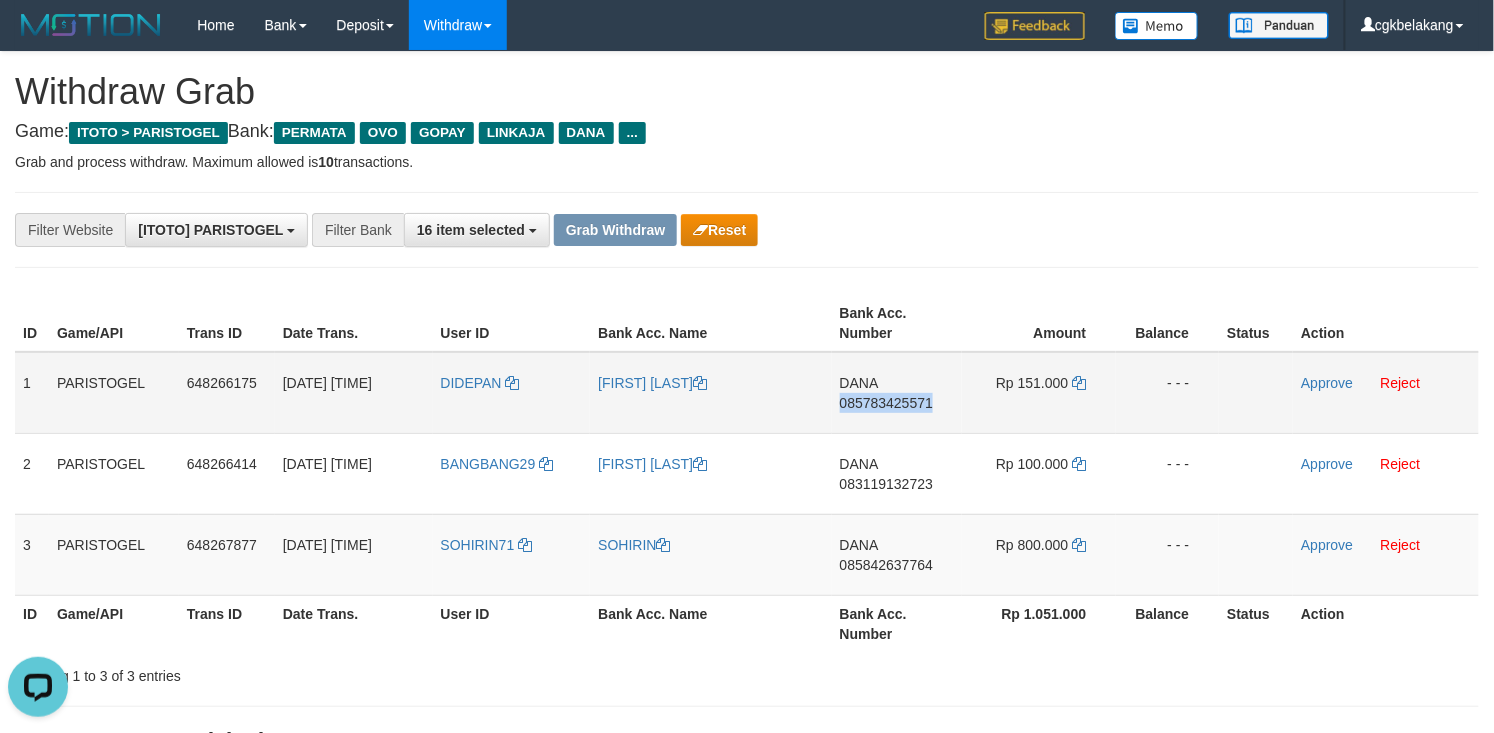 click on "DANA
085783425571" at bounding box center (897, 393) 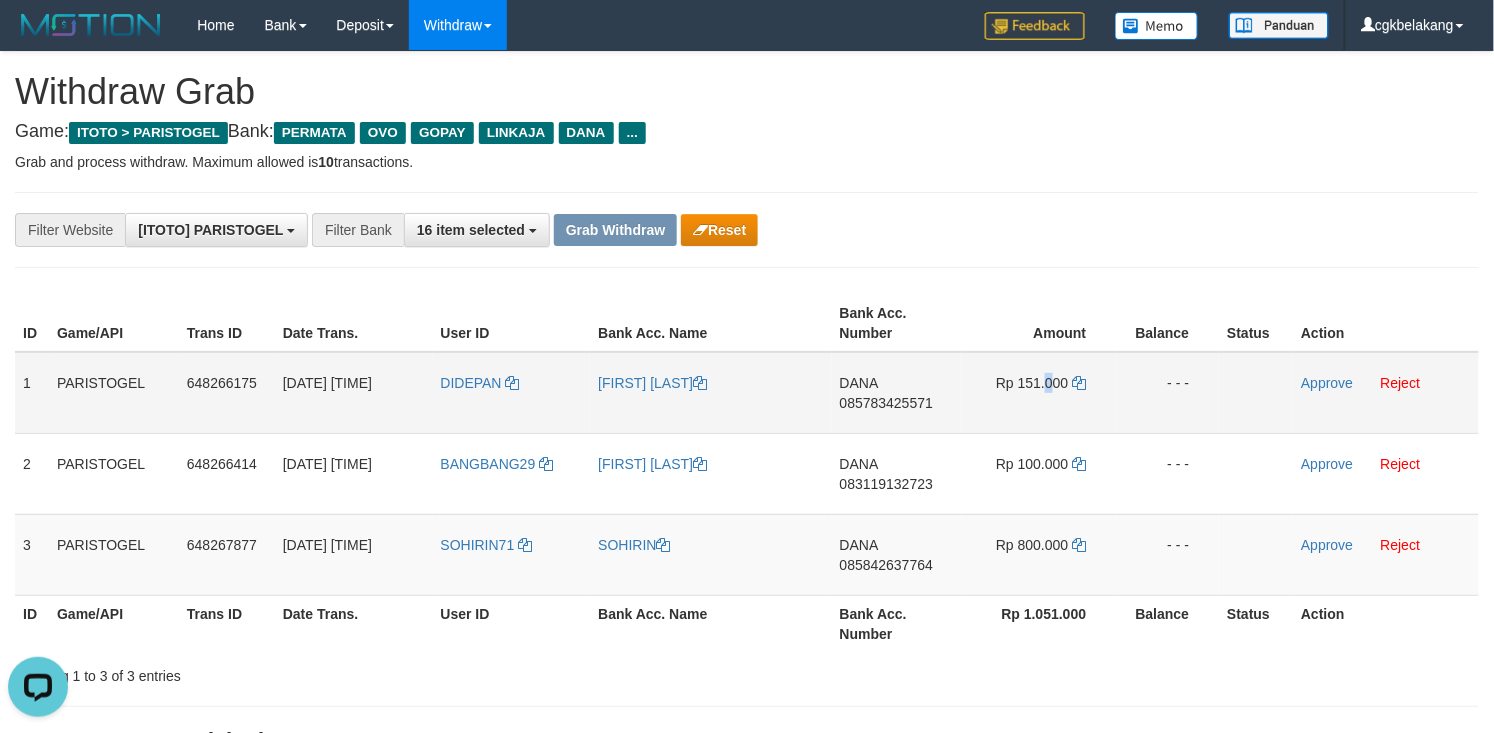 click on "Rp 151.000" at bounding box center [1039, 393] 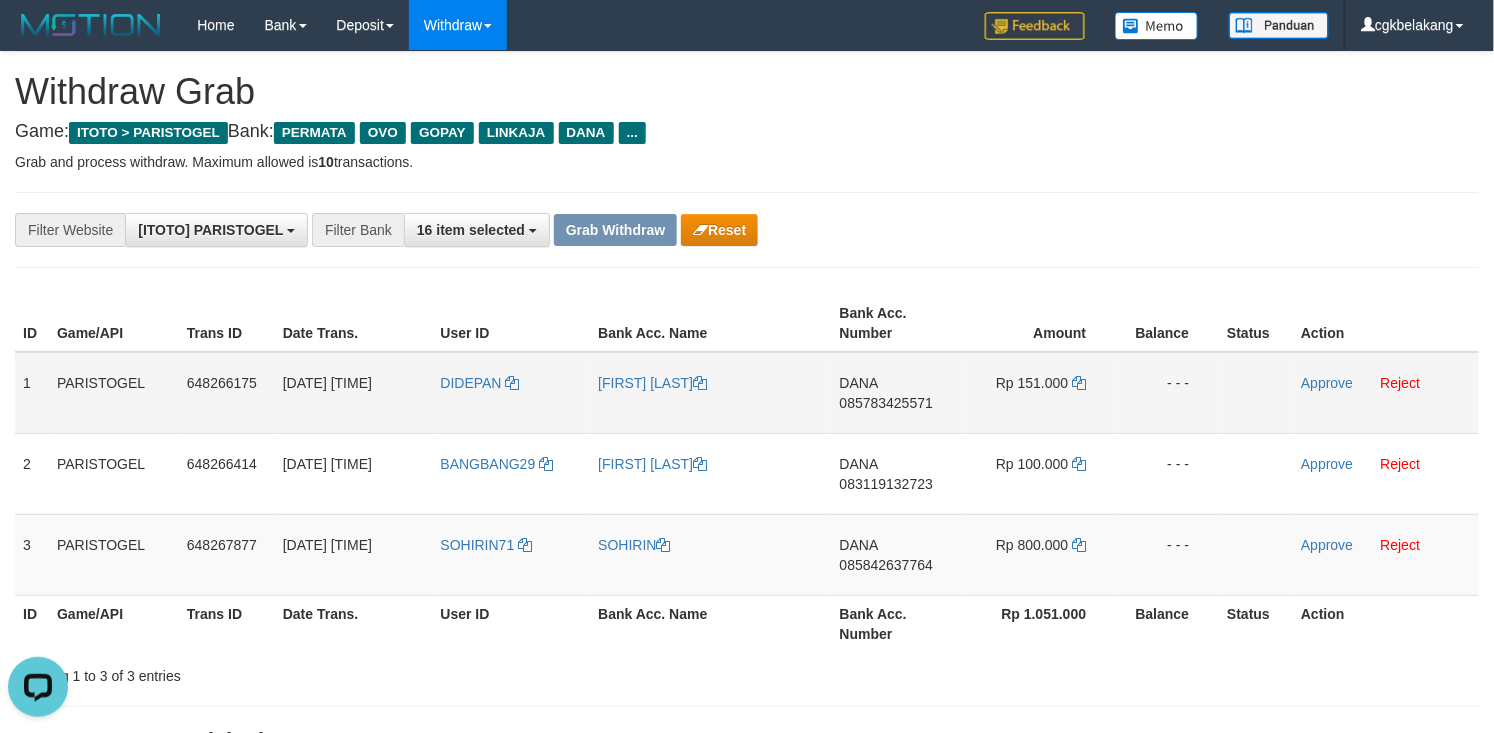 click on "Rp 151.000" at bounding box center [1039, 393] 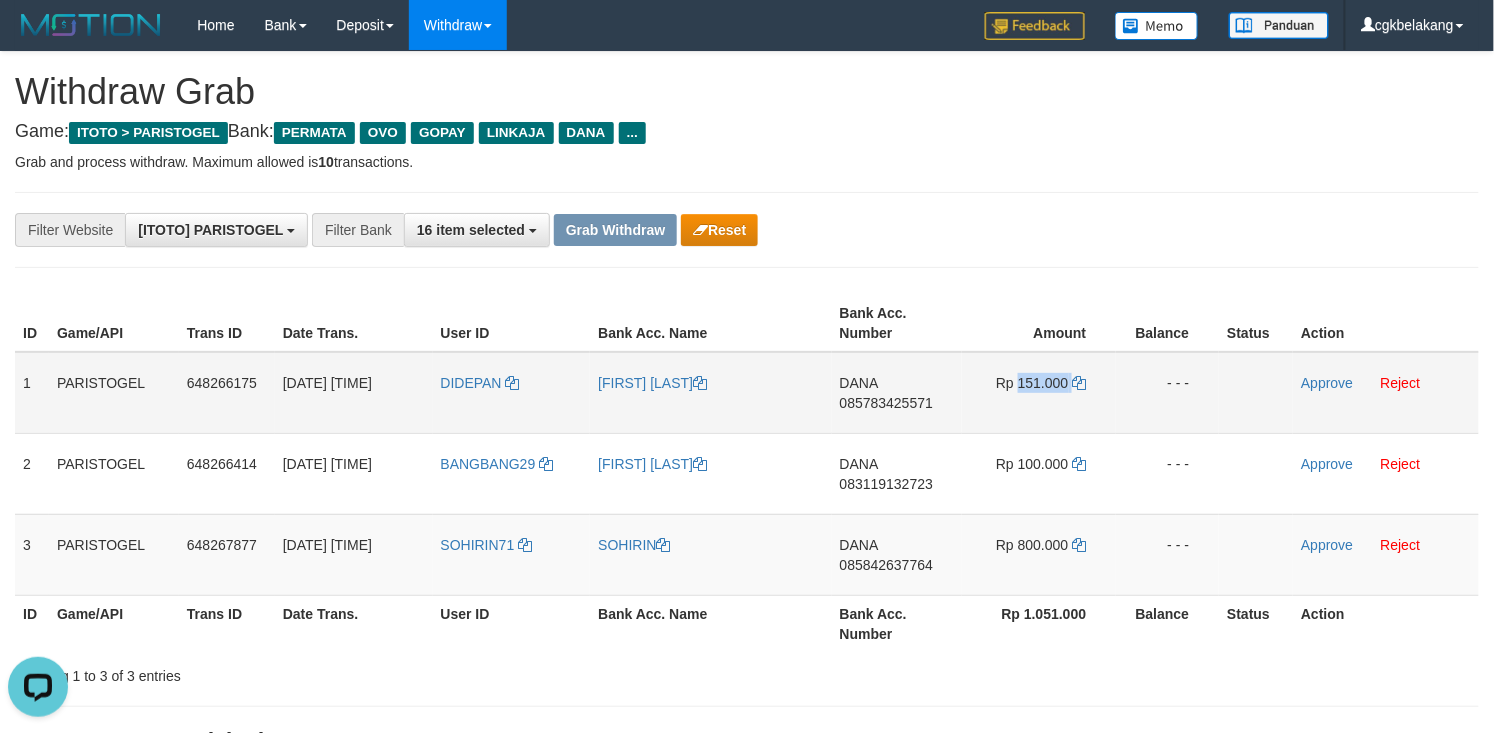 click on "Rp 151.000" at bounding box center [1039, 393] 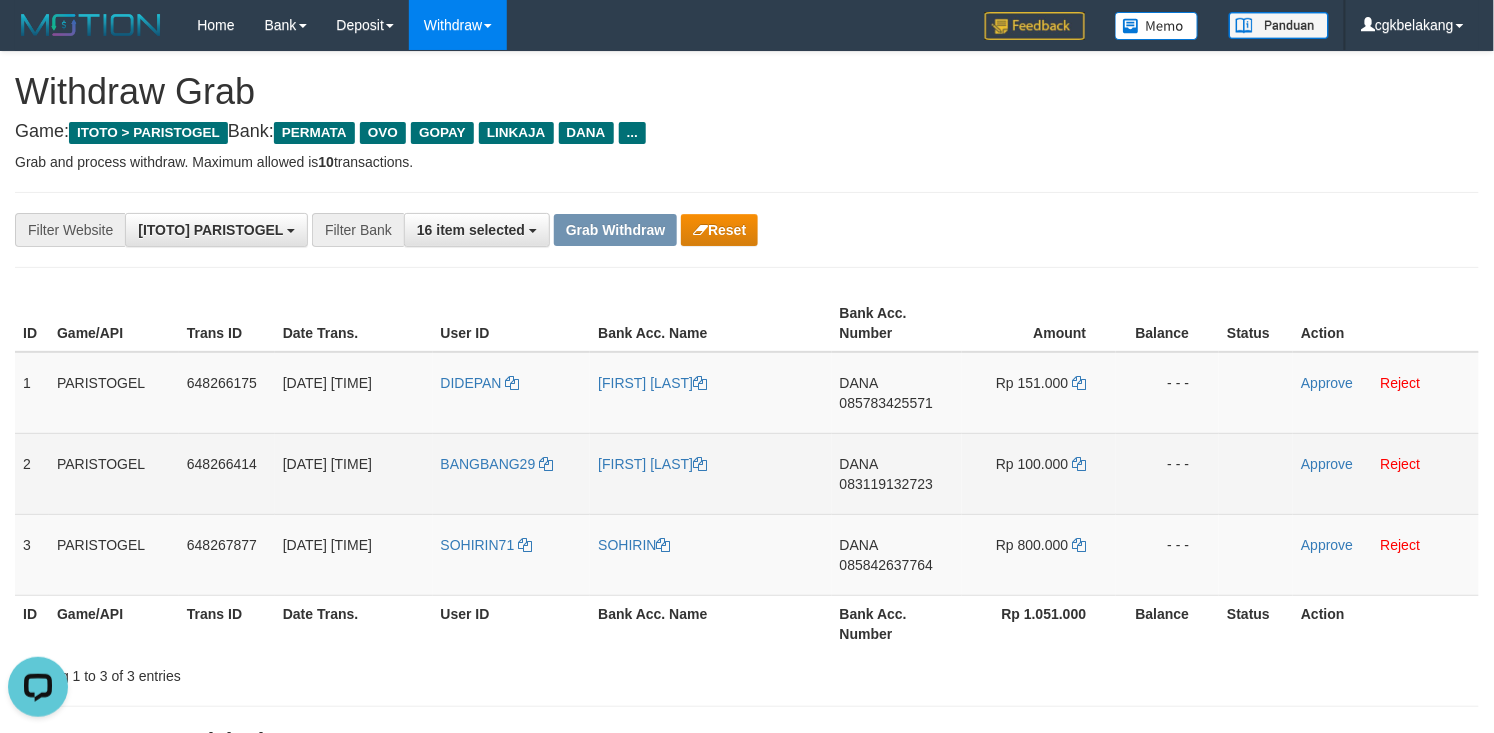 click on "DANA
083119132723" at bounding box center [897, 473] 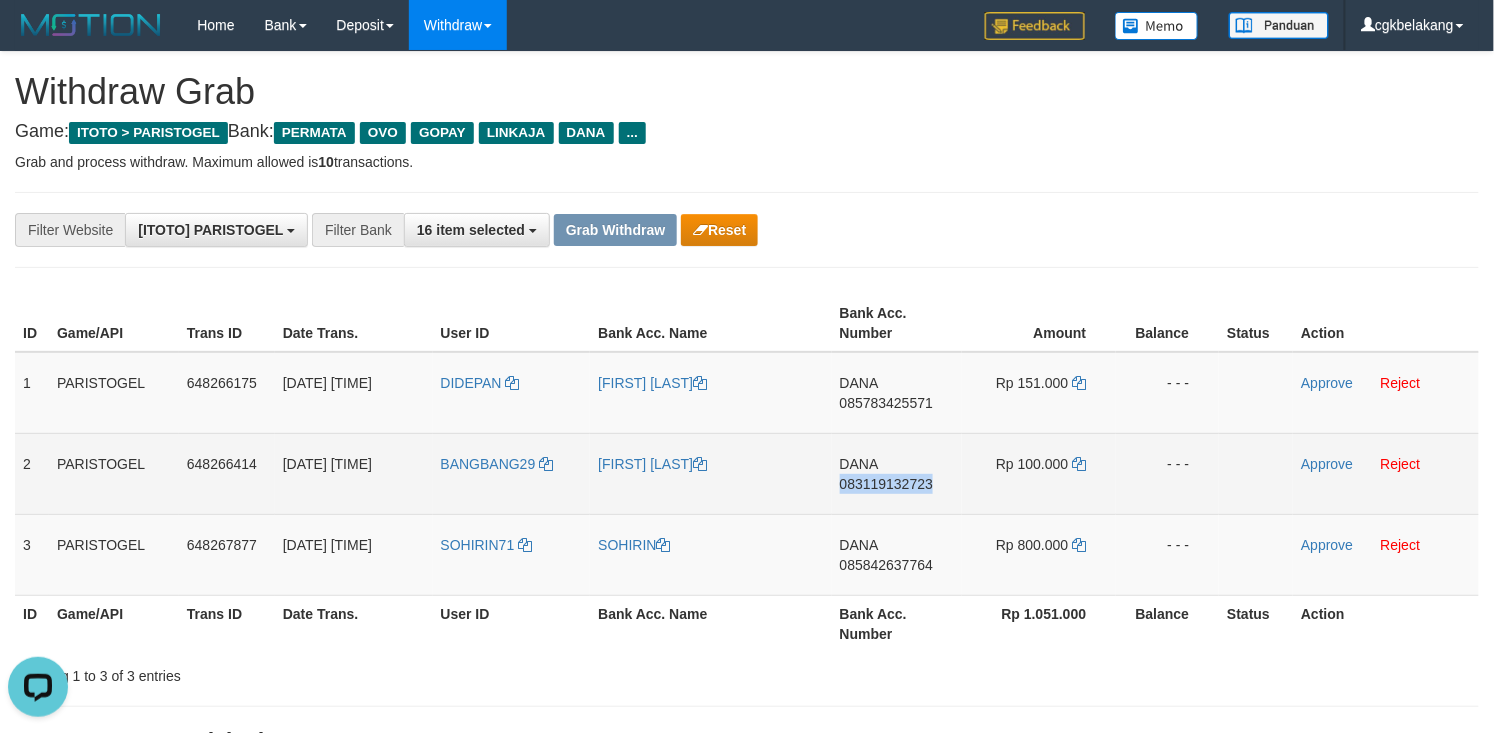 click on "DANA
083119132723" at bounding box center [897, 473] 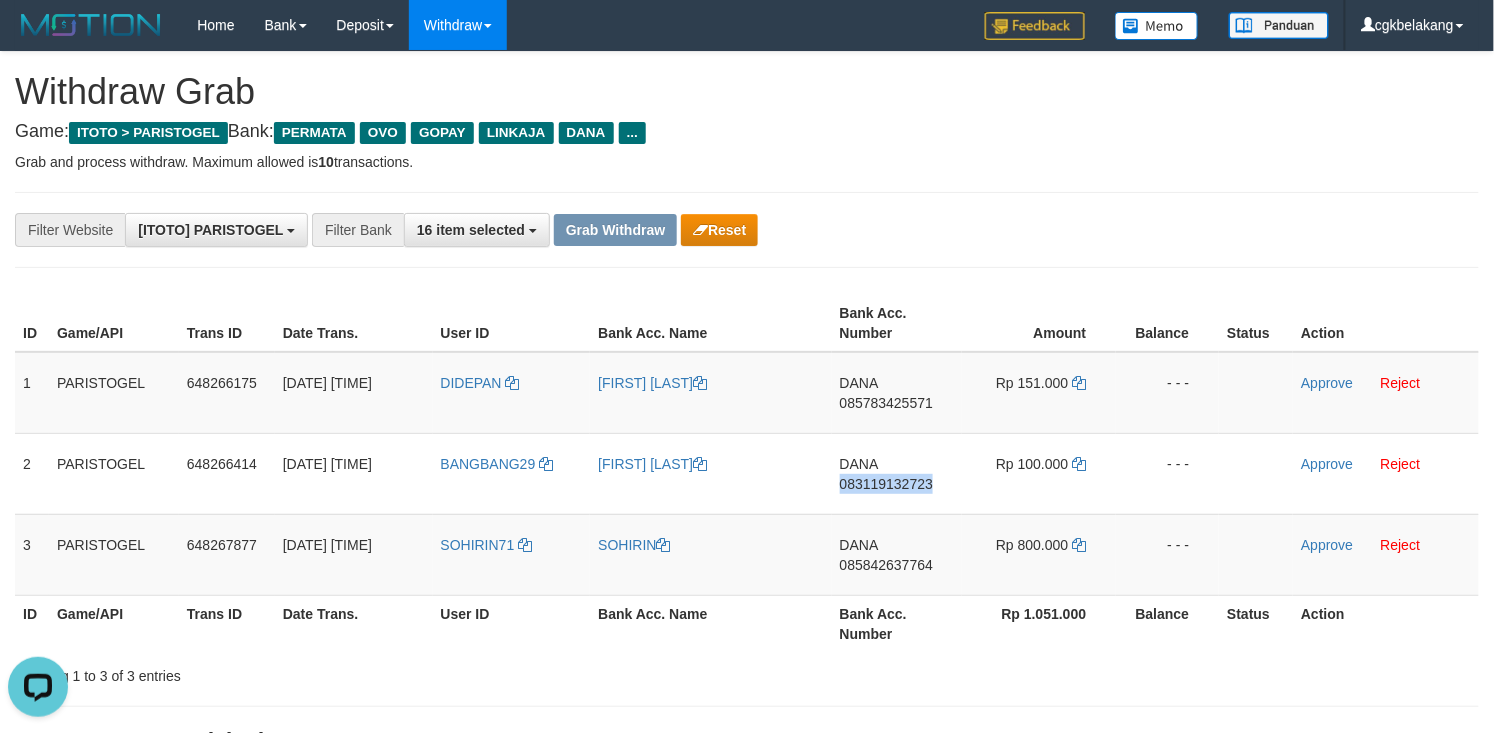copy on "083119132723" 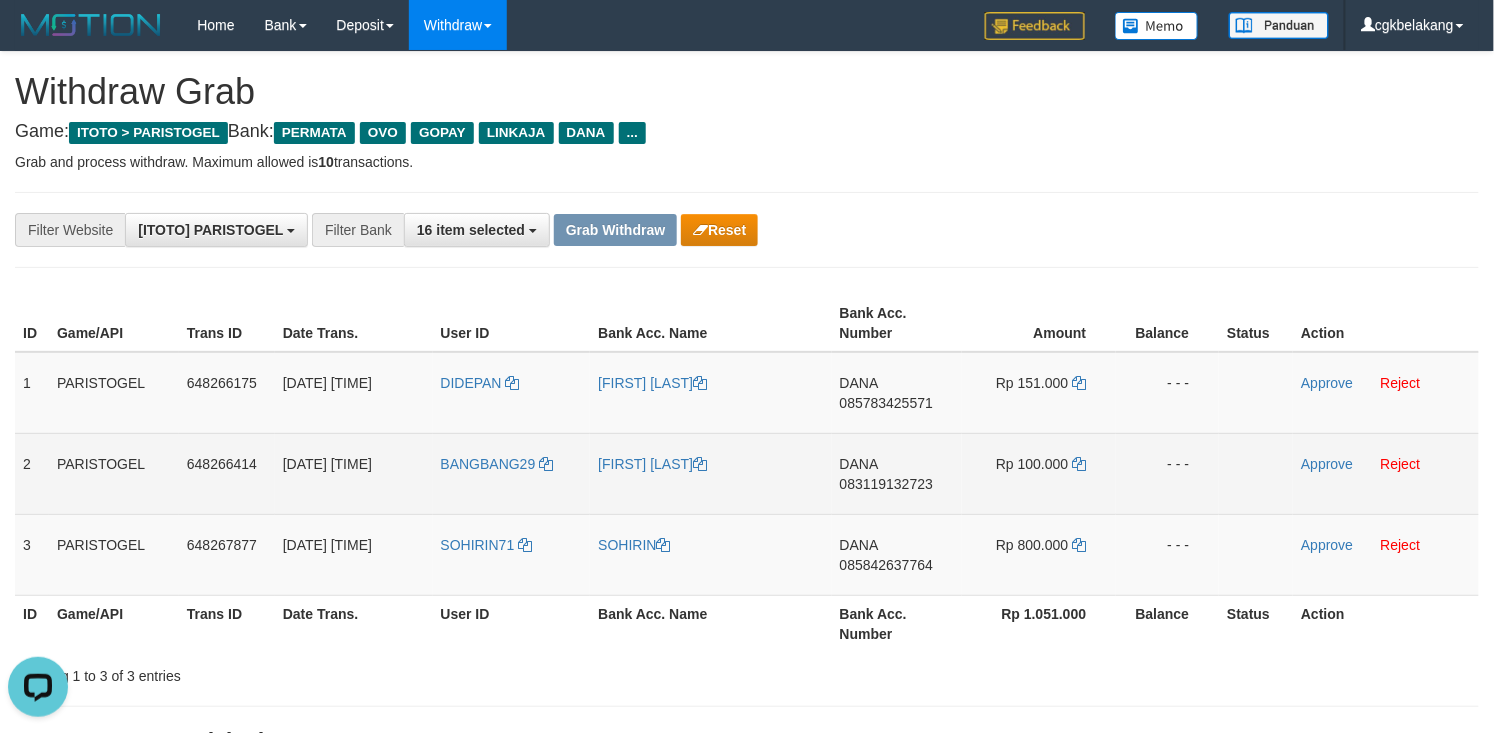 click on "Rp 100.000" at bounding box center (1039, 473) 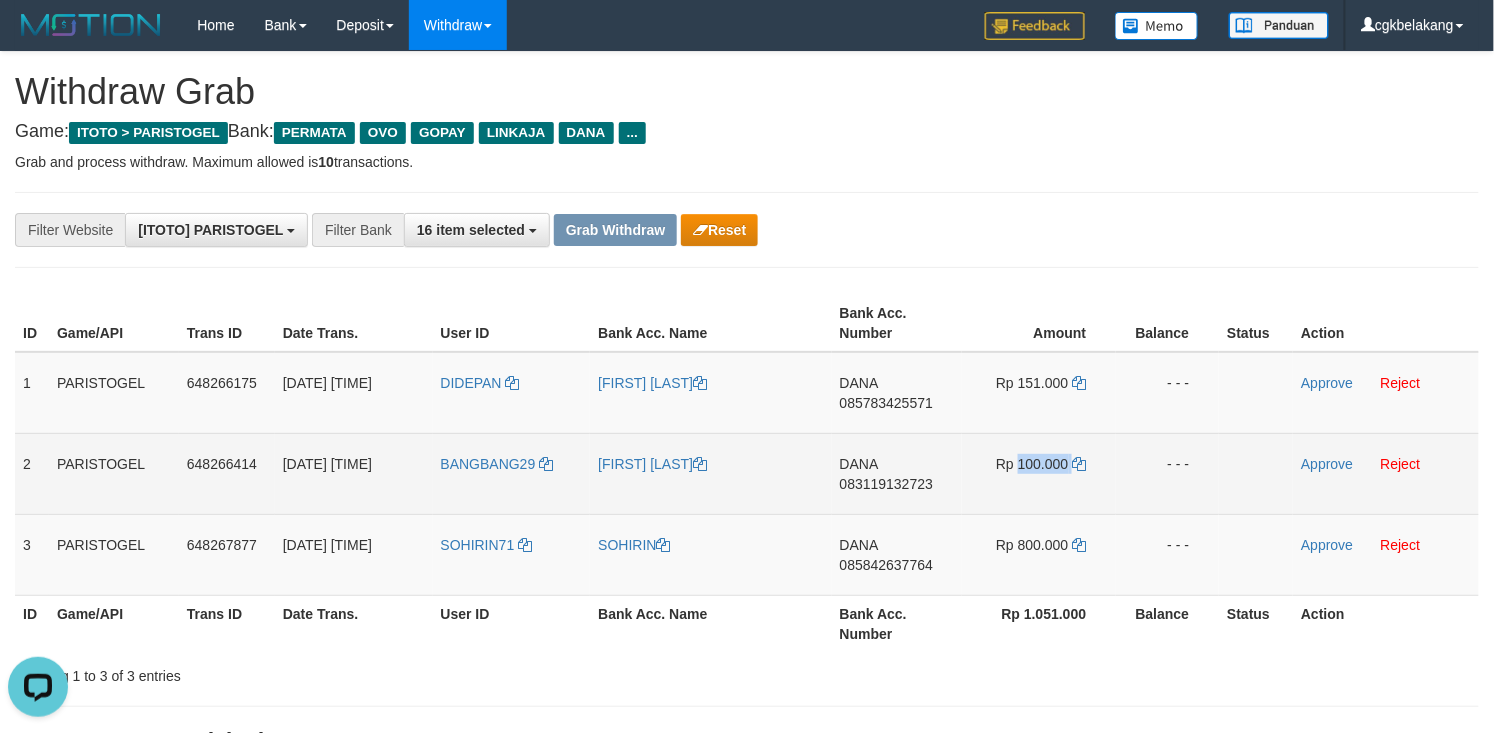 click on "Rp 100.000" at bounding box center (1039, 473) 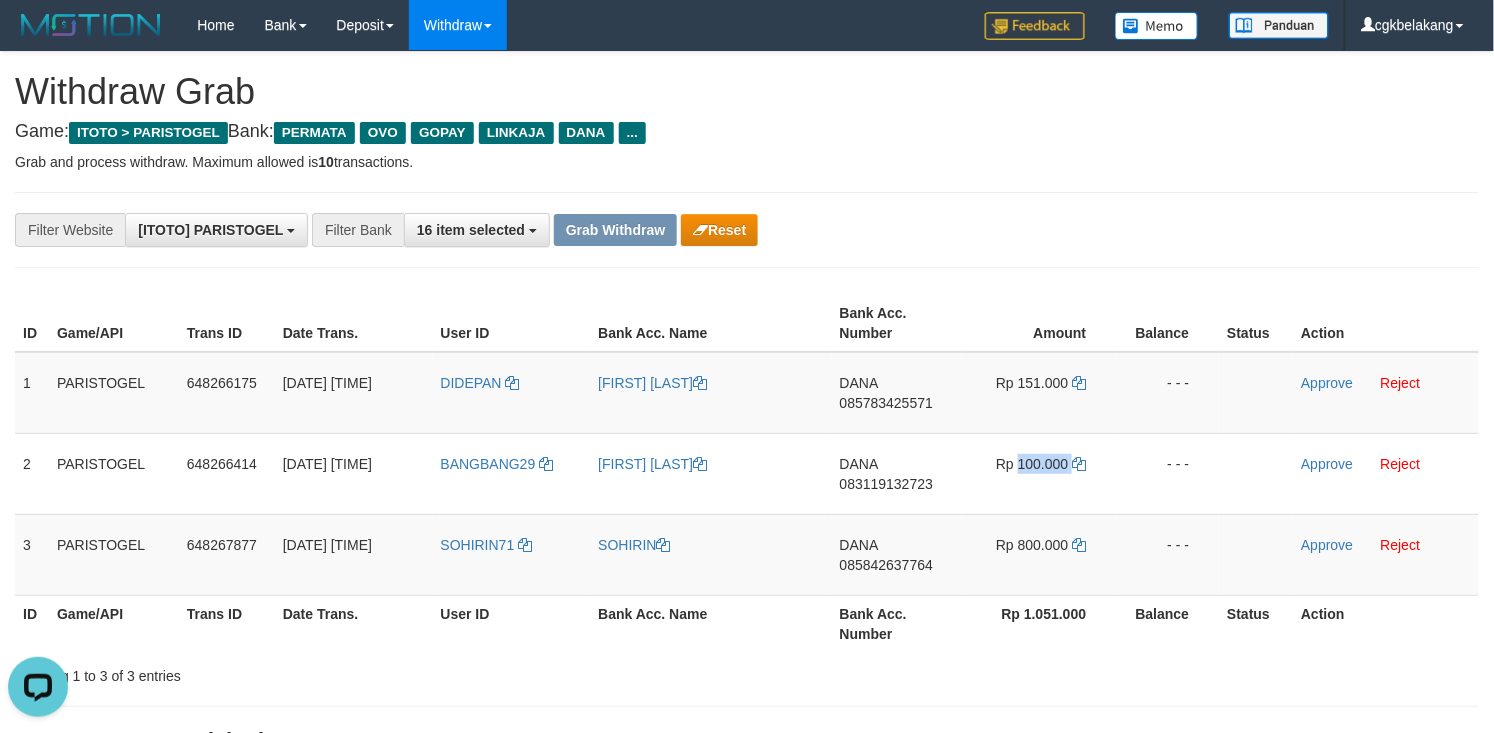copy on "100.000" 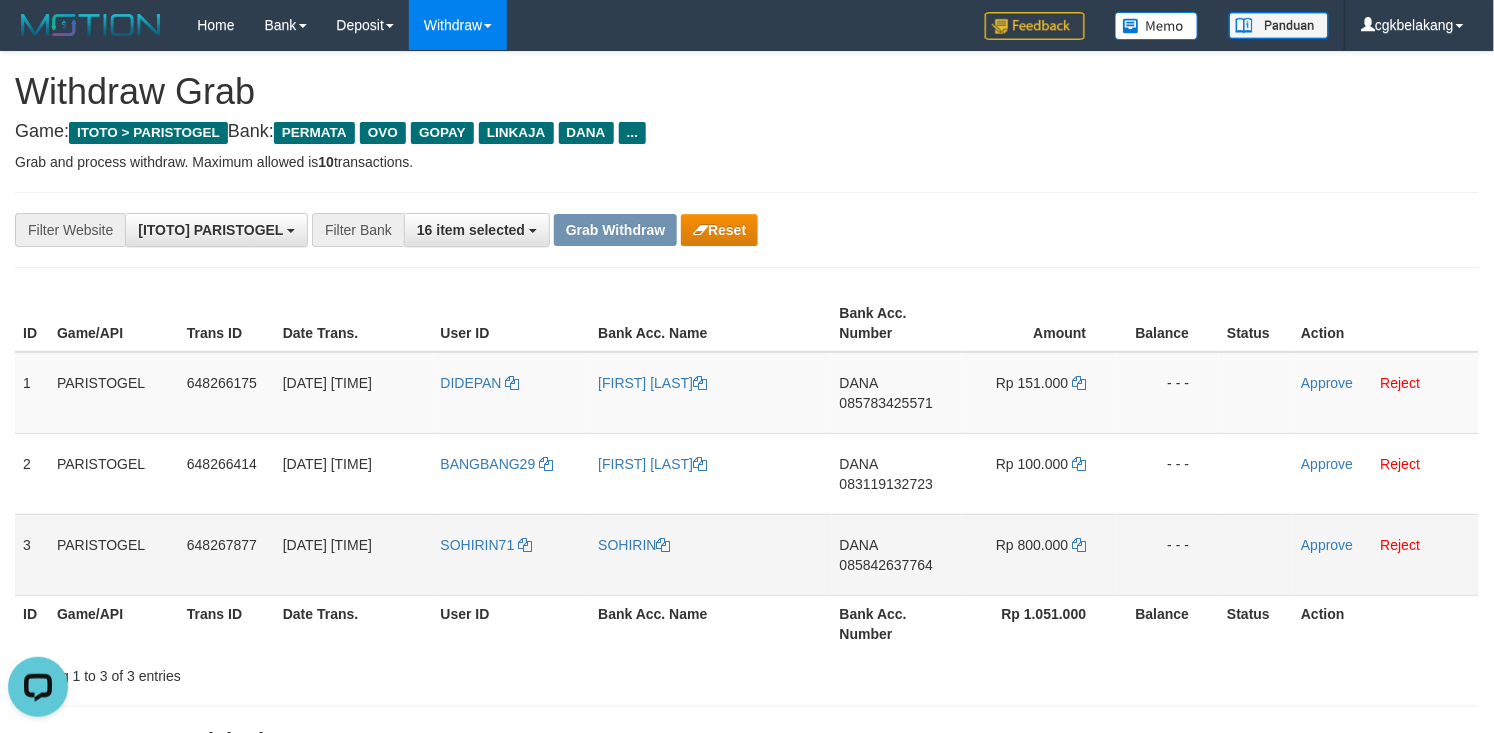 click on "DANA
085842637764" at bounding box center (897, 554) 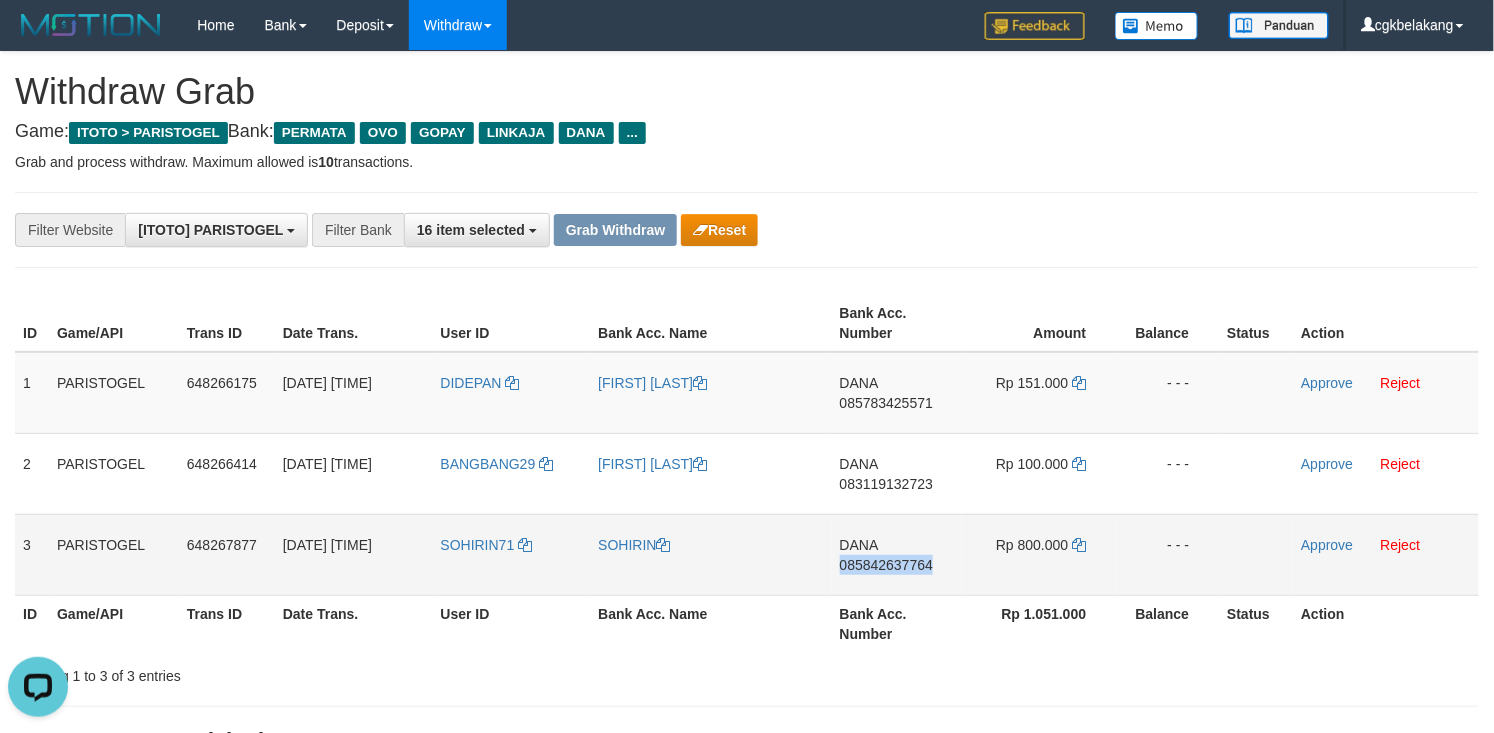 click on "DANA
085842637764" at bounding box center (897, 554) 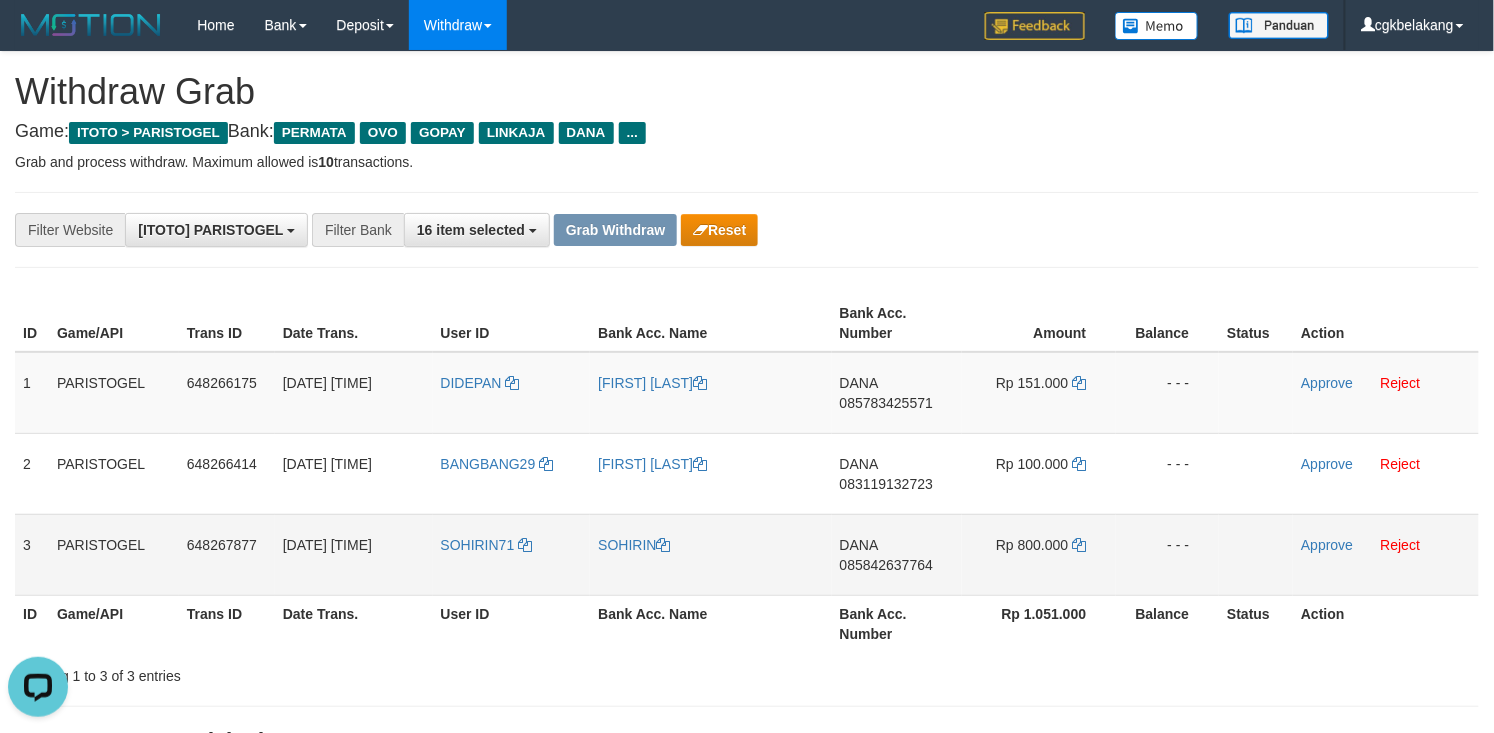 click on "Rp 800.000" at bounding box center [1032, 545] 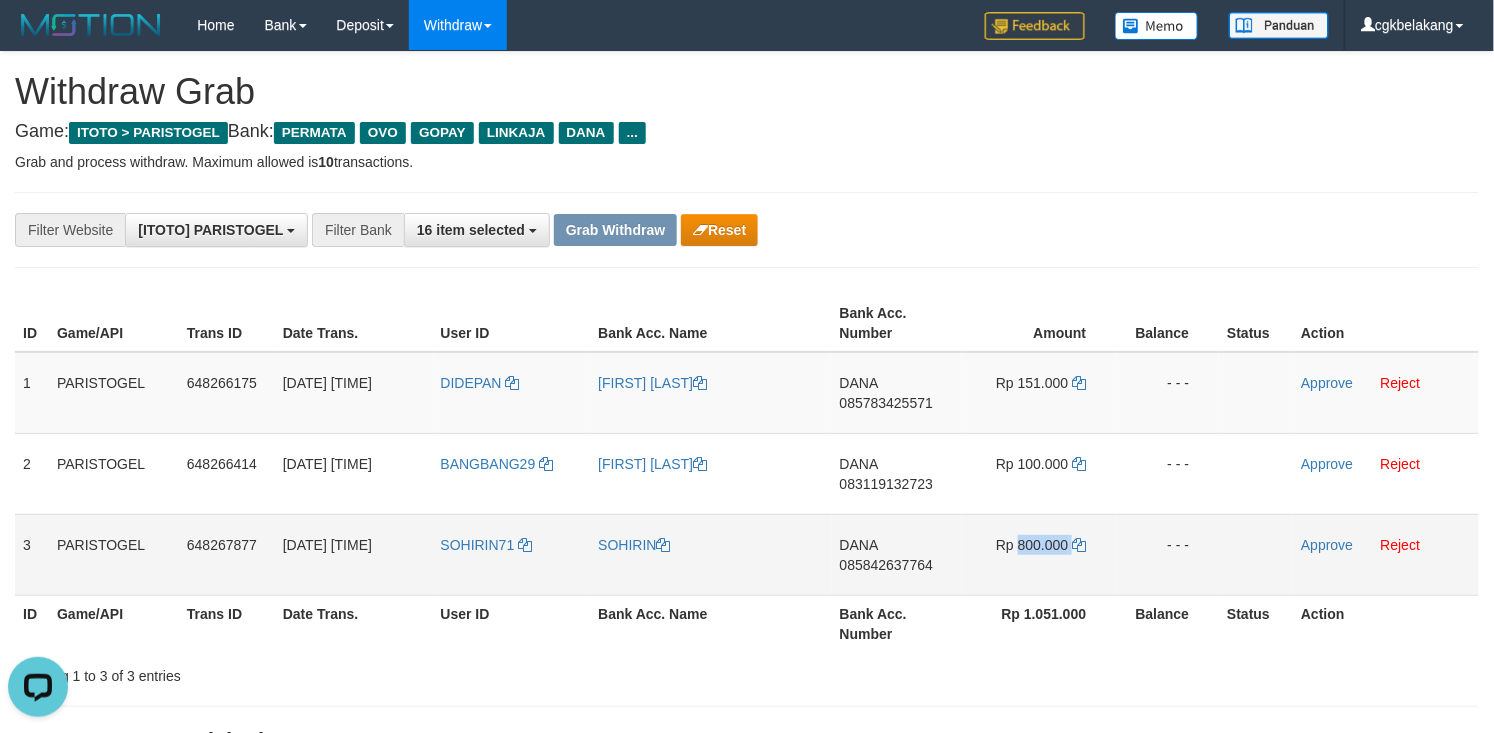 click on "Rp 800.000" at bounding box center [1032, 545] 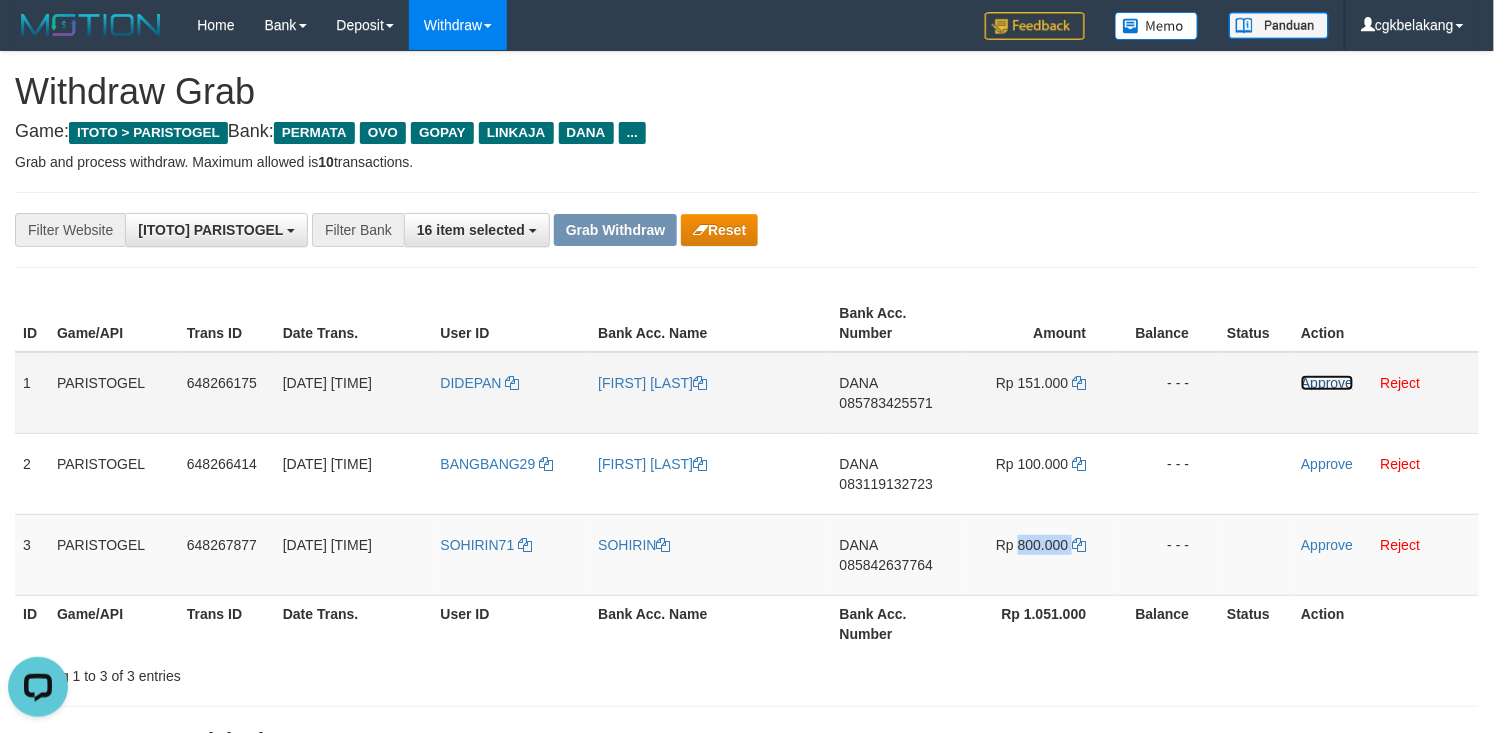 click on "Approve" at bounding box center [1327, 383] 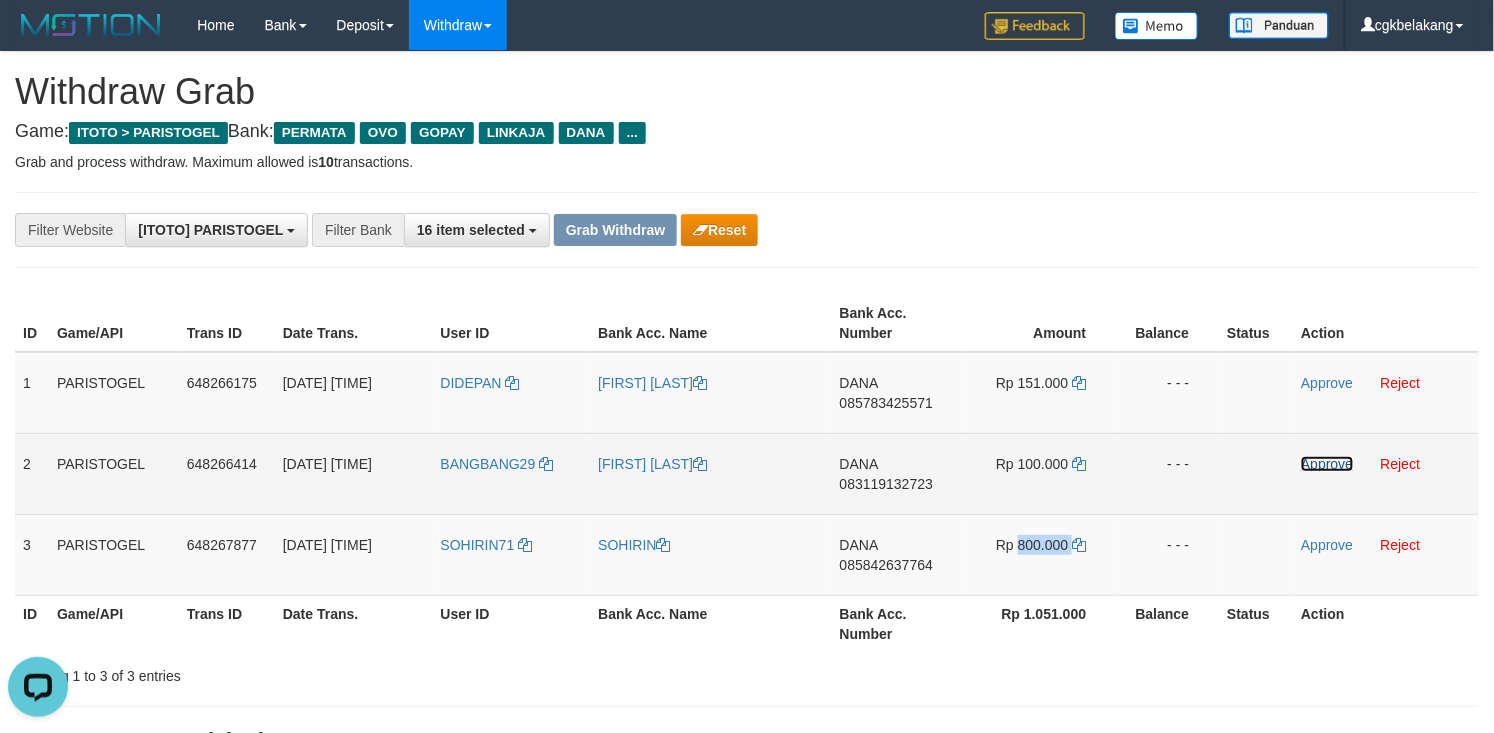 click on "Approve" at bounding box center (1327, 464) 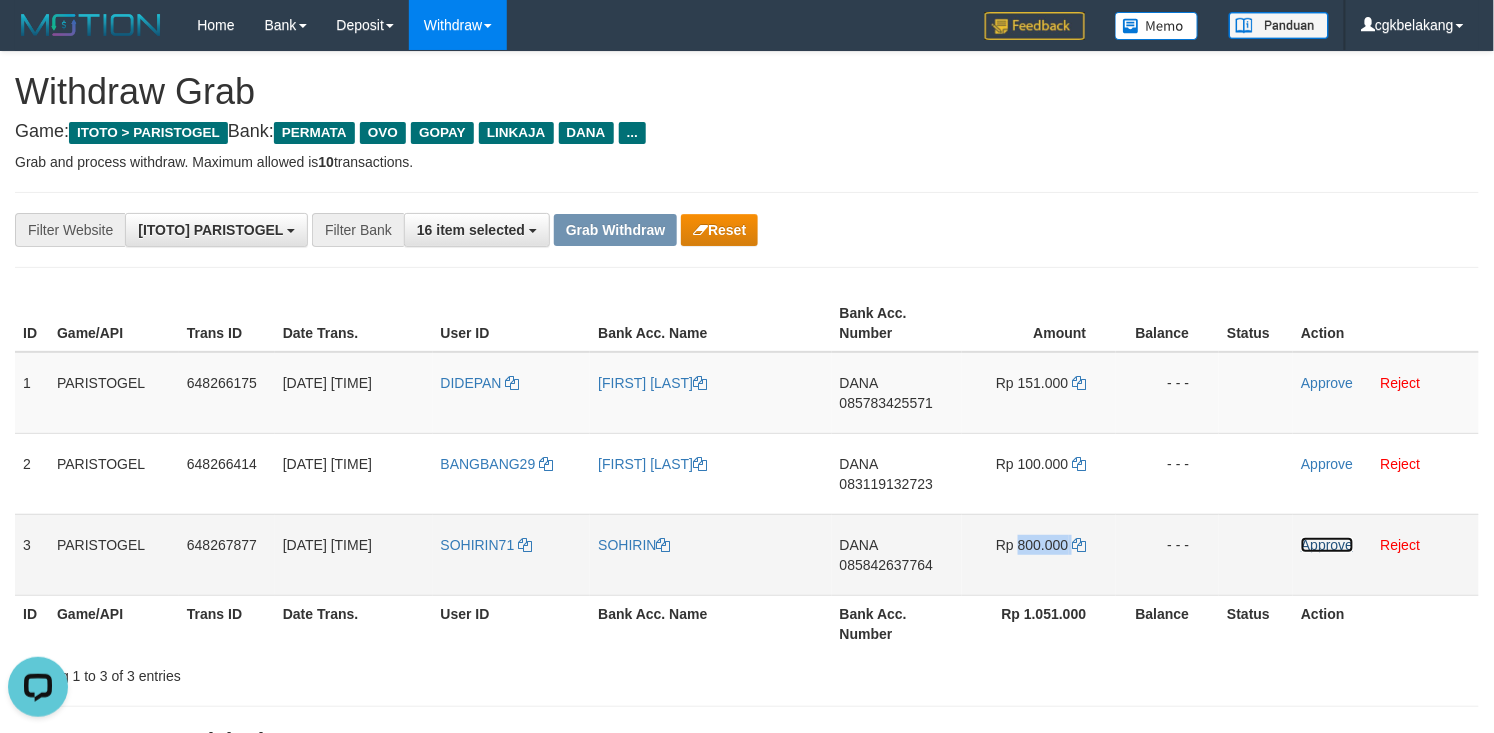 click on "Approve" at bounding box center [1327, 545] 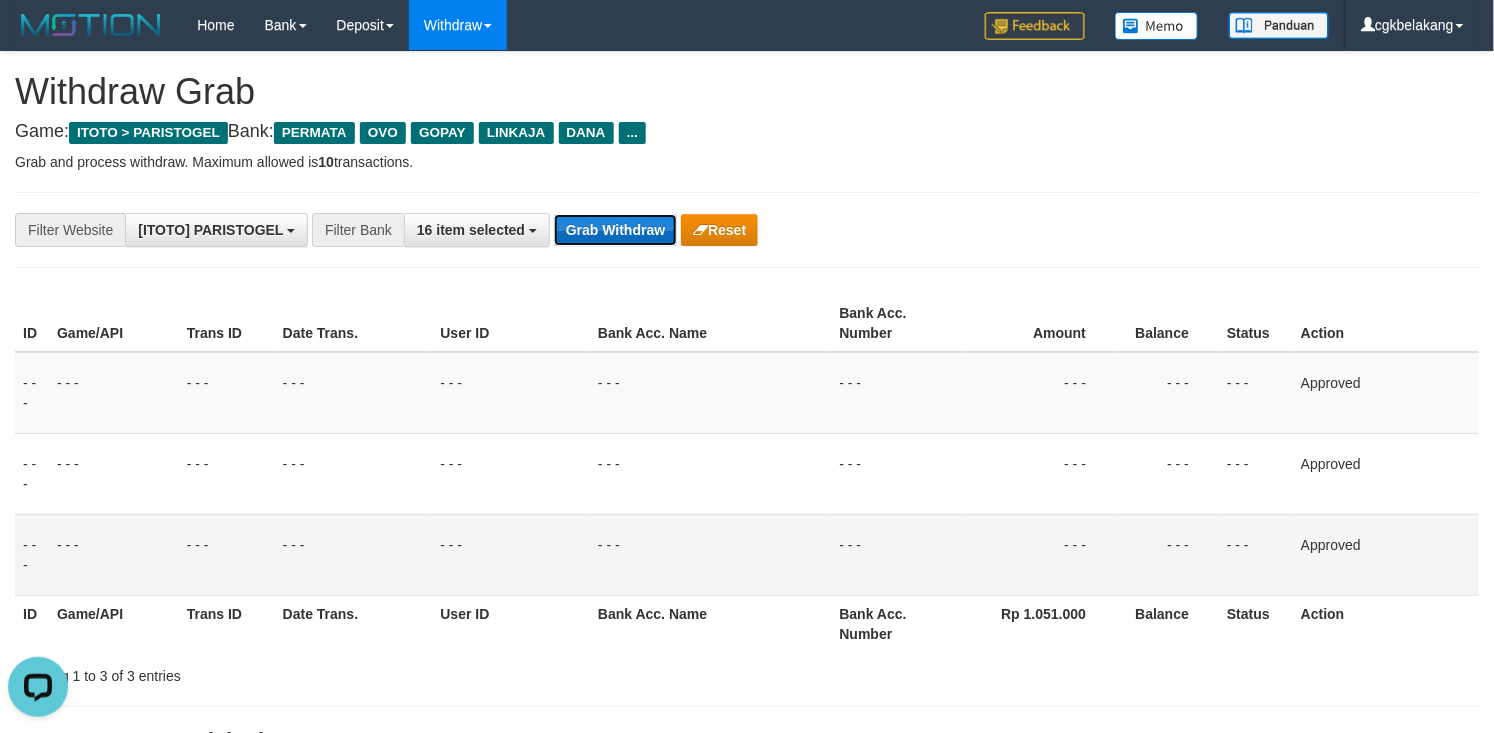 click on "Grab Withdraw" at bounding box center (615, 230) 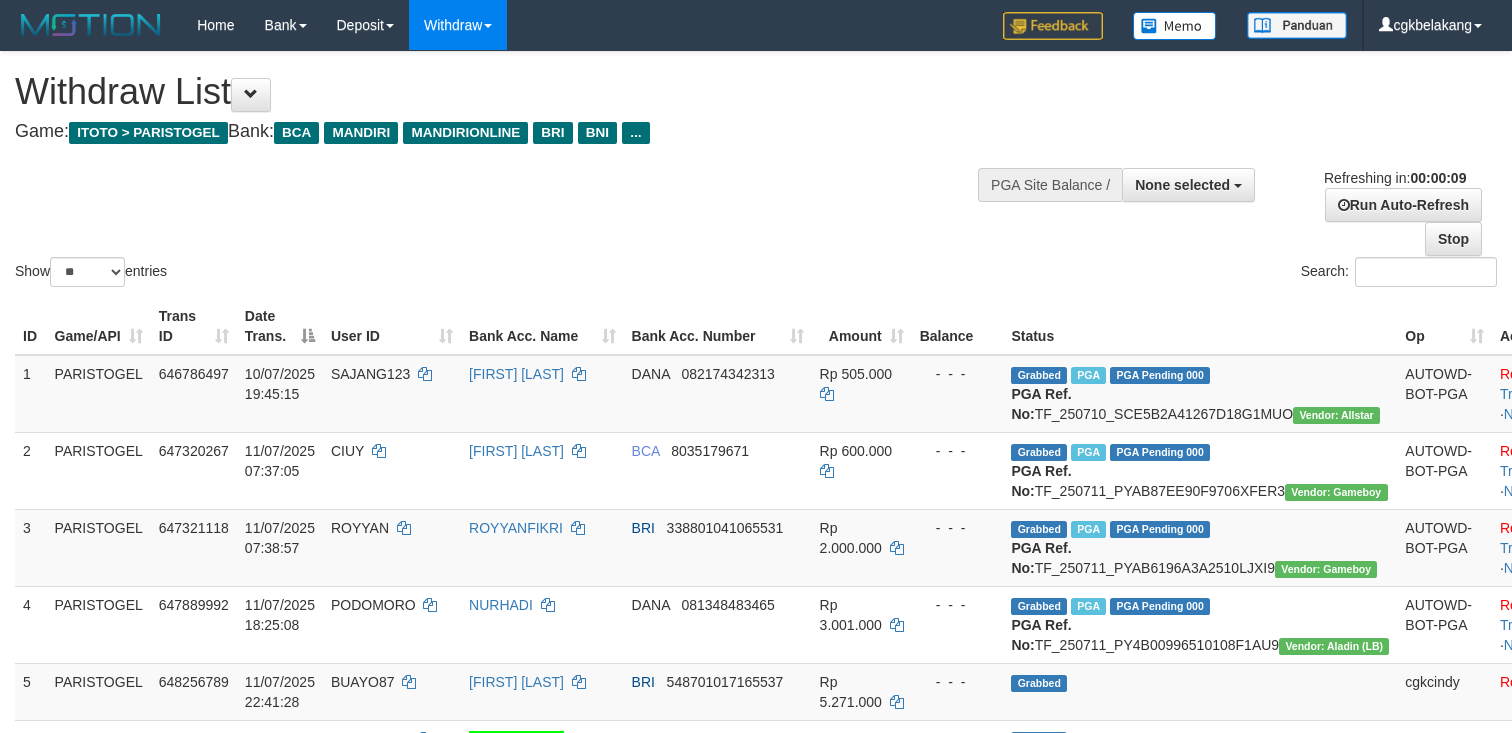 select 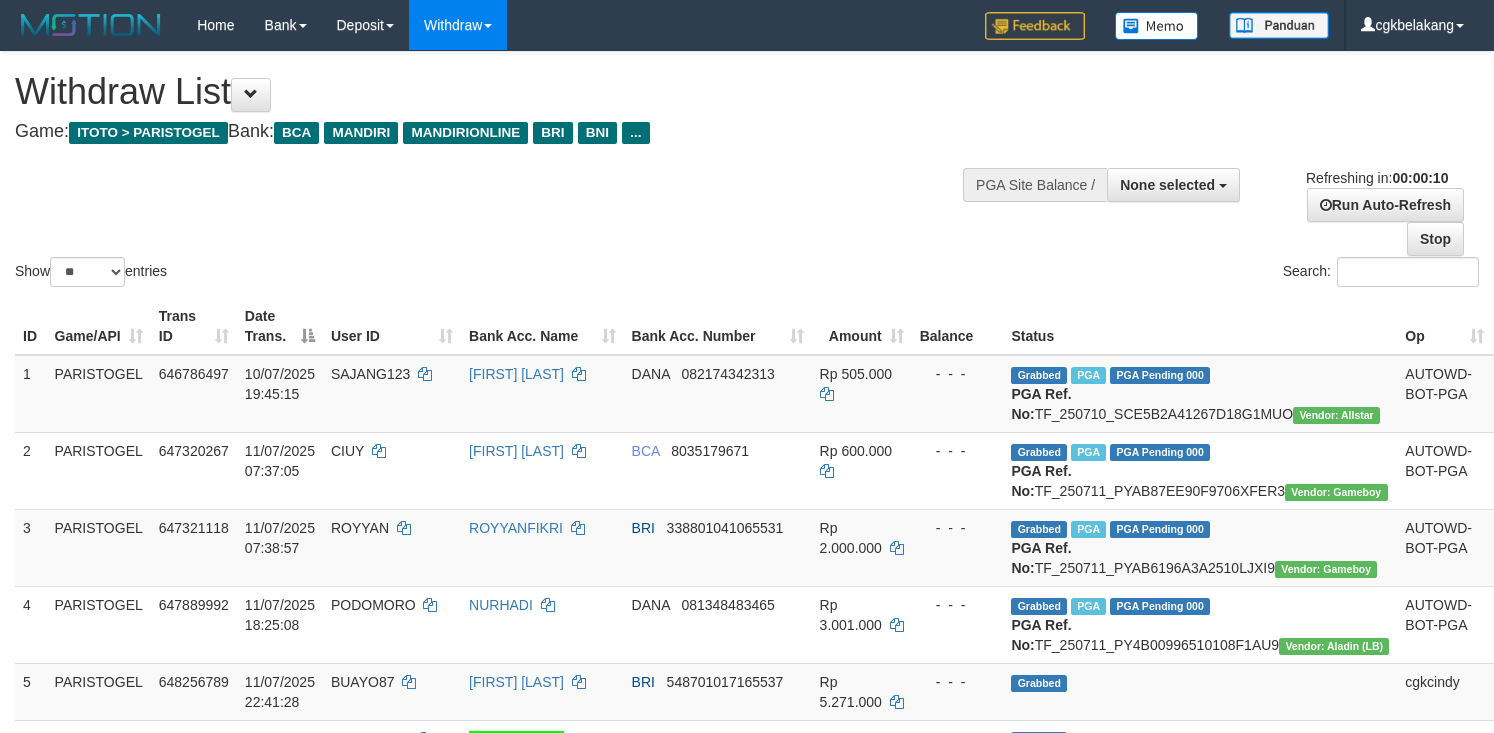 select 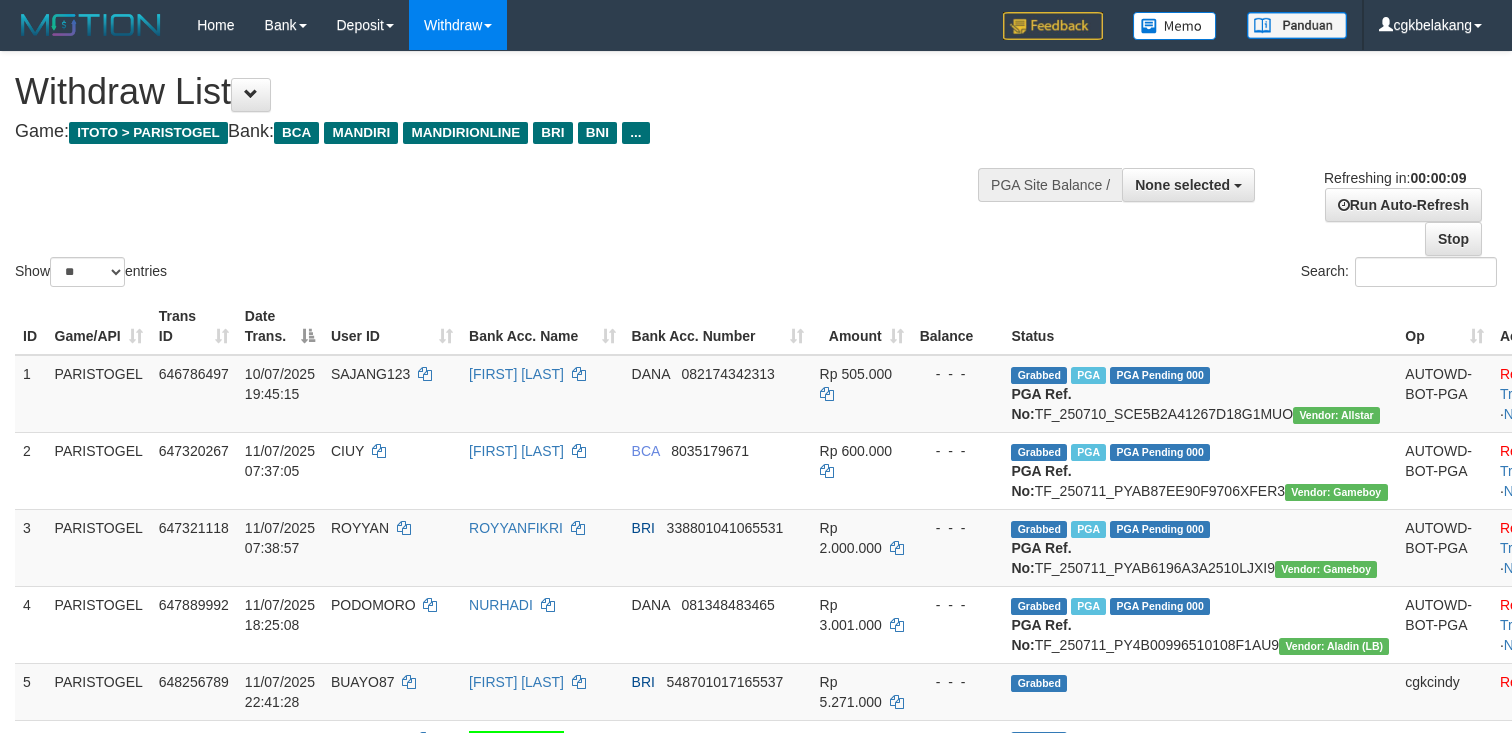 select 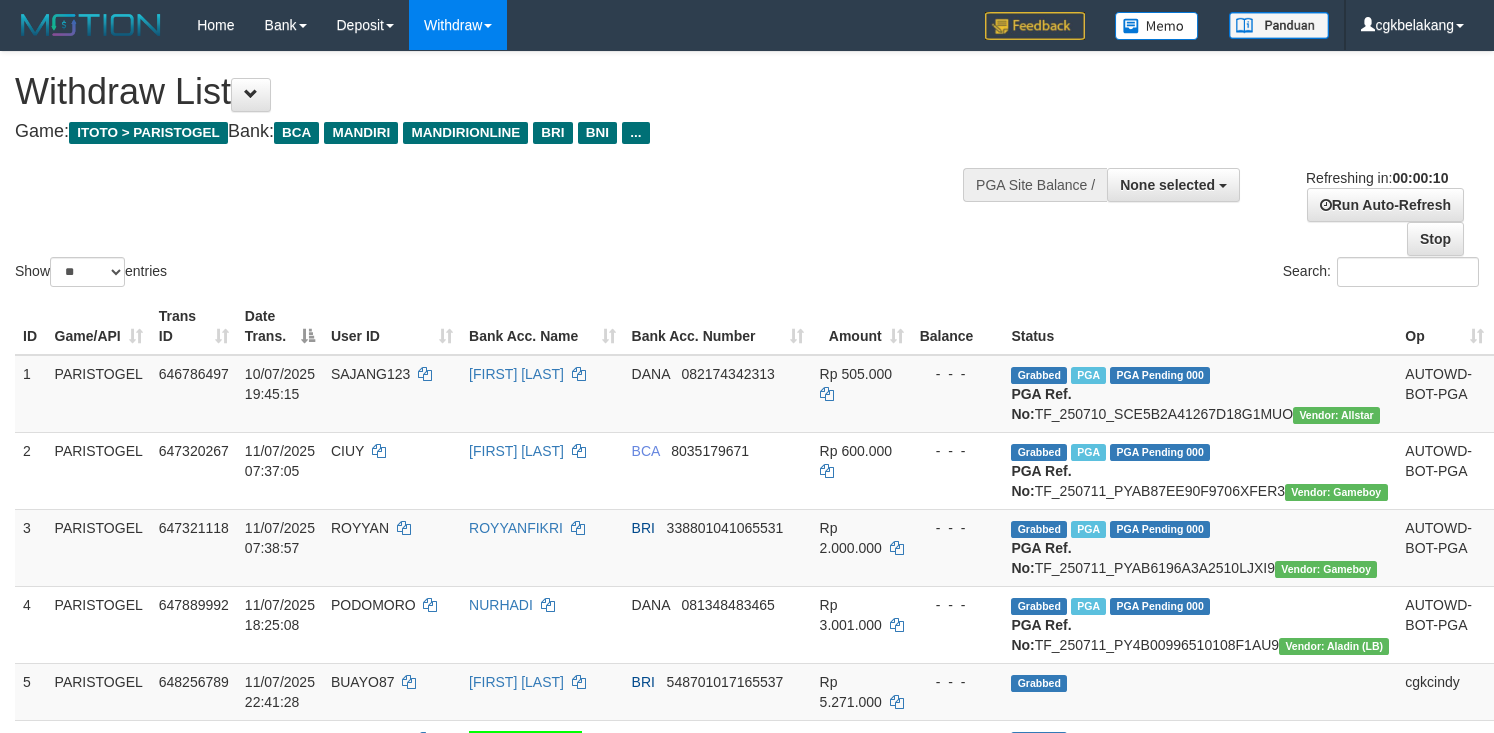 select 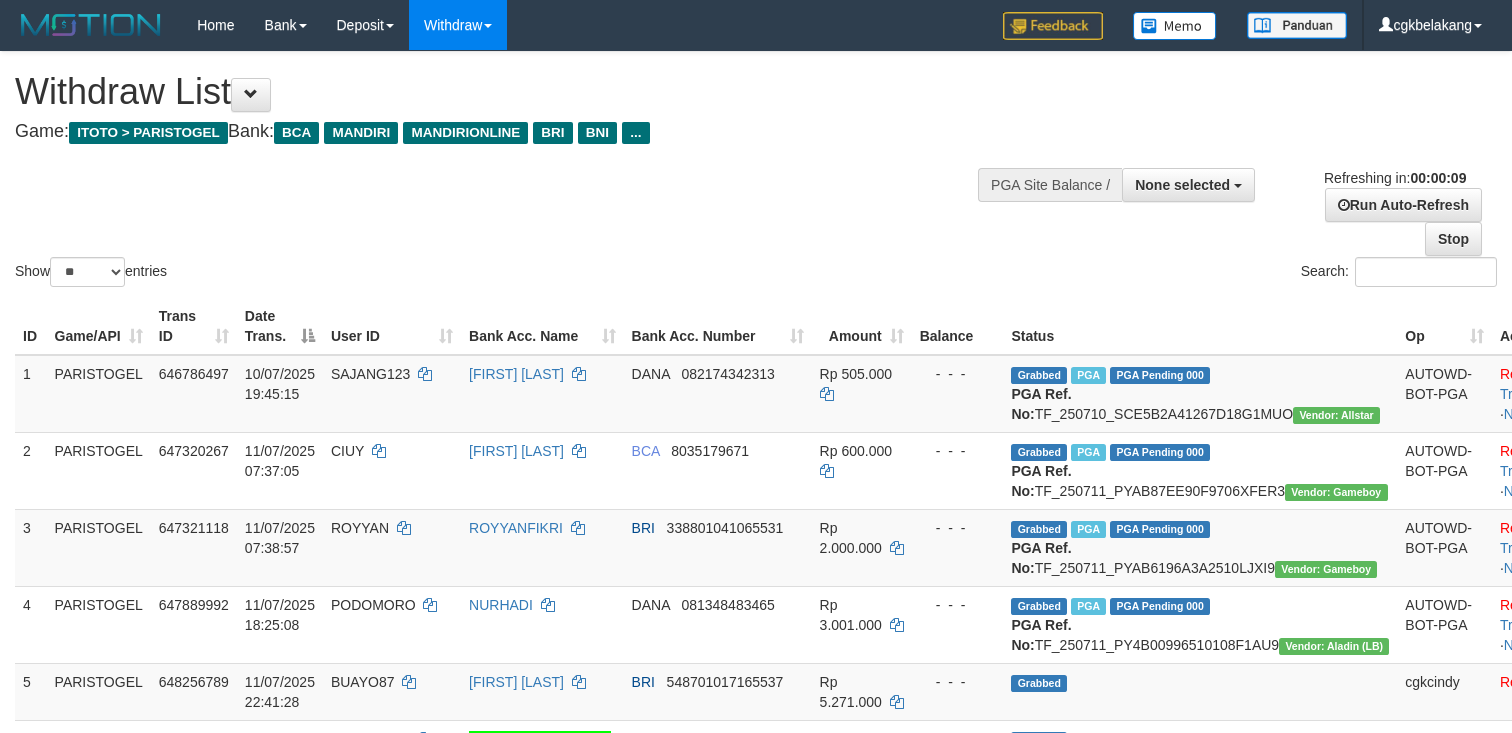 select 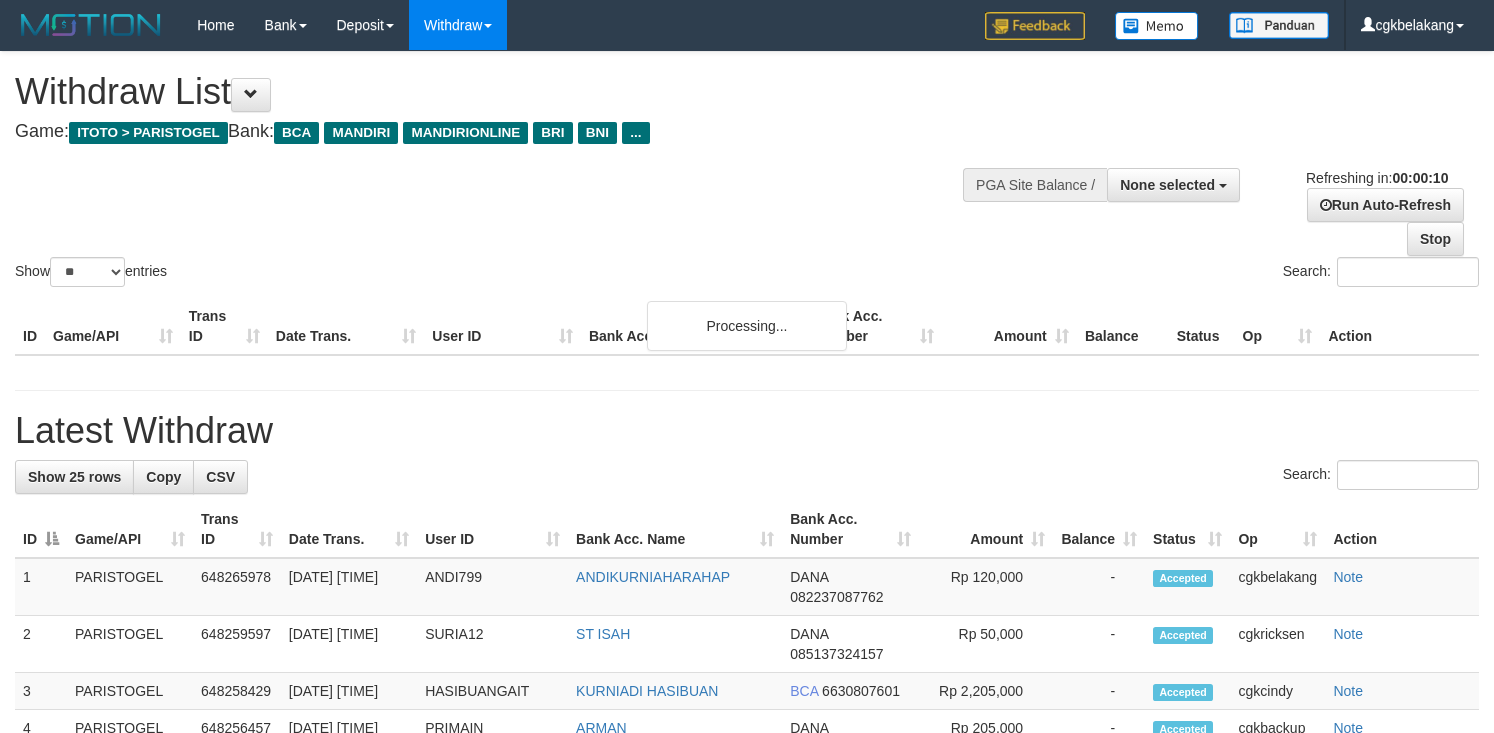 select 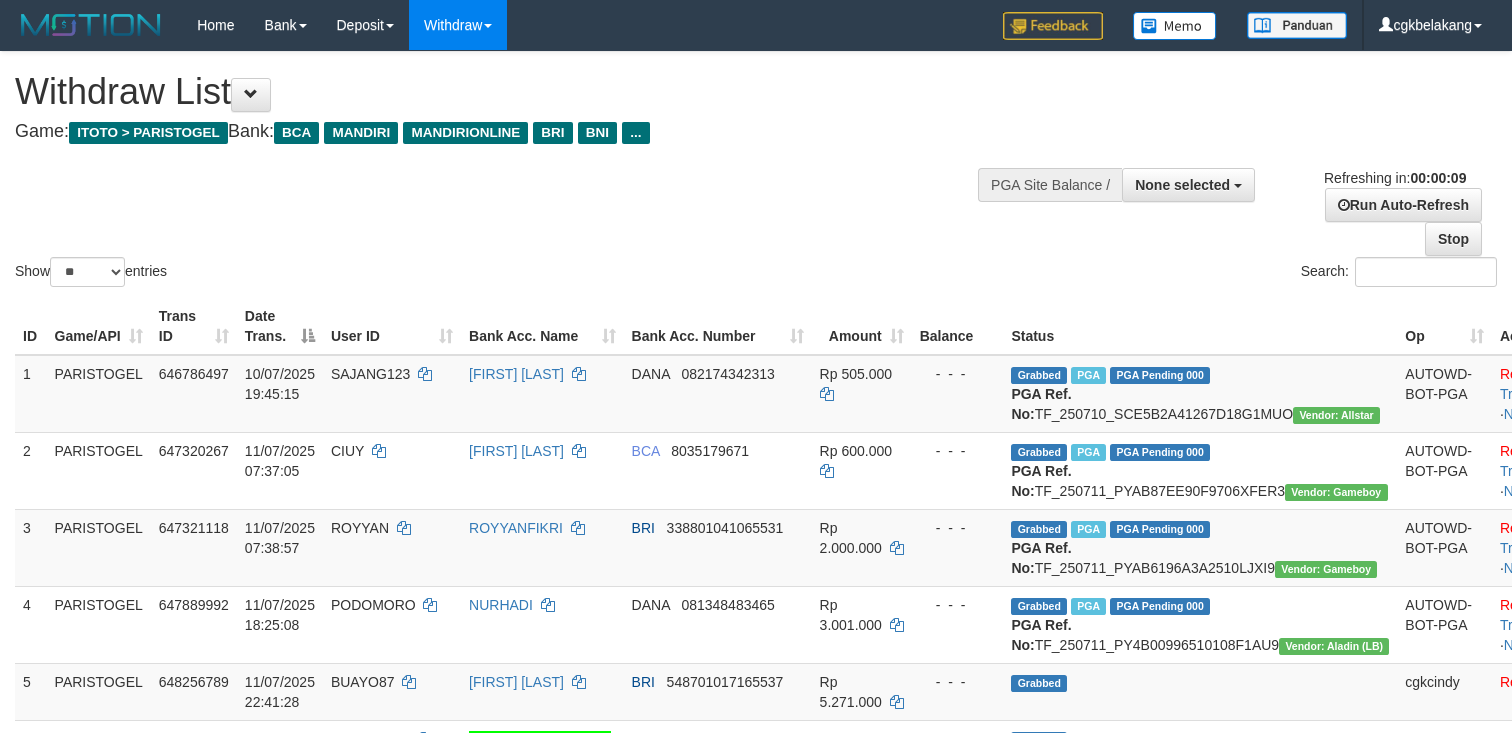 select 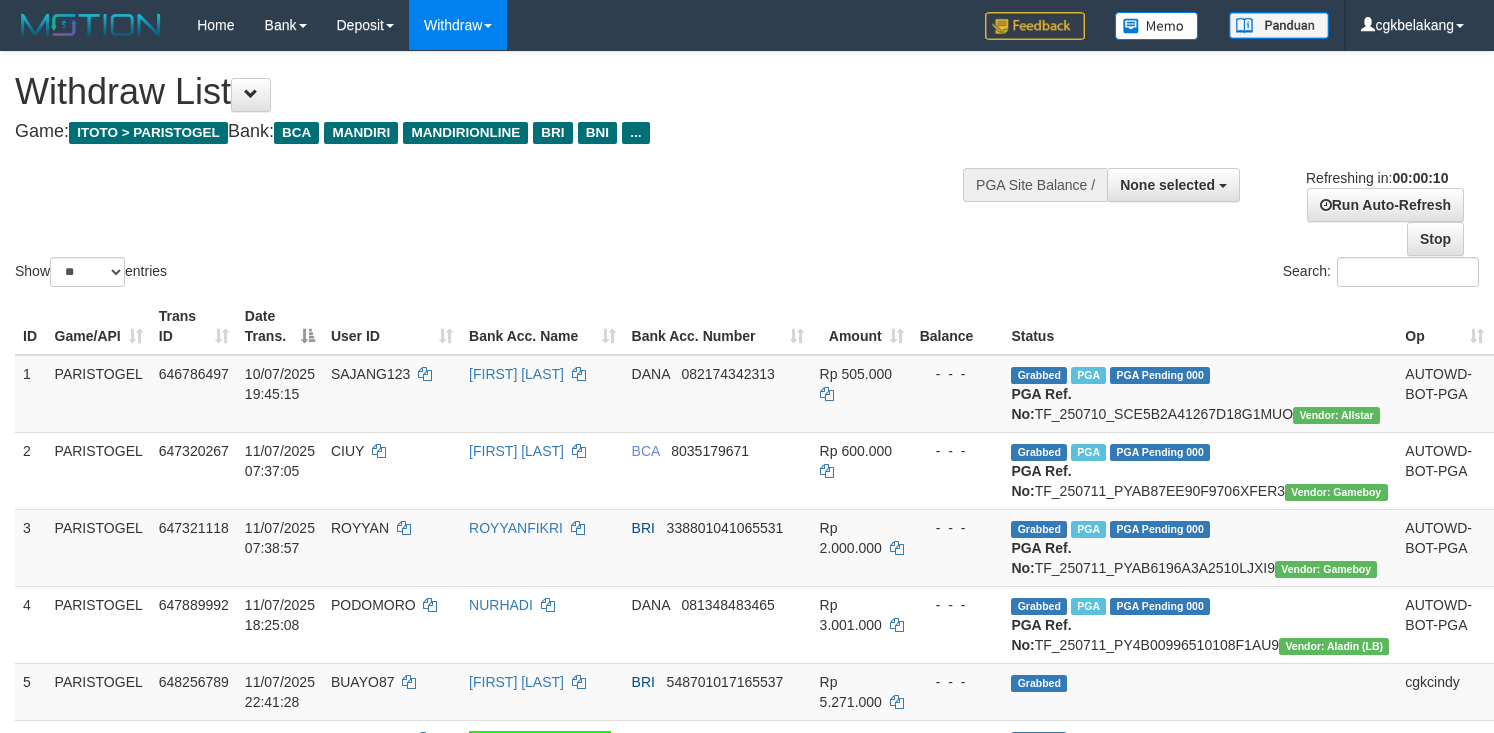 select 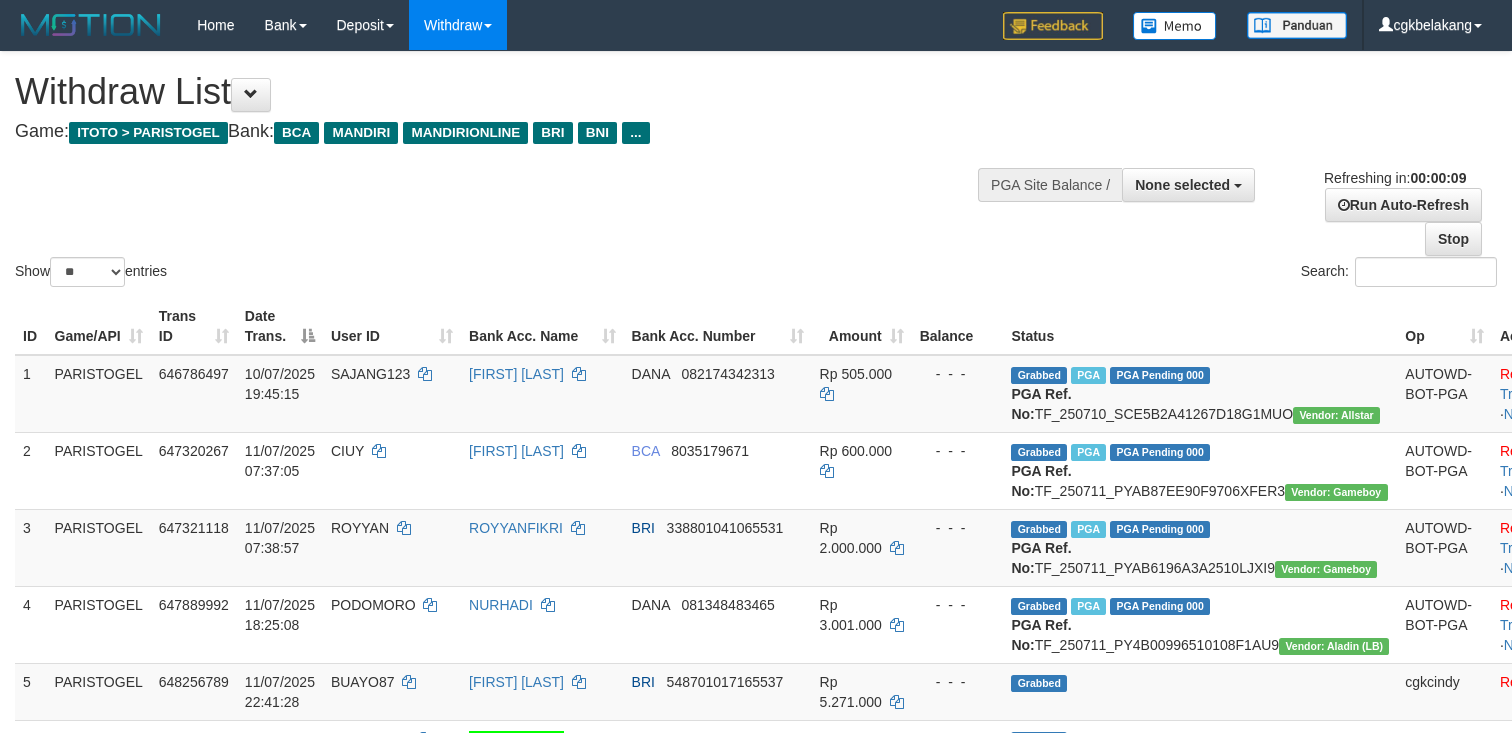 select 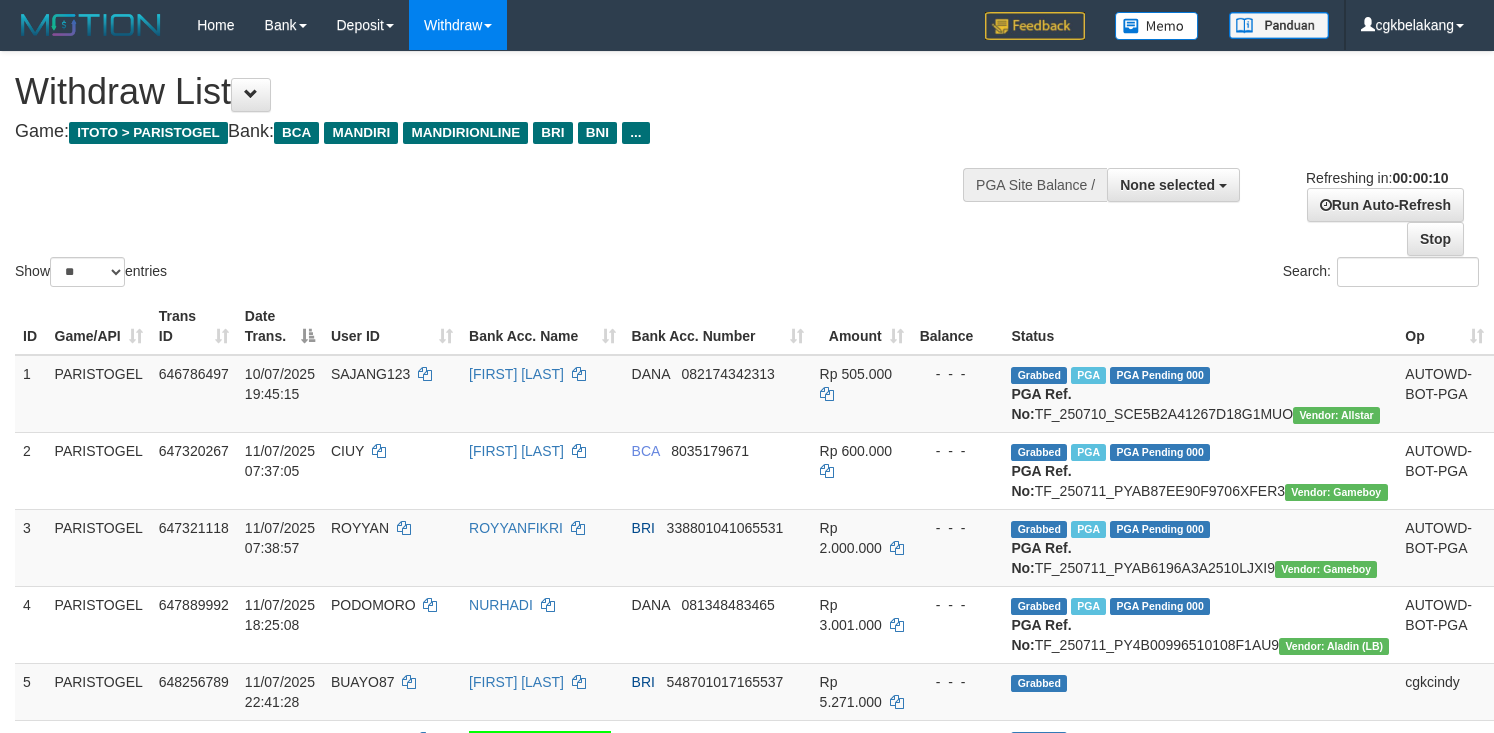 select 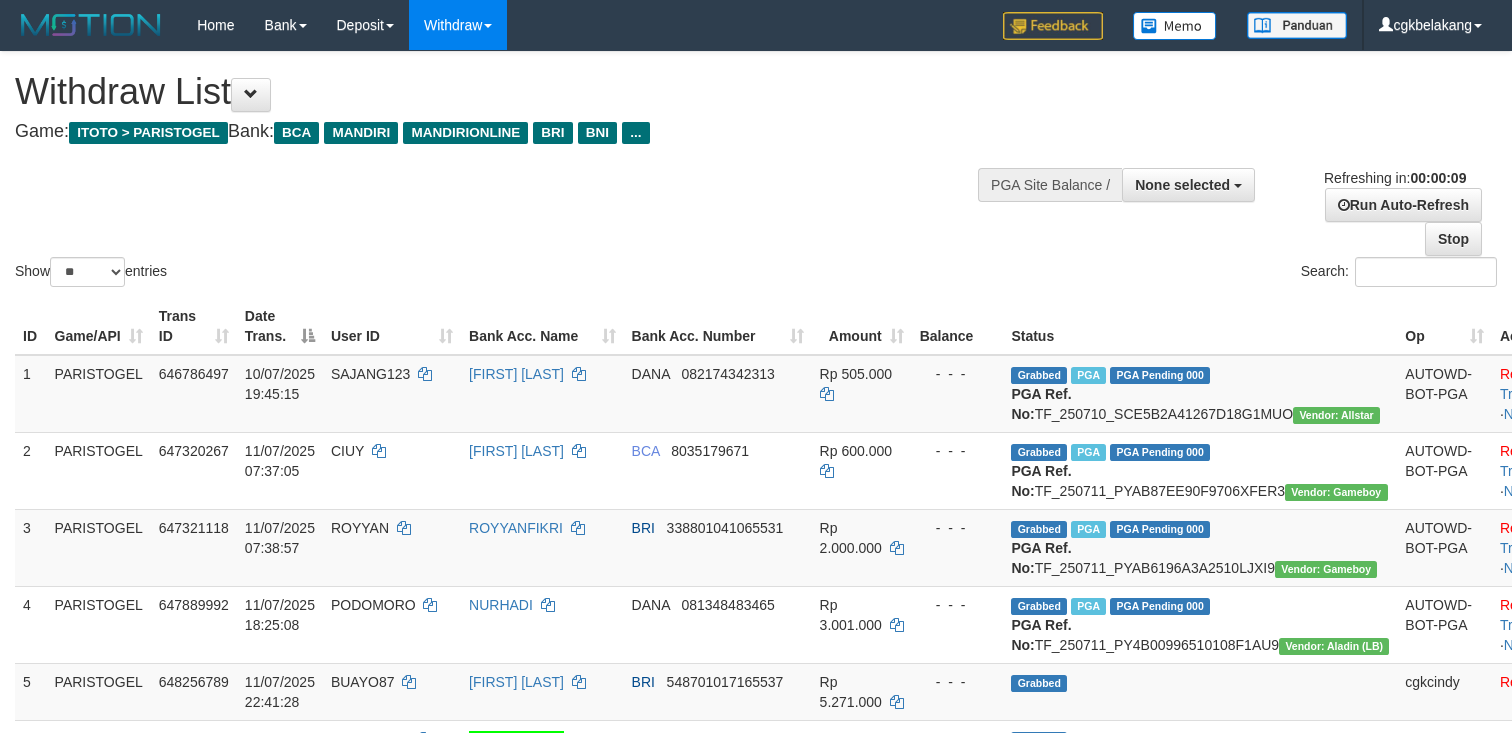 select 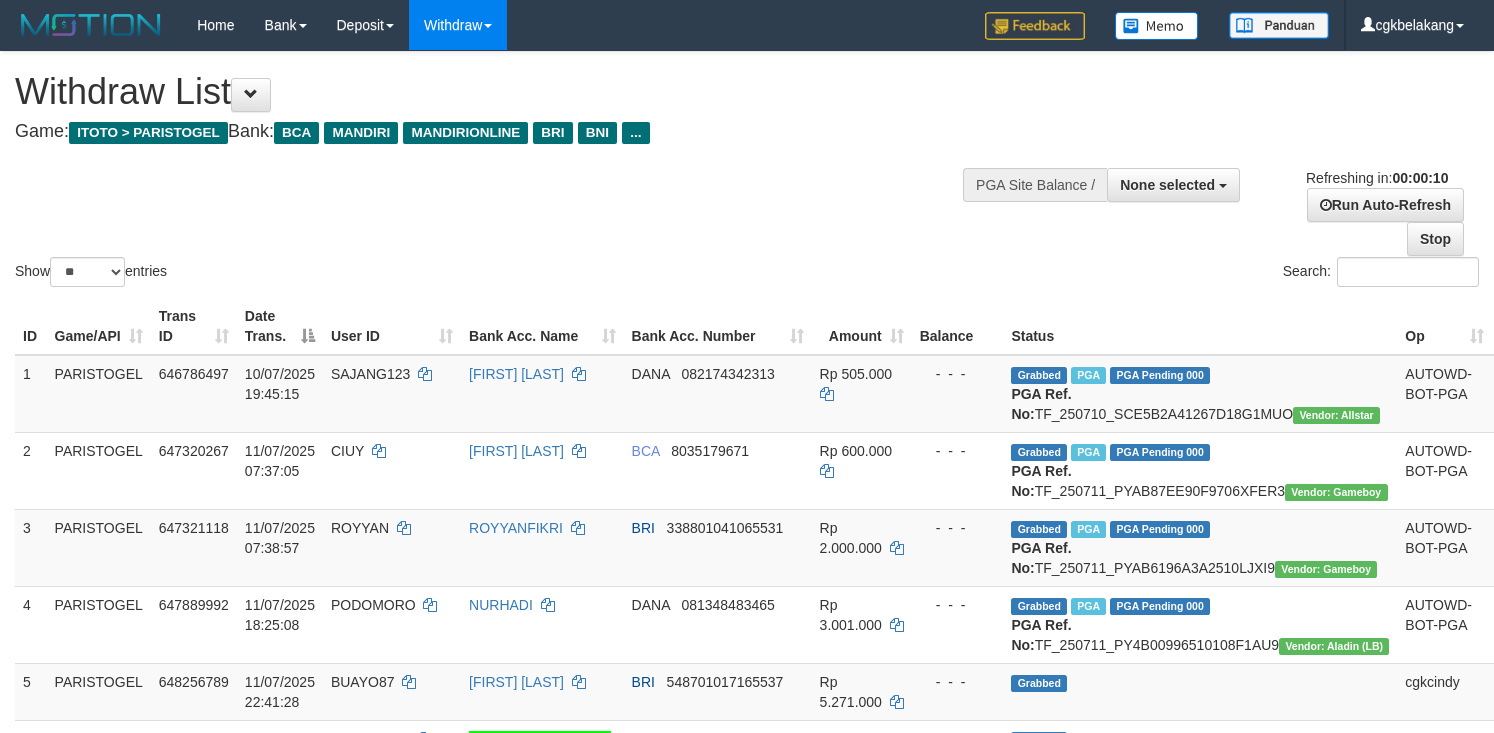 select 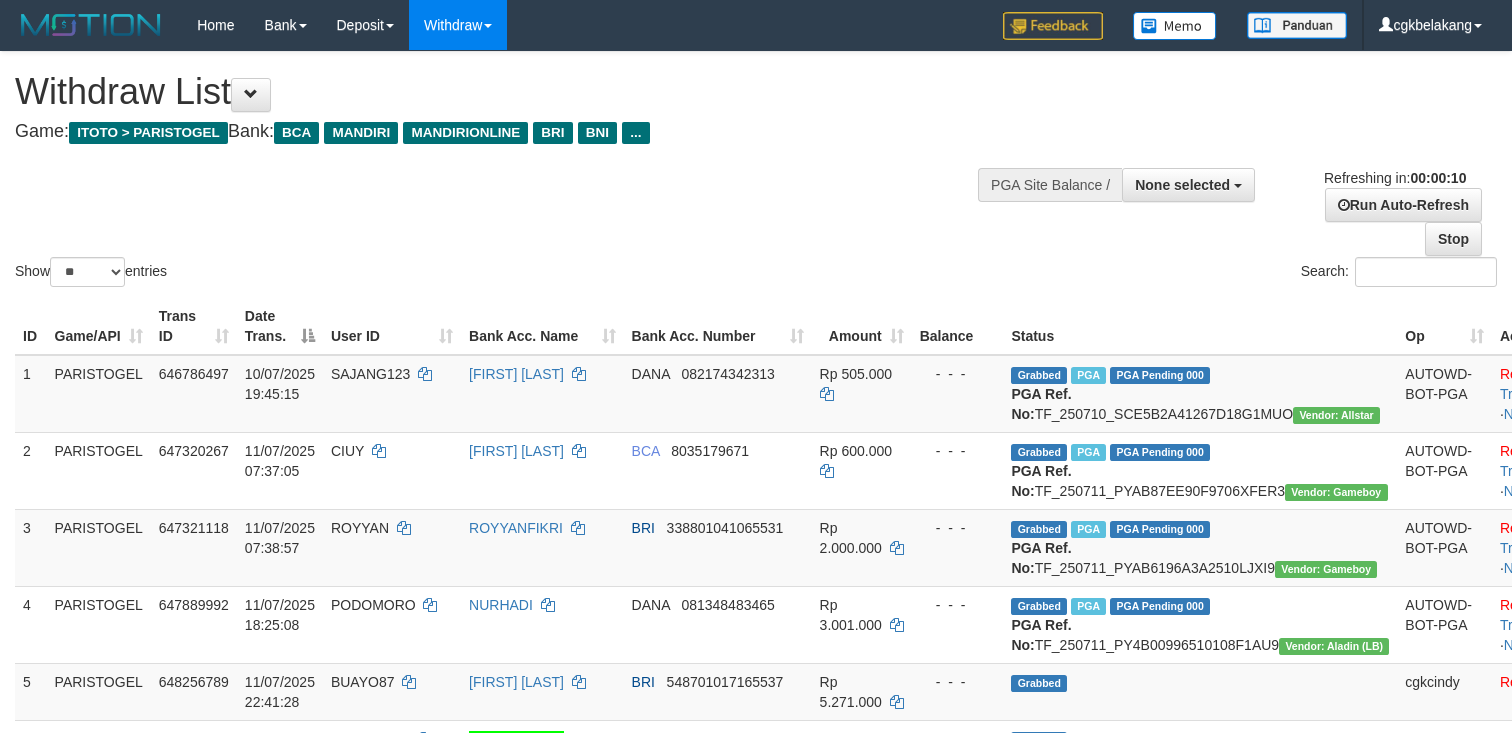 select 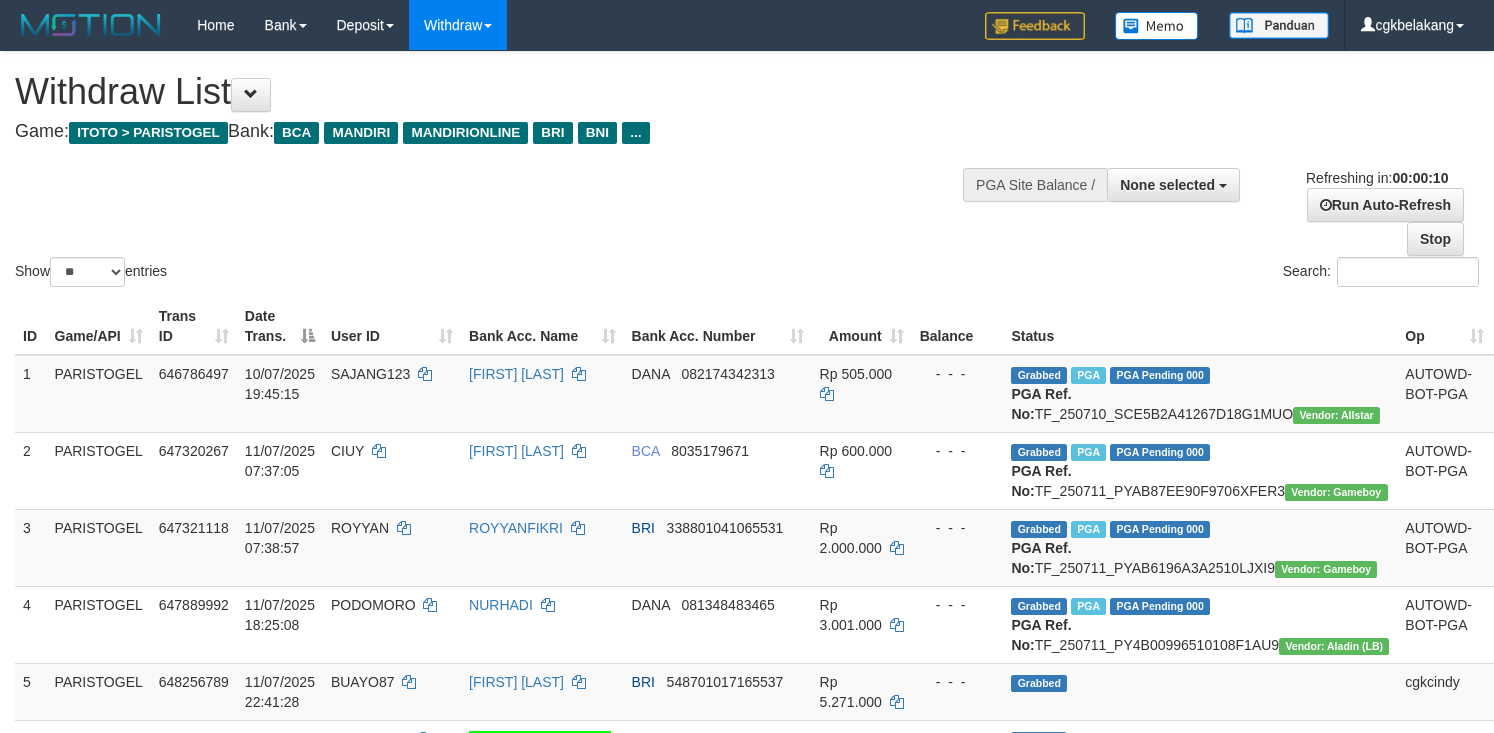 select 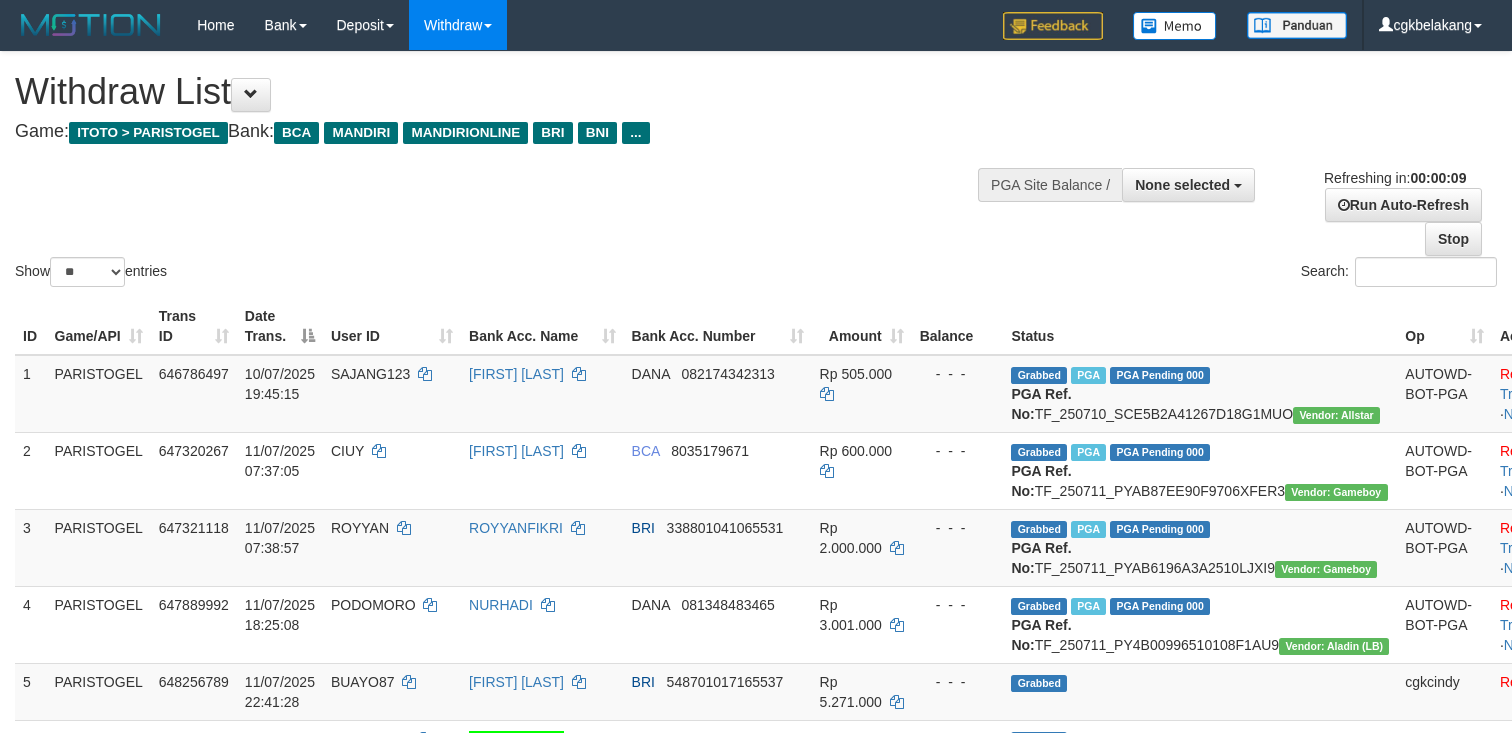 select 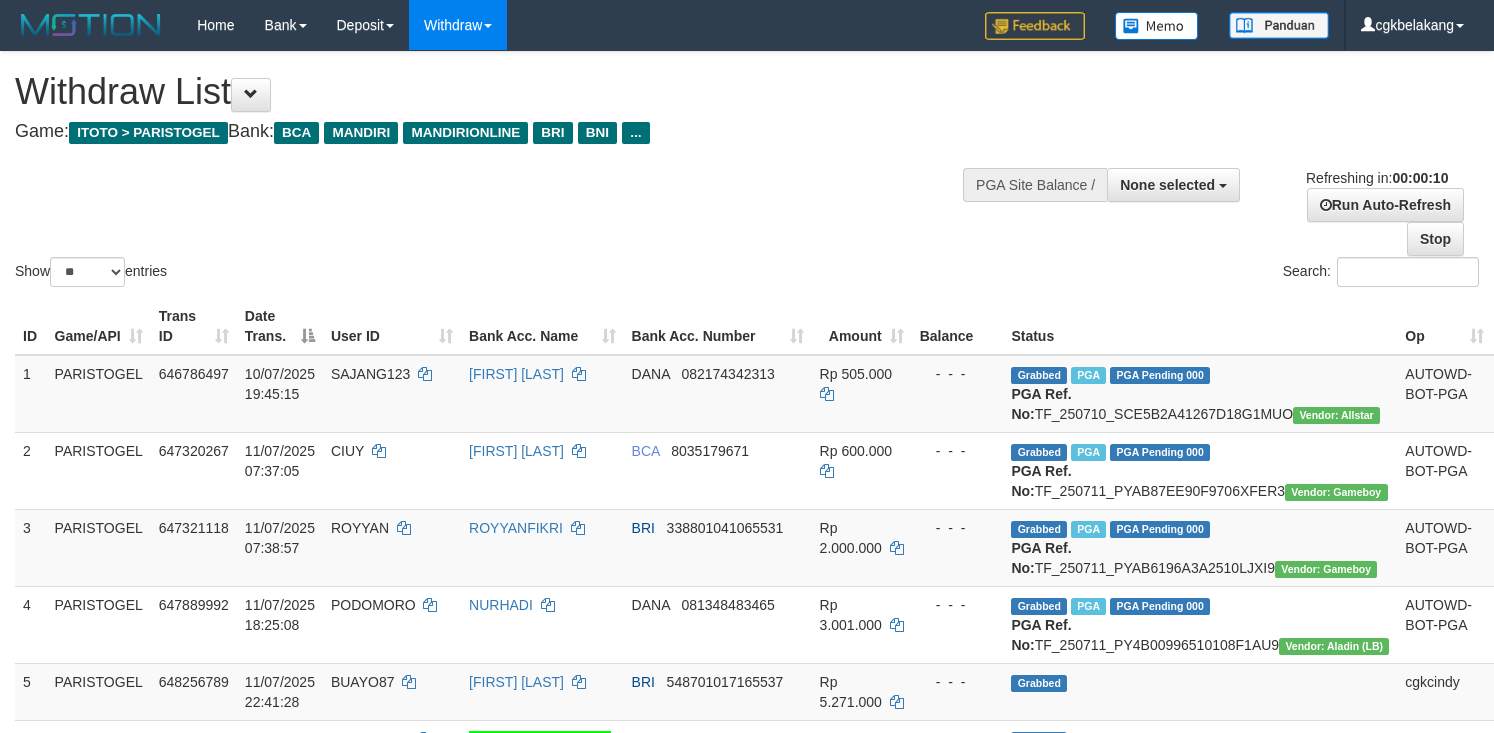 select 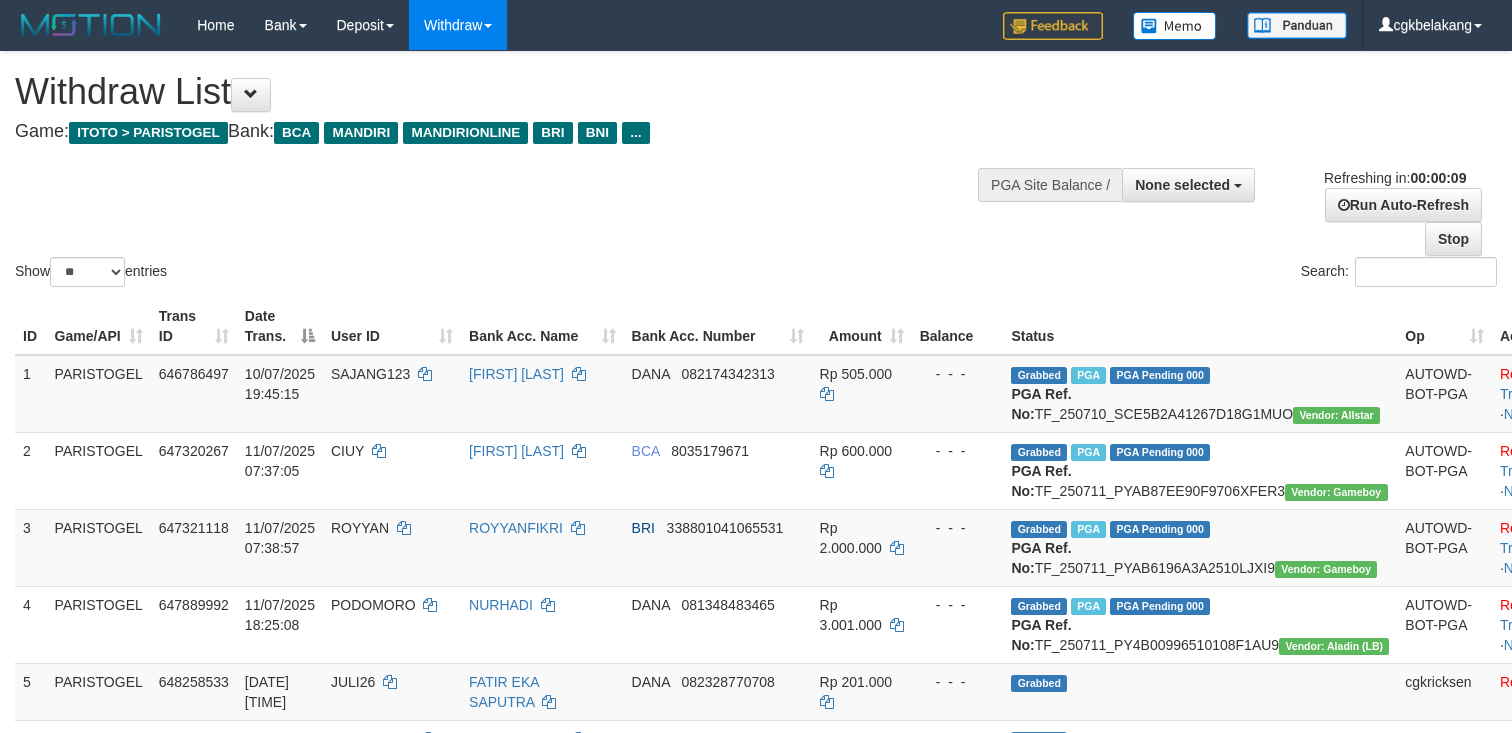 select 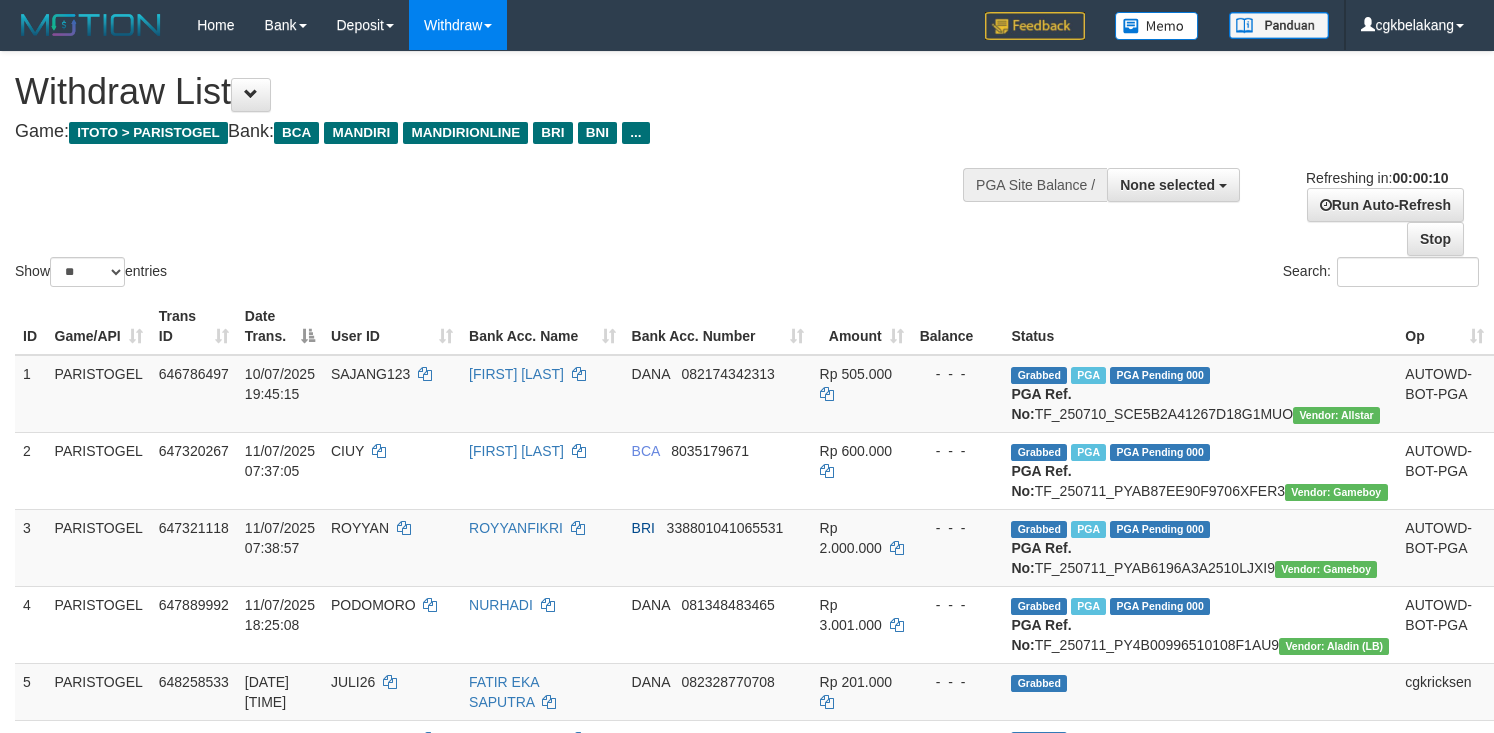 select 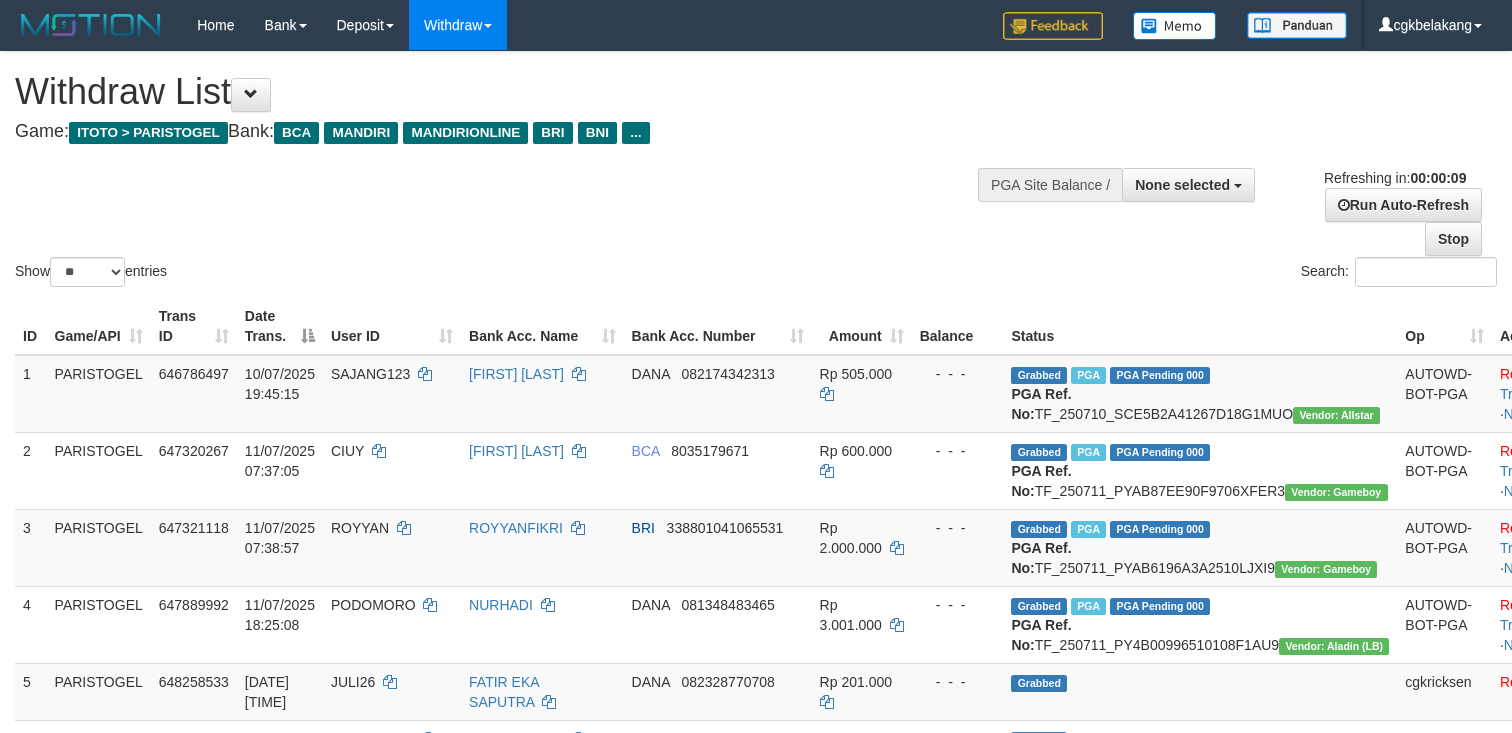 select 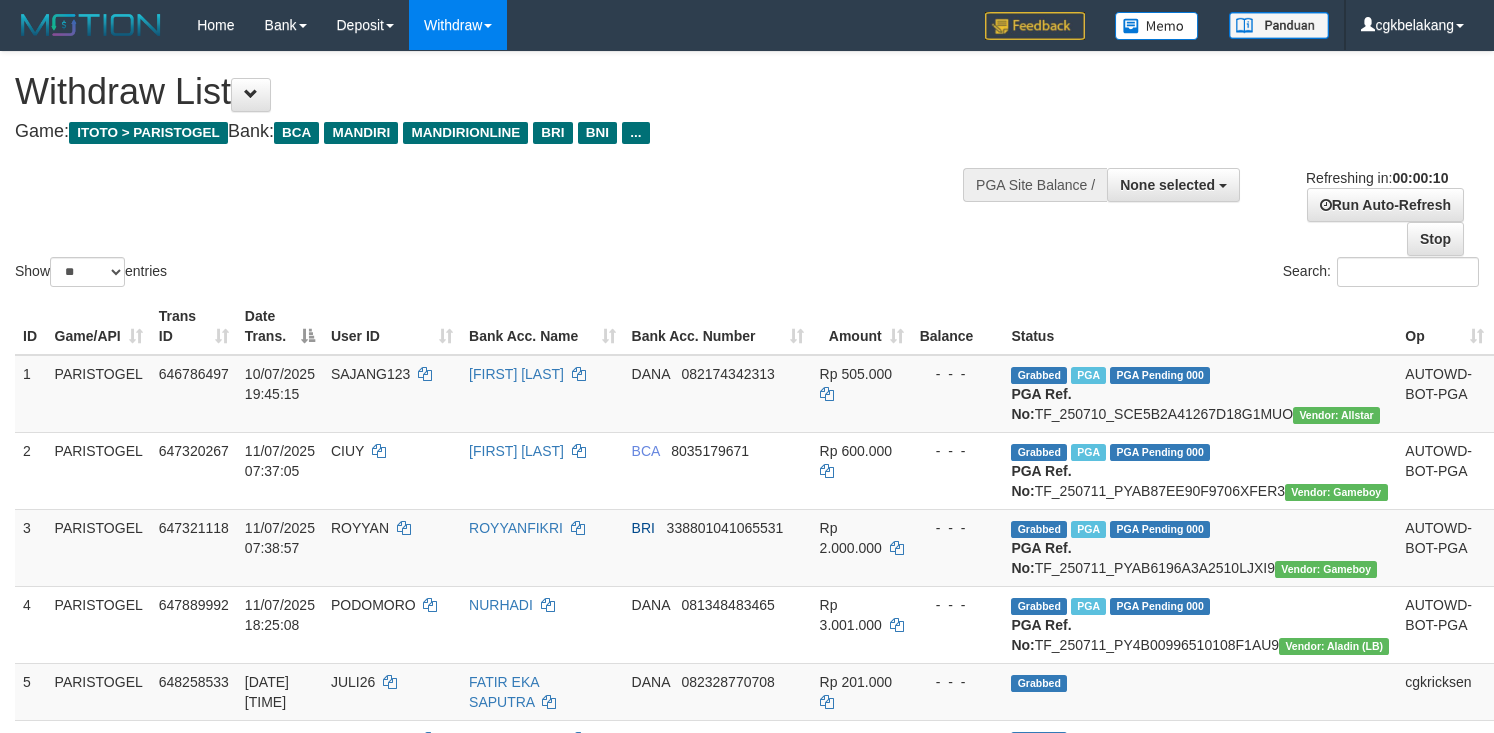 select 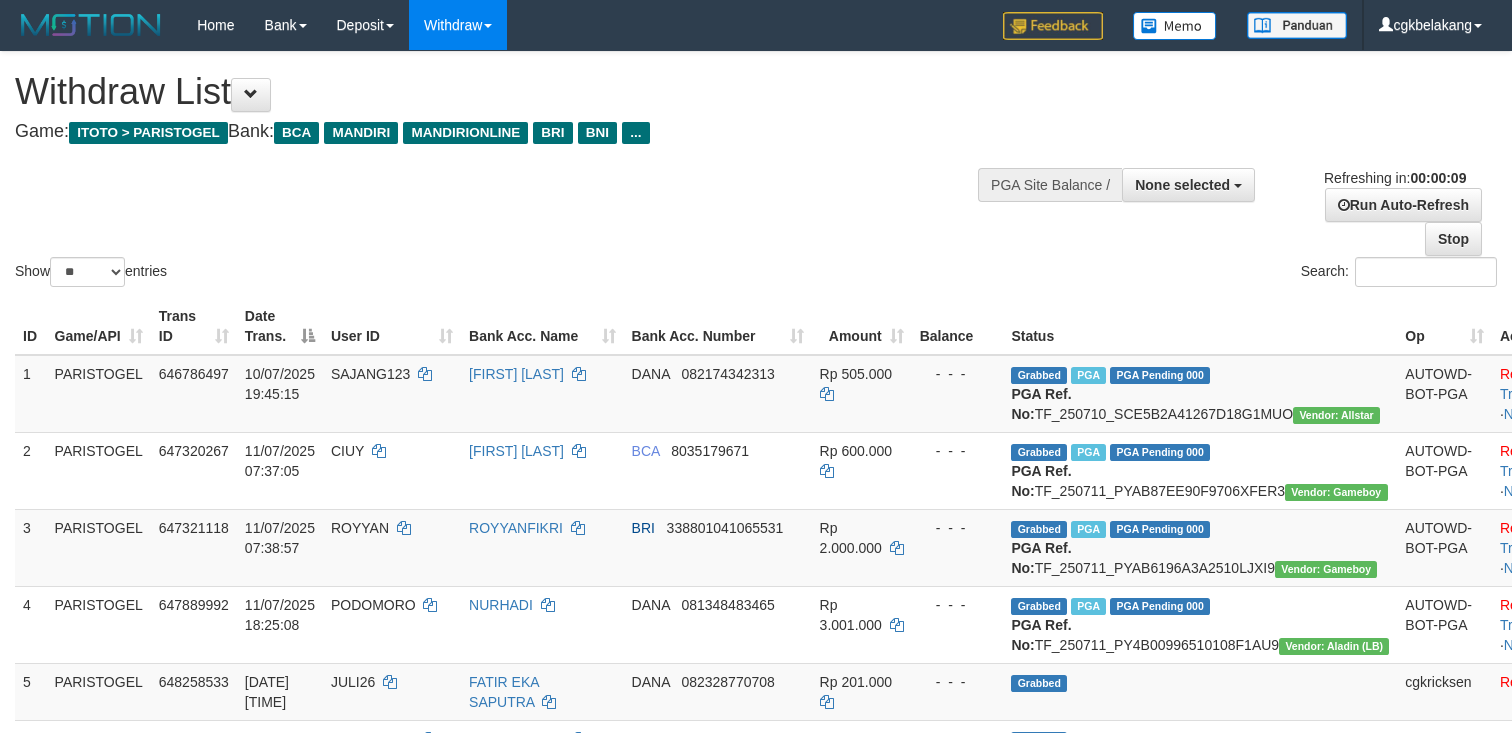 select 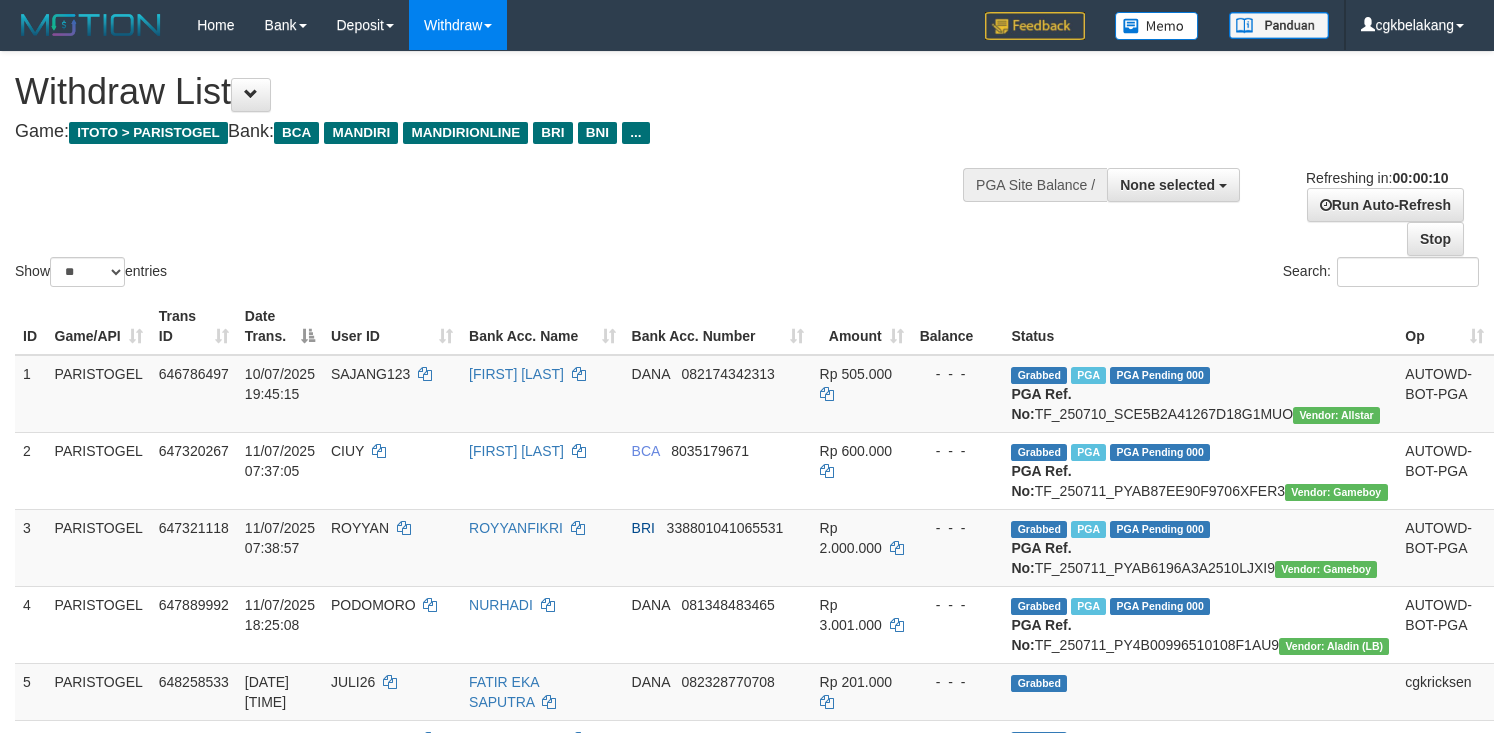 select 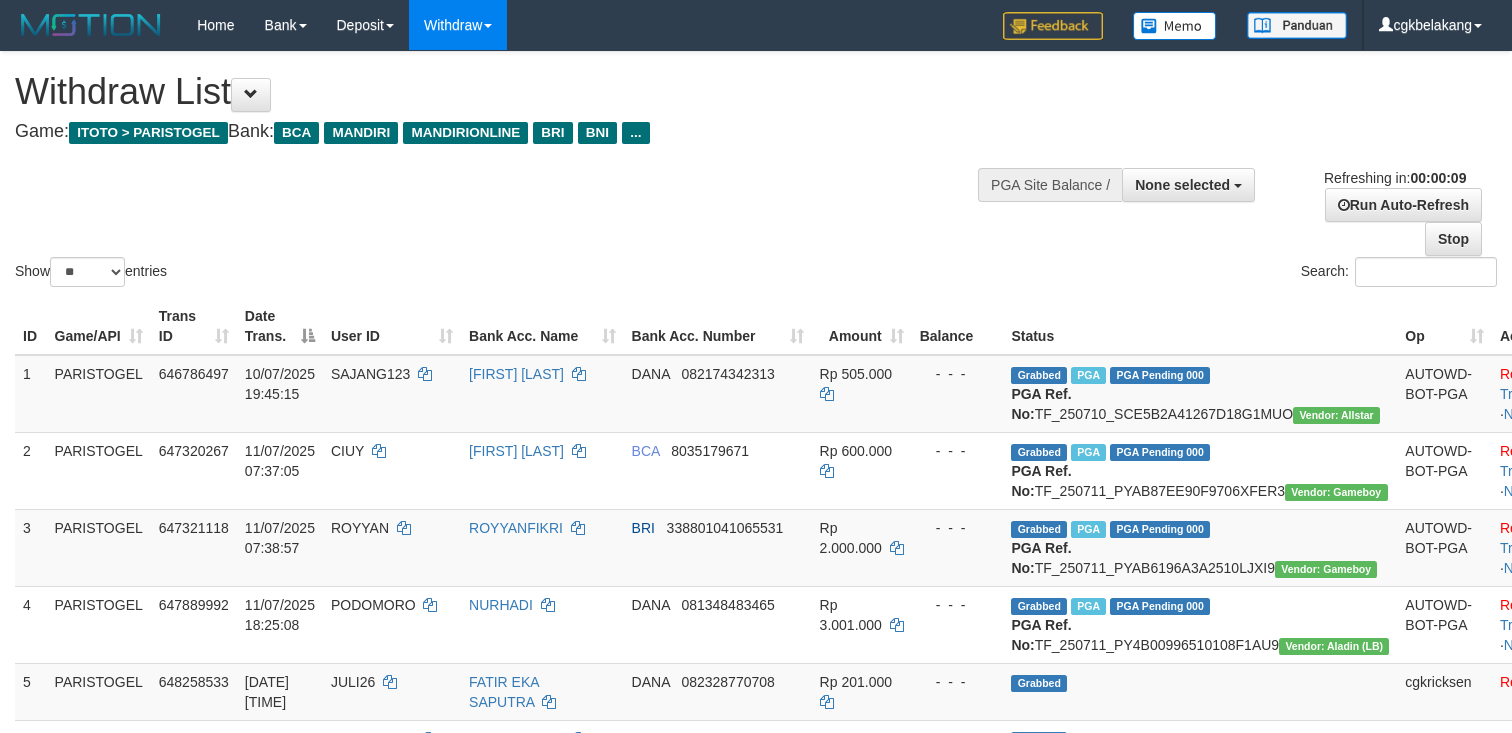 select 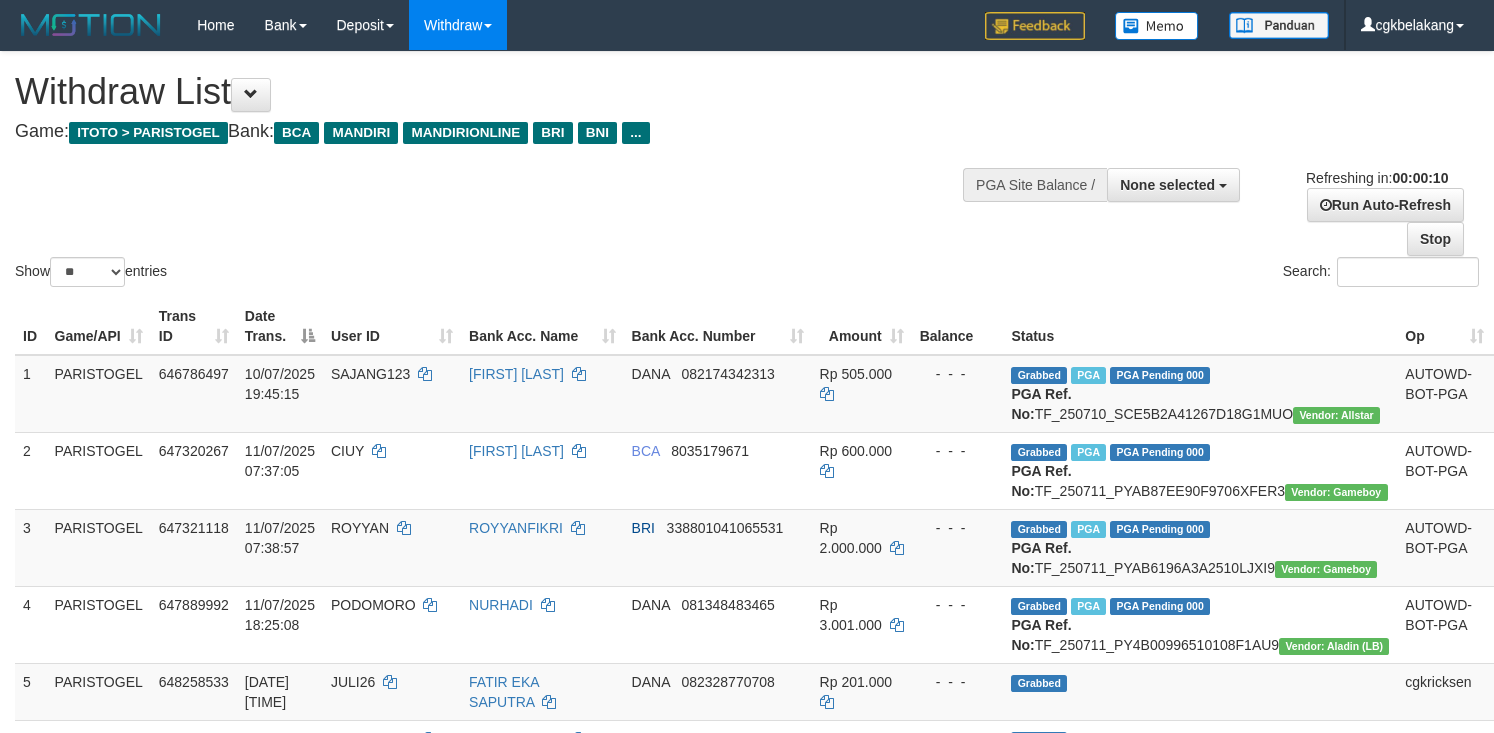 select 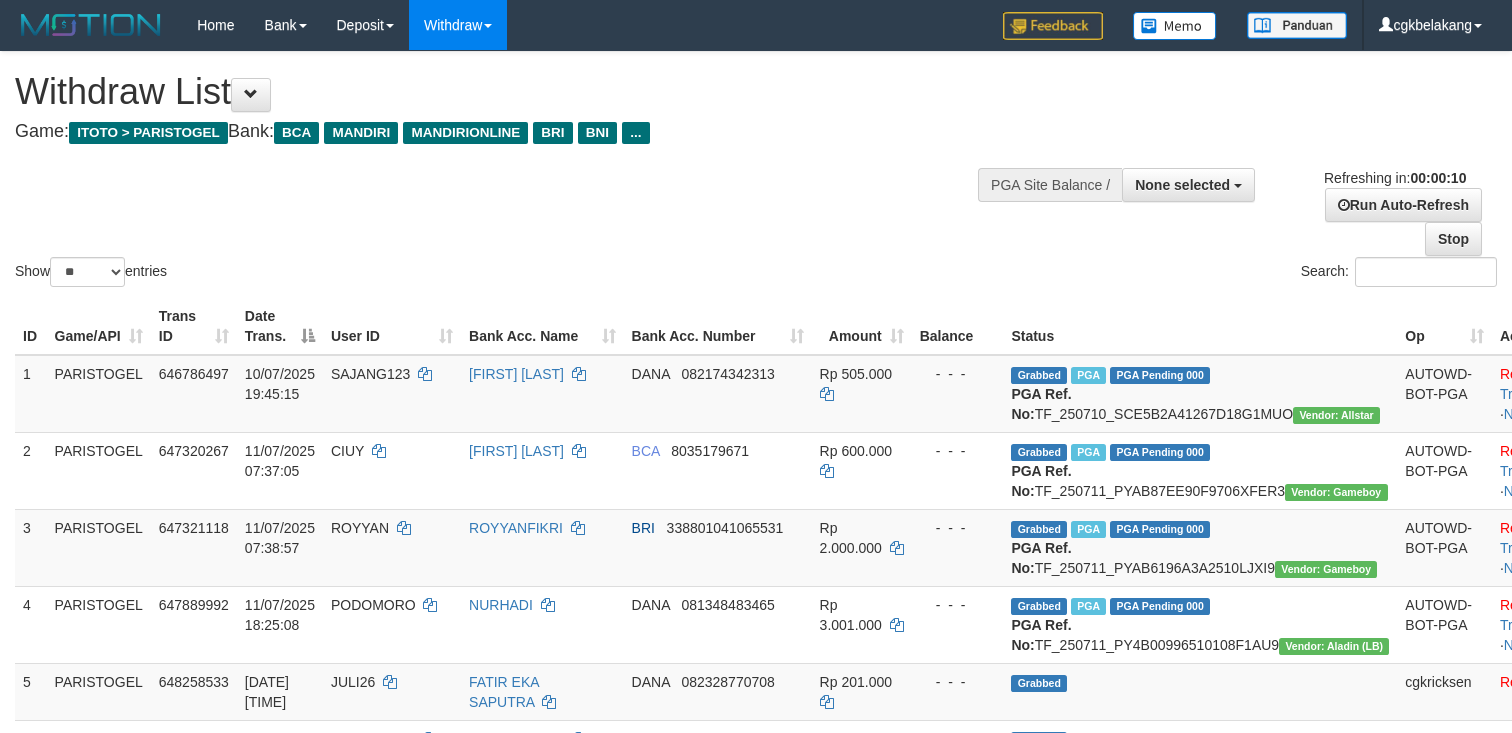 select 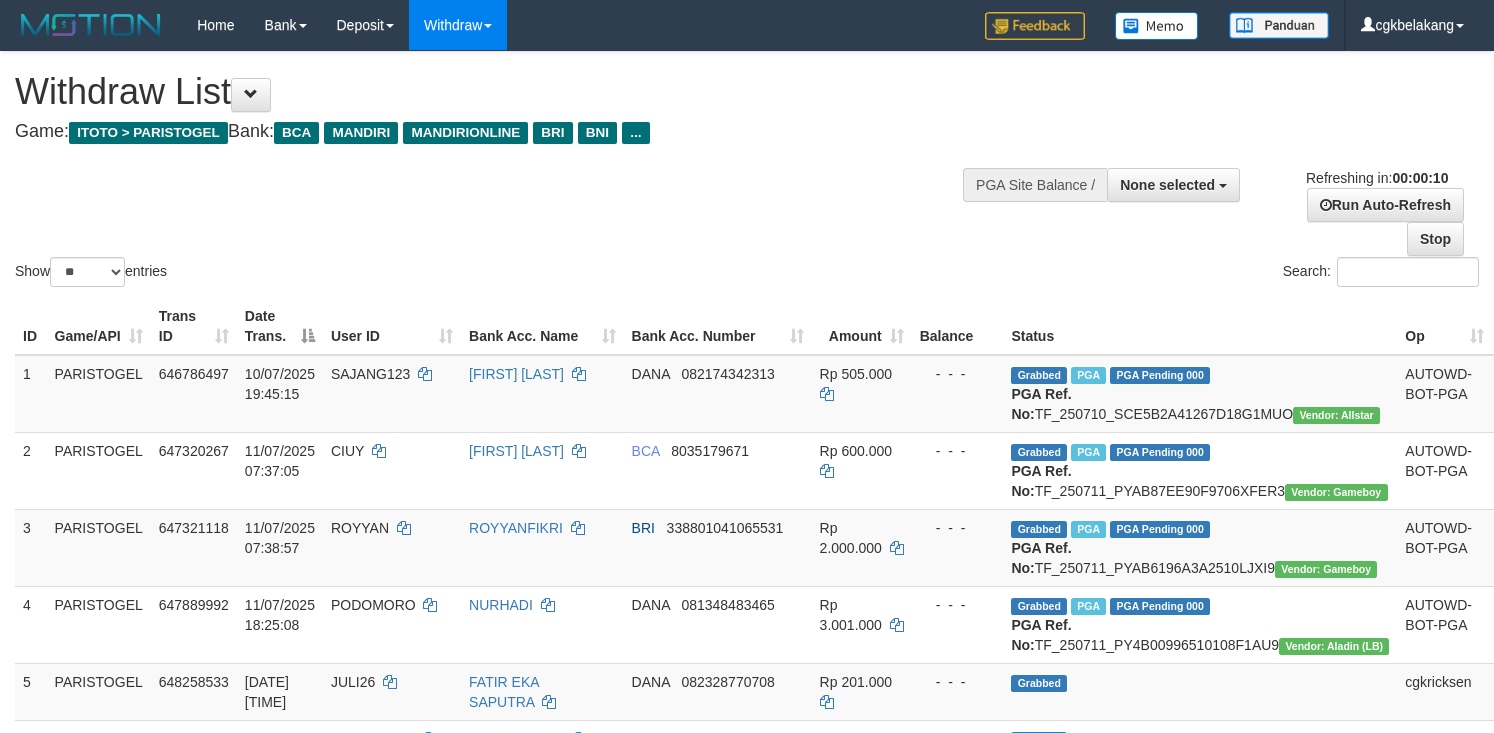 select 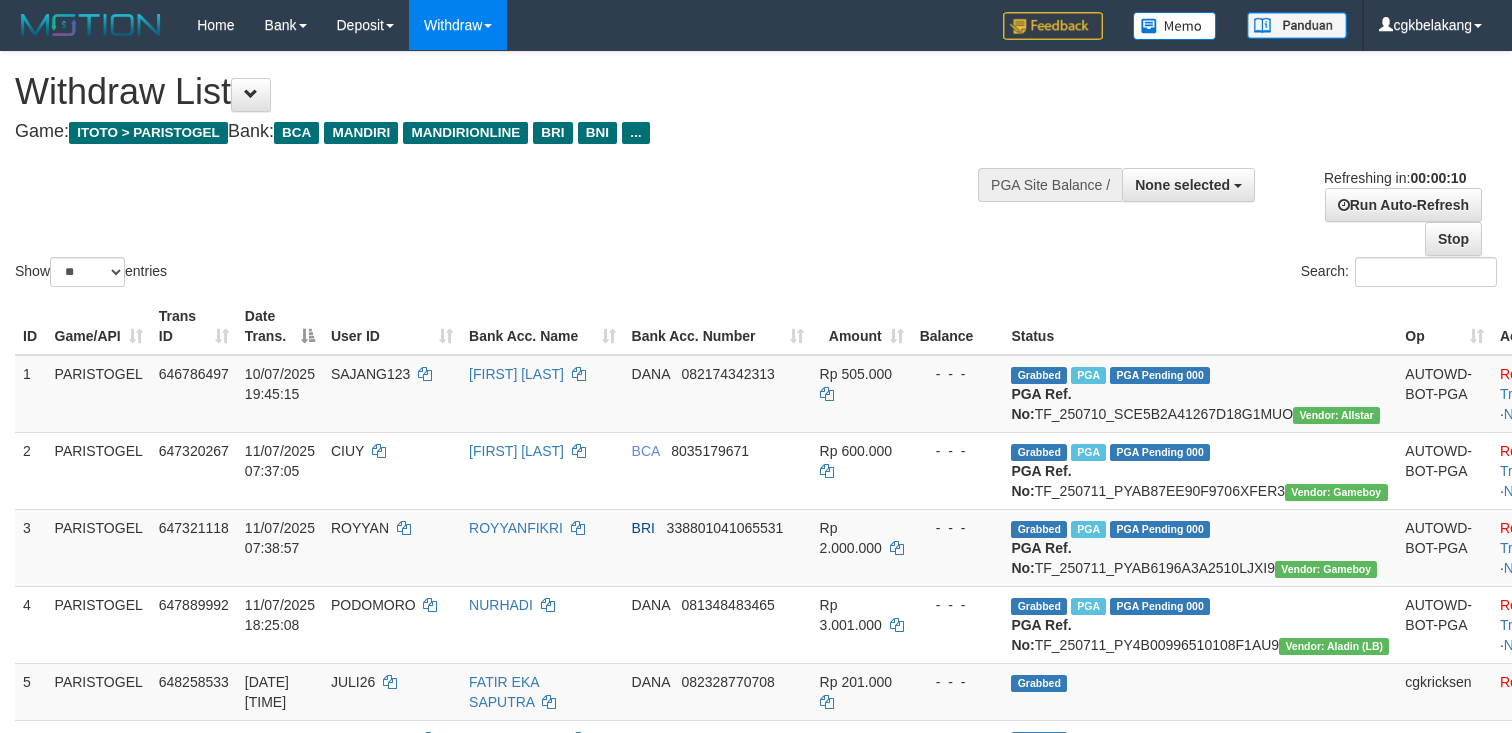 select 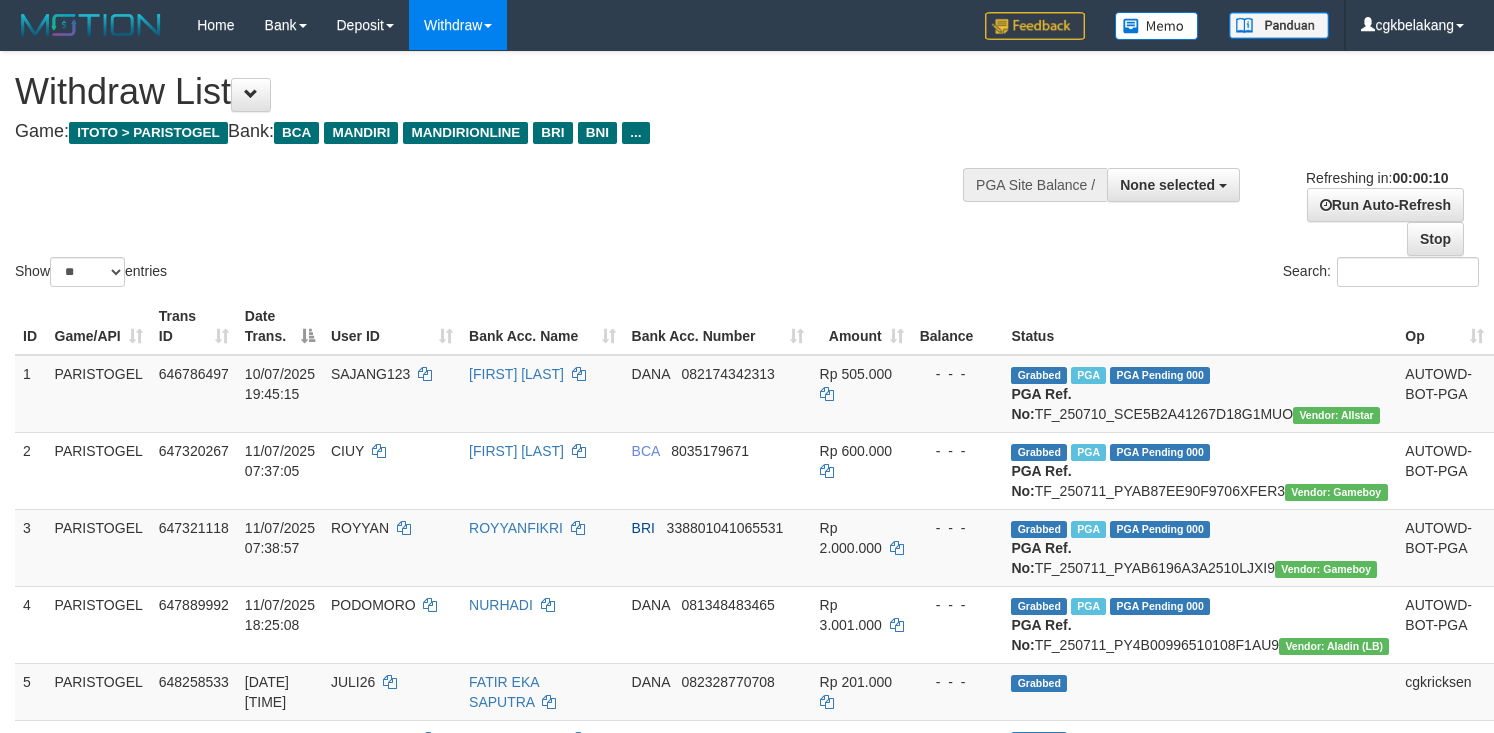 select 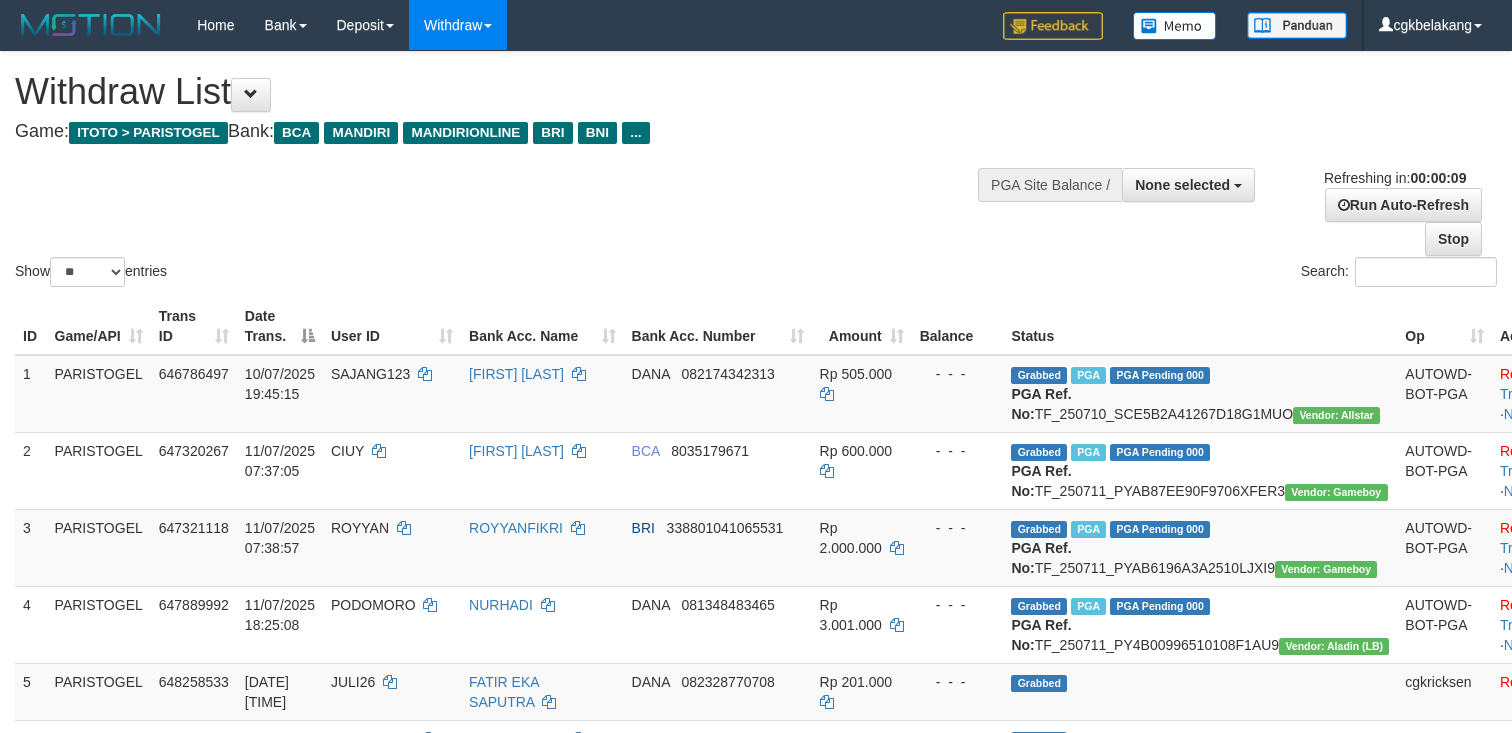 select 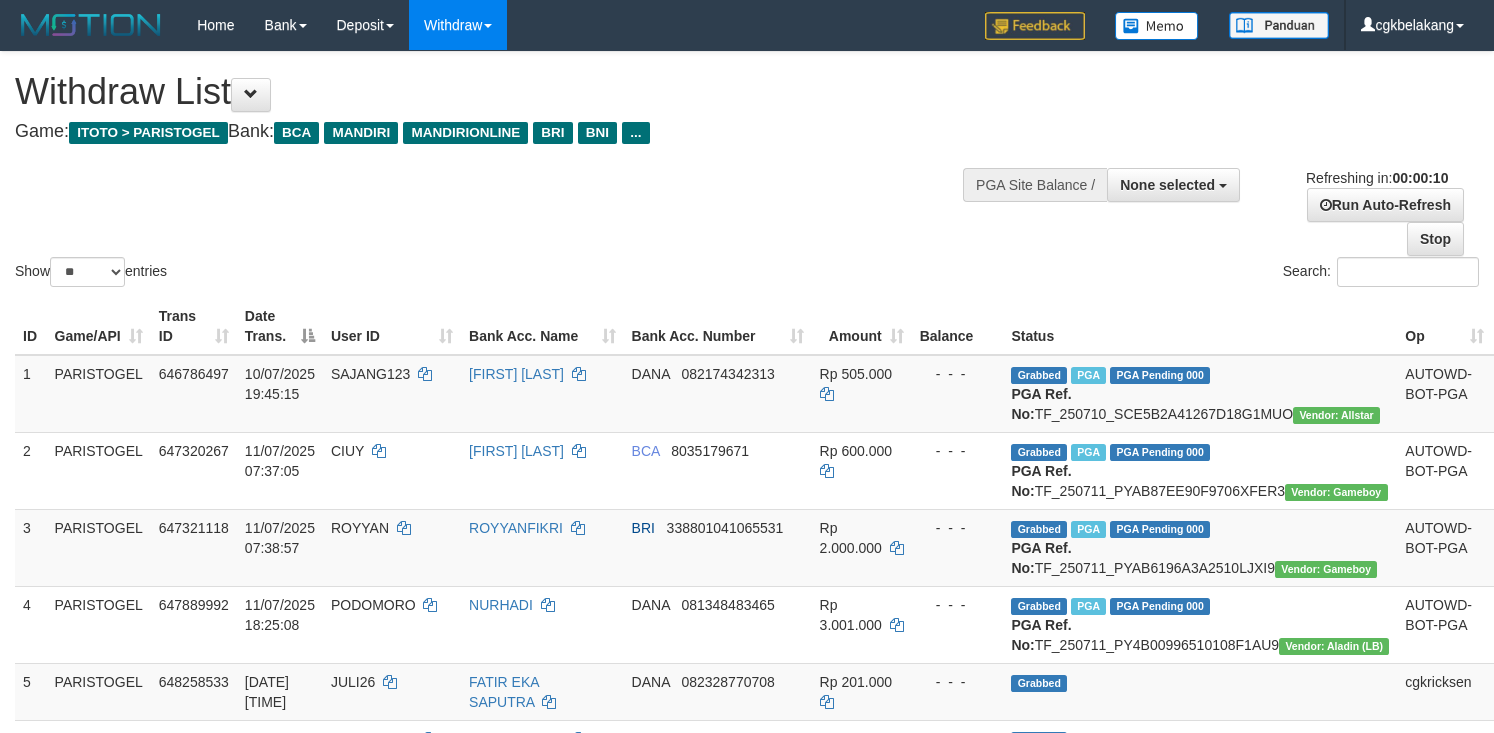 select 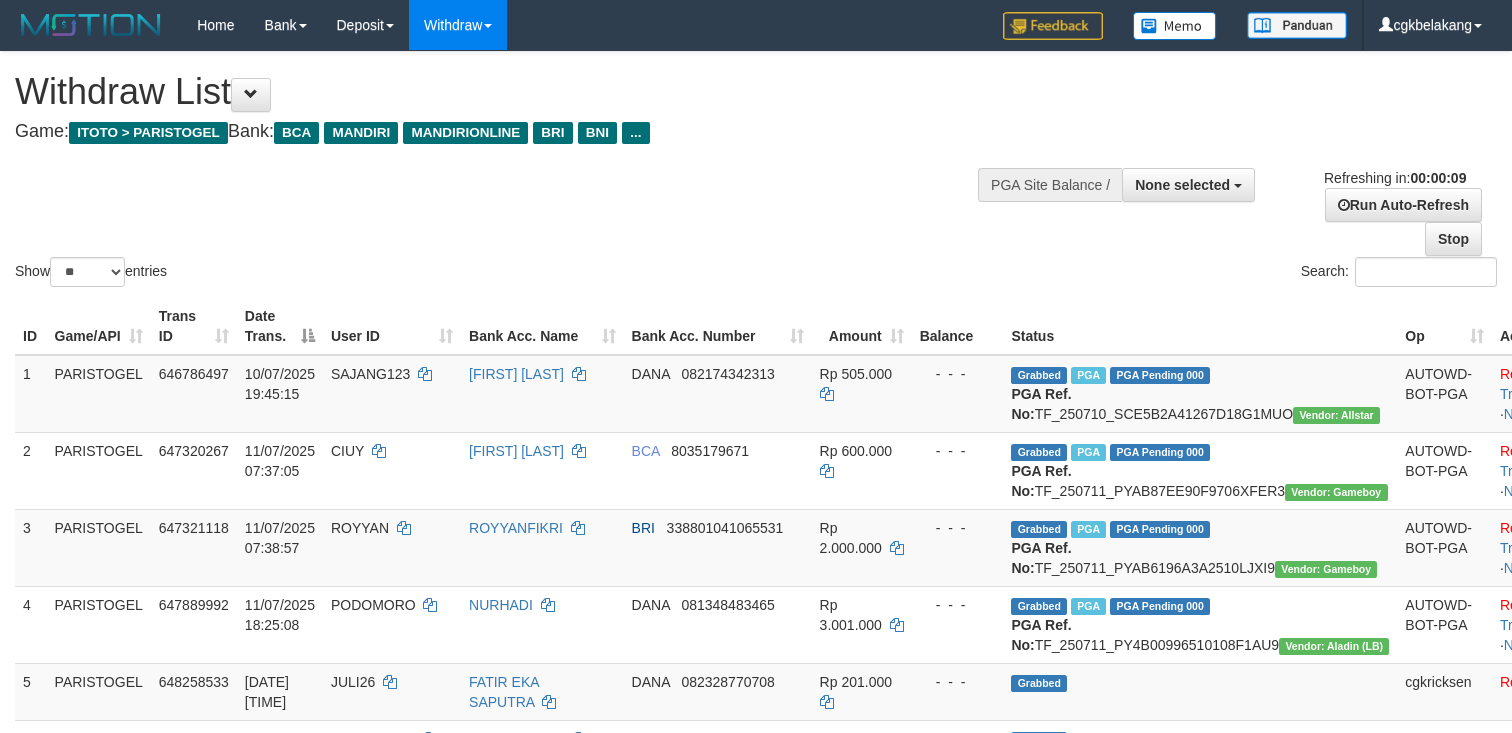 select 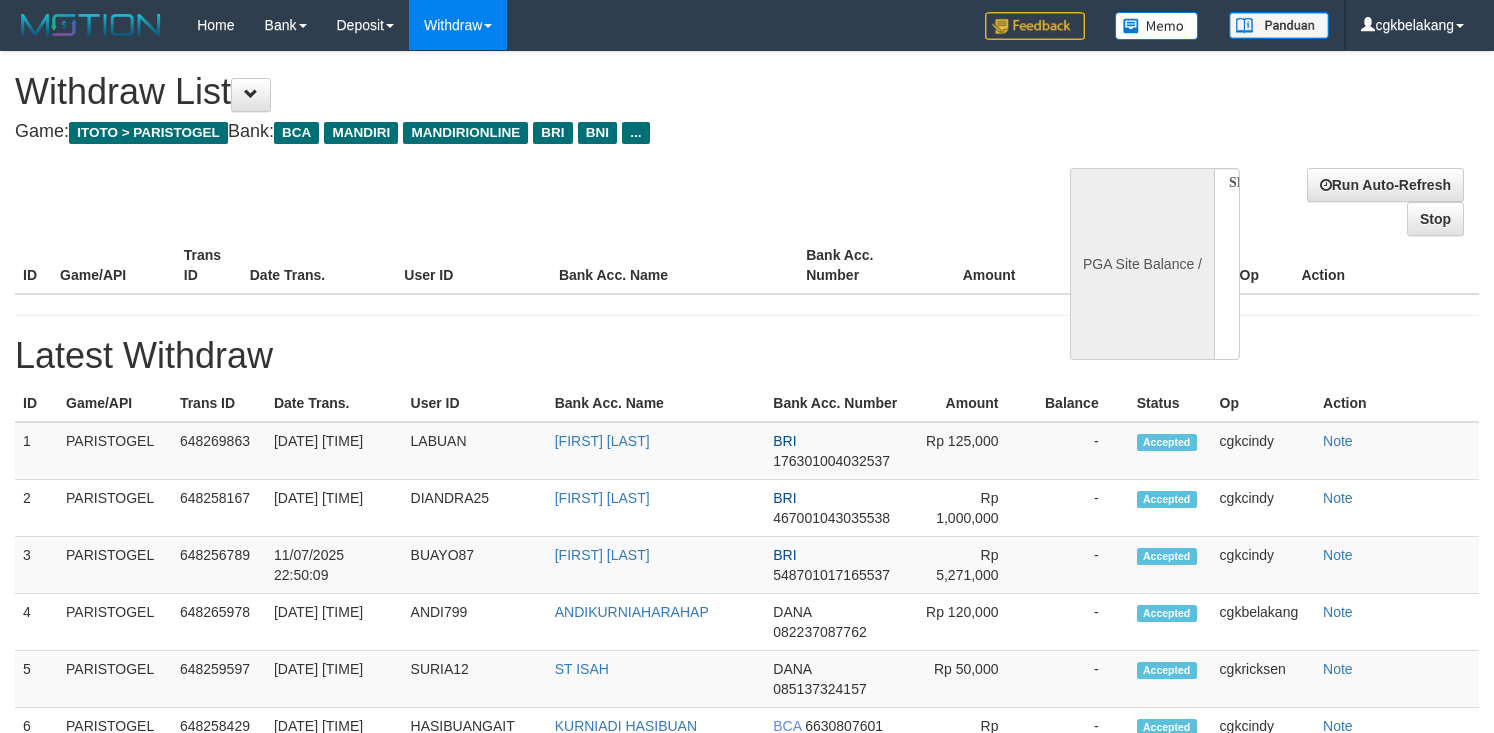 select 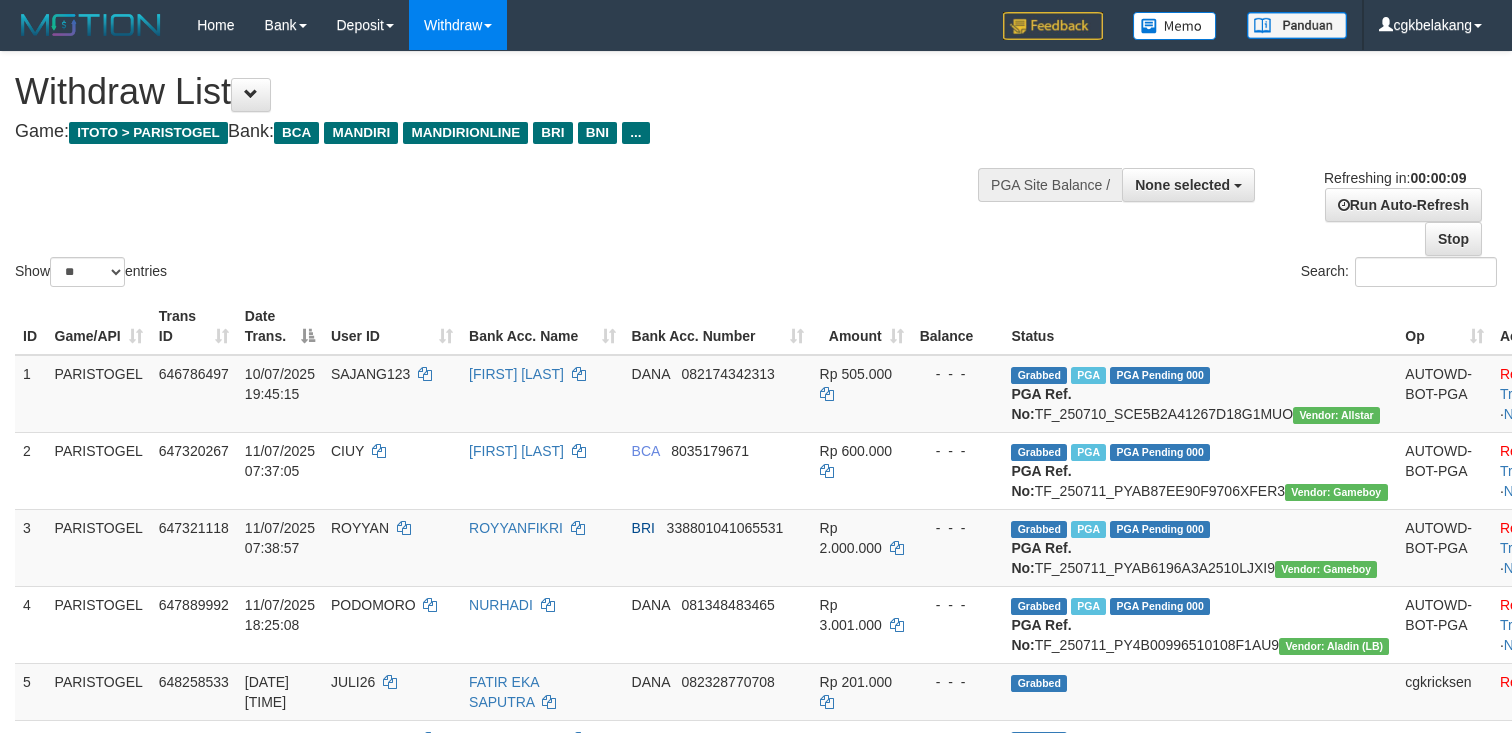 select 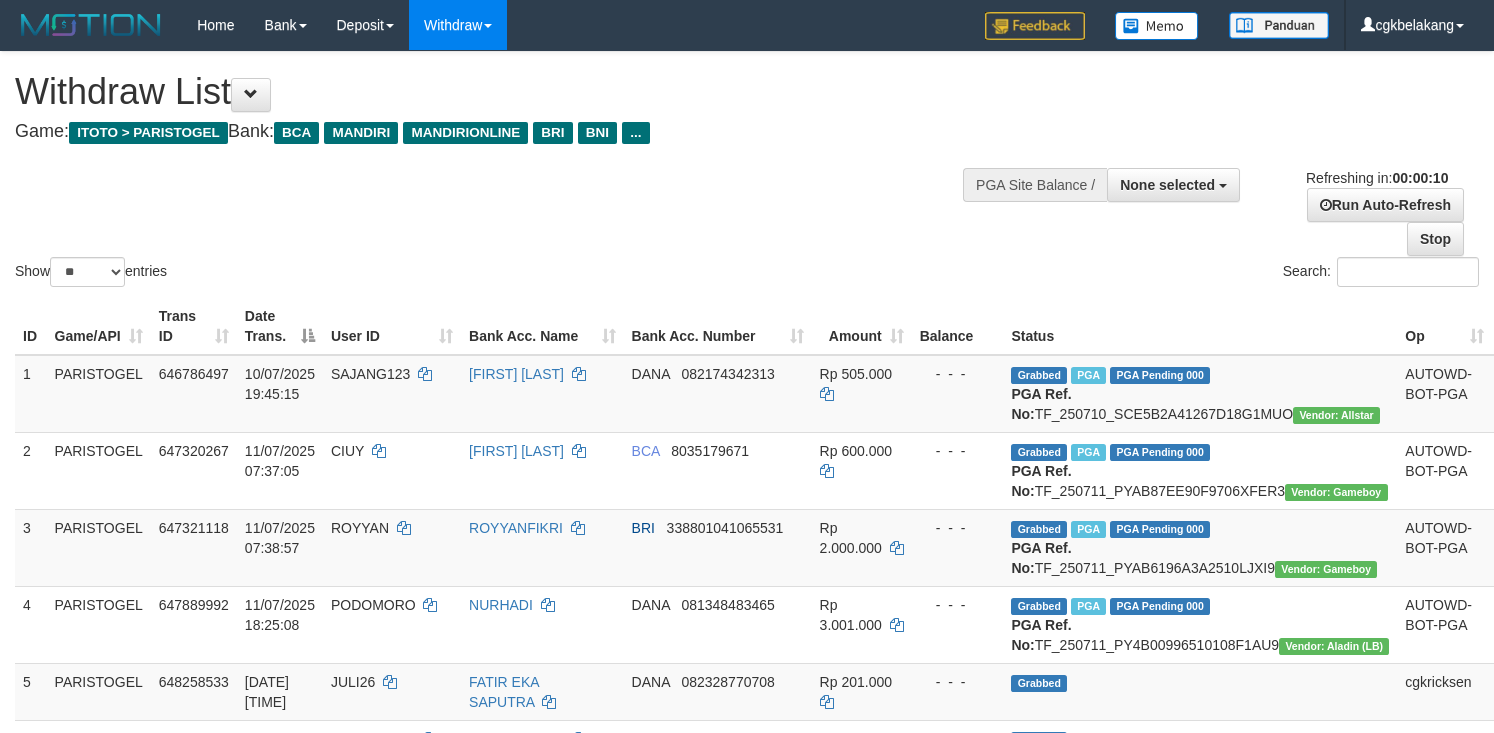select 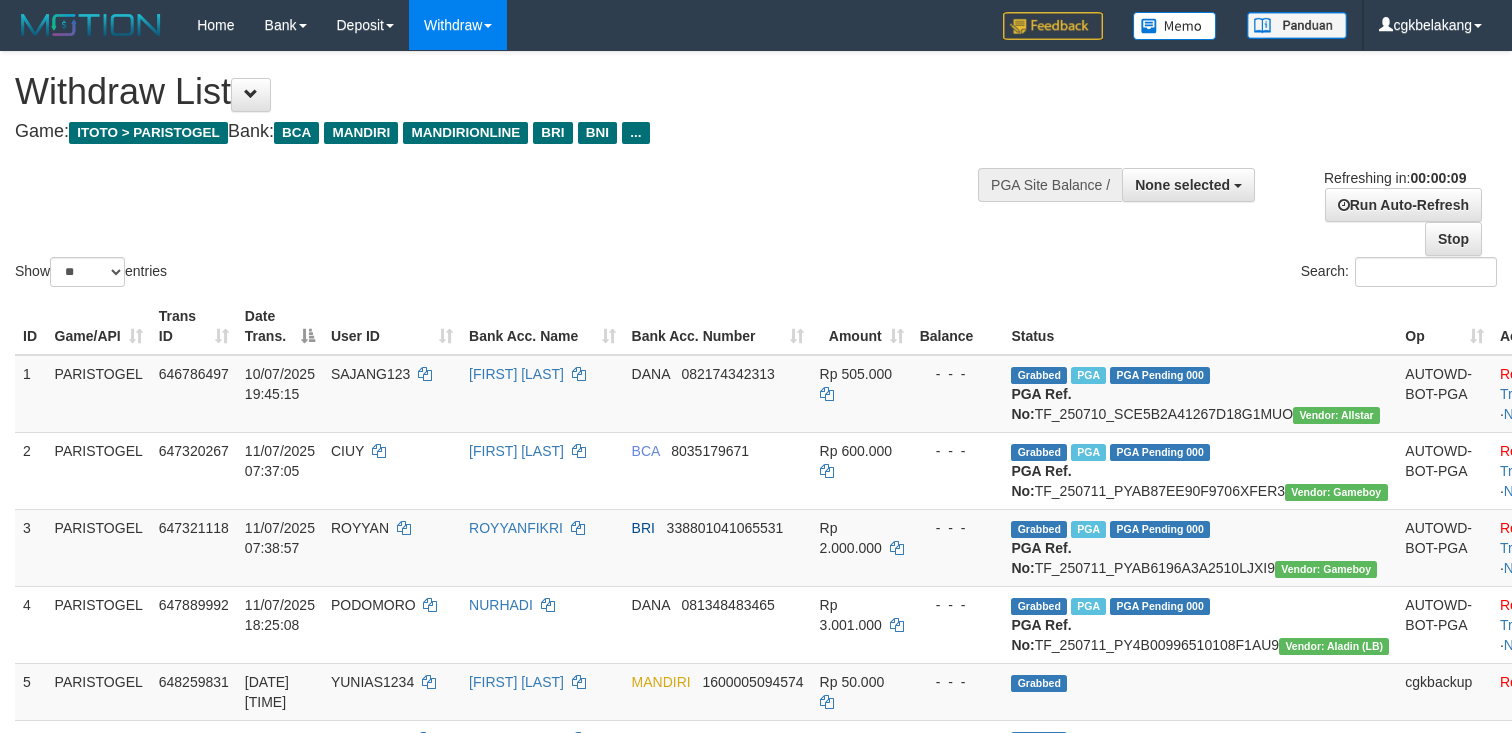 select 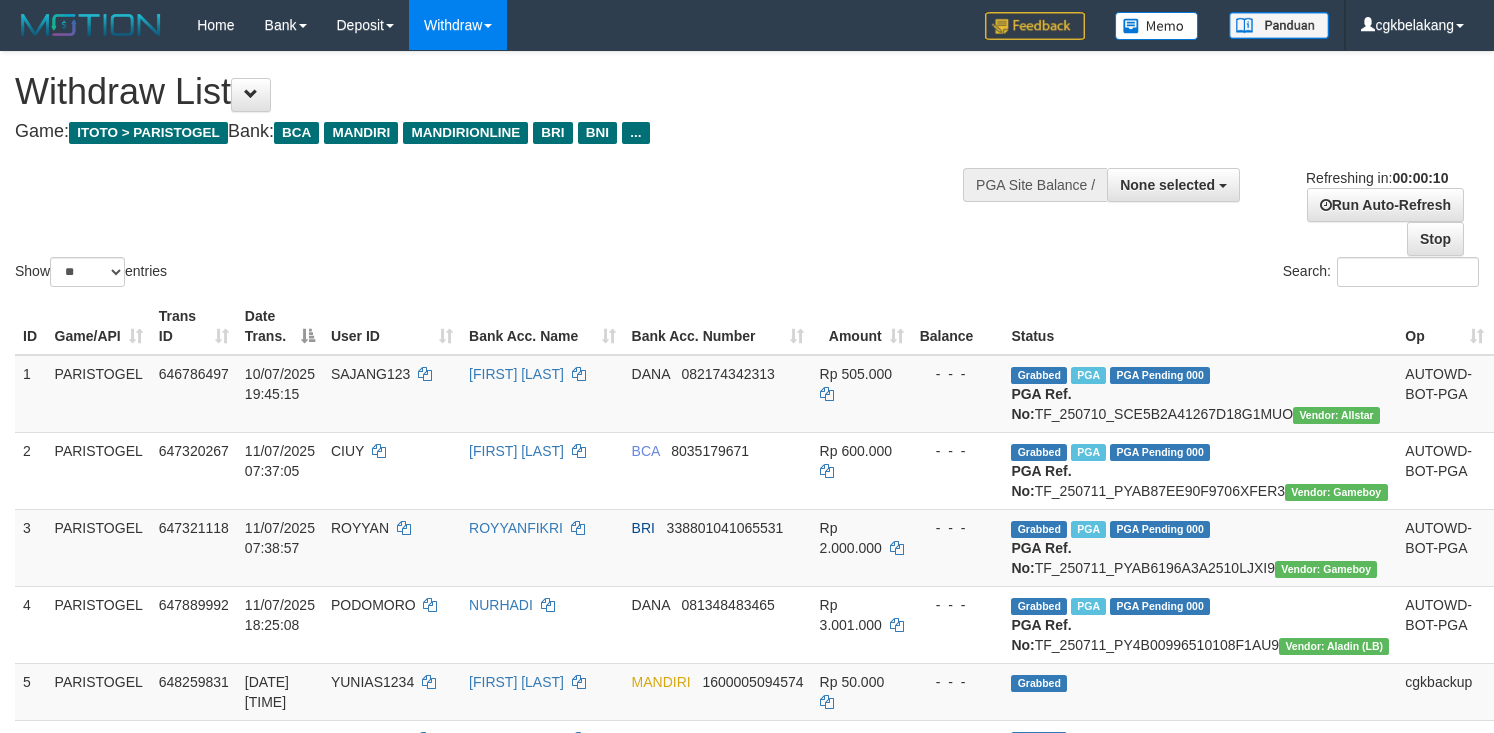 select 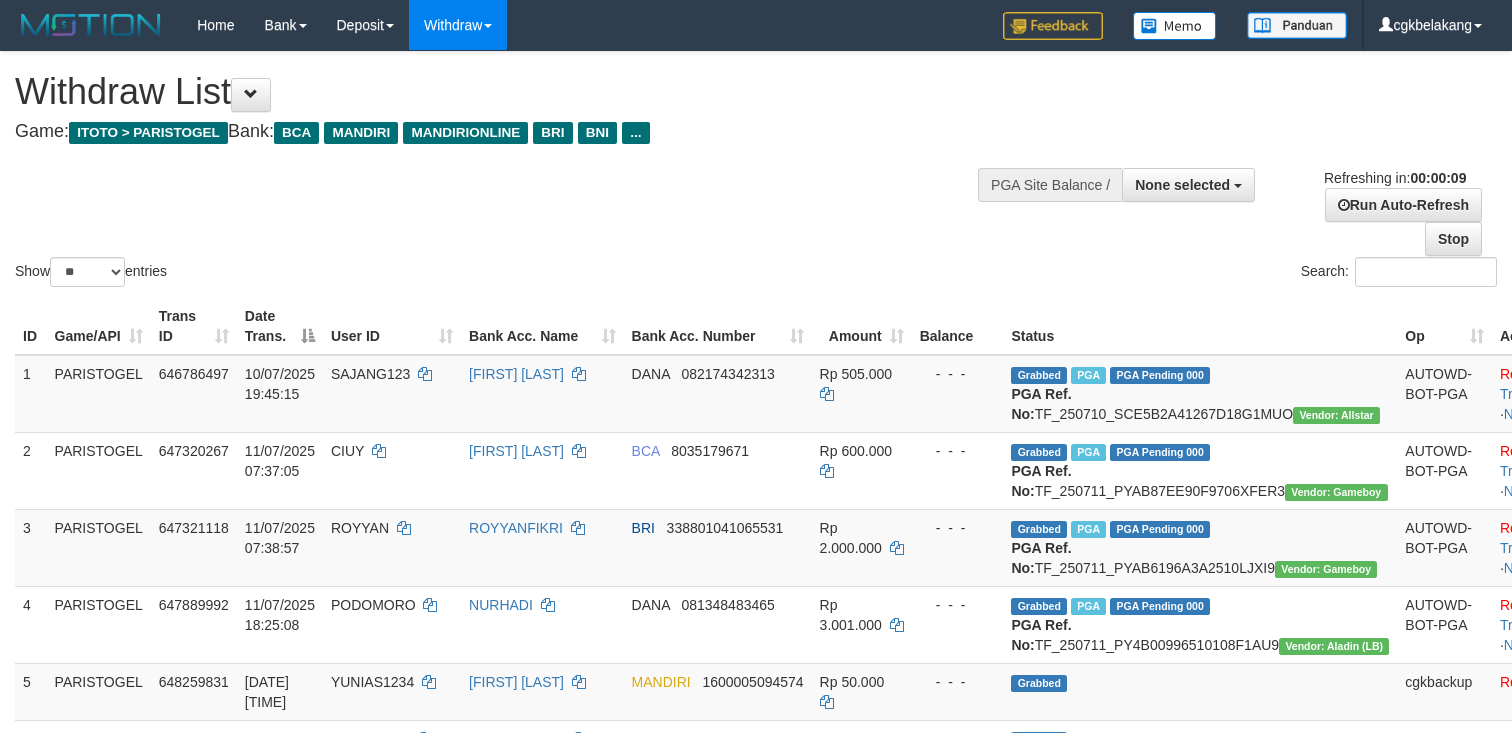 select 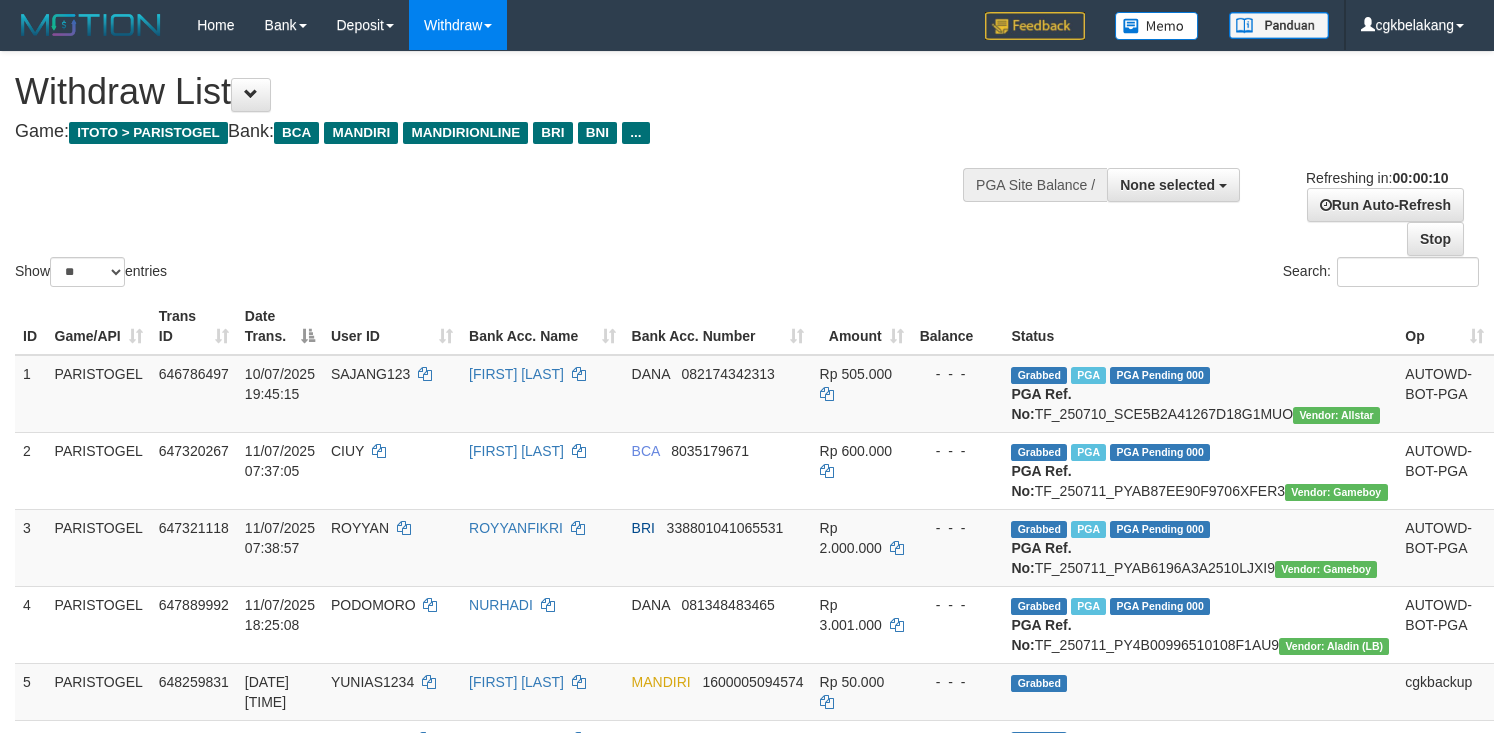 select 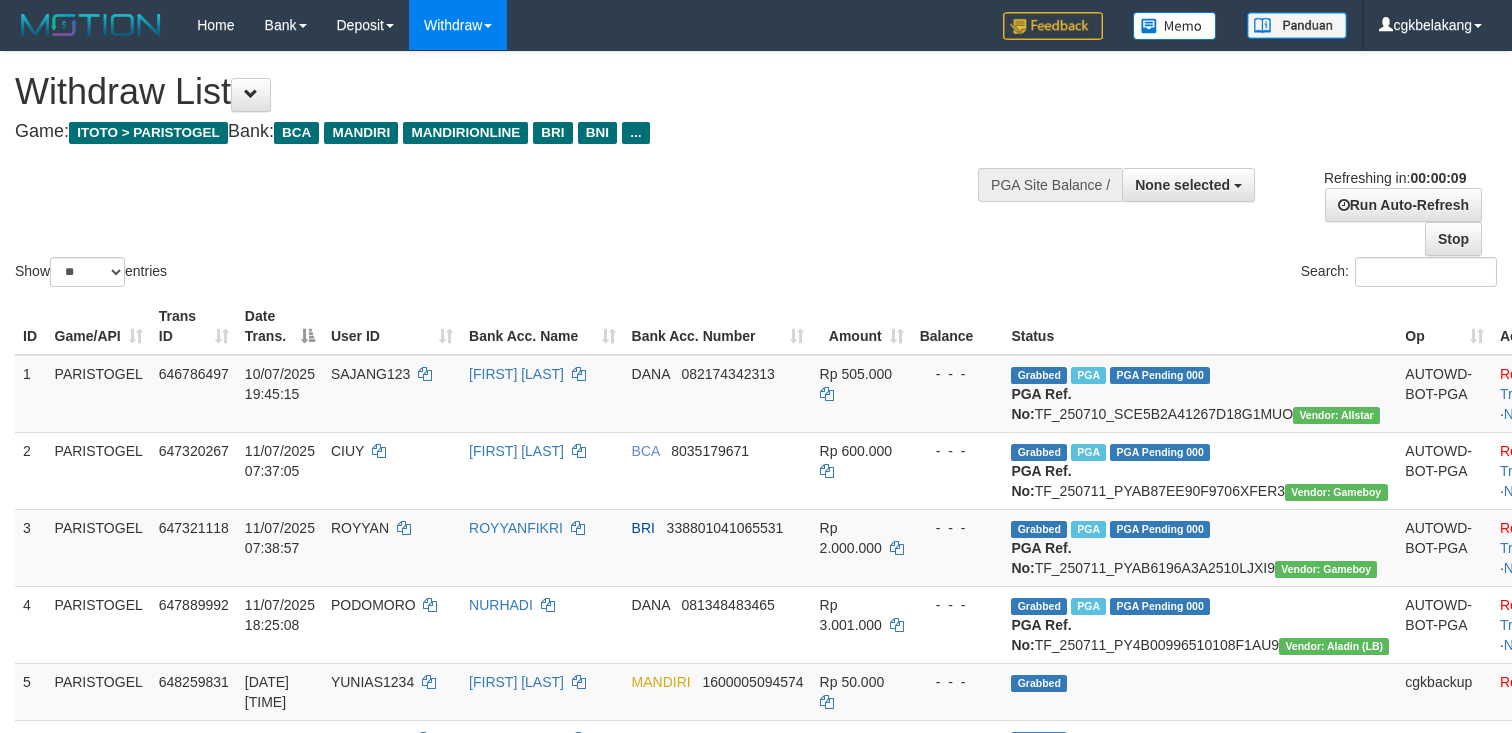 select 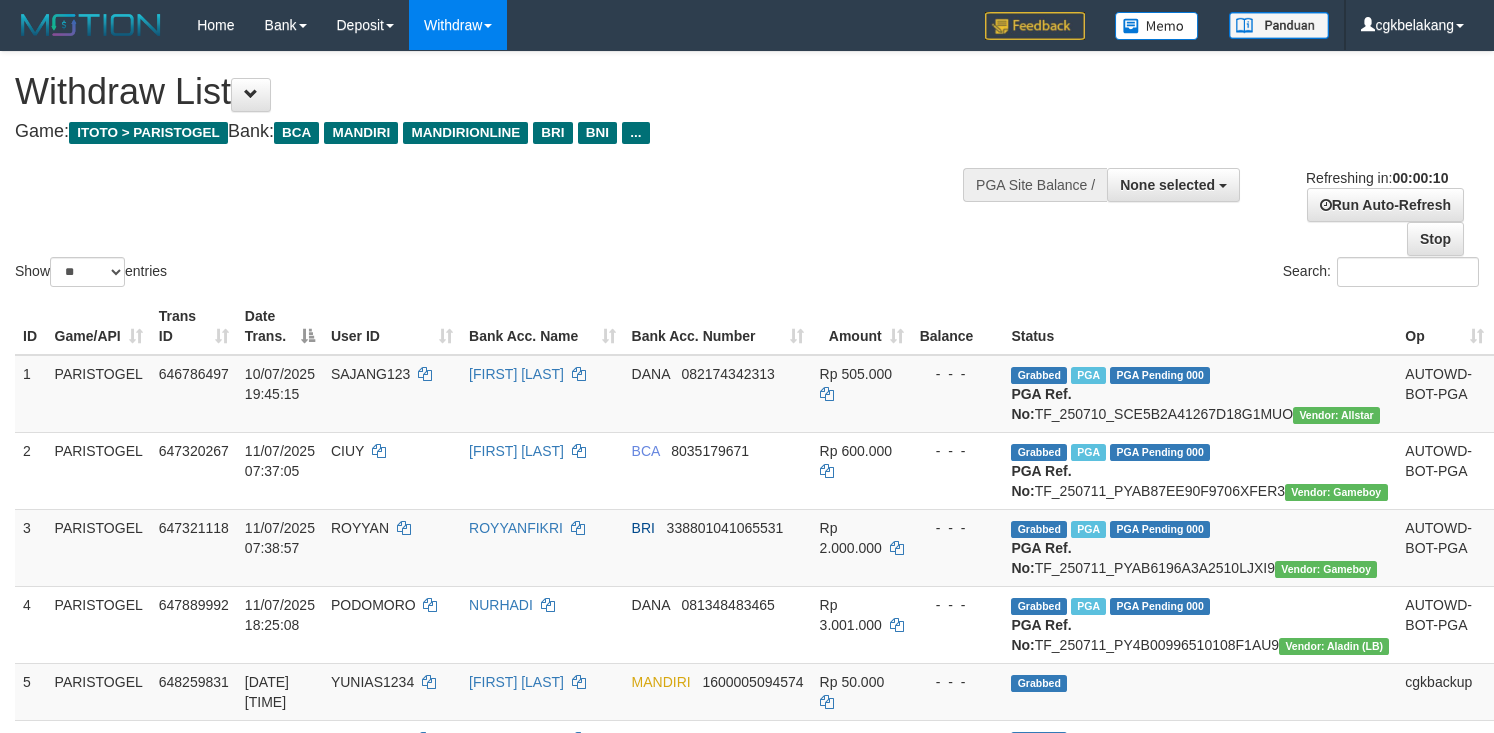 select 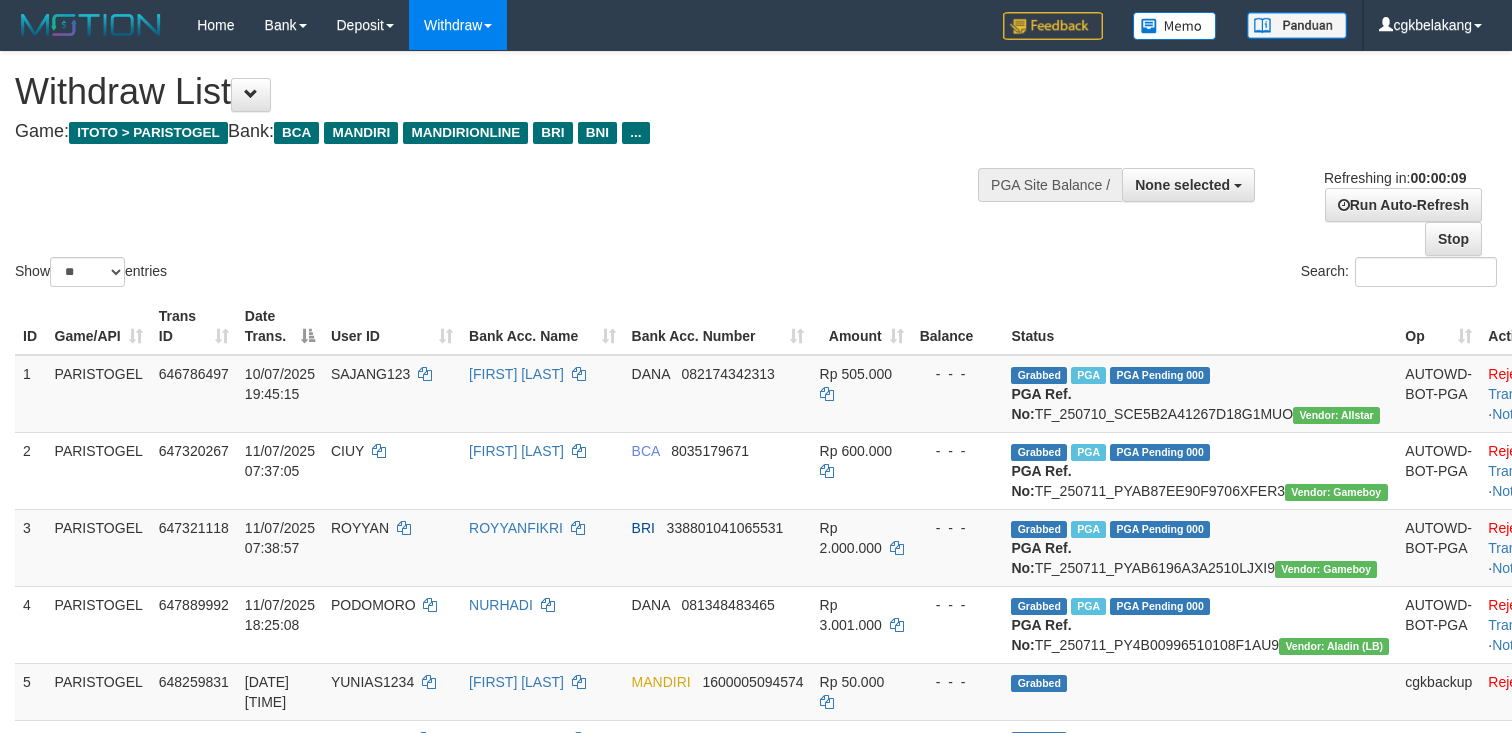 select 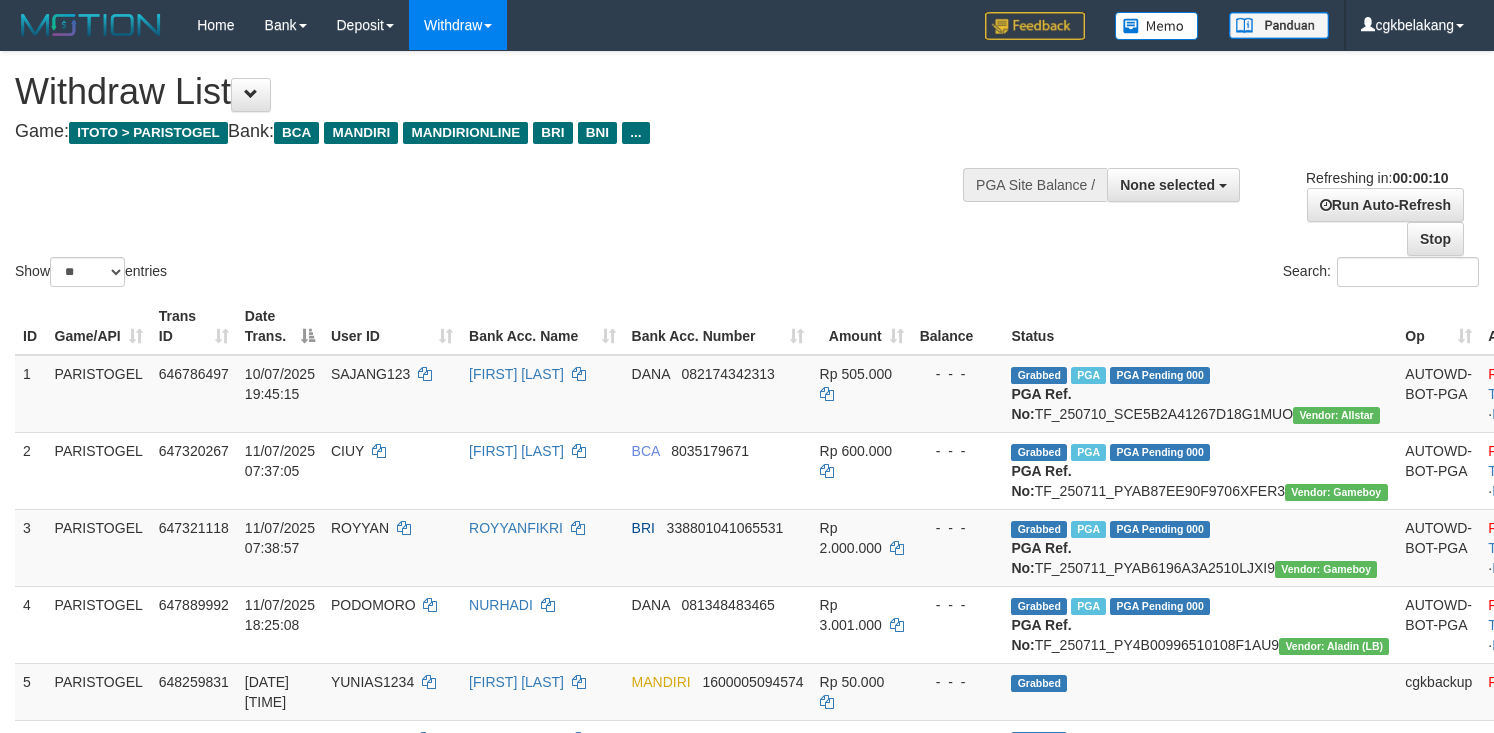 select 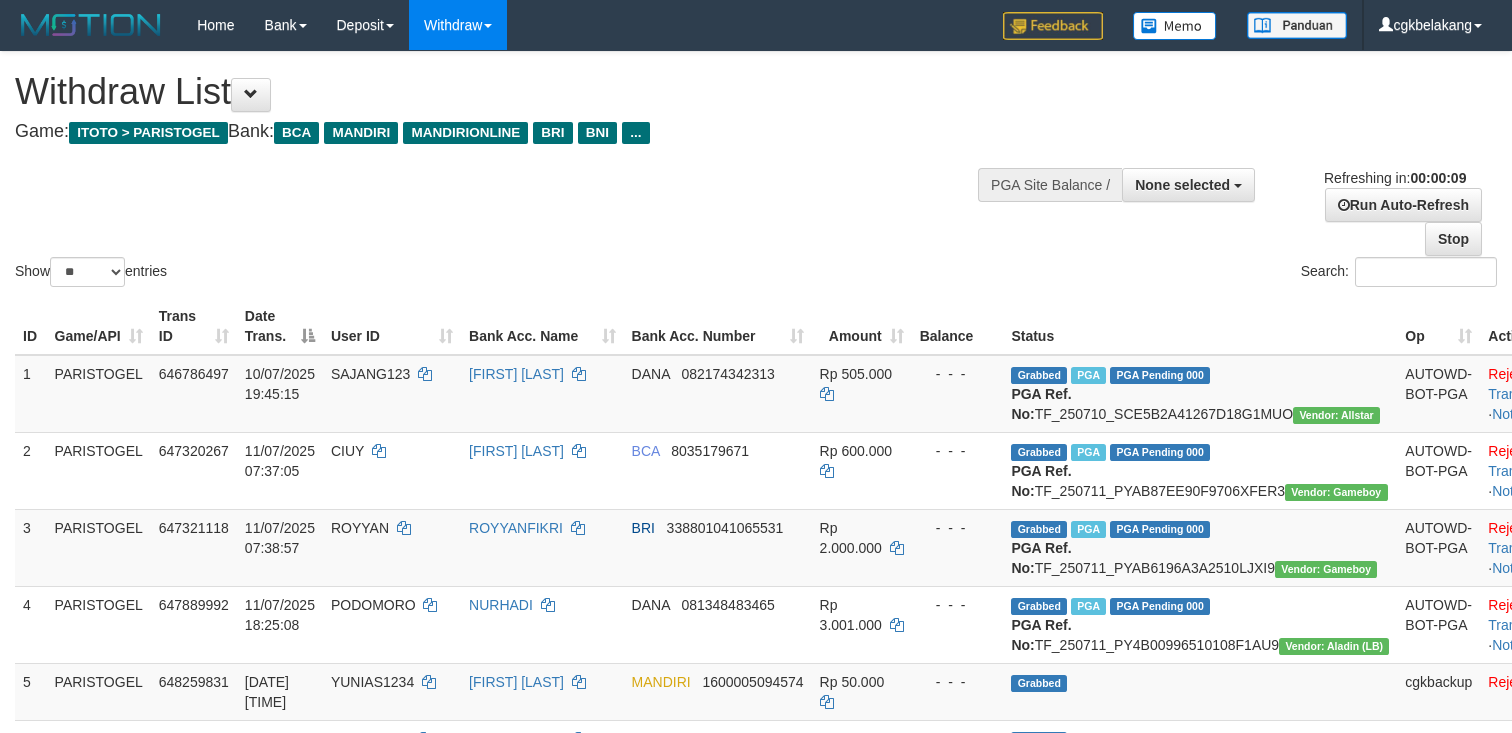 select 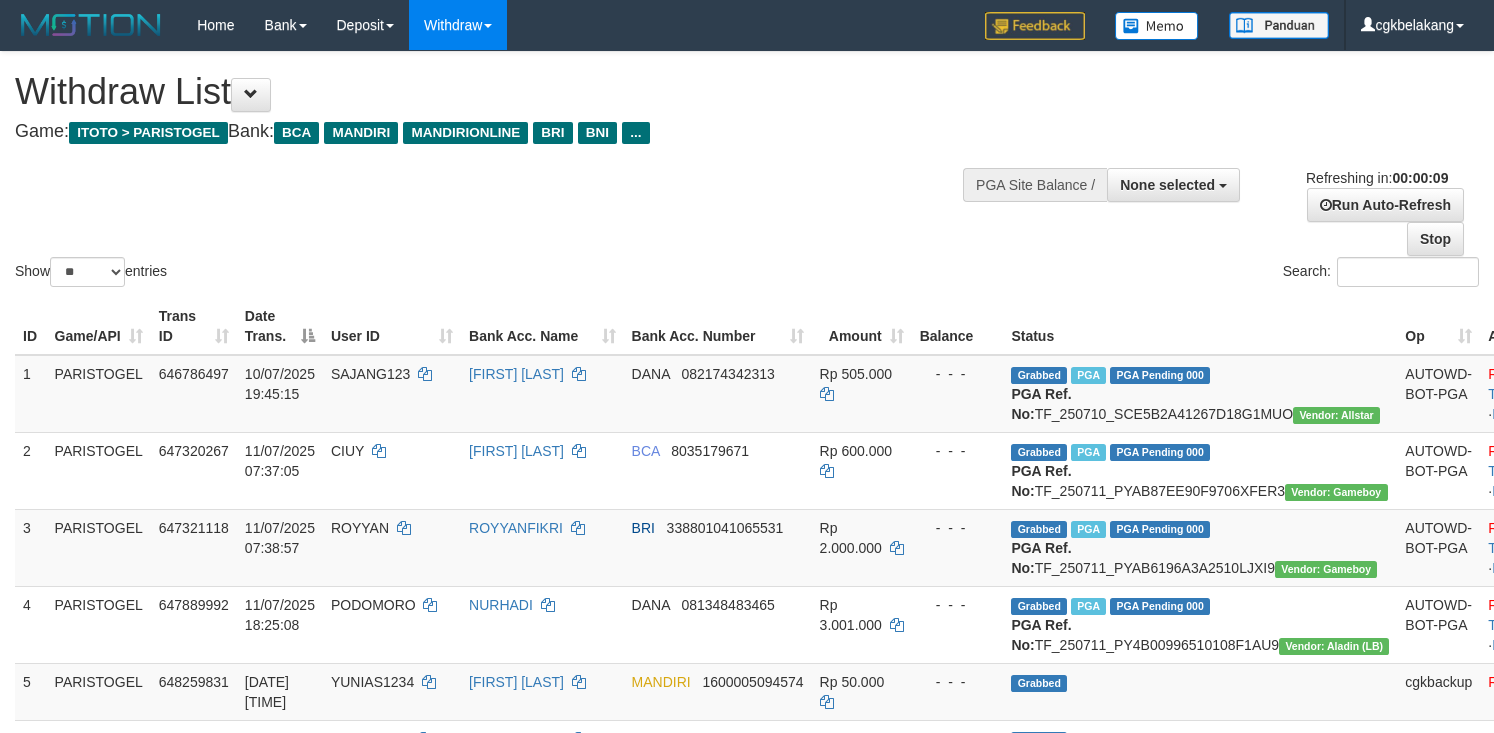 select 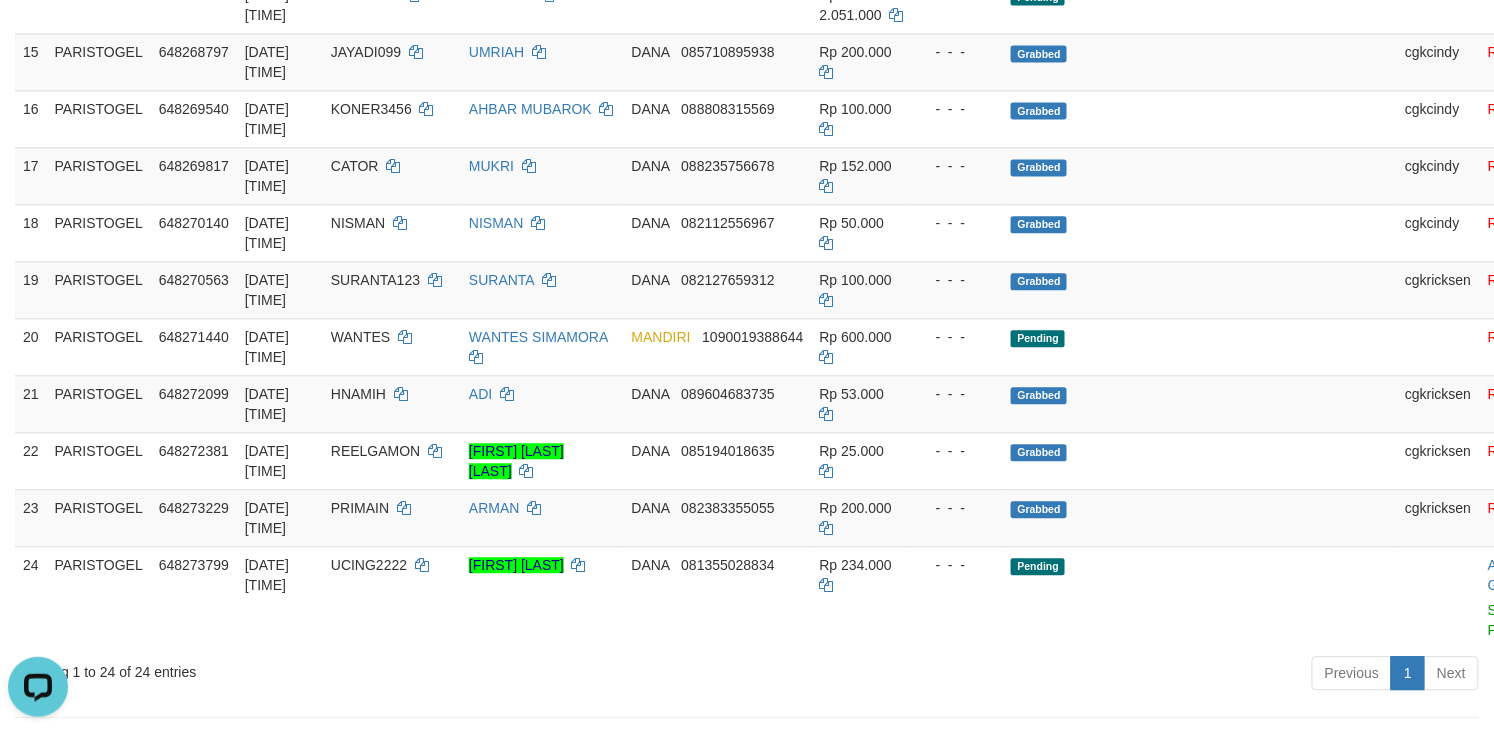scroll, scrollTop: 1200, scrollLeft: 0, axis: vertical 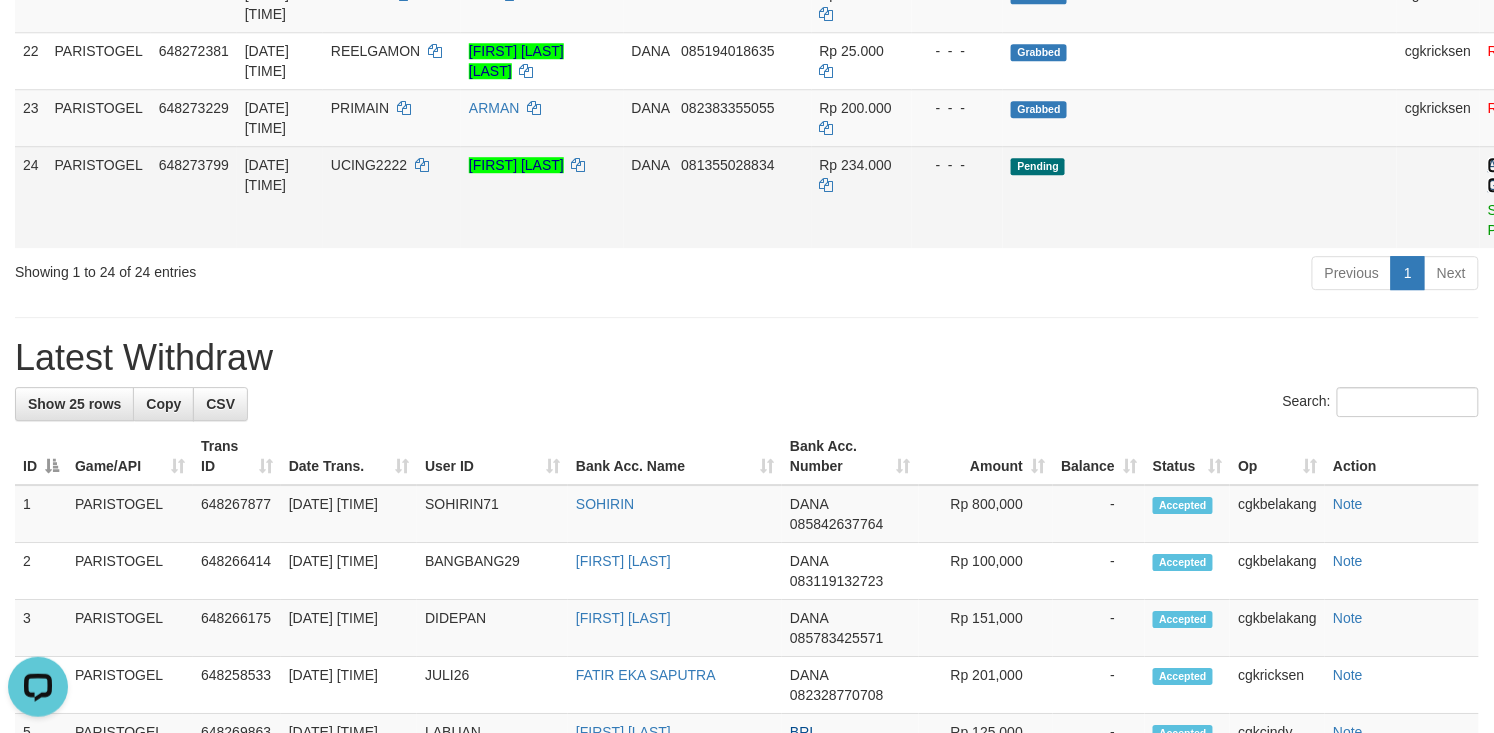 click on "Allow Grab" at bounding box center [1504, 175] 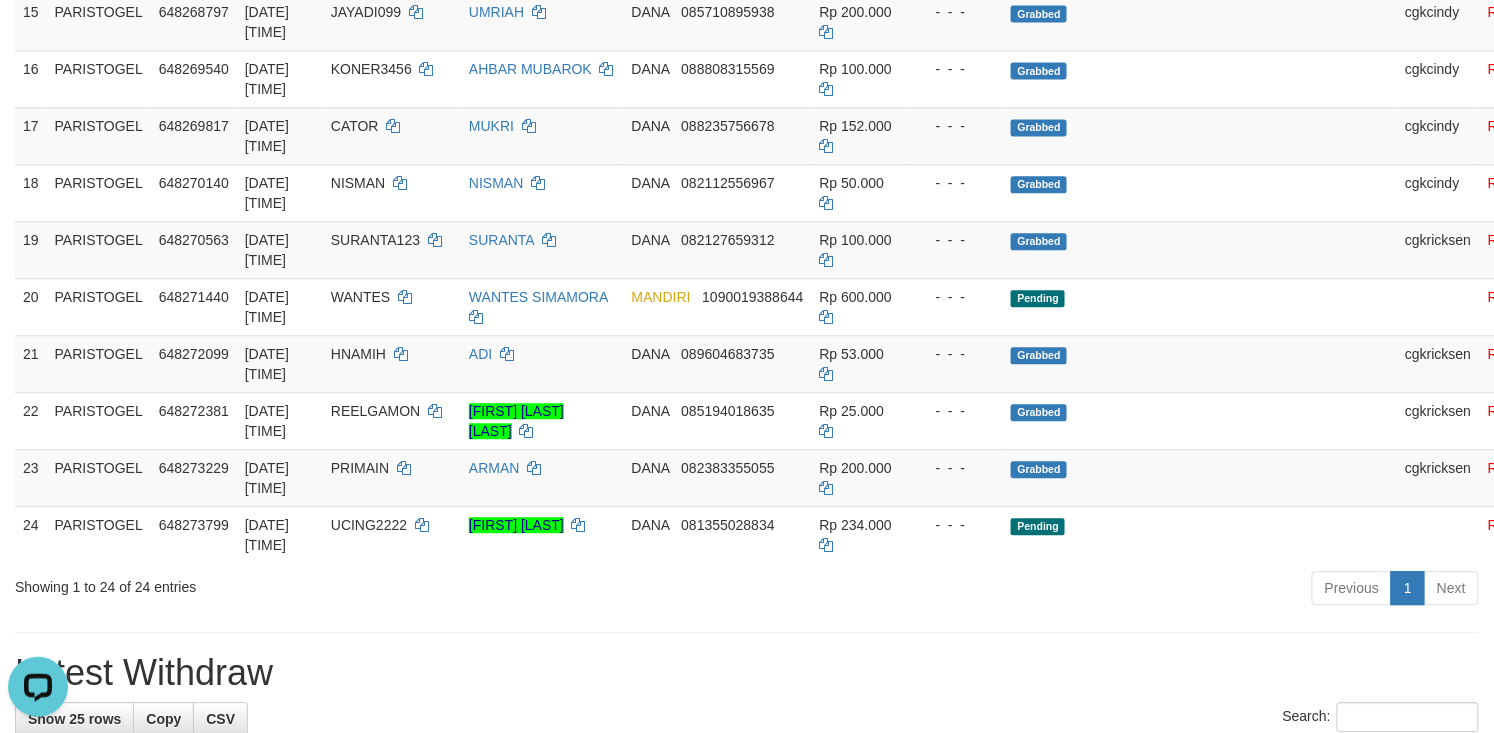 scroll, scrollTop: 1200, scrollLeft: 0, axis: vertical 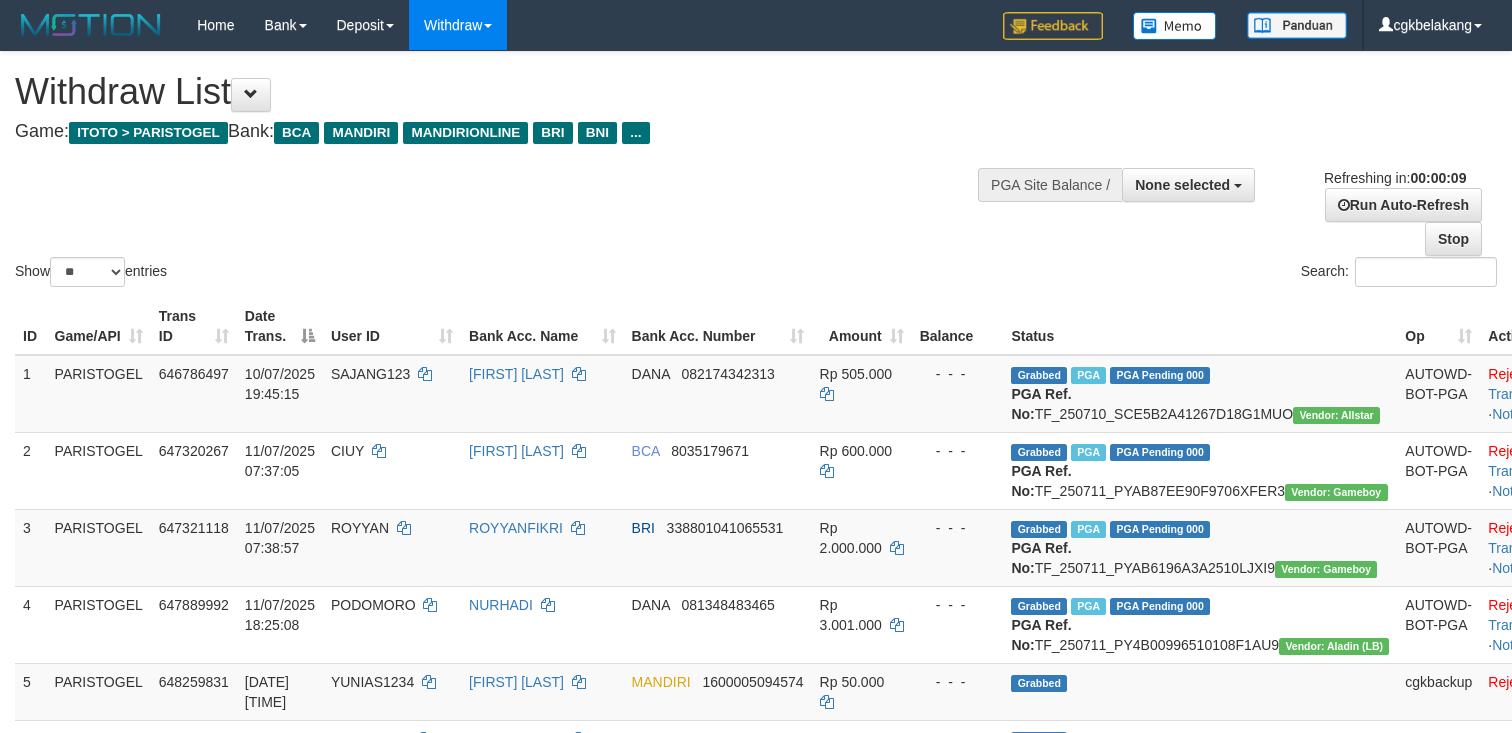 select 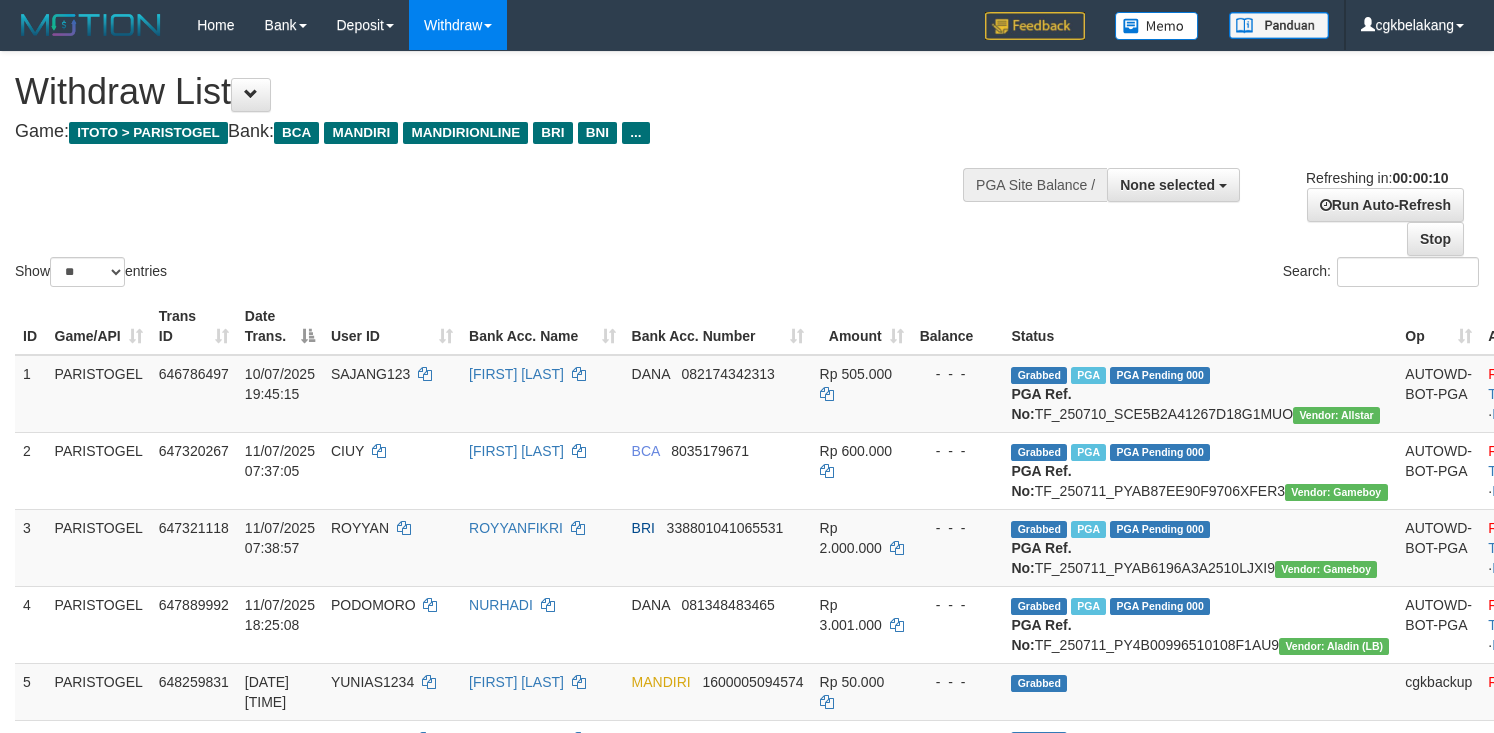select 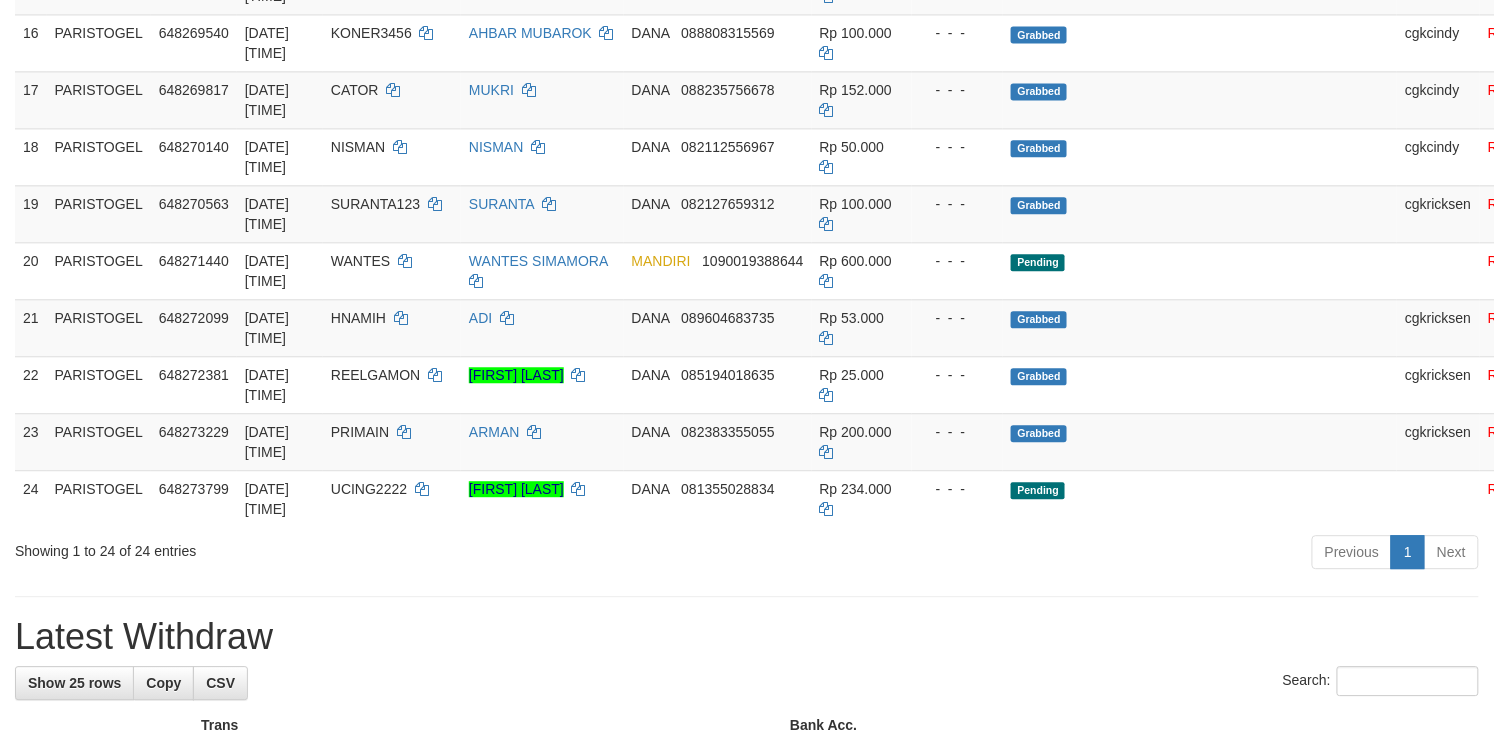 scroll, scrollTop: 1200, scrollLeft: 0, axis: vertical 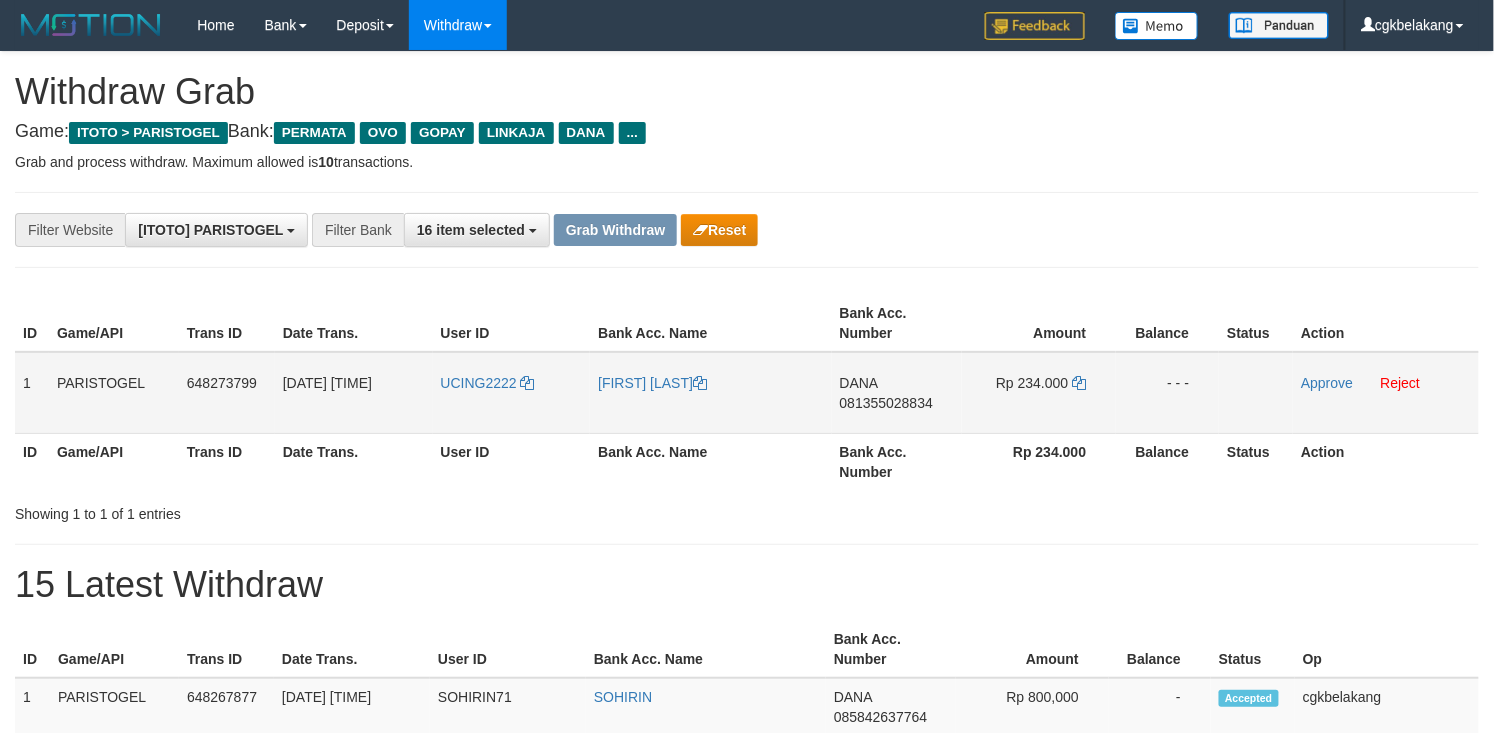 click on "UCING2222" at bounding box center [512, 393] 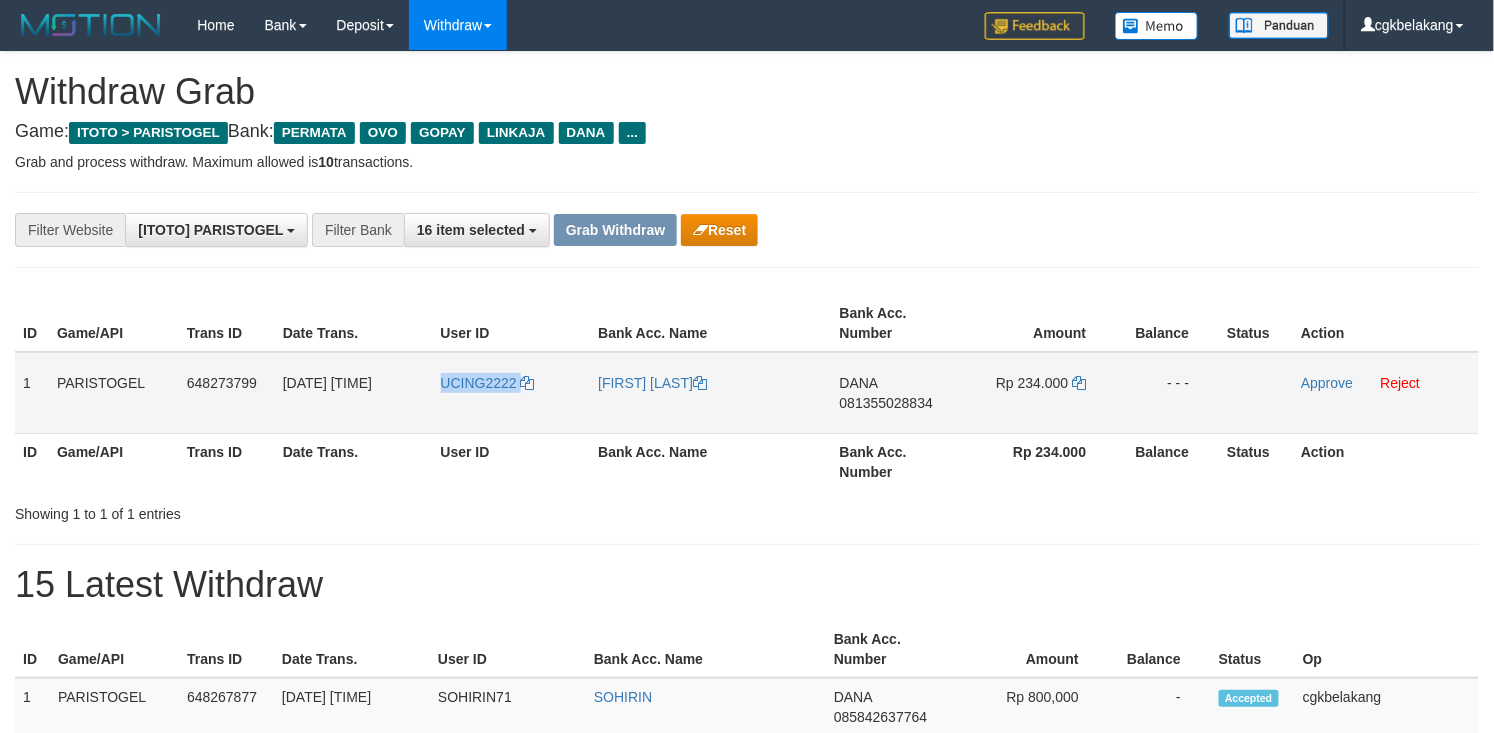 click on "UCING2222" at bounding box center [512, 393] 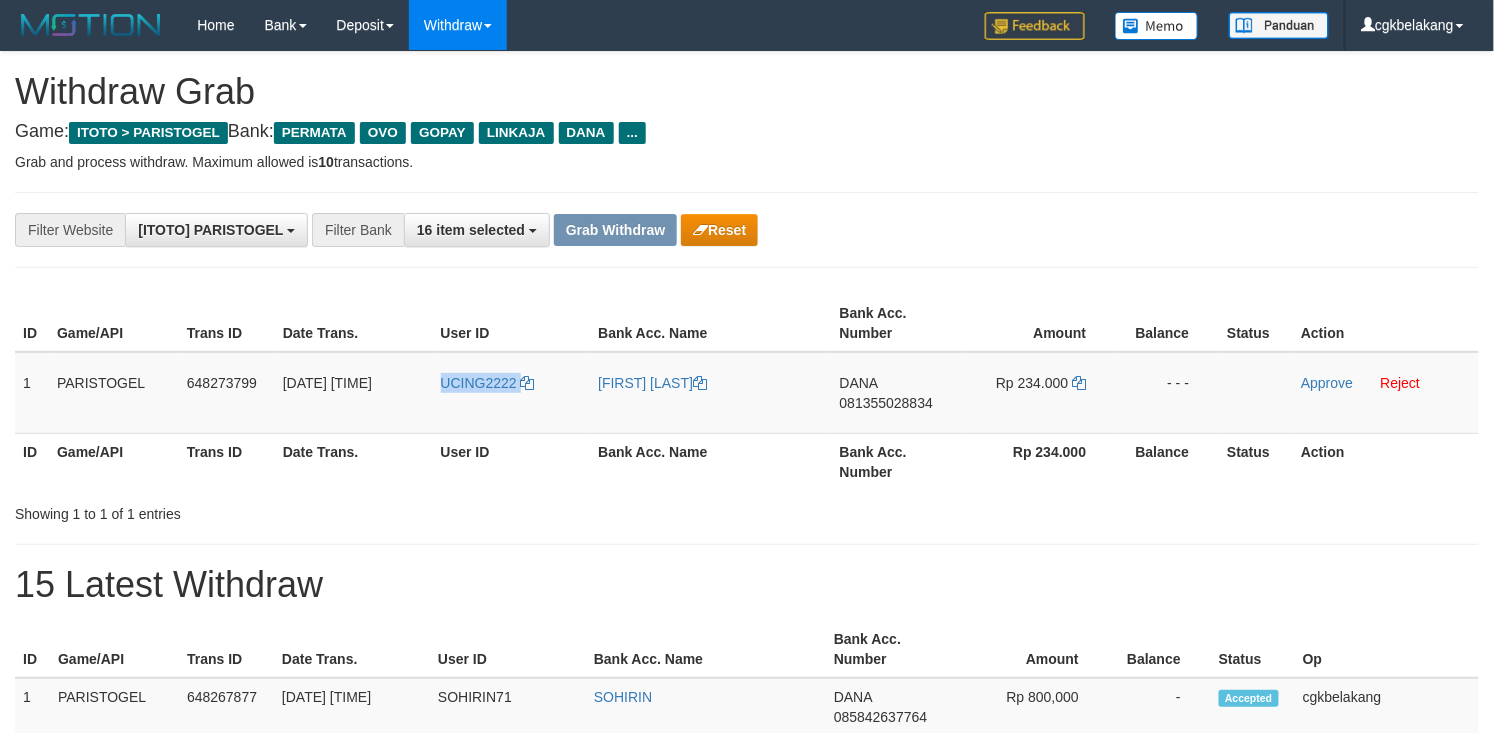 copy on "UCING2222" 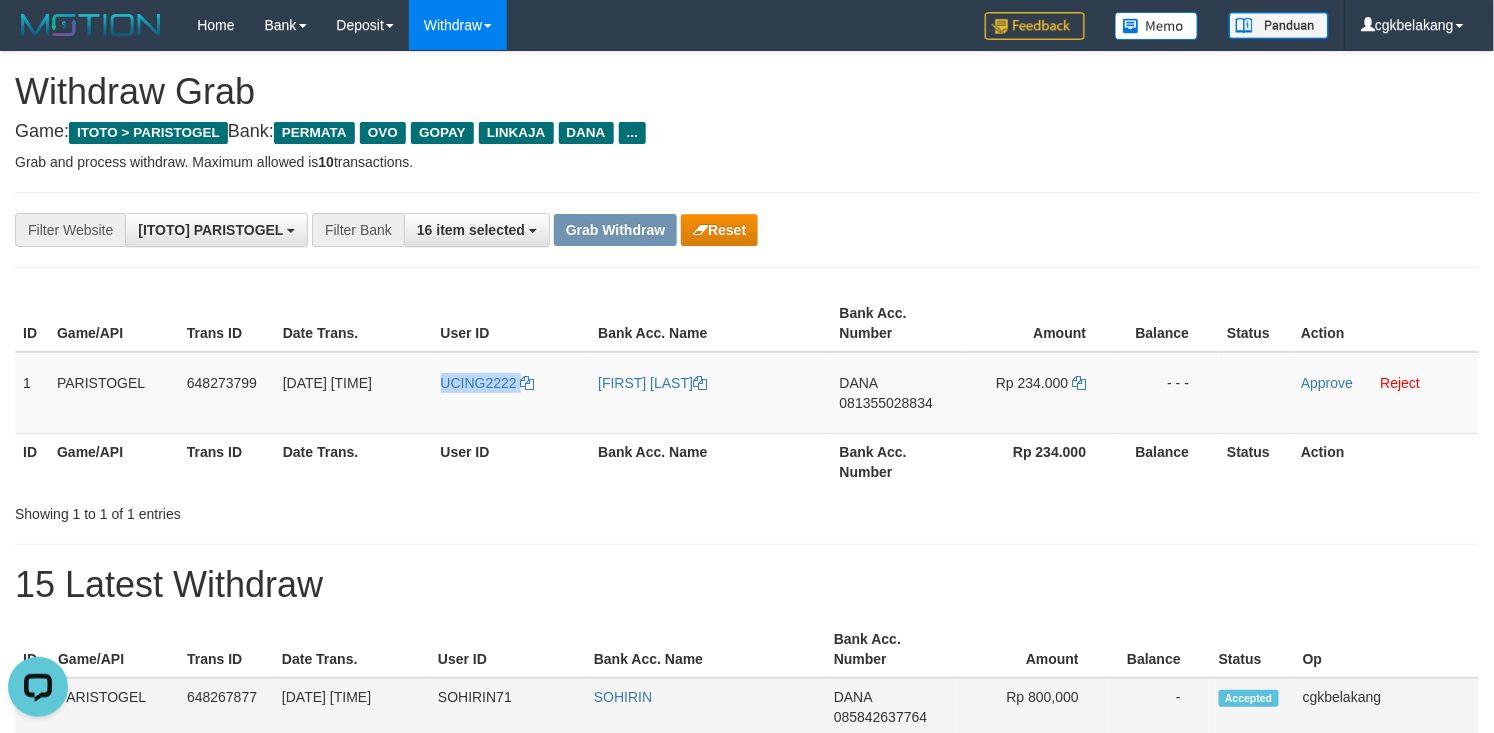 scroll, scrollTop: 0, scrollLeft: 0, axis: both 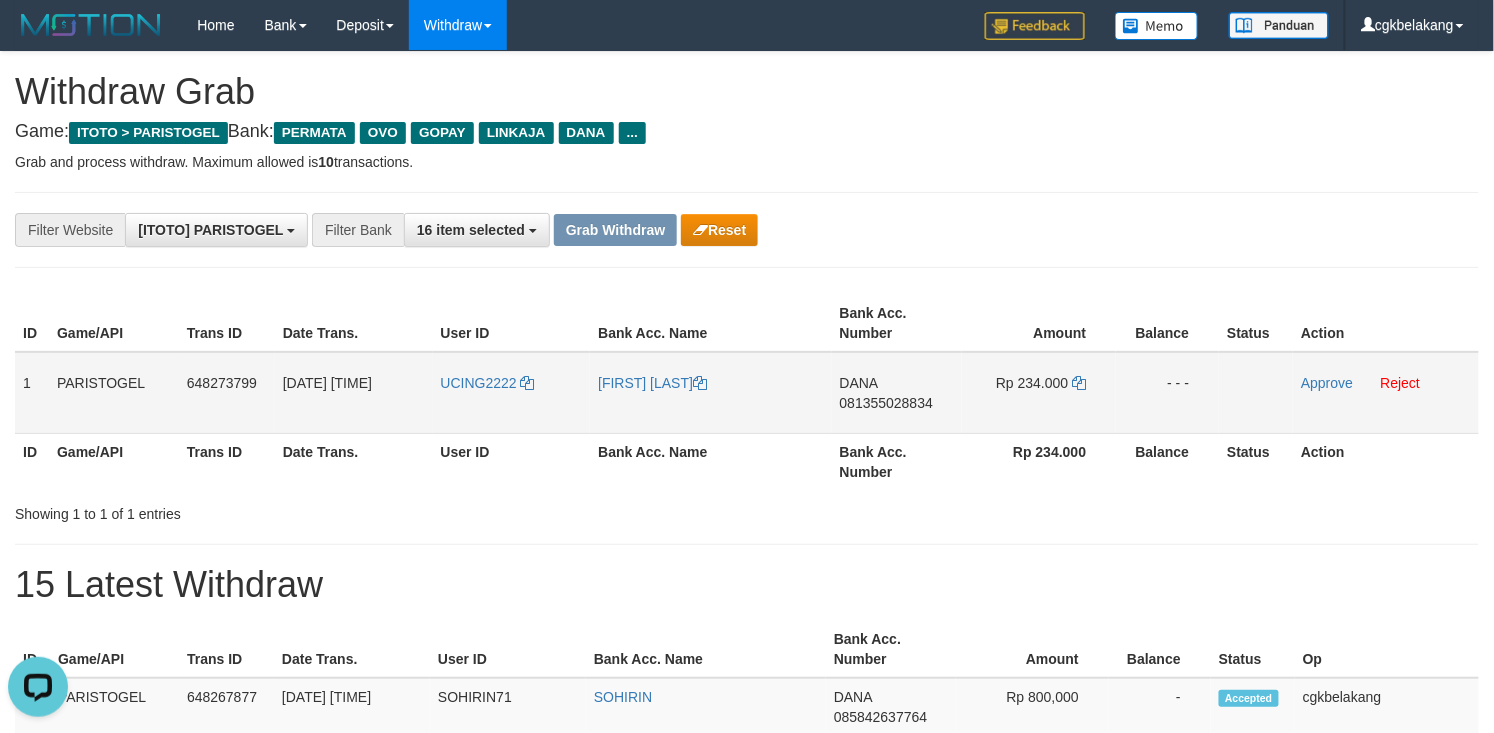 click on "[FIRST] [LAST] [LAST]" at bounding box center (710, 393) 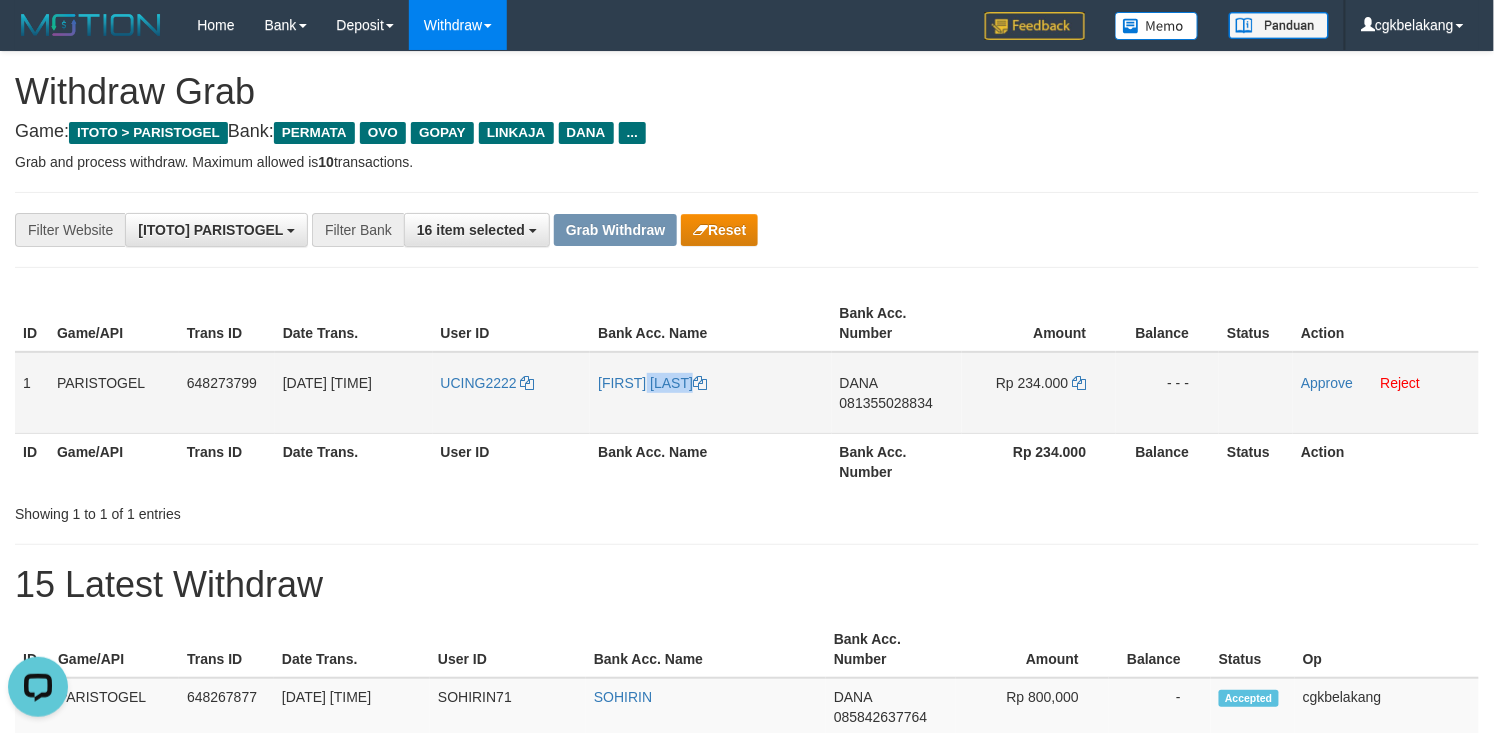 click on "[FIRST] [LAST]" at bounding box center (710, 393) 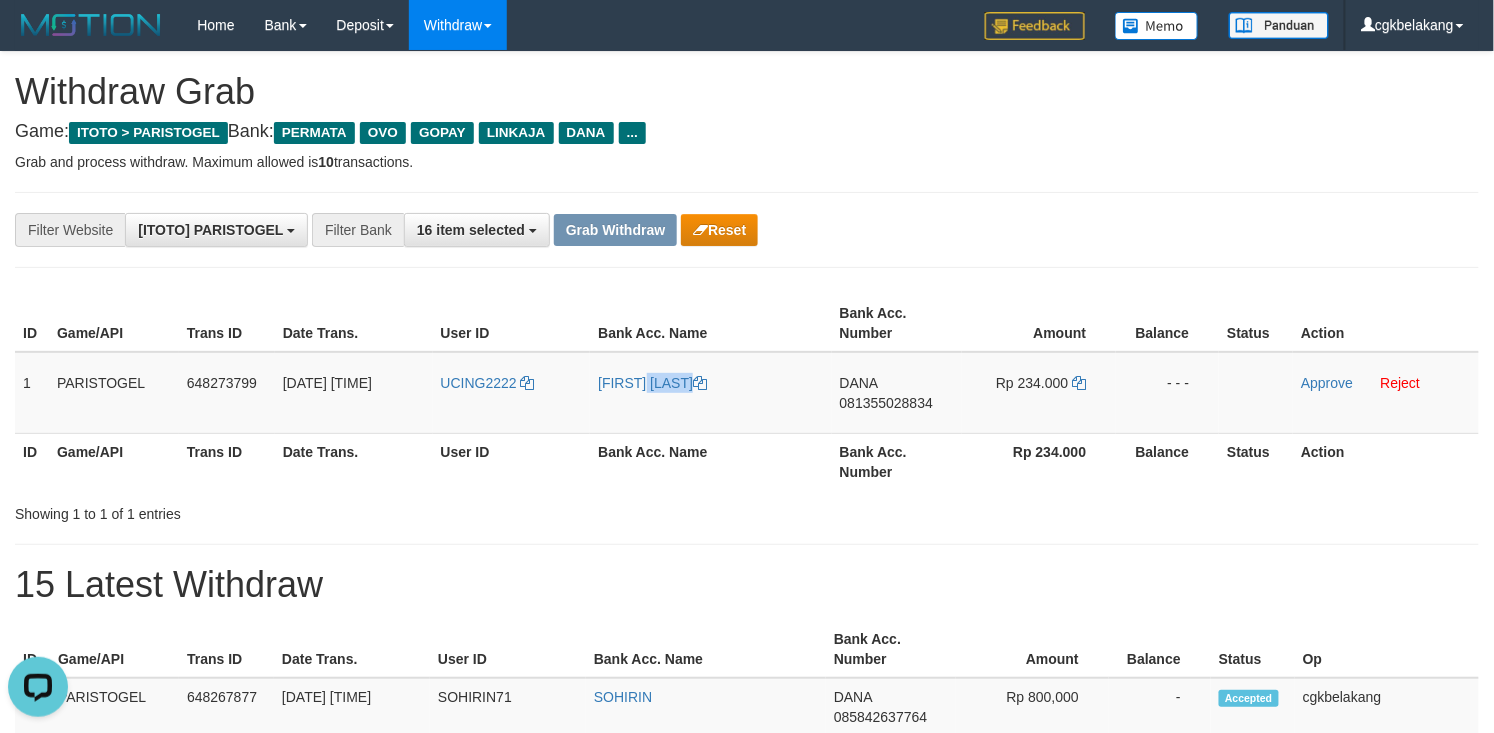 copy on "[FIRST] [LAST]" 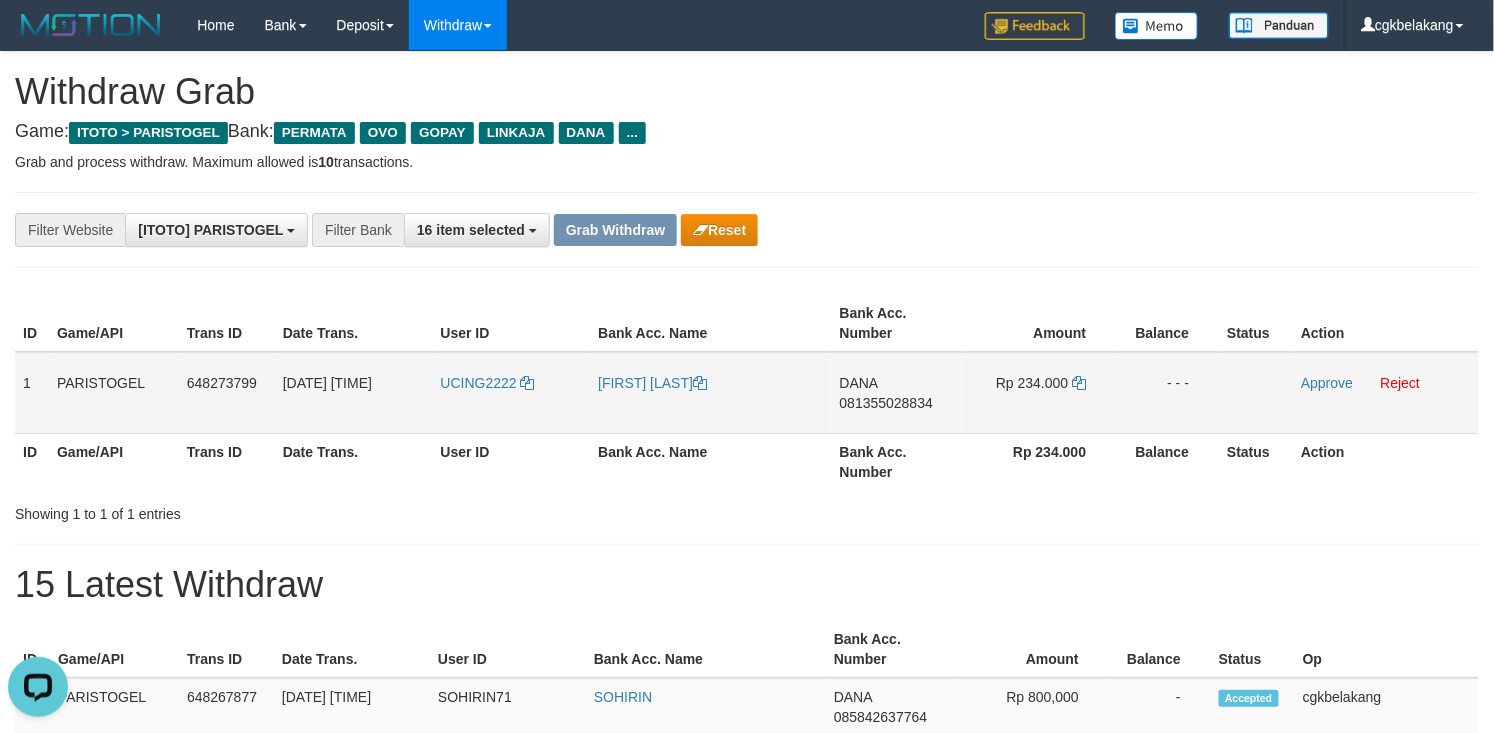 click on "DANA
081355028834" at bounding box center [897, 393] 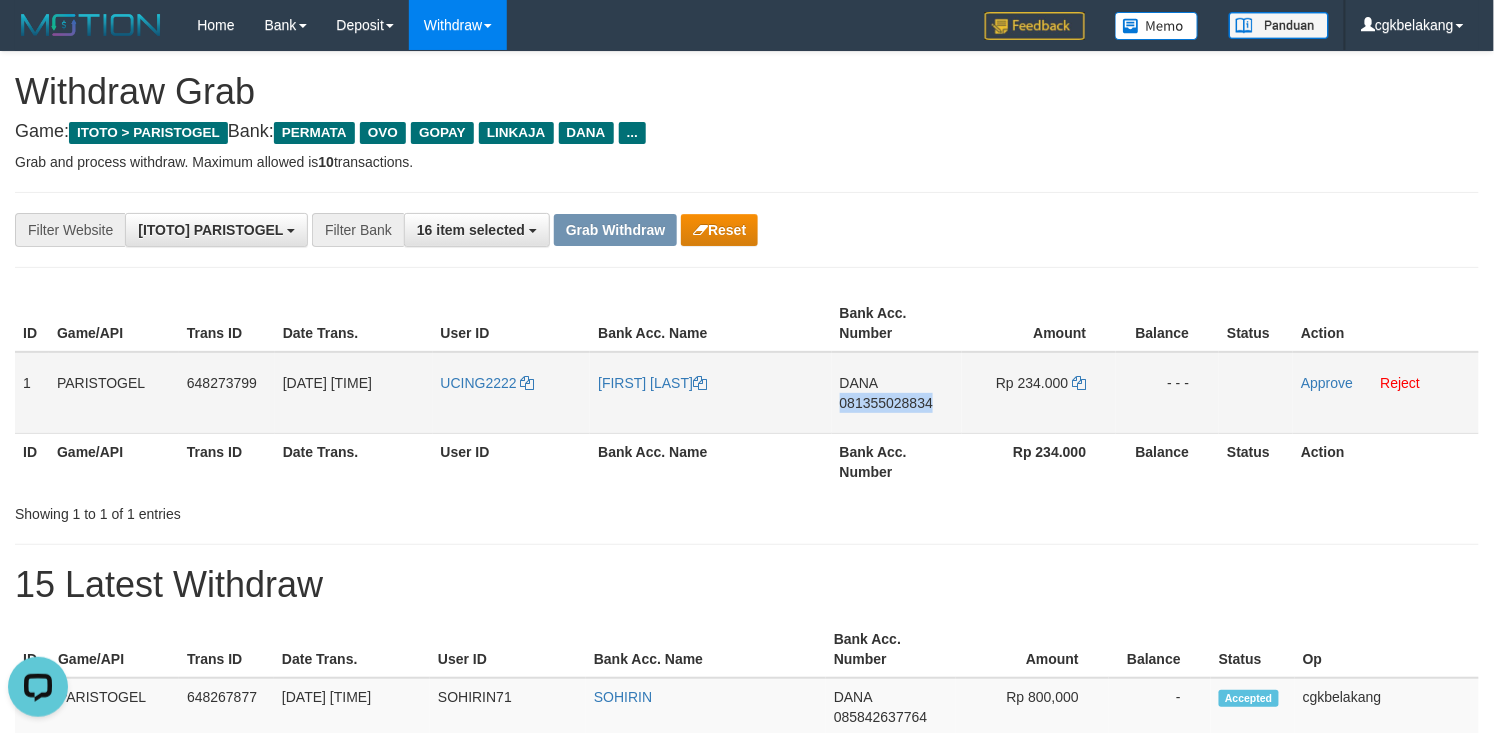 click on "DANA
081355028834" at bounding box center (897, 393) 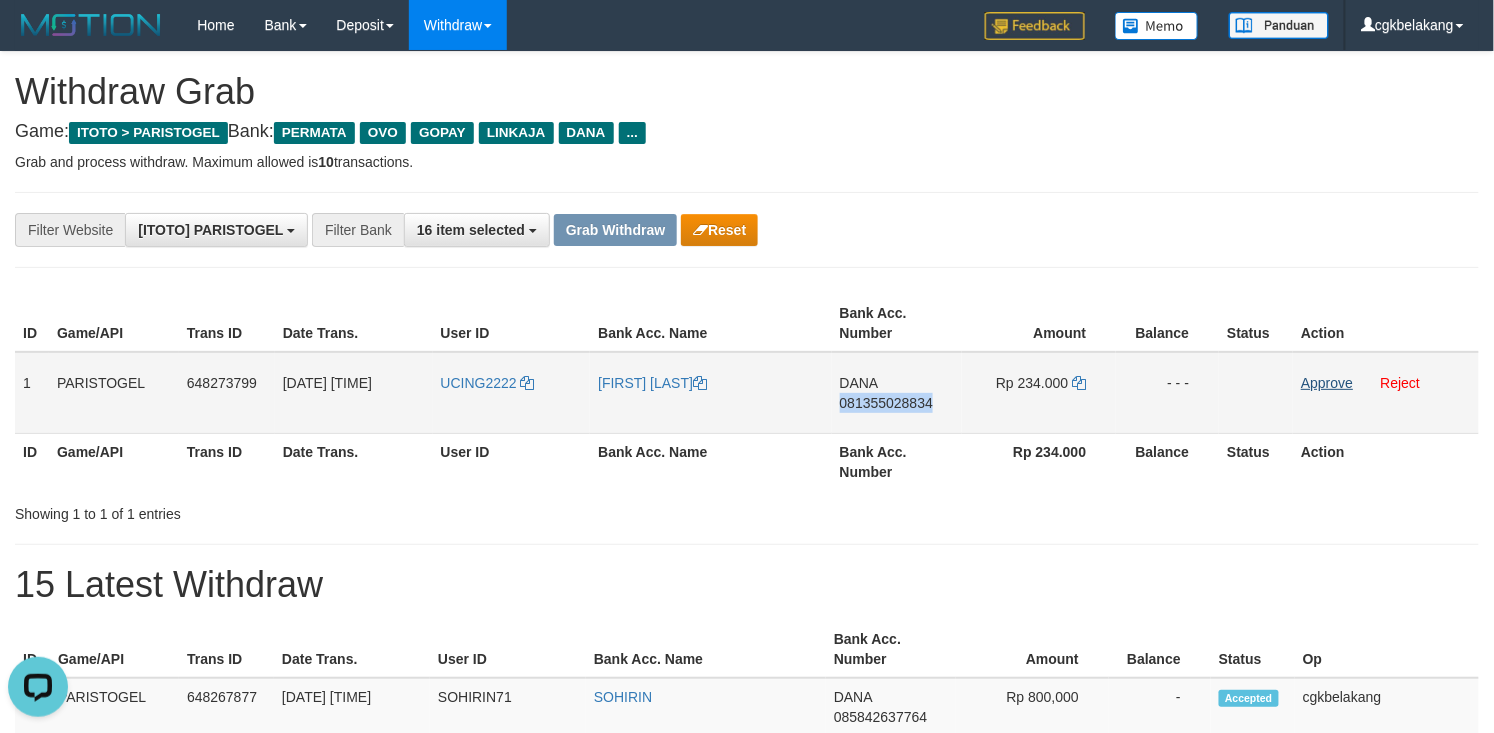copy on "081355028834" 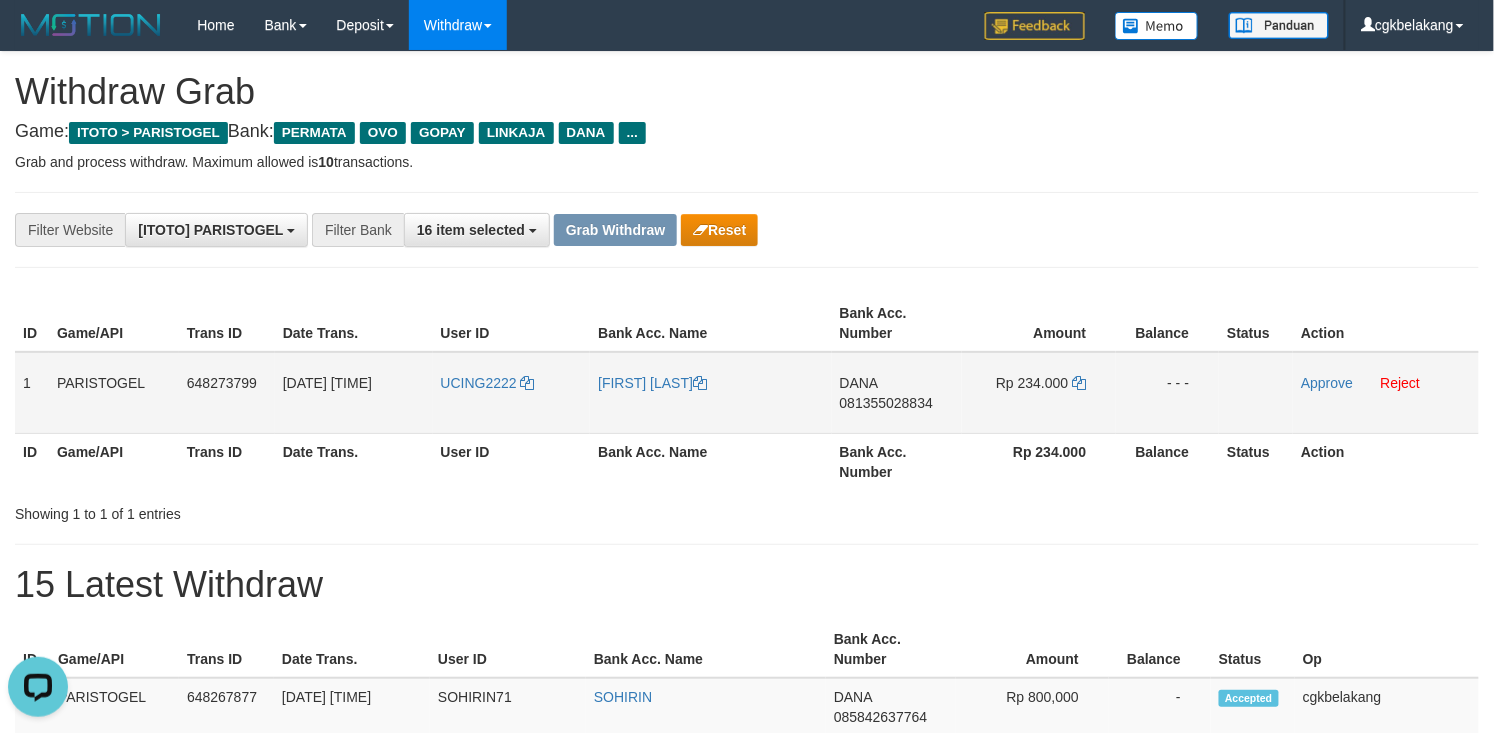 click on "Rp 234.000" at bounding box center [1039, 393] 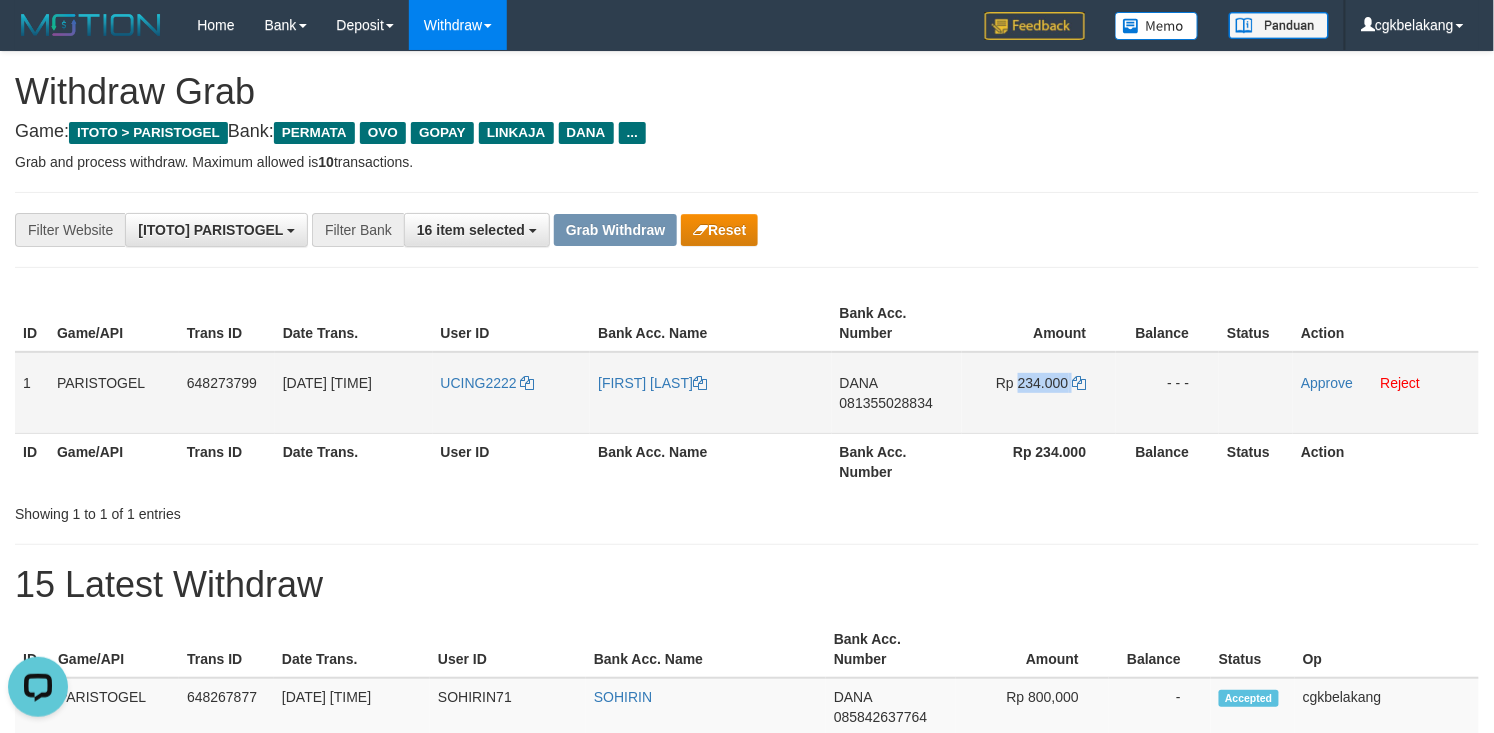 click on "Rp 234.000" at bounding box center (1039, 393) 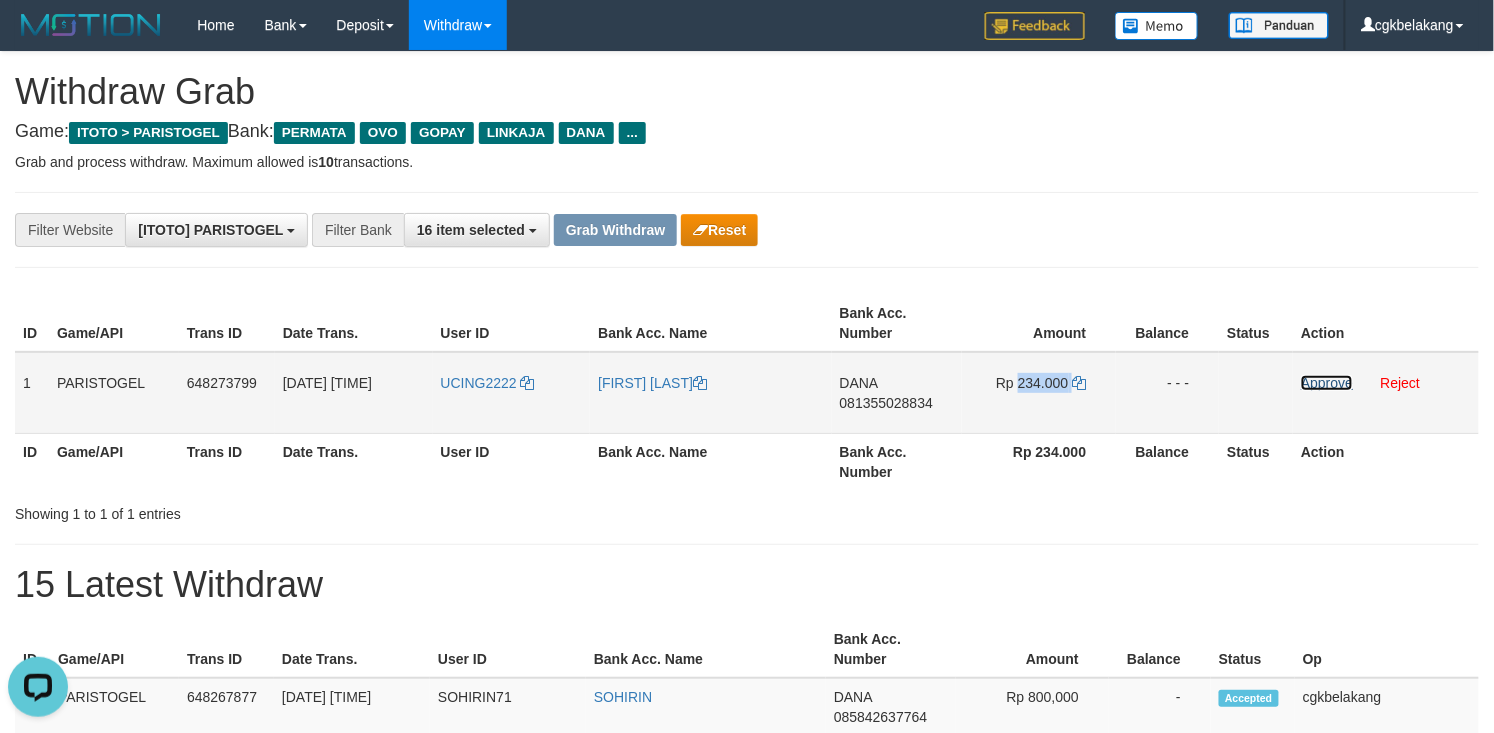 drag, startPoint x: 1329, startPoint y: 382, endPoint x: 1316, endPoint y: 382, distance: 13 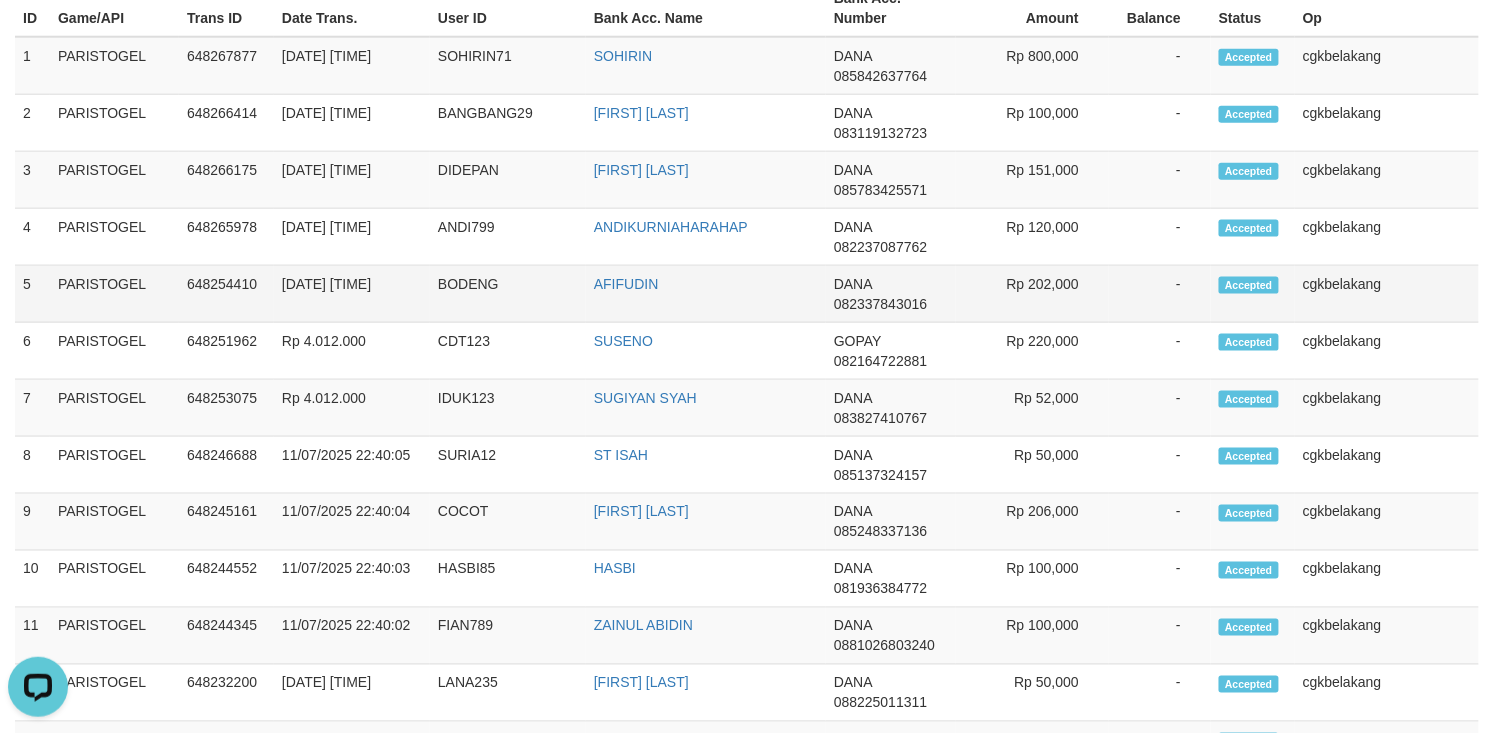 scroll, scrollTop: 0, scrollLeft: 0, axis: both 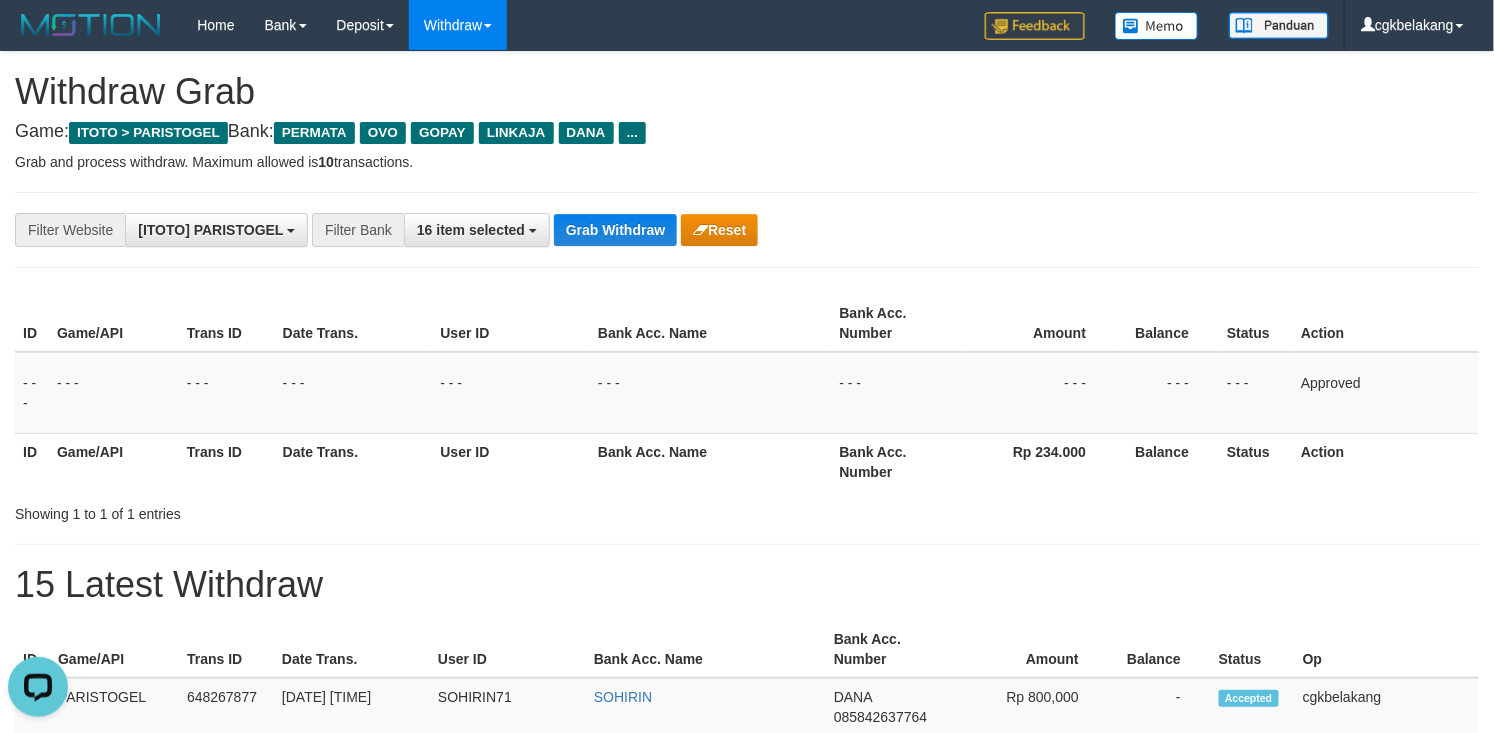 click on "**********" at bounding box center [747, 1123] 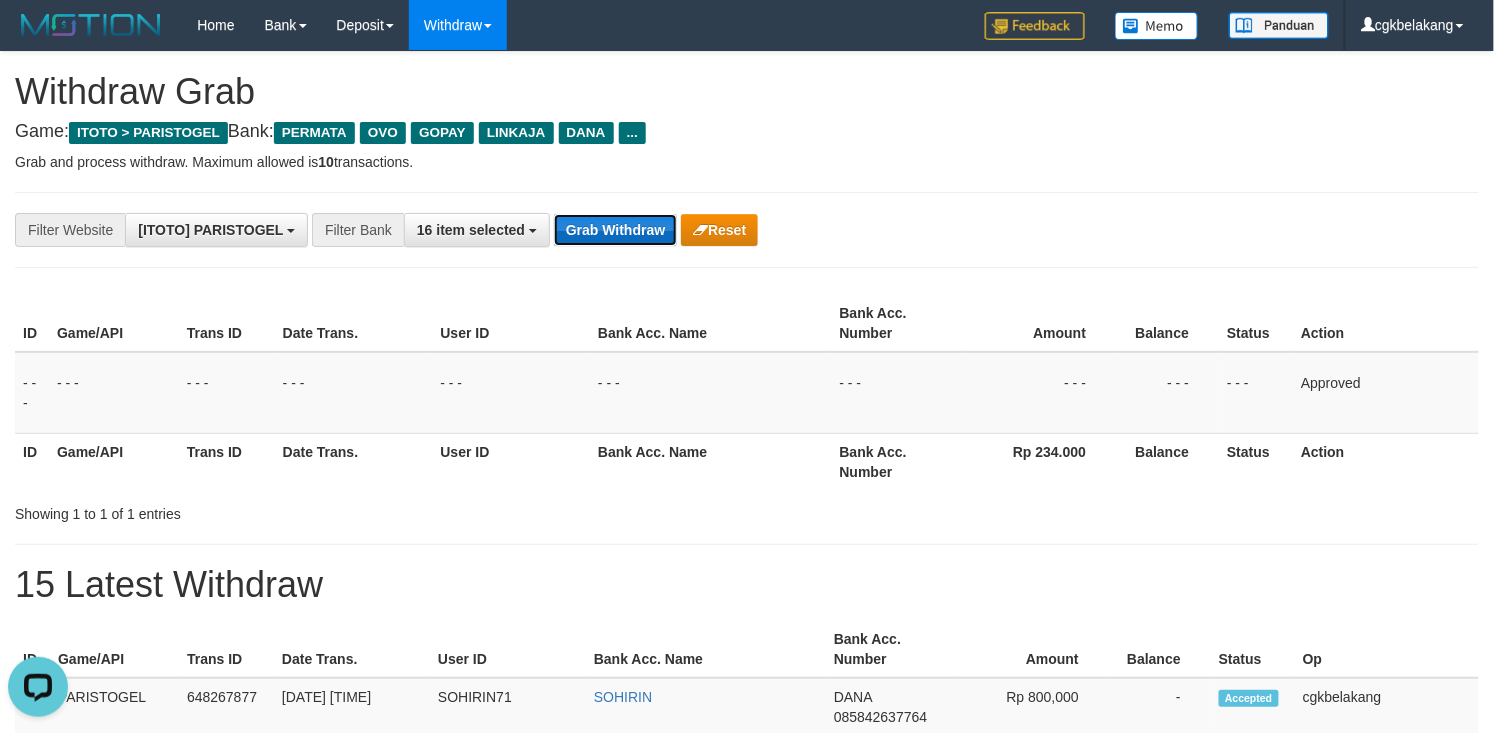 click on "Grab Withdraw" at bounding box center [615, 230] 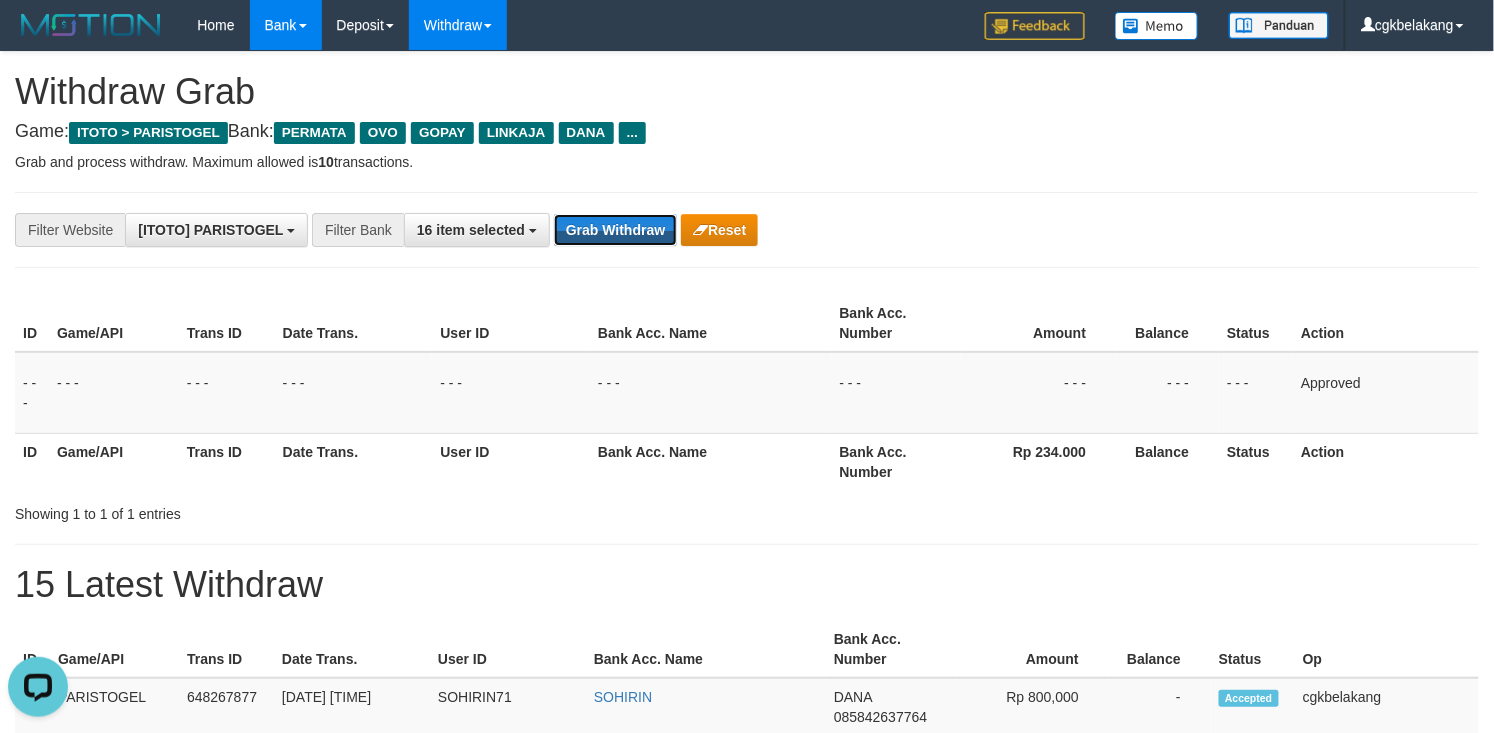 drag, startPoint x: 633, startPoint y: 229, endPoint x: 320, endPoint y: 33, distance: 369.3034 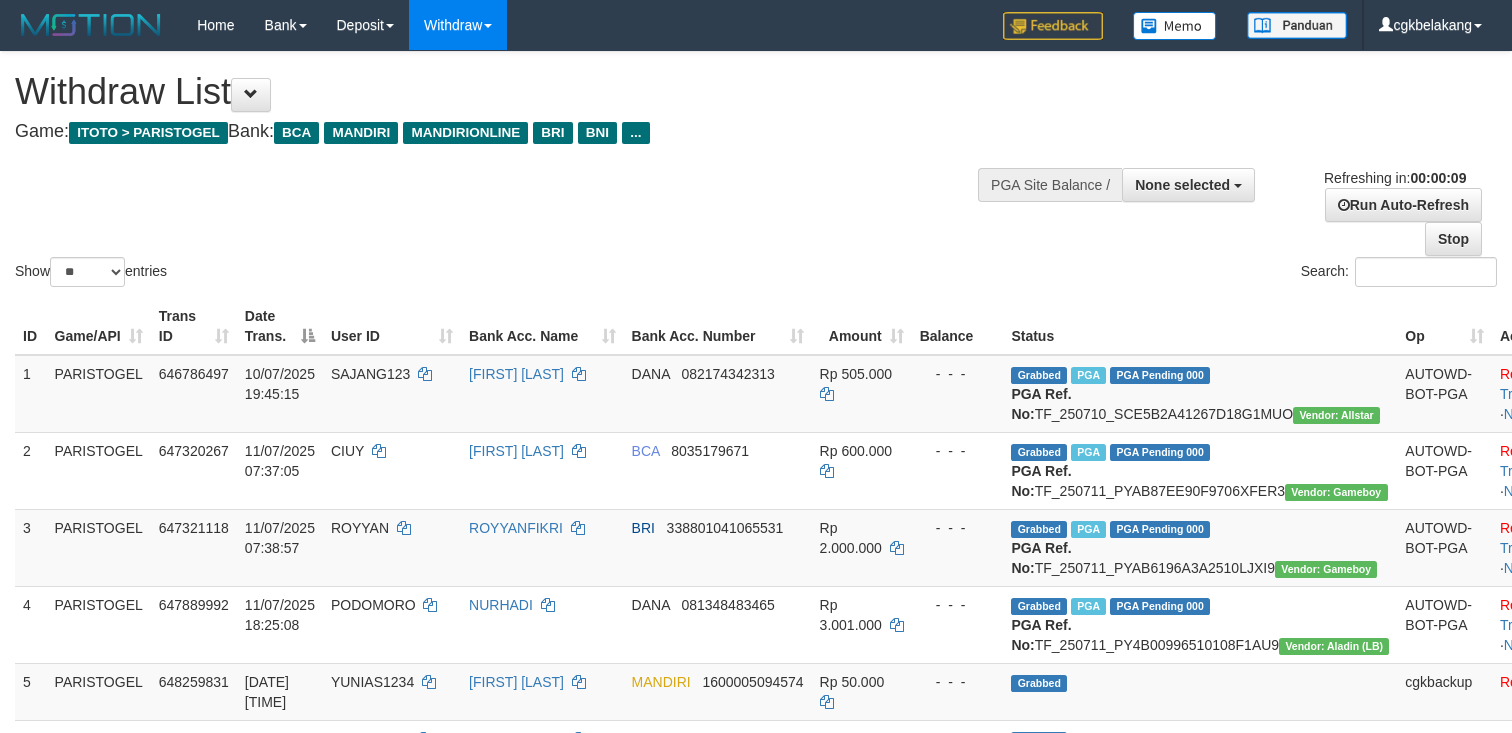 select 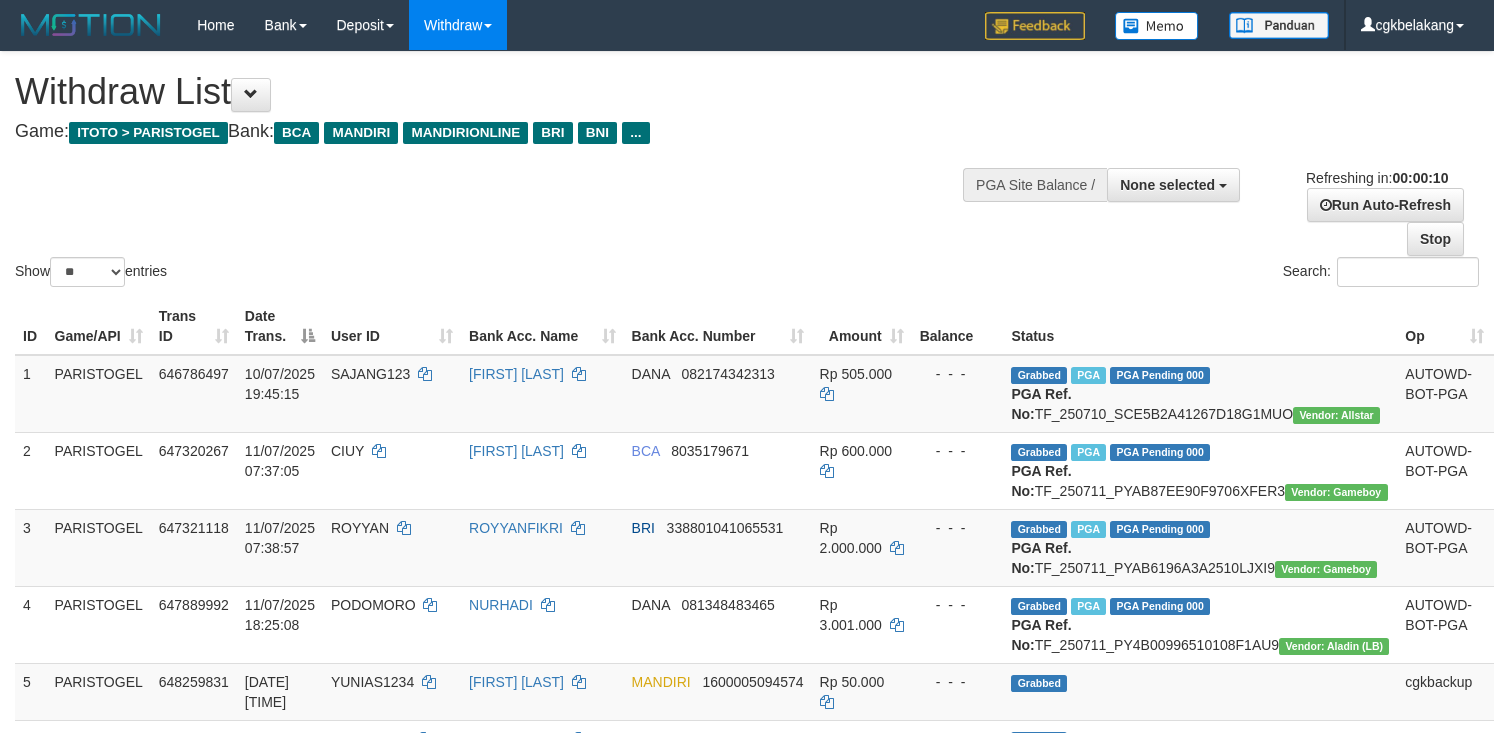 select 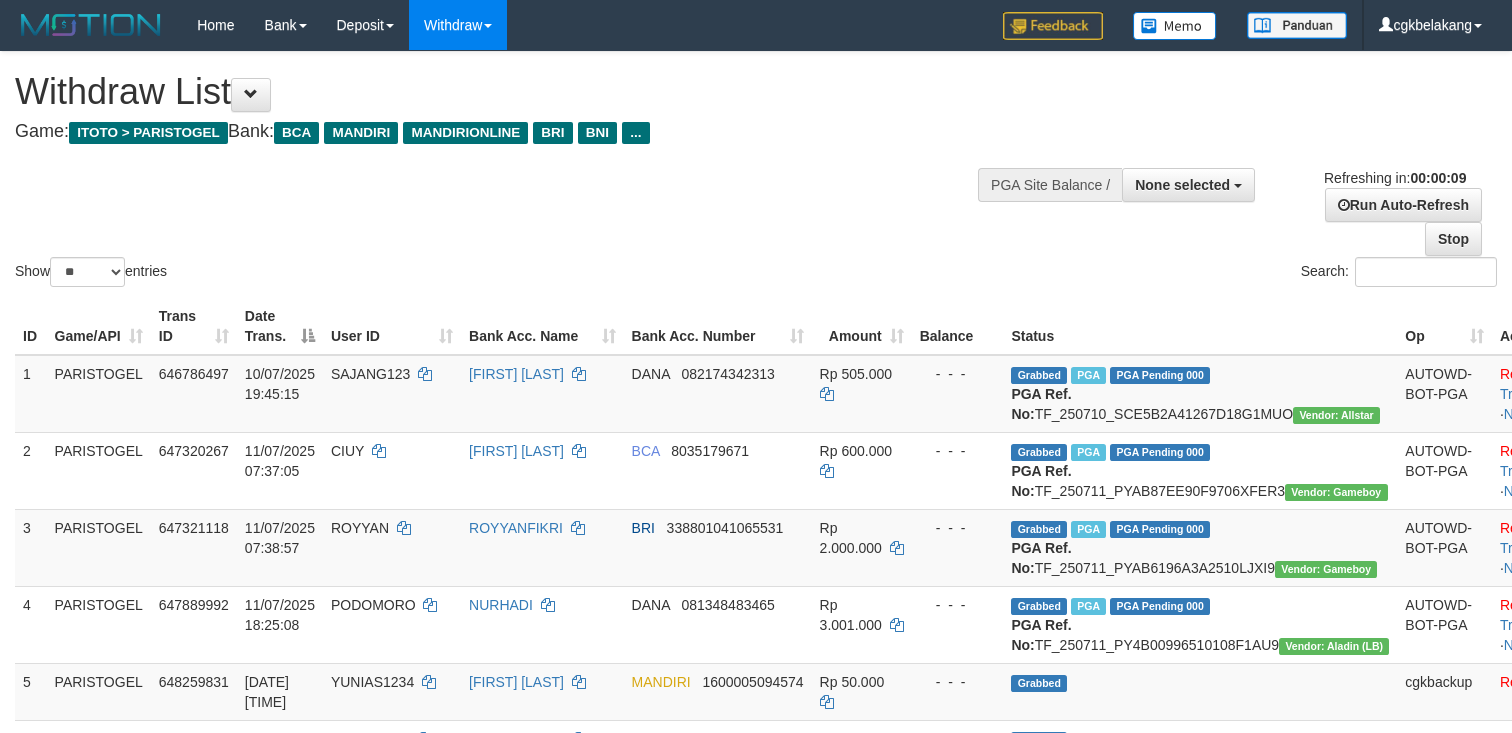 select 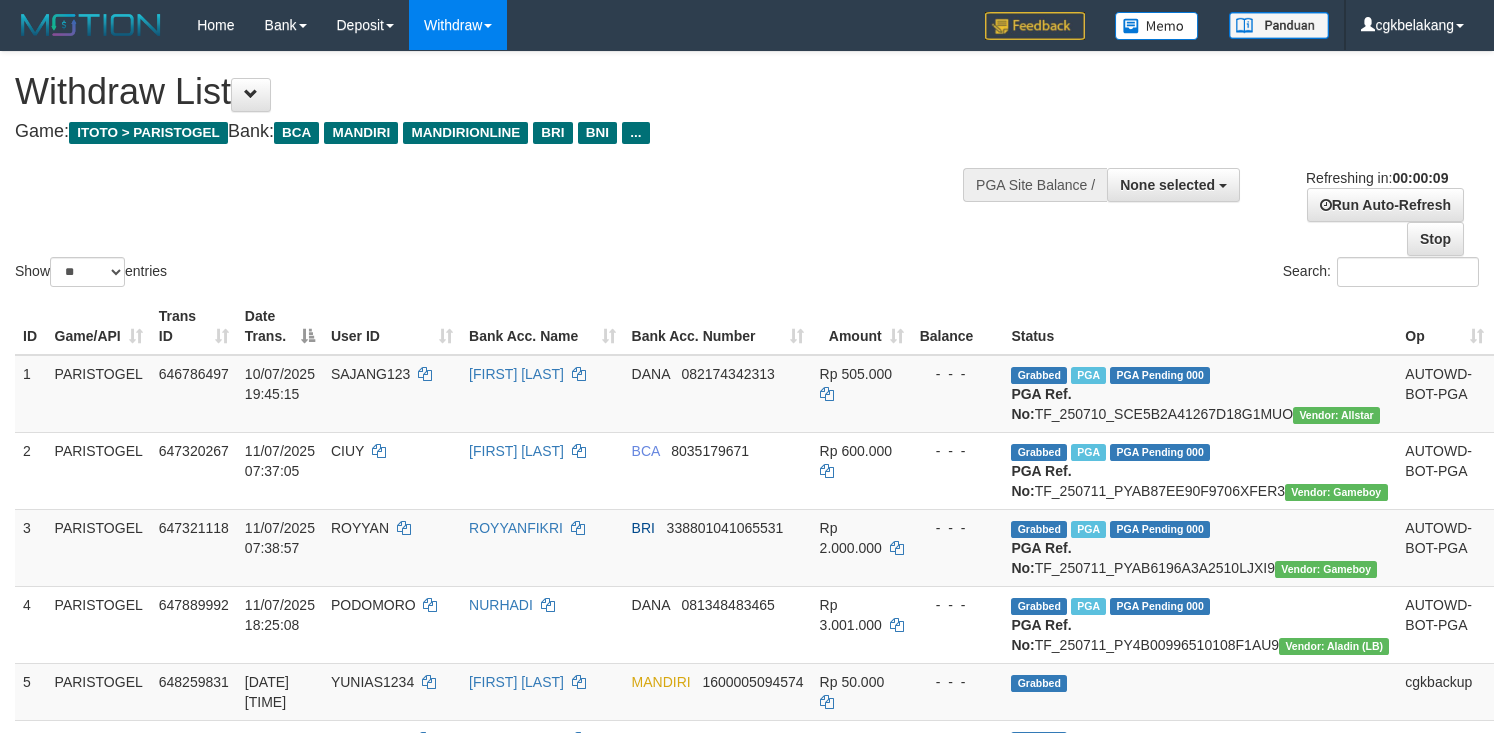 select 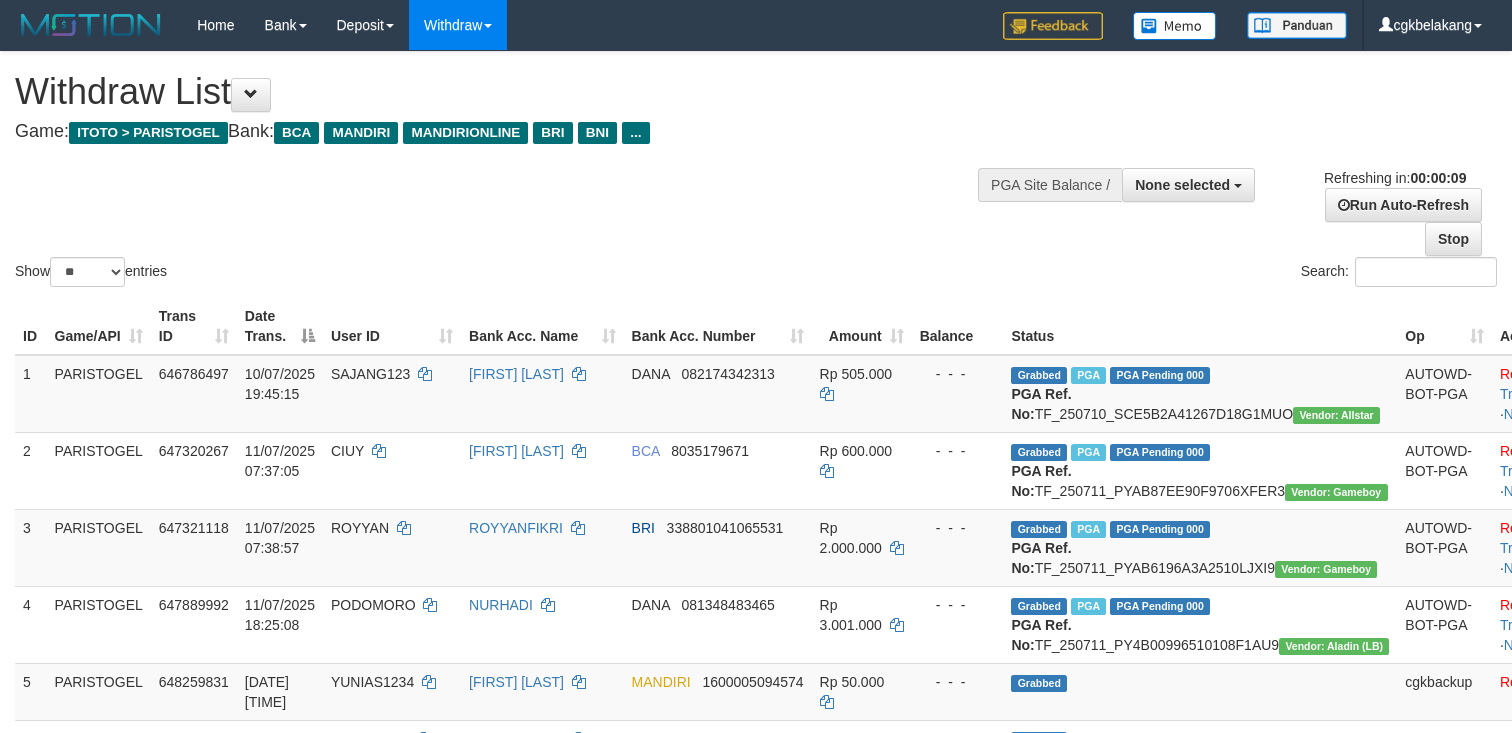 select 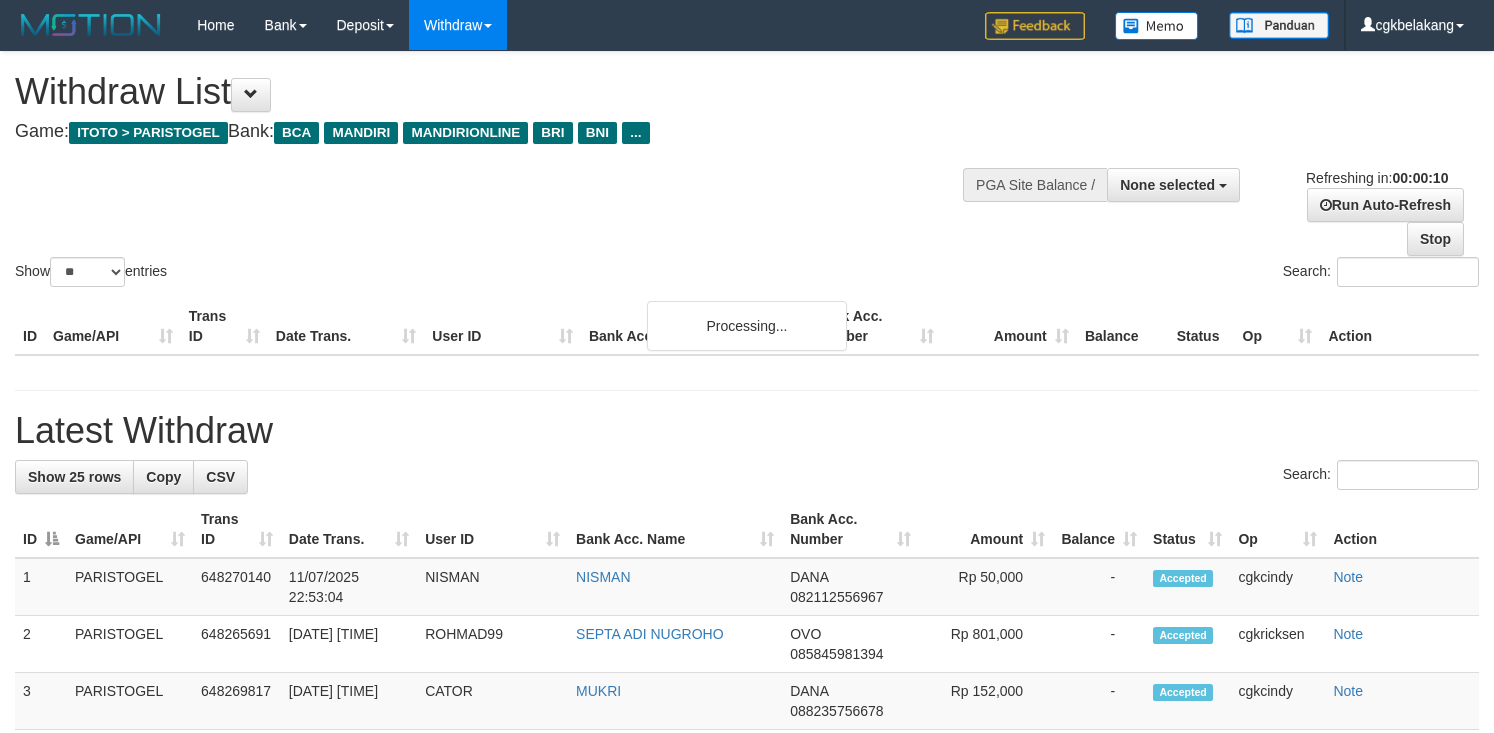 select 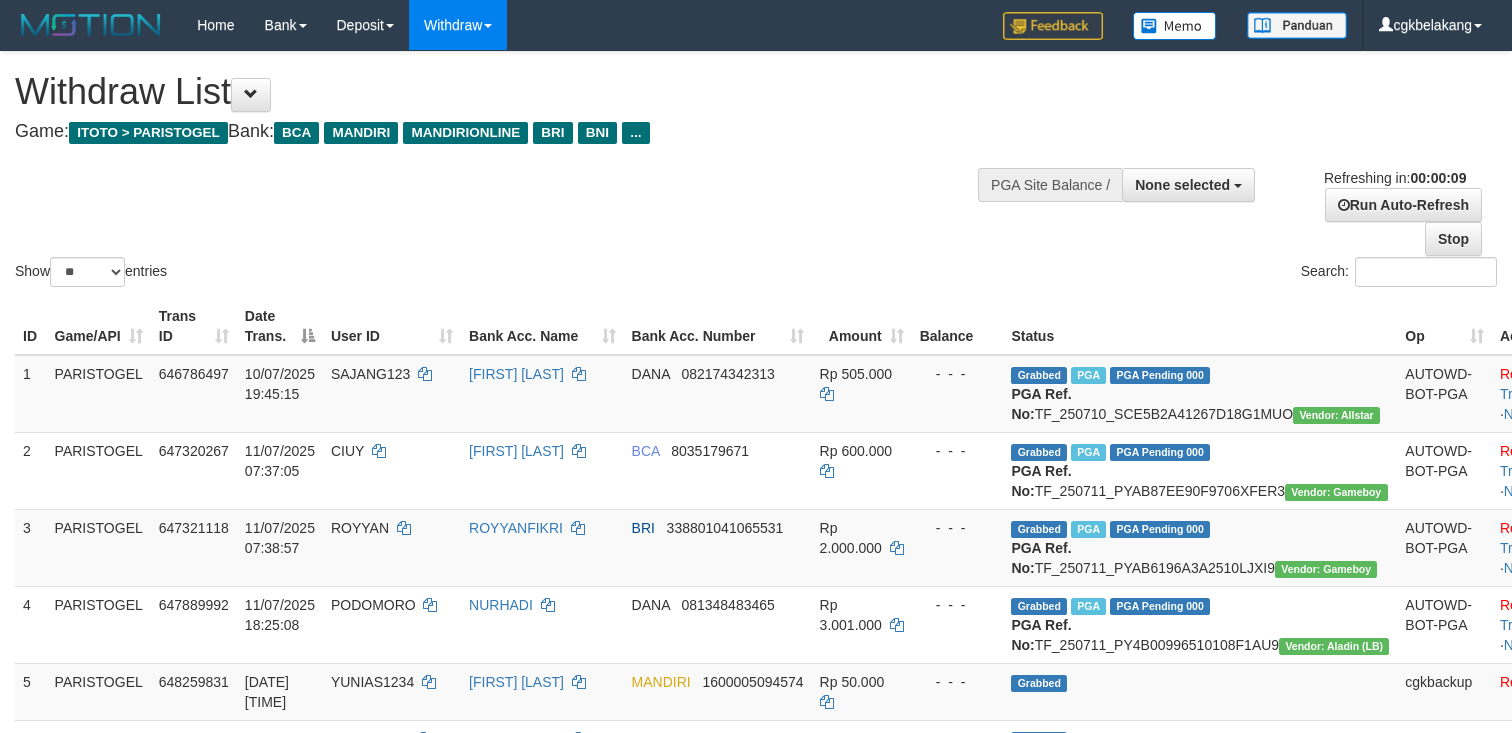 select 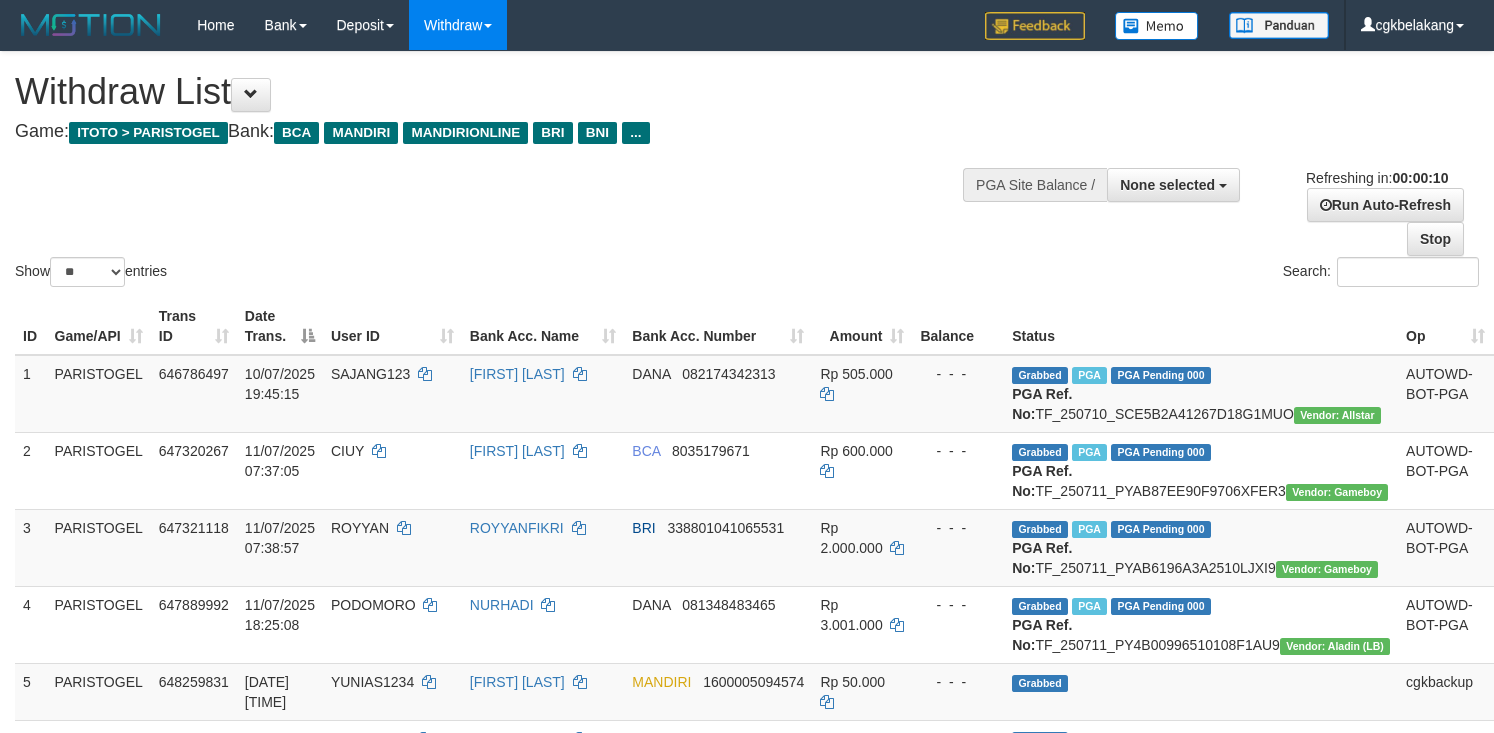 select 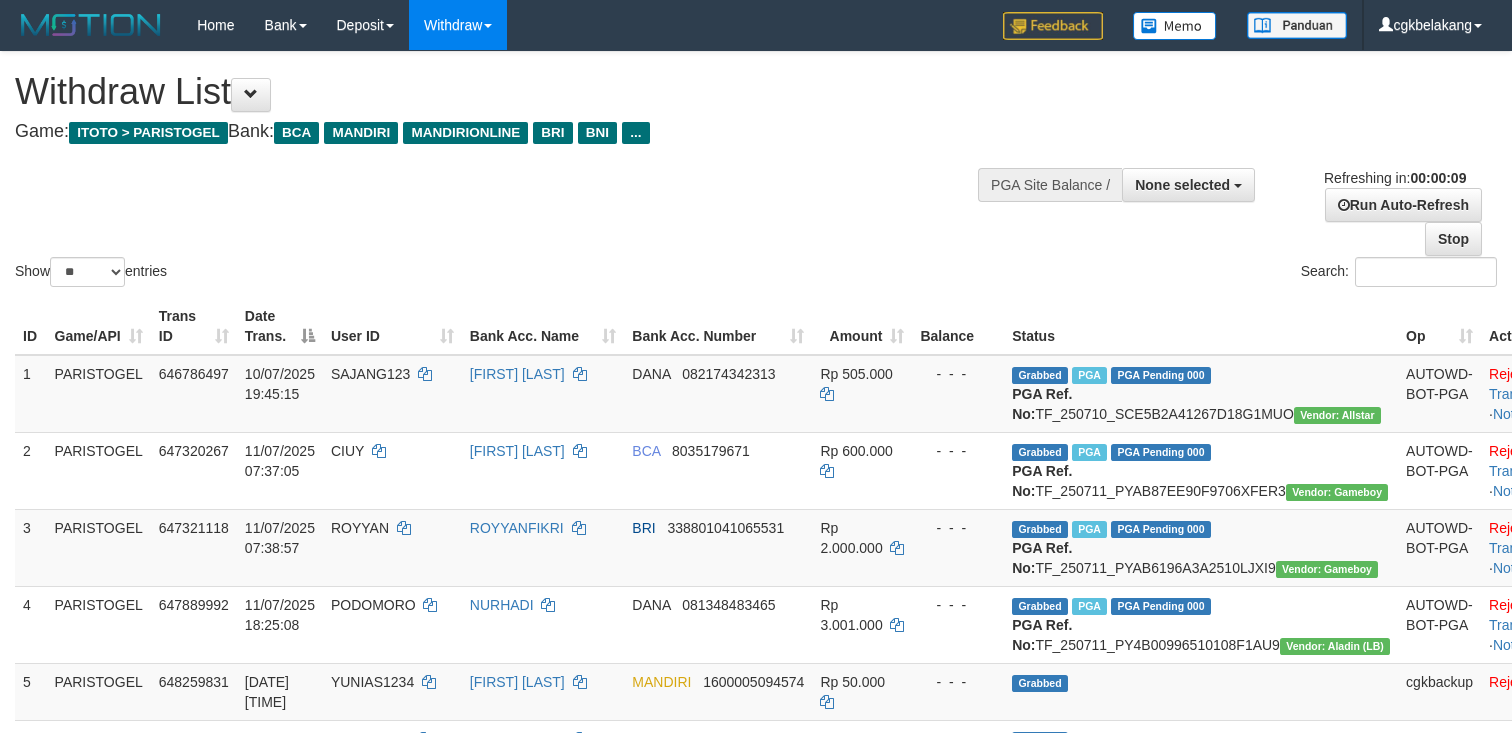select 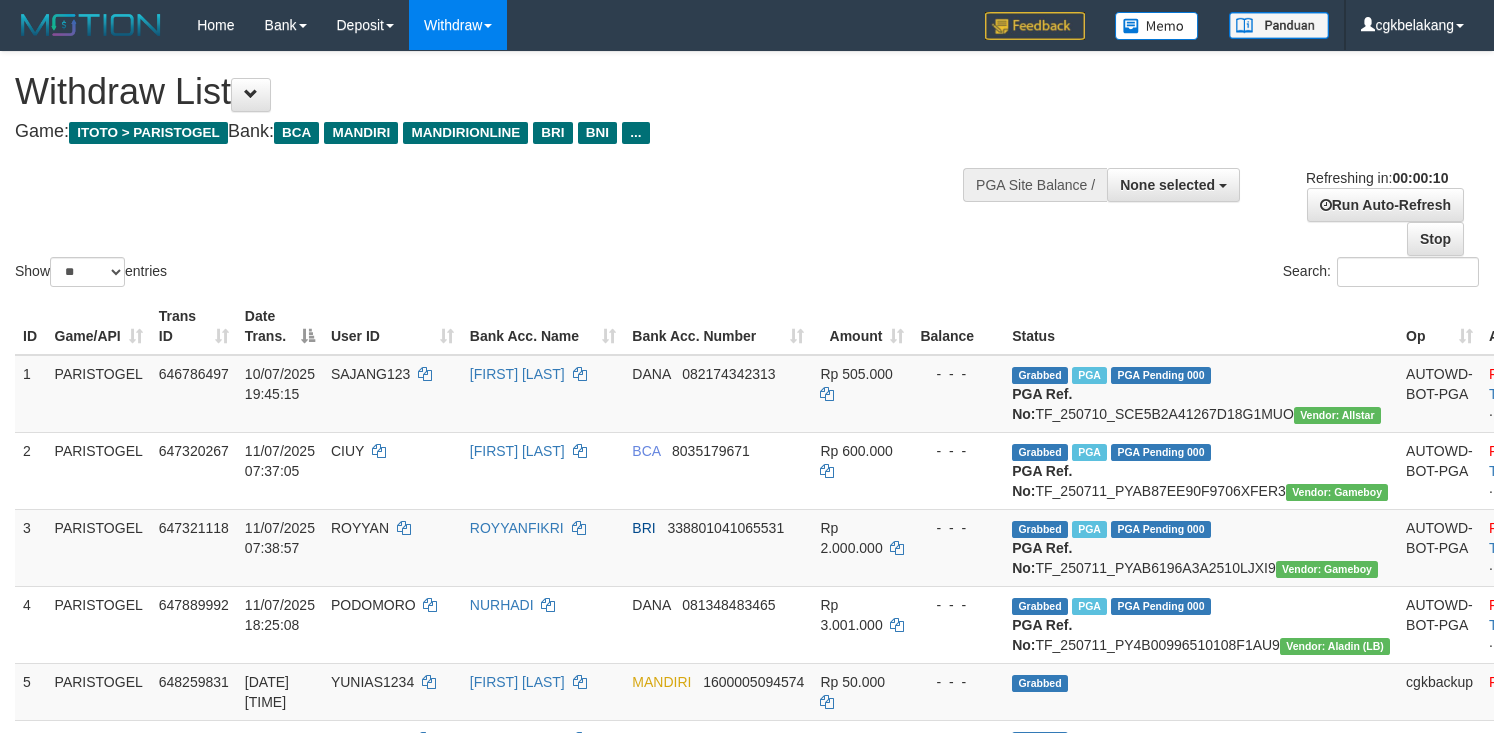 select 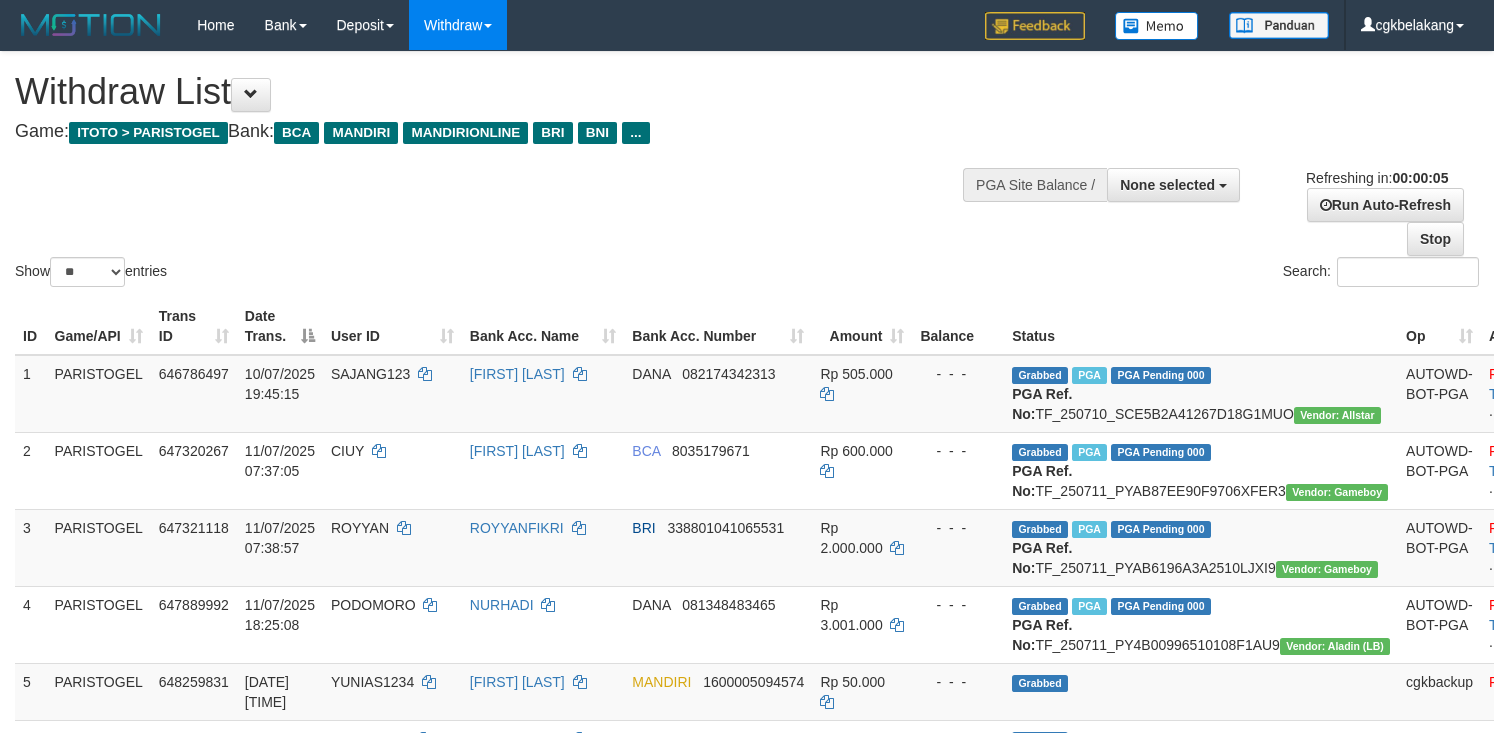 scroll, scrollTop: 0, scrollLeft: 0, axis: both 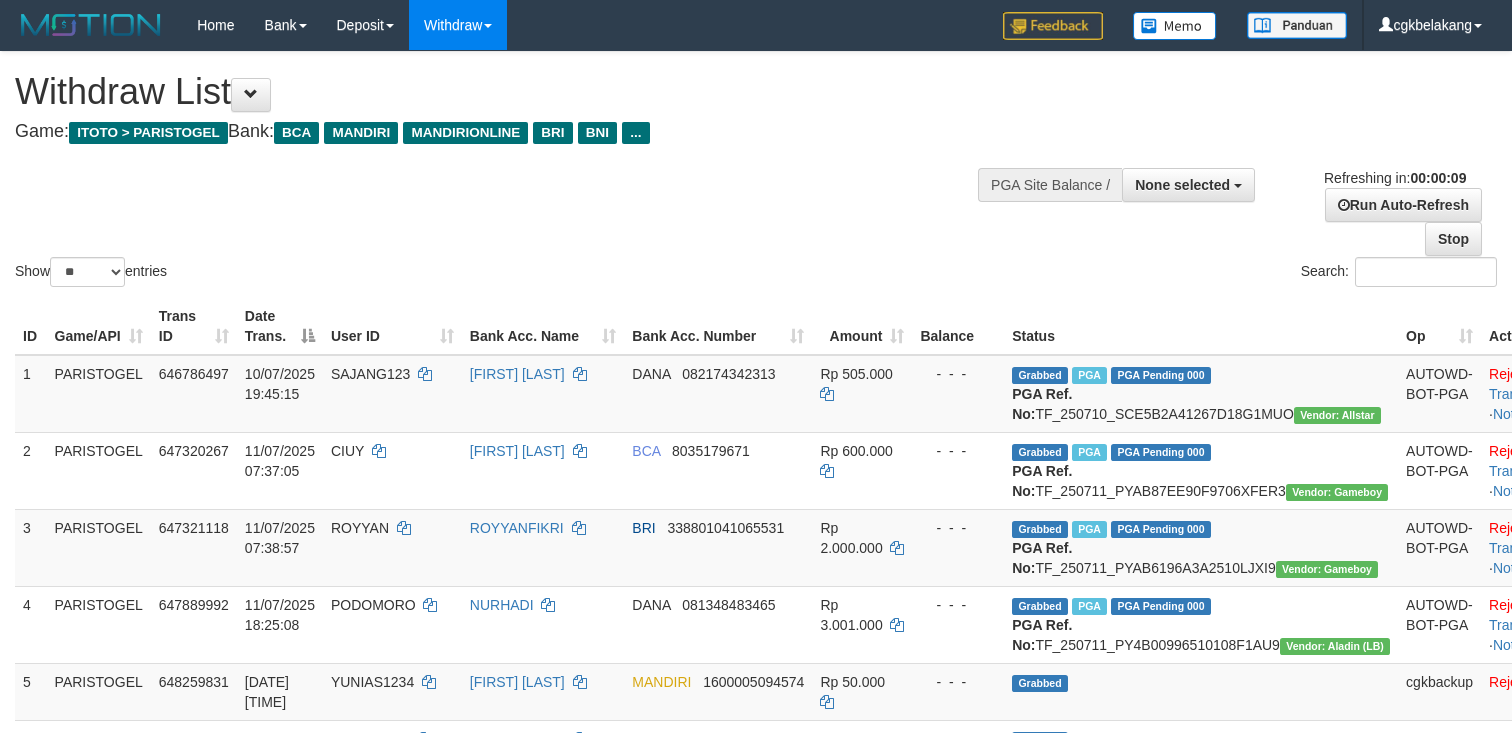 select 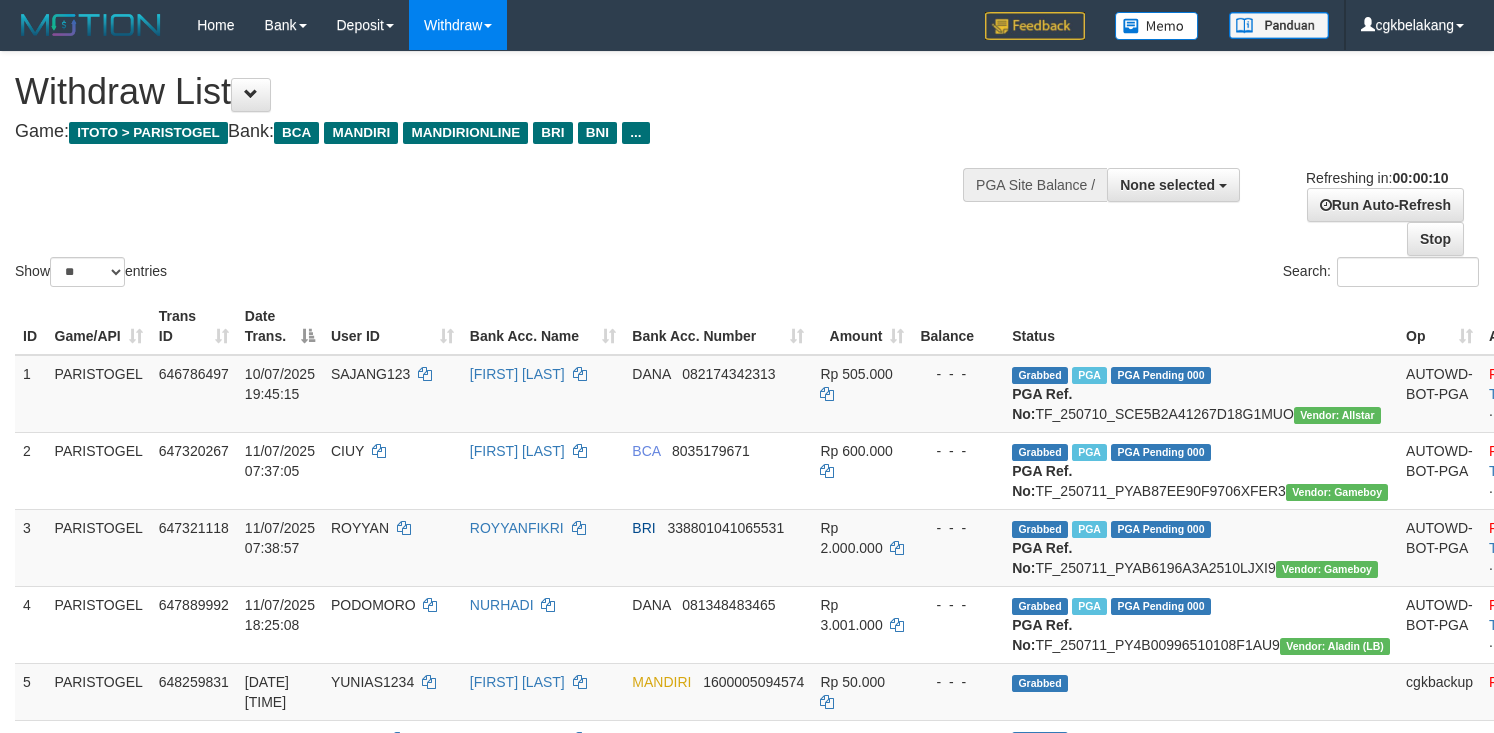 select 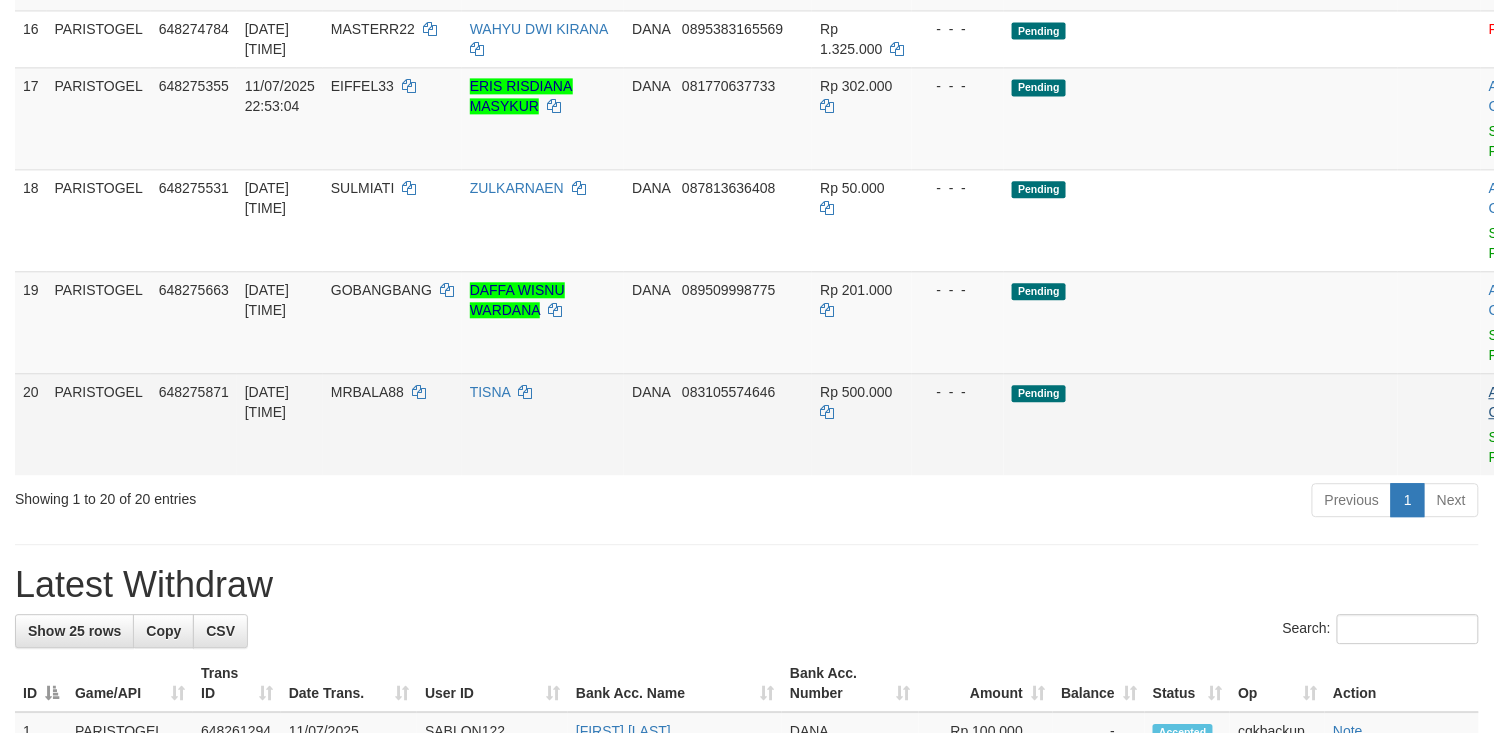 scroll, scrollTop: 1274, scrollLeft: 0, axis: vertical 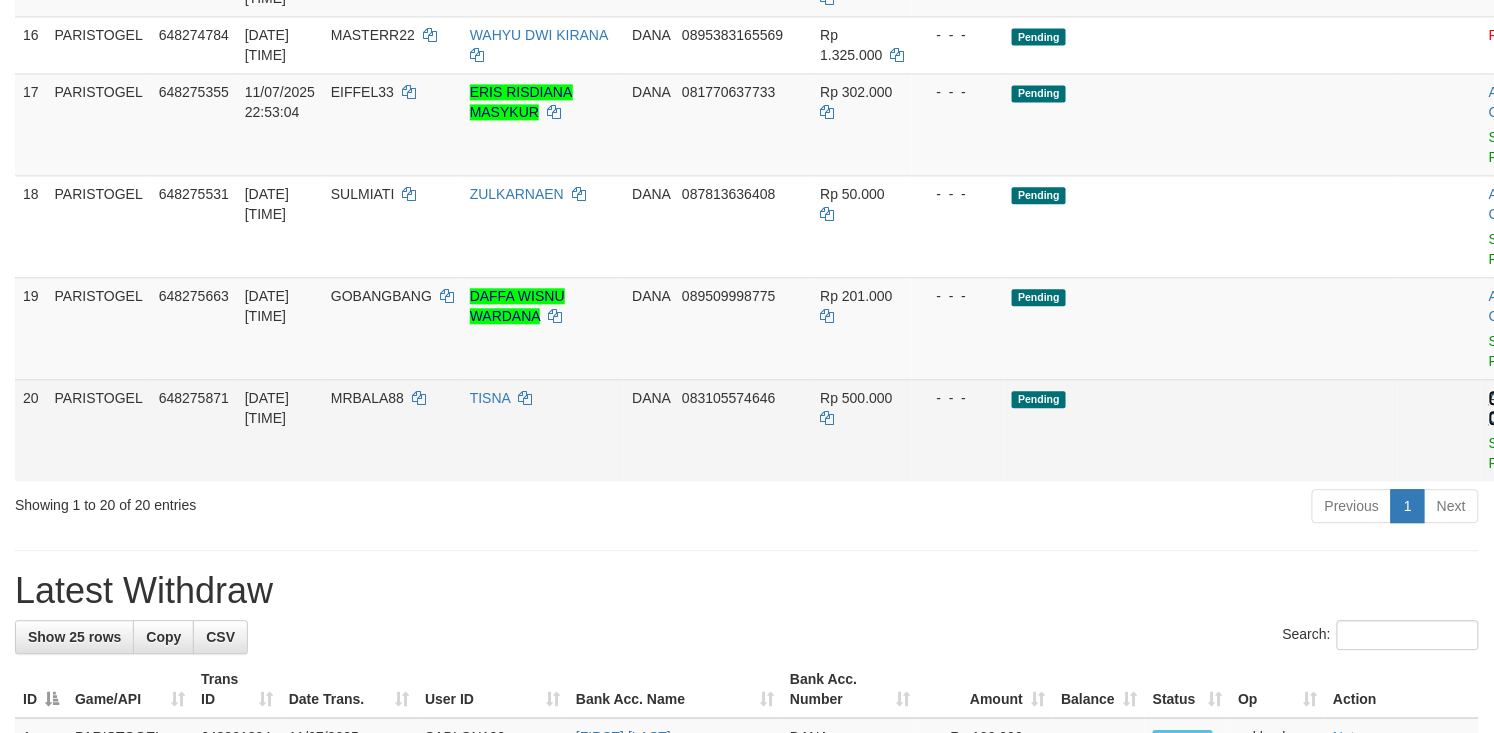 click on "Allow Grab" at bounding box center [1505, 408] 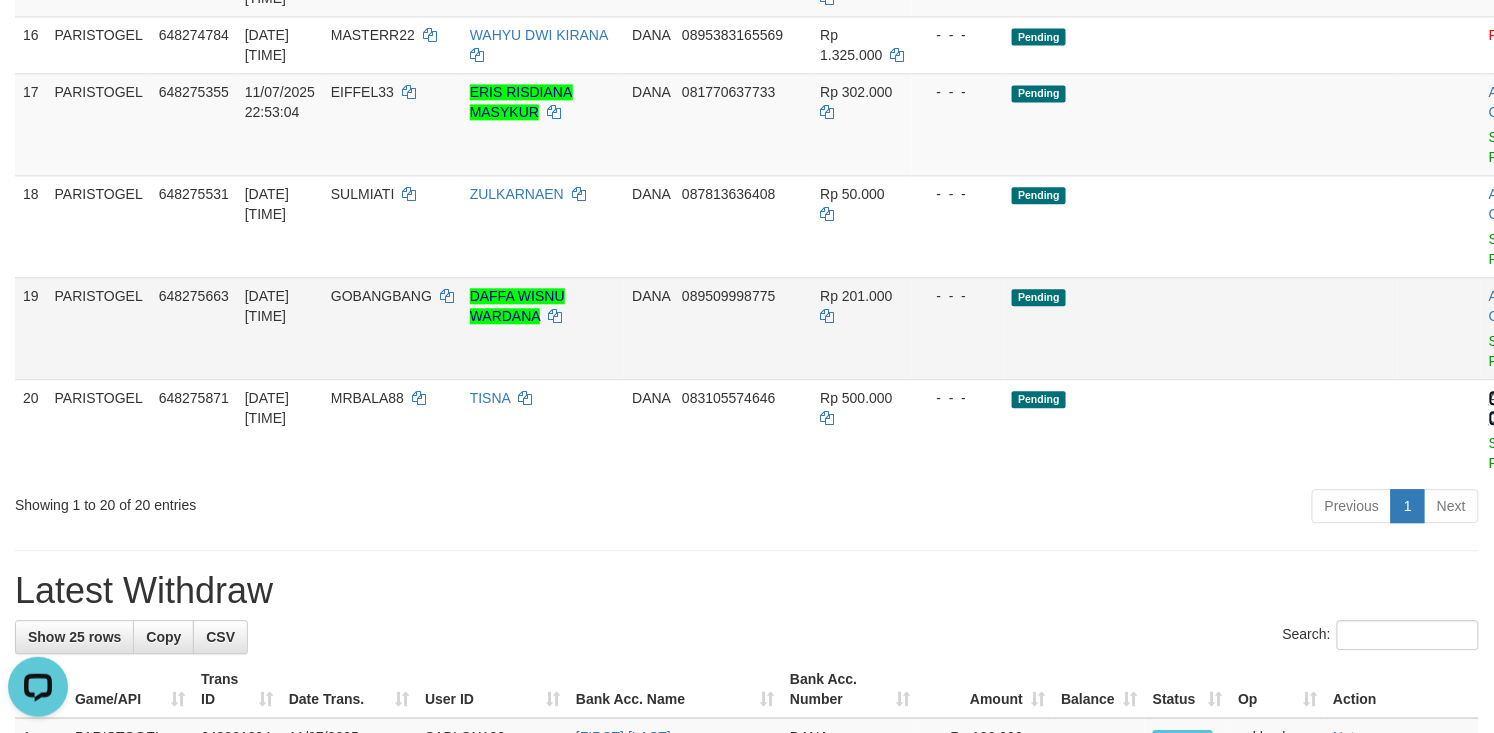 scroll, scrollTop: 0, scrollLeft: 0, axis: both 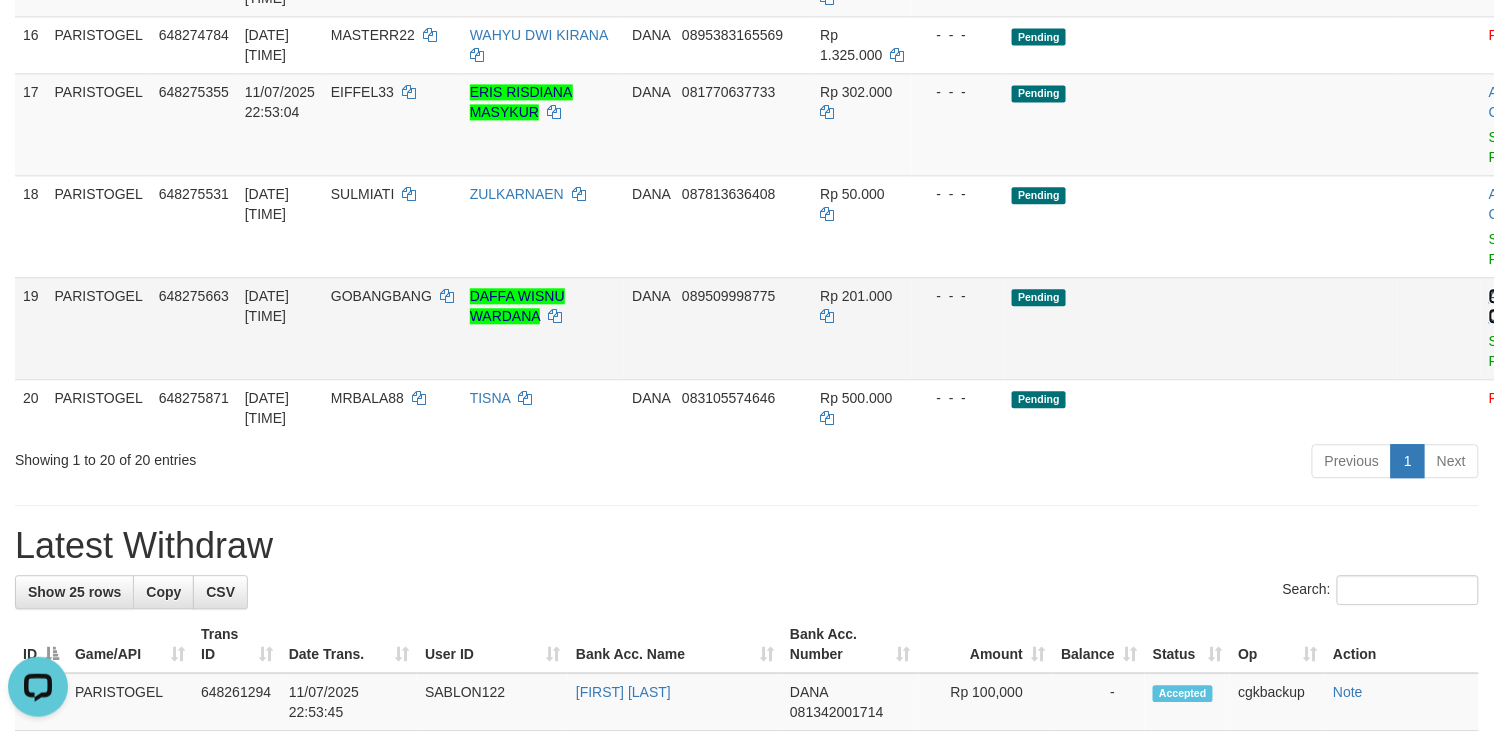 click on "Allow Grab" at bounding box center [1505, 306] 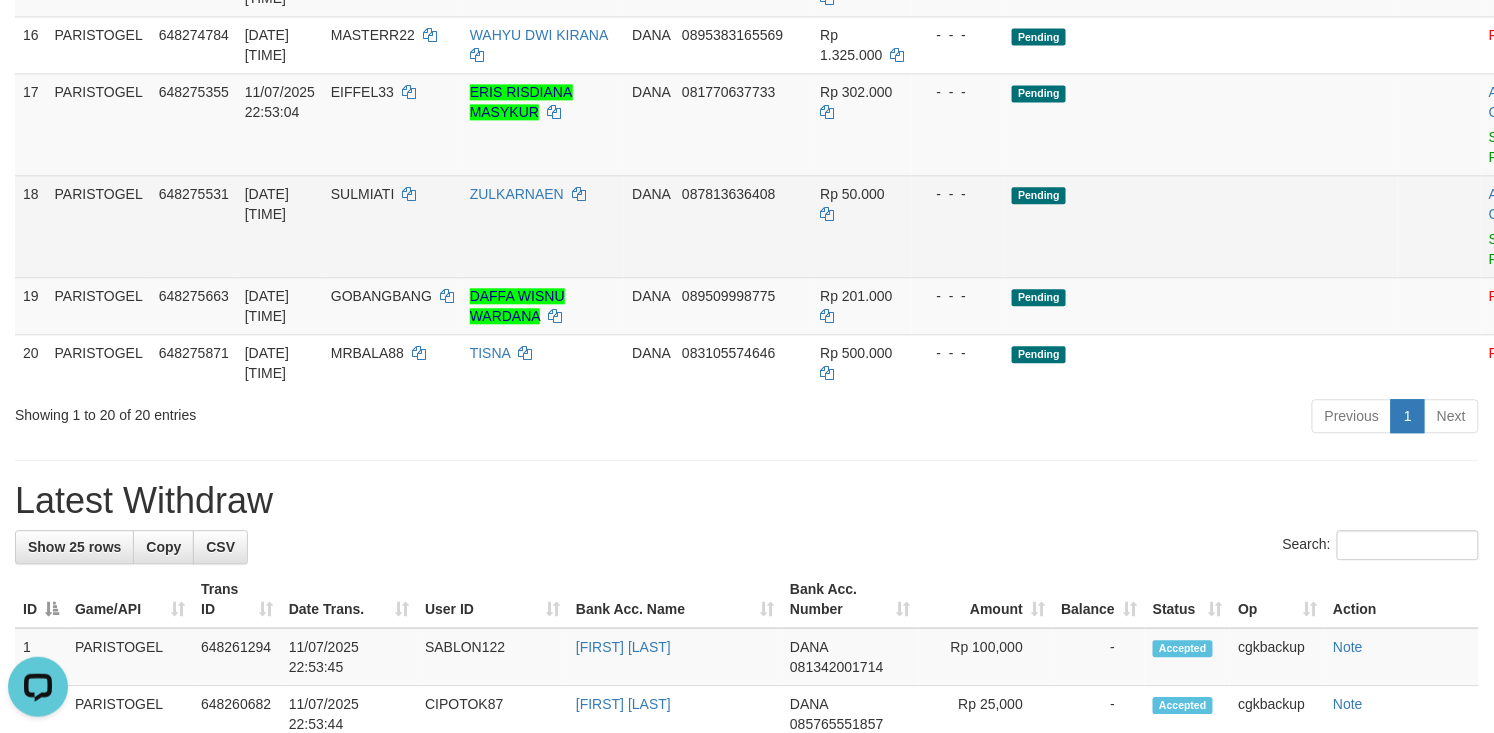 click on "Allow Grab   ·    Reject Send PGA     ·    Note" at bounding box center (1530, 226) 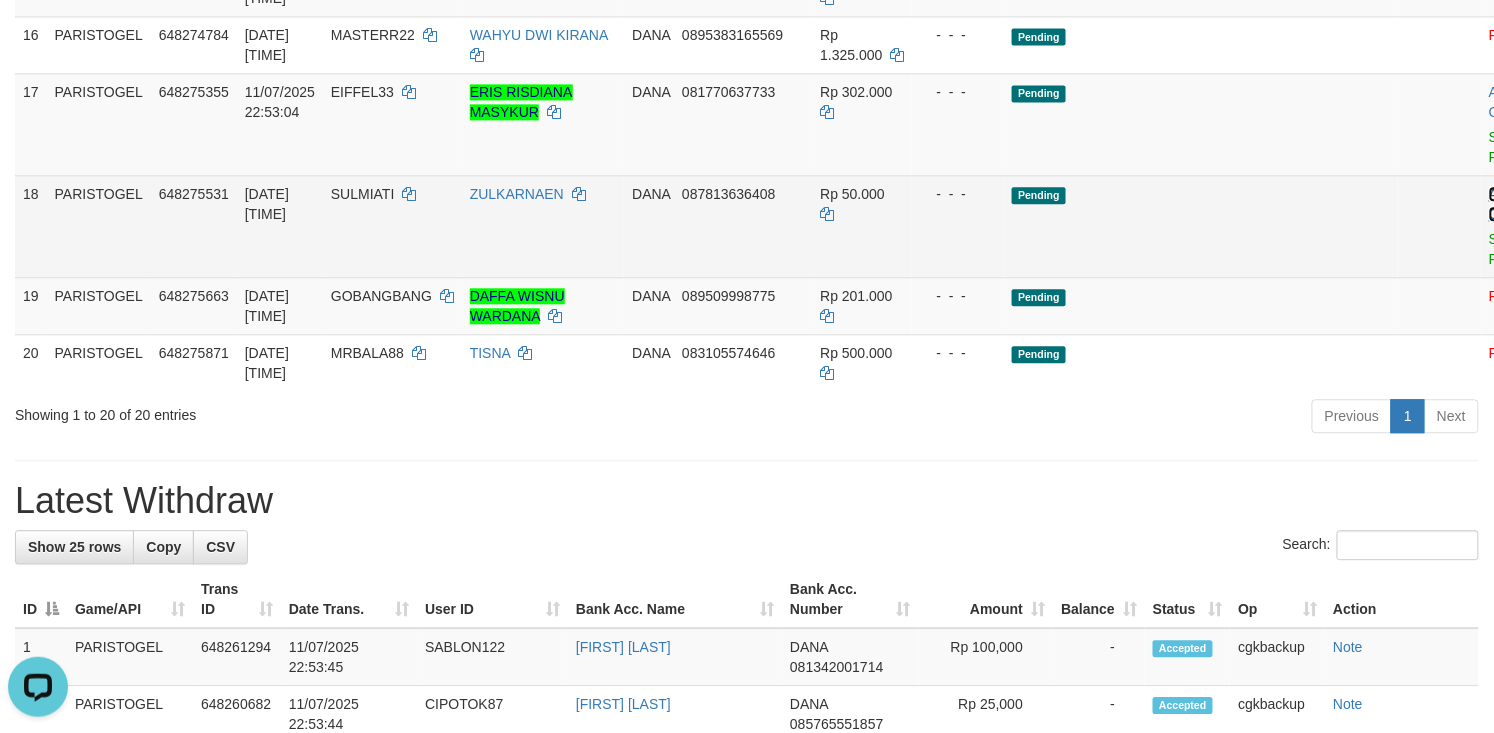 click on "Allow Grab" at bounding box center (1505, 204) 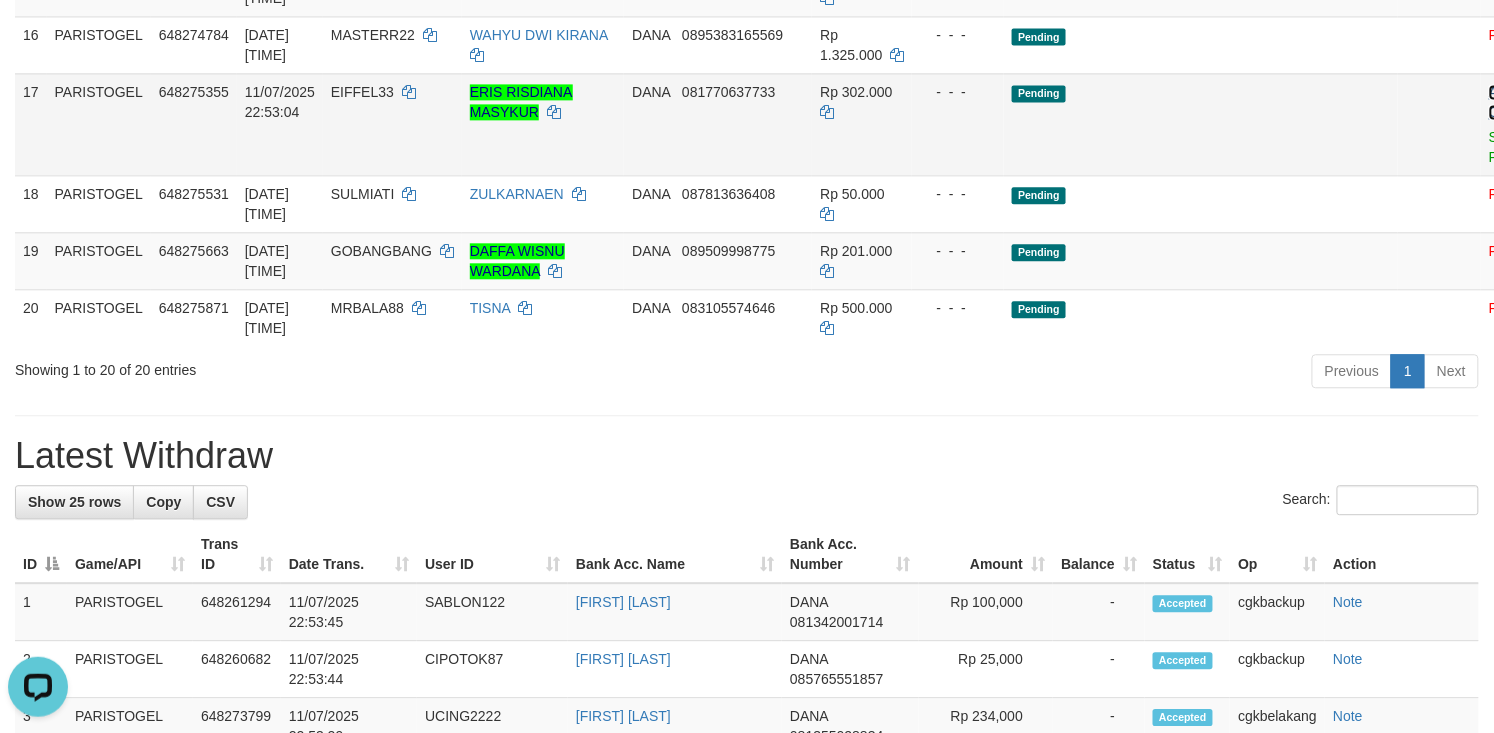 click on "Allow Grab" at bounding box center (1505, 102) 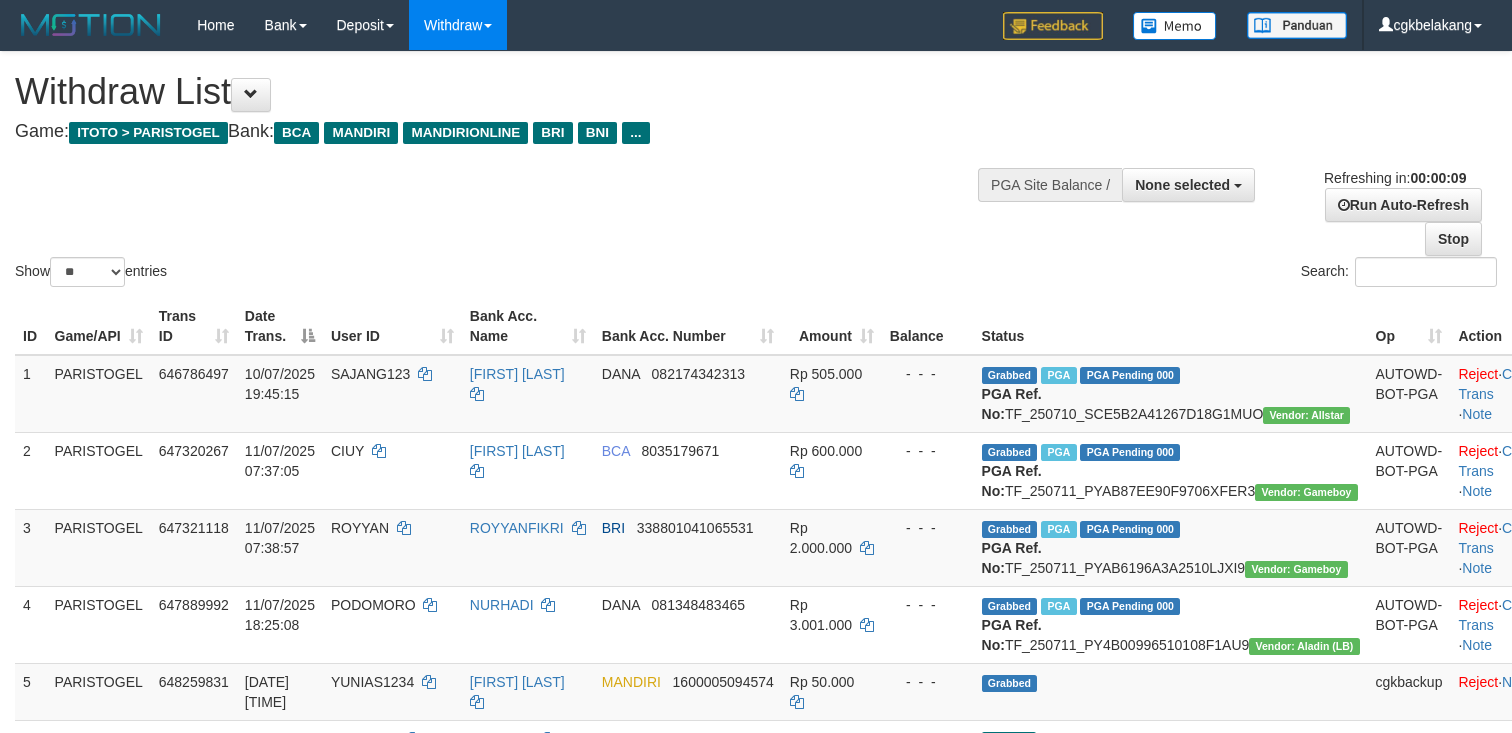 select 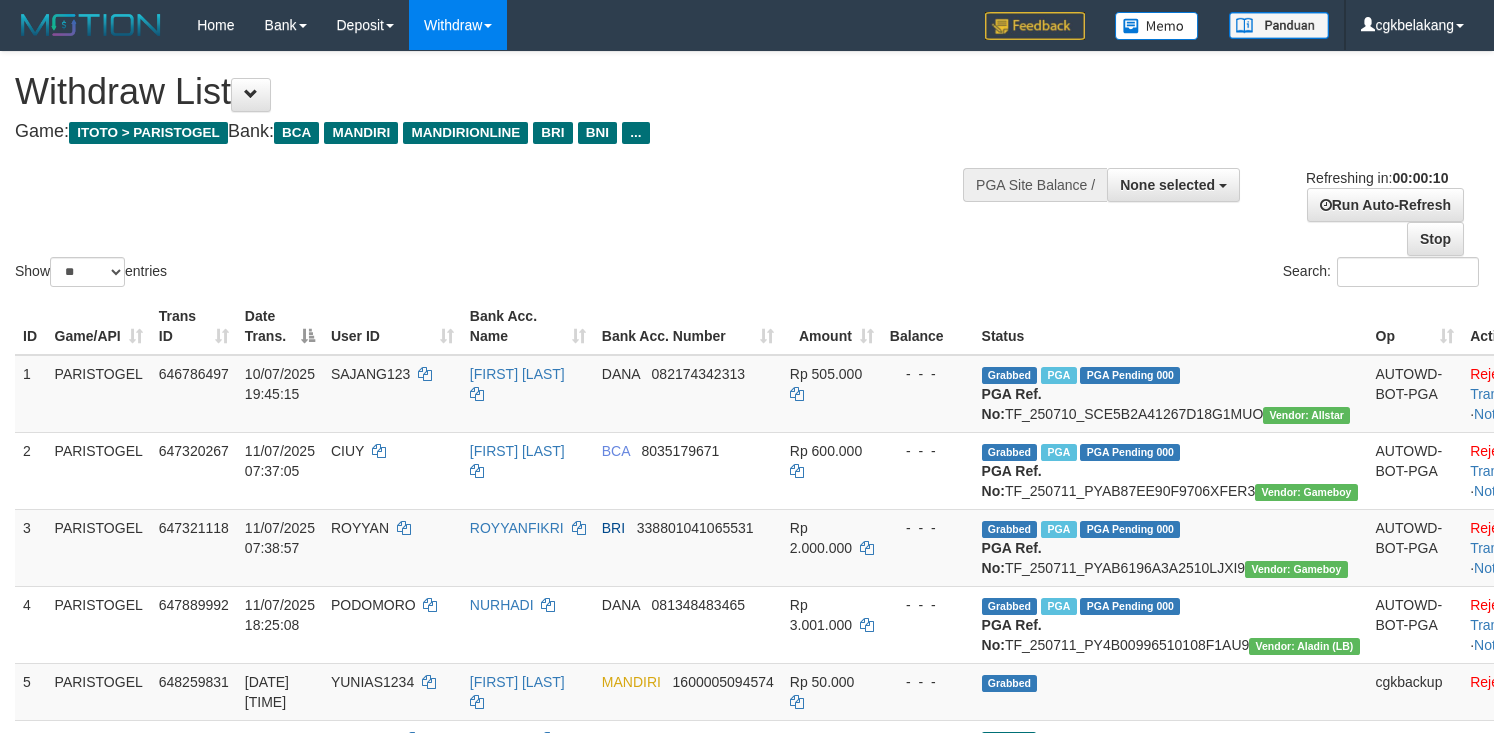 select 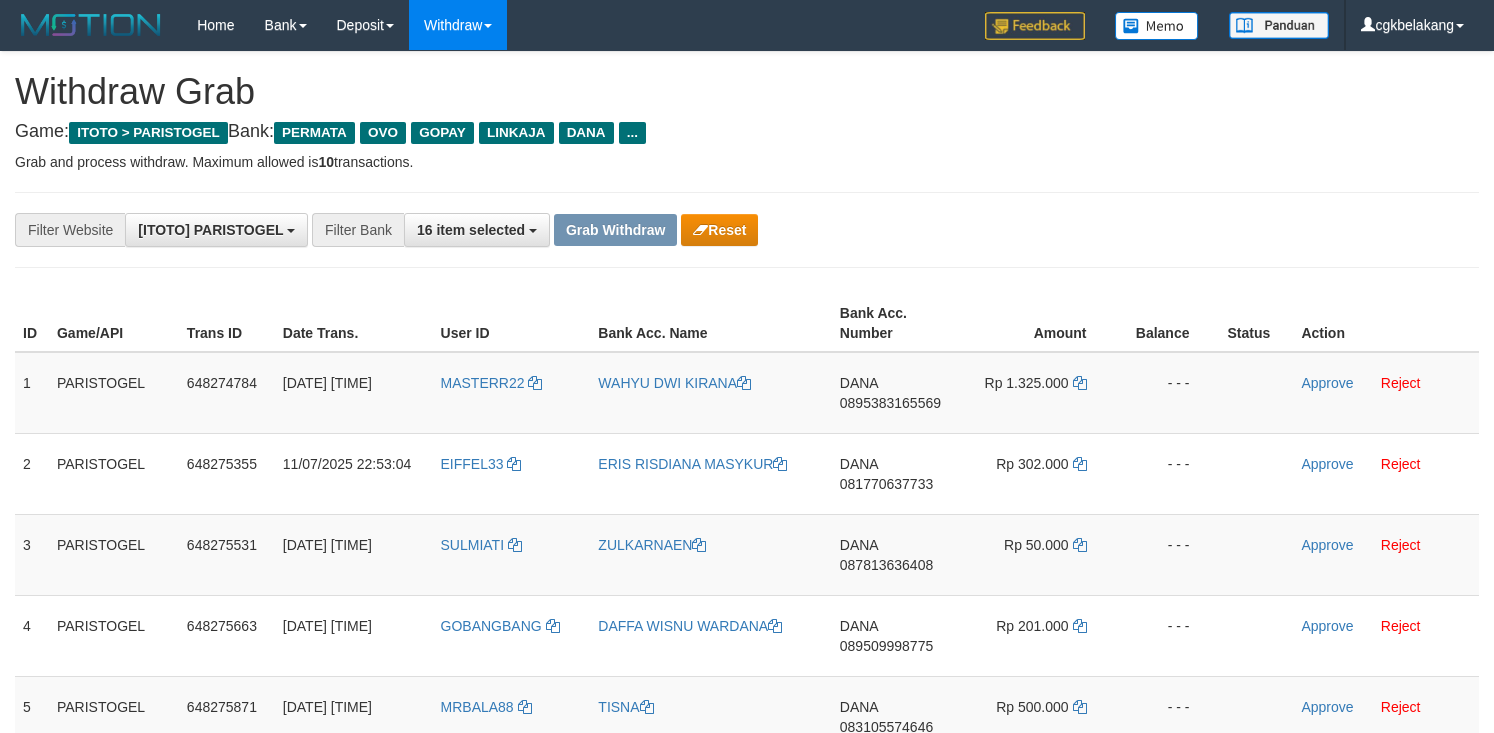 scroll, scrollTop: 0, scrollLeft: 0, axis: both 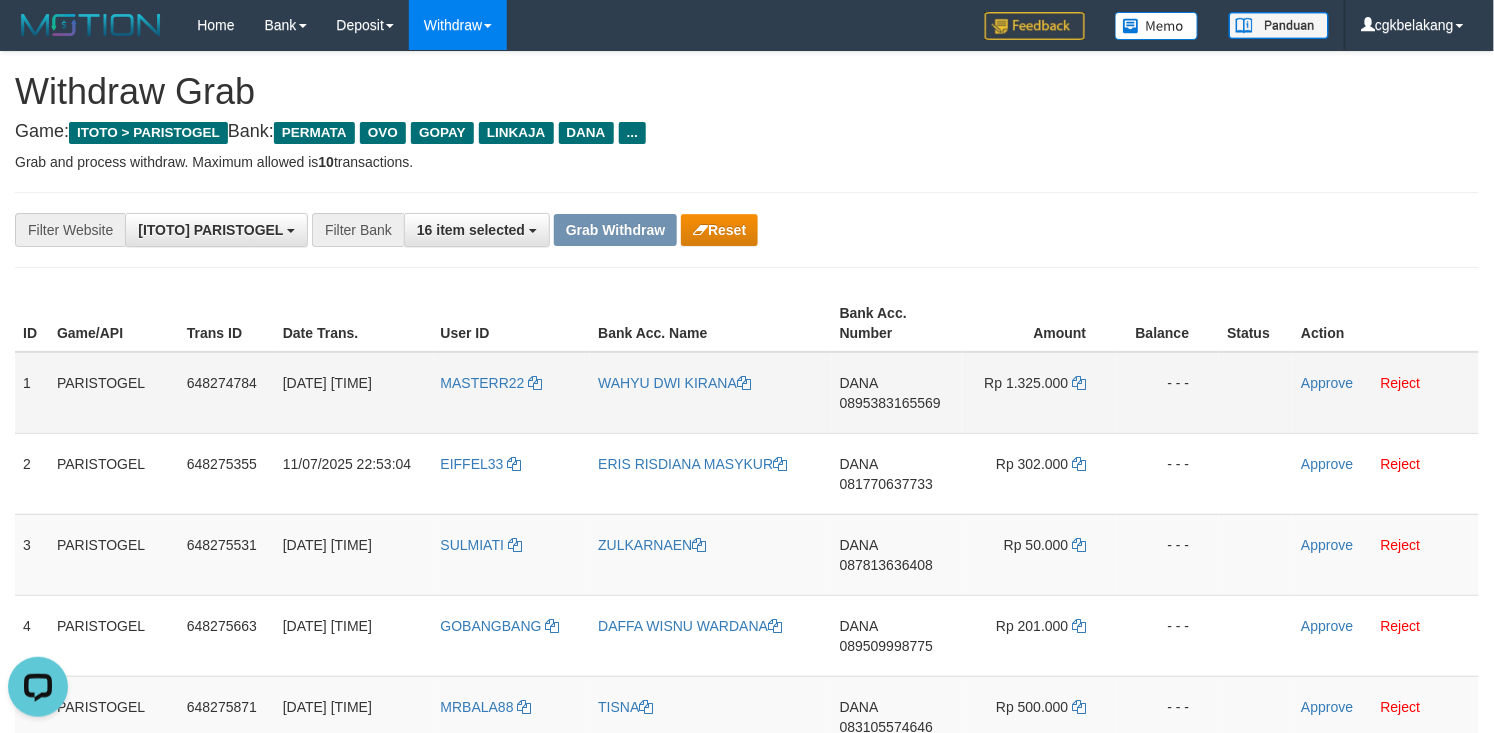 click on "MASTERR22" at bounding box center (512, 393) 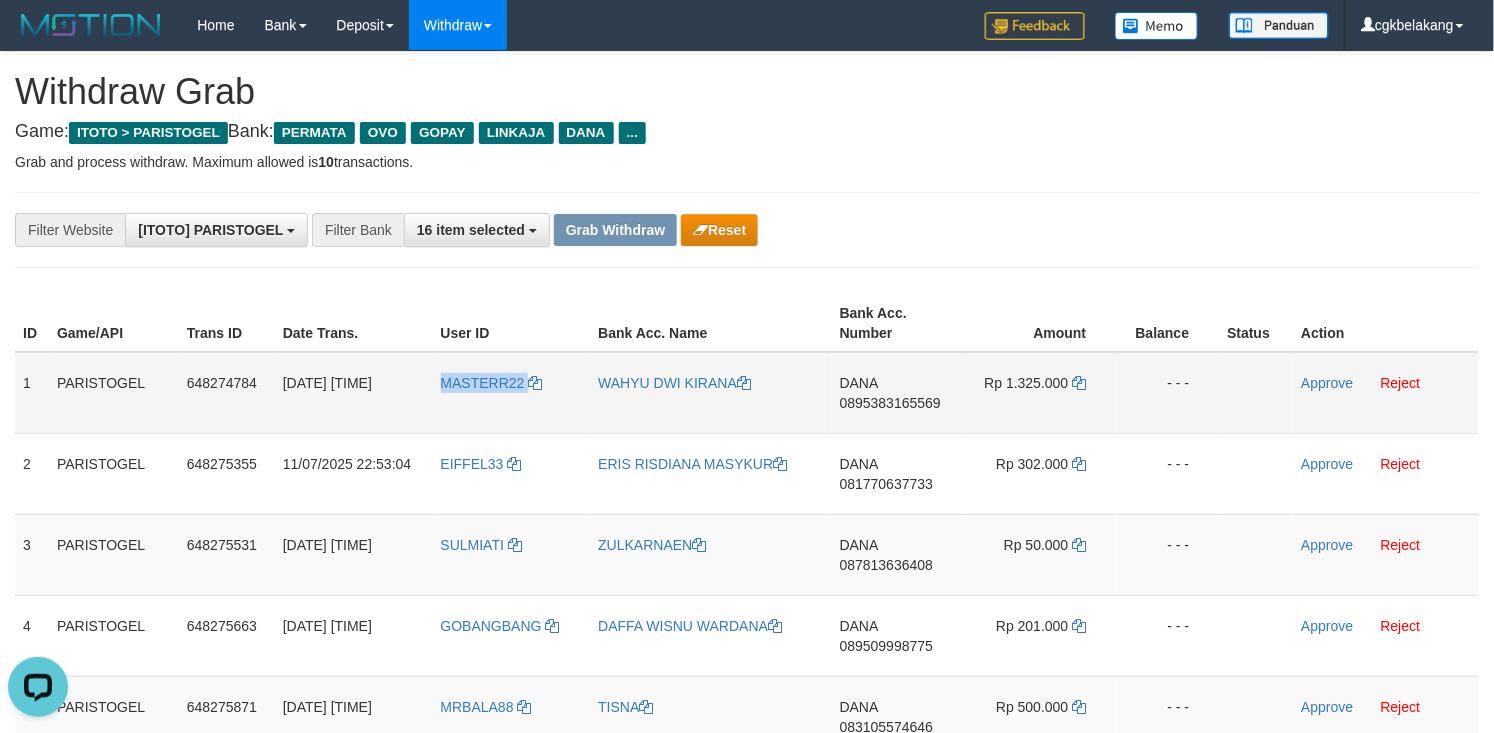click on "MASTERR22" at bounding box center [512, 393] 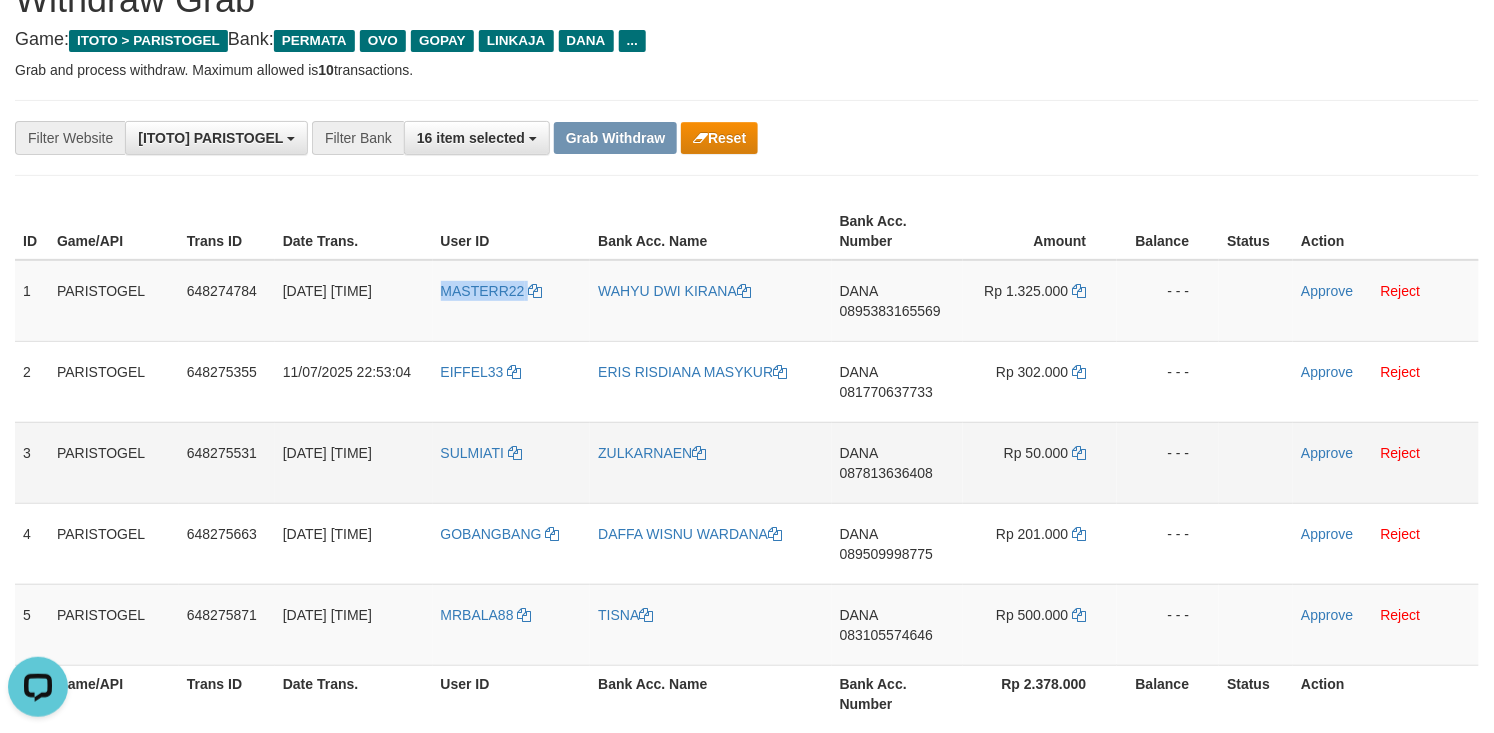 scroll, scrollTop: 133, scrollLeft: 0, axis: vertical 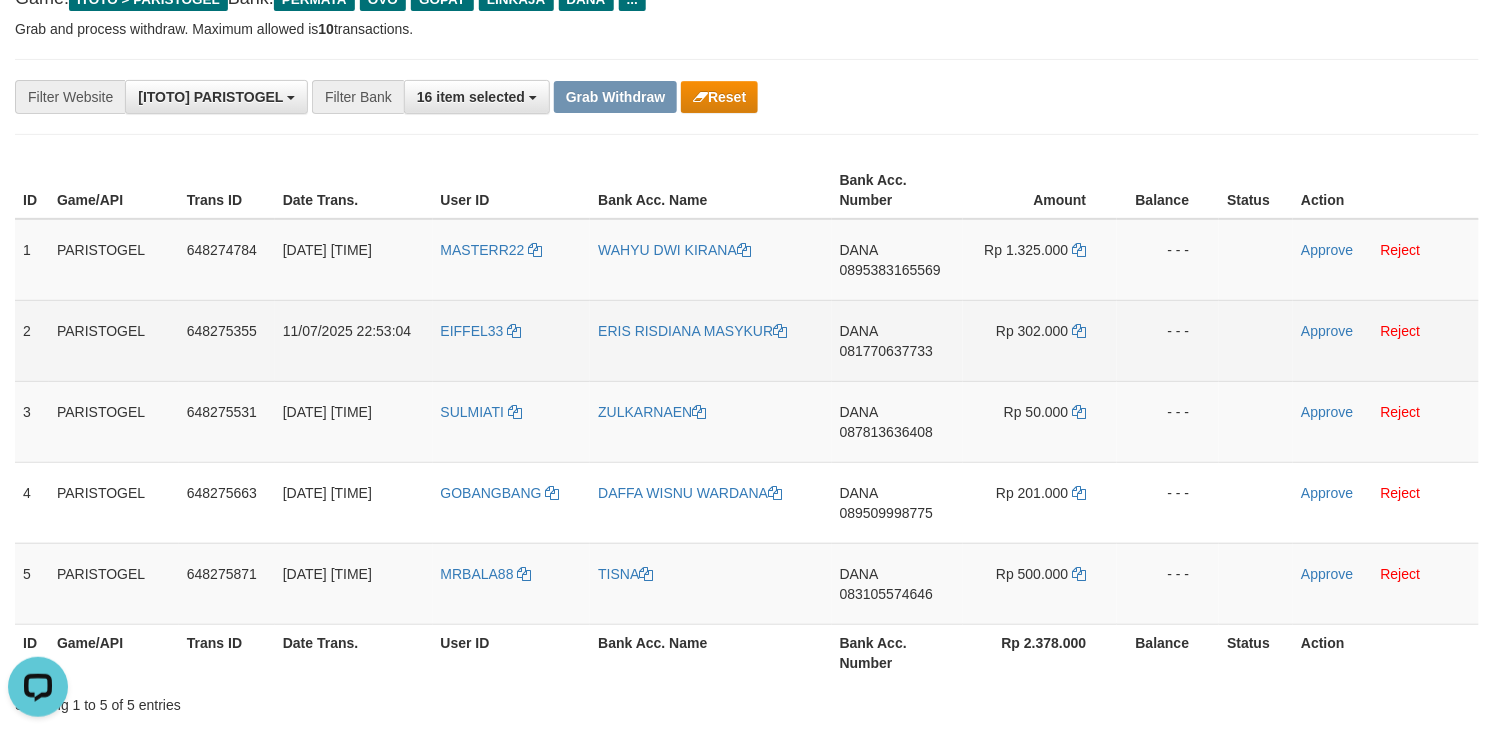 click on "EIFFEL33" at bounding box center [512, 340] 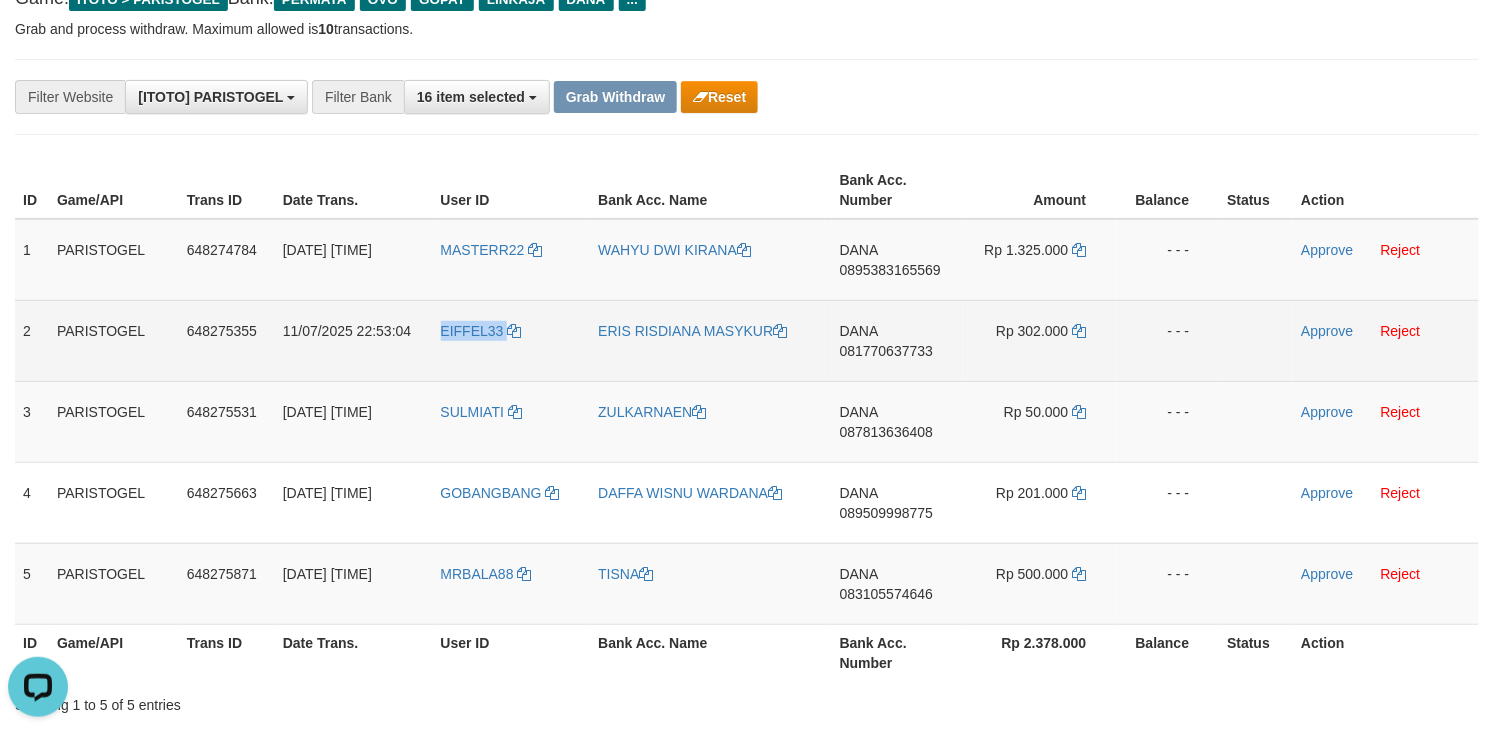 click on "EIFFEL33" at bounding box center (512, 340) 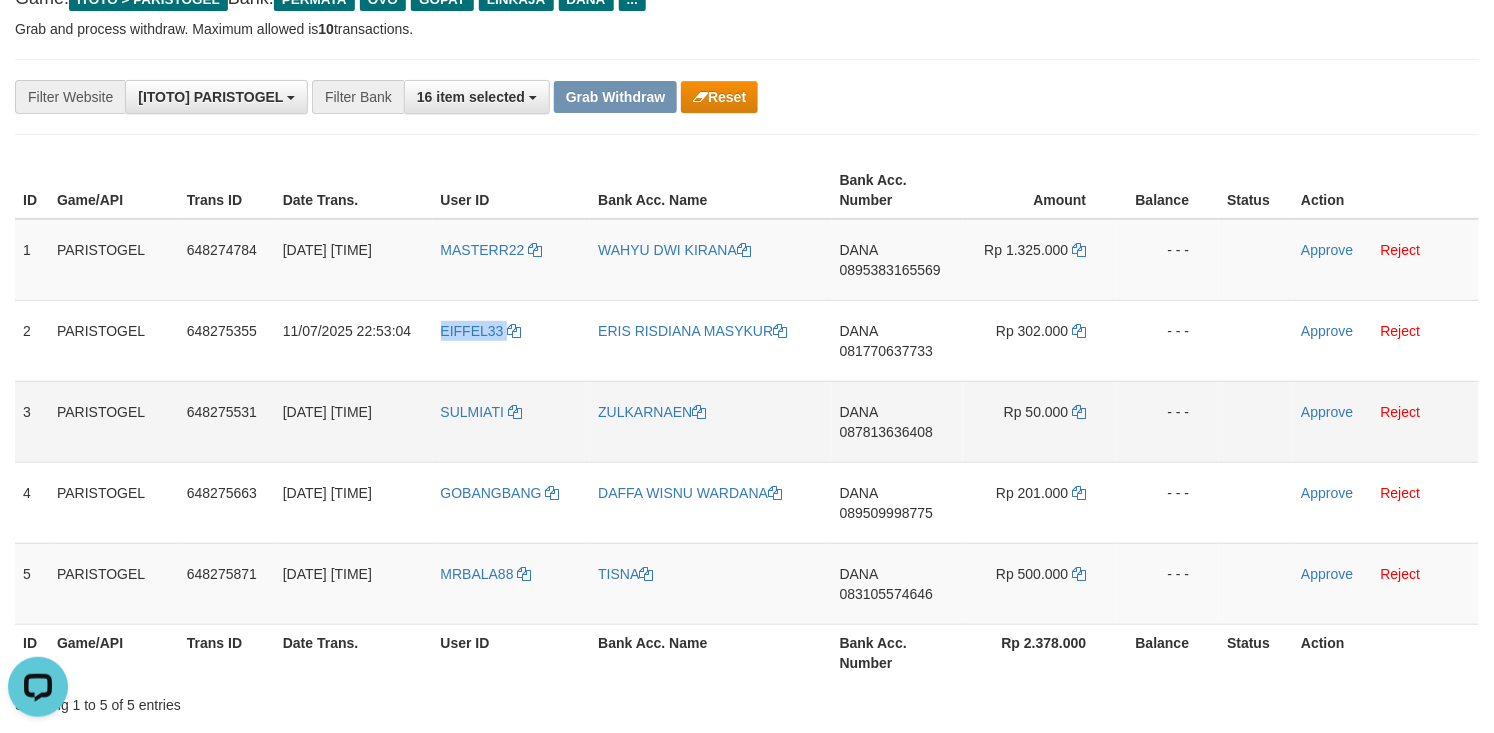 copy on "EIFFEL33" 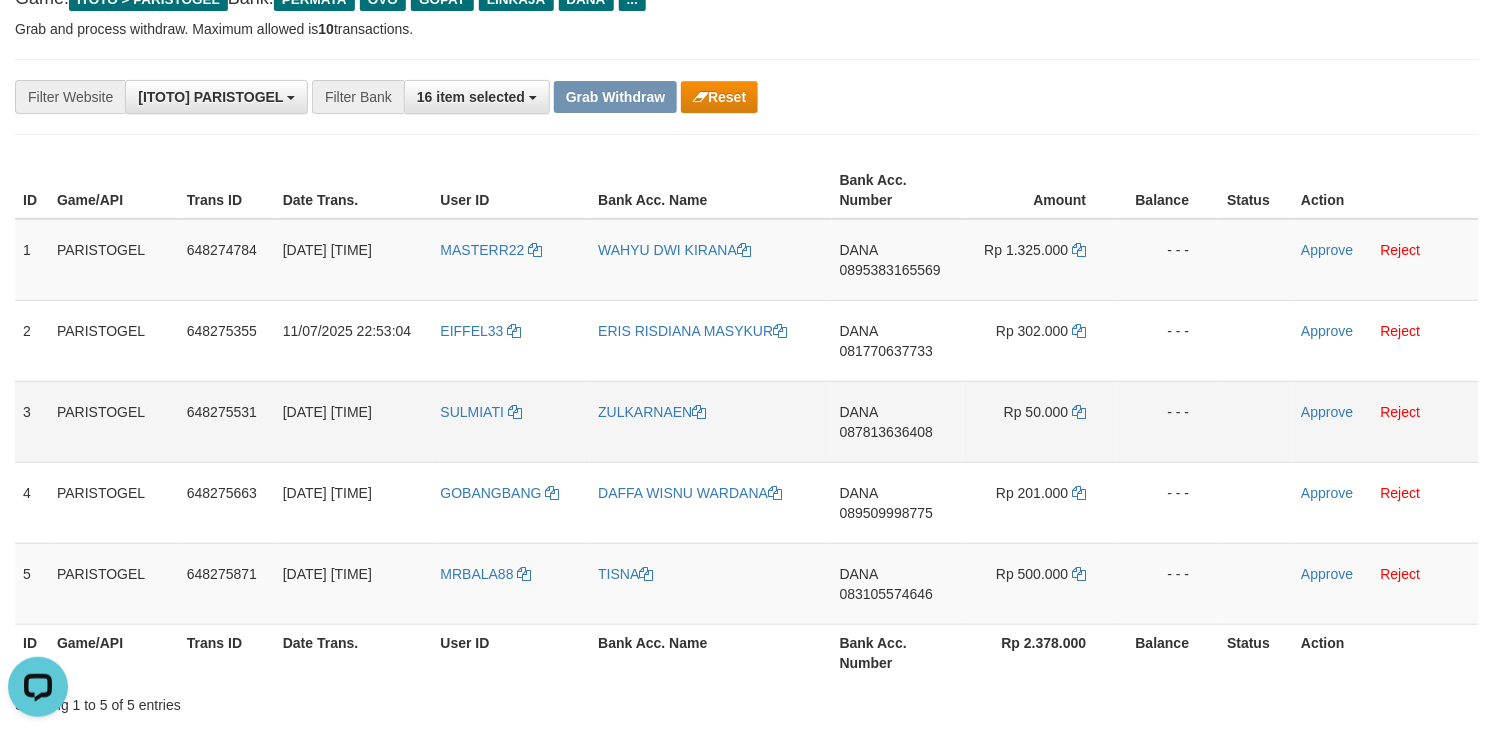 click on "SULMIATI" at bounding box center [512, 421] 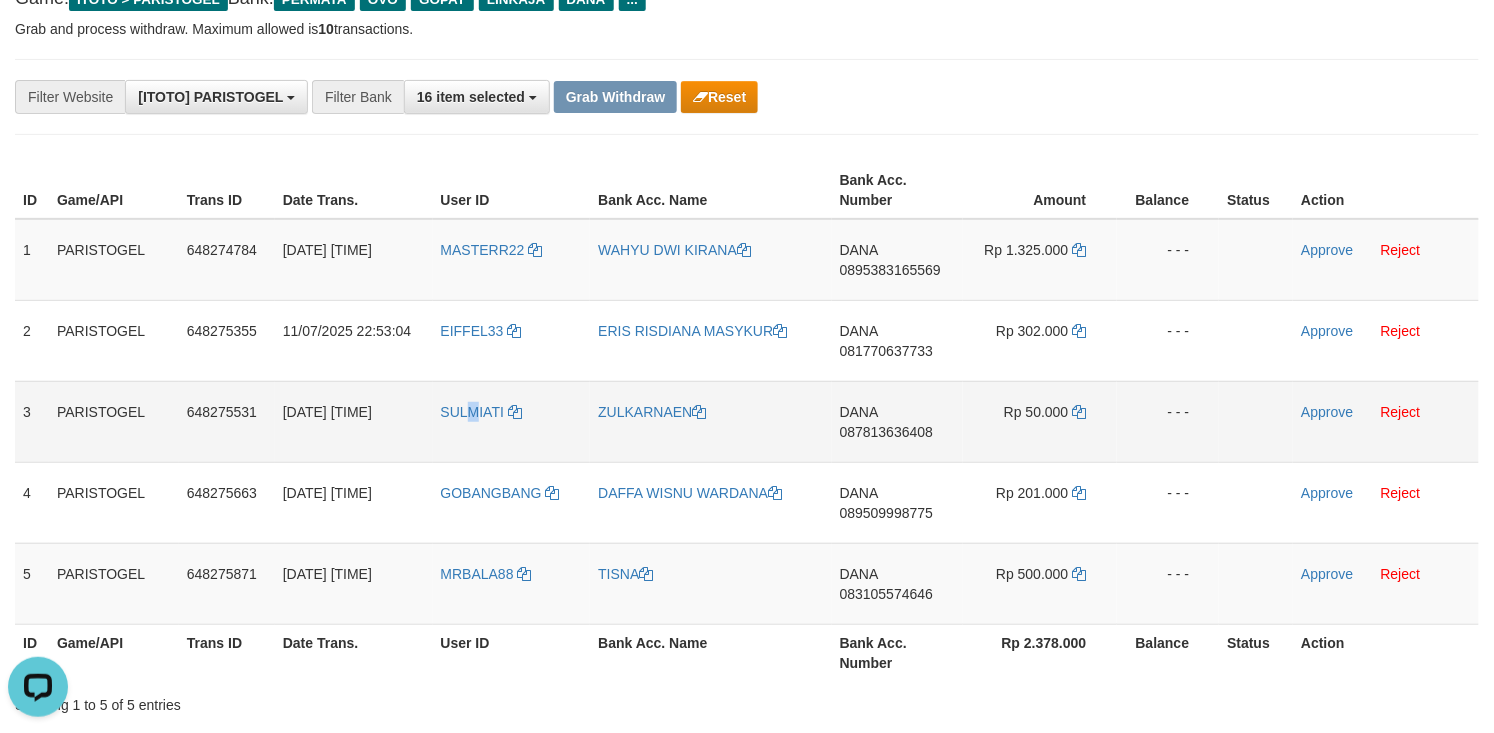 click on "SULMIATI" at bounding box center (512, 421) 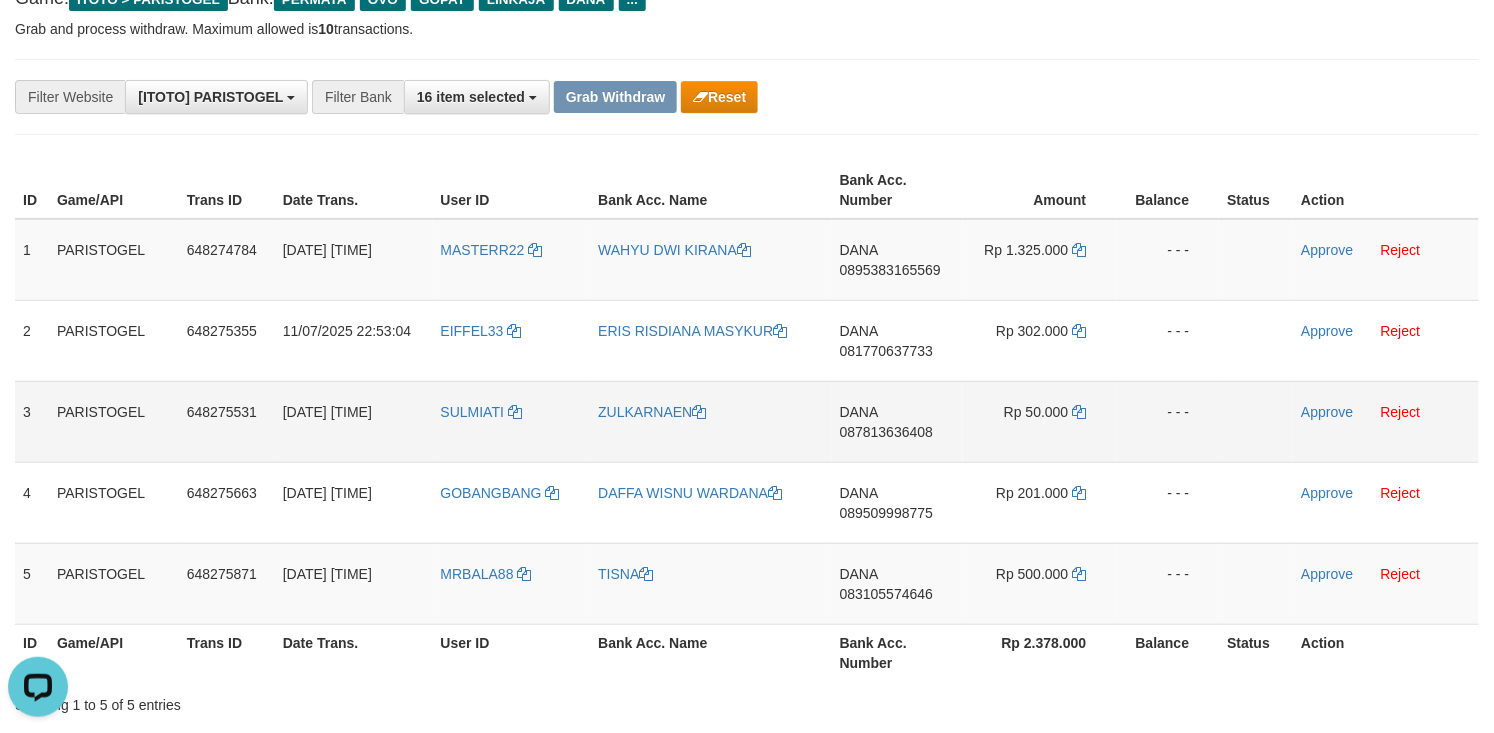 click on "SULMIATI" at bounding box center (512, 421) 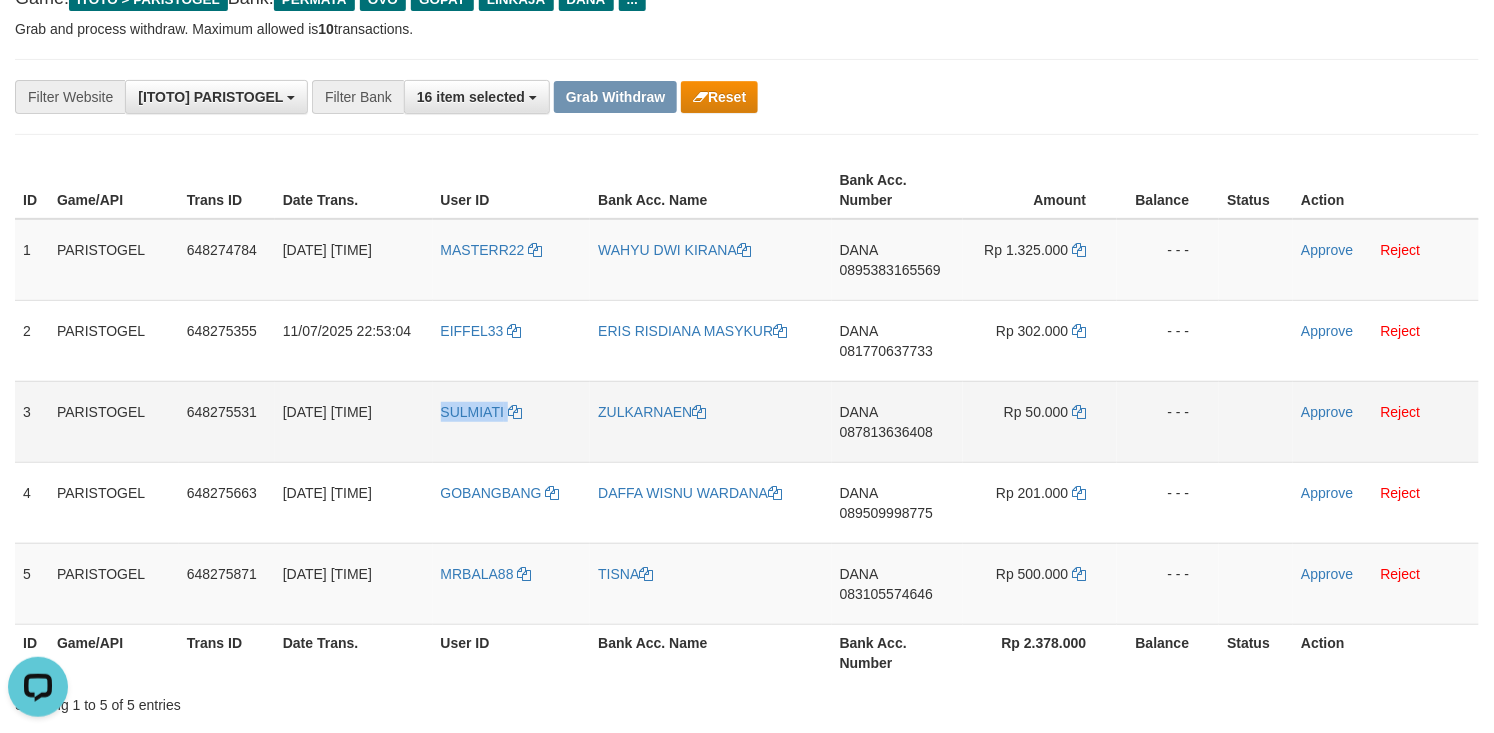 click on "SULMIATI" at bounding box center (512, 421) 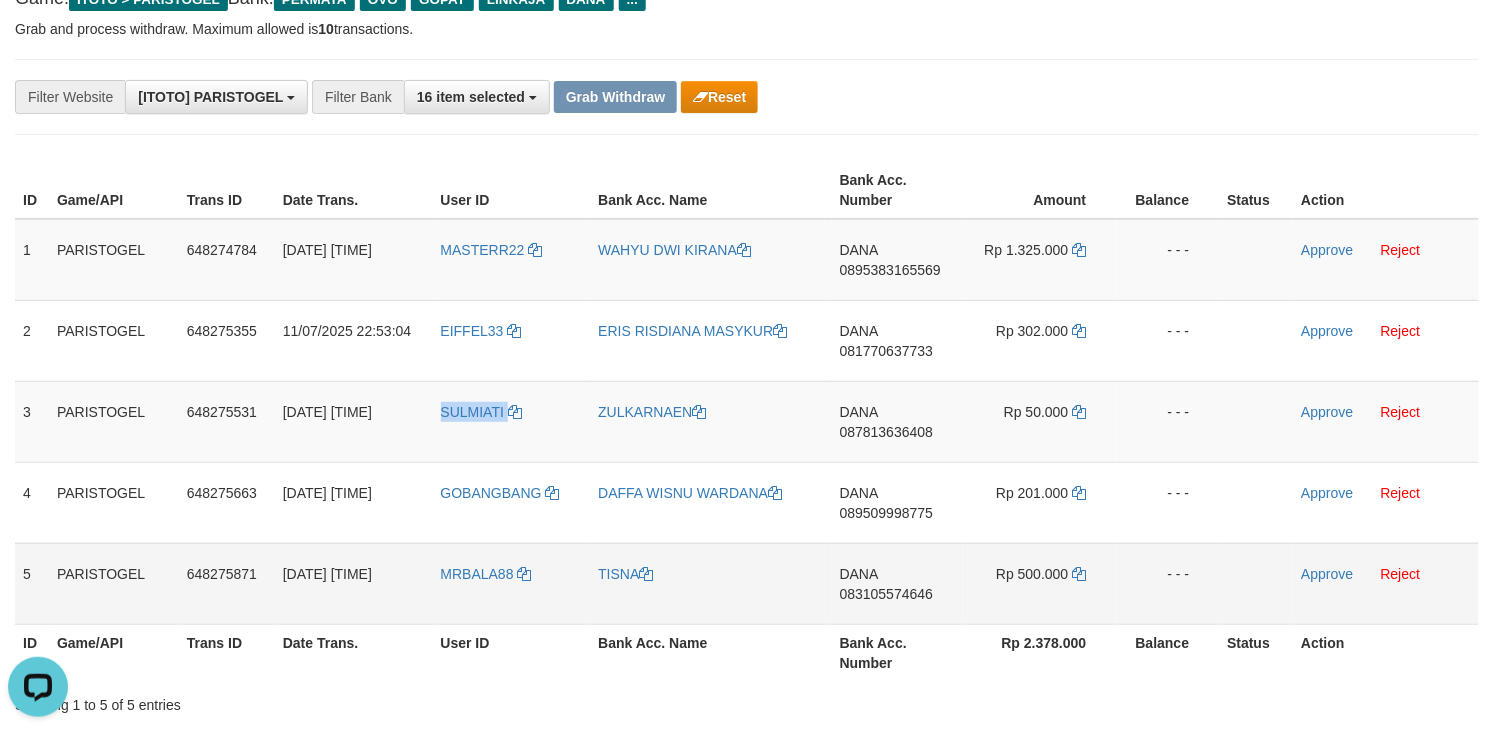 copy on "SULMIATI" 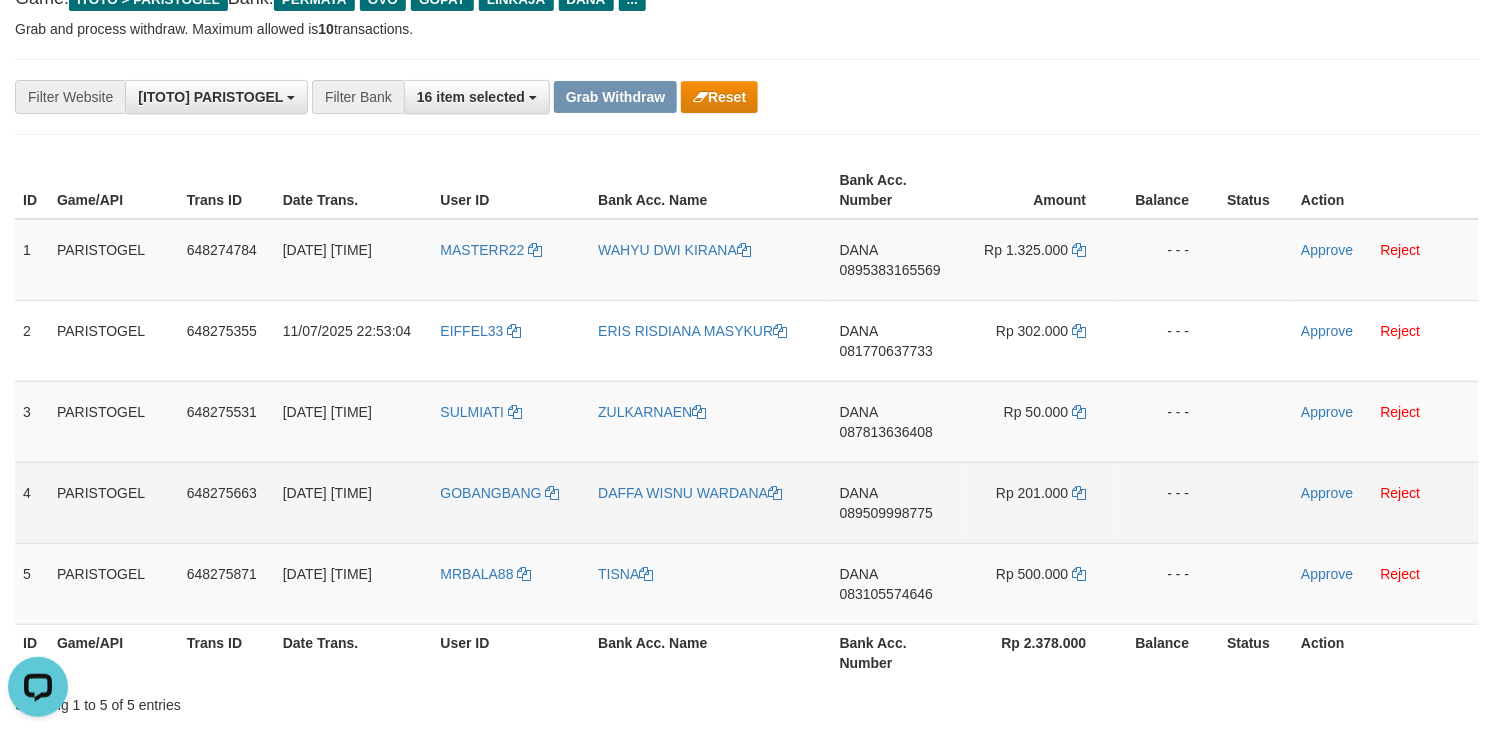 click on "GOBANGBANG" at bounding box center (512, 502) 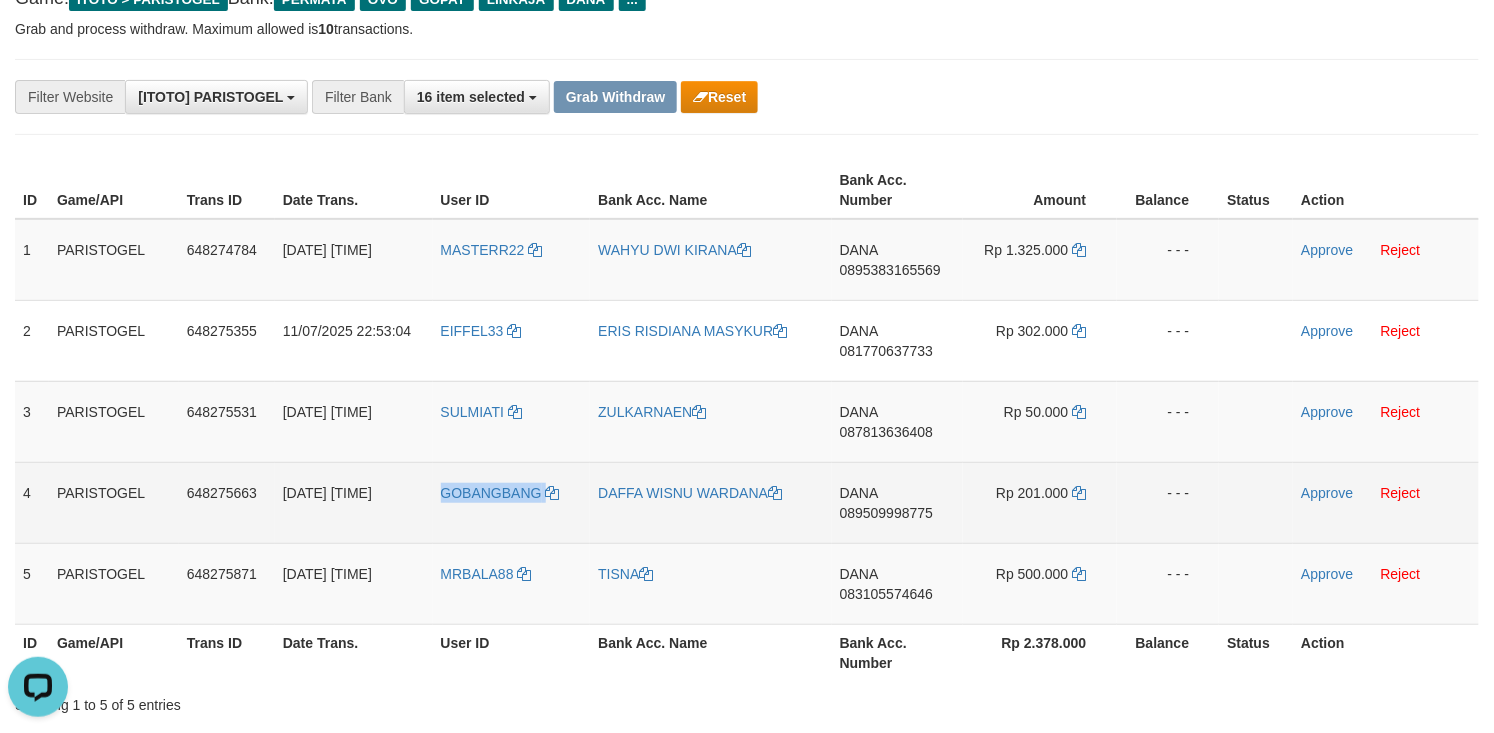 click on "GOBANGBANG" at bounding box center (512, 502) 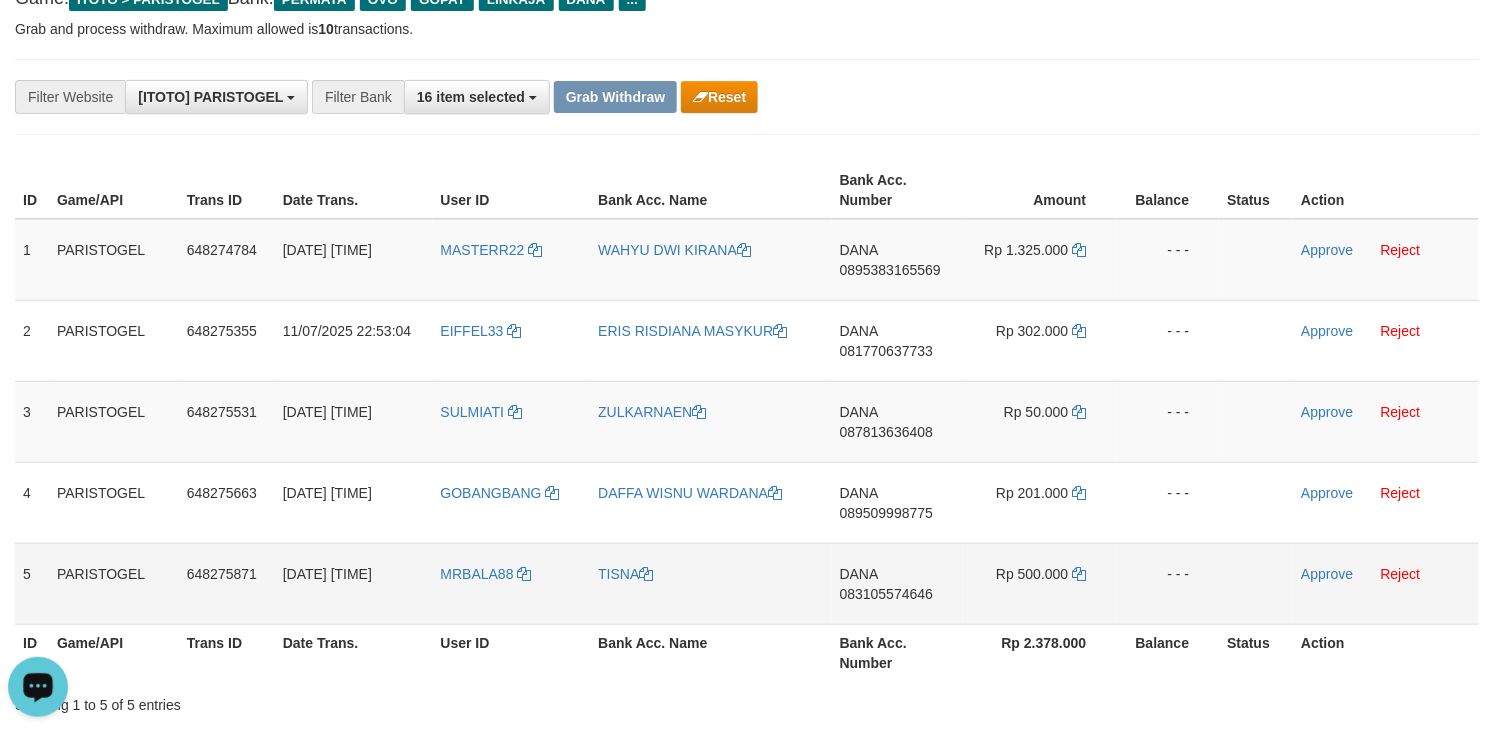 click on "MRBALA88" at bounding box center [512, 583] 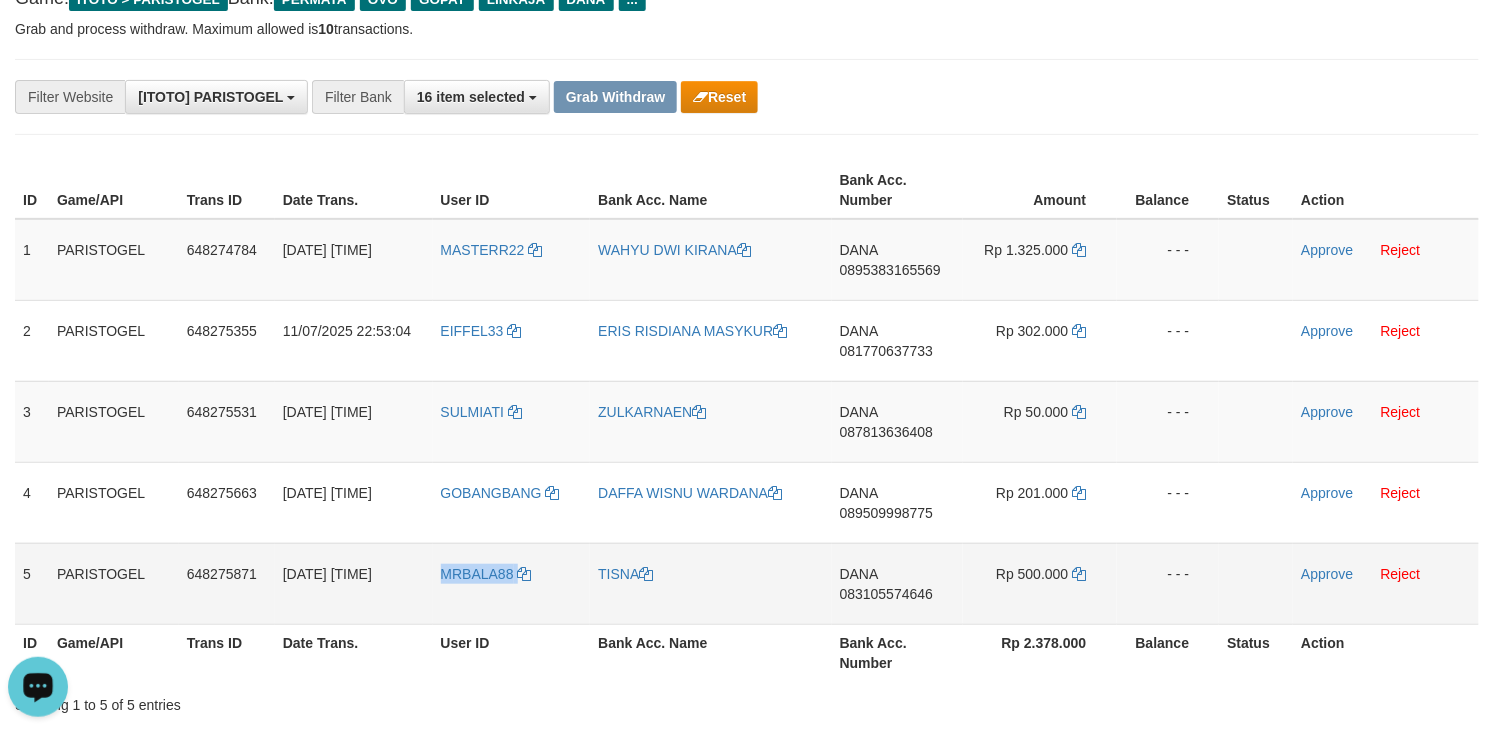 click on "MRBALA88" at bounding box center [512, 583] 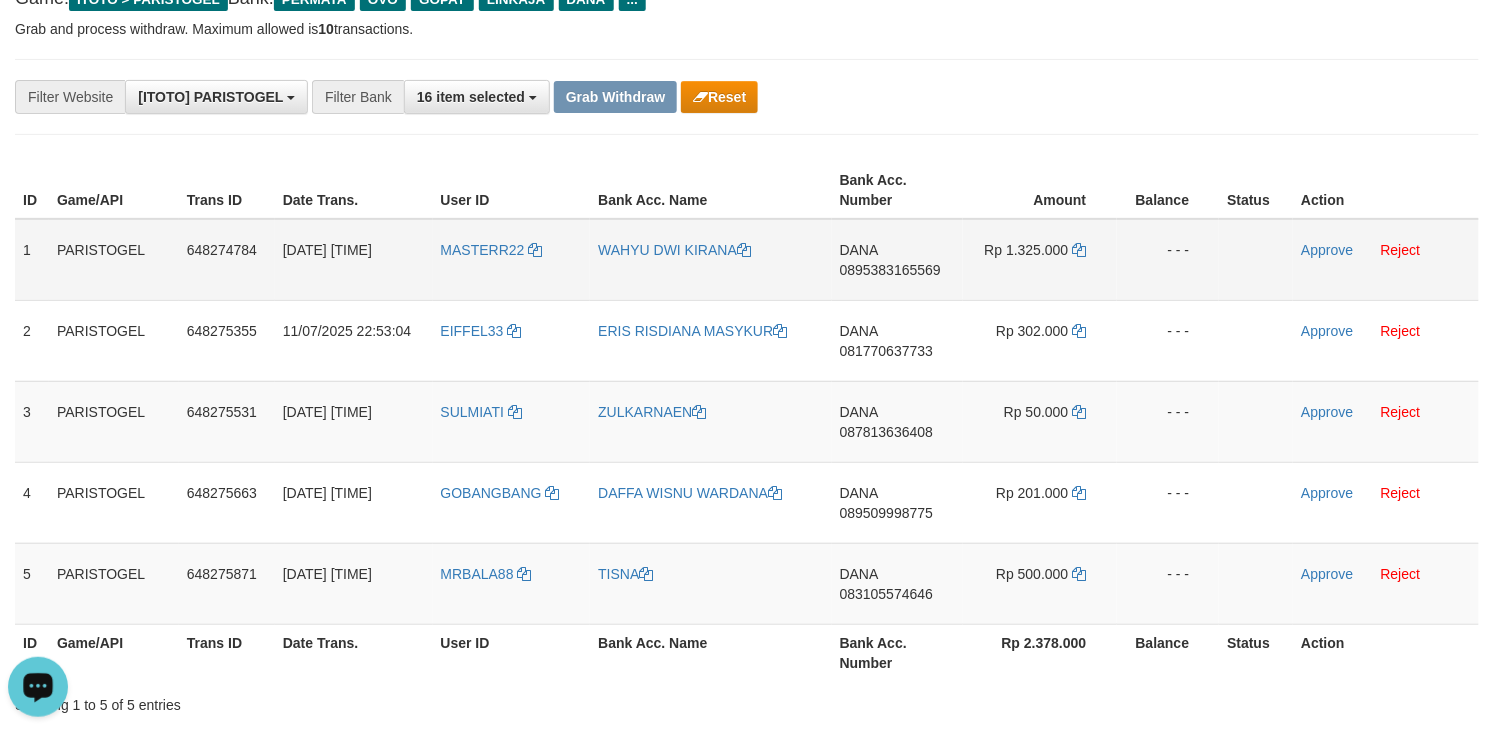 click on "WAHYU DWI KIRANA" at bounding box center [710, 260] 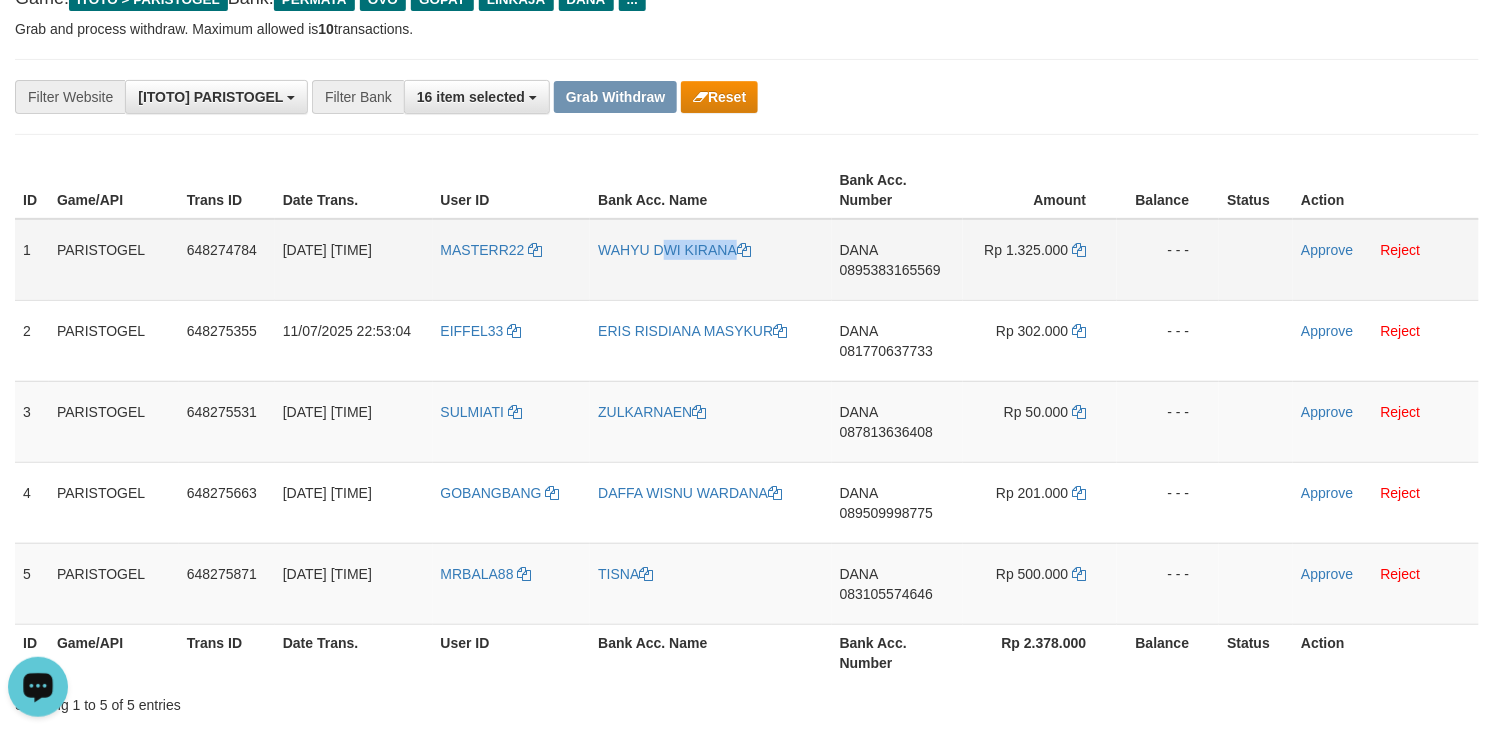 click on "WAHYU DWI KIRANA" at bounding box center (710, 260) 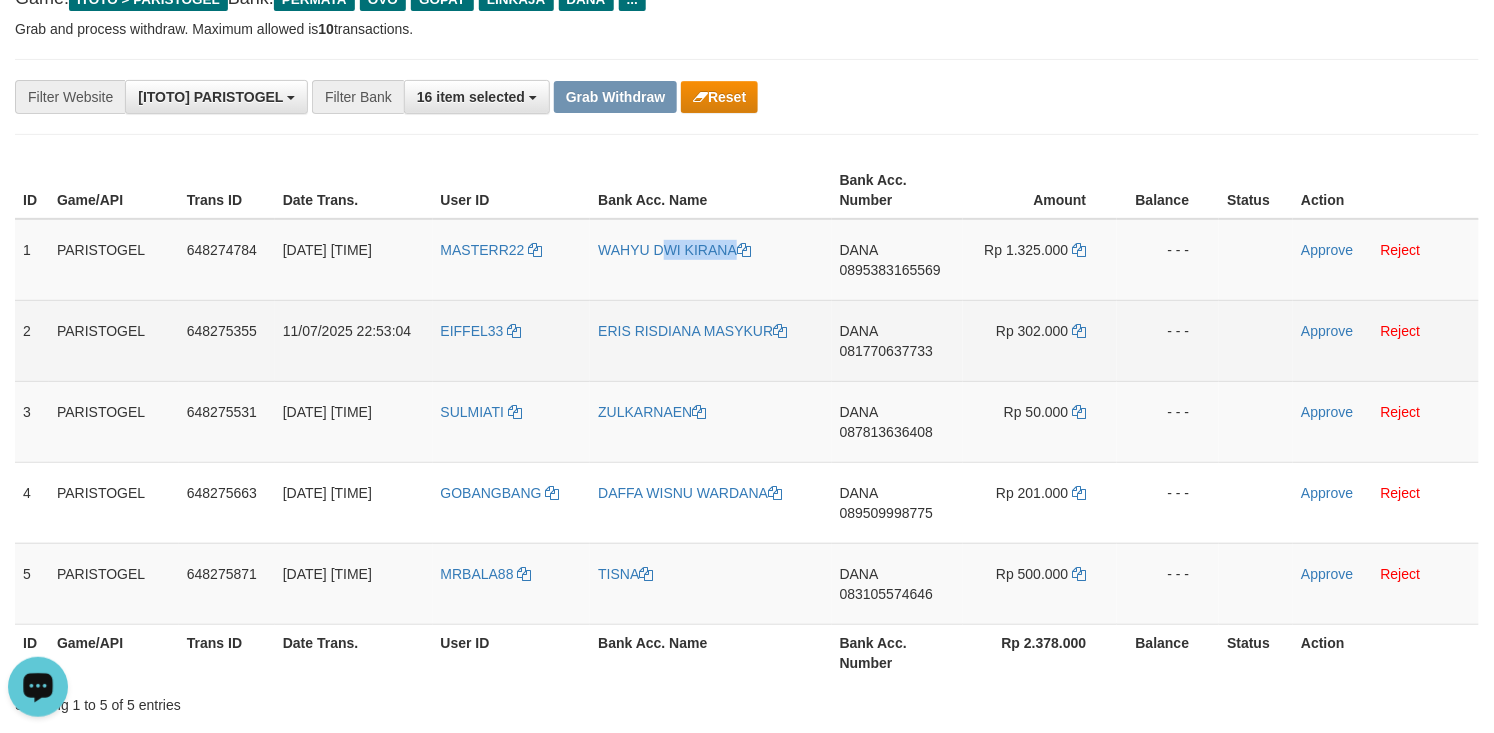 copy on "WAHYU DWI KIRANA" 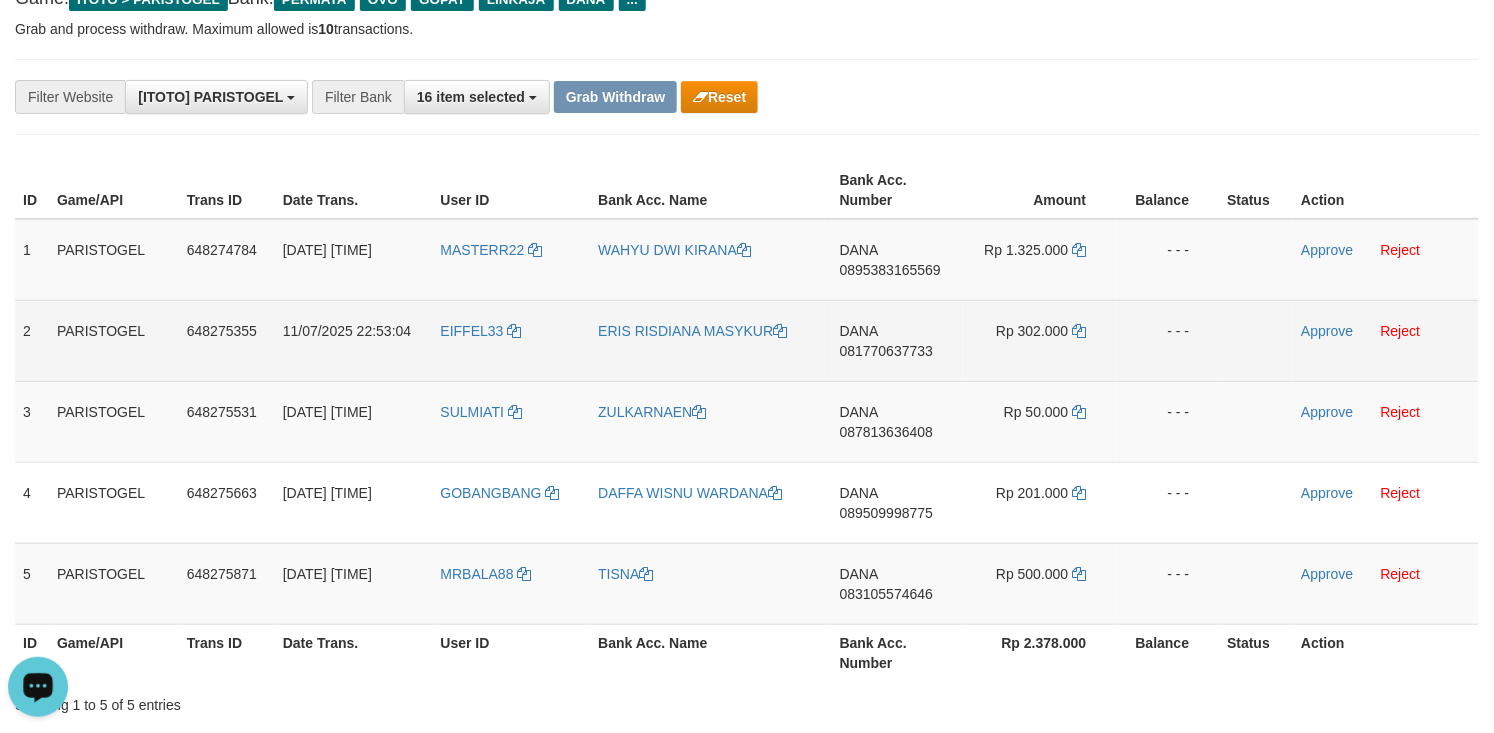 click on "ERIS RISDIANA MASYKUR" at bounding box center (710, 340) 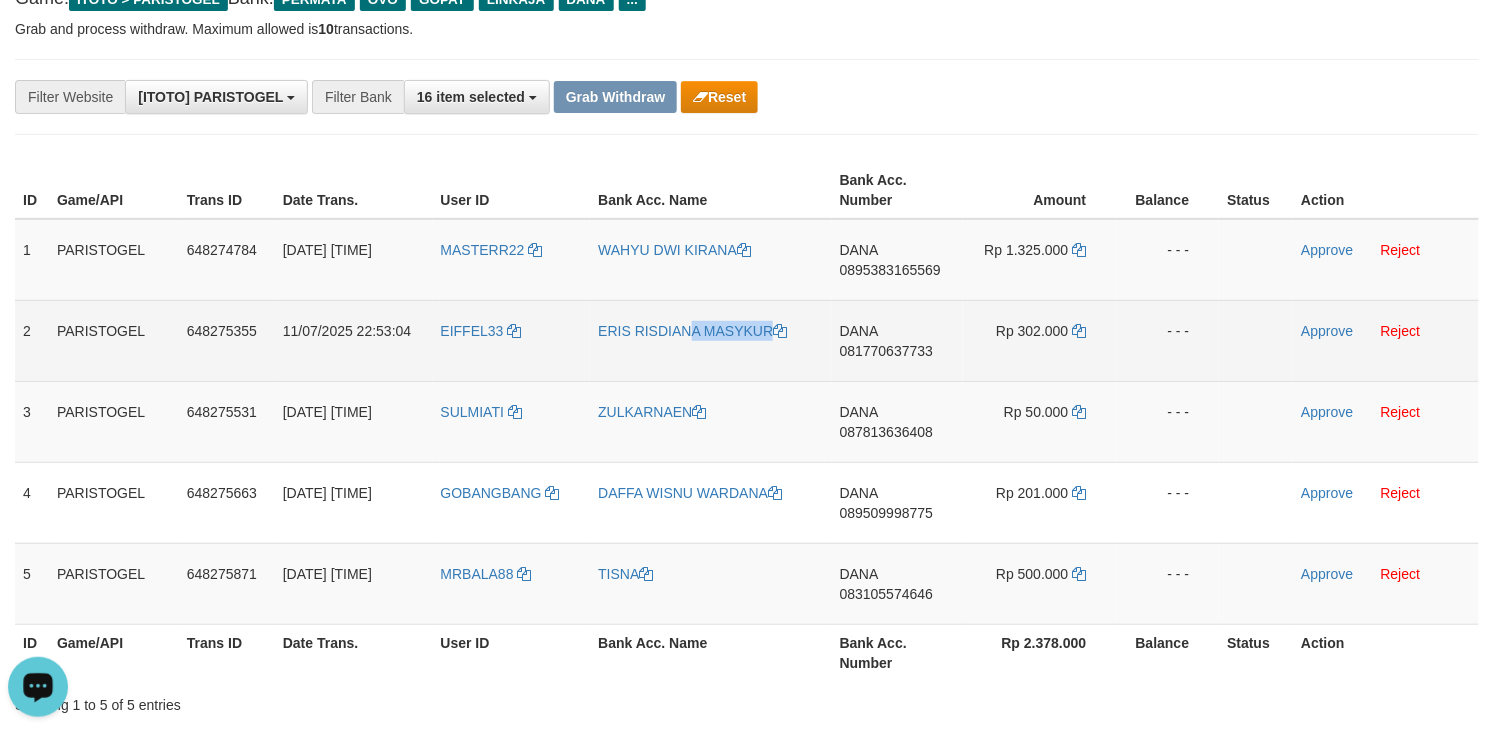 click on "ERIS RISDIANA MASYKUR" at bounding box center [710, 340] 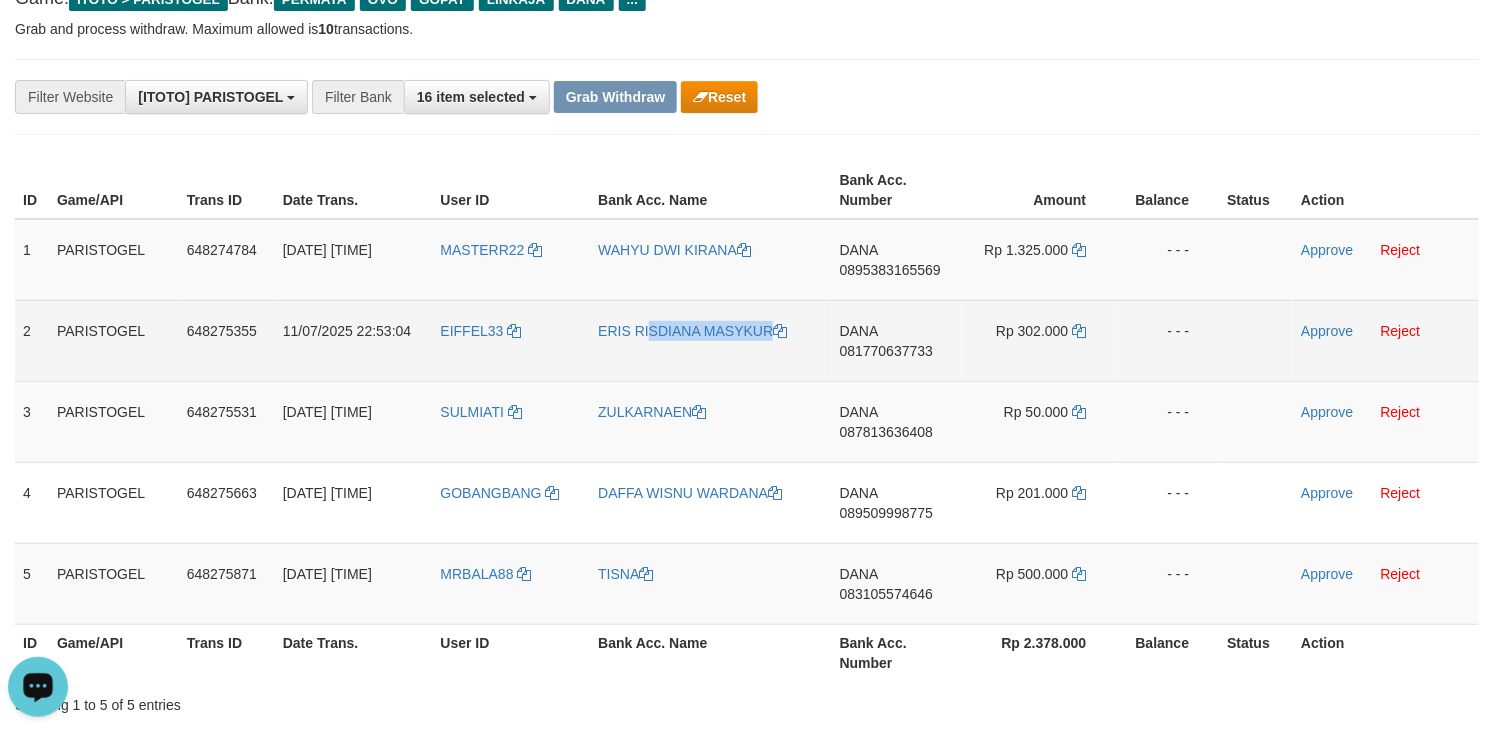 click on "ERIS RISDIANA MASYKUR" at bounding box center (710, 340) 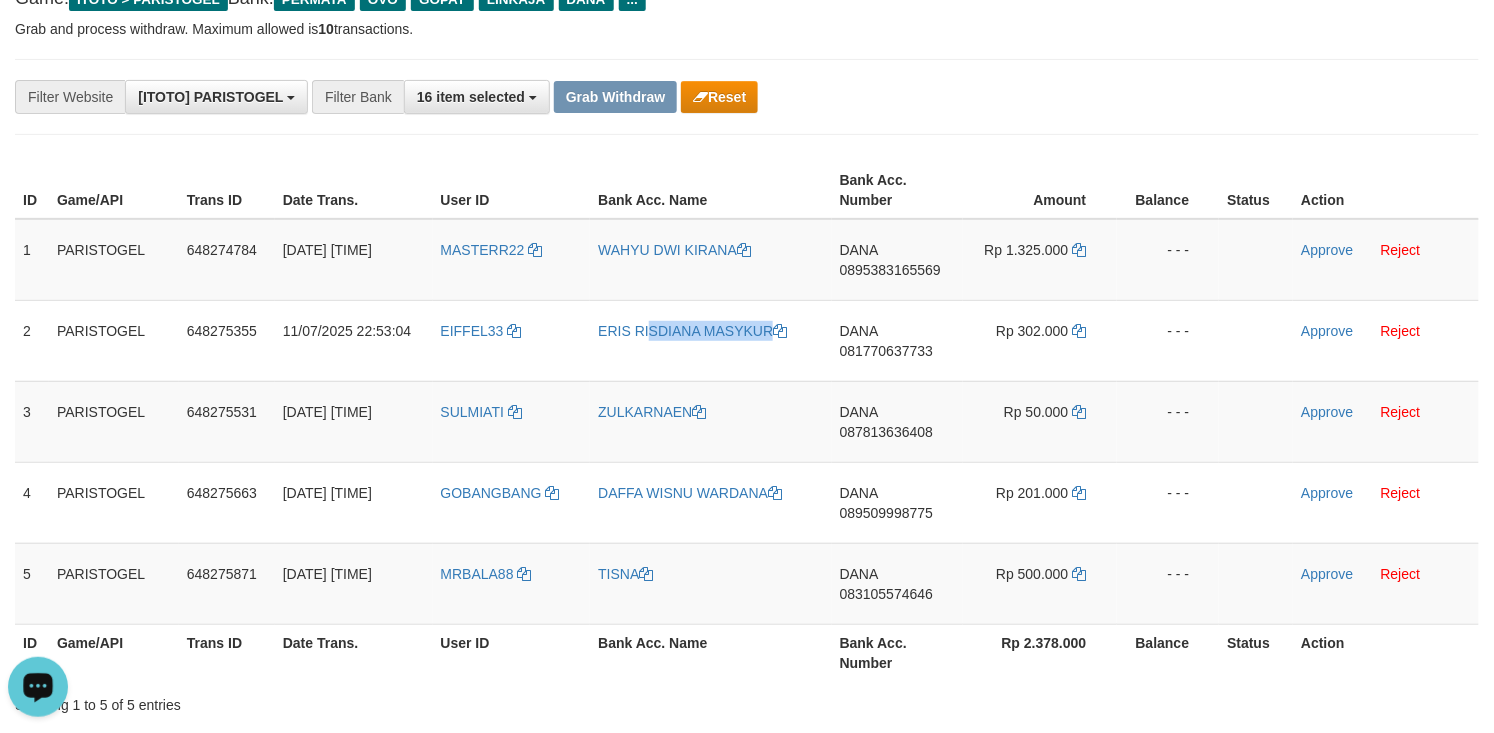copy on "ERIS RISDIANA MASYKUR" 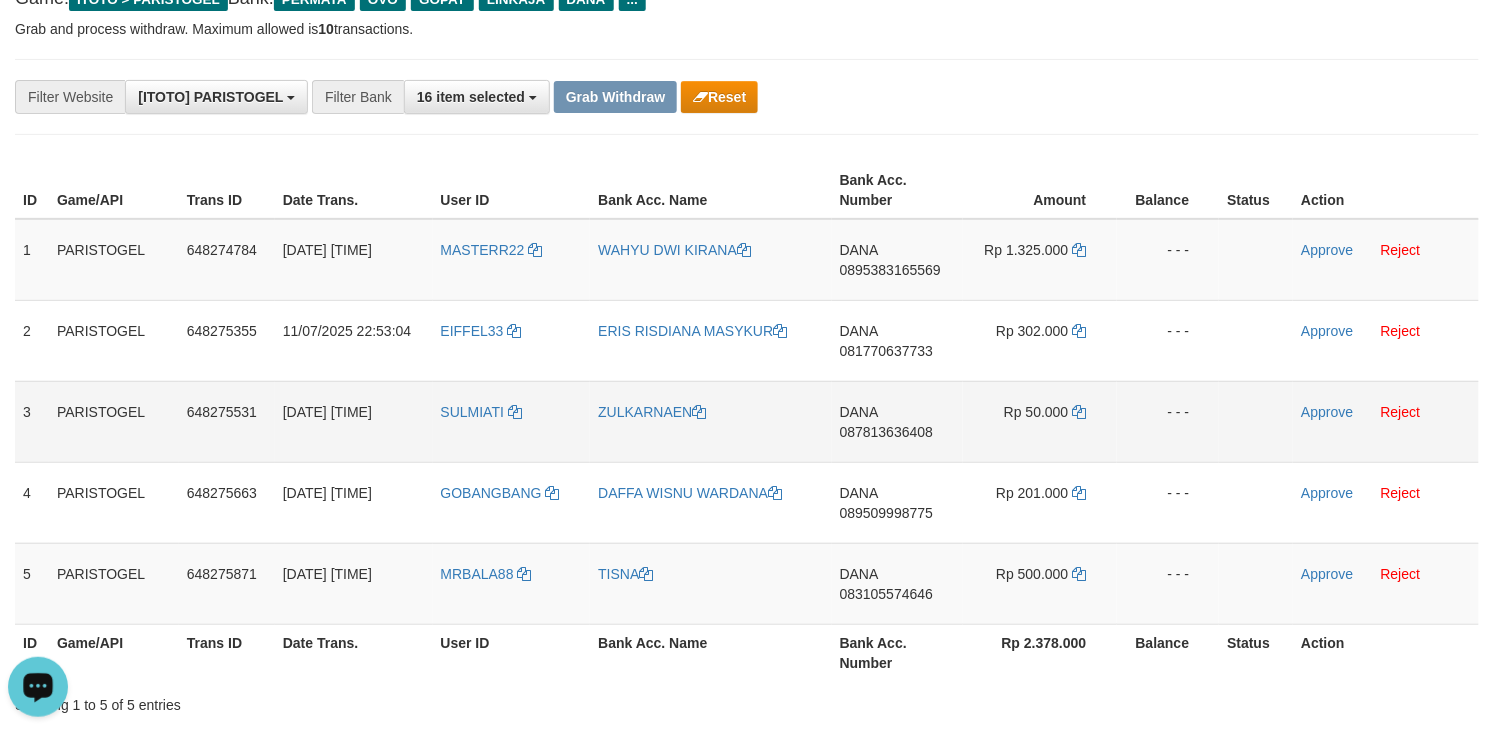 click on "ZULKARNAEN" at bounding box center [710, 421] 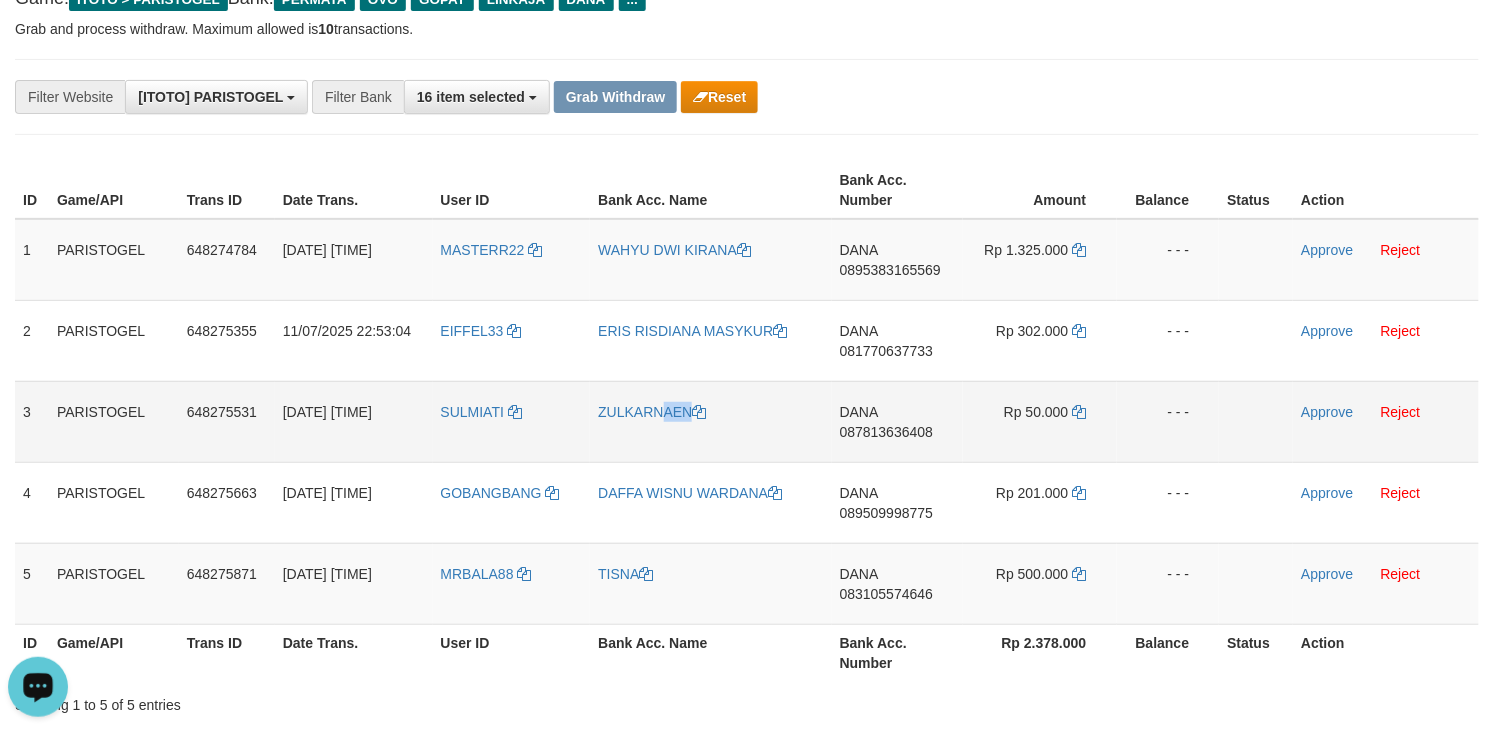 click on "ZULKARNAEN" at bounding box center (710, 421) 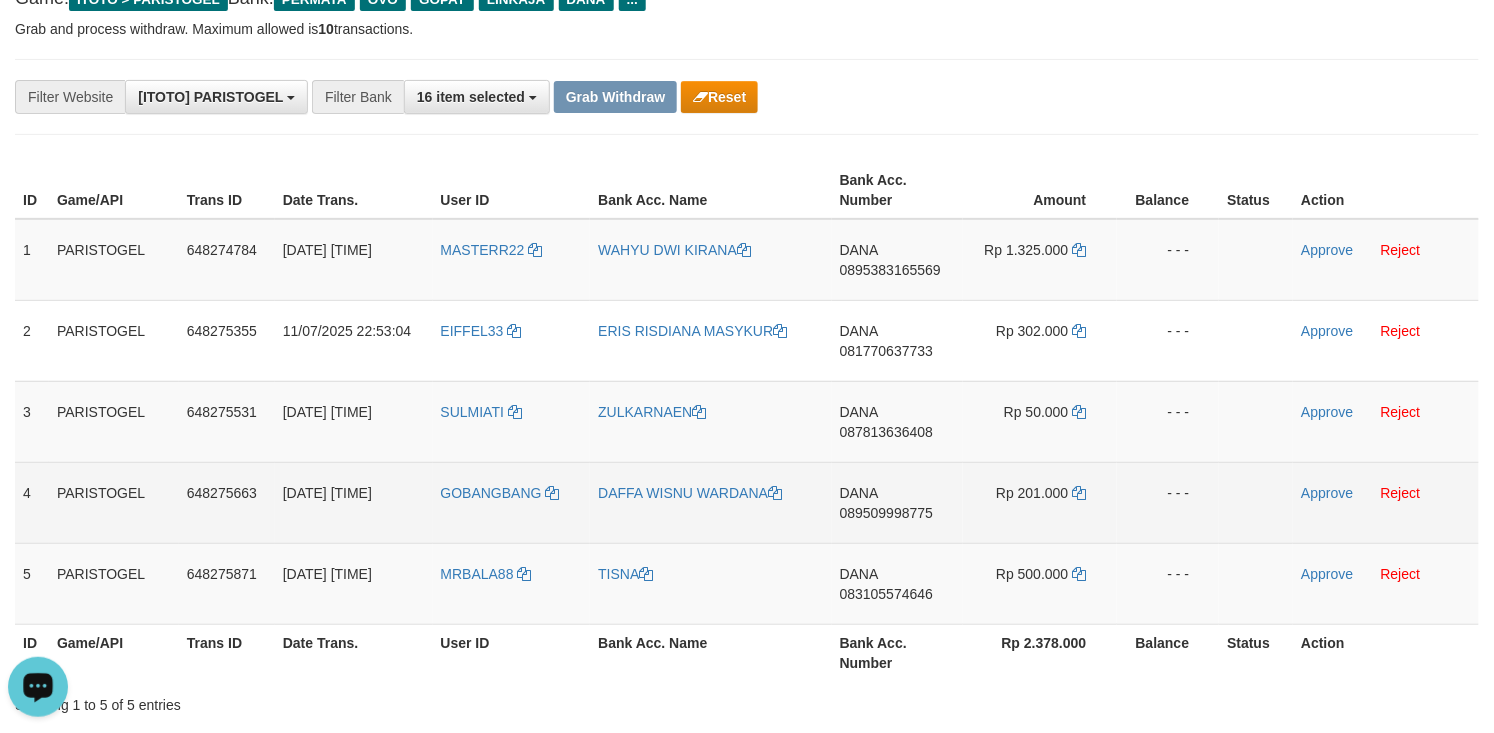 click on "DAFFA WISNU WARDANA" at bounding box center (710, 502) 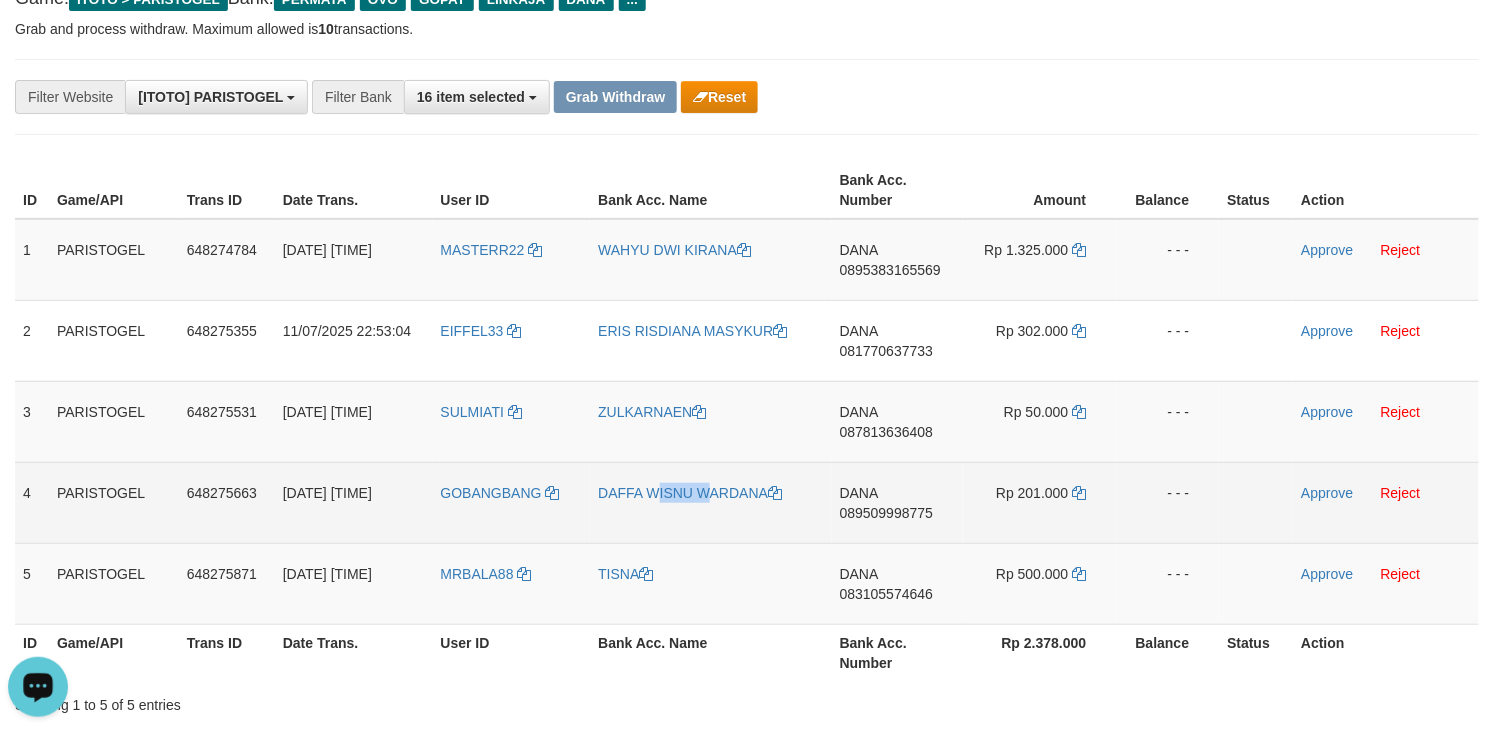 click on "DAFFA WISNU WARDANA" at bounding box center [710, 502] 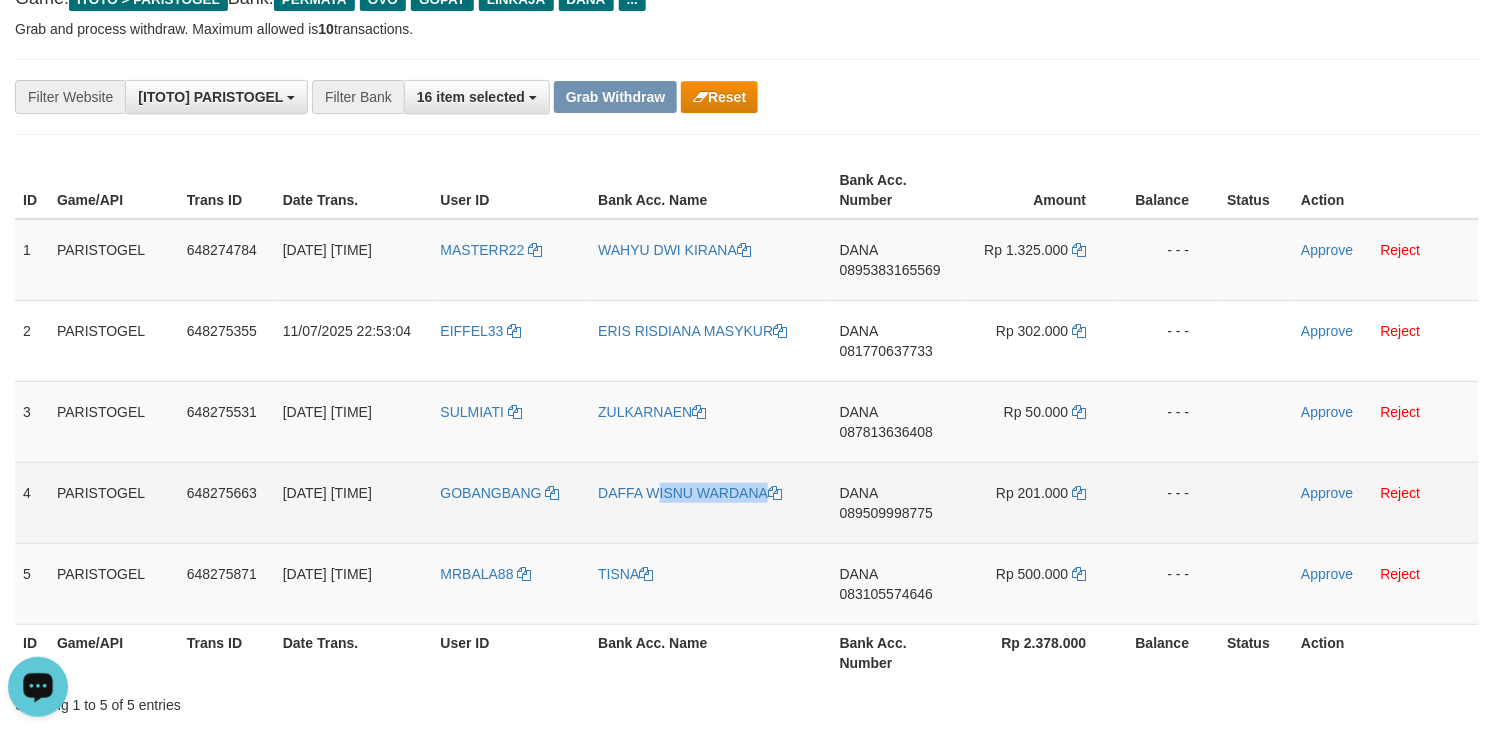 click on "DAFFA WISNU WARDANA" at bounding box center (710, 502) 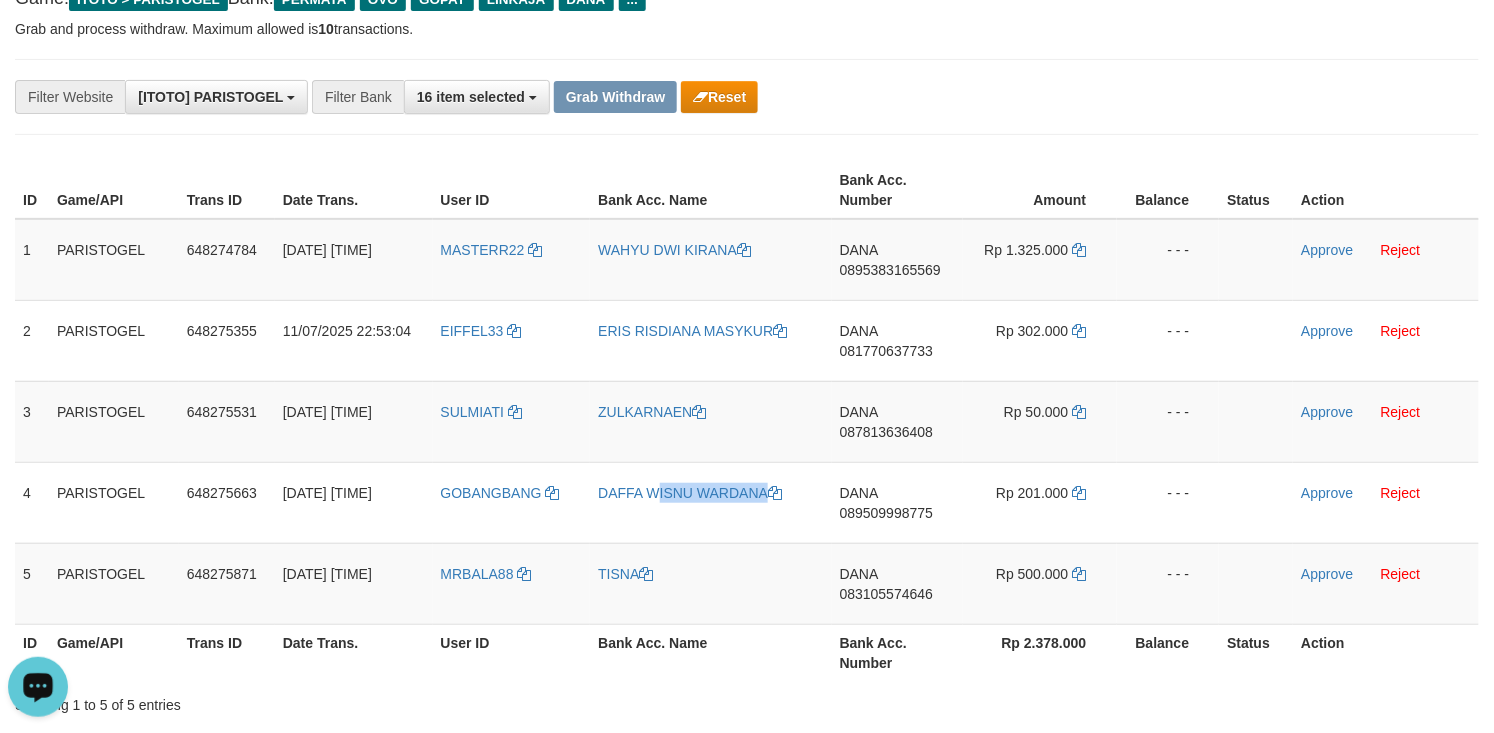 copy on "DAFFA WISNU WARDANA" 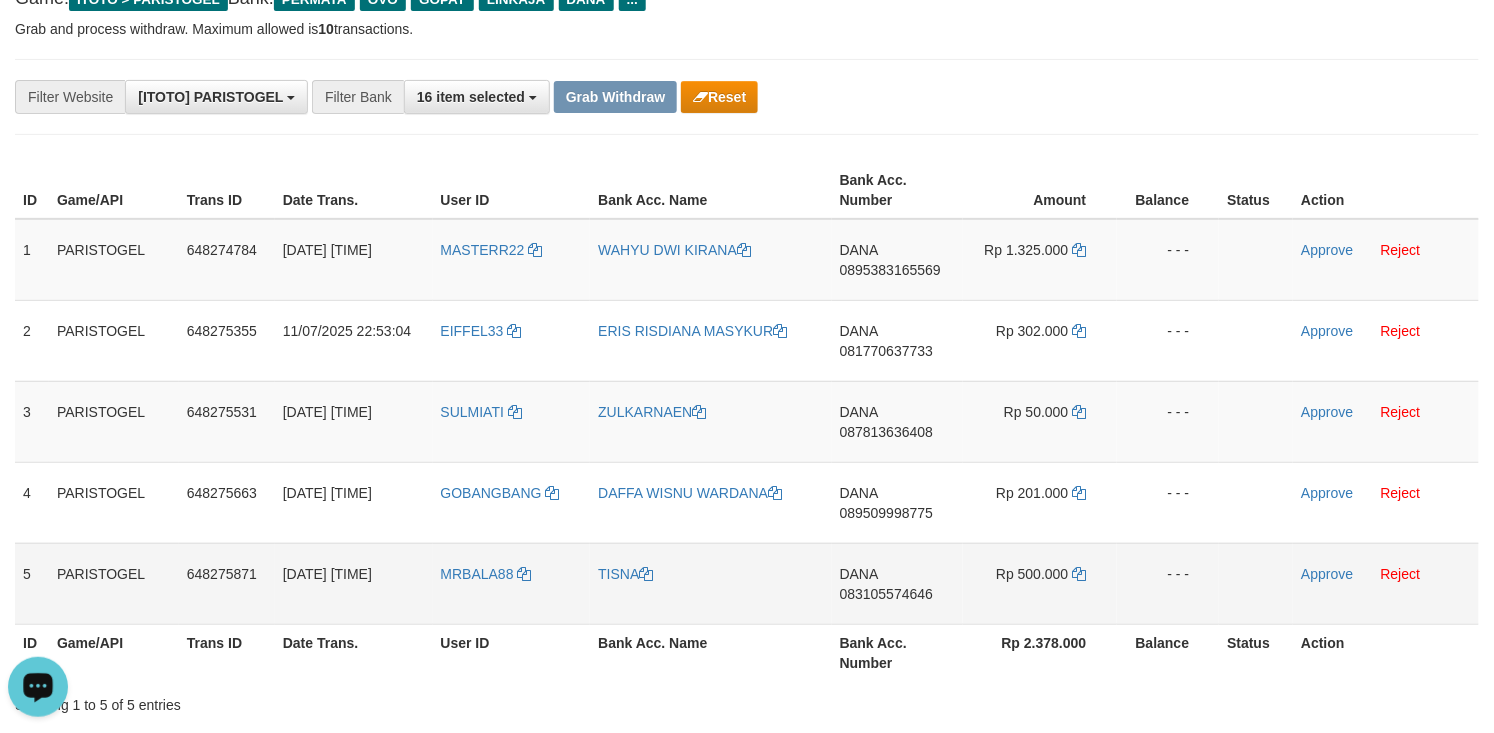click on "TISNA" at bounding box center (710, 583) 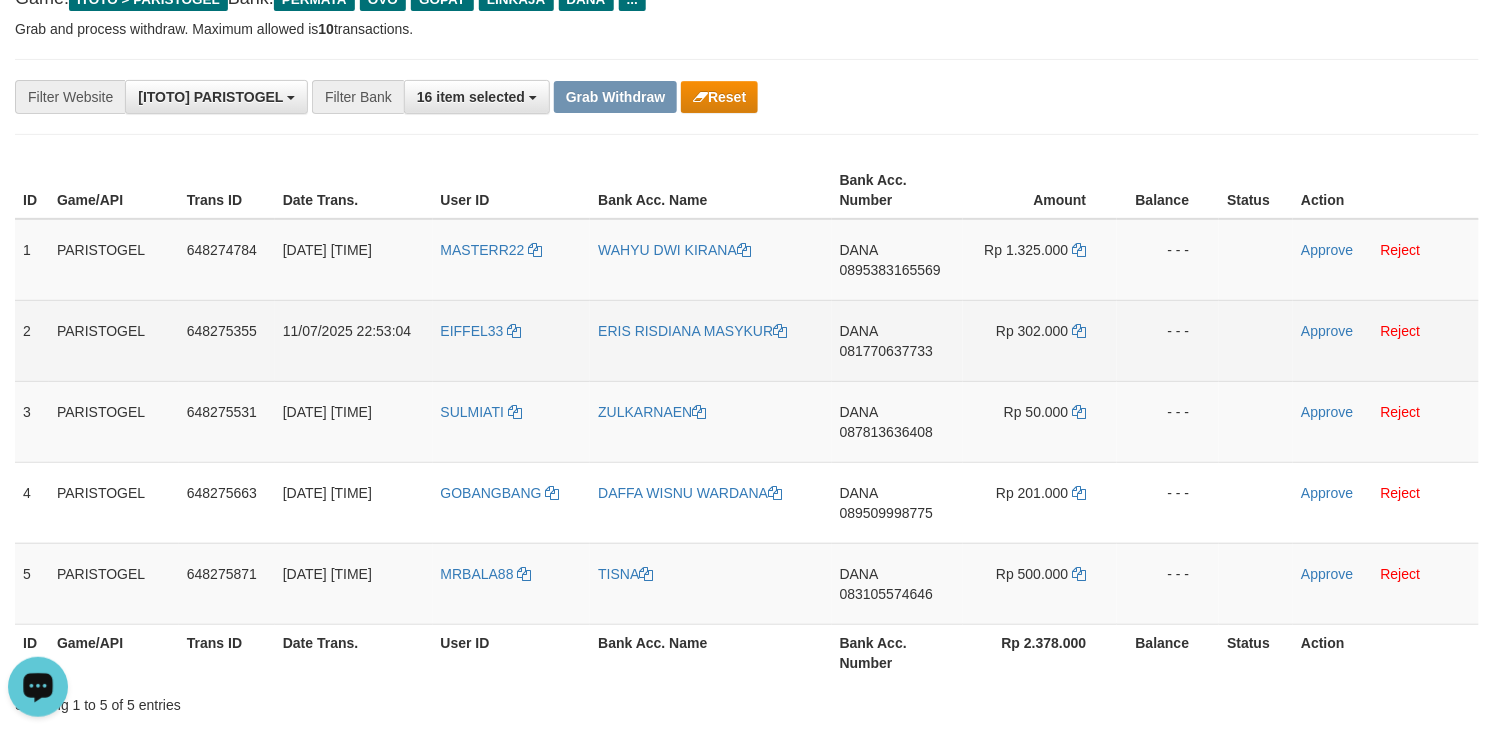 click on "DANA
081770637733" at bounding box center (897, 340) 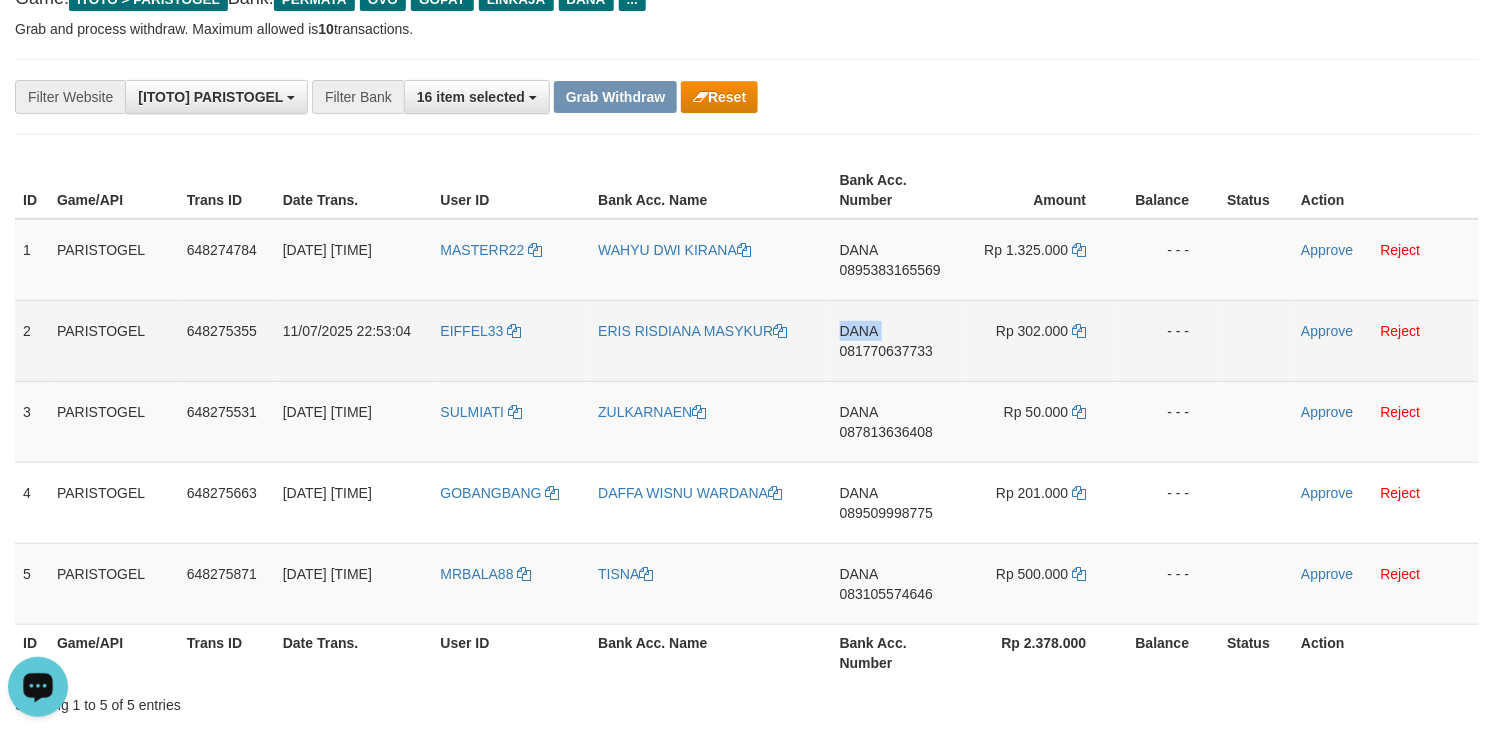 click on "DANA
081770637733" at bounding box center (897, 340) 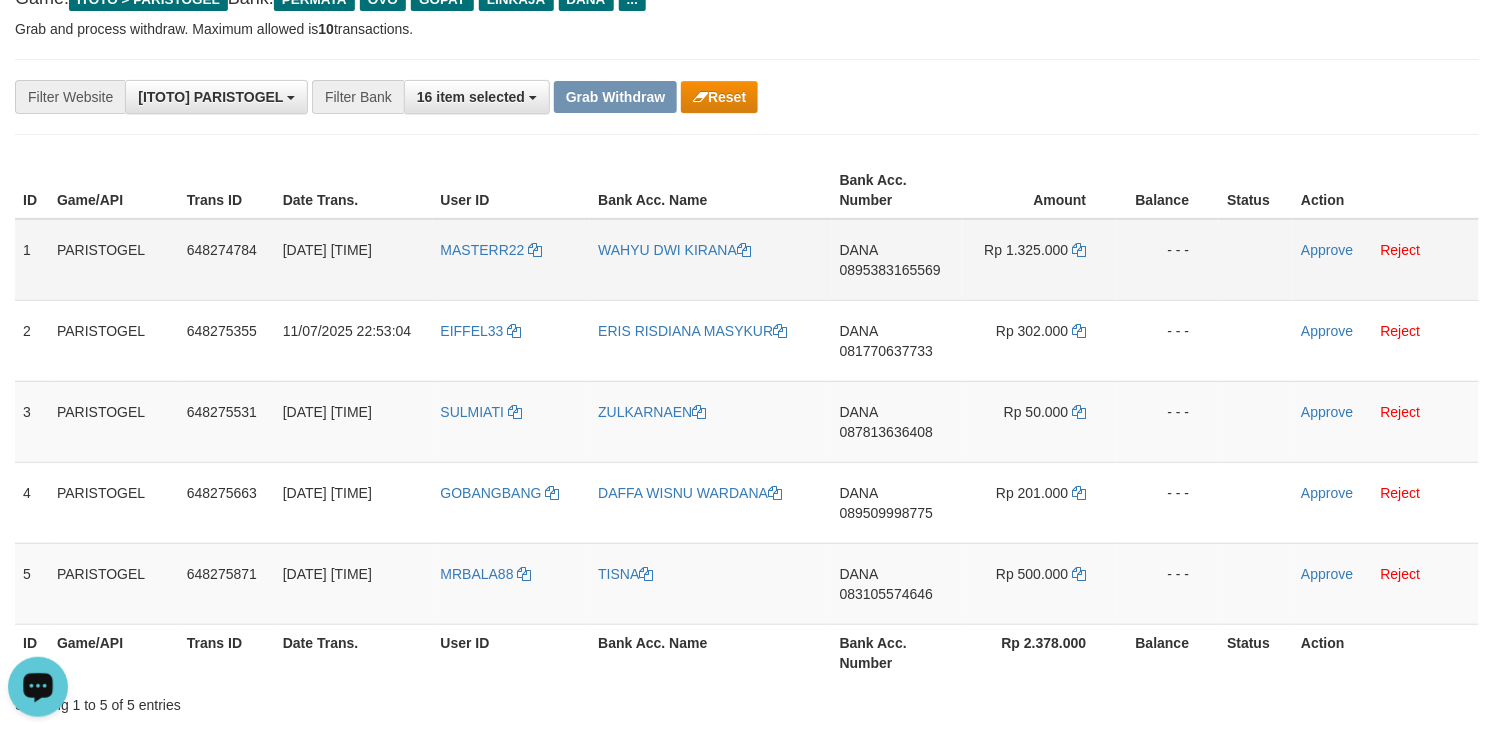 click on "DANA
0895383165569" at bounding box center [897, 260] 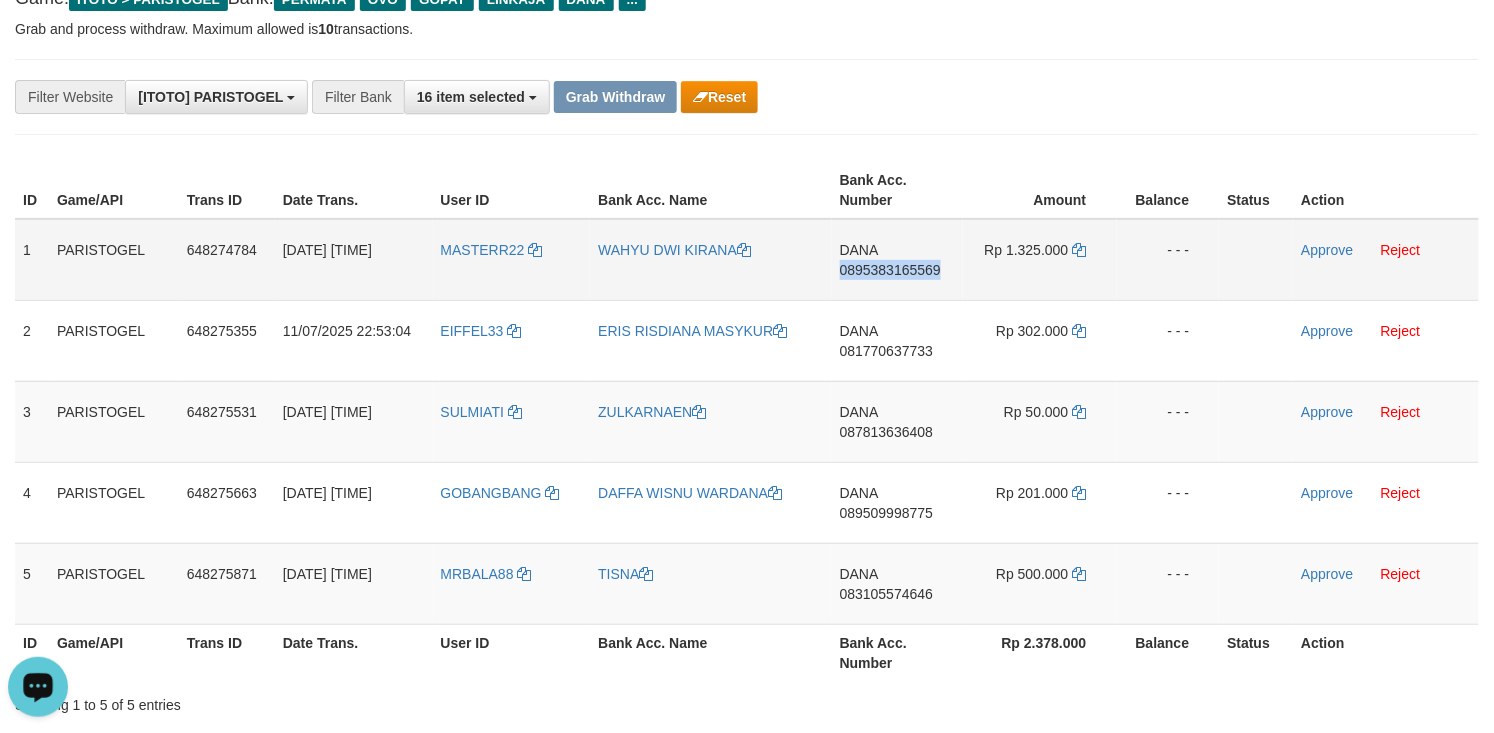 click on "DANA
0895383165569" at bounding box center [897, 260] 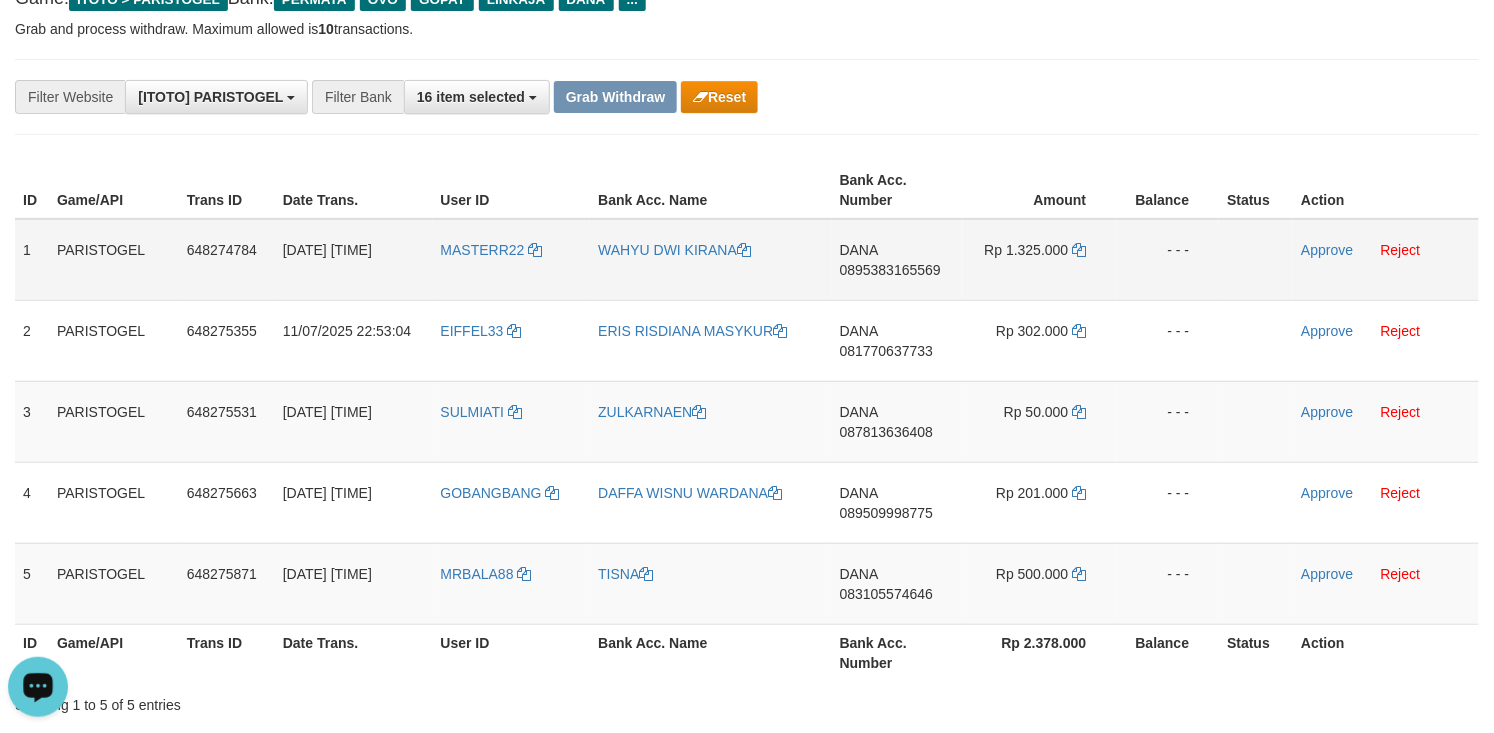 click on "Rp 1.325.000" at bounding box center [1040, 260] 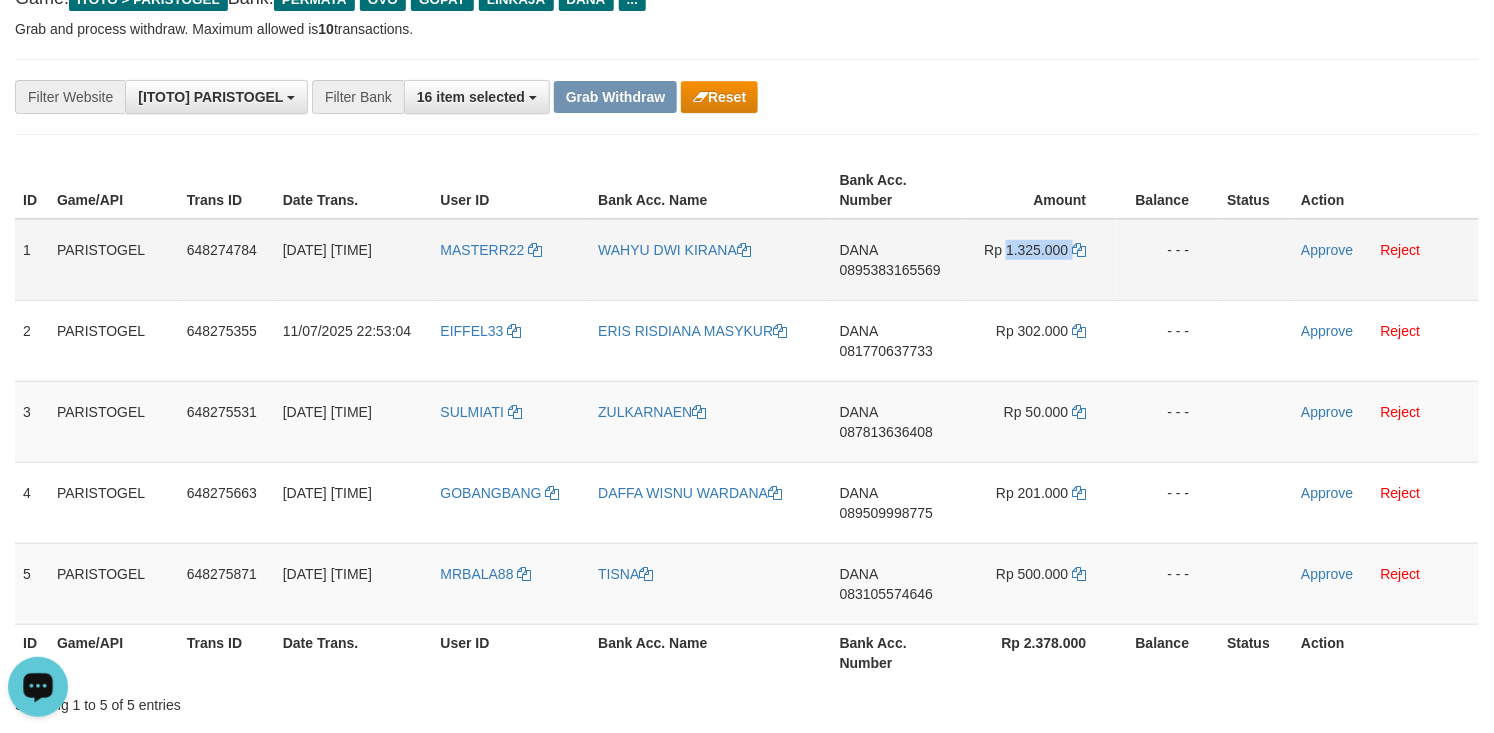 click on "Rp 1.325.000" at bounding box center (1040, 260) 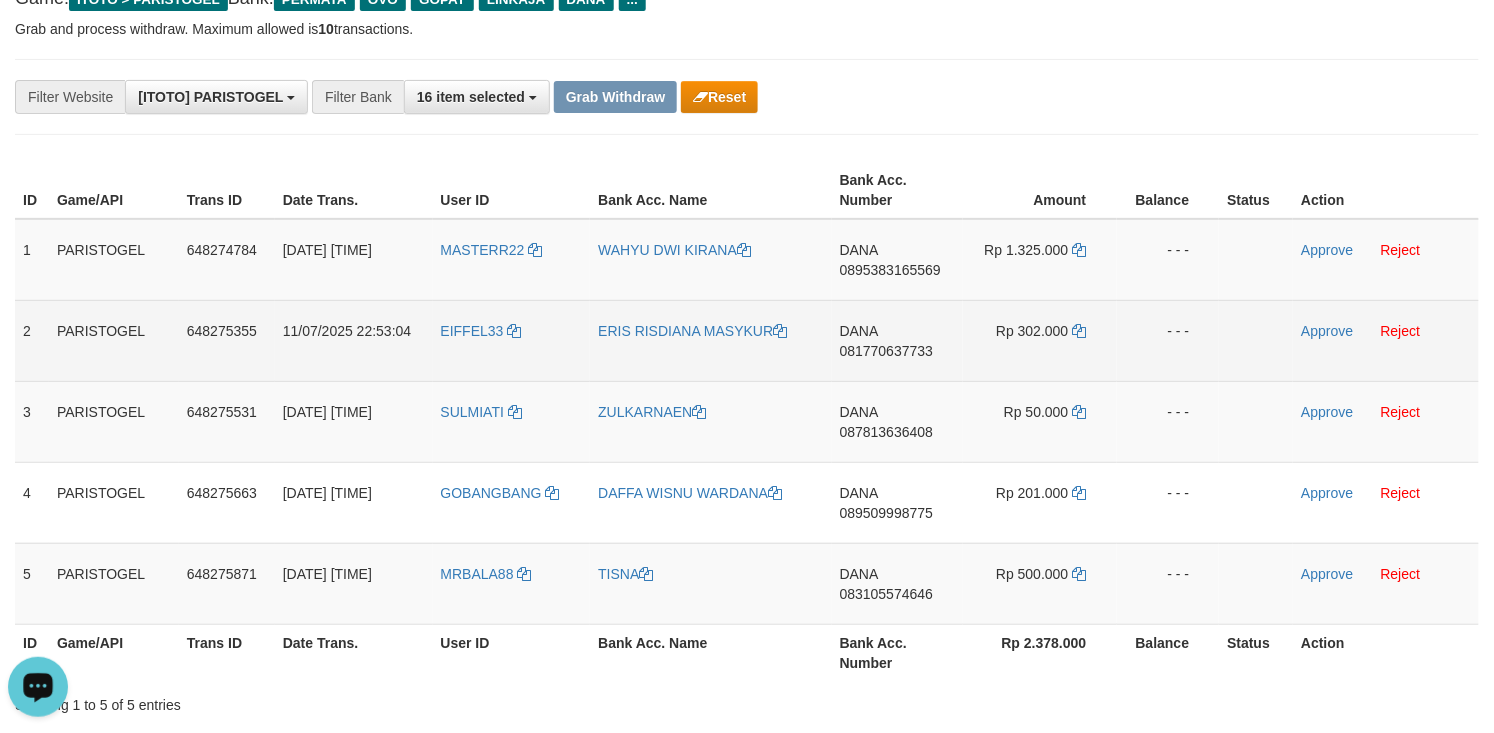 click on "DANA
081770637733" at bounding box center (897, 340) 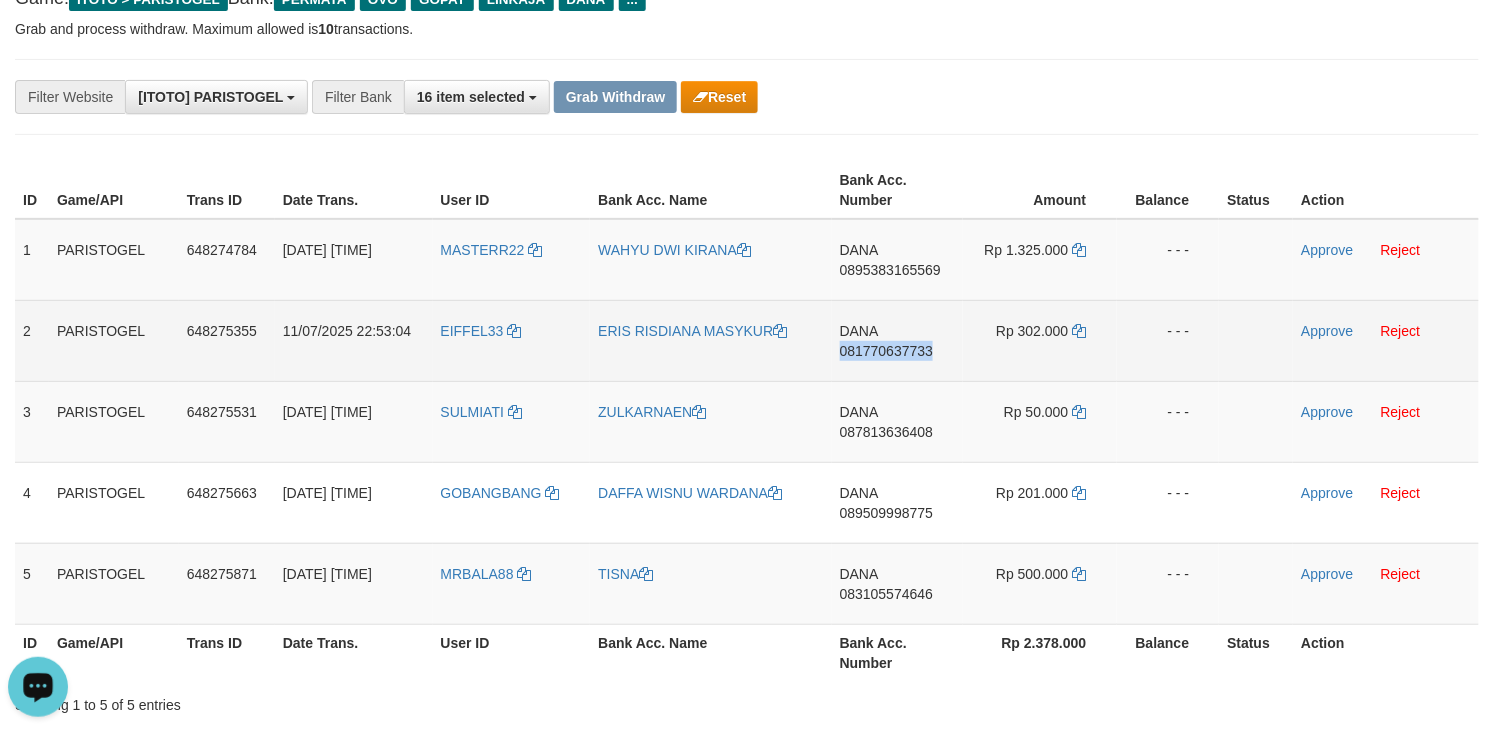 click on "DANA
081770637733" at bounding box center (897, 340) 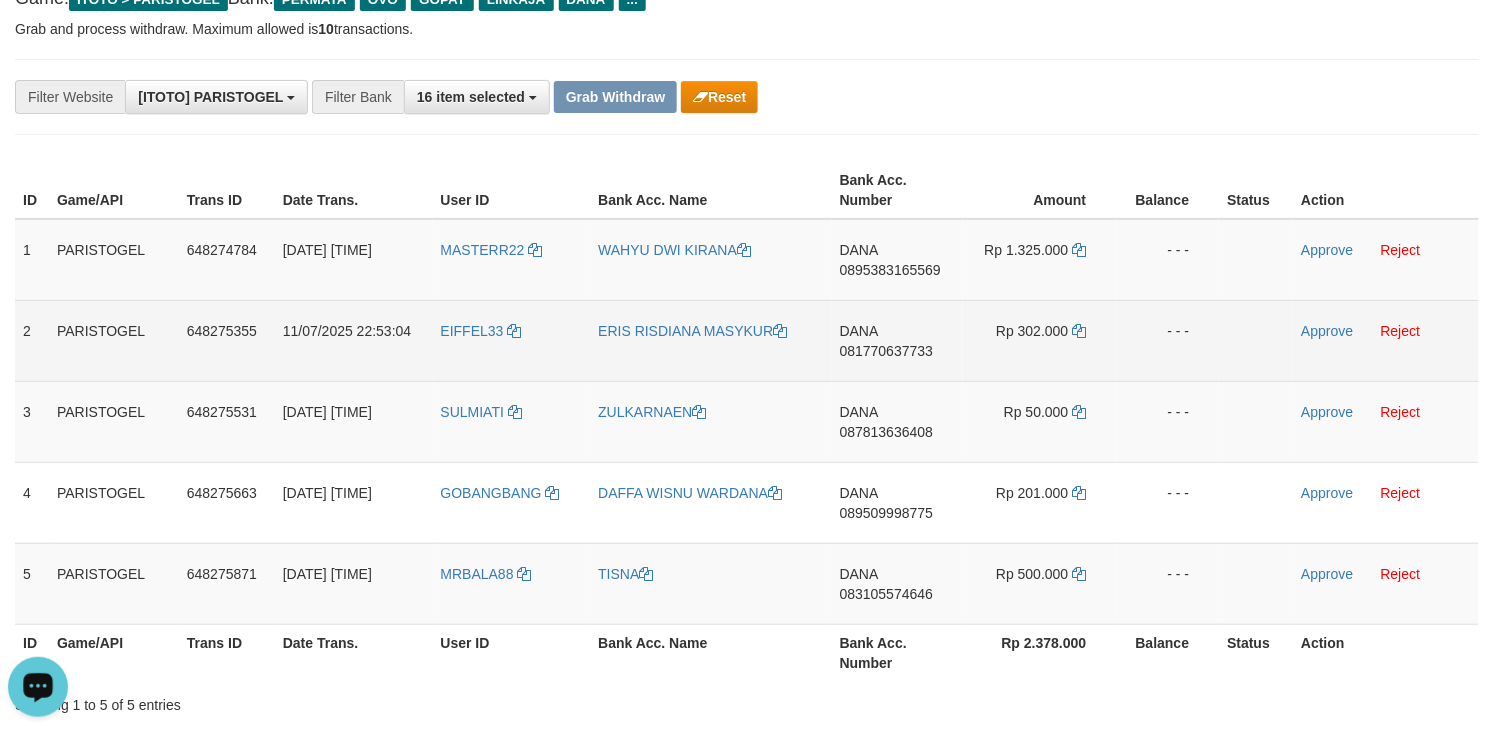 click on "Rp 302.000" at bounding box center [1040, 340] 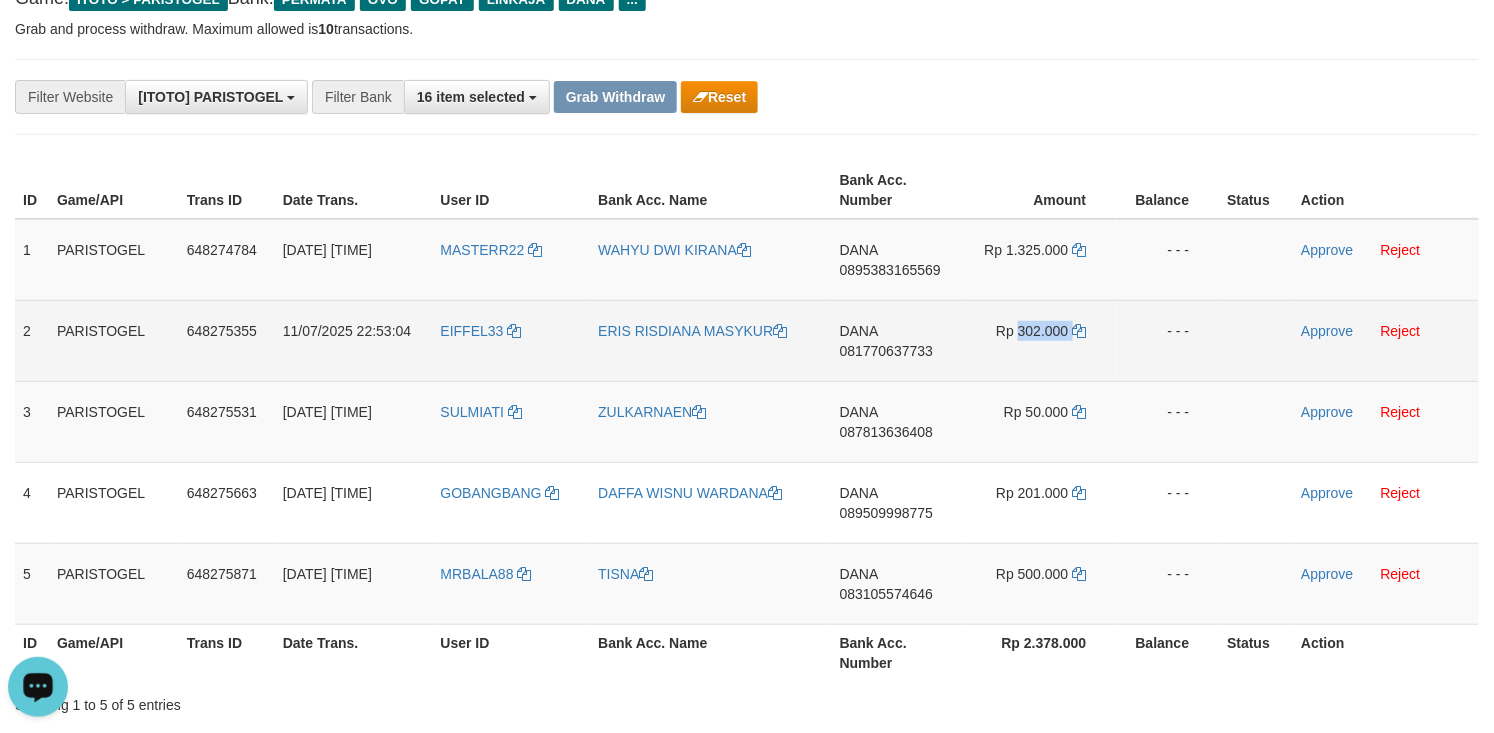 click on "Rp 302.000" at bounding box center [1040, 340] 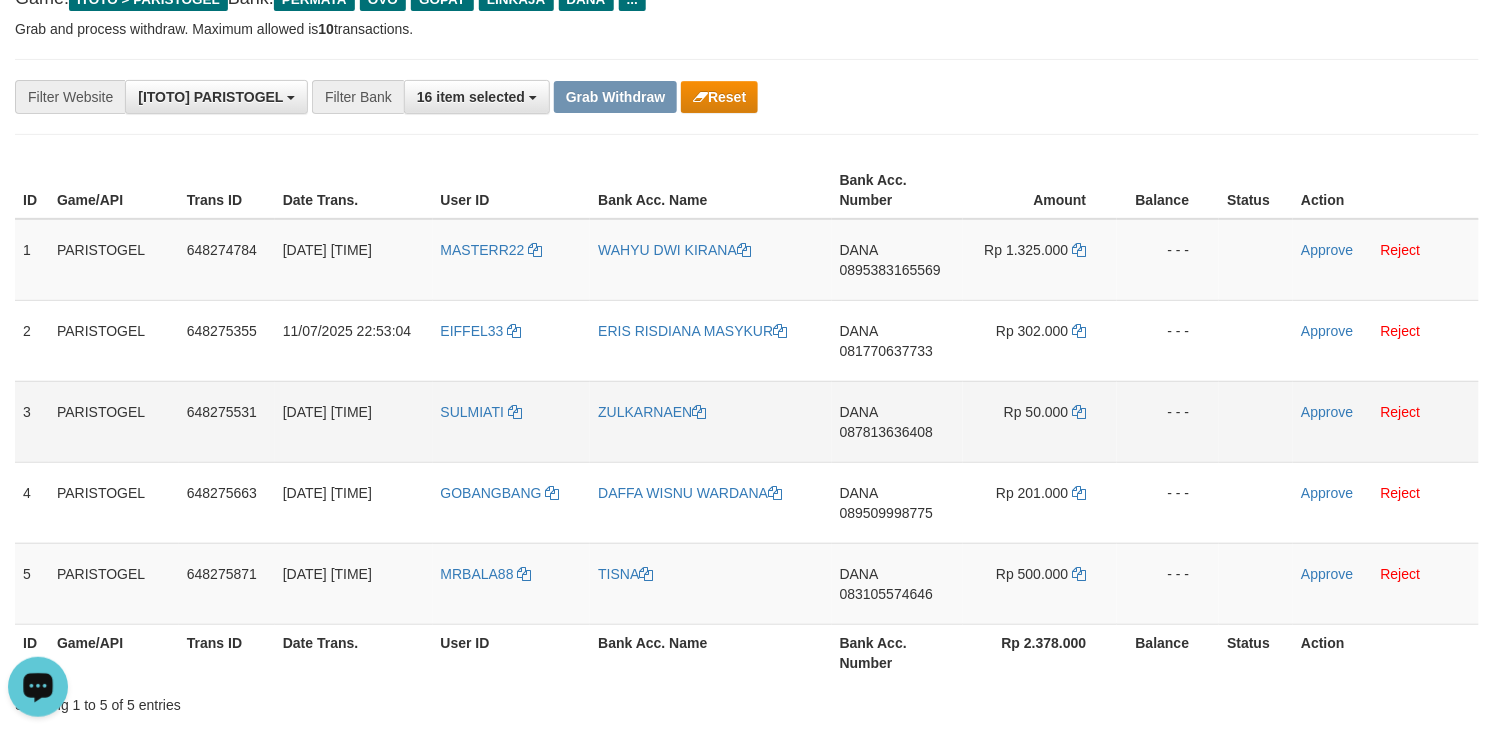 click on "DANA
087813636408" at bounding box center (897, 421) 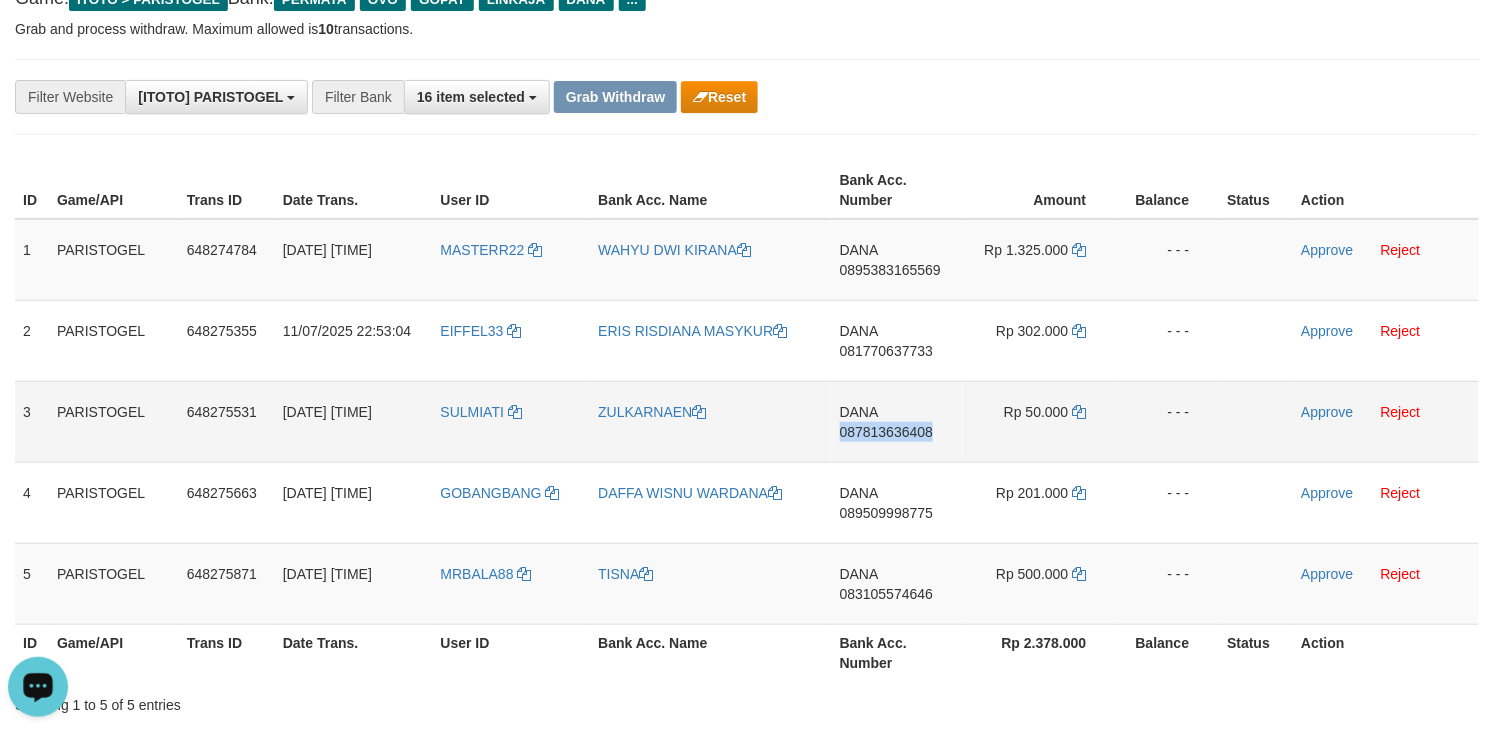 click on "DANA
087813636408" at bounding box center (897, 421) 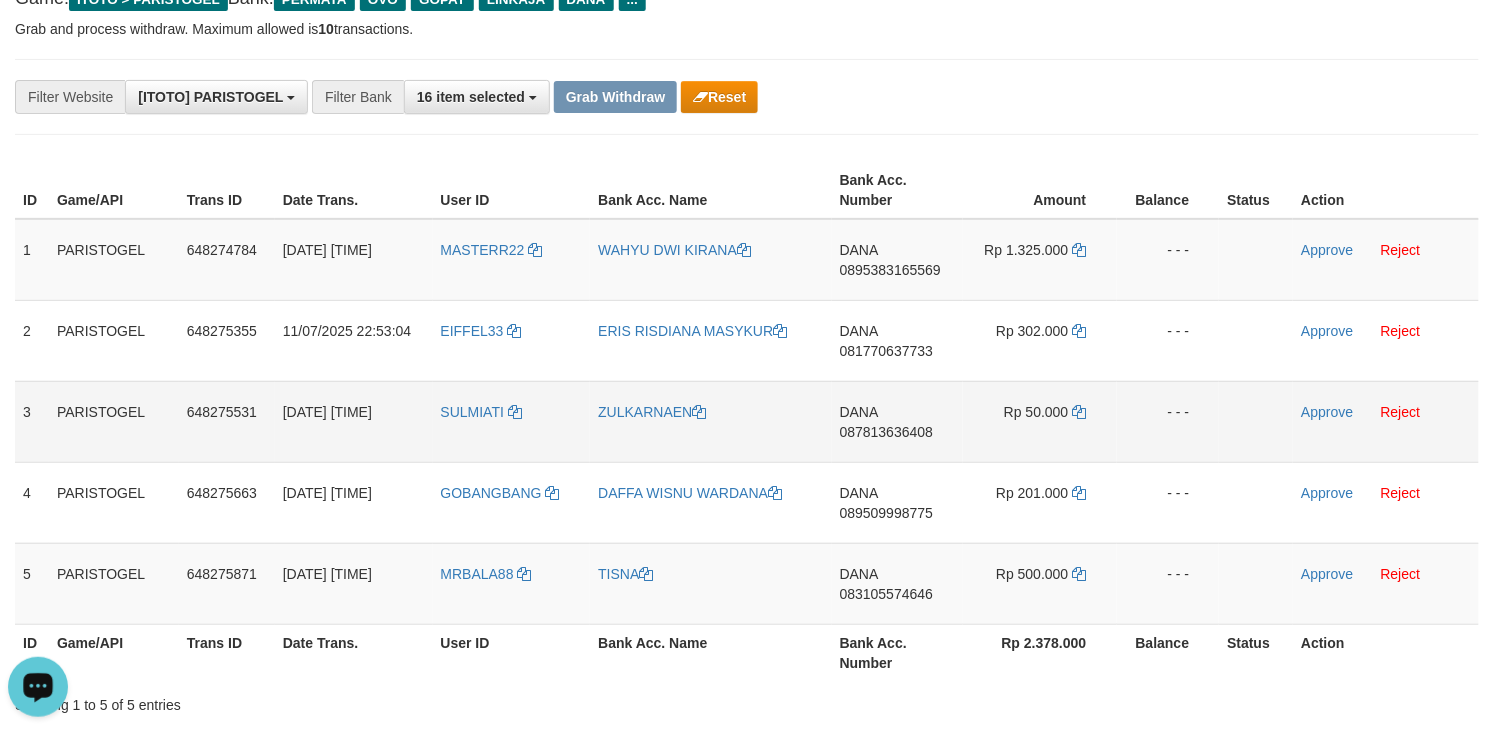 click on "Rp 50.000" at bounding box center [1040, 421] 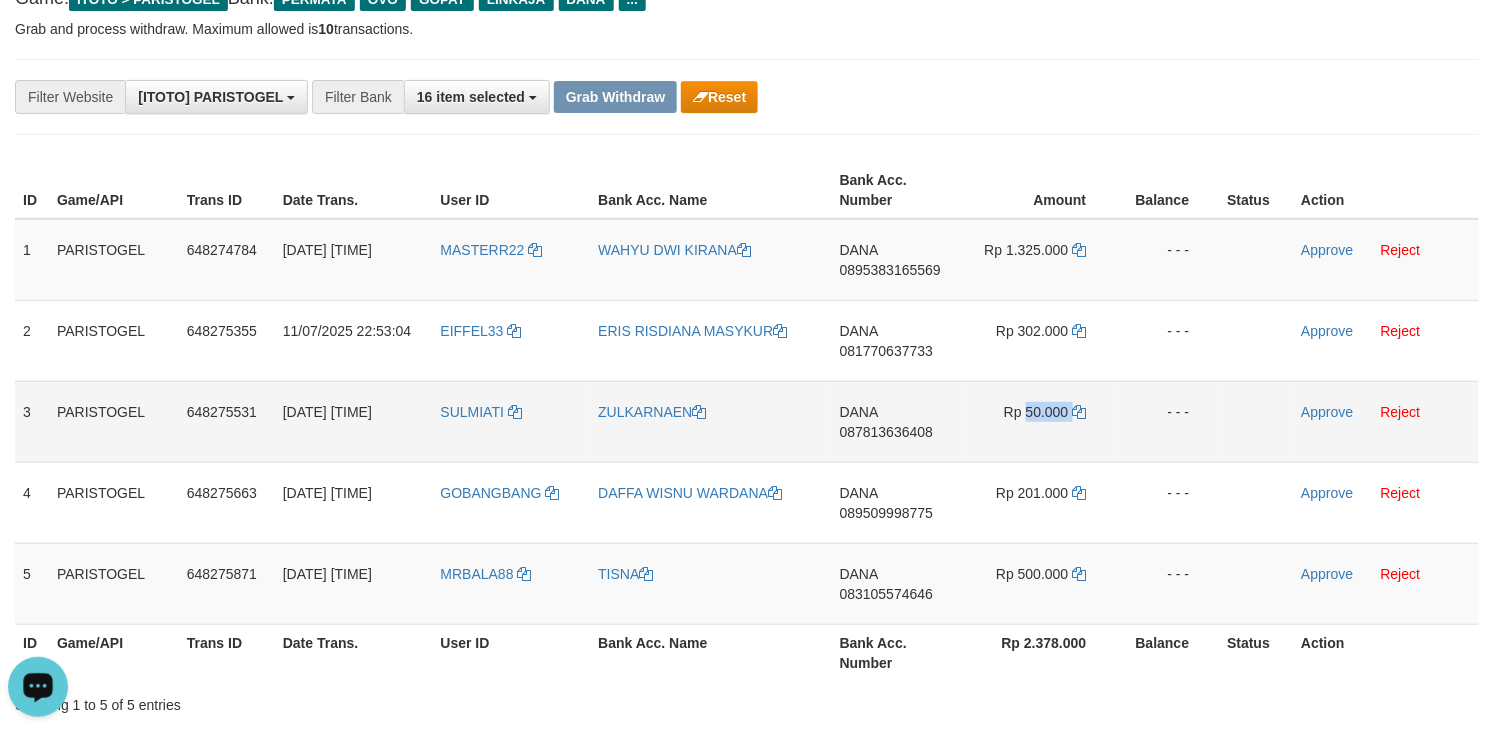 click on "Rp 50.000" at bounding box center [1040, 421] 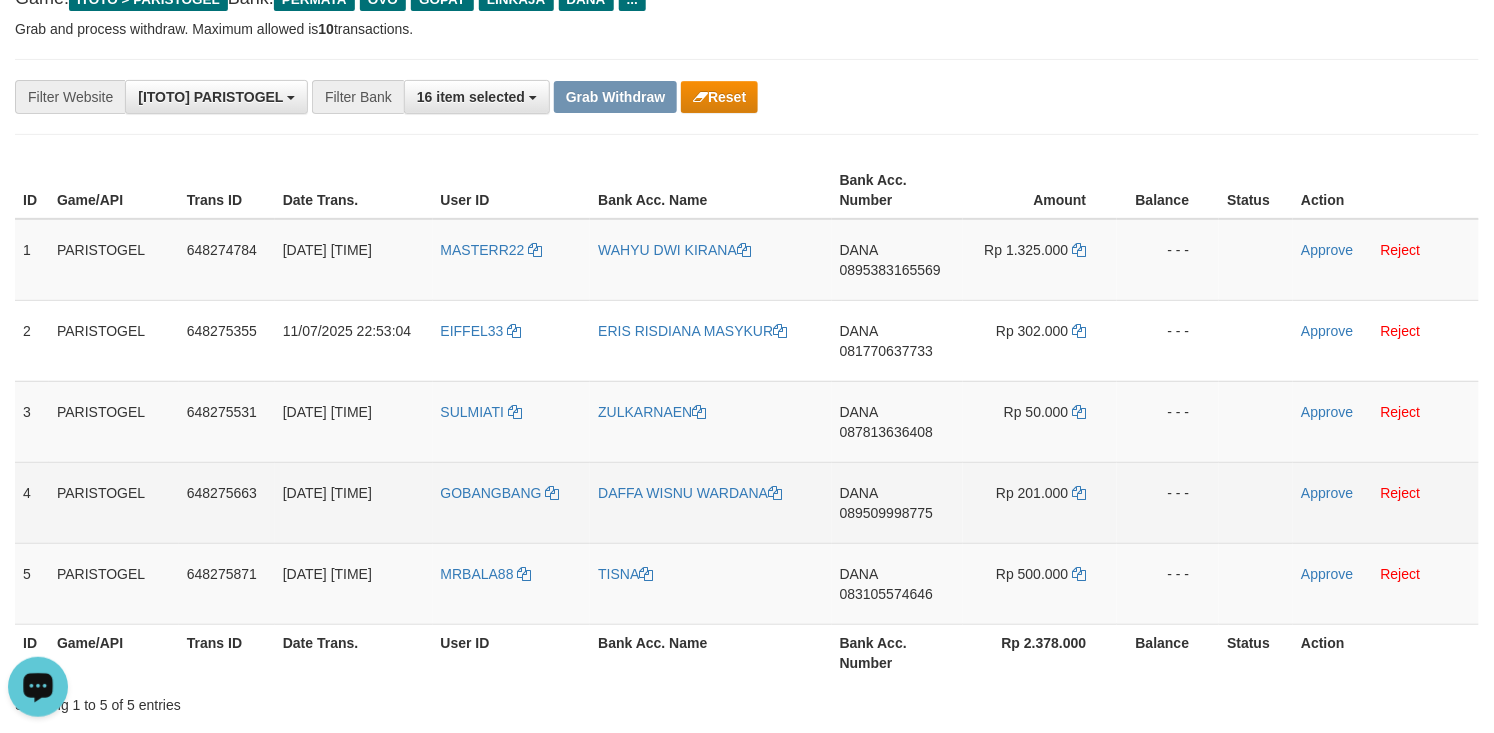 click on "DANA
089509998775" at bounding box center (897, 502) 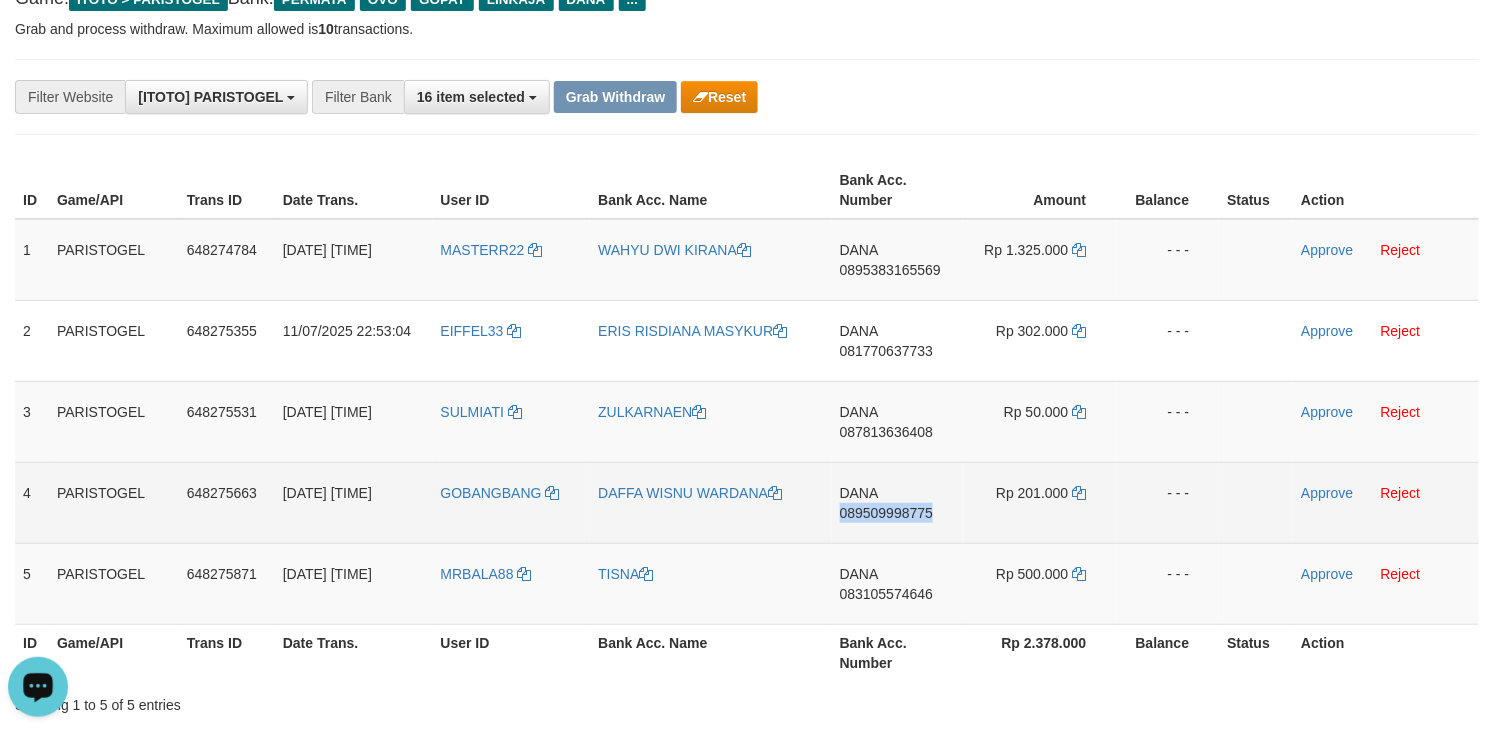 click on "DANA
089509998775" at bounding box center [897, 502] 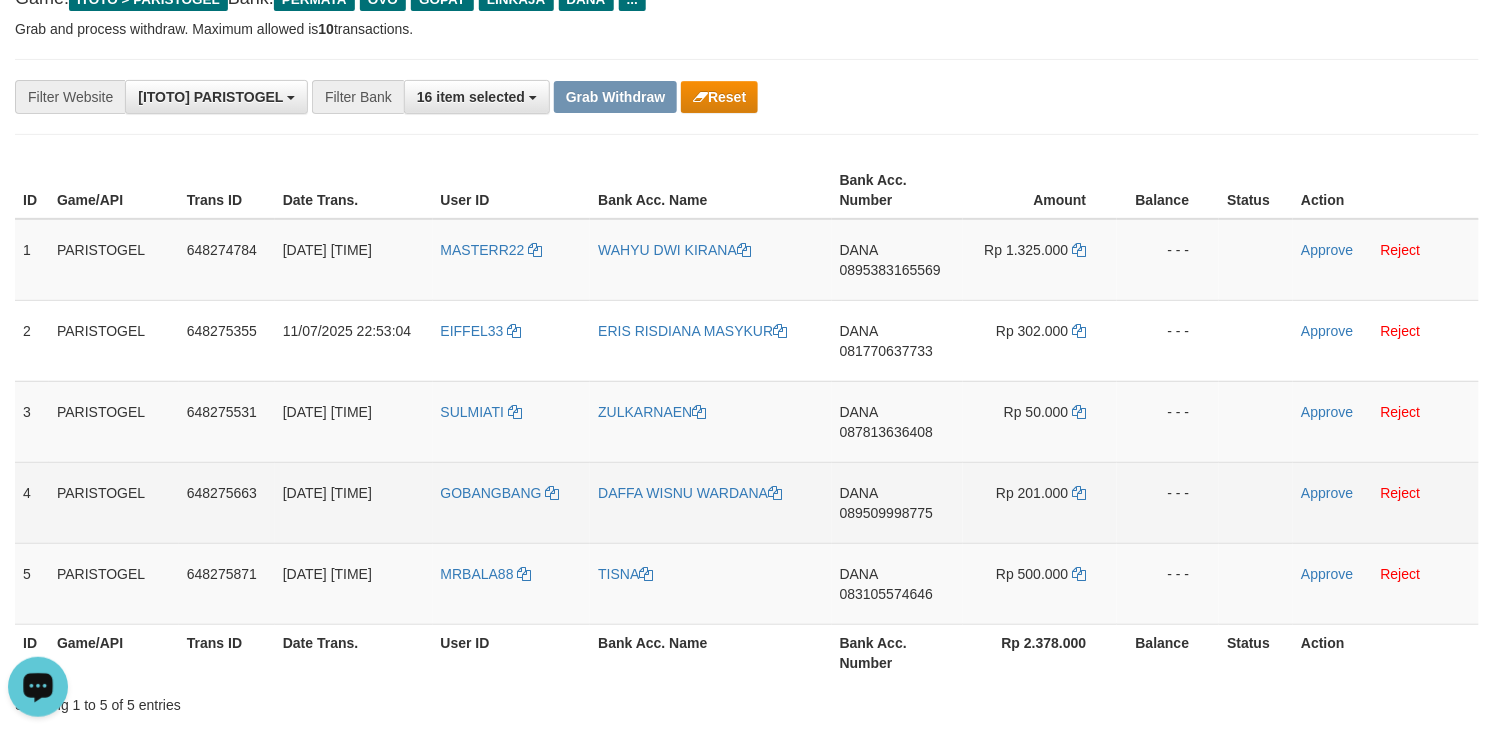 click on "Rp 201.000" at bounding box center (1040, 502) 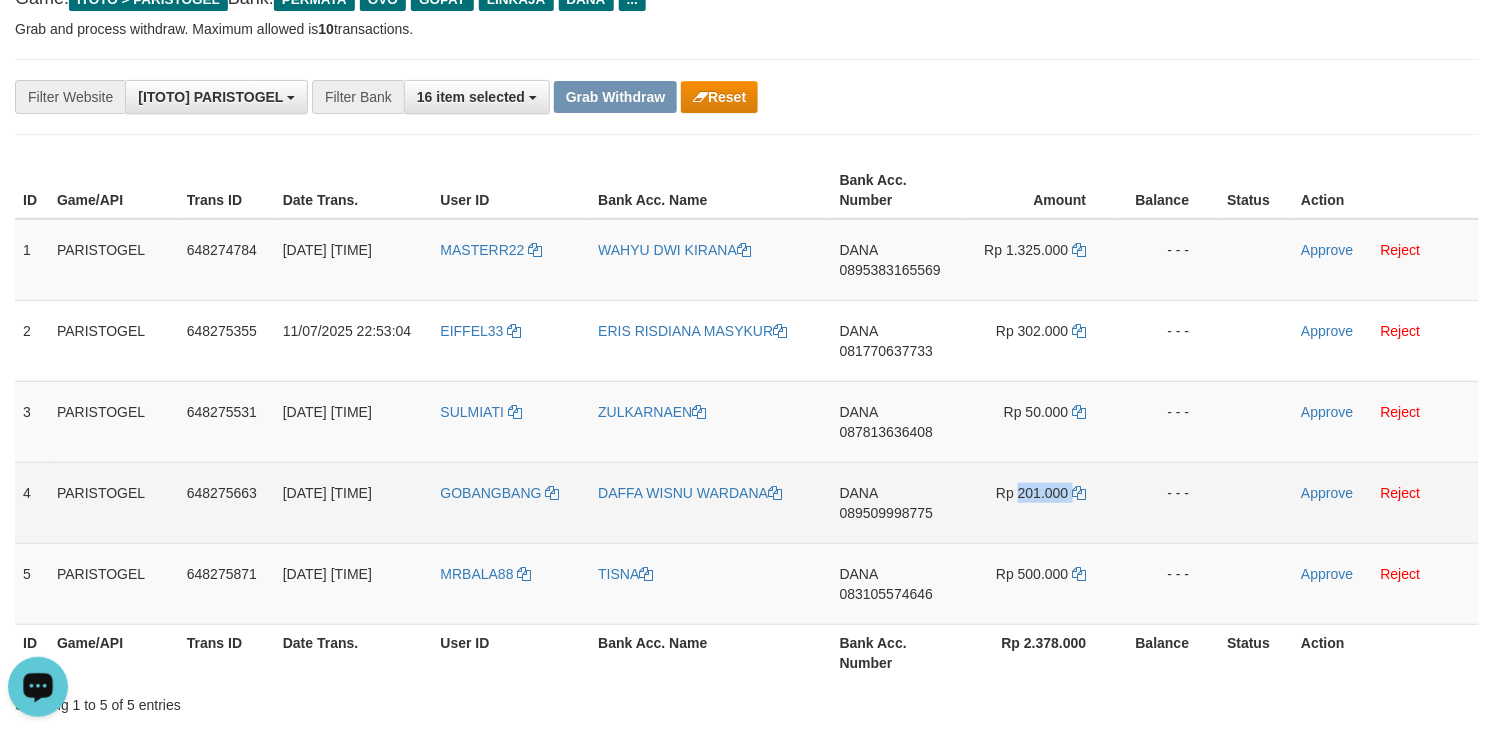 click on "Rp 201.000" at bounding box center [1040, 502] 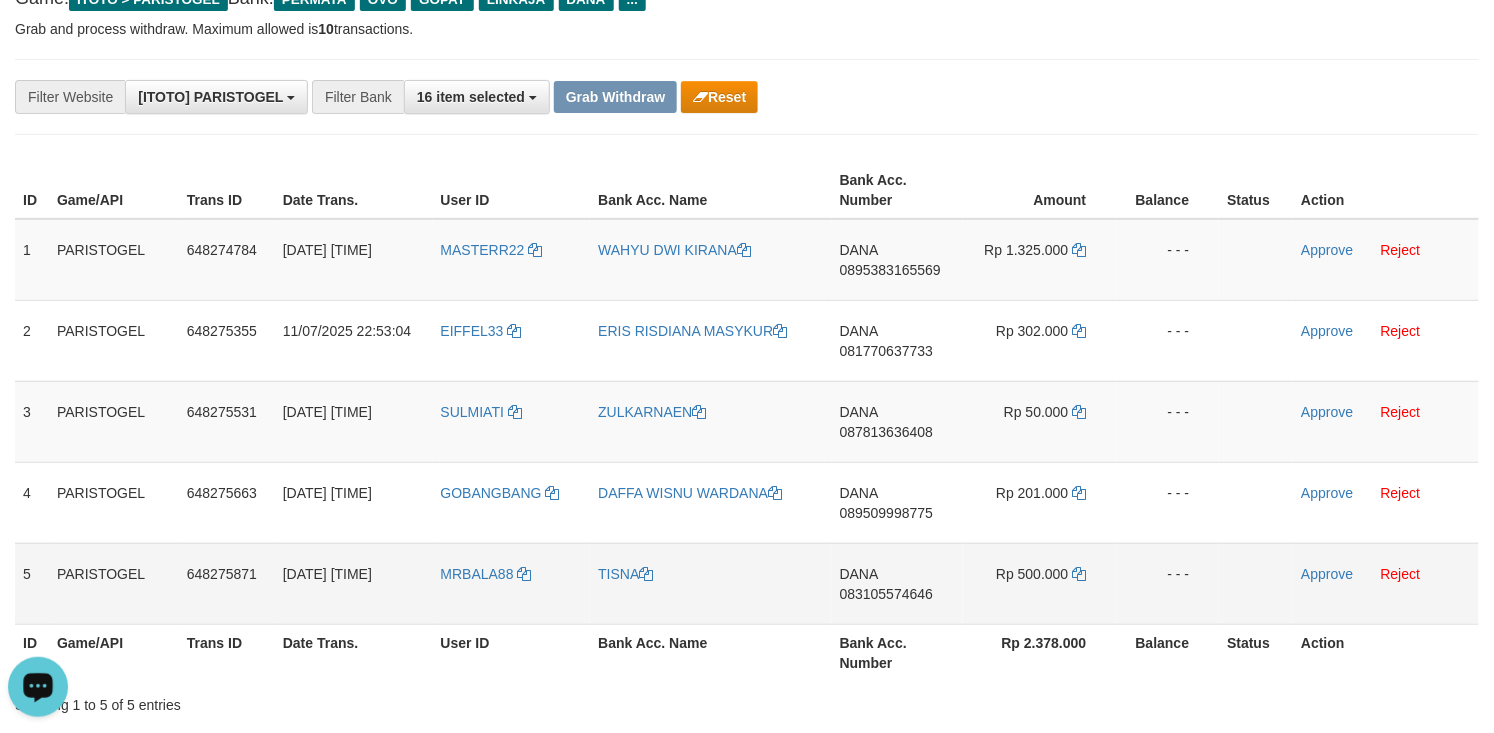 click on "DANA
083105574646" at bounding box center [897, 583] 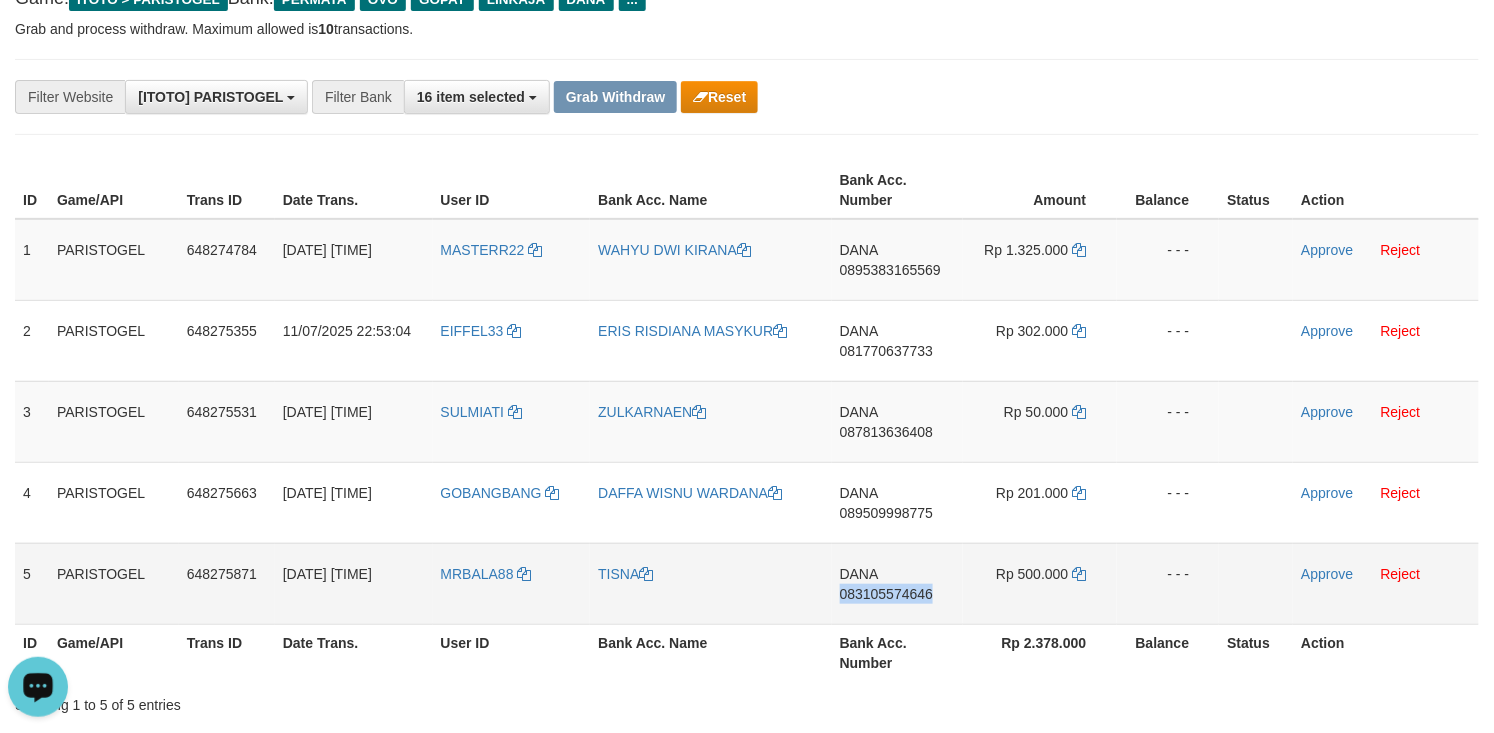 click on "DANA
083105574646" at bounding box center [897, 583] 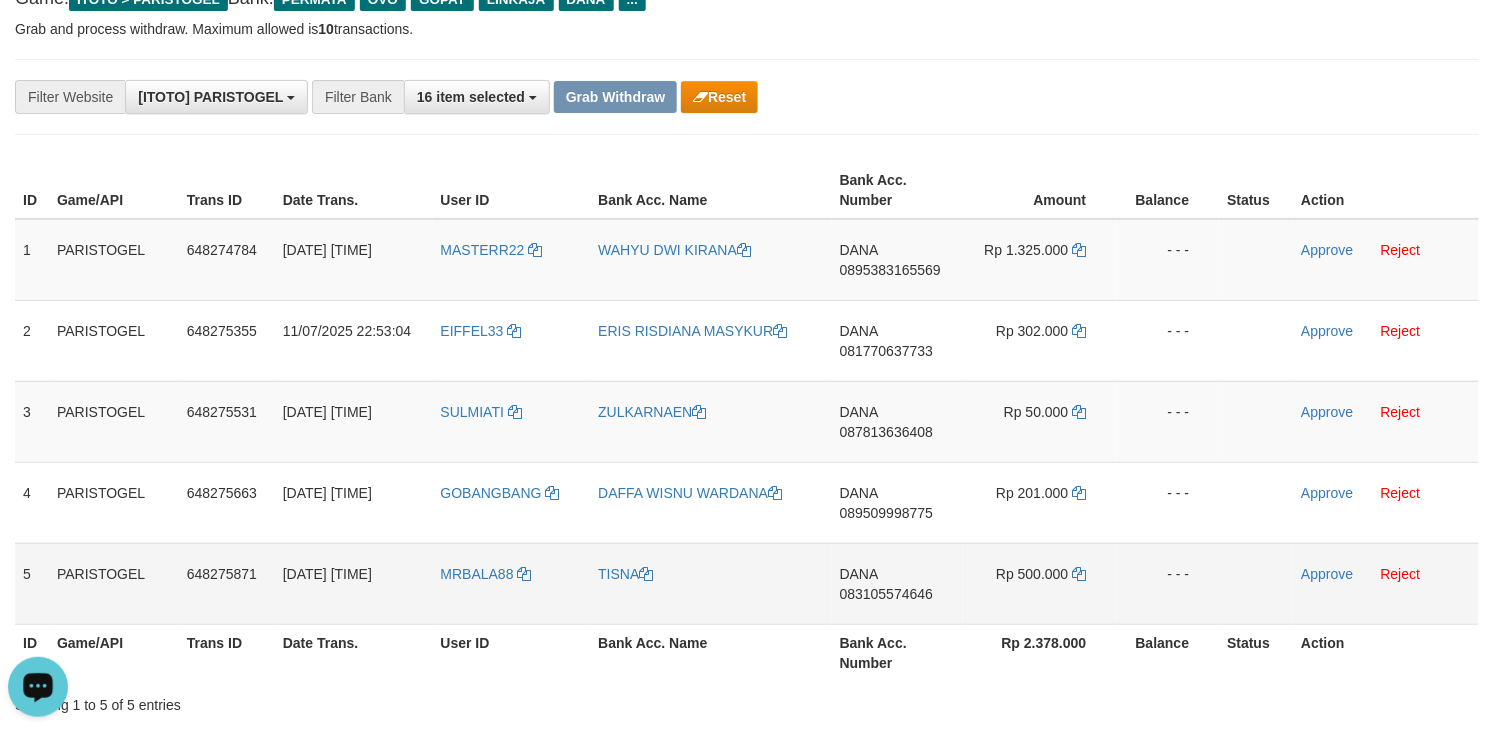 click on "Rp 500.000" at bounding box center [1040, 583] 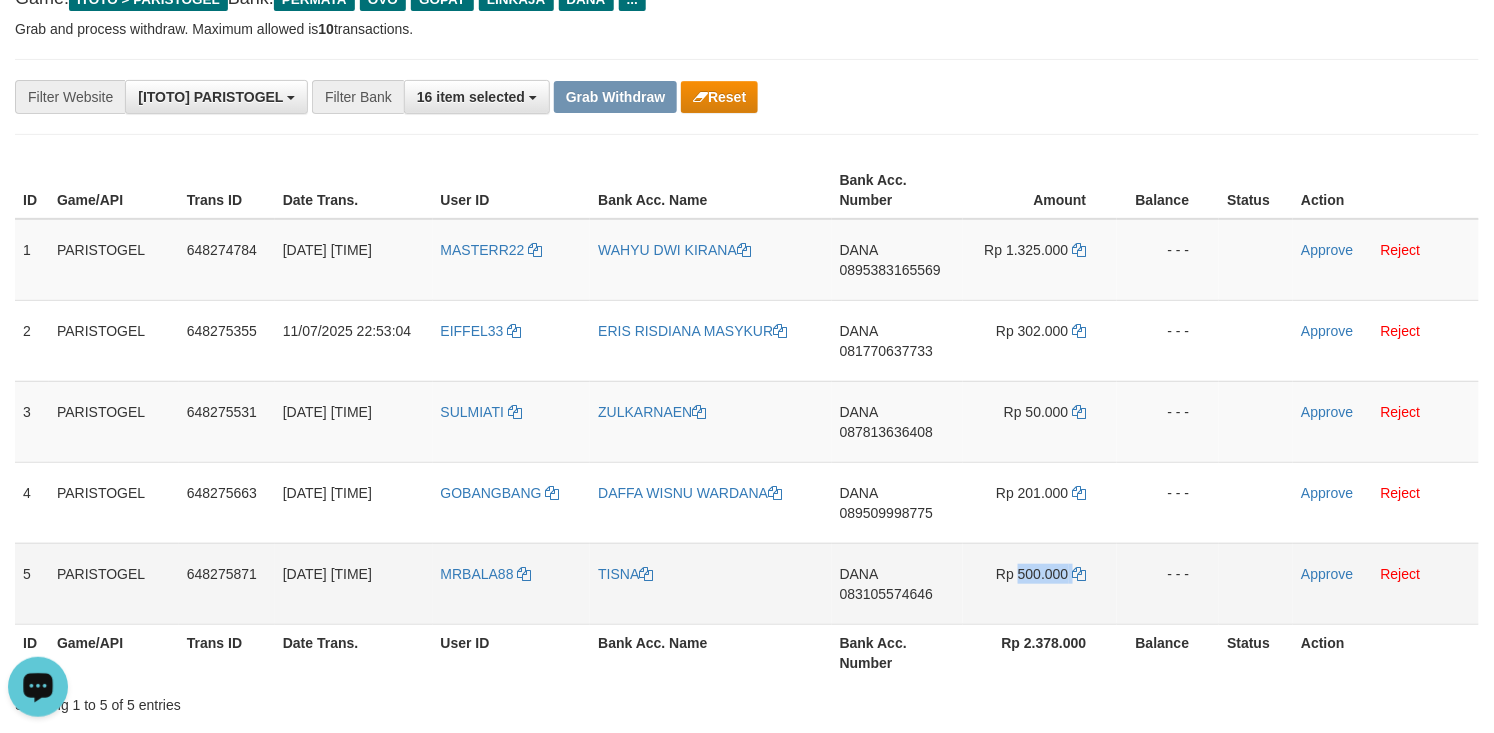click on "Rp 500.000" at bounding box center [1040, 583] 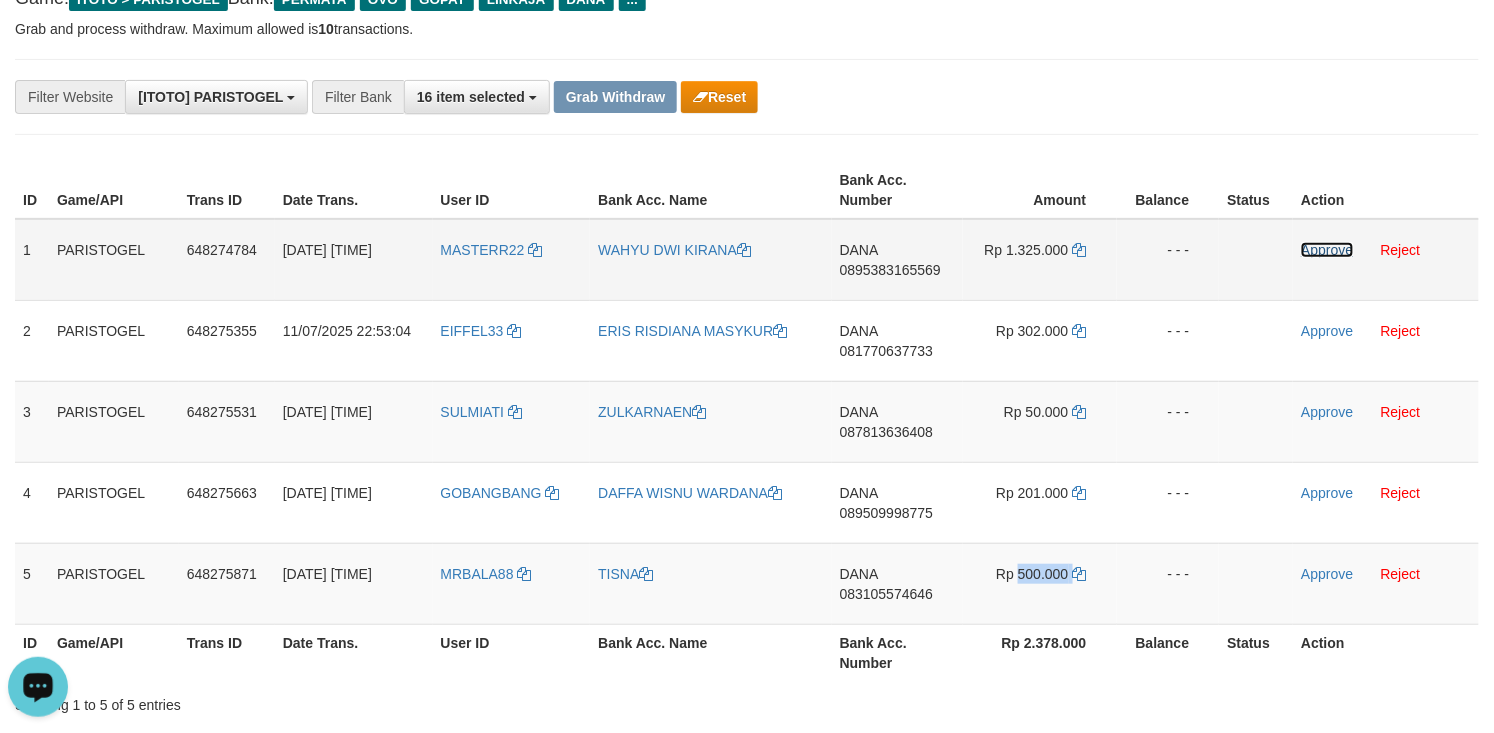 drag, startPoint x: 1340, startPoint y: 244, endPoint x: 1326, endPoint y: 293, distance: 50.96077 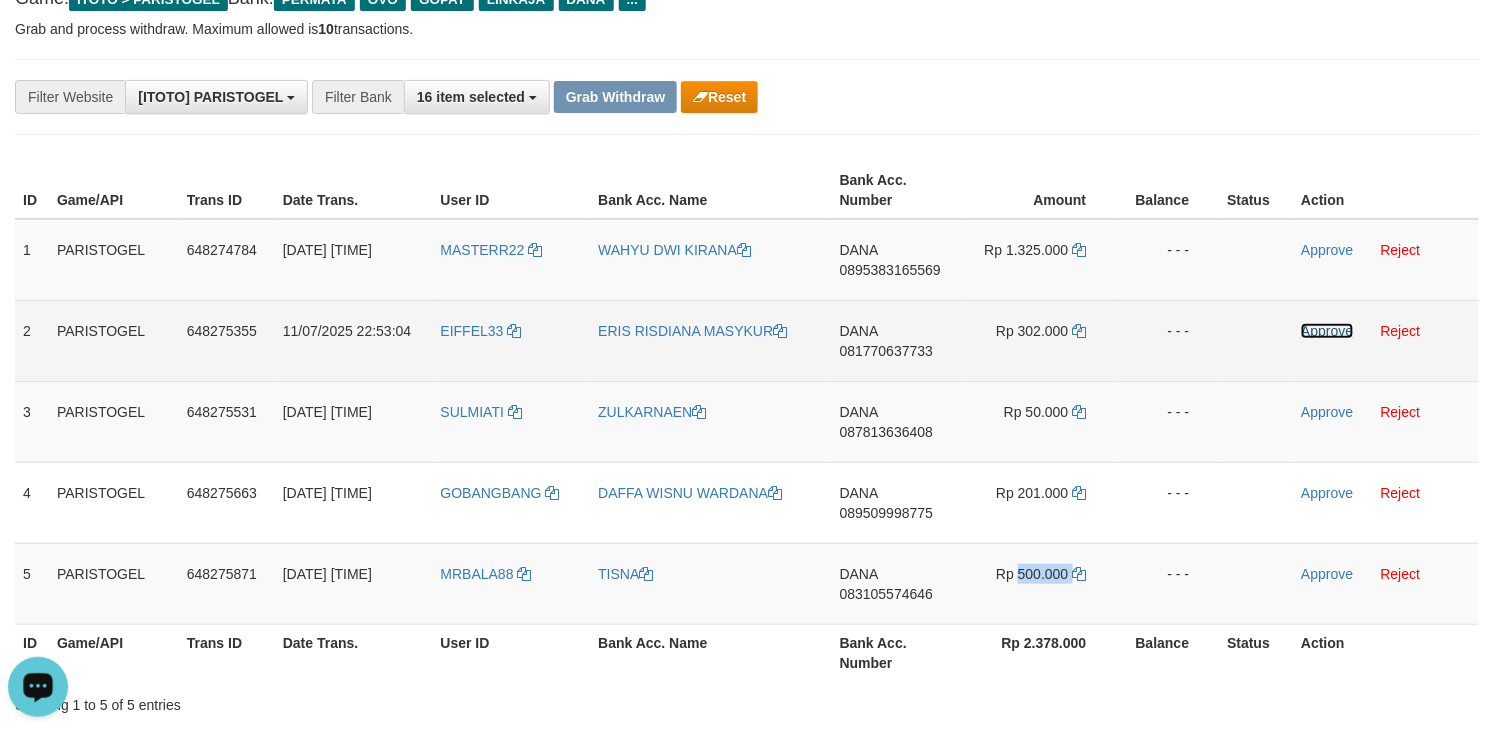 click on "Approve" at bounding box center [1327, 331] 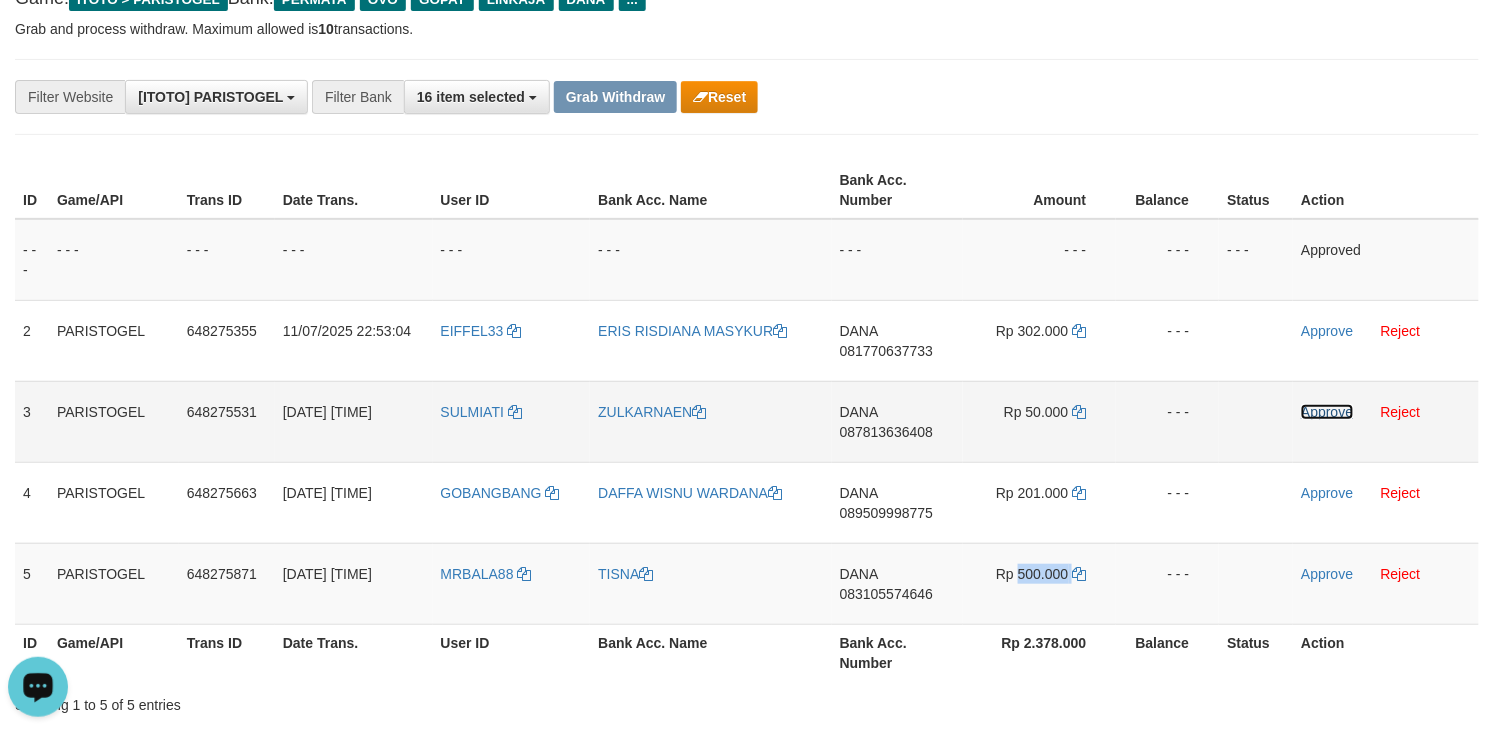click on "Approve" at bounding box center [1327, 412] 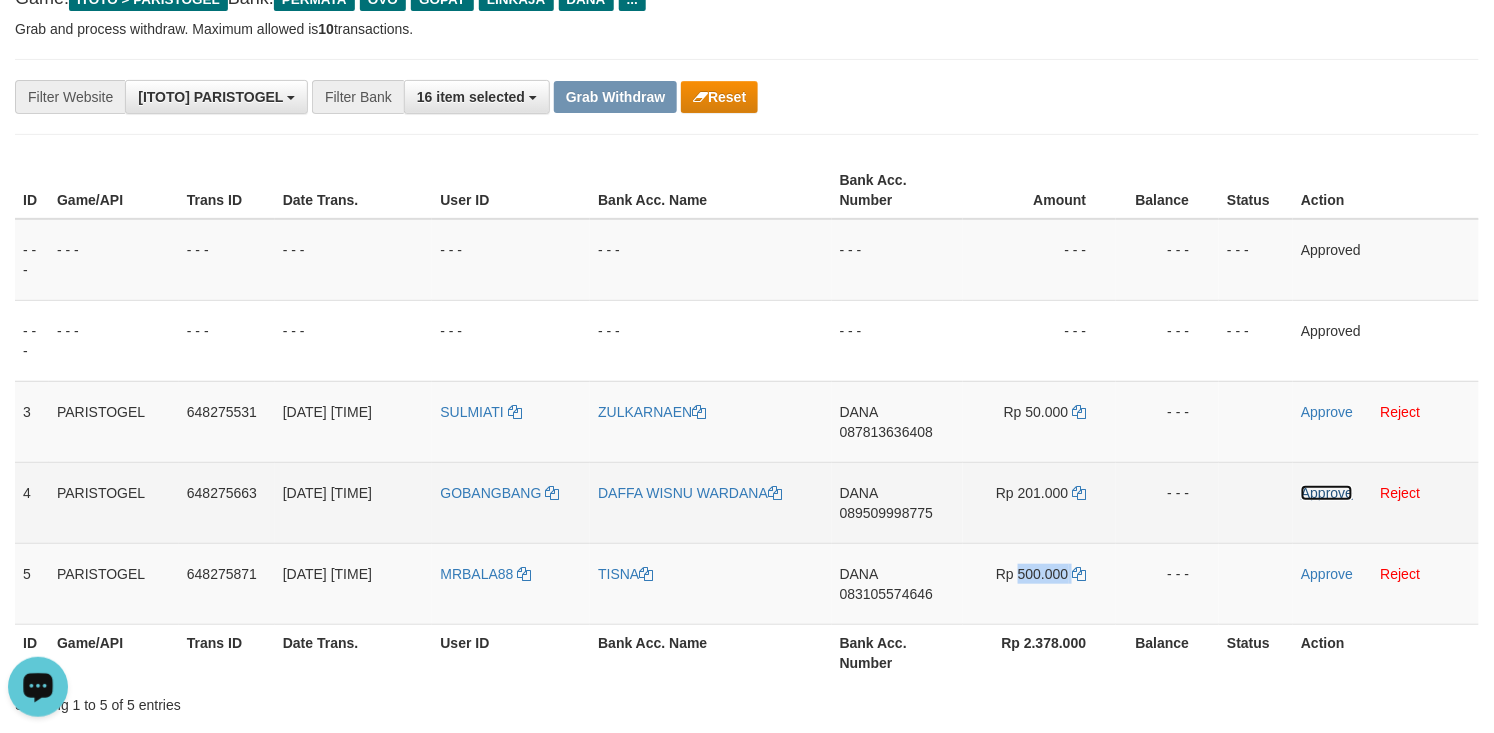 click on "Approve" at bounding box center [1327, 493] 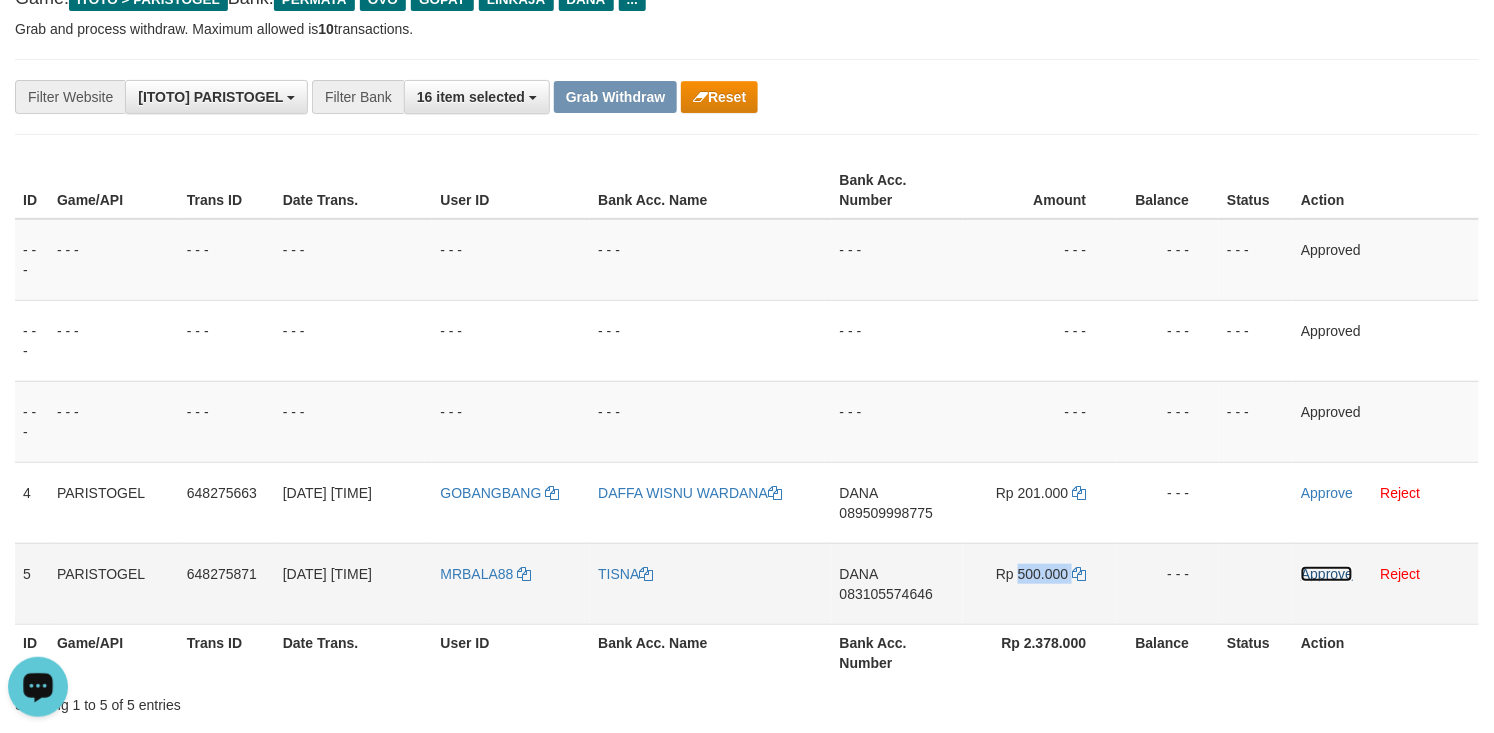 click on "Approve" at bounding box center (1327, 574) 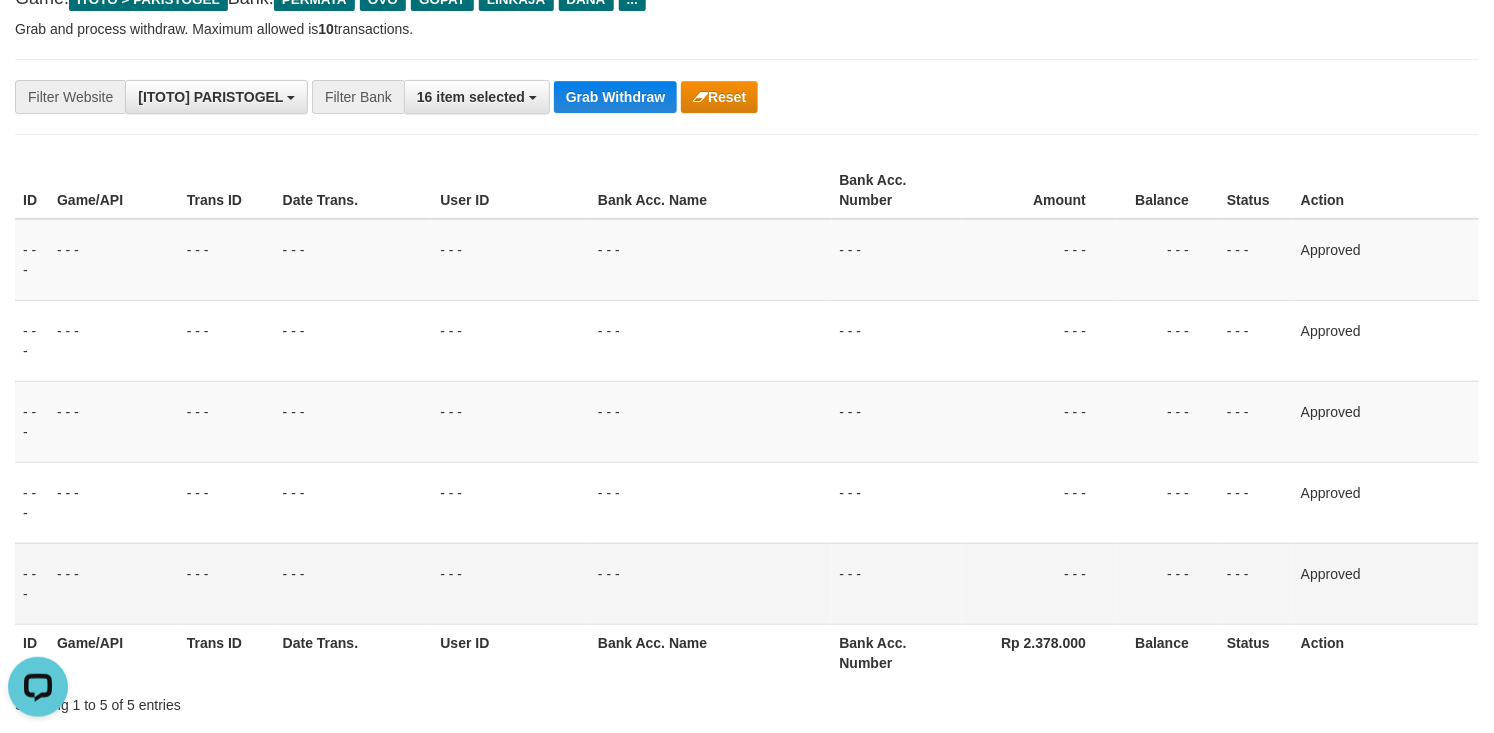 click on "**********" at bounding box center [622, 97] 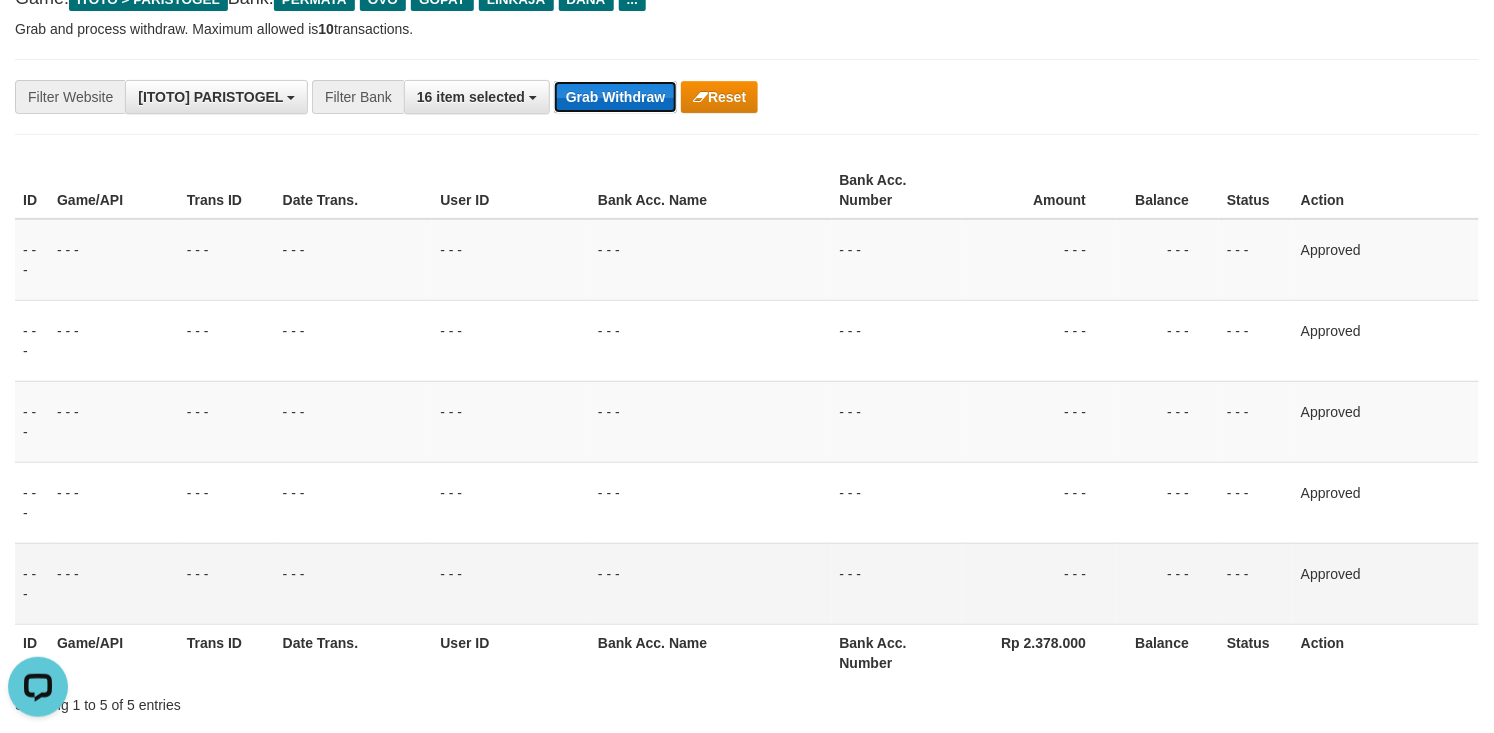 click on "Grab Withdraw" at bounding box center (615, 97) 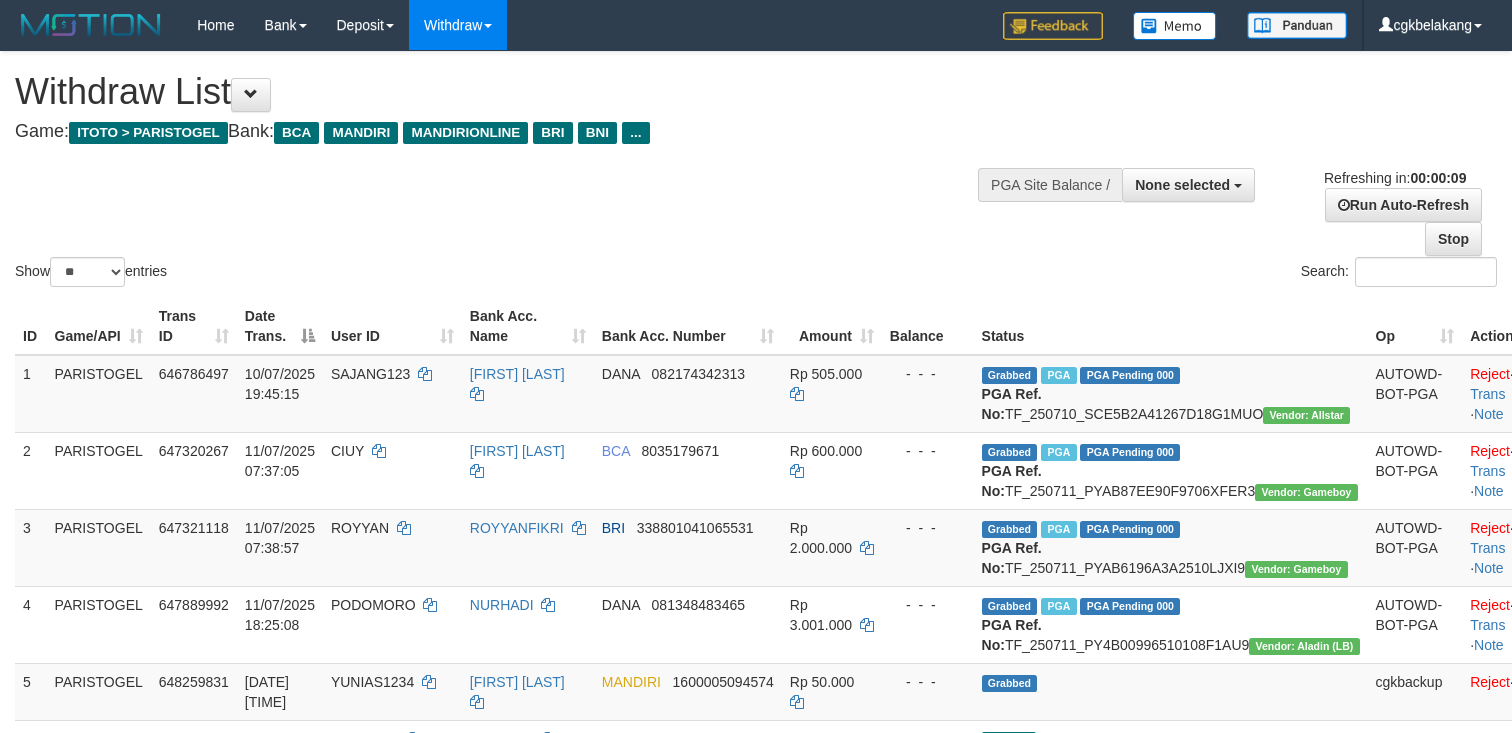 select 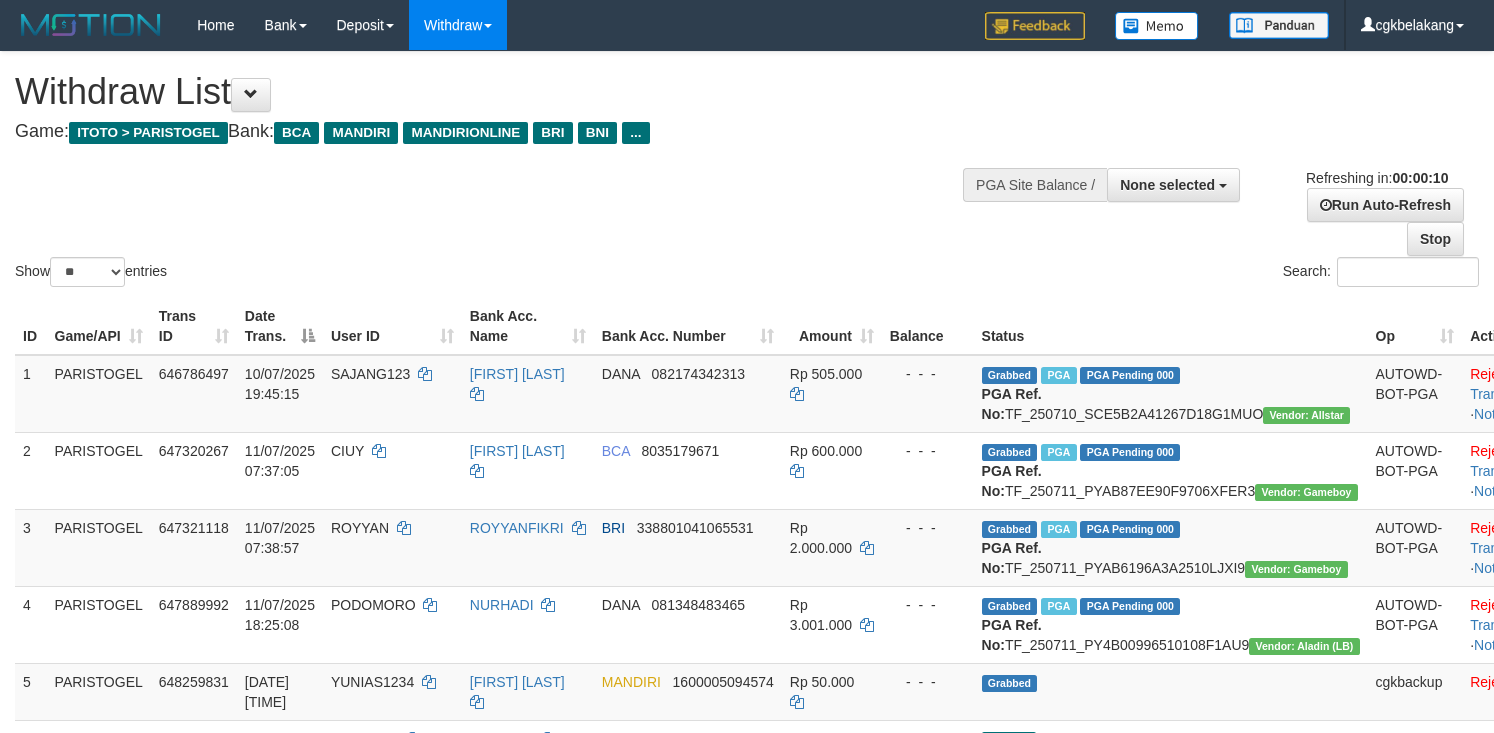 select 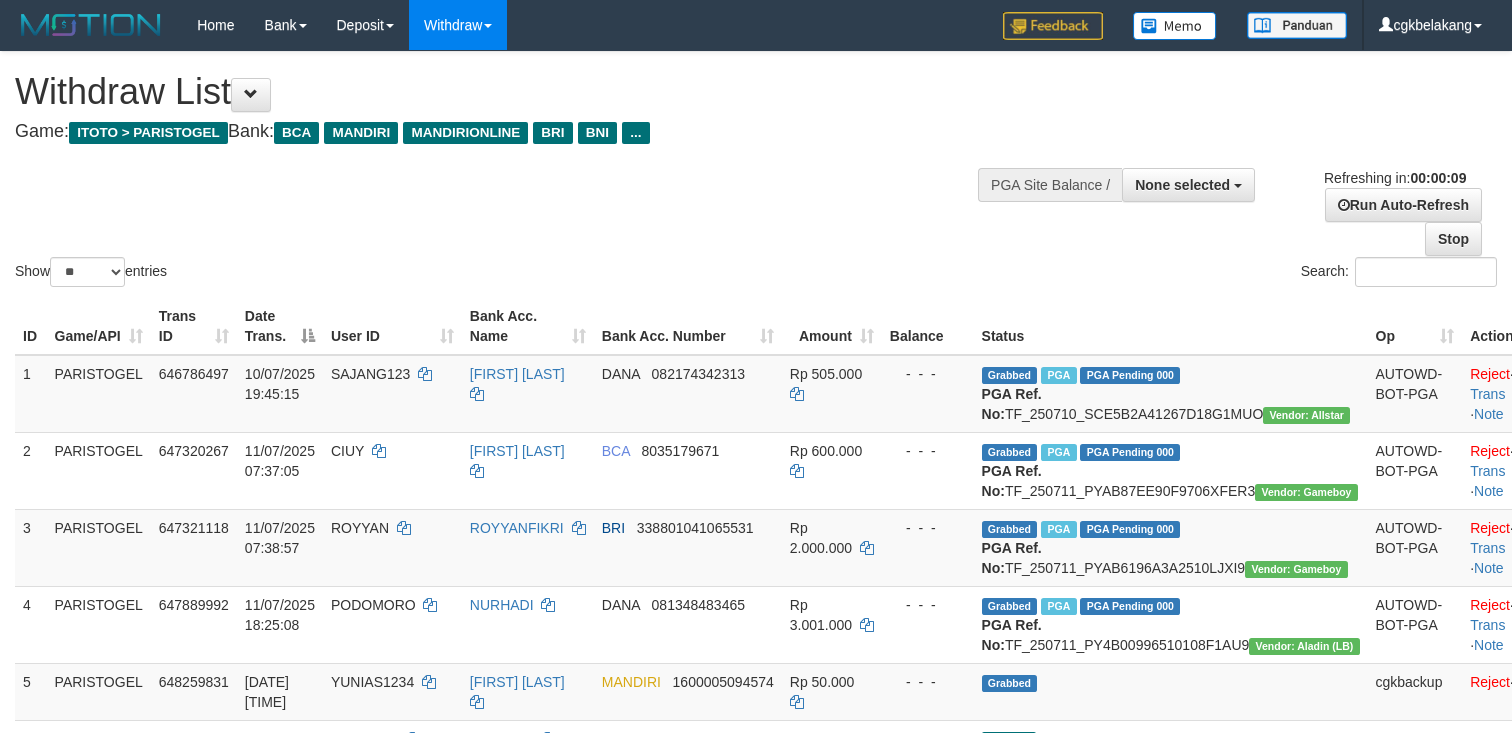 select 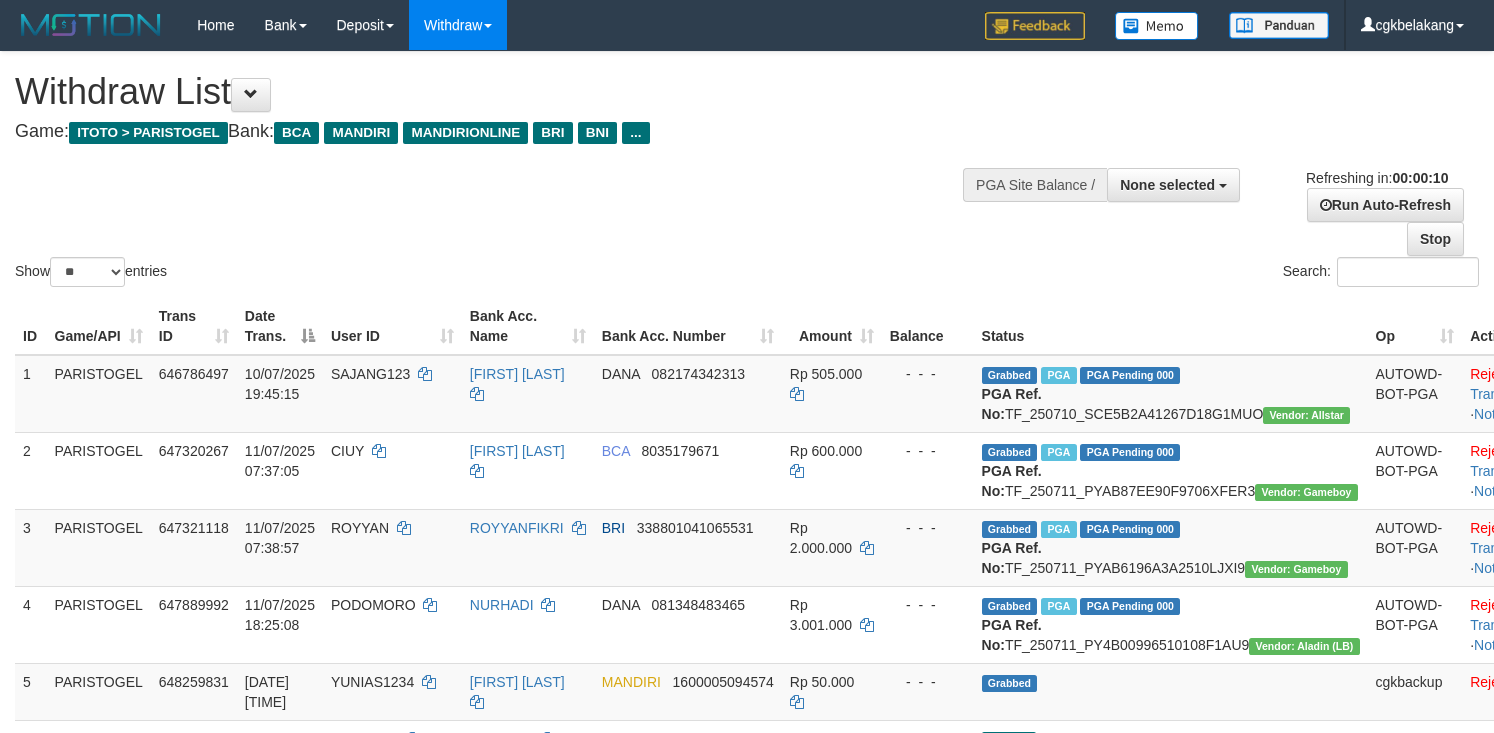 select 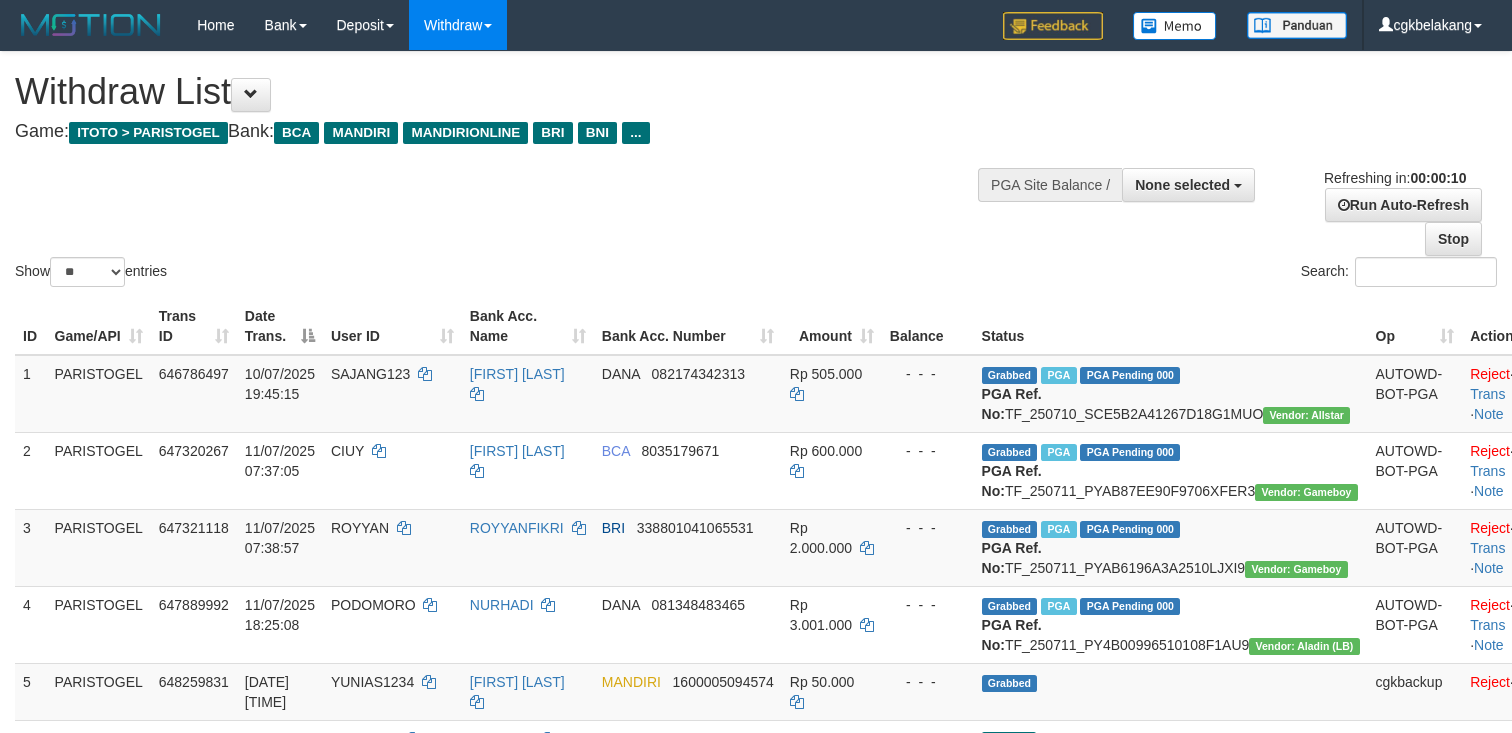 select 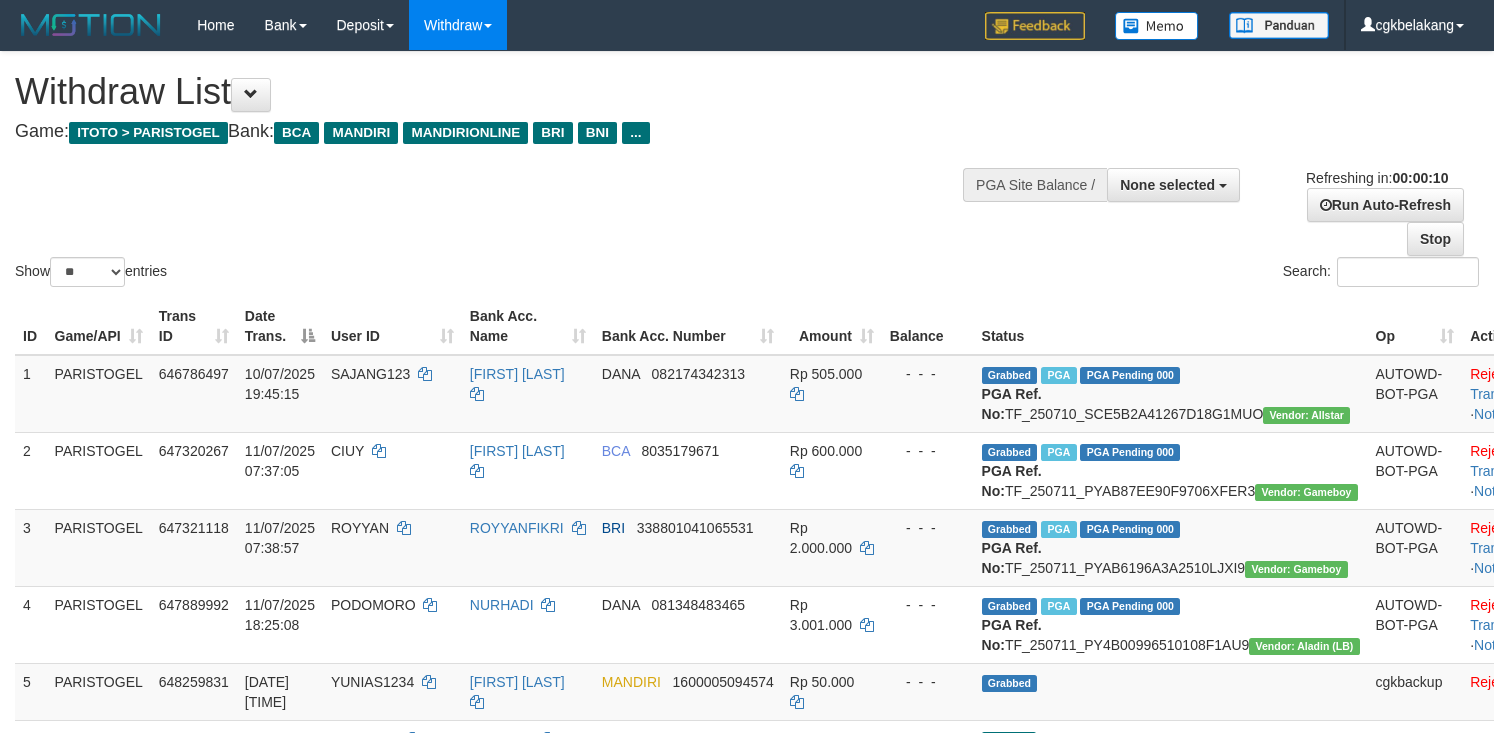 select 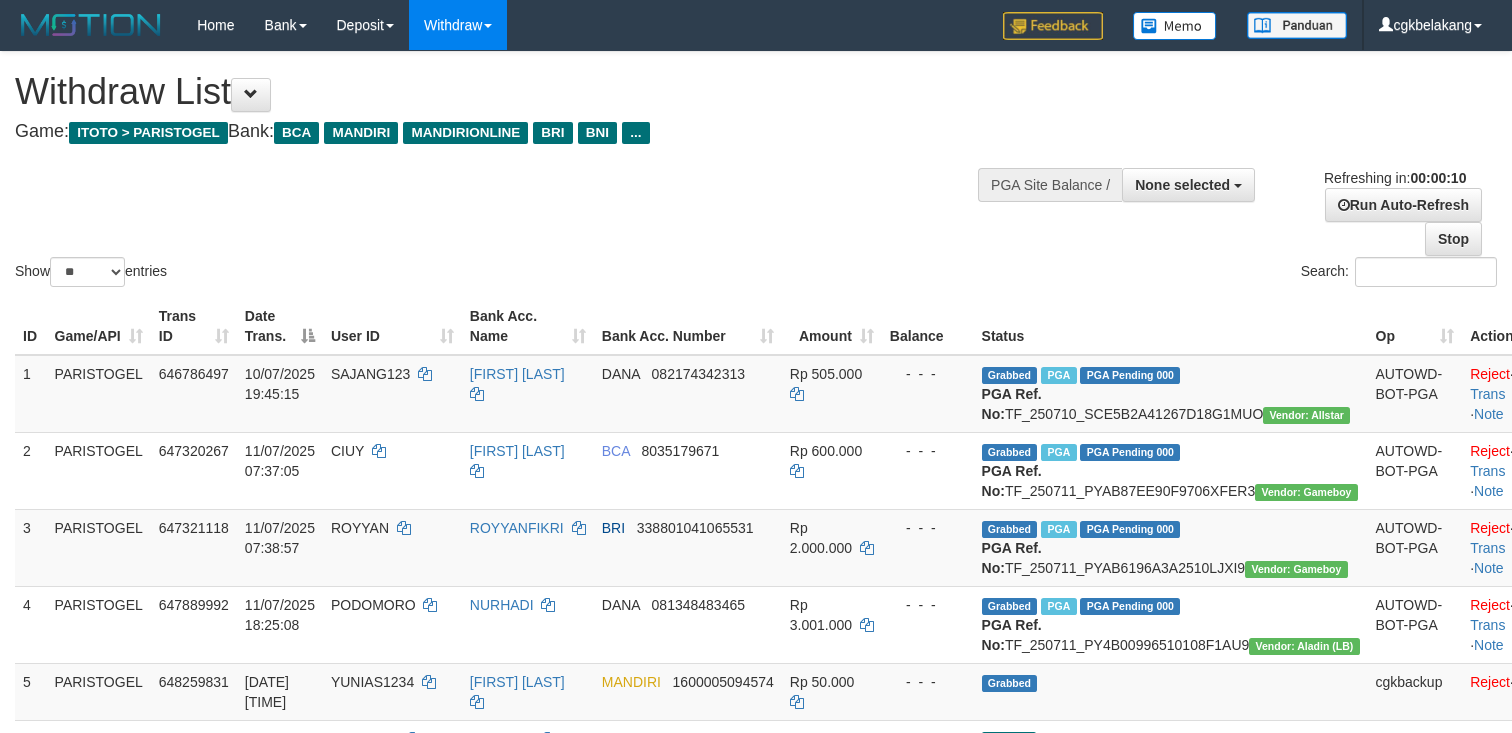 select 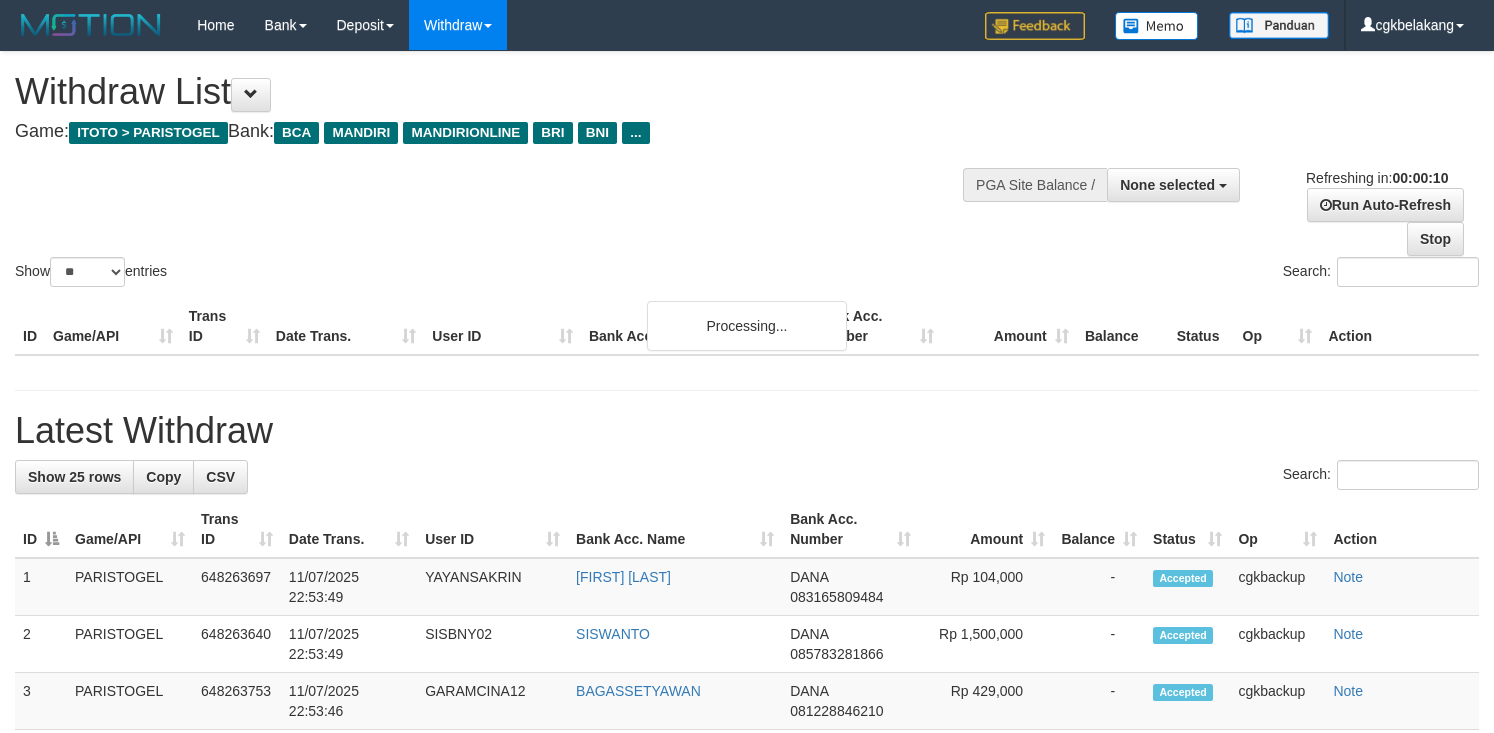 select 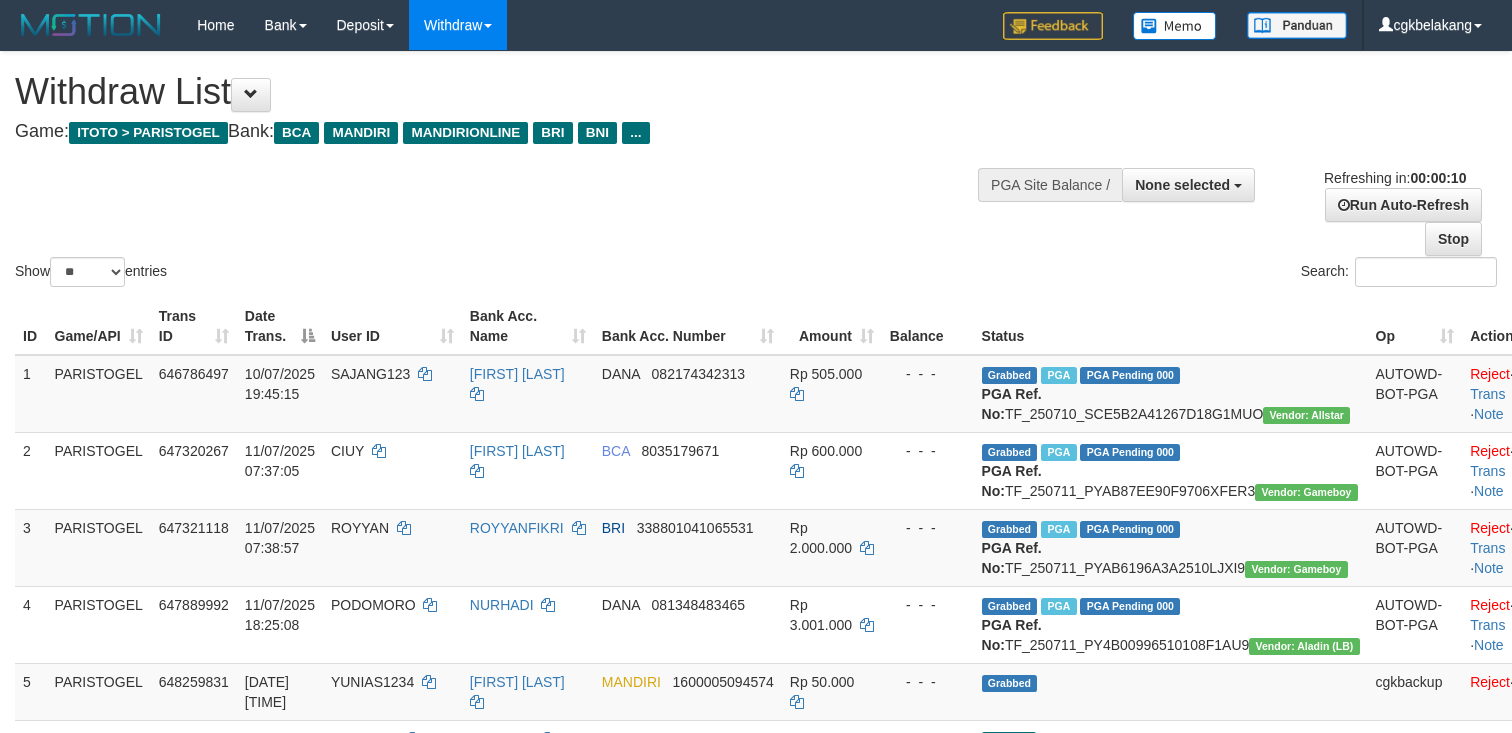 select 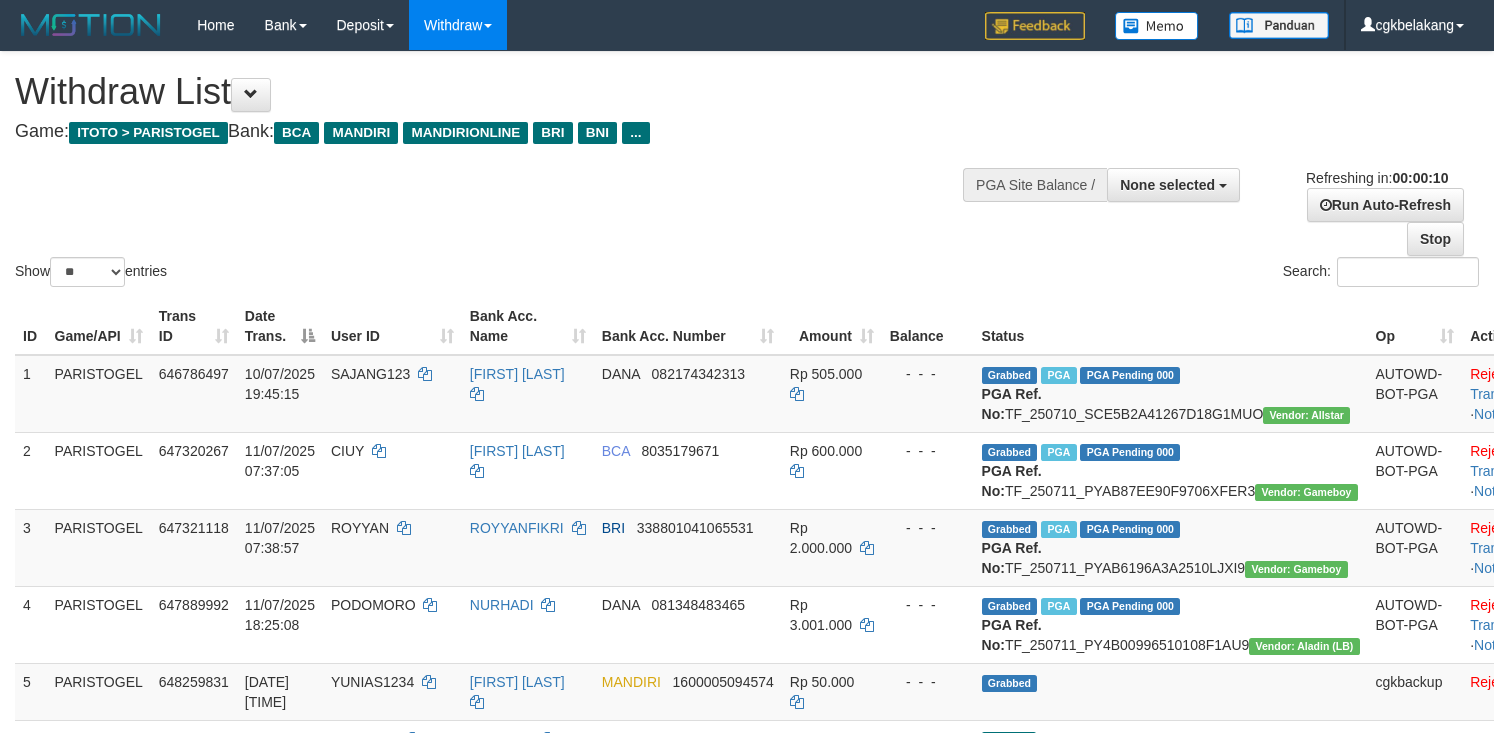 select 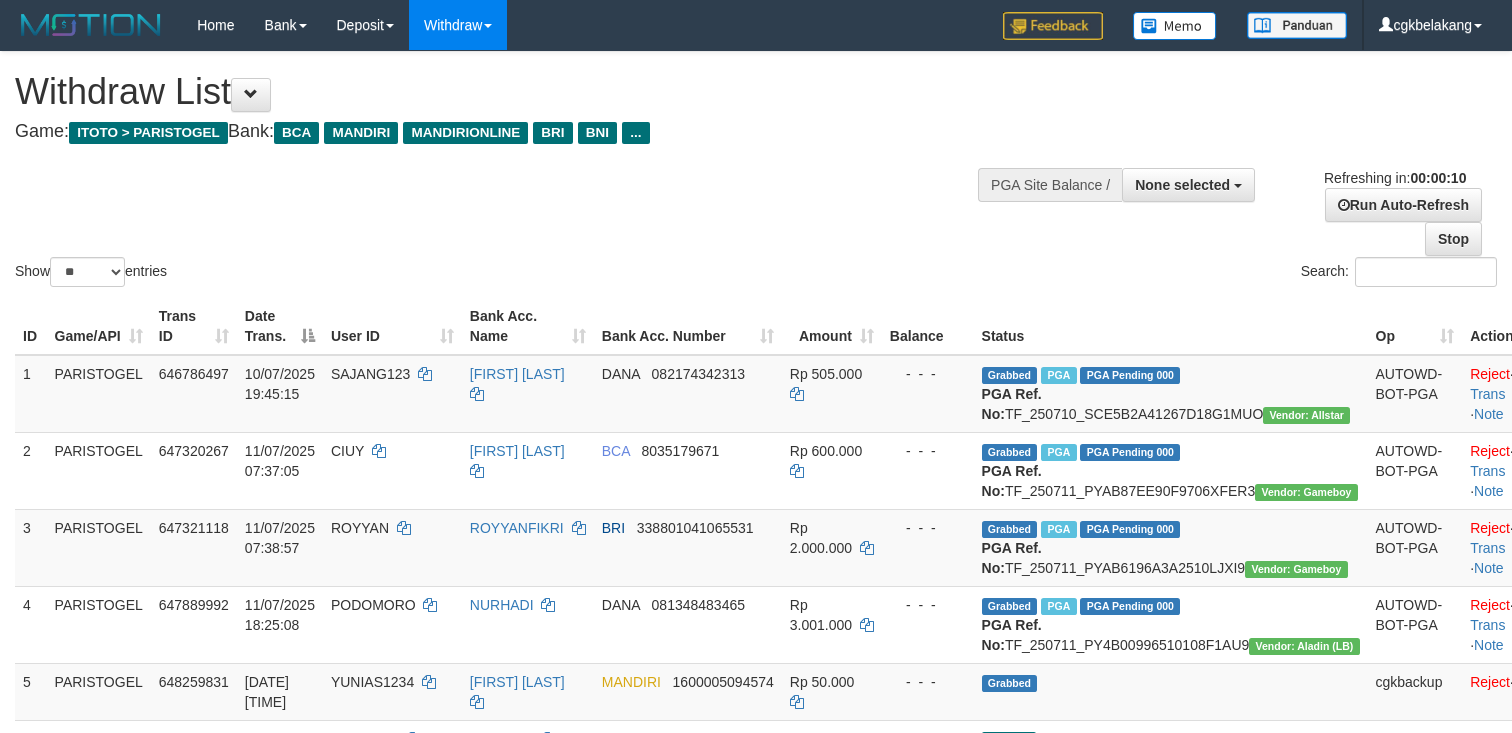 select 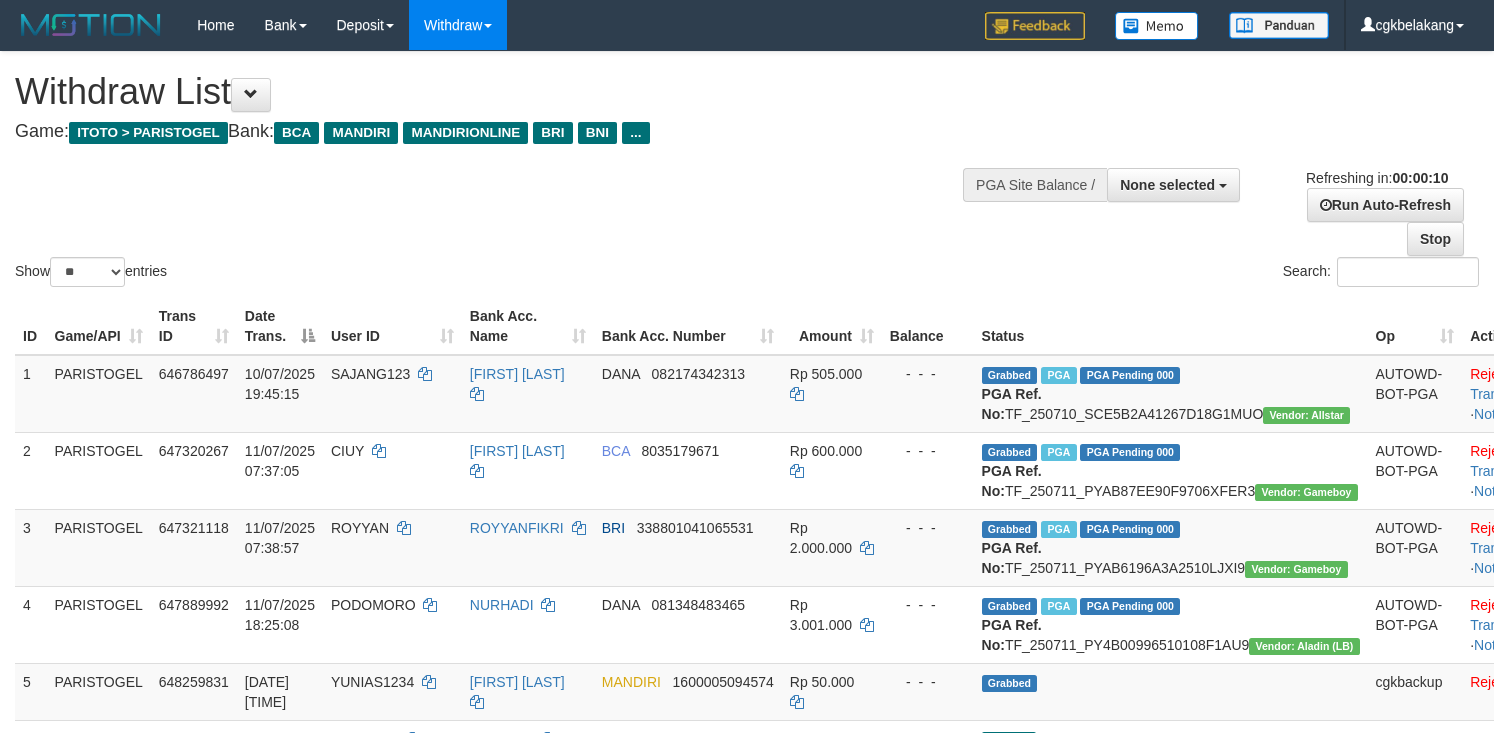 select 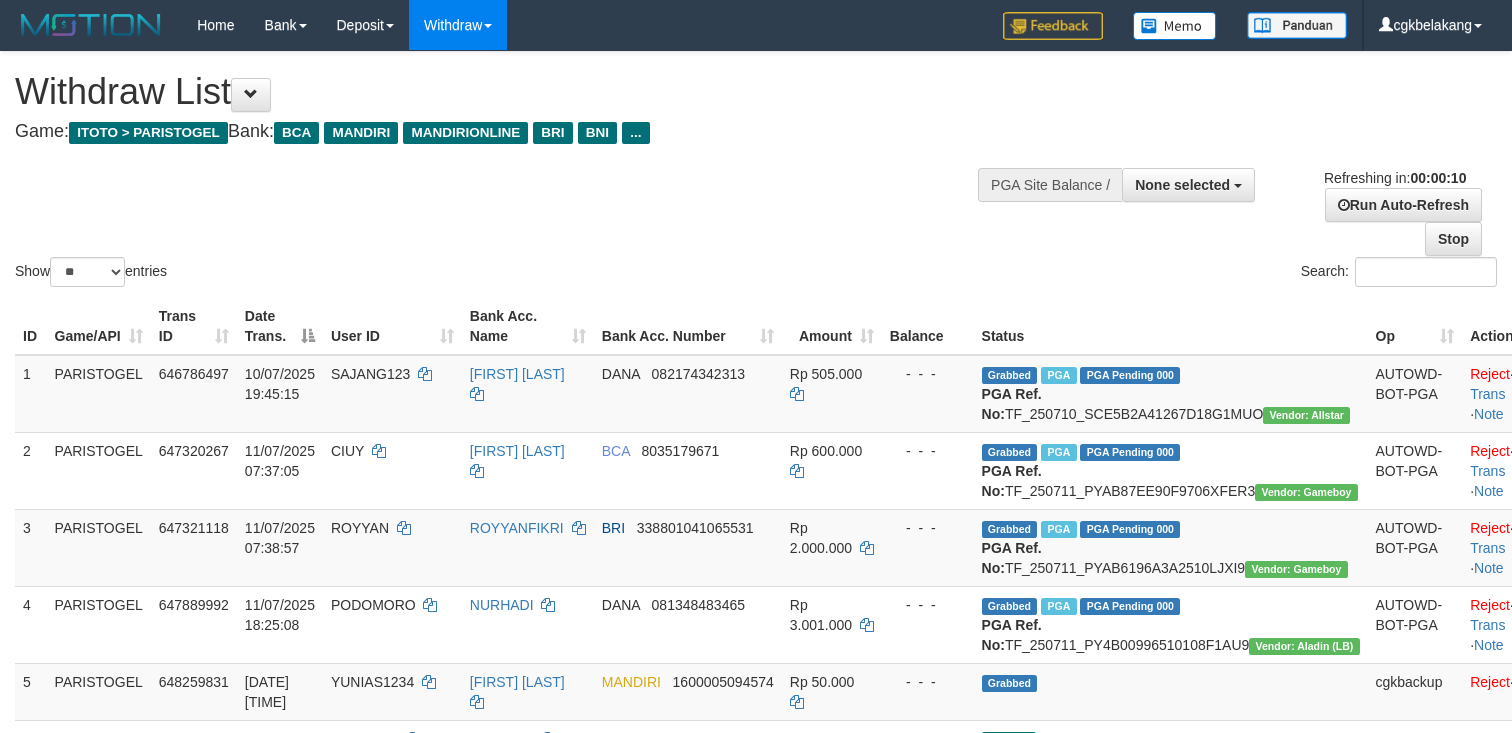 select 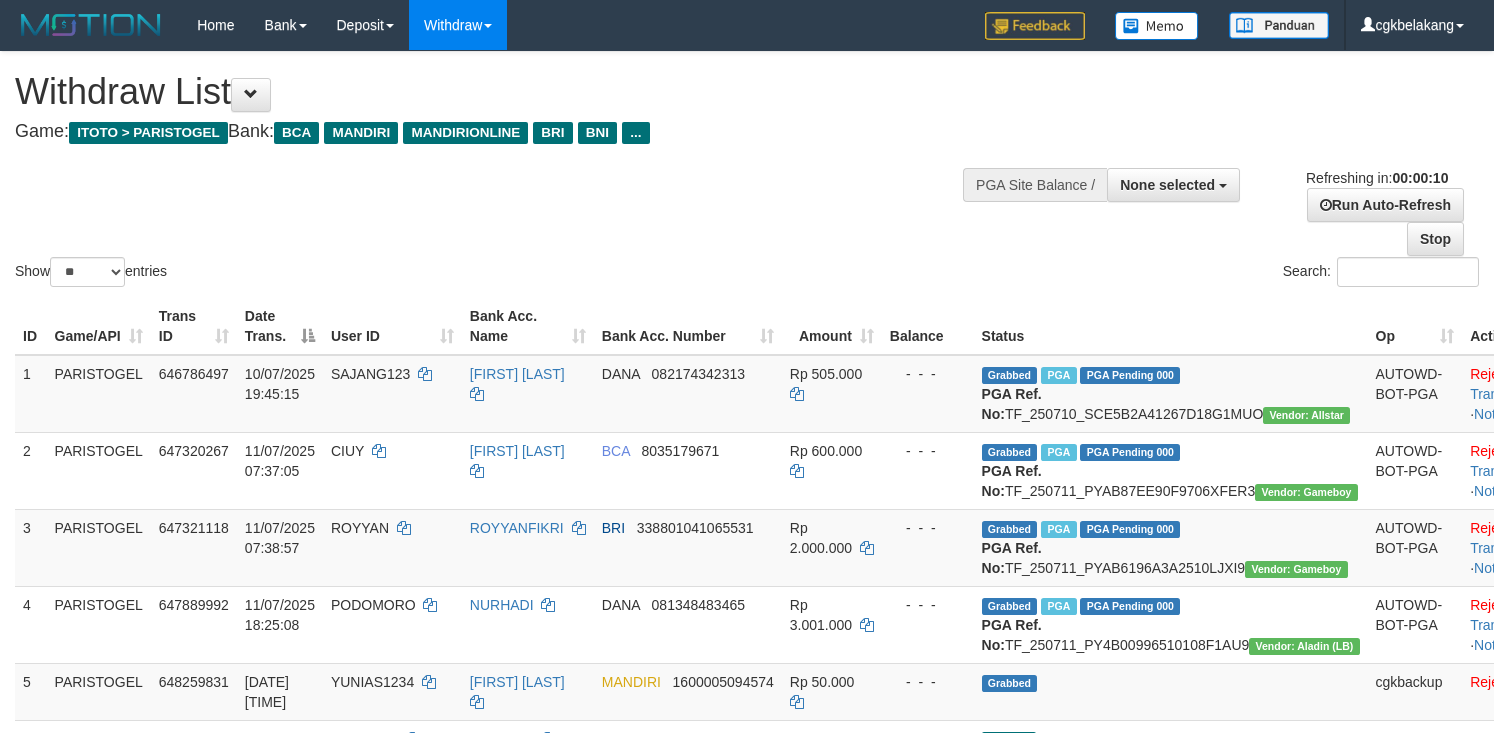 select 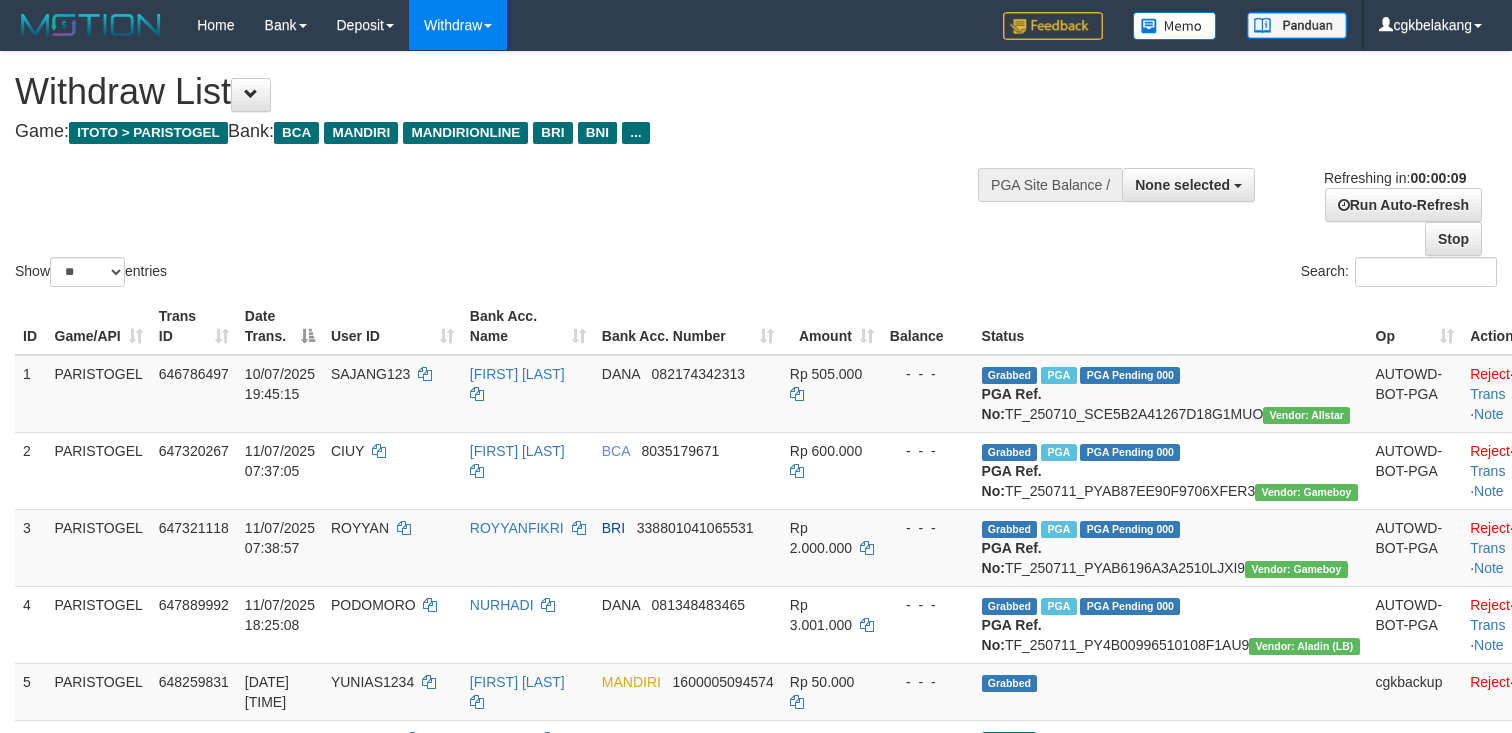 select 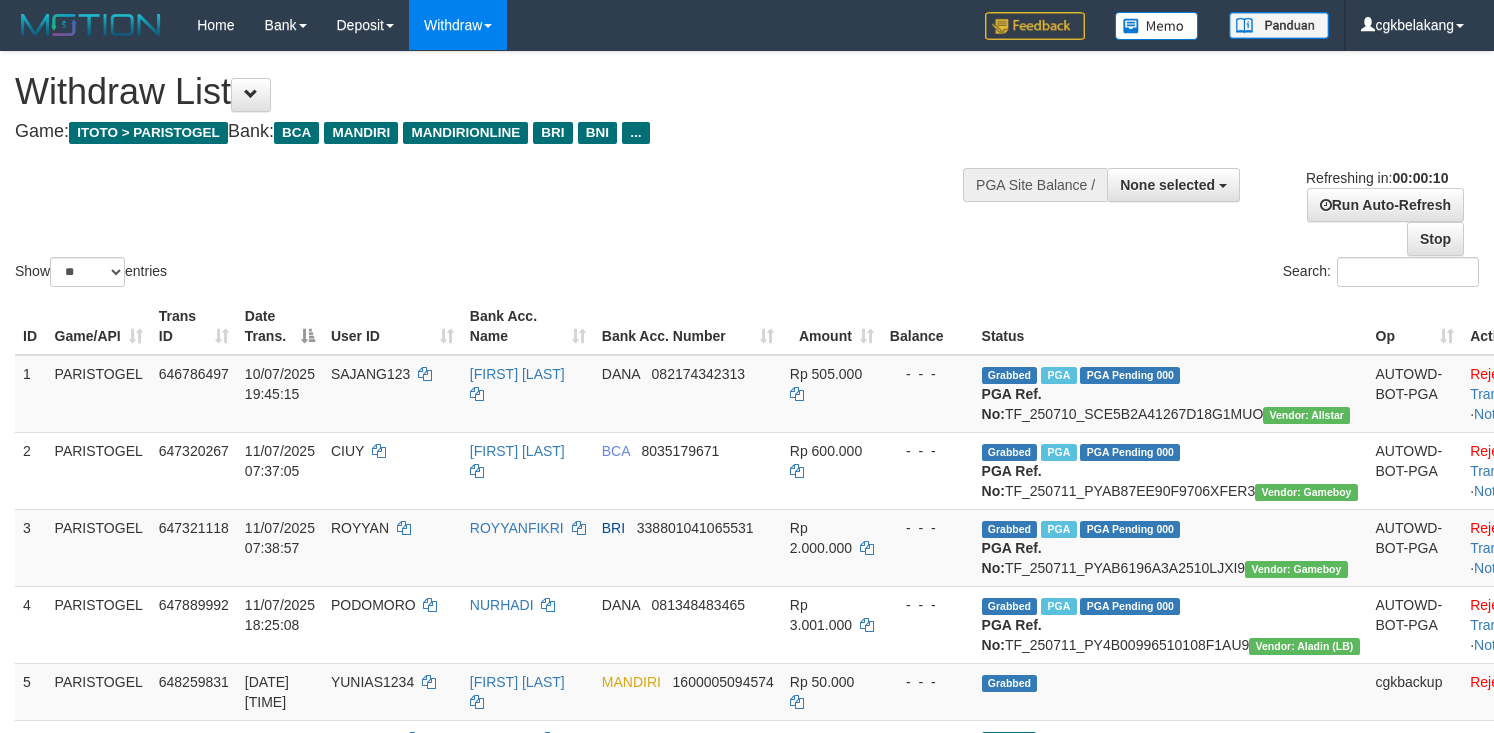 select 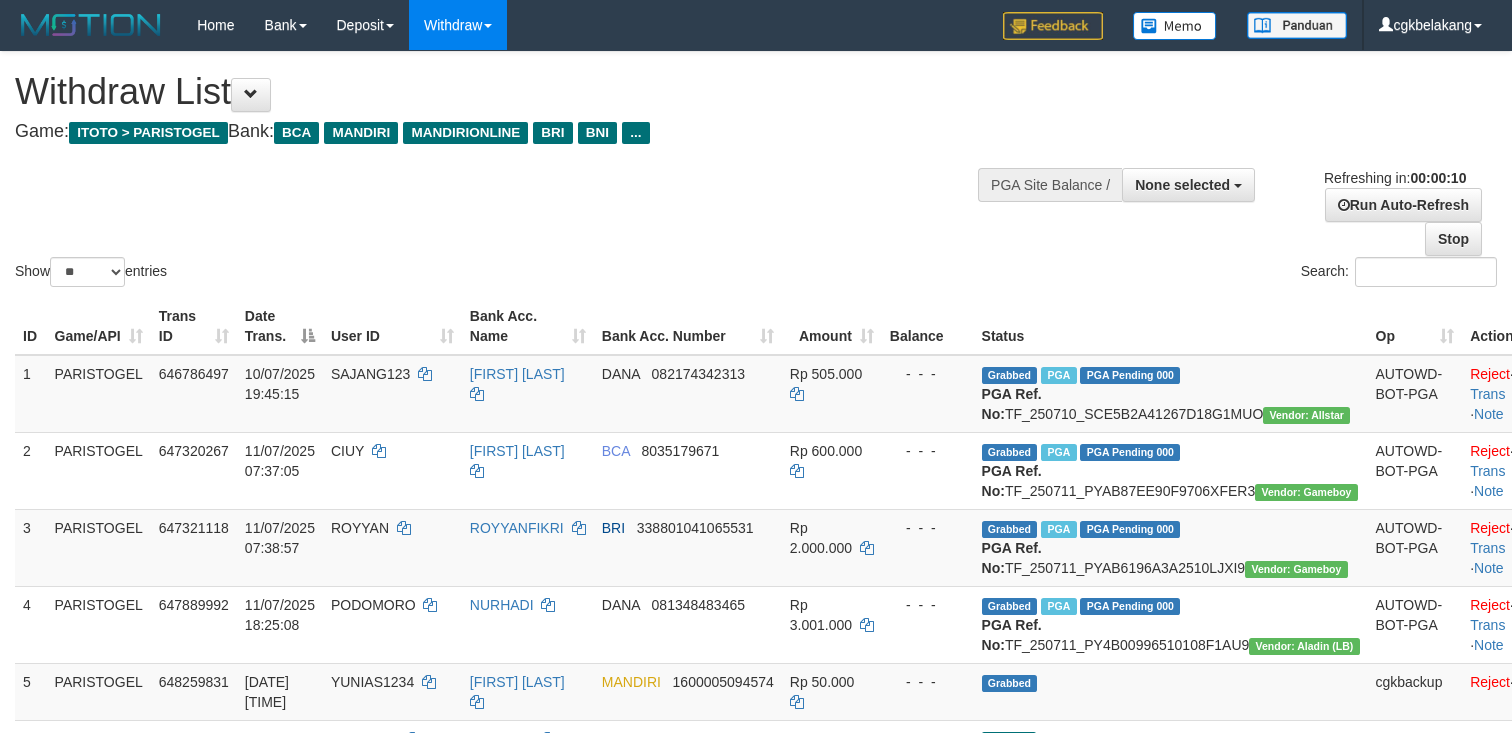 select 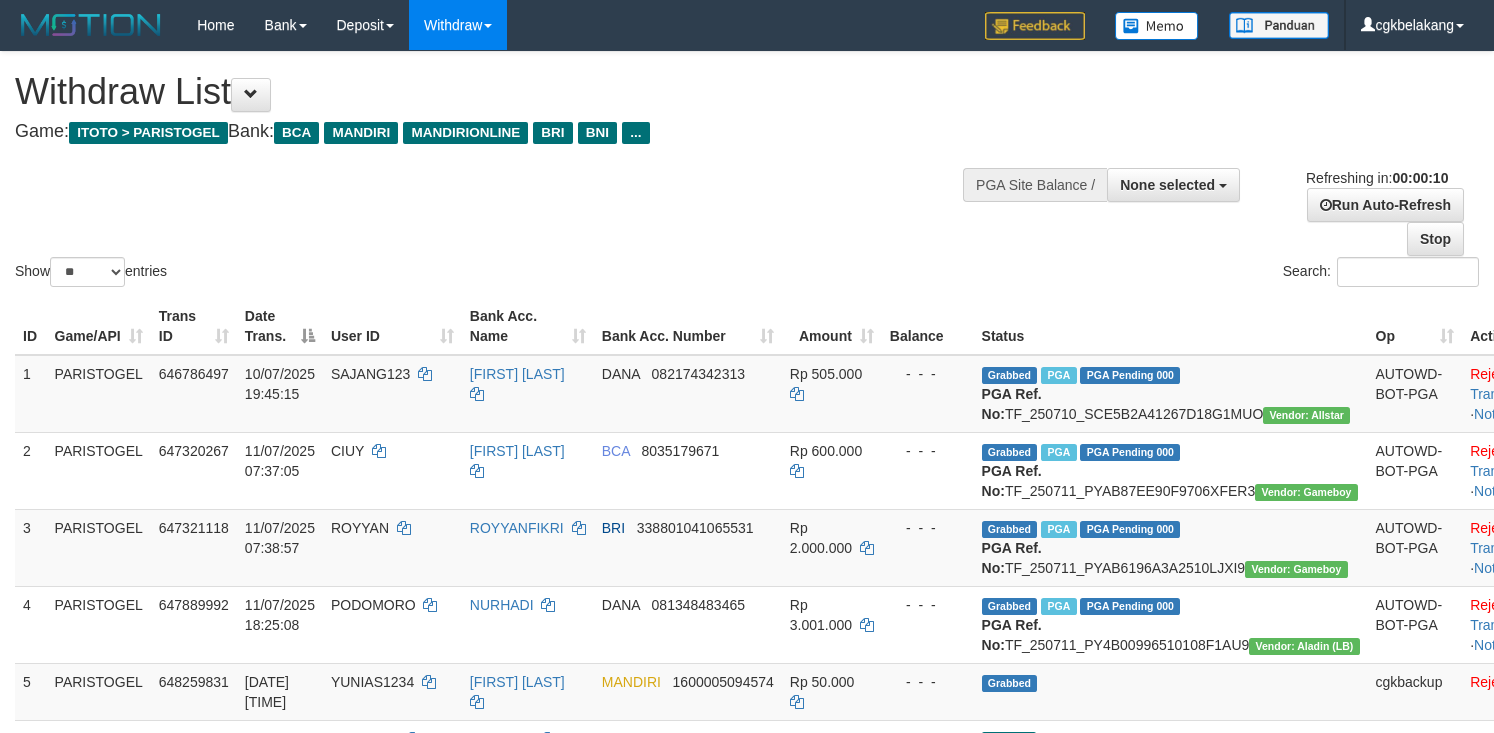 select 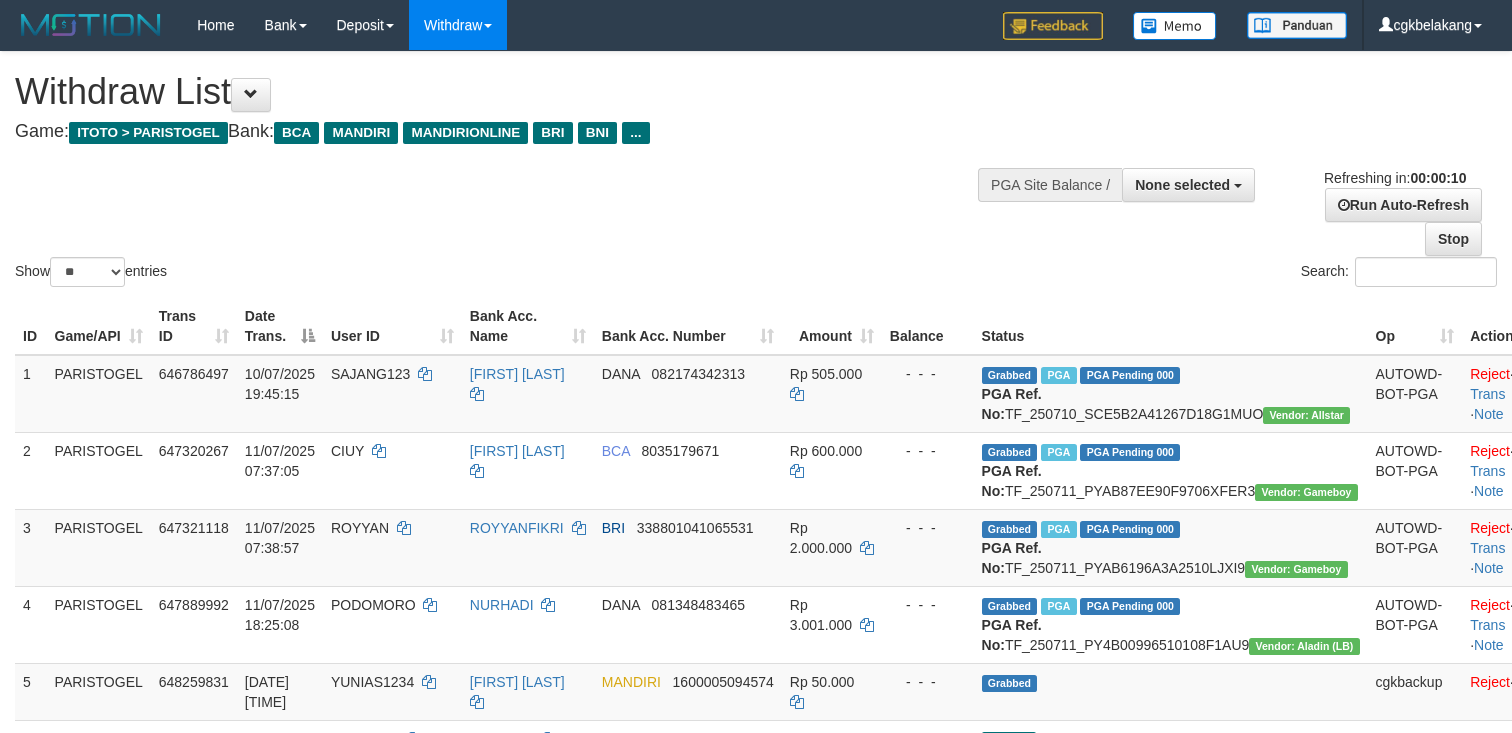 select 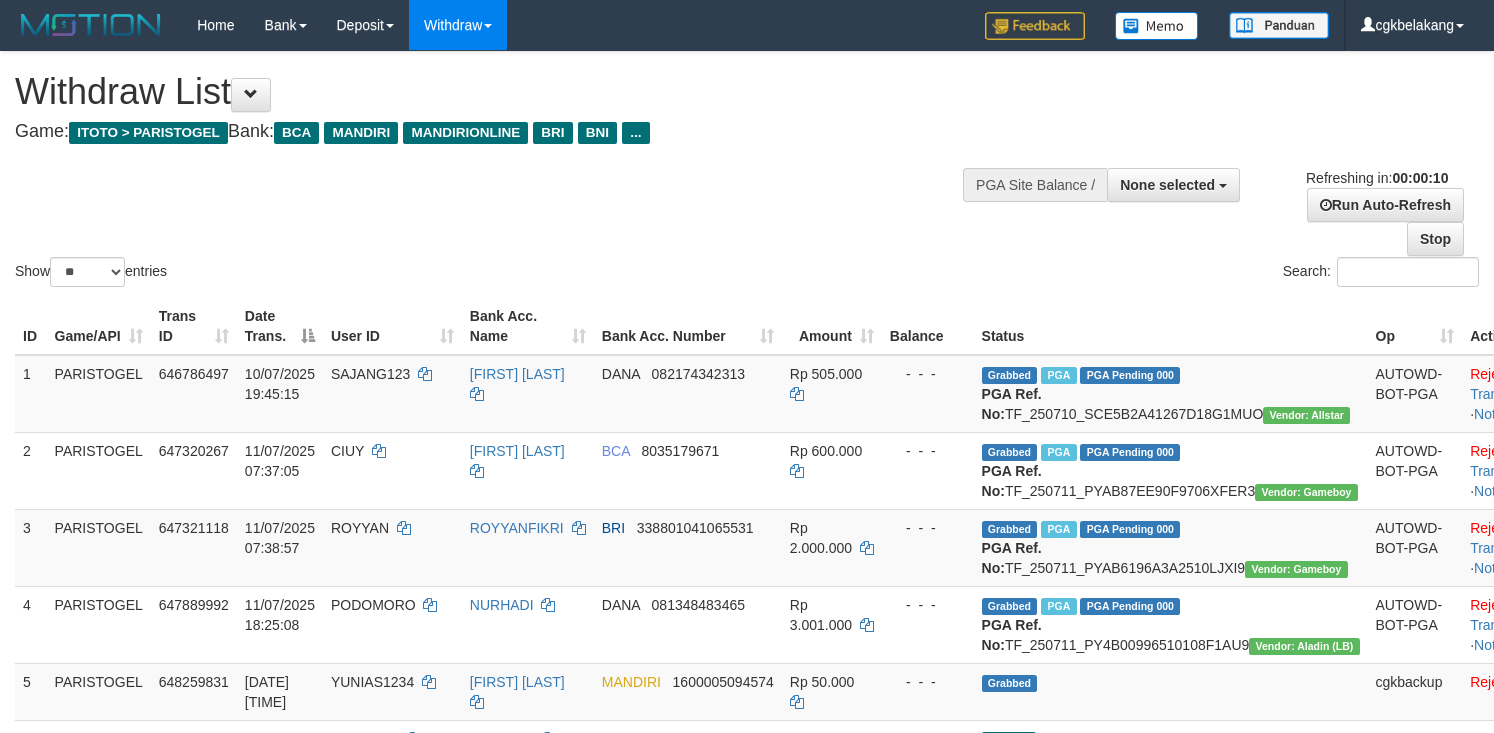 select 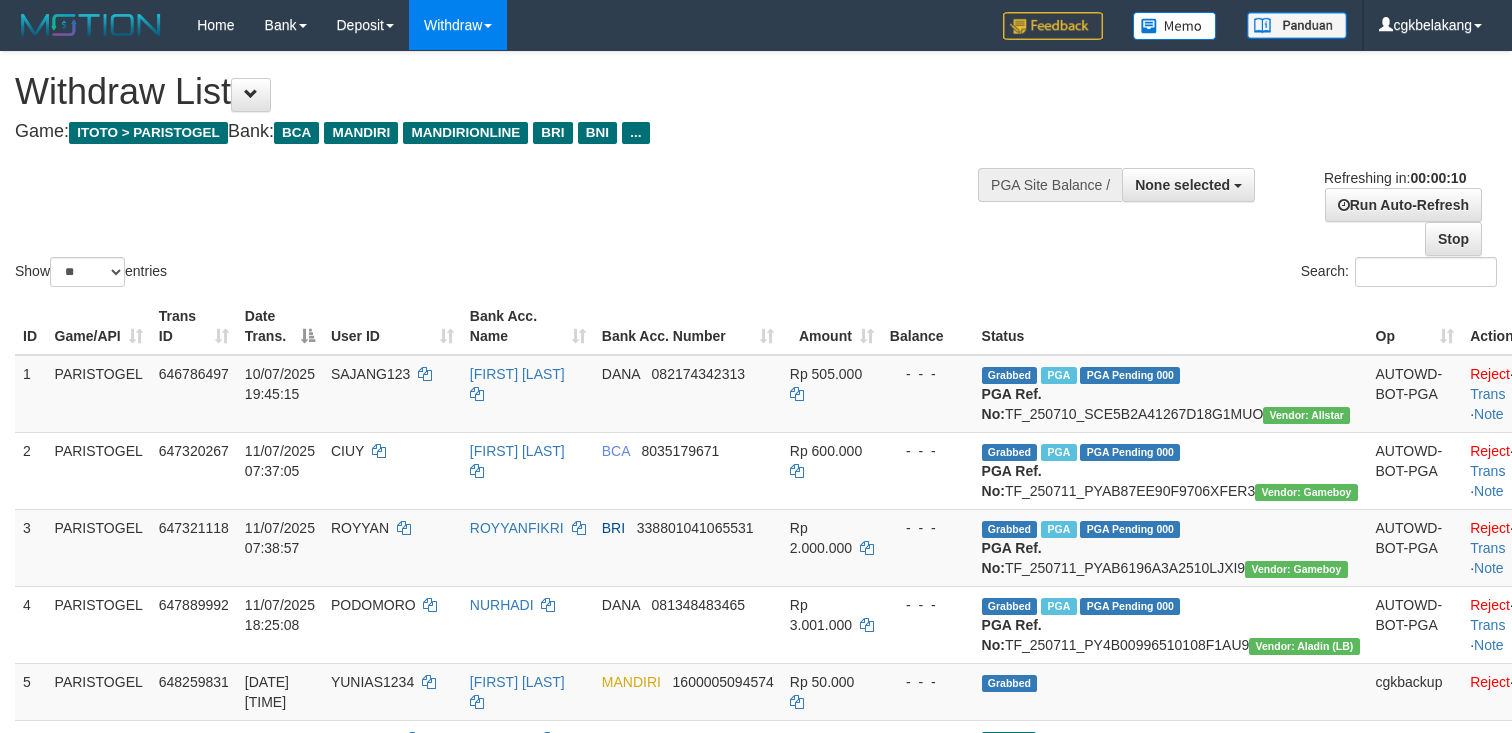 select 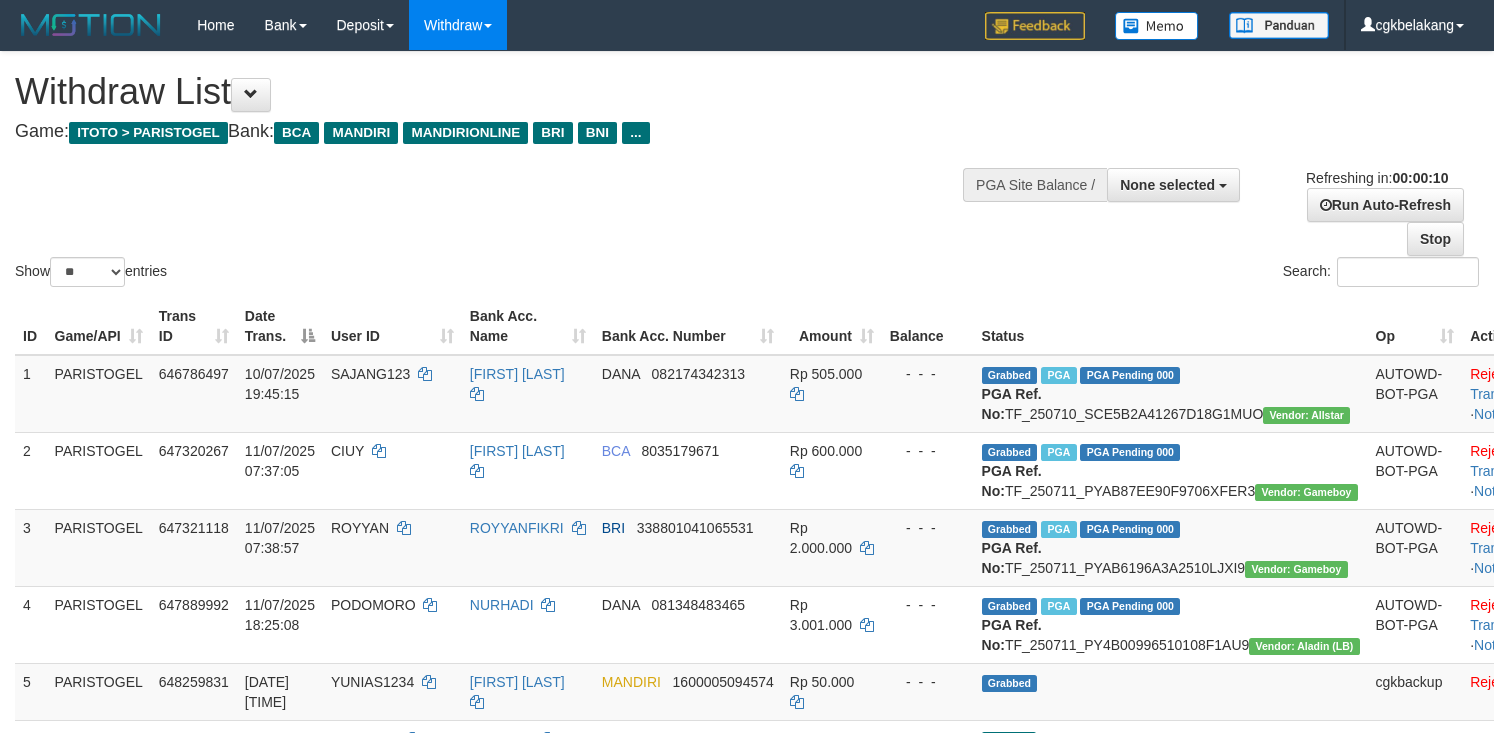 select 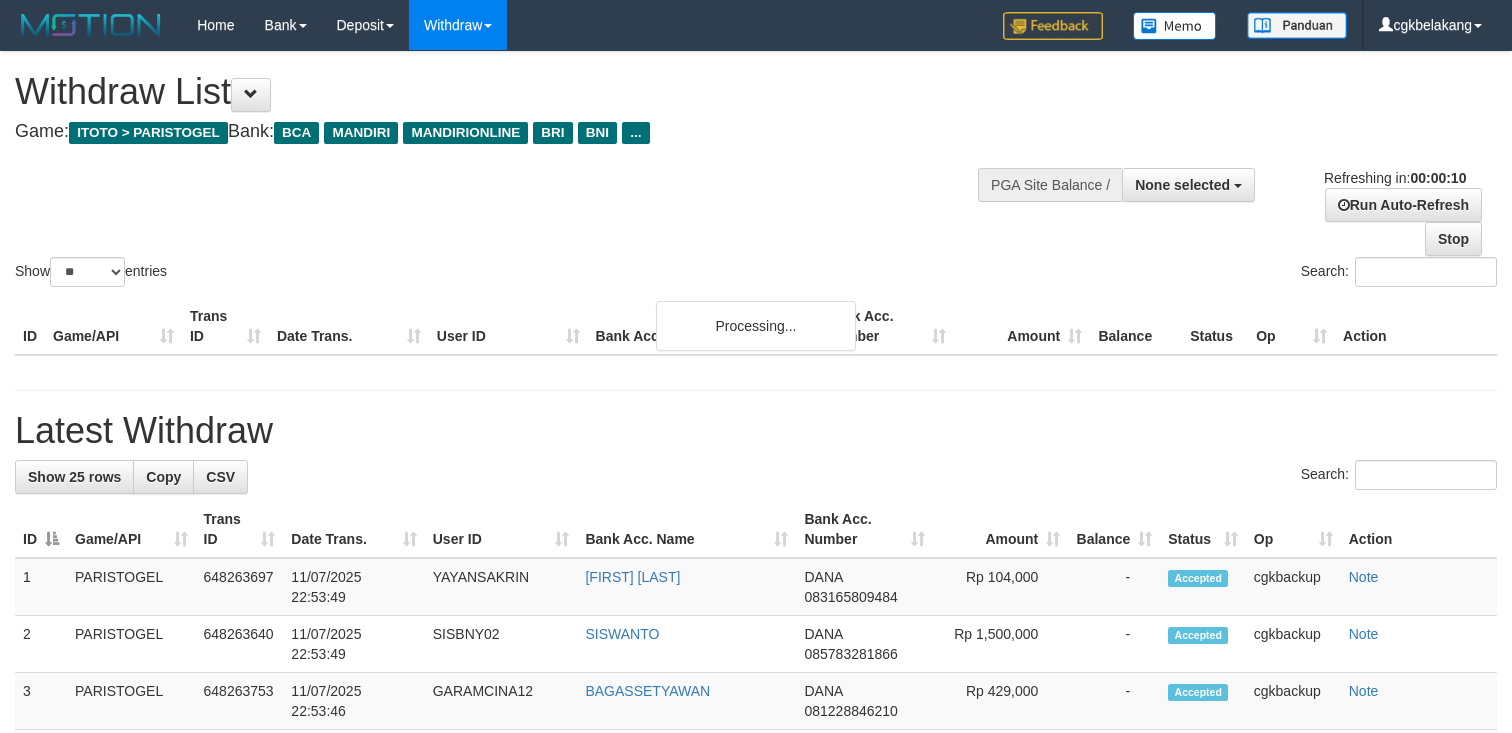 select 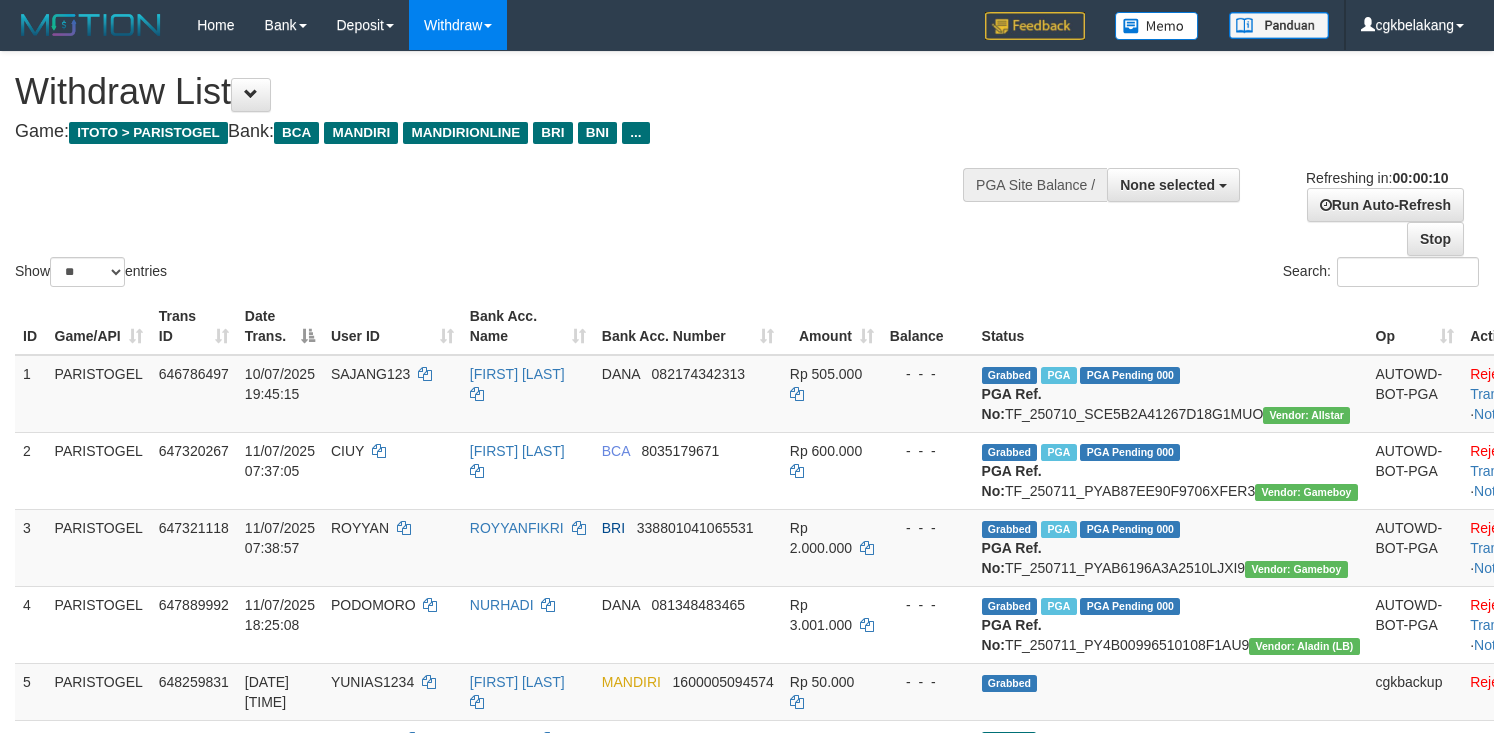 select 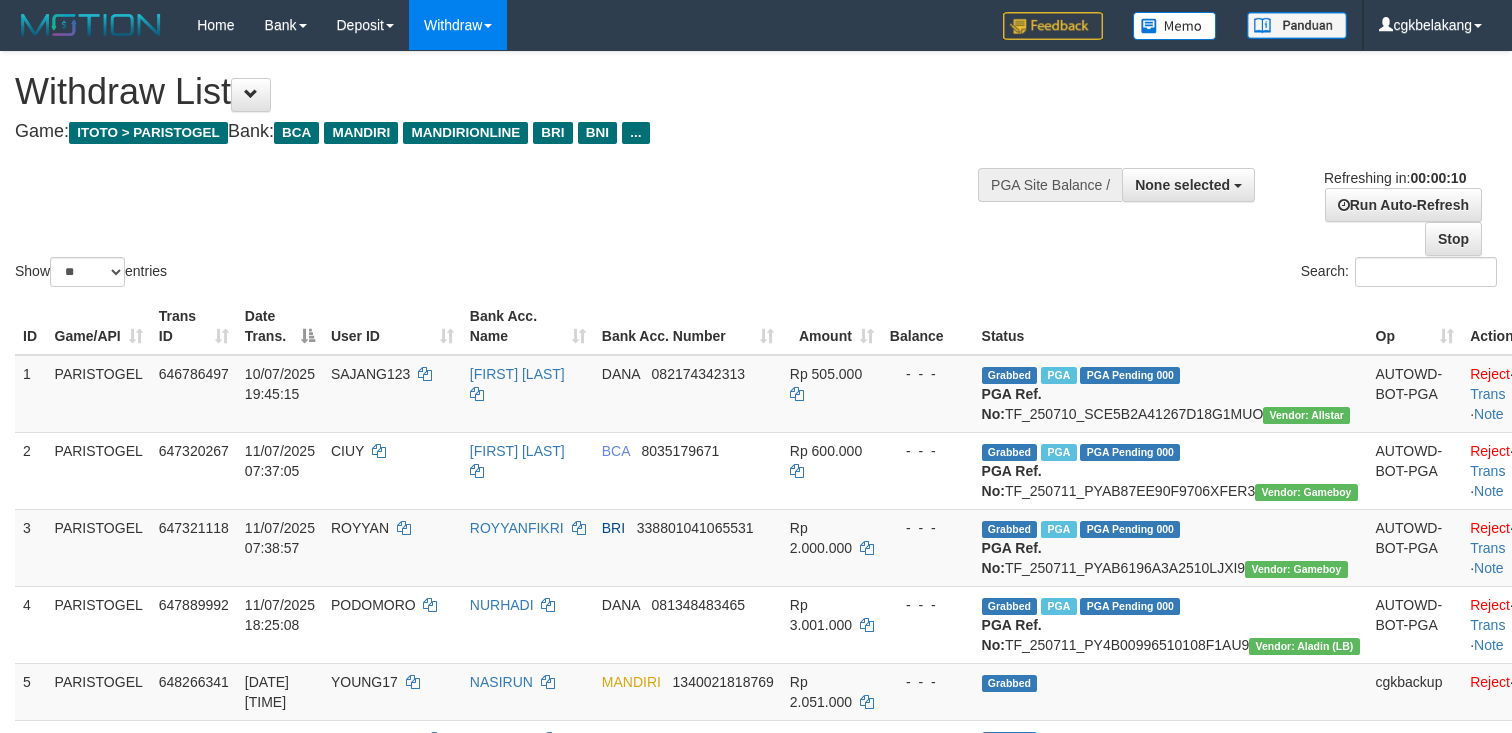 select 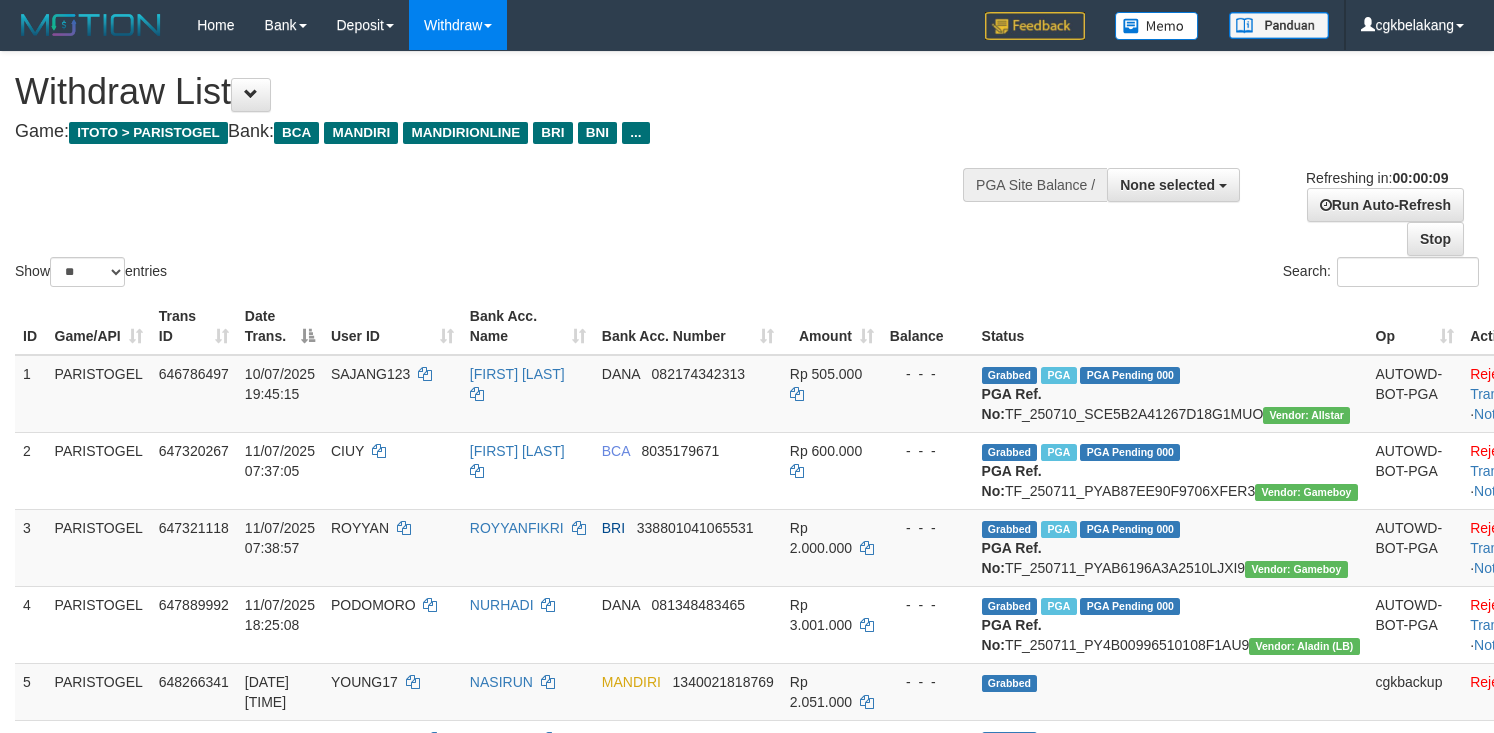 select 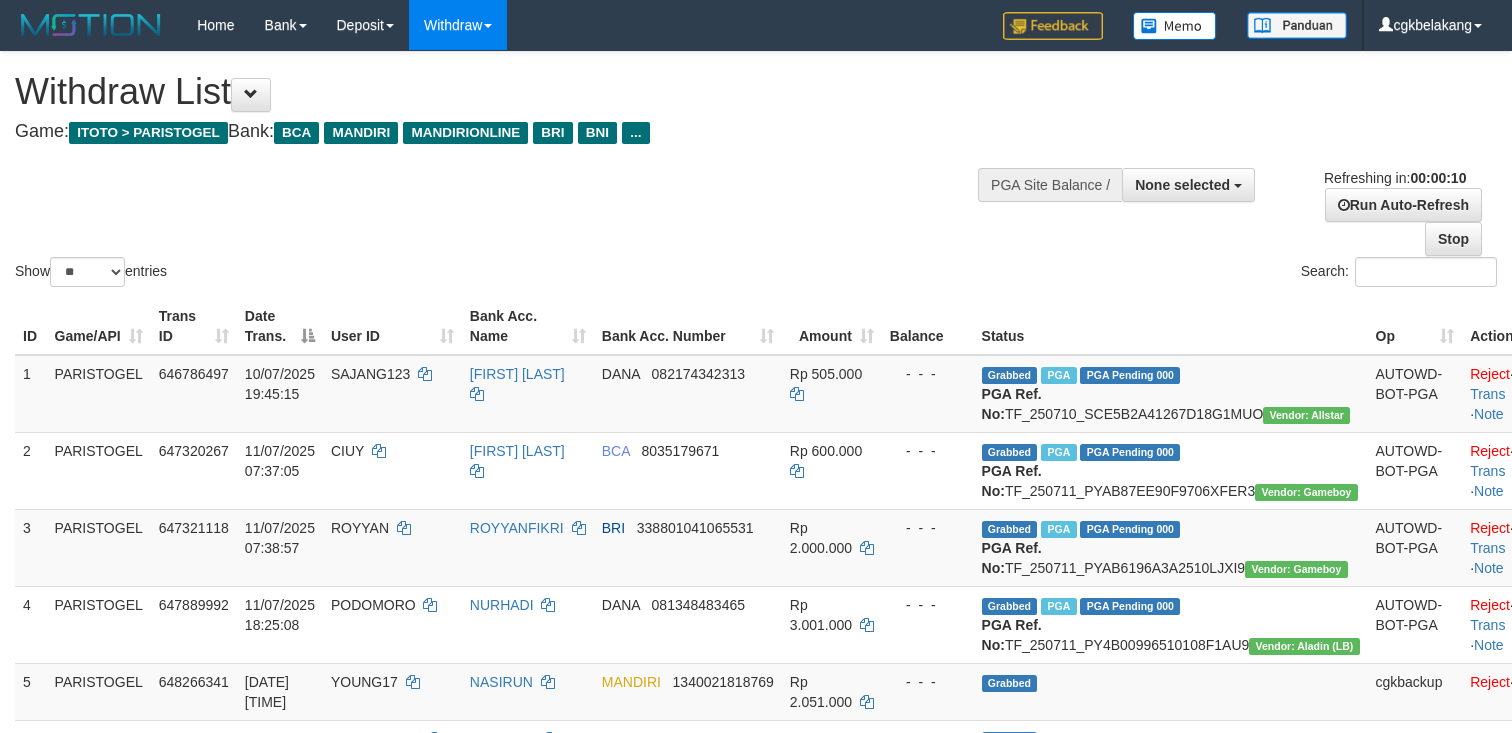 select 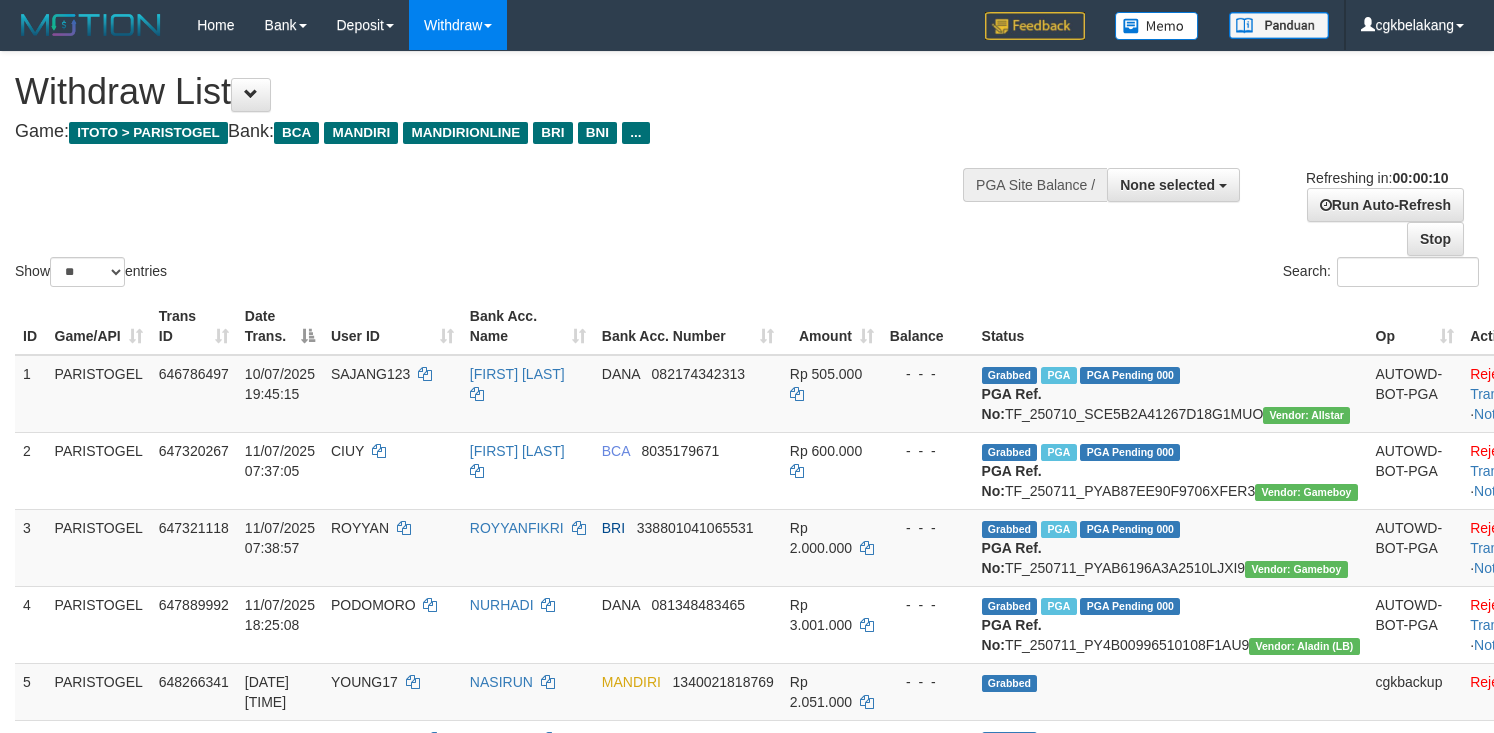 select 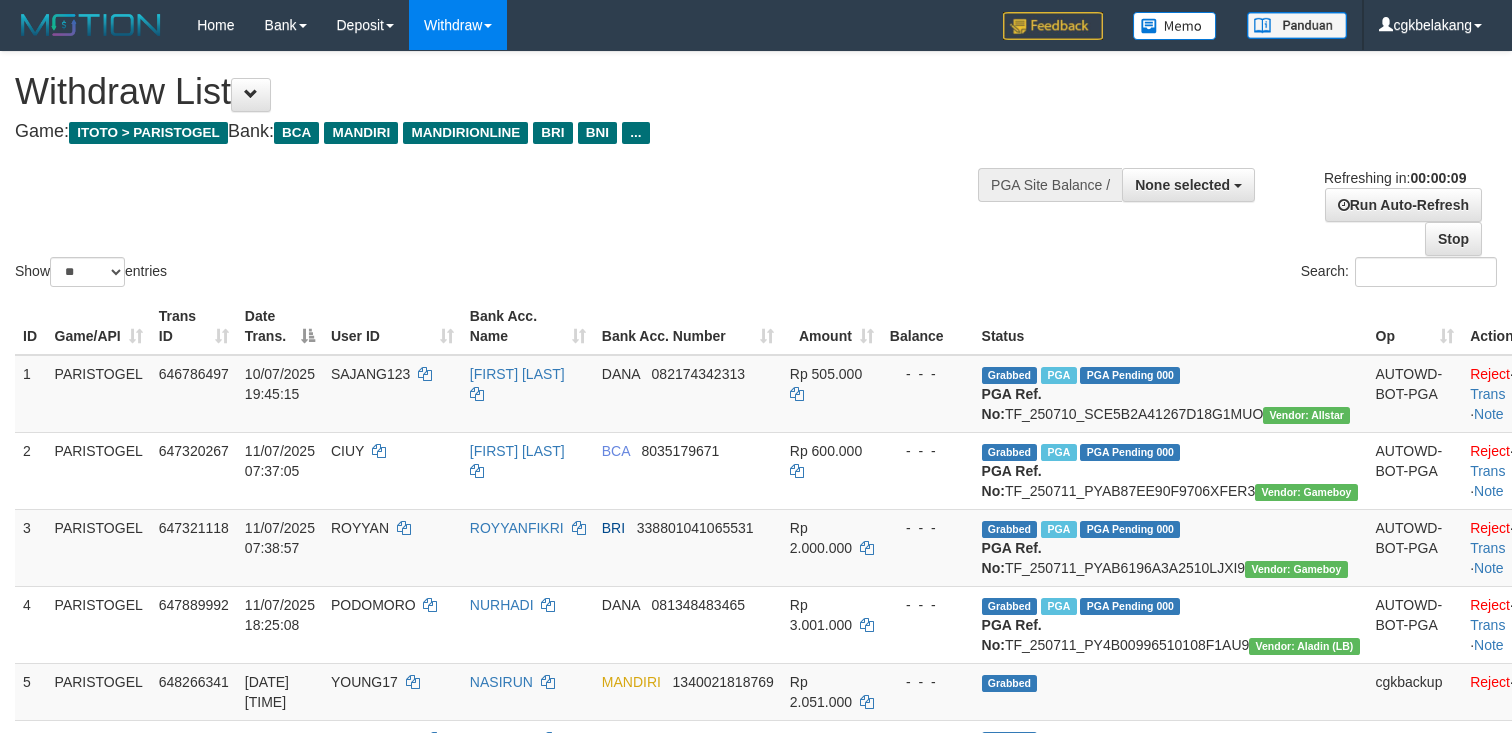 select 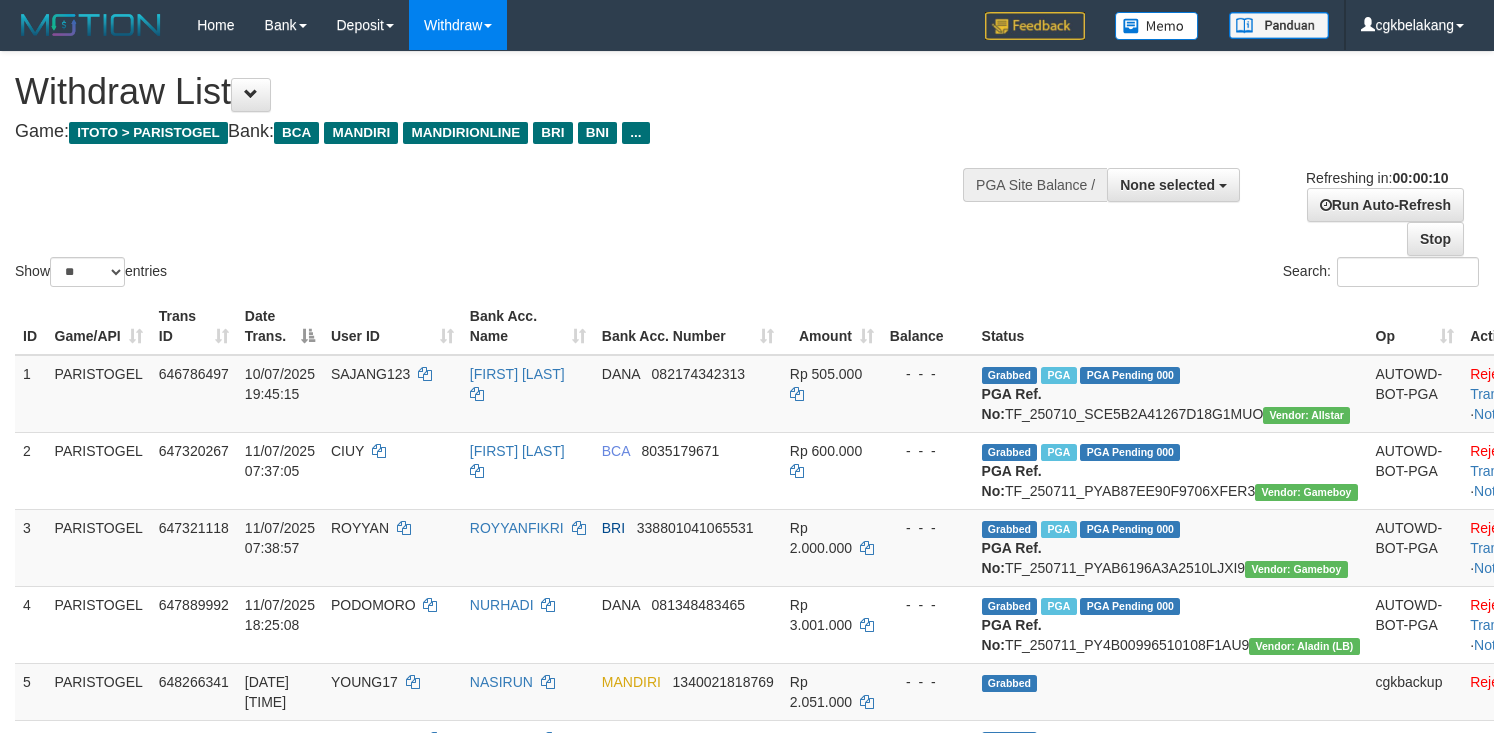 select 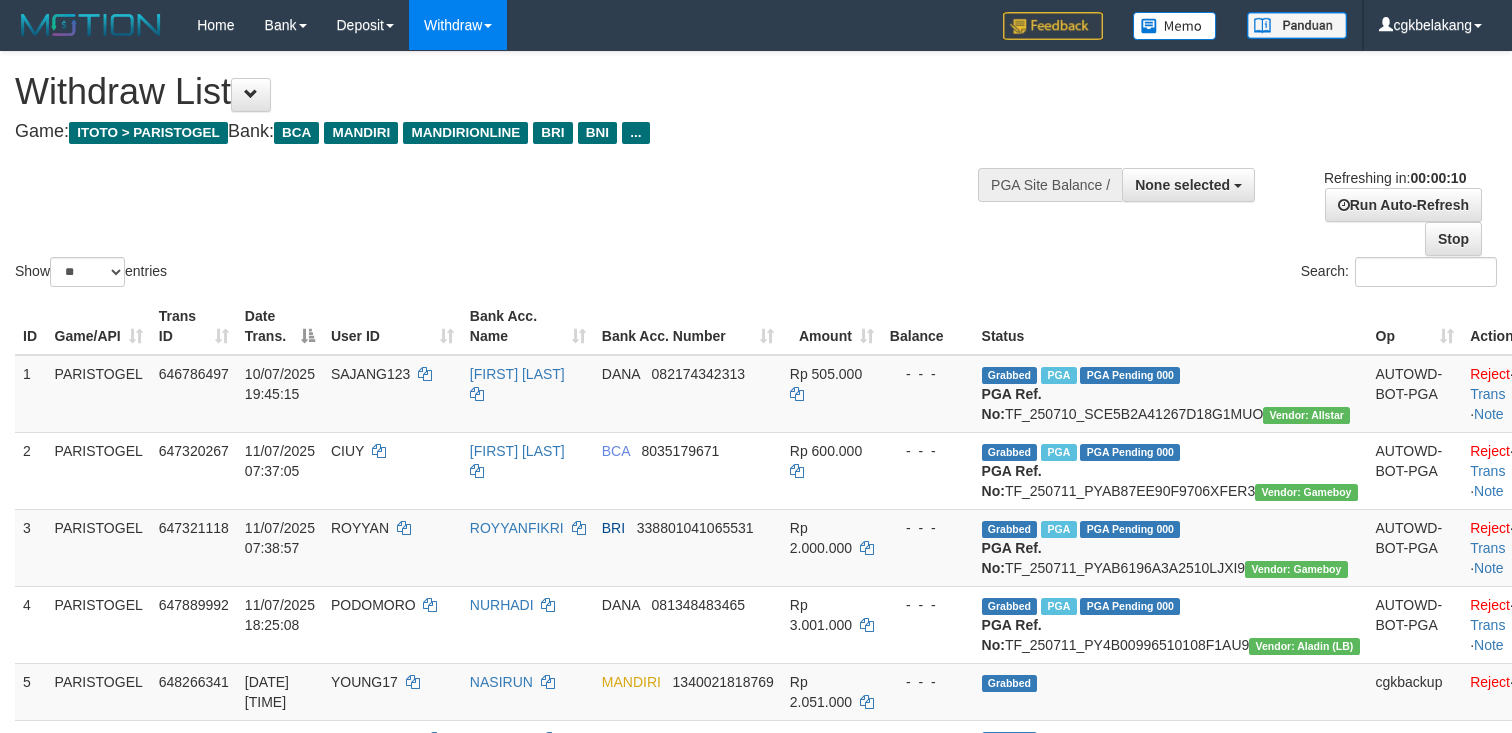 select 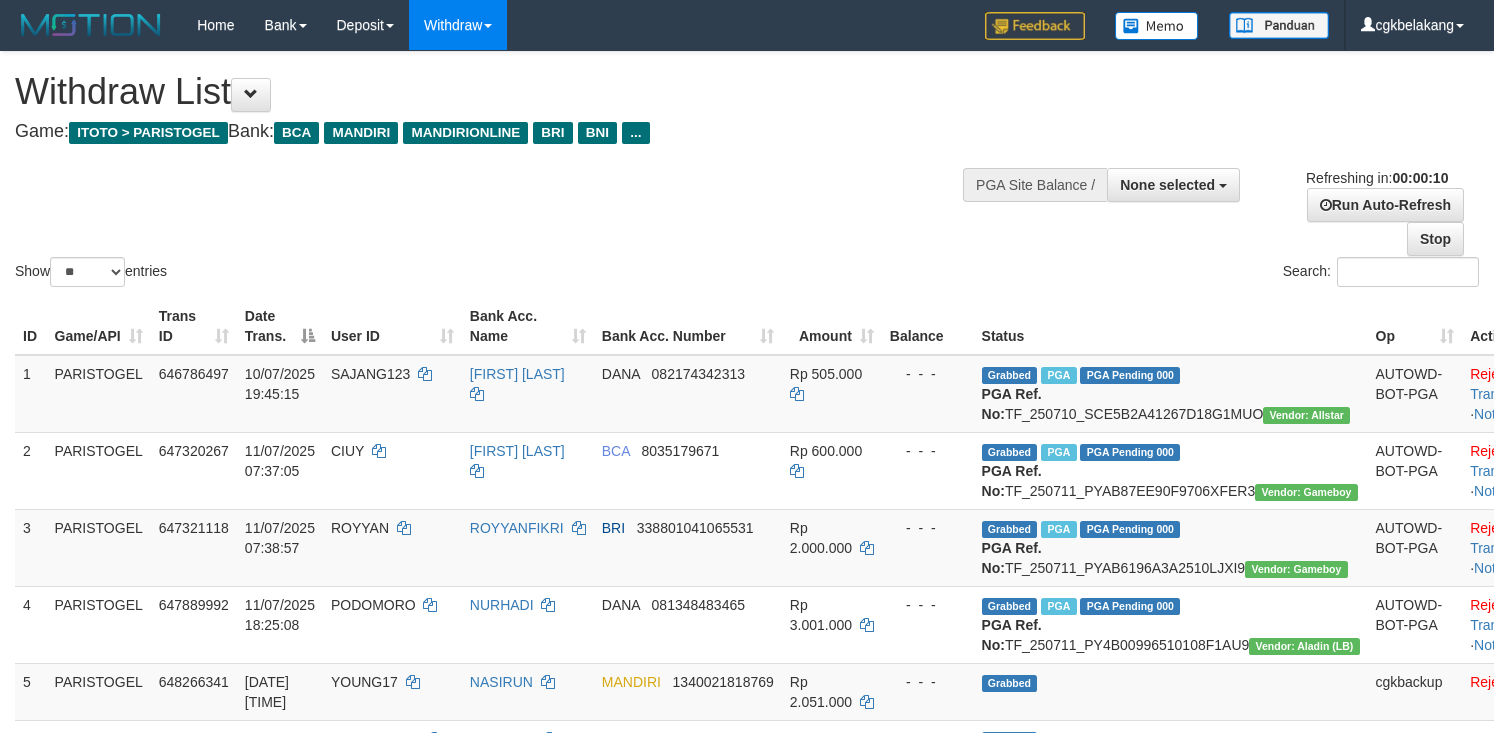 select 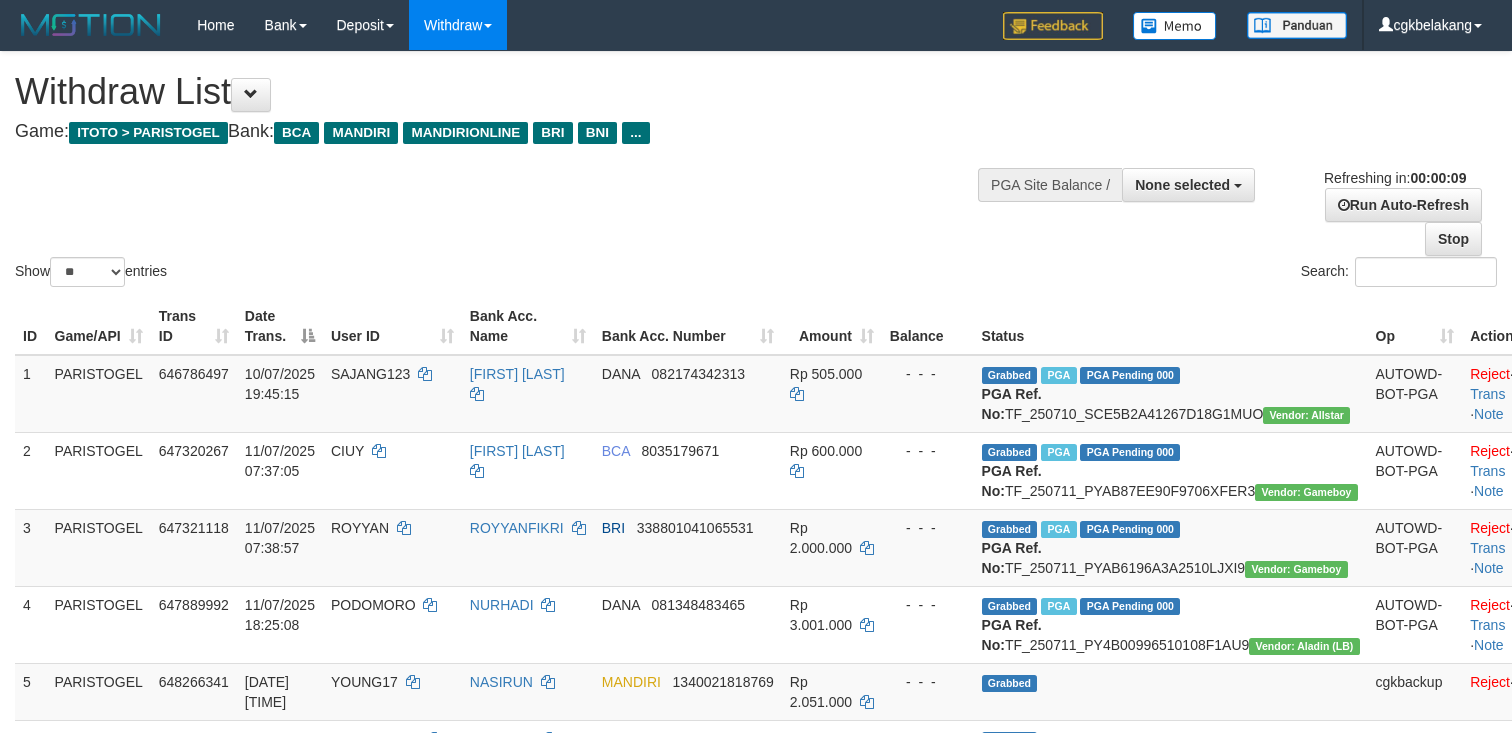 select 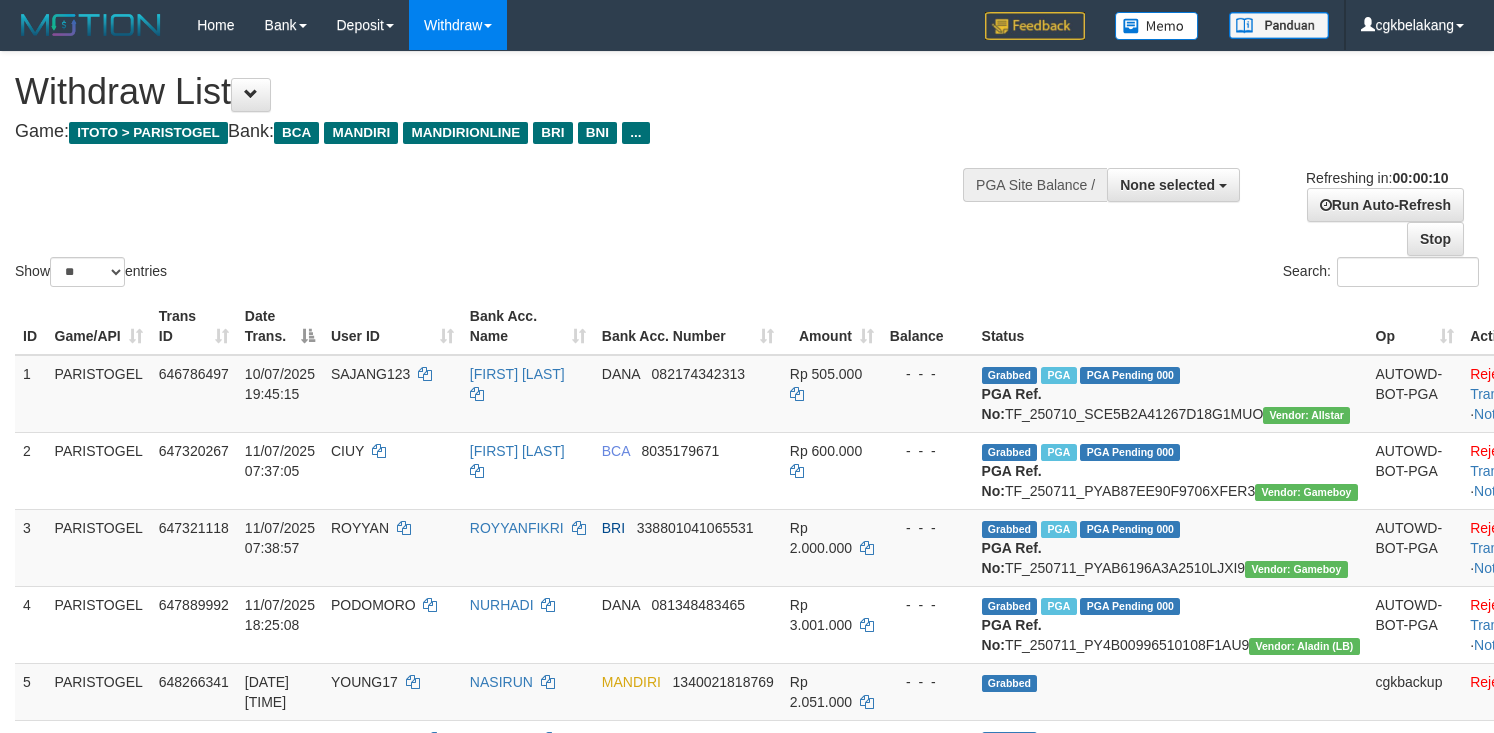 select 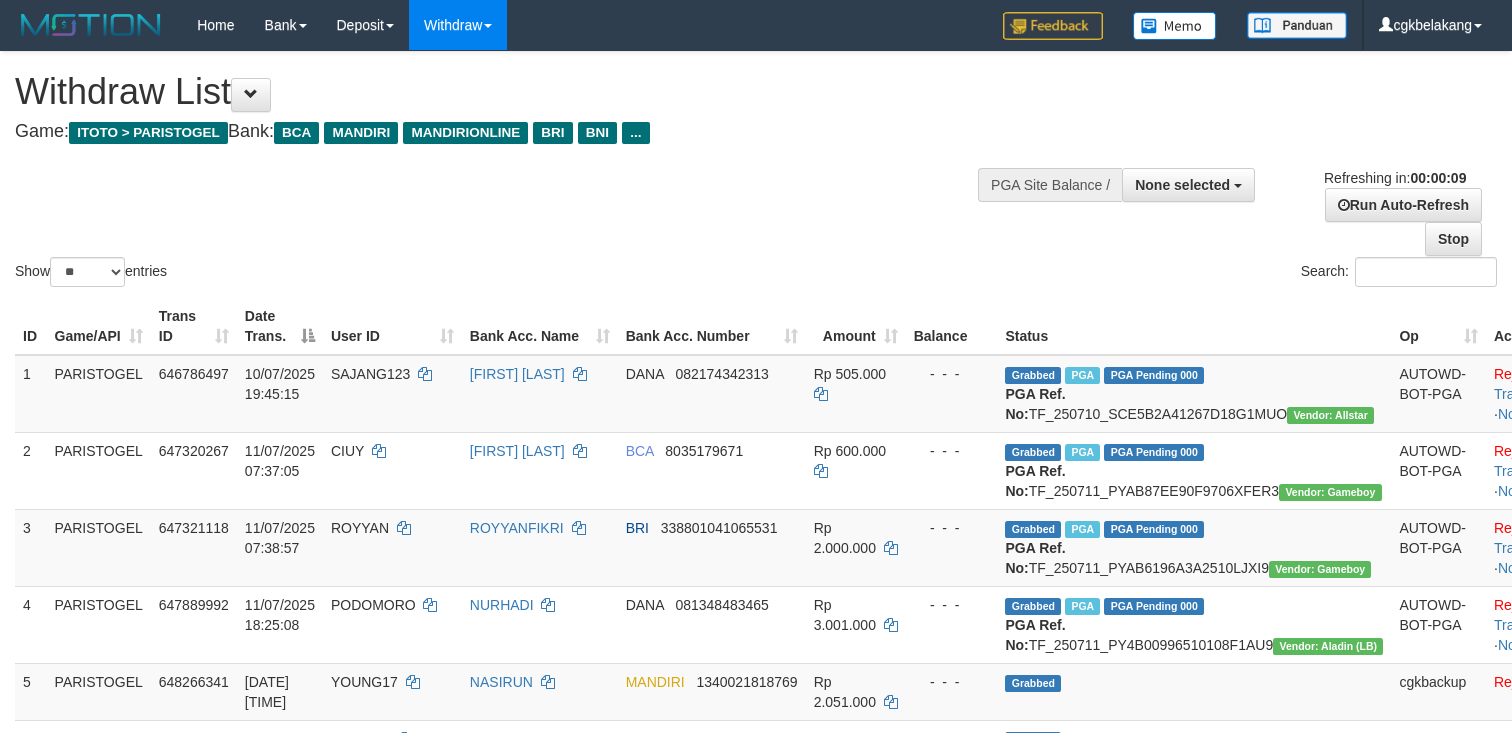 select 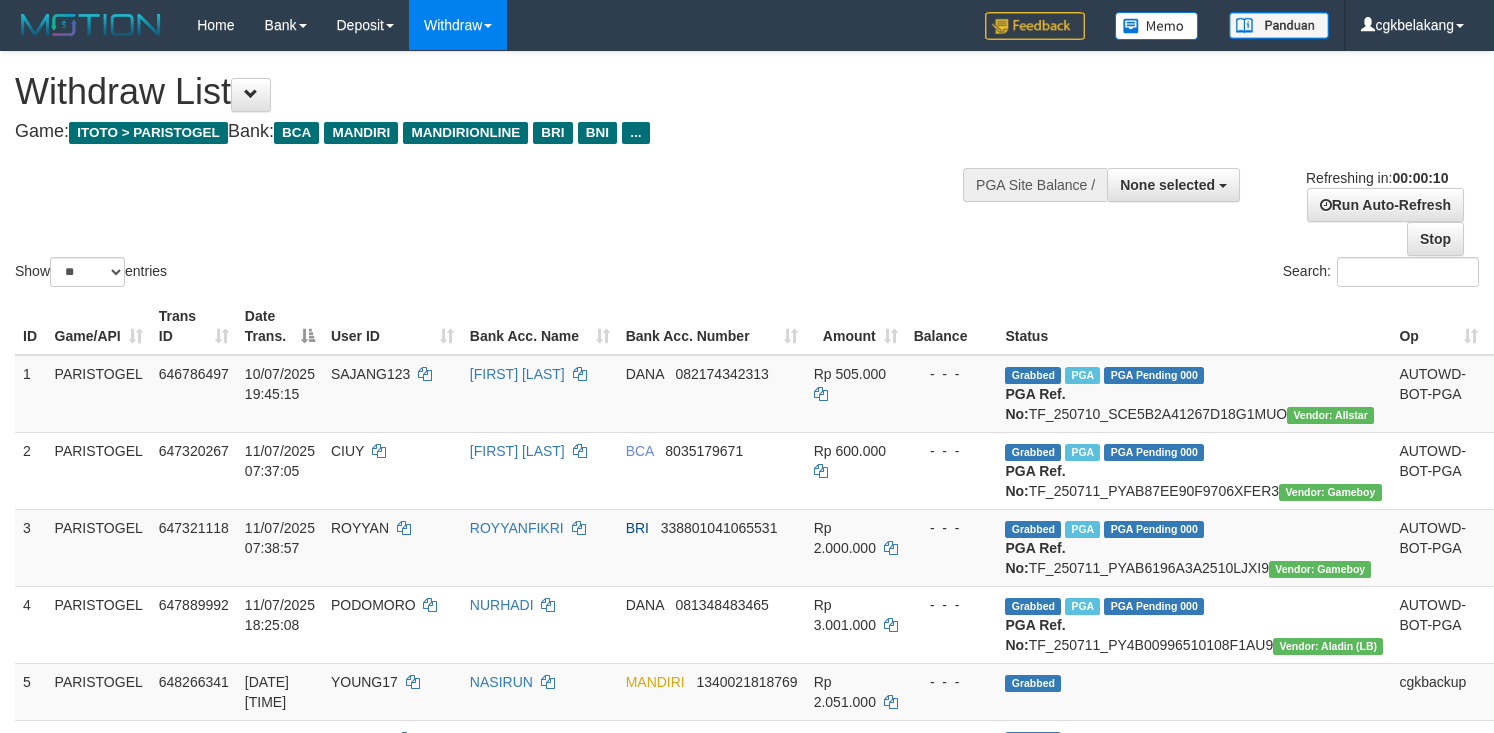 select 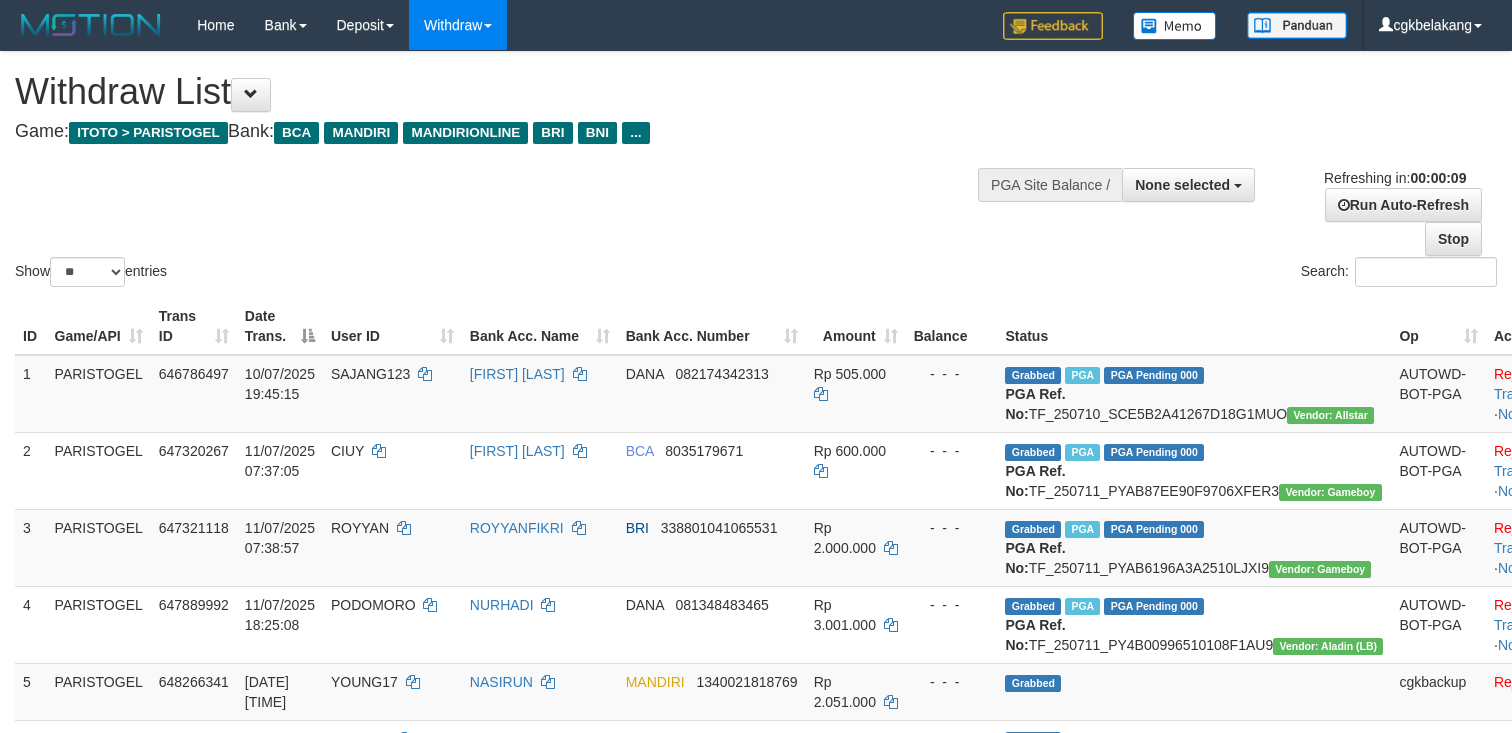 select 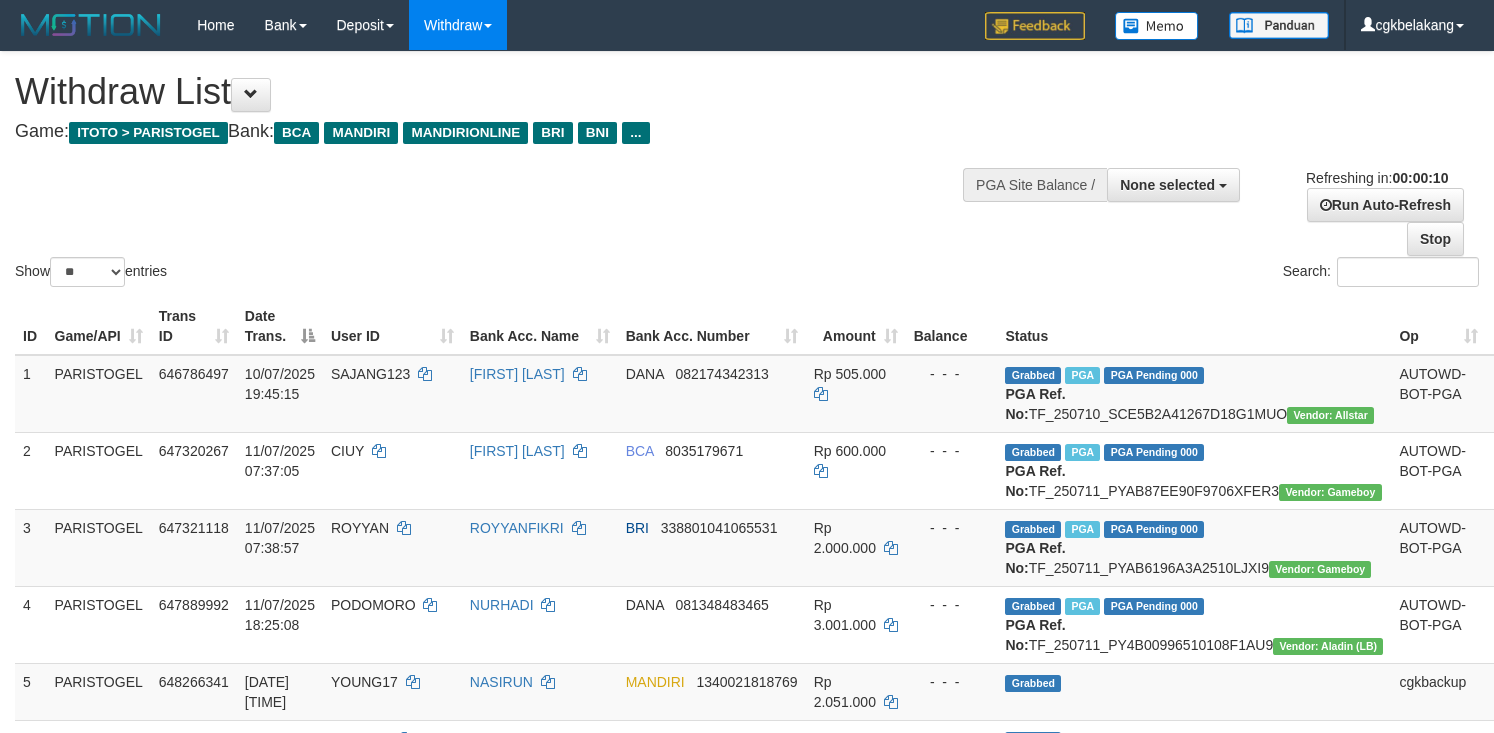 select 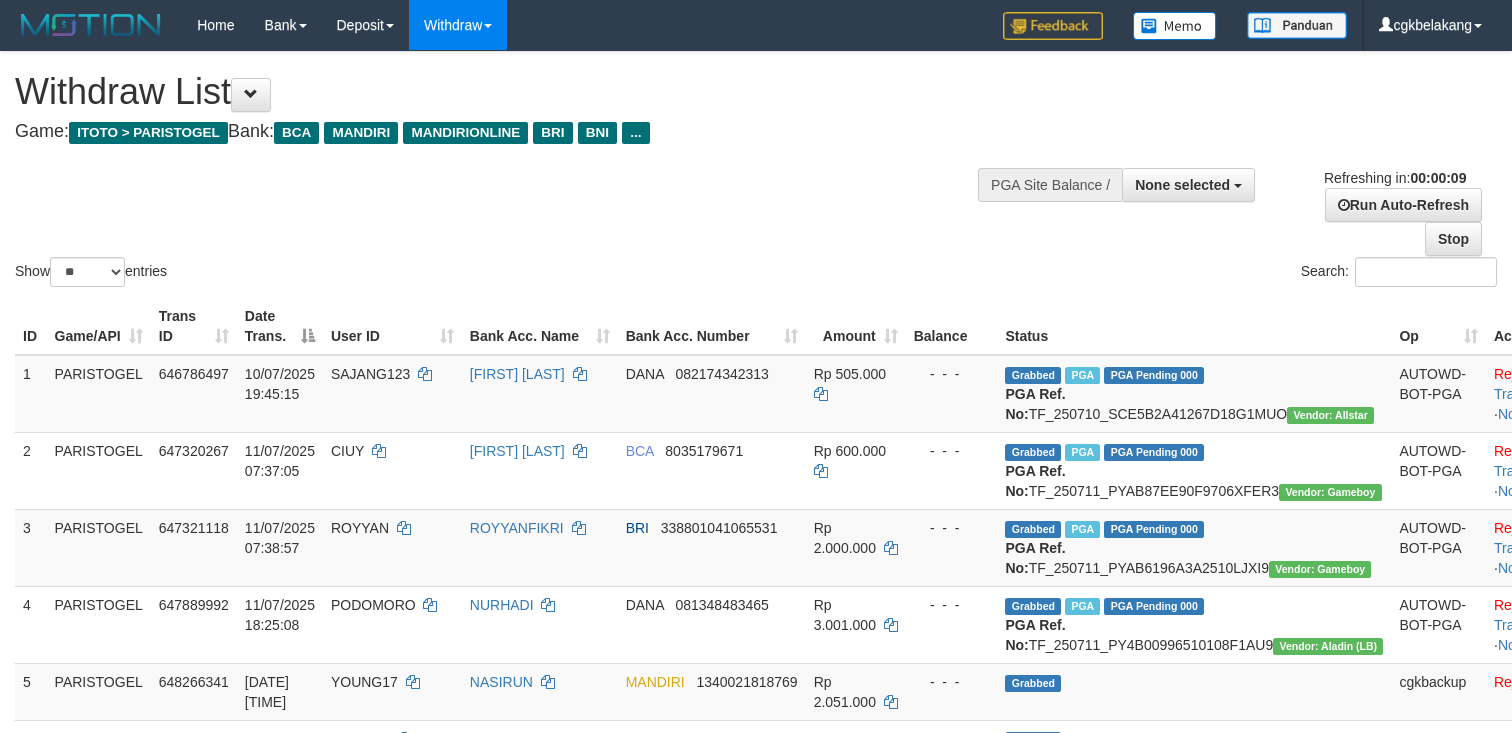 select 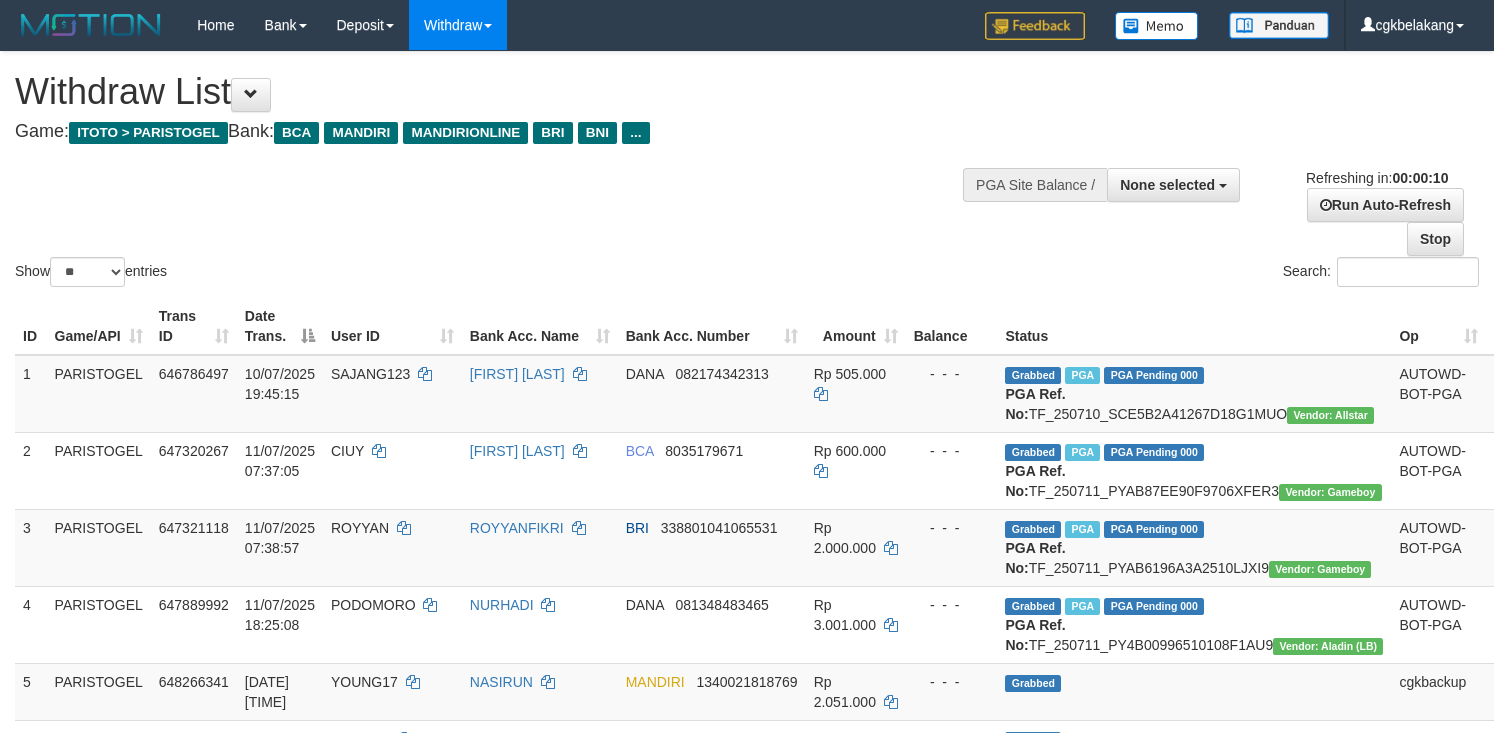 select 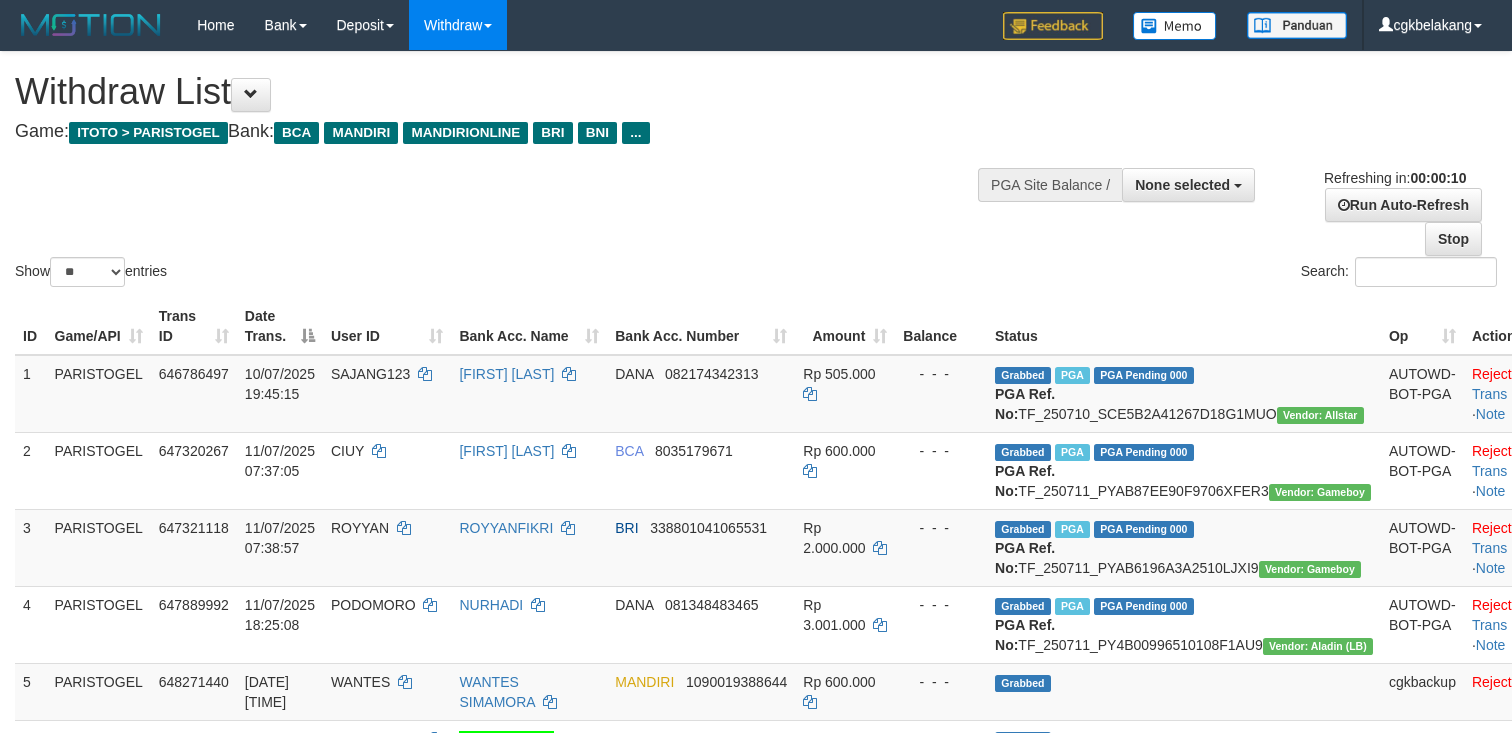 select 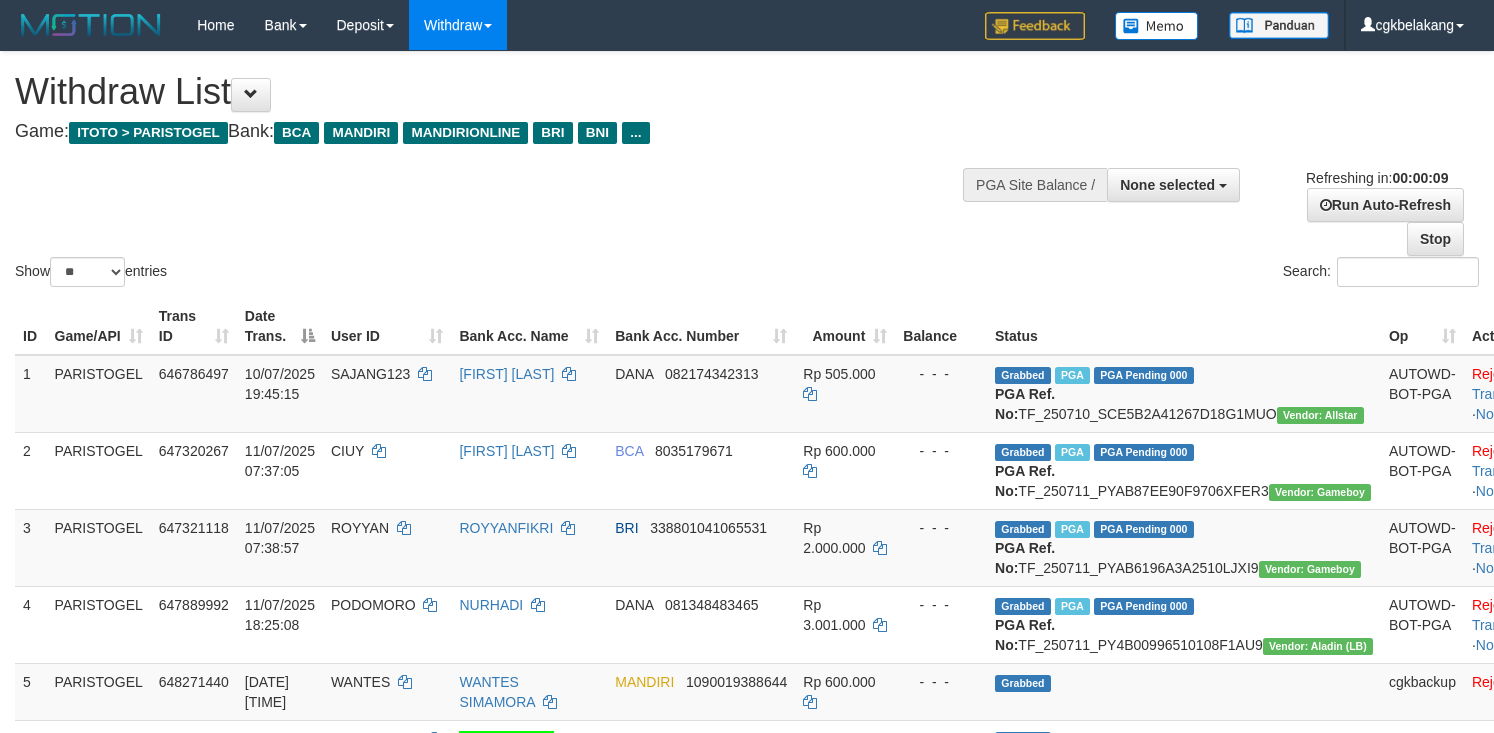 select 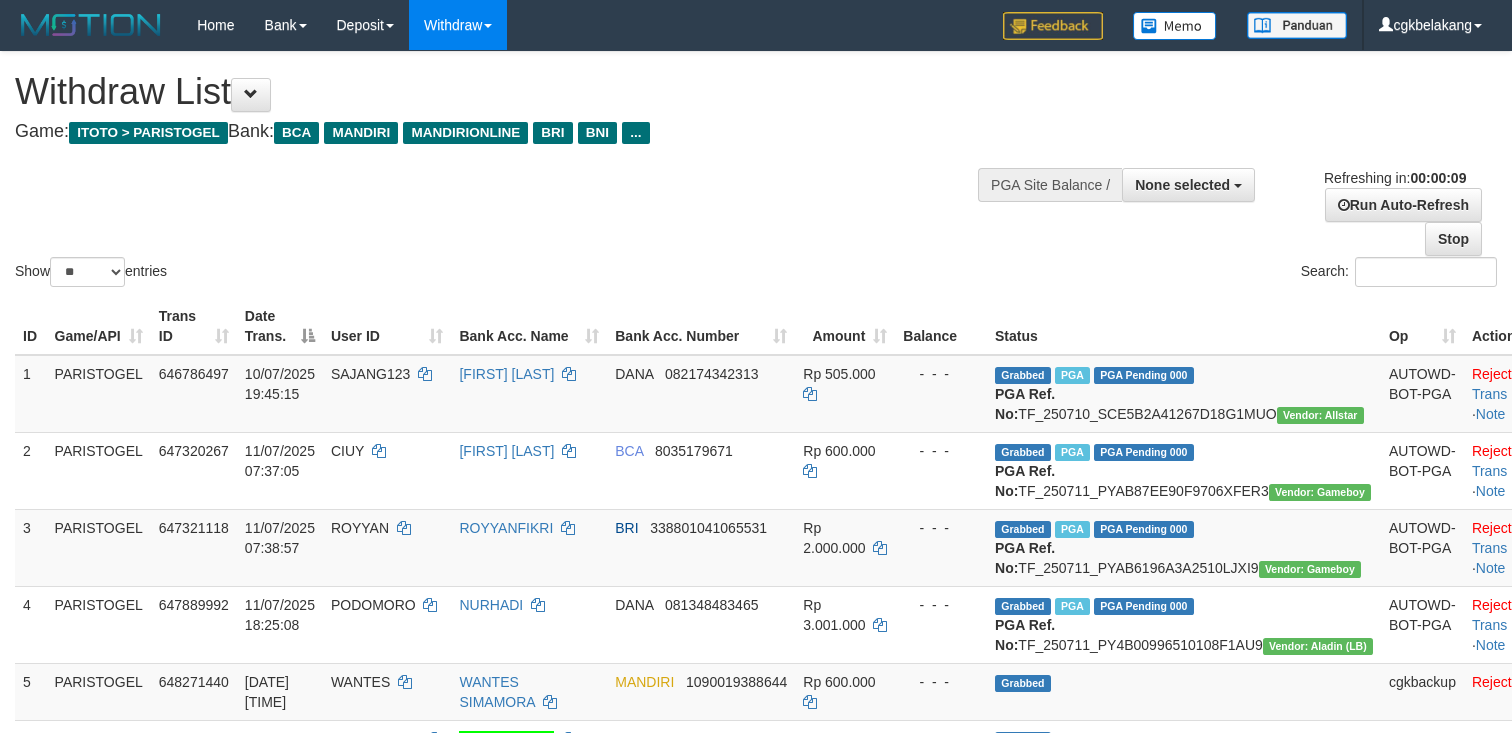 select 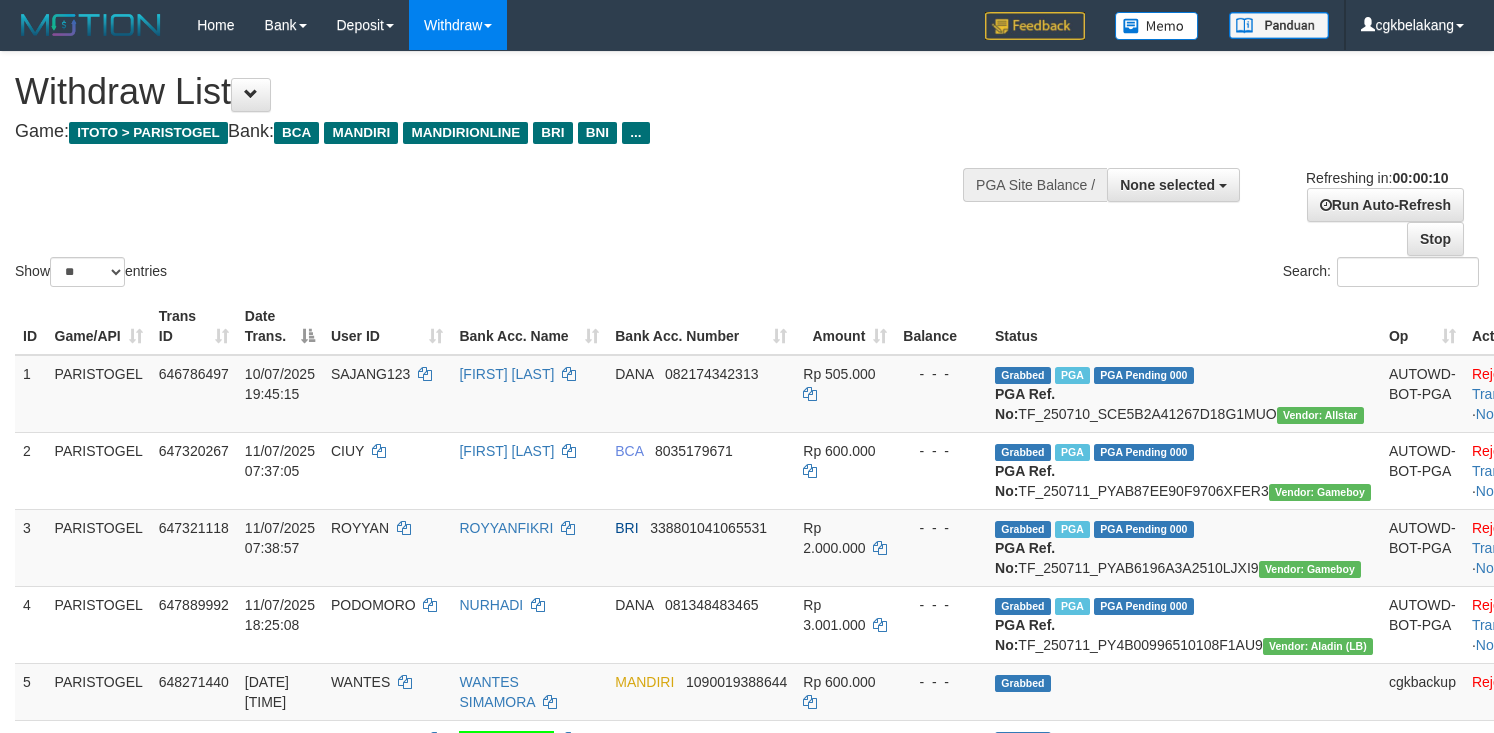 select 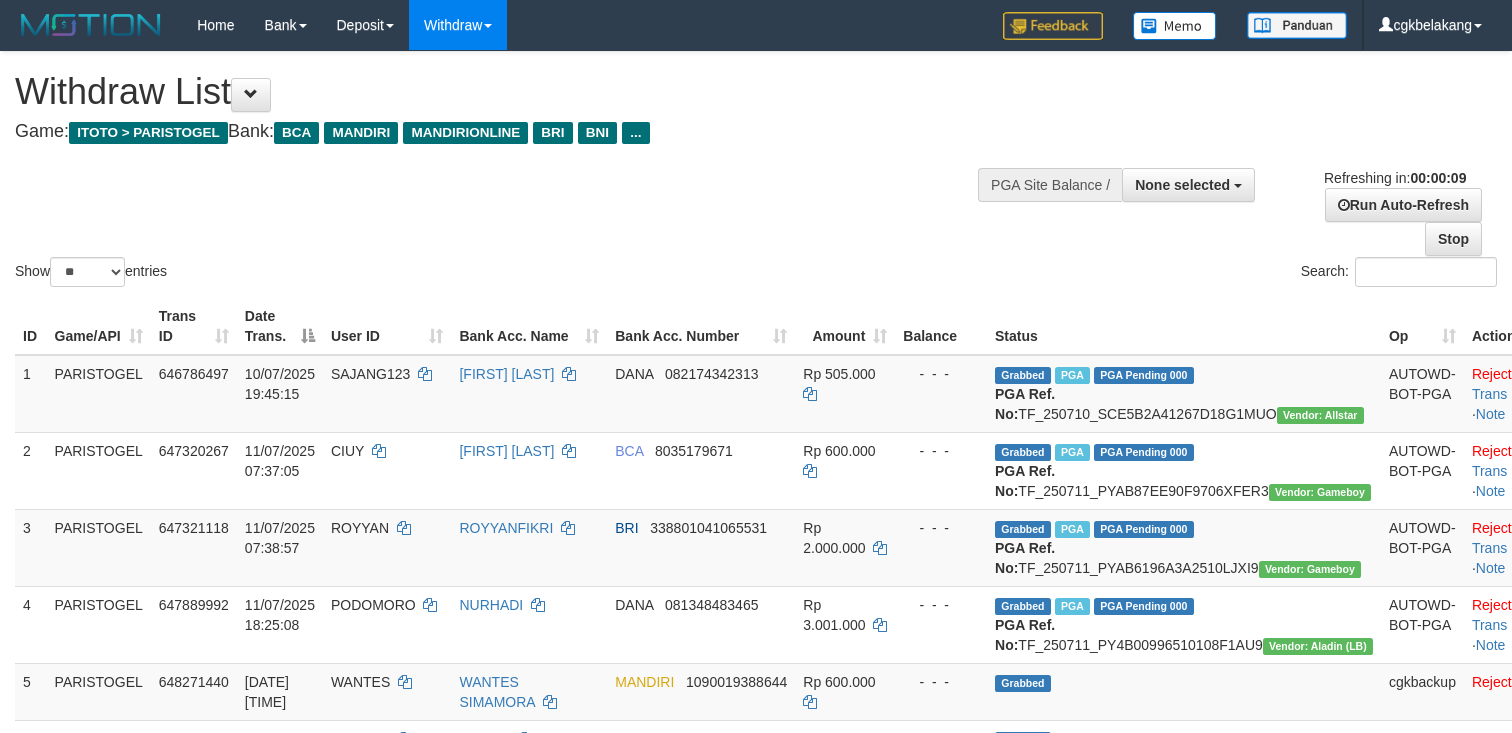 select 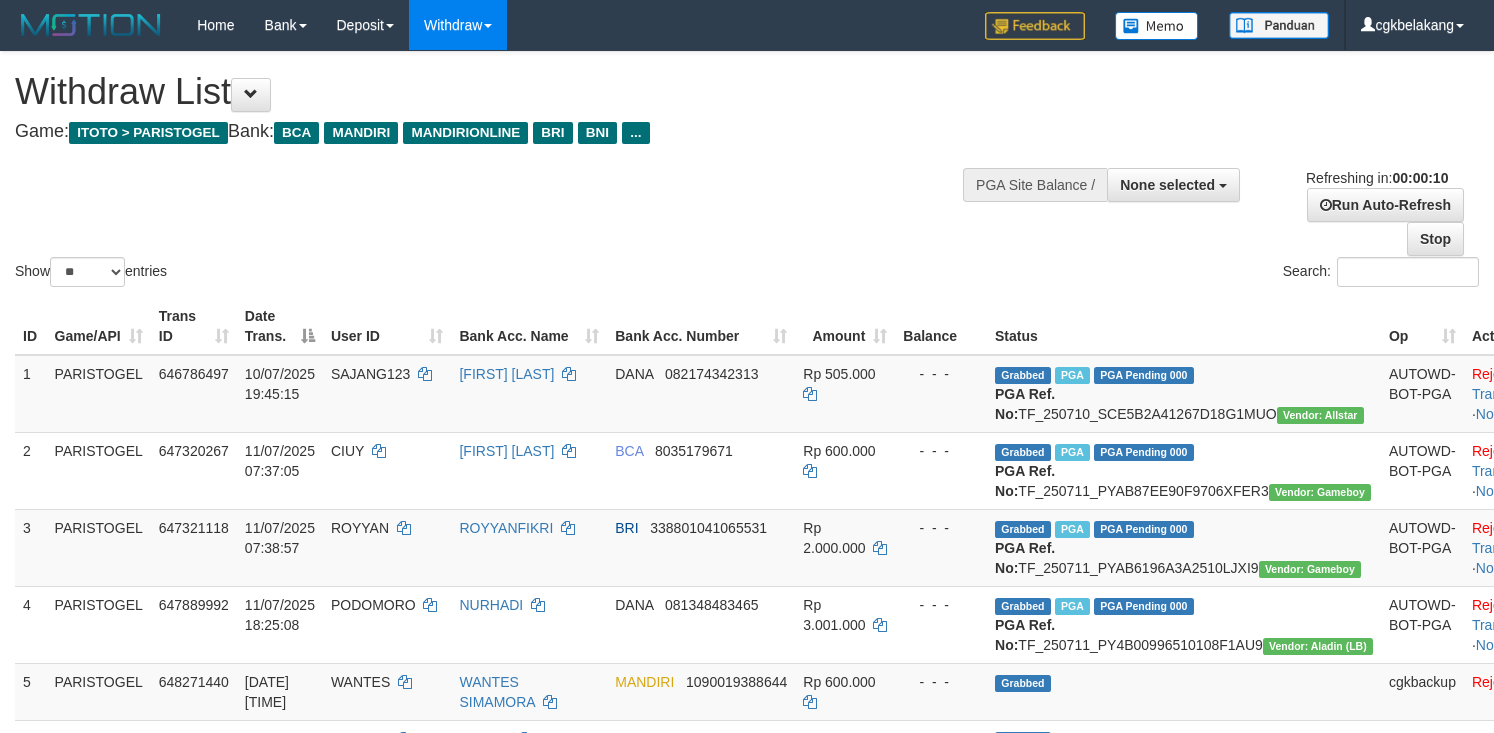 select 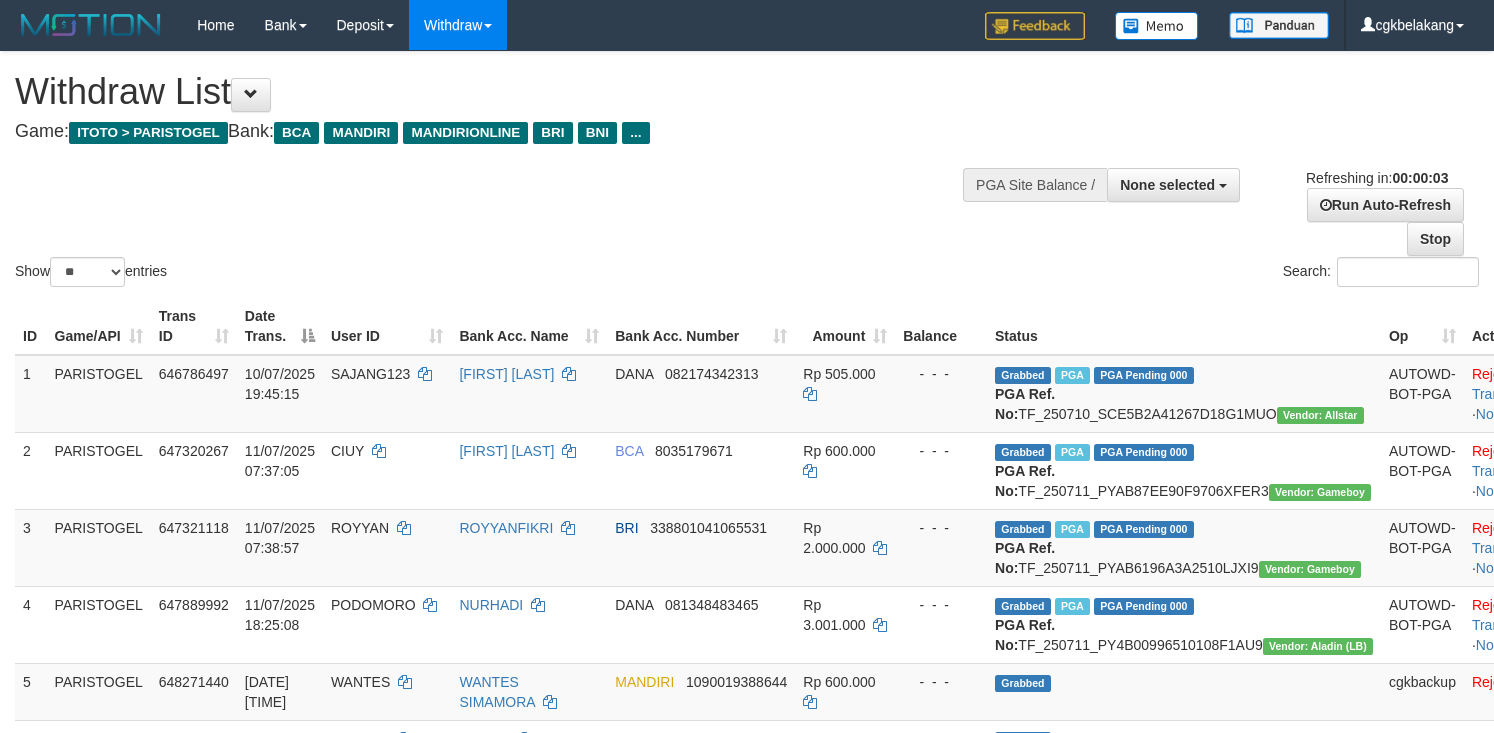 scroll, scrollTop: 0, scrollLeft: 0, axis: both 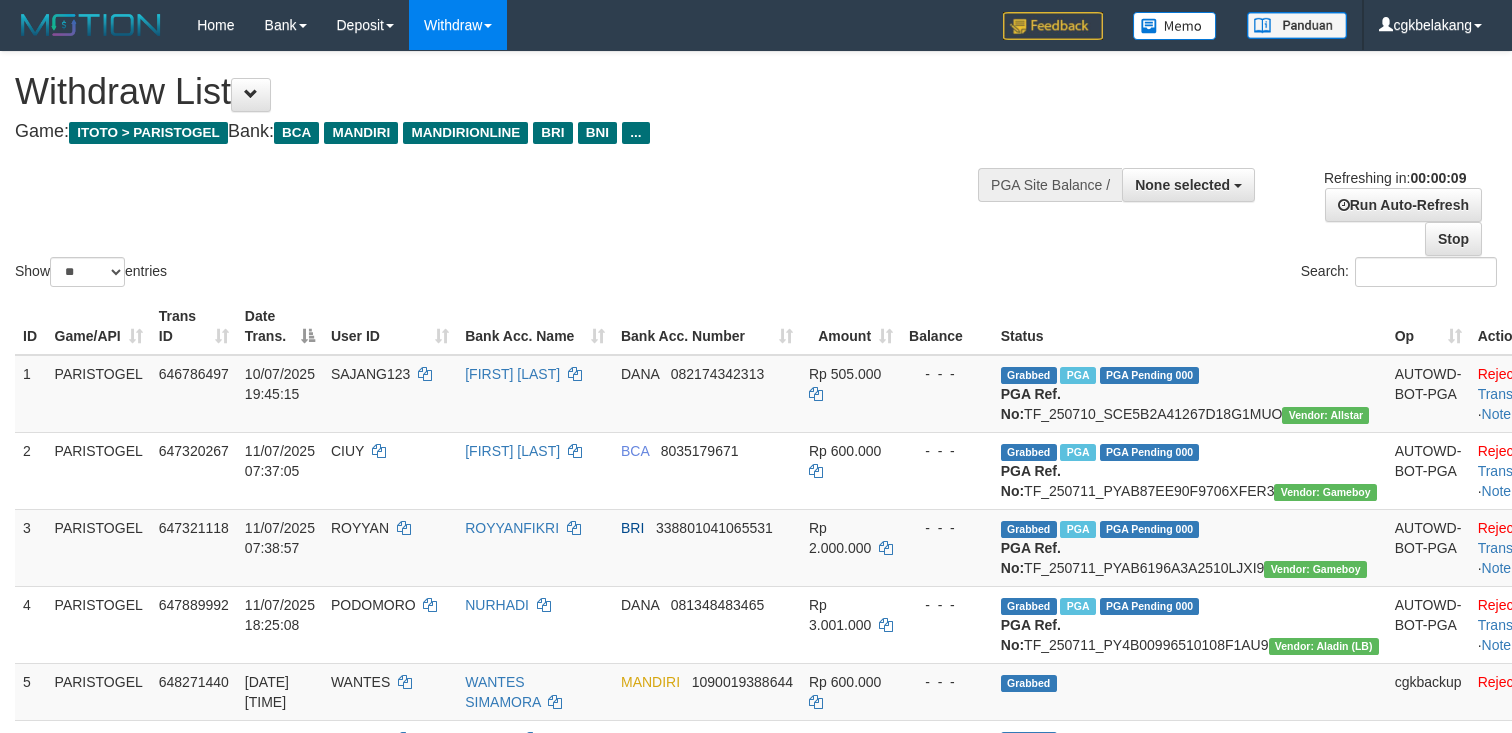 select 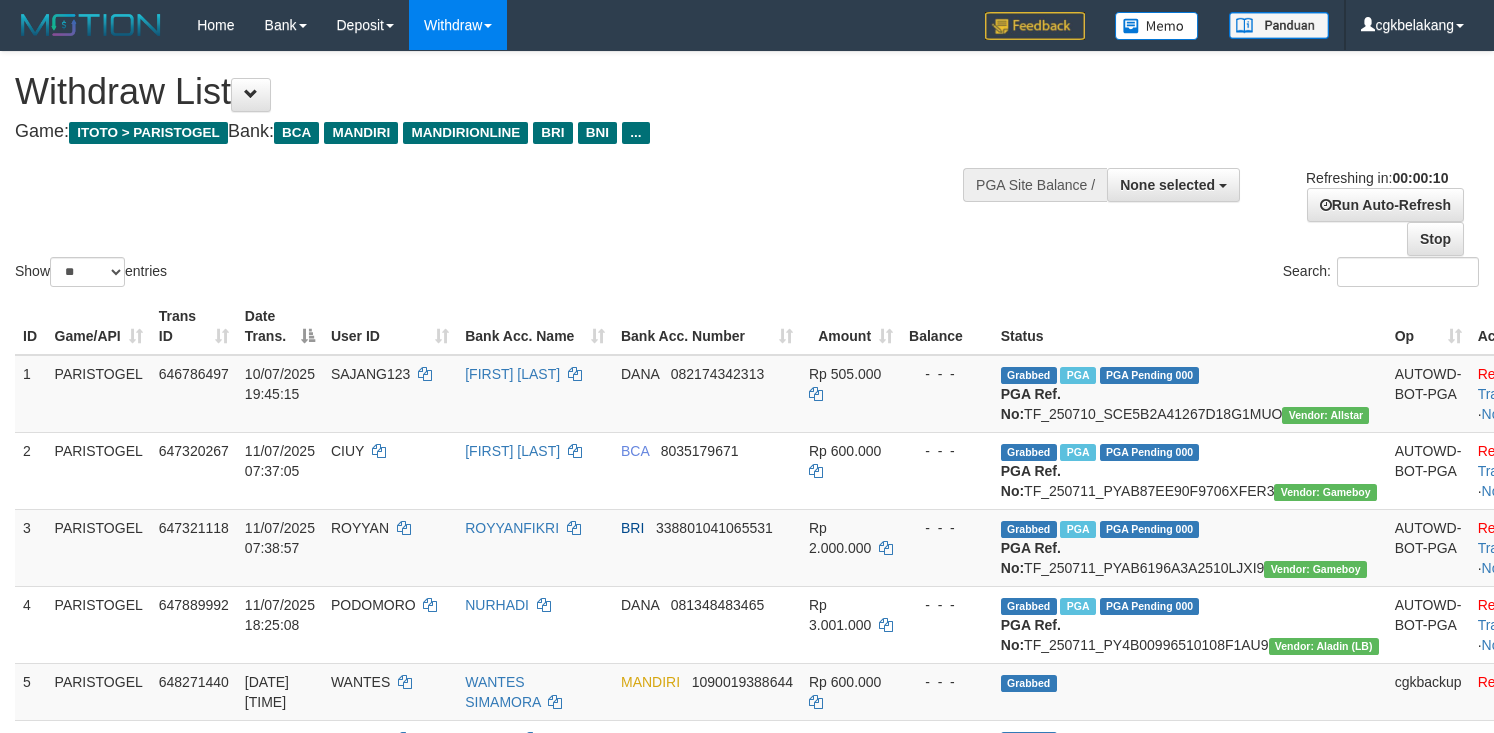 select 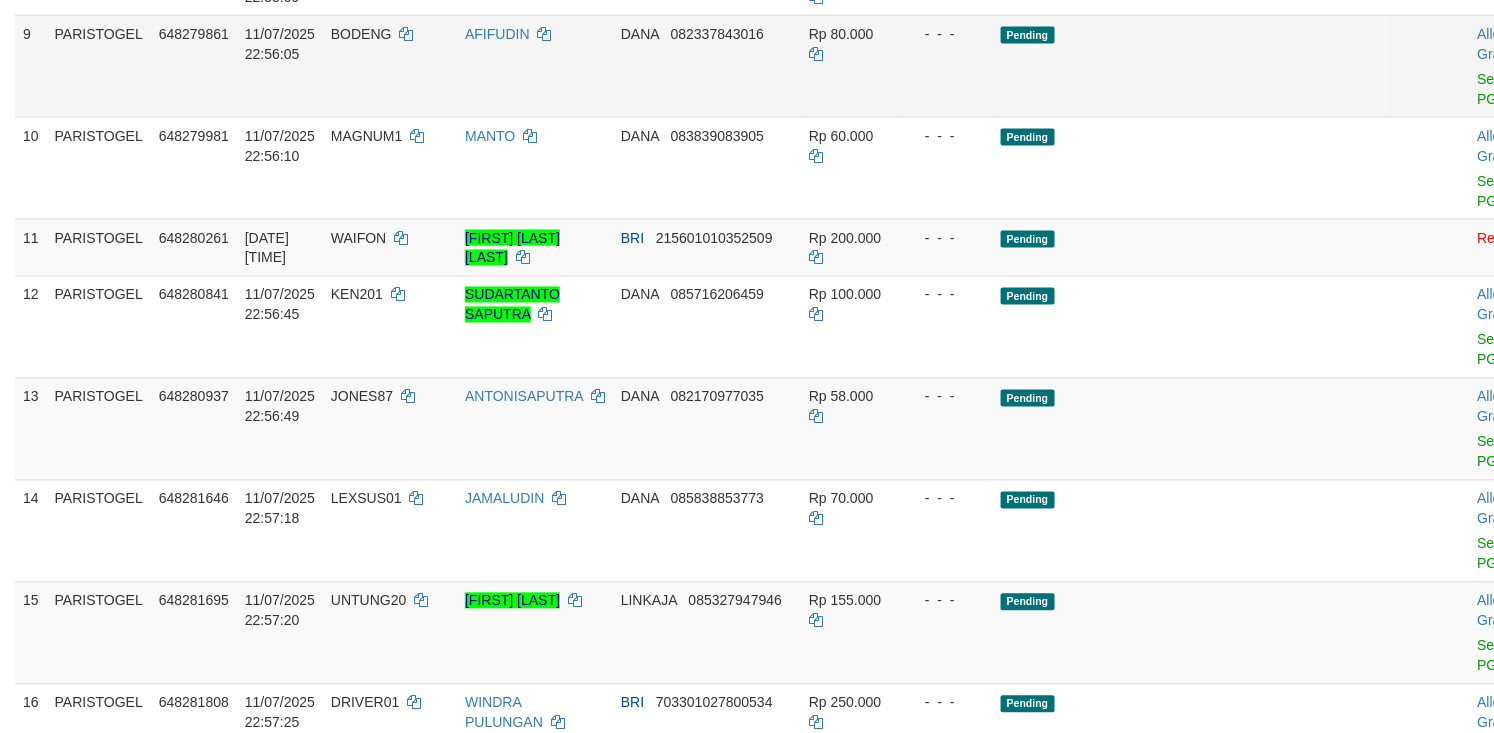 scroll, scrollTop: 800, scrollLeft: 0, axis: vertical 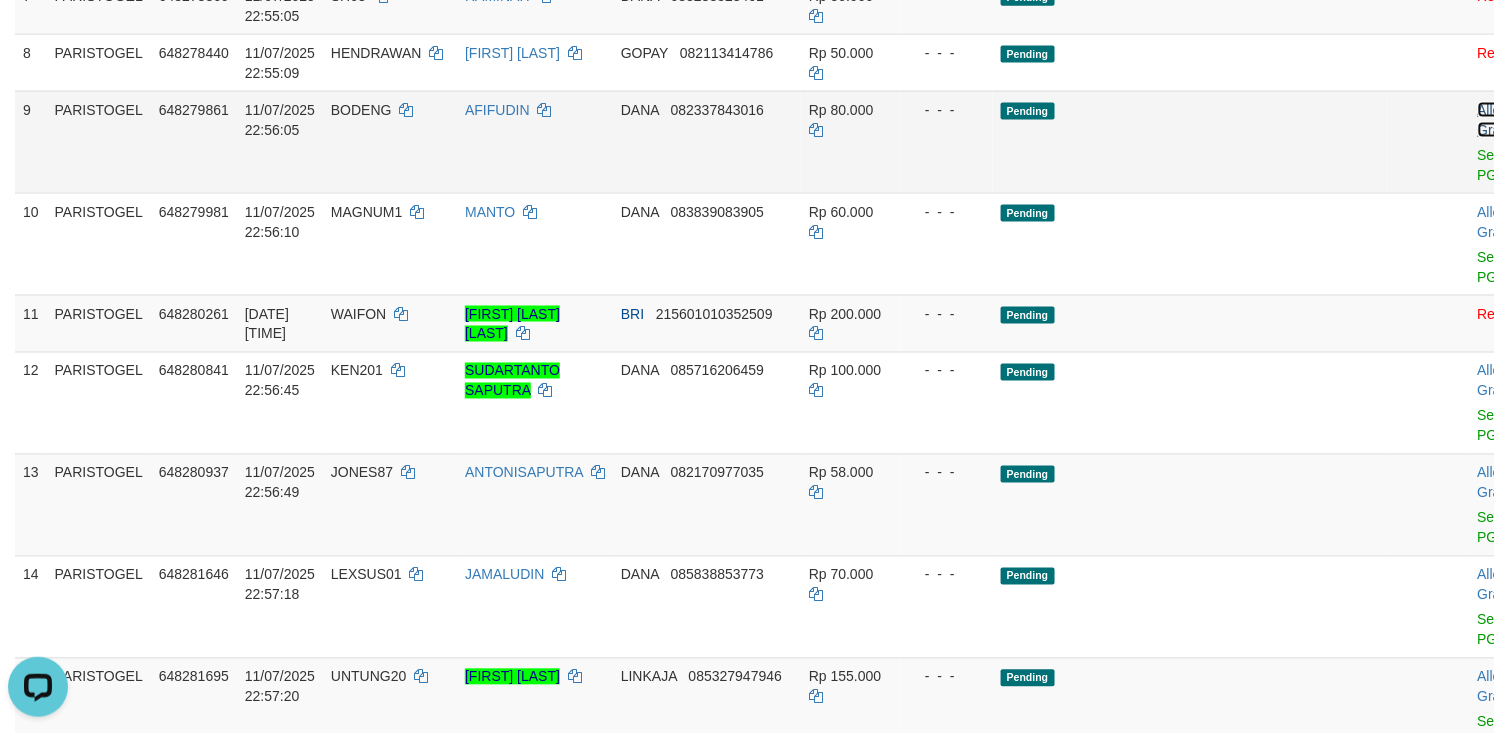 click on "Allow Grab" at bounding box center (1494, 120) 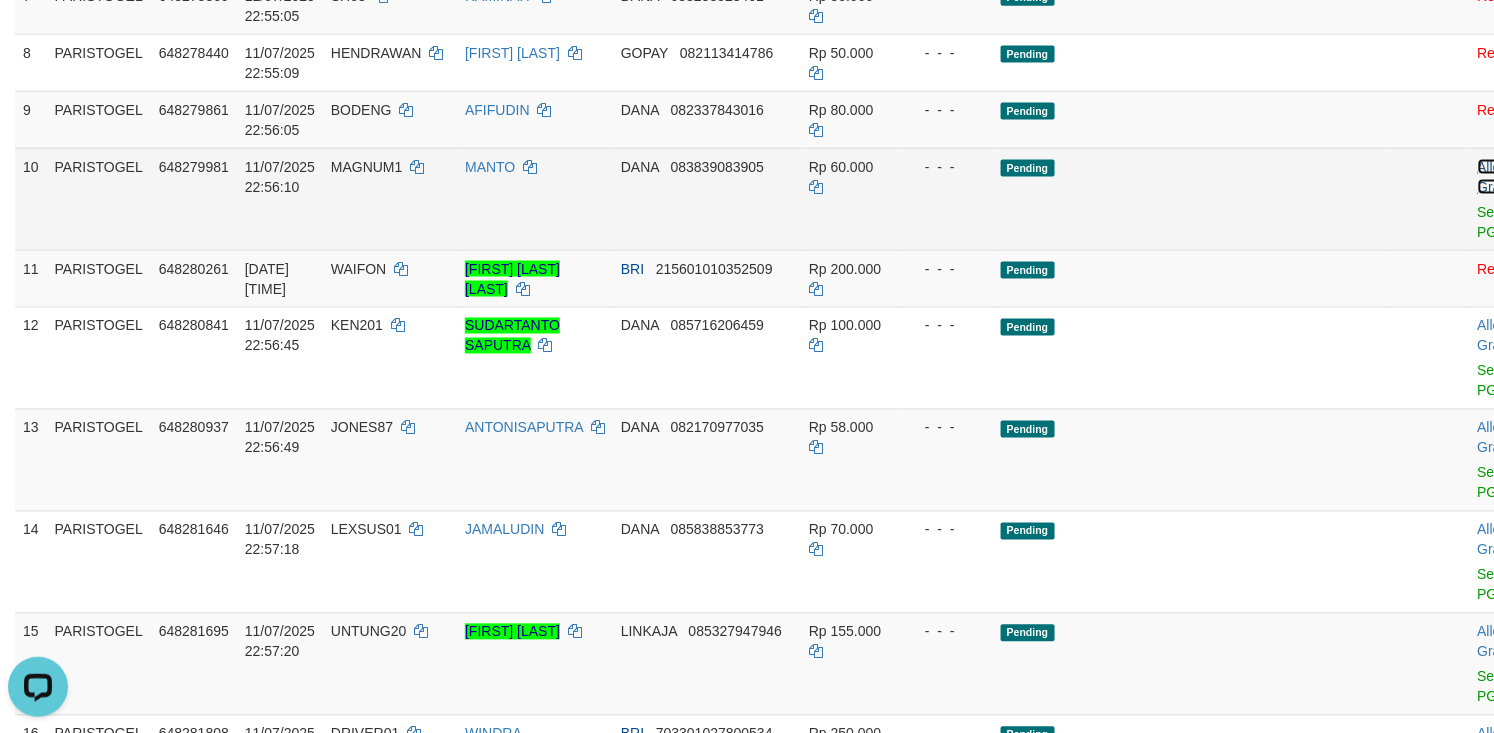 click on "Allow Grab" at bounding box center (1494, 177) 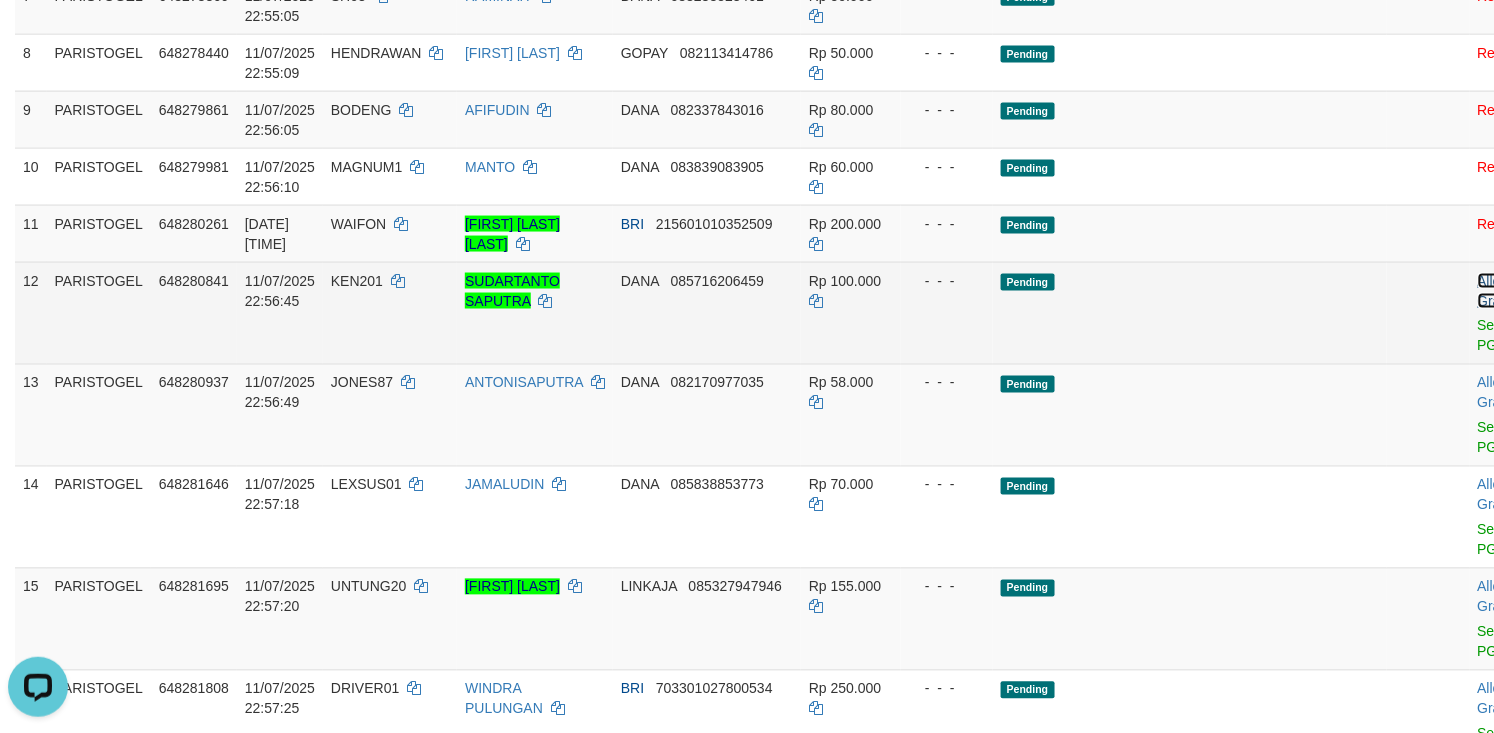 click on "Allow Grab" at bounding box center [1494, 291] 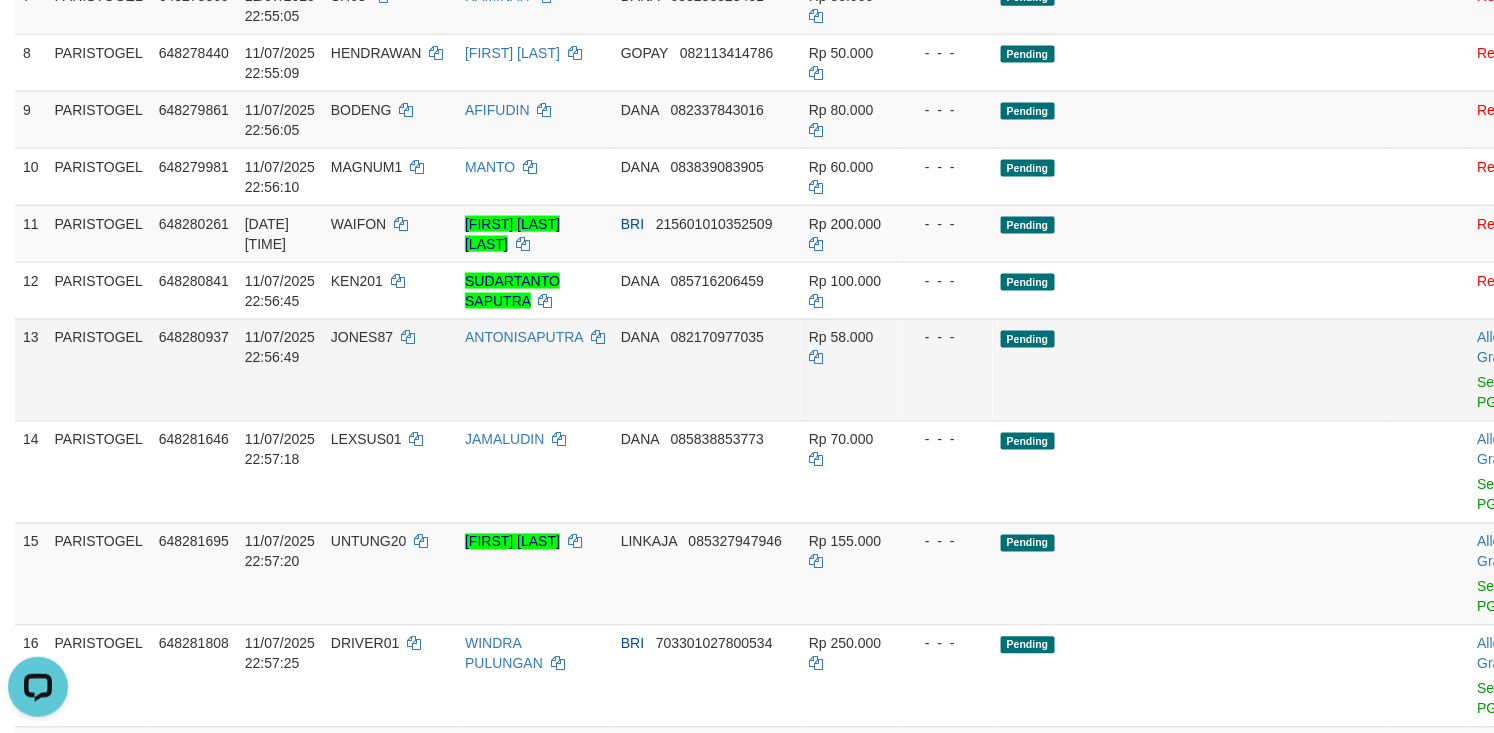 click on "Allow Grab   ·    Reject Send PGA     ·    Note" at bounding box center (1519, 370) 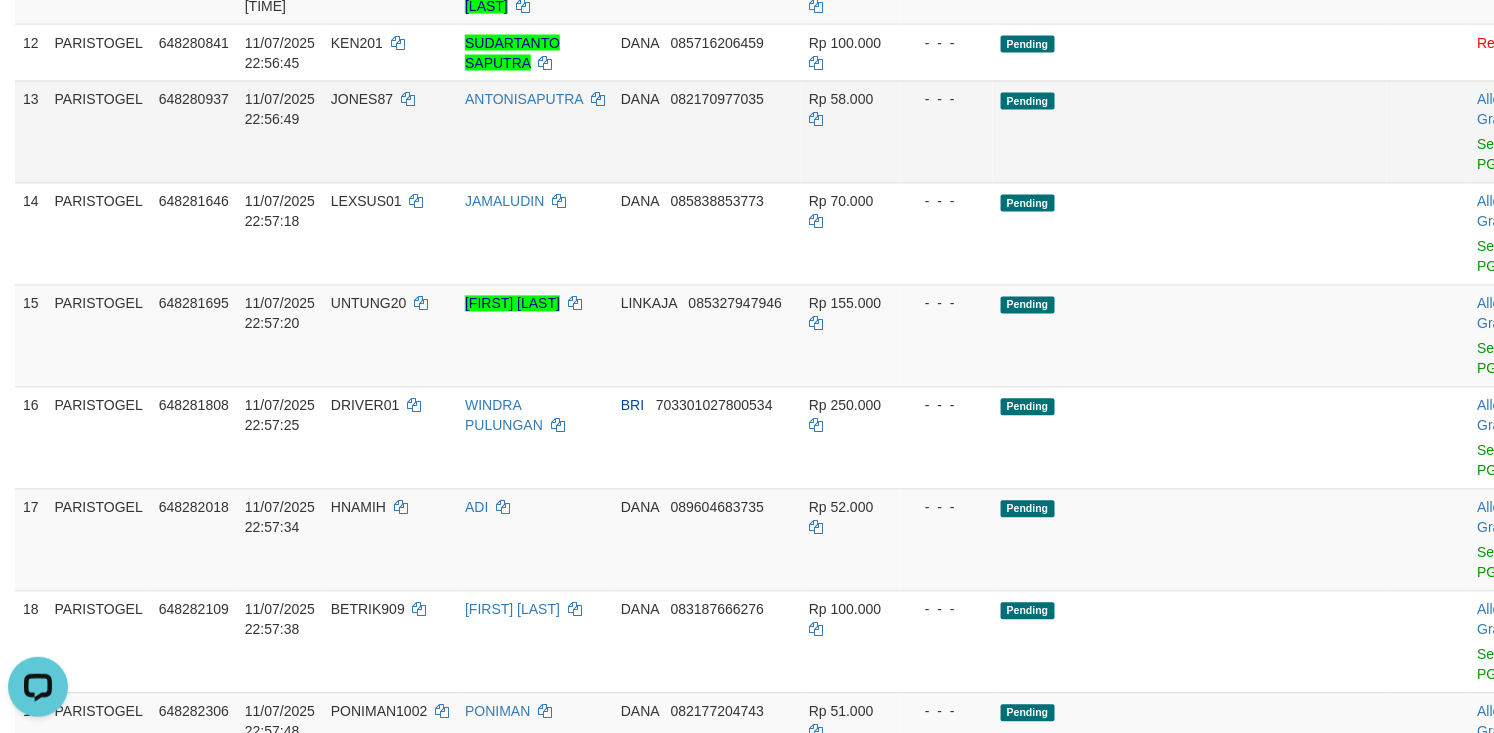 scroll, scrollTop: 908, scrollLeft: 0, axis: vertical 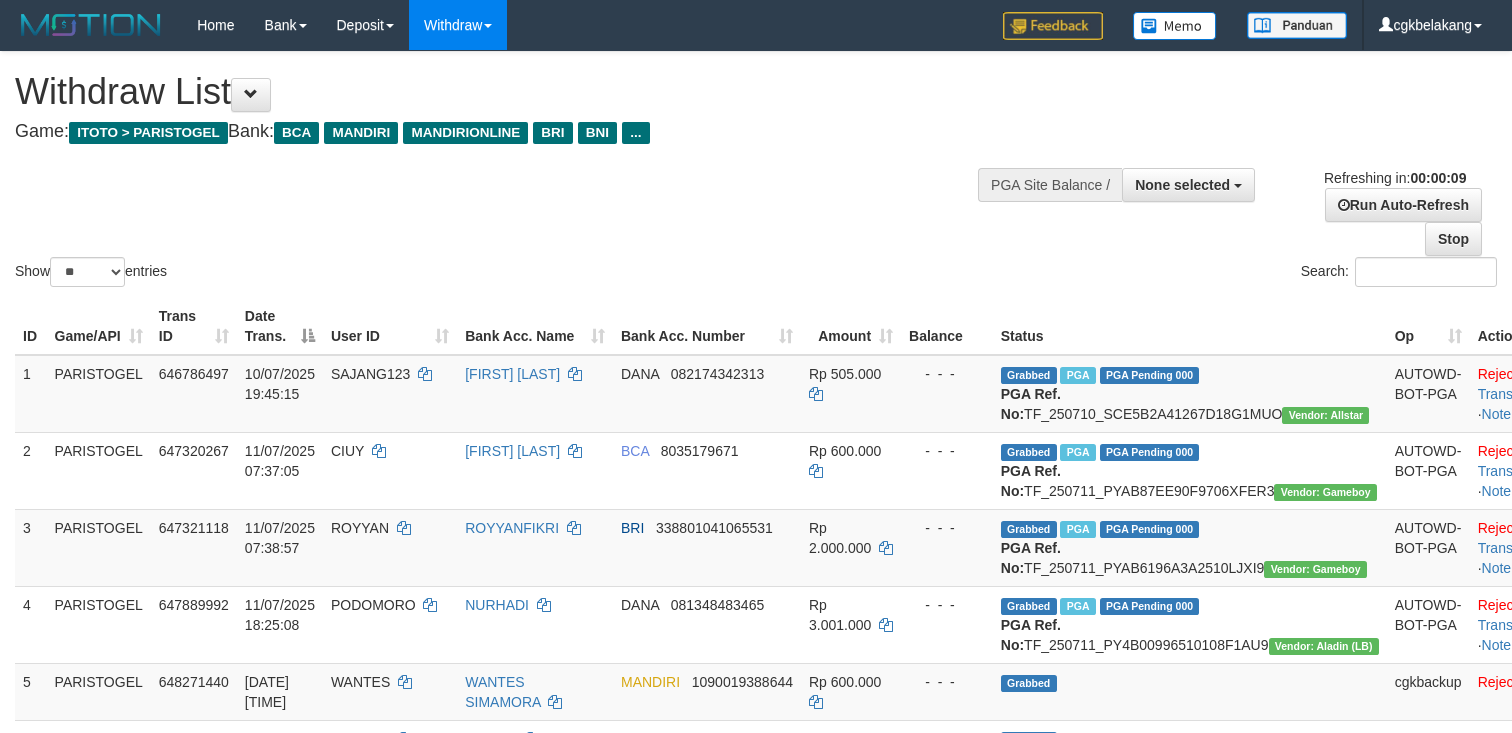 select 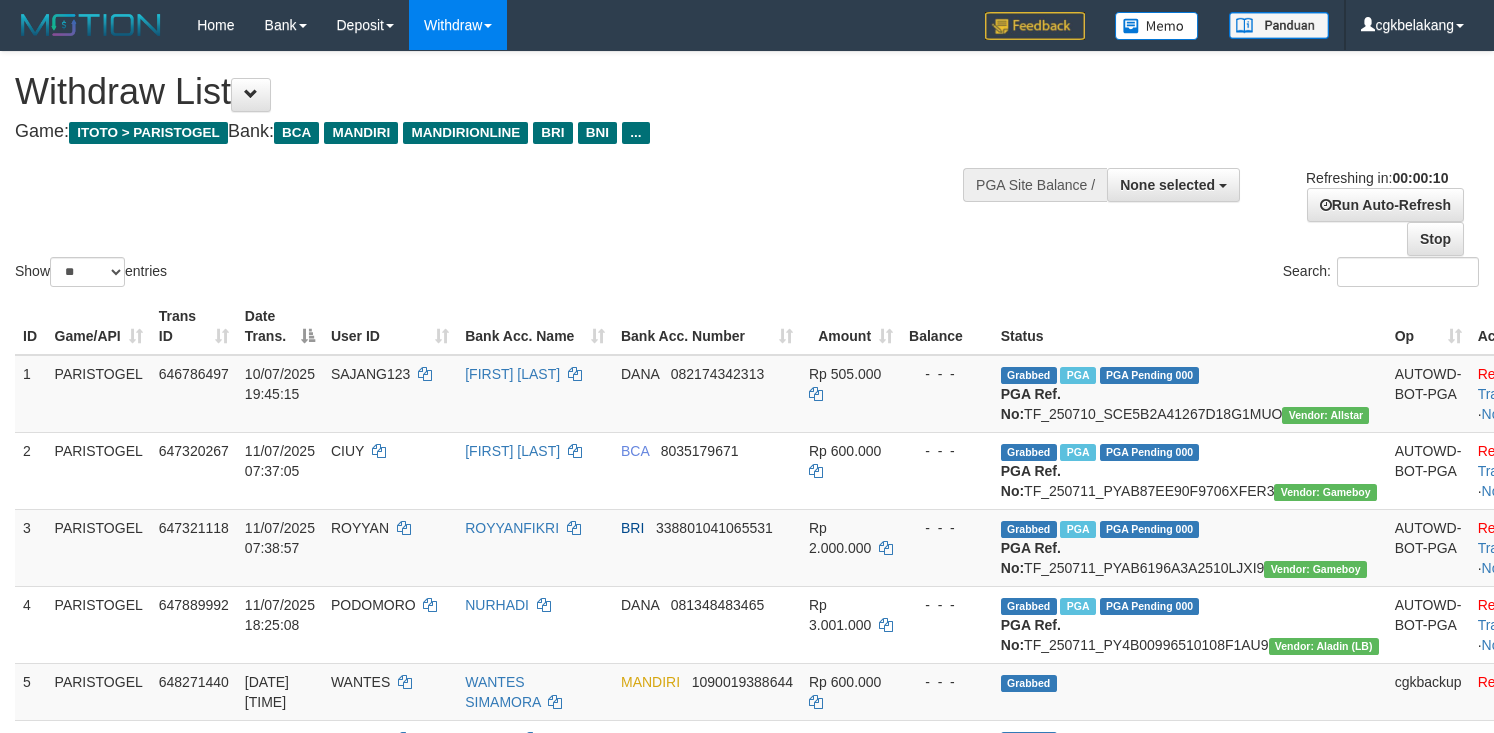 select 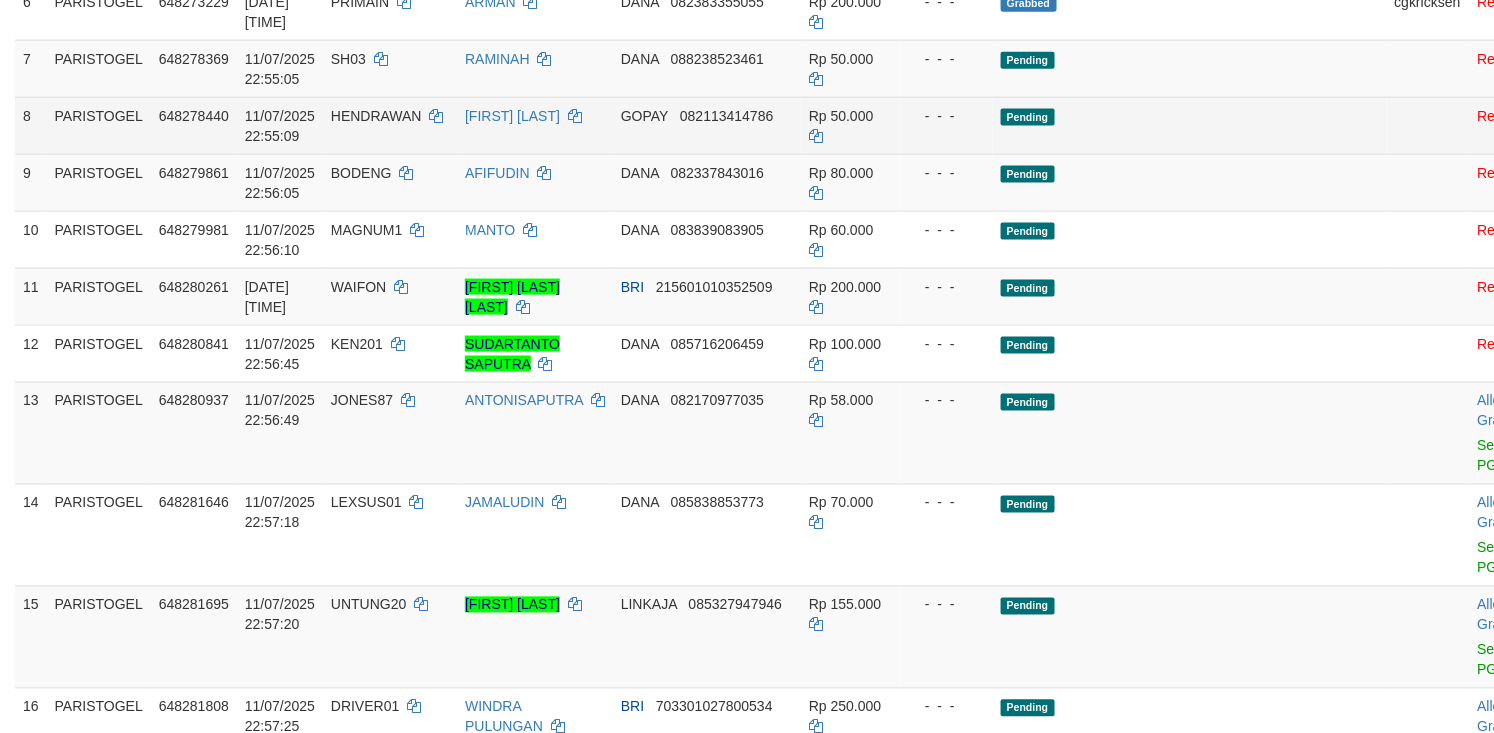 scroll, scrollTop: 800, scrollLeft: 0, axis: vertical 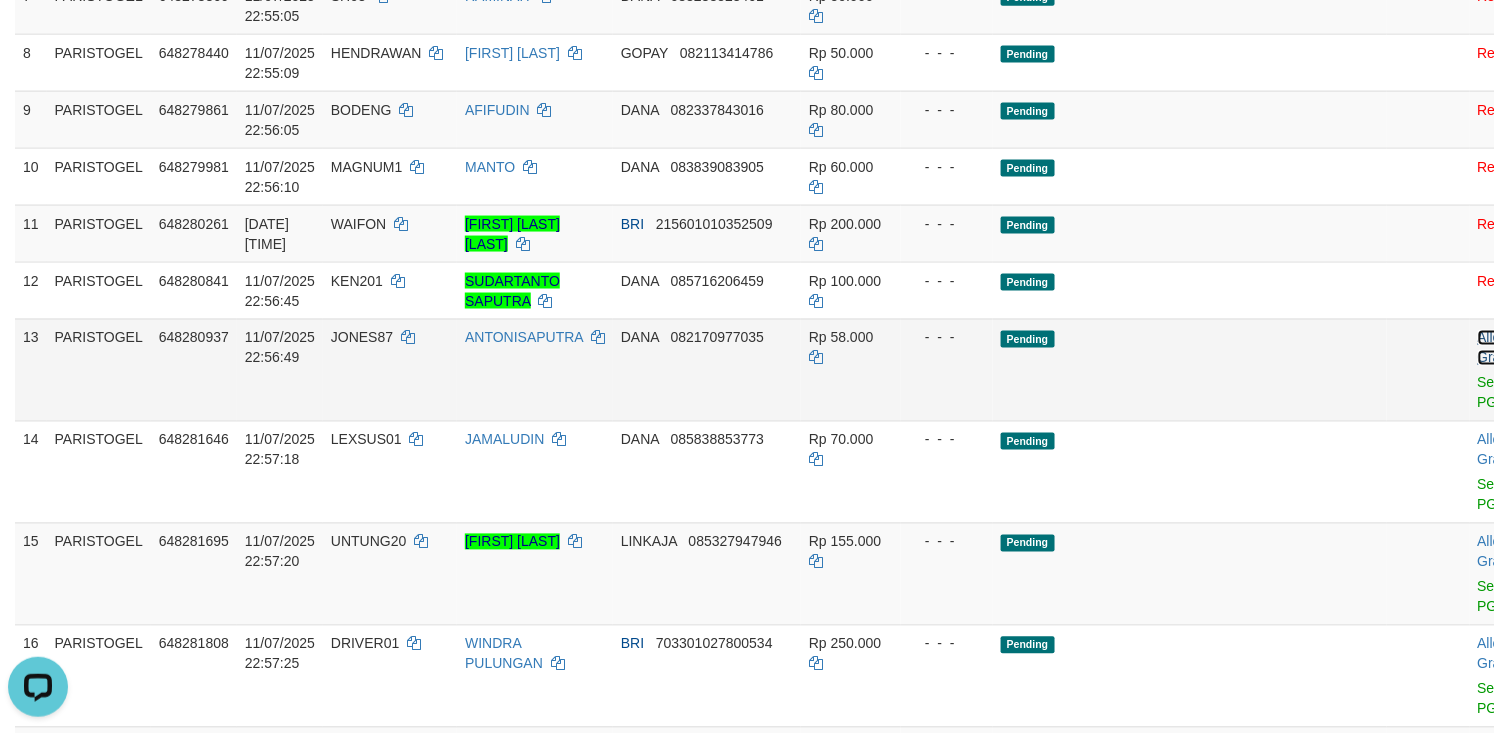 click on "Allow Grab" at bounding box center (1494, 348) 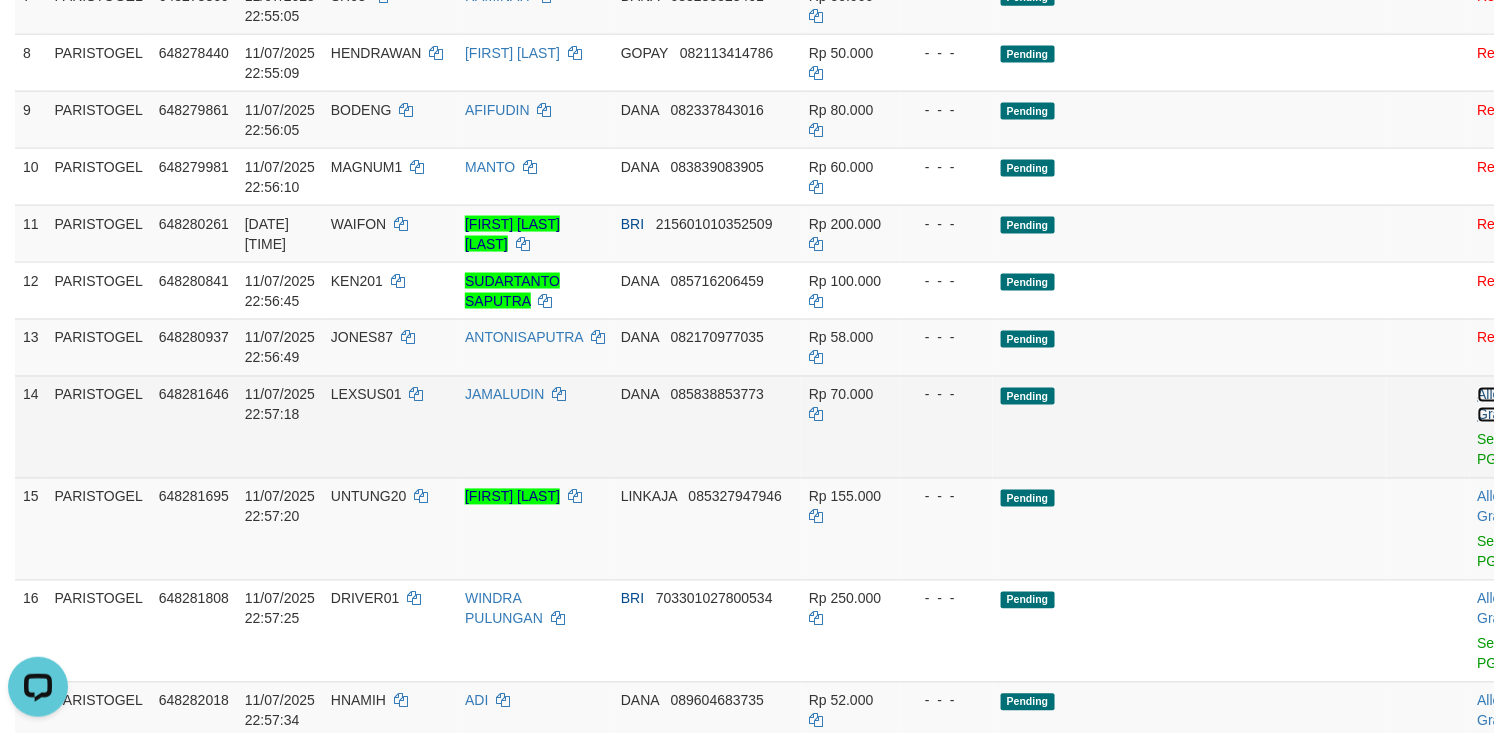 click on "Allow Grab" at bounding box center [1494, 405] 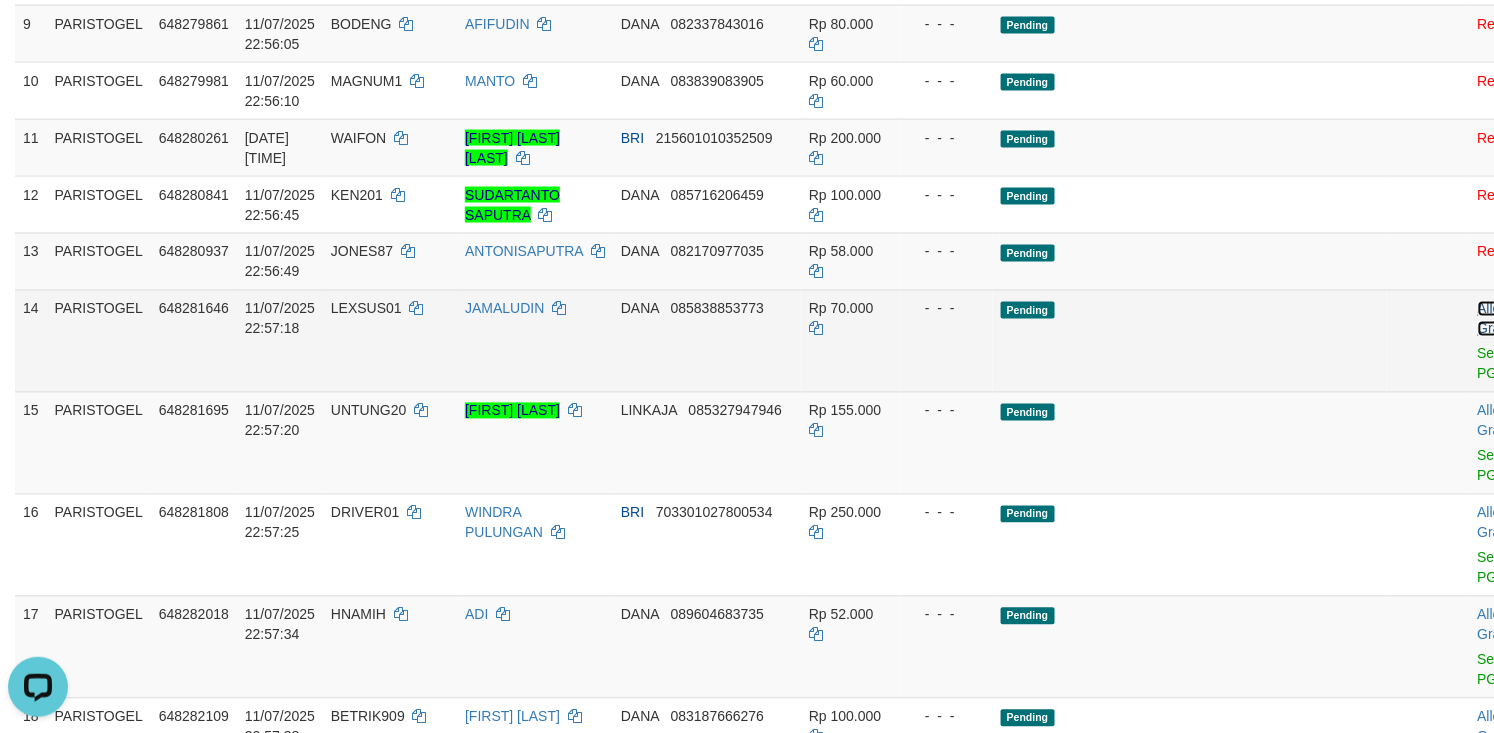 scroll, scrollTop: 933, scrollLeft: 0, axis: vertical 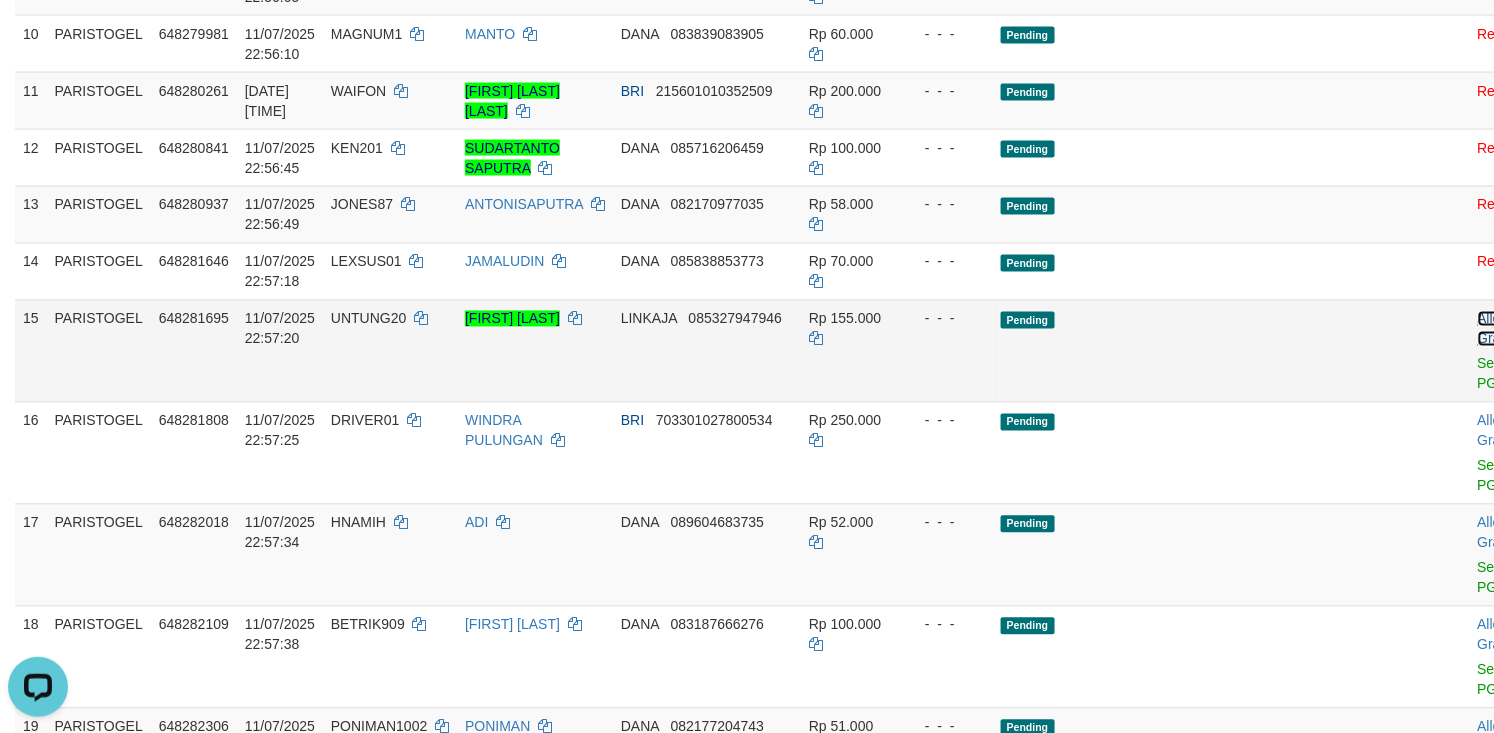 click on "Allow Grab" at bounding box center [1494, 329] 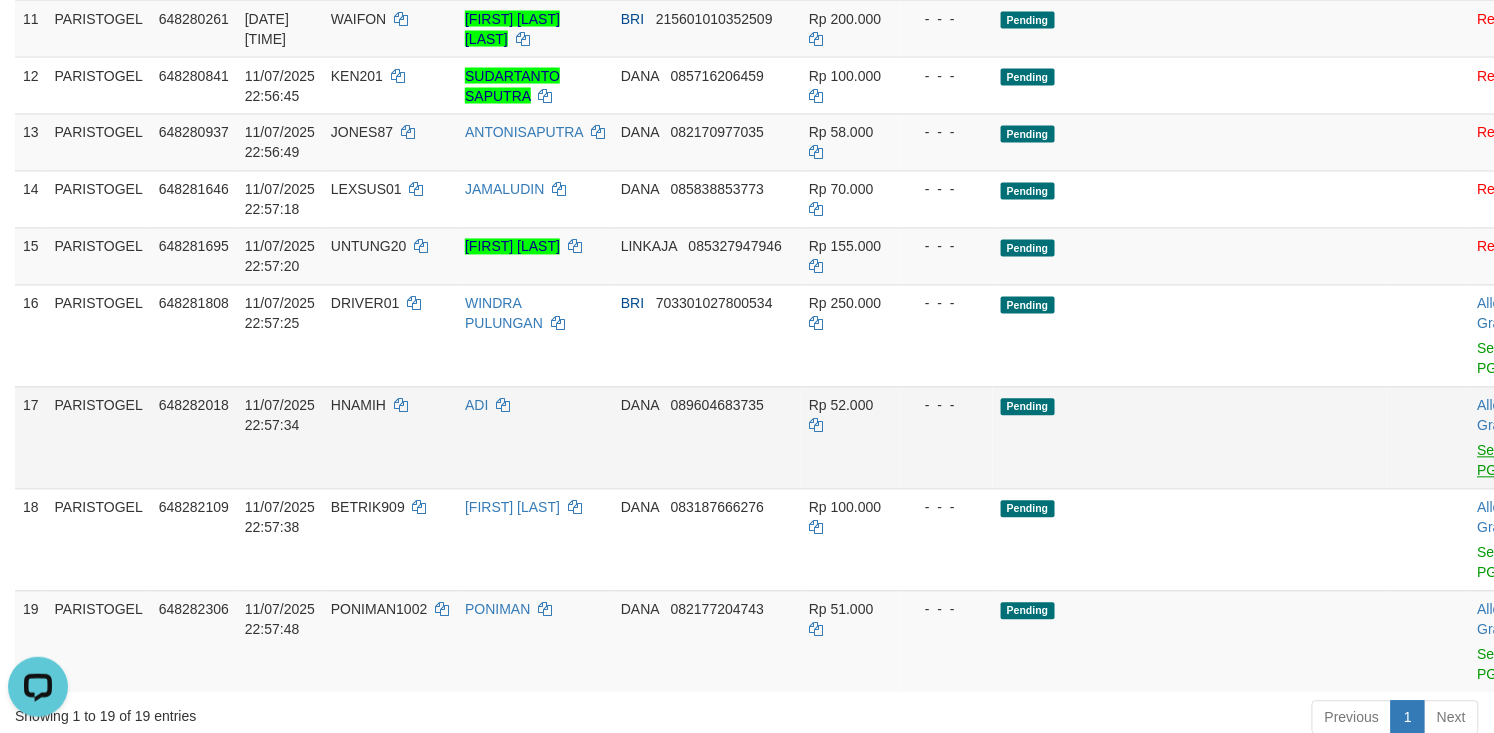 scroll, scrollTop: 1066, scrollLeft: 0, axis: vertical 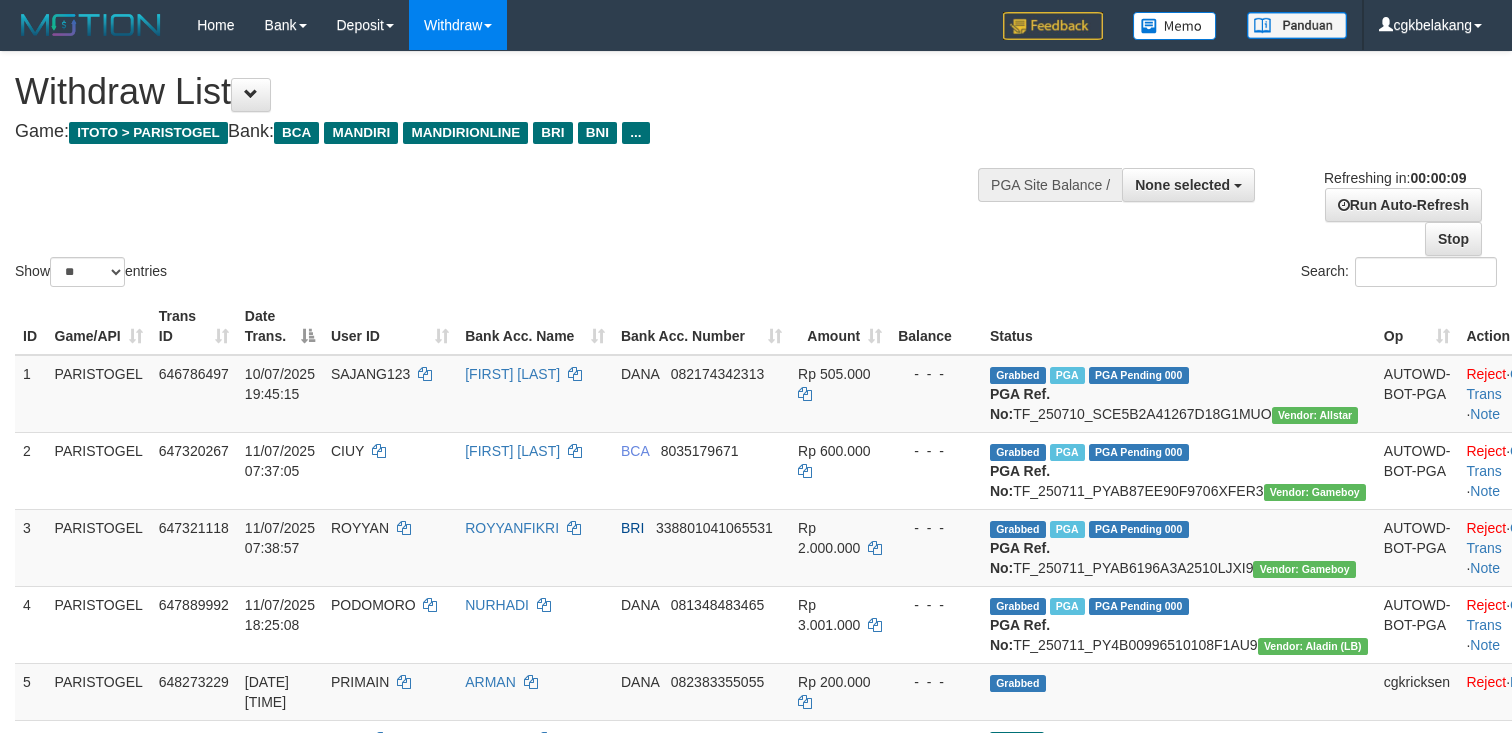 select 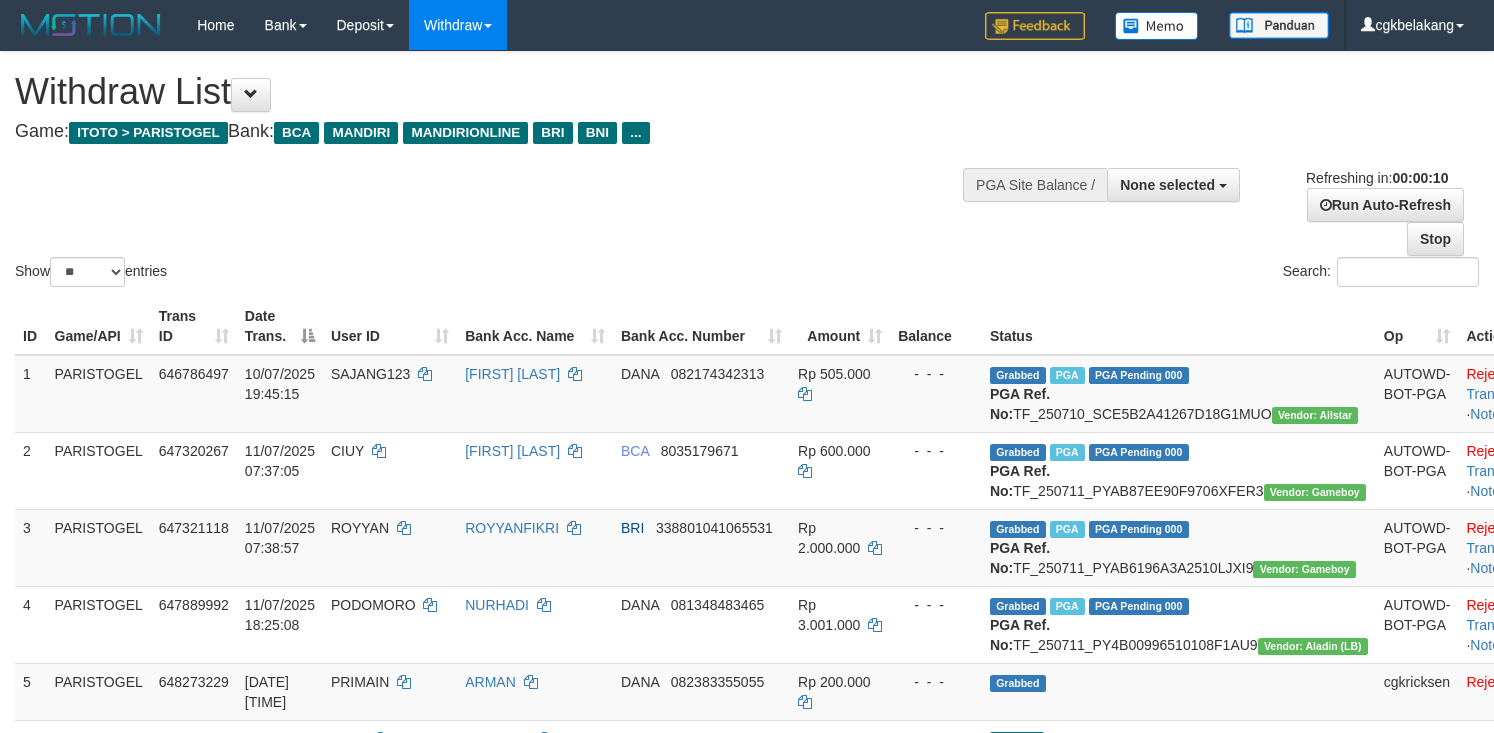 select 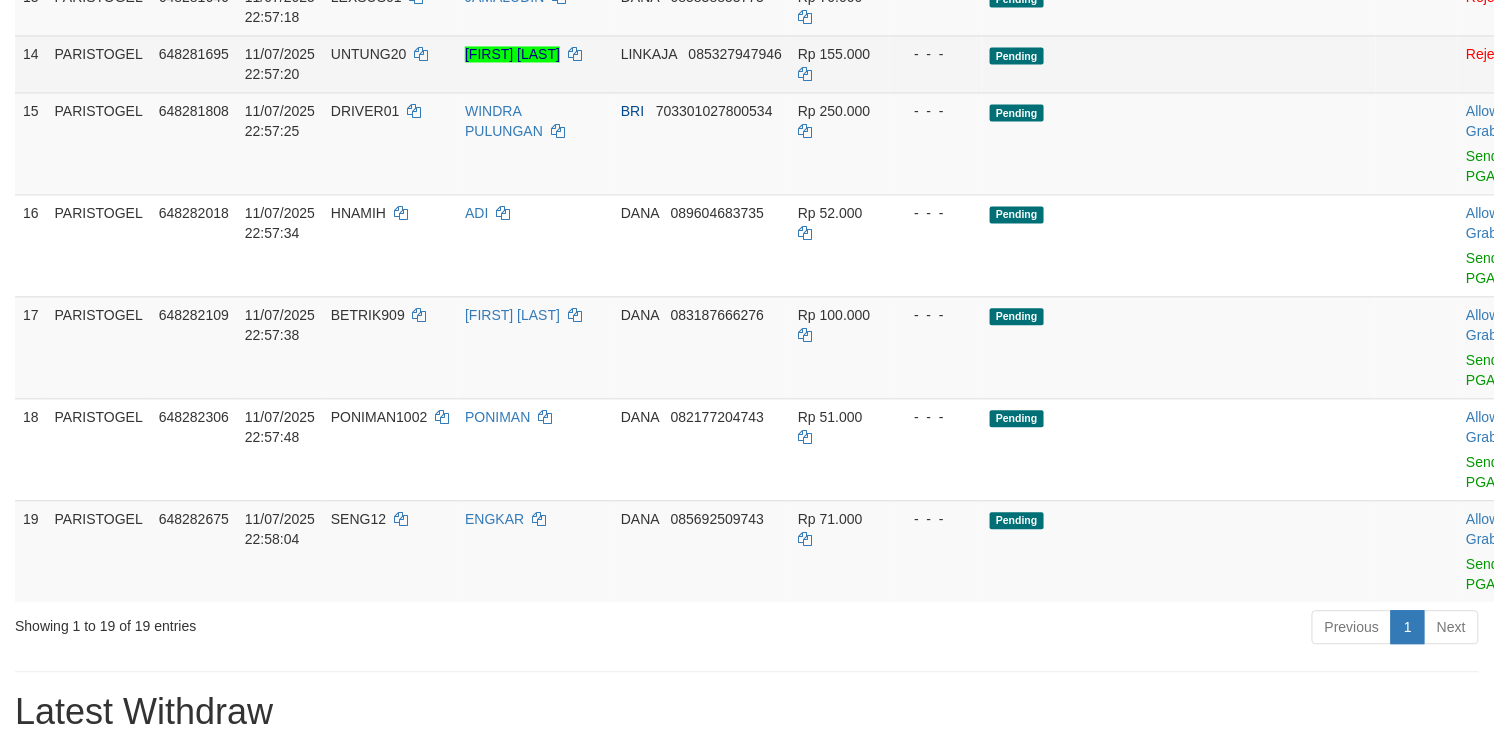 scroll, scrollTop: 1066, scrollLeft: 0, axis: vertical 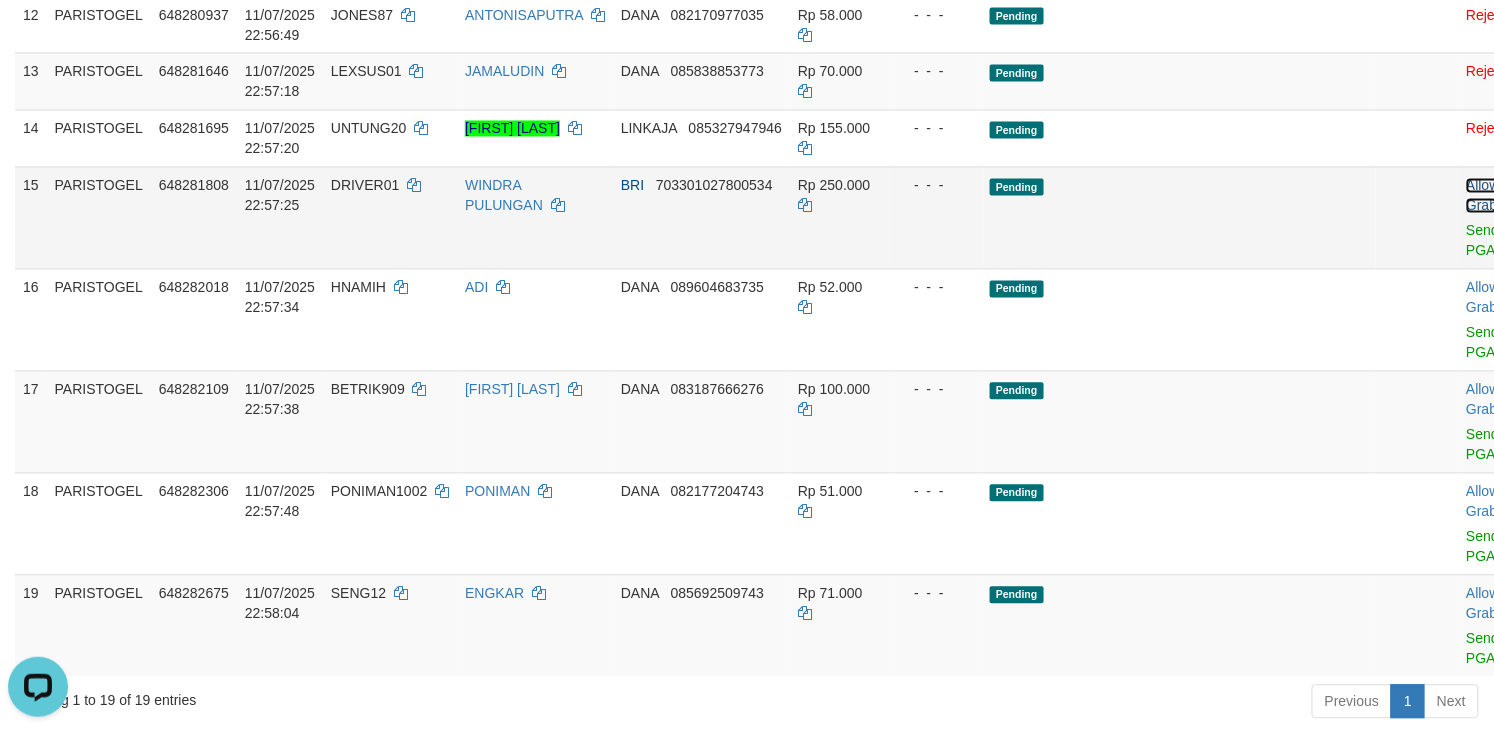 click on "Allow Grab" at bounding box center (1482, 196) 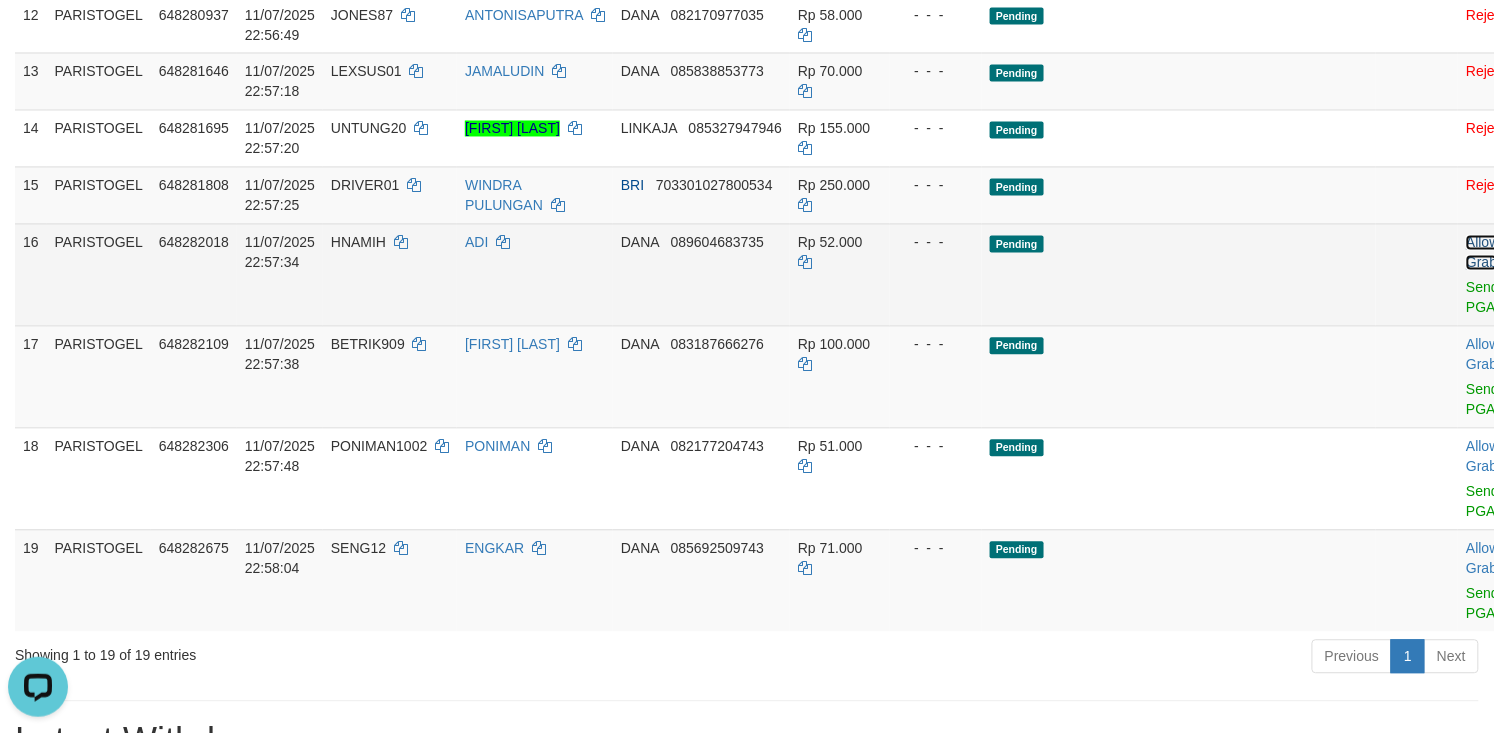 click on "Allow Grab" at bounding box center [1482, 253] 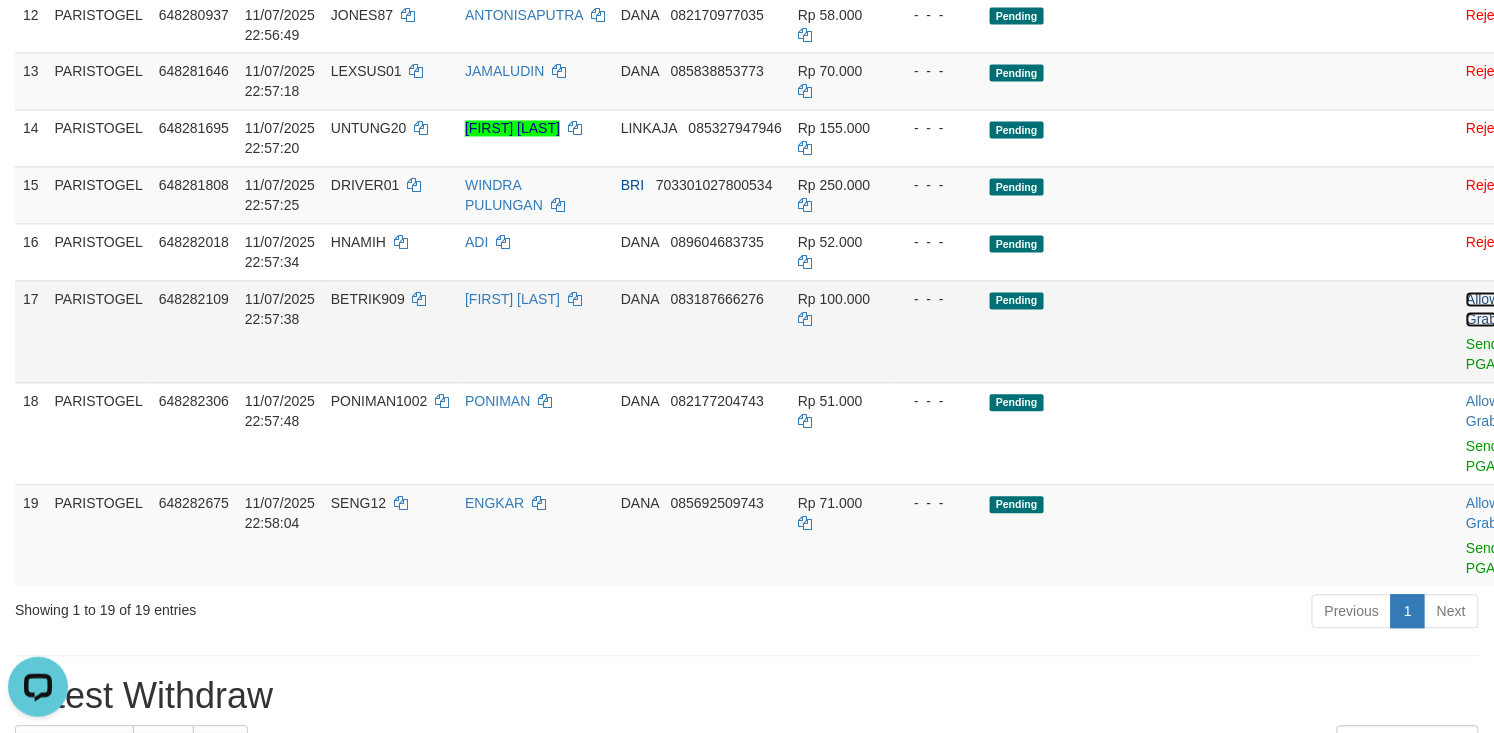 click on "Allow Grab" at bounding box center (1482, 310) 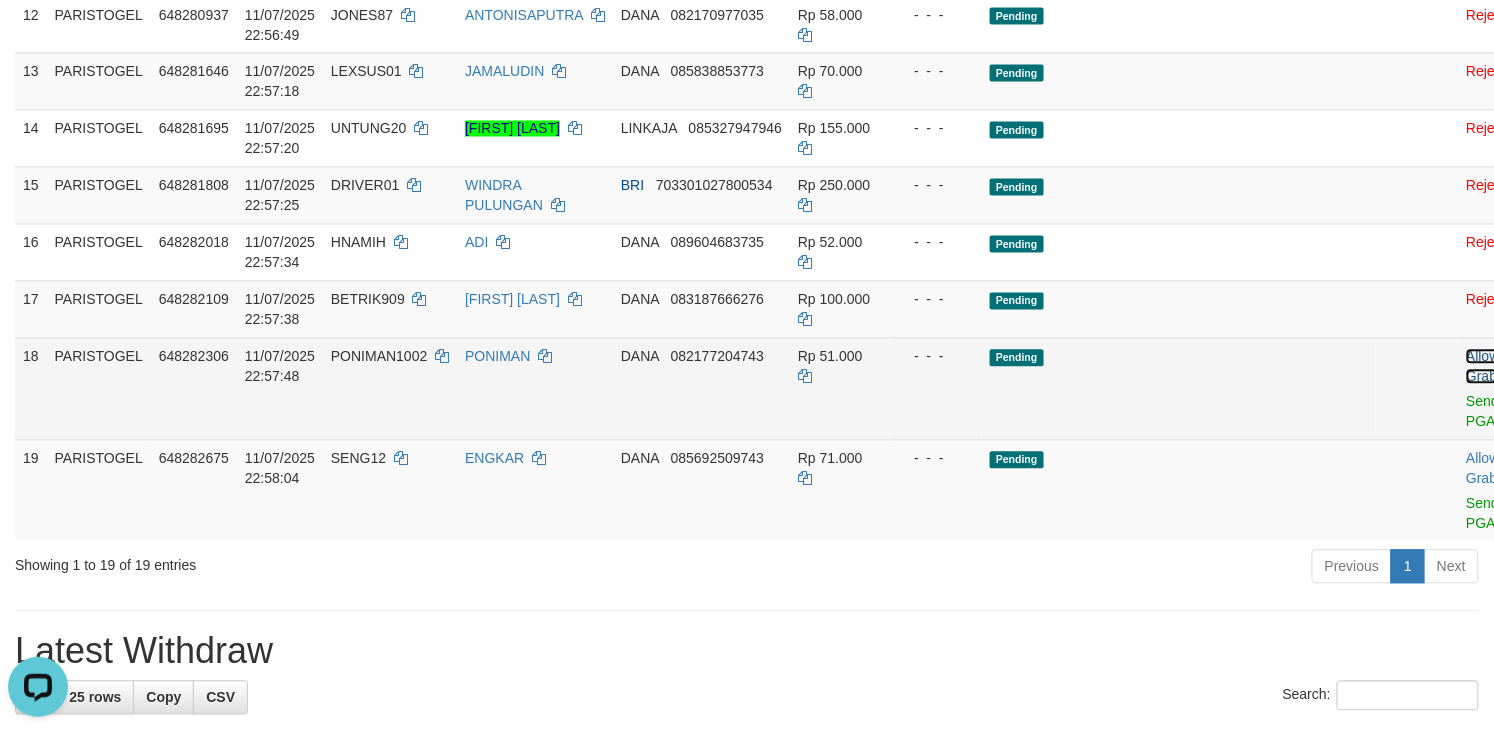 click on "Allow Grab" at bounding box center [1482, 367] 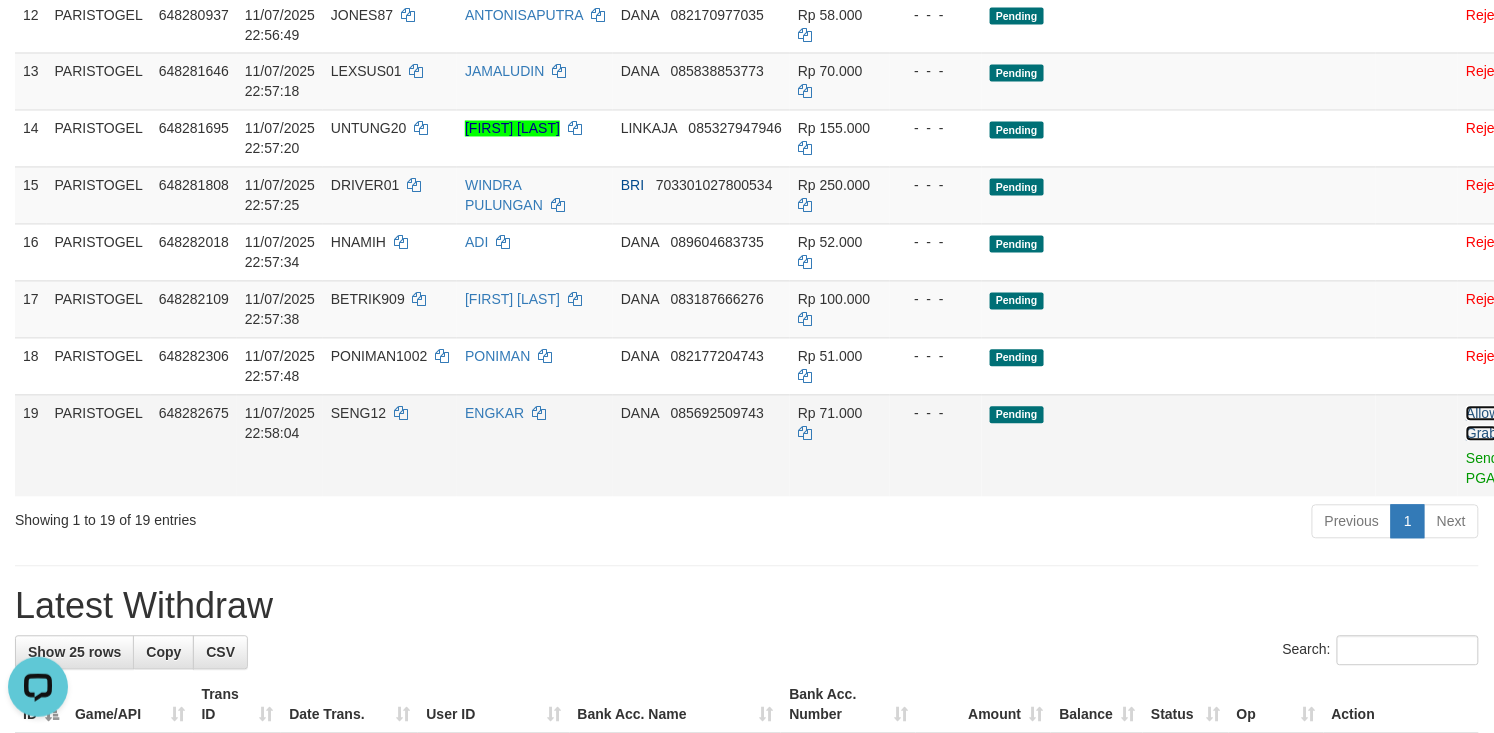 click on "Allow Grab" at bounding box center [1482, 424] 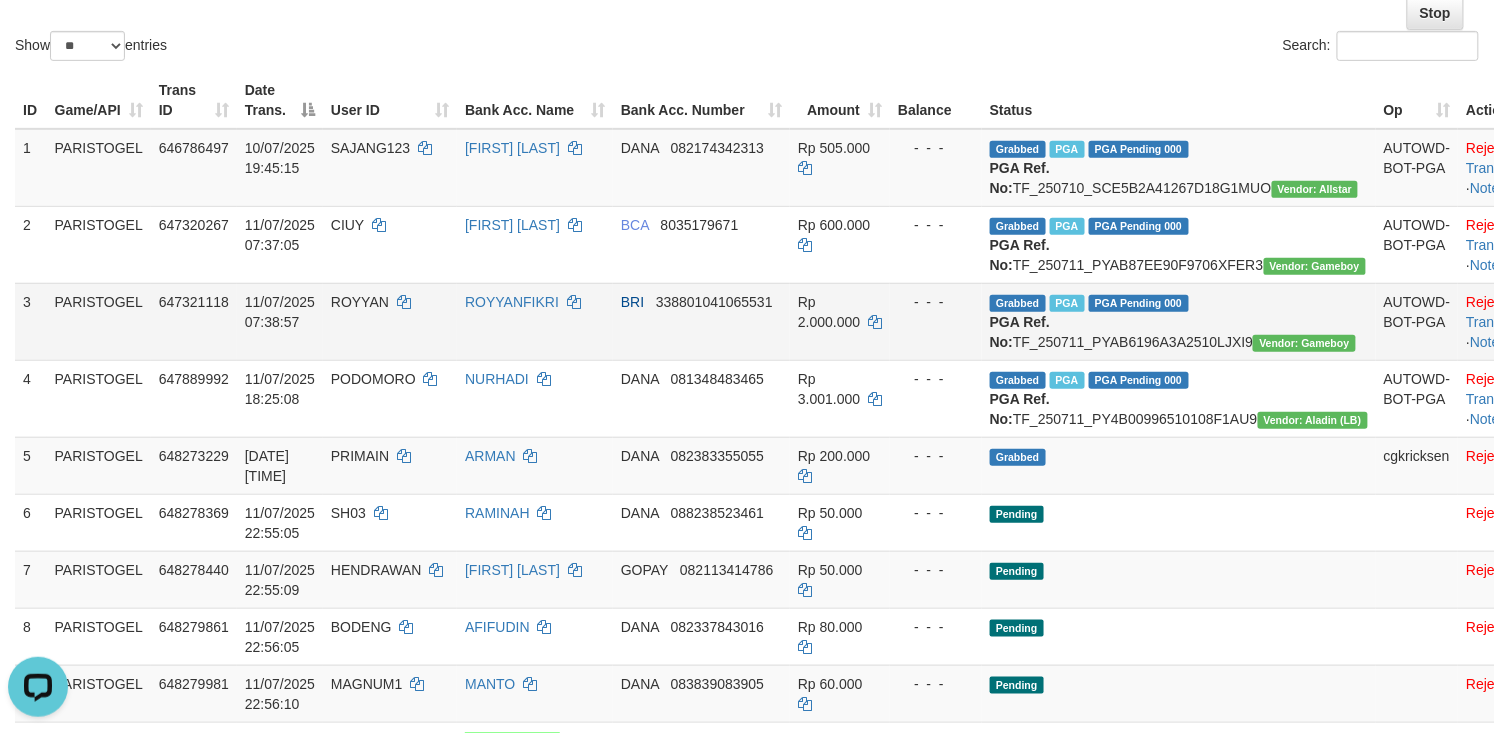scroll, scrollTop: 133, scrollLeft: 0, axis: vertical 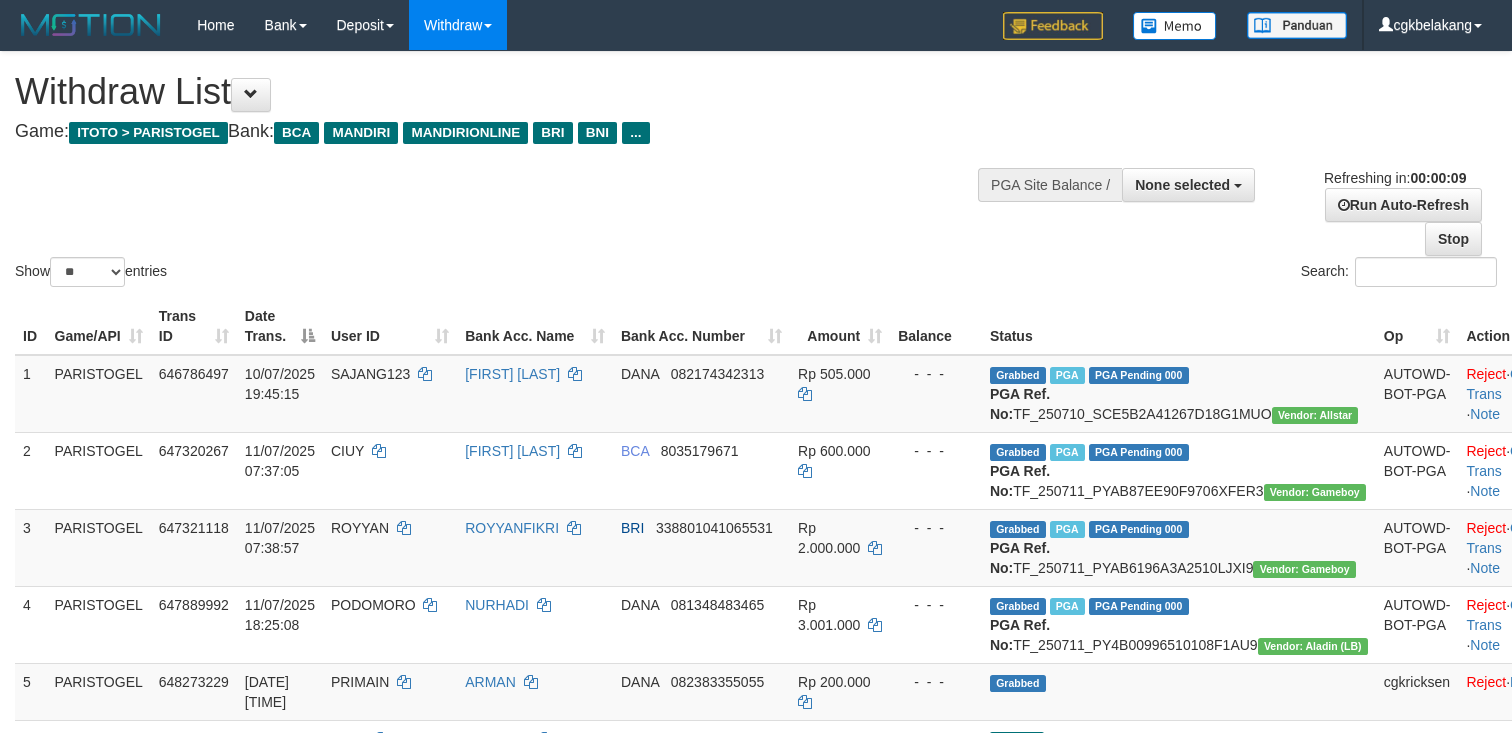 select 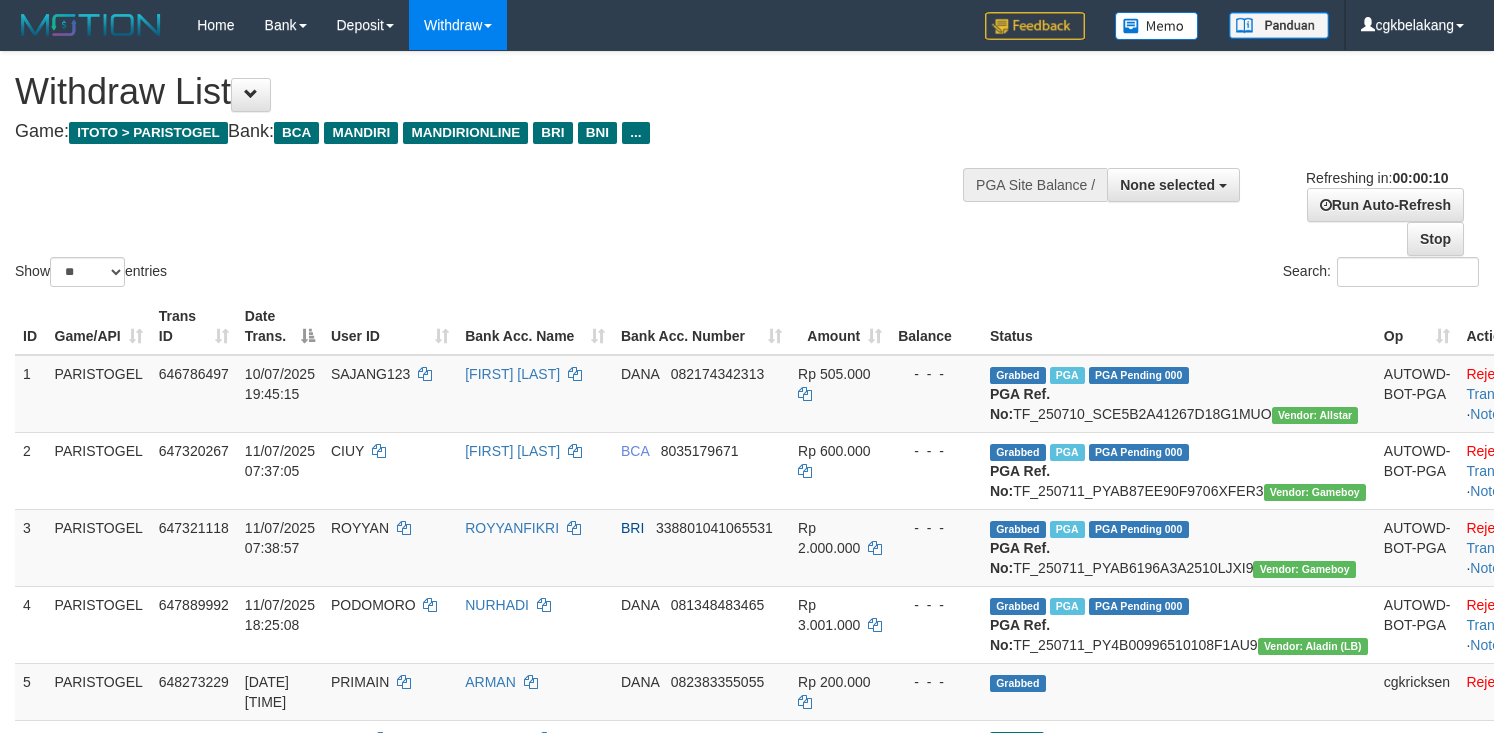 select 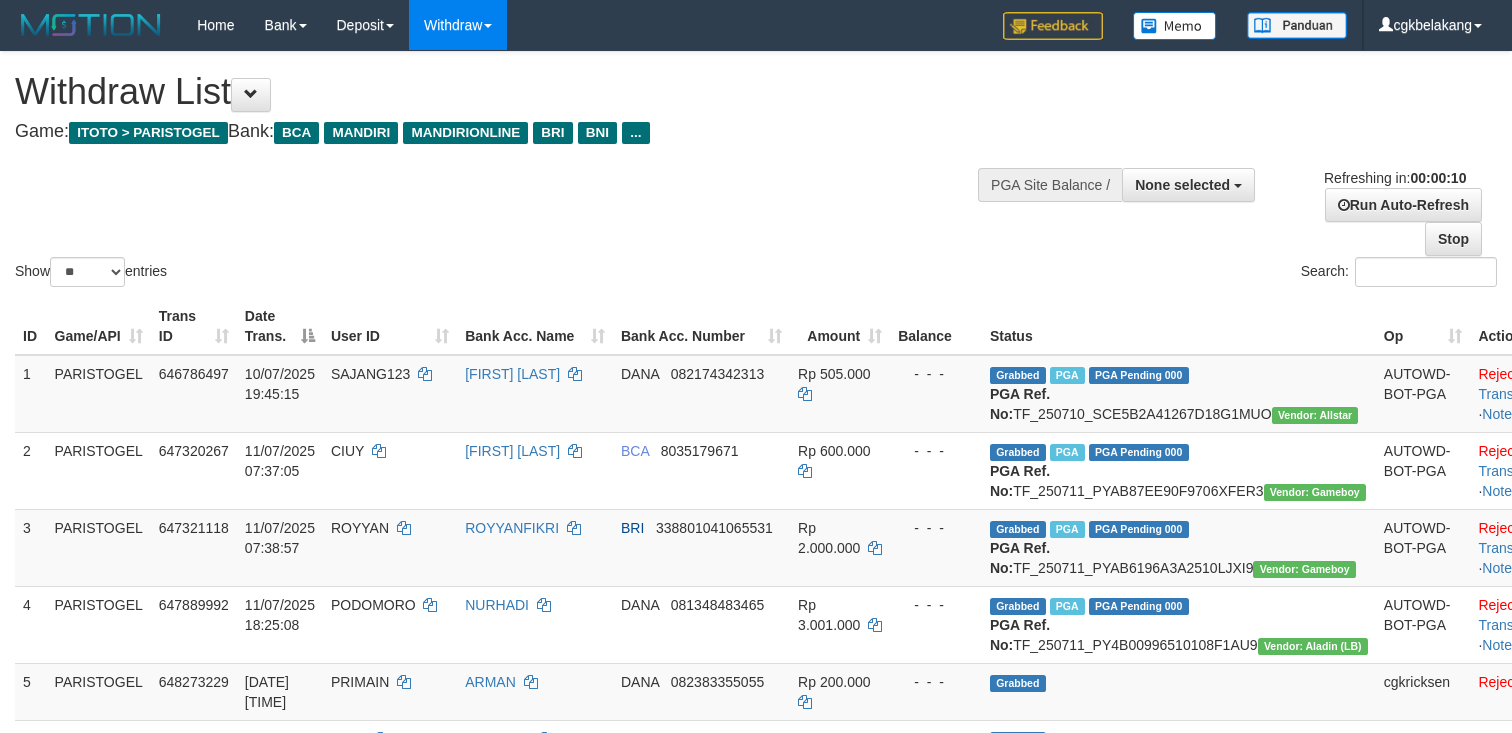 select 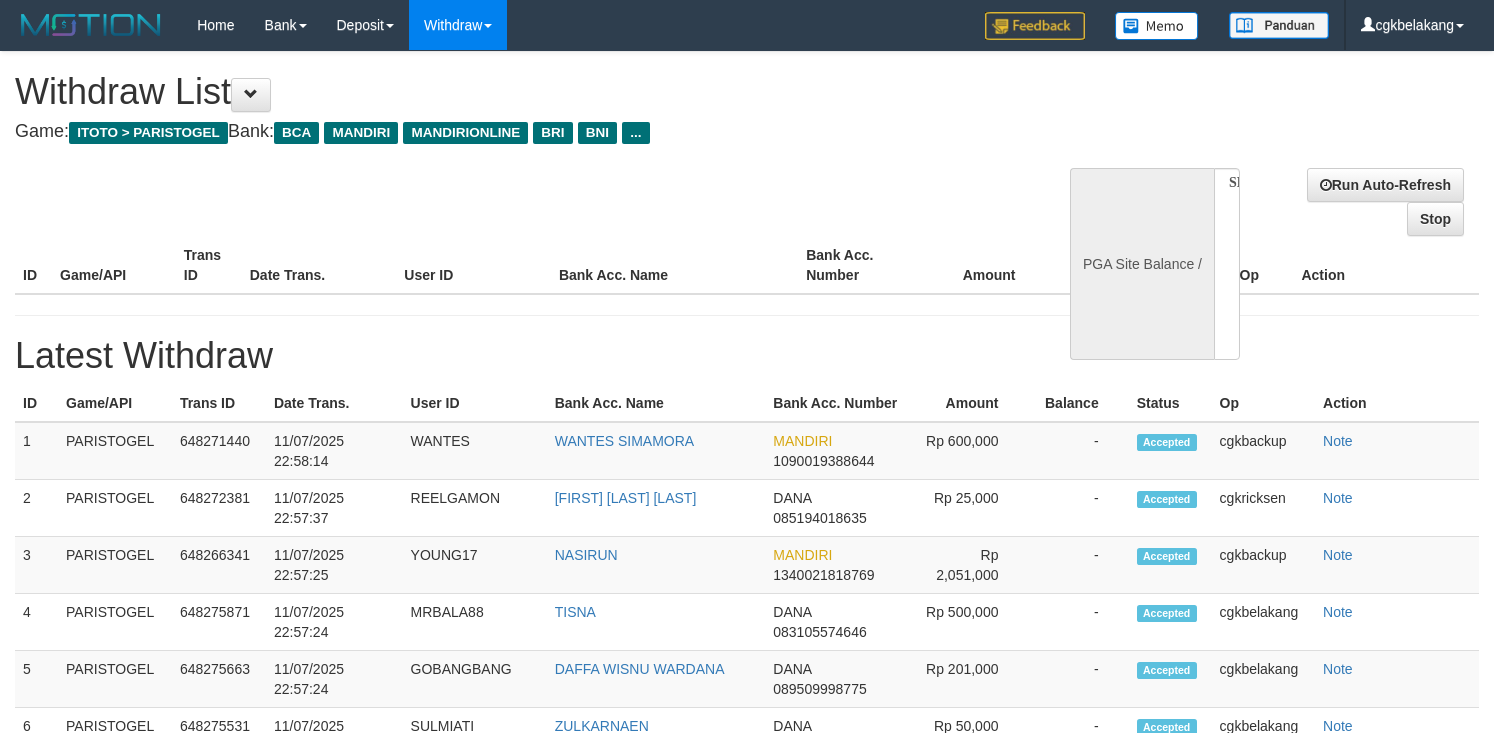 select 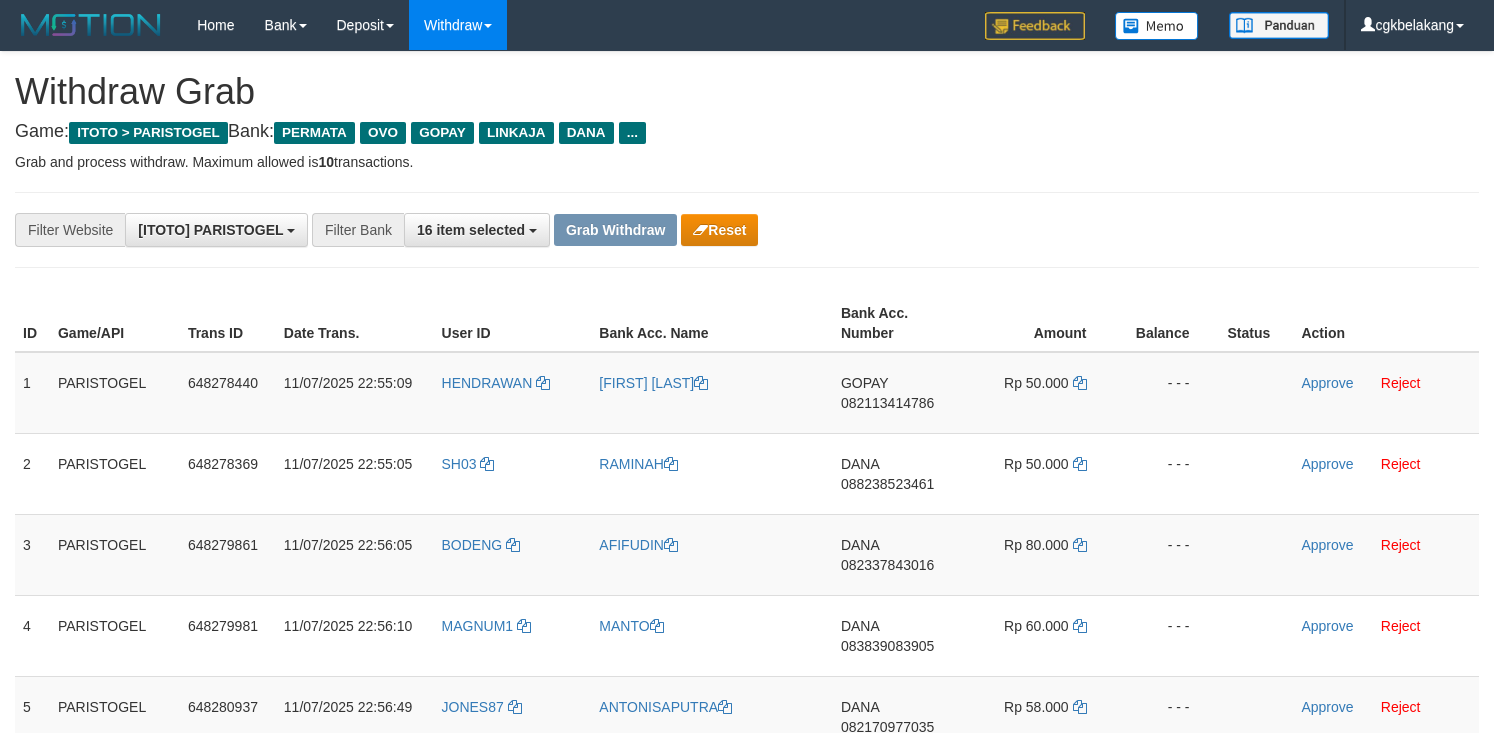 scroll, scrollTop: 0, scrollLeft: 0, axis: both 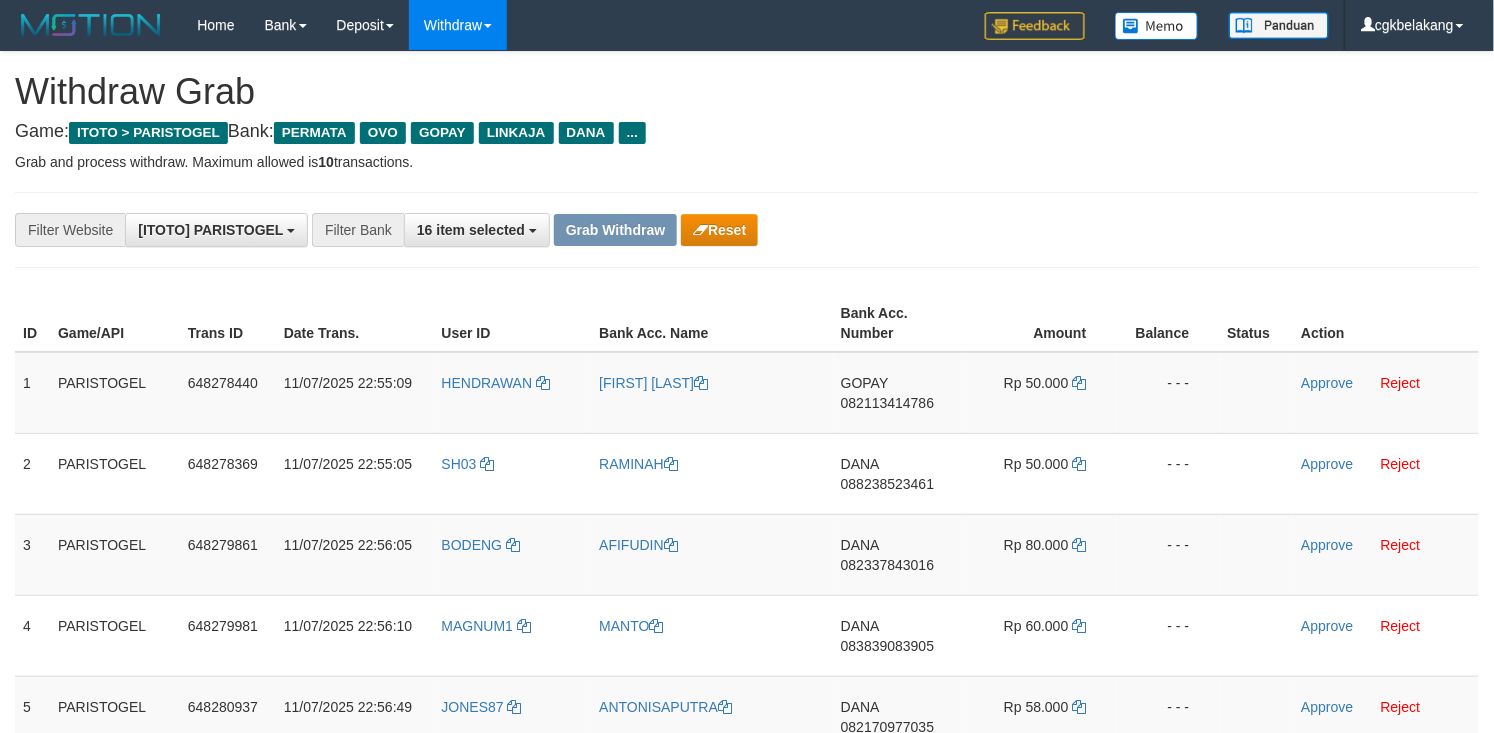 drag, startPoint x: 1022, startPoint y: 252, endPoint x: 1054, endPoint y: 309, distance: 65.36819 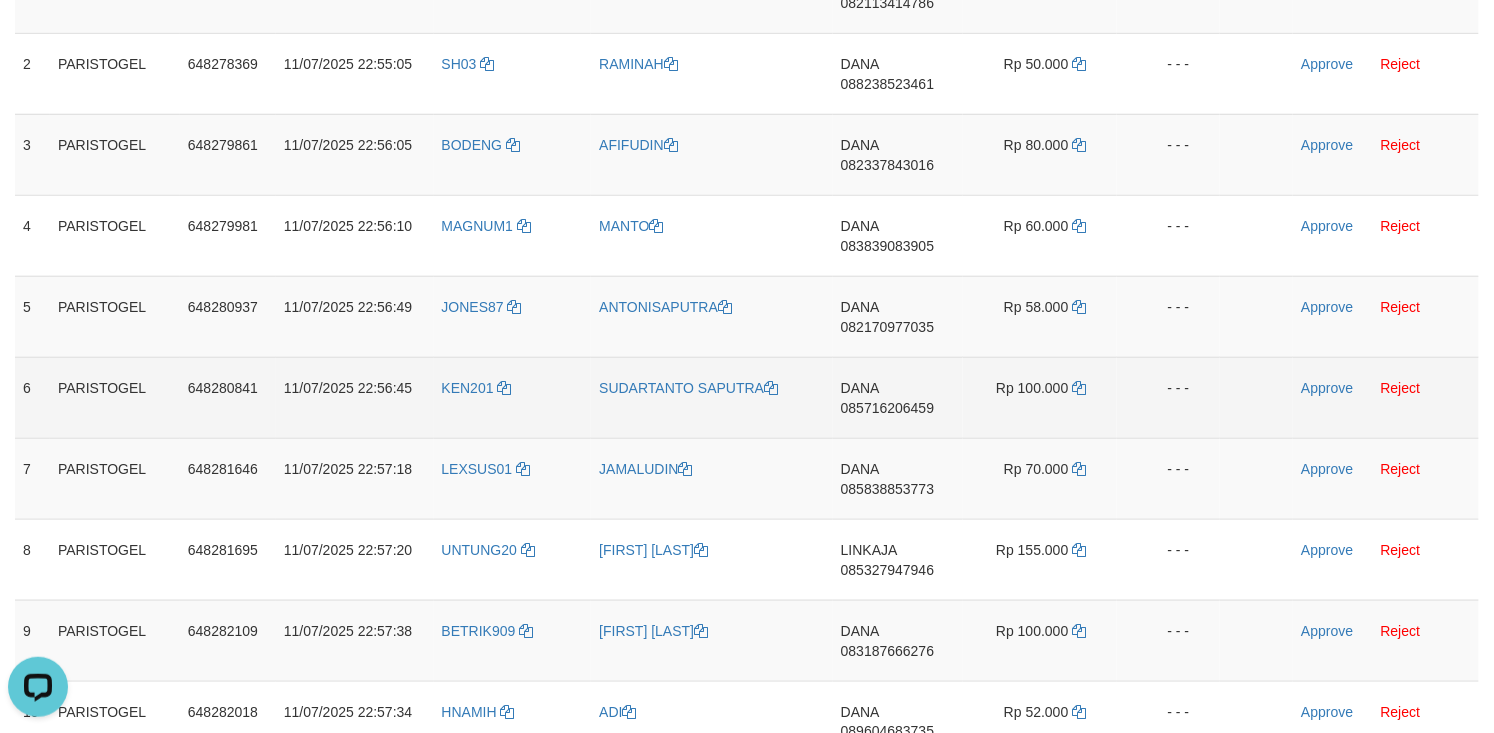 scroll, scrollTop: 0, scrollLeft: 0, axis: both 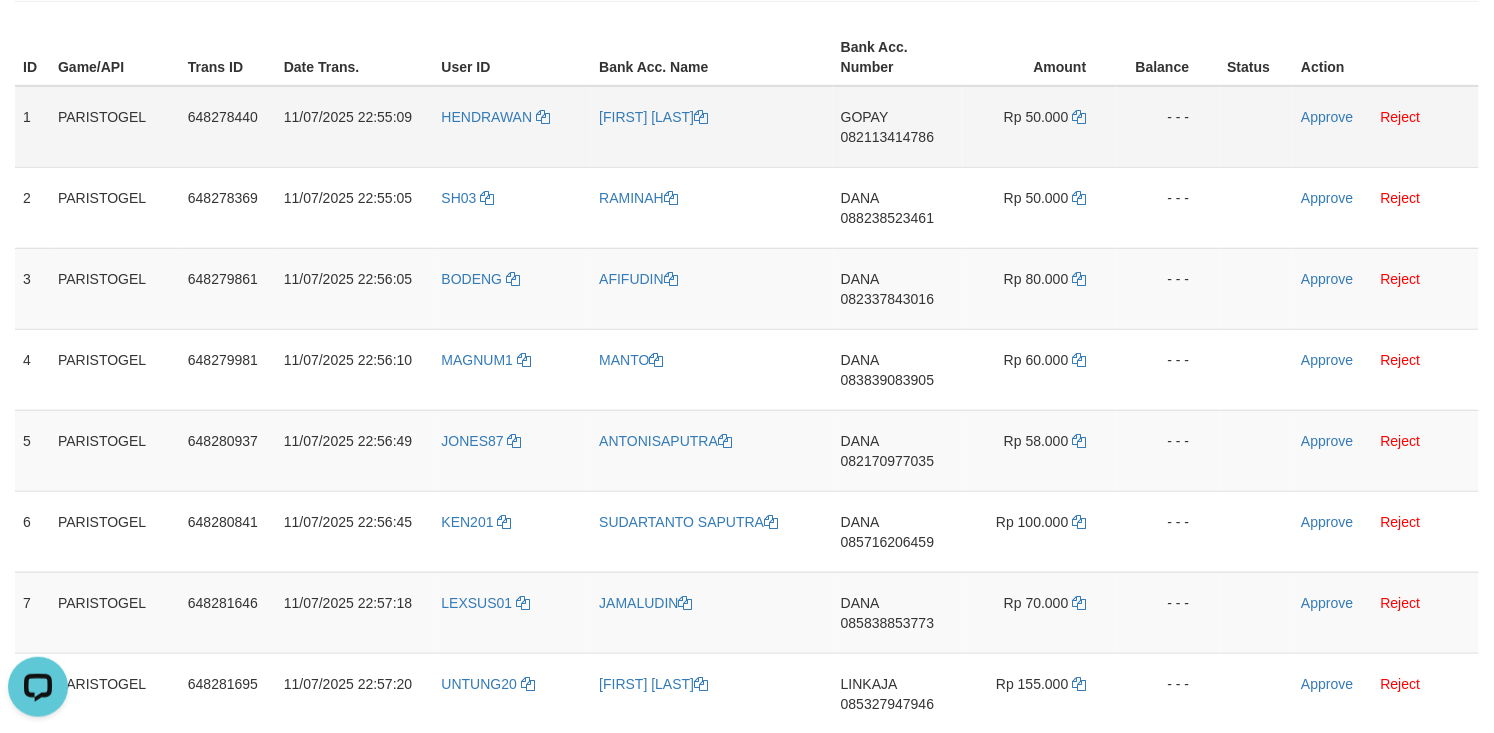 click on "HENDRAWAN" at bounding box center (513, 127) 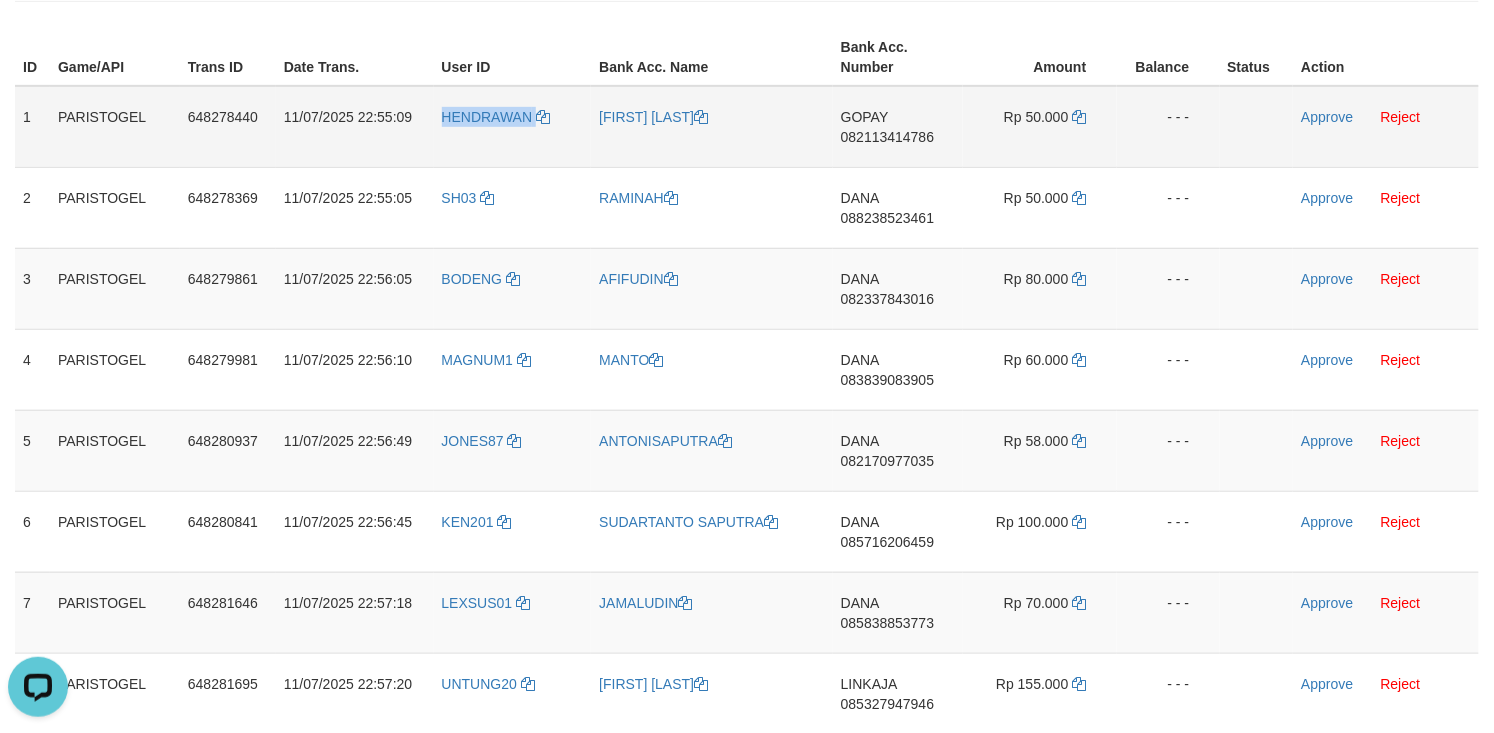 click on "HENDRAWAN" at bounding box center [513, 127] 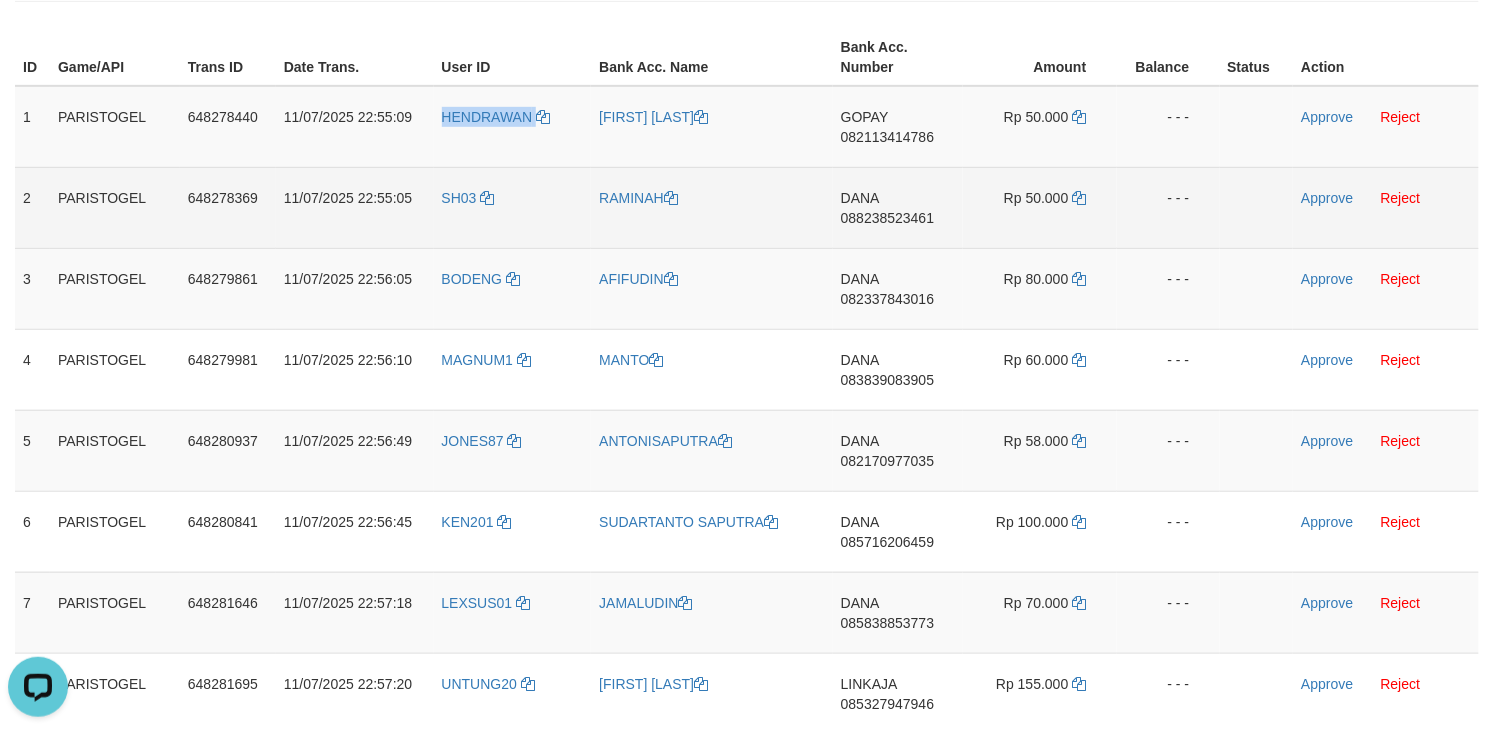 copy on "HENDRAWAN" 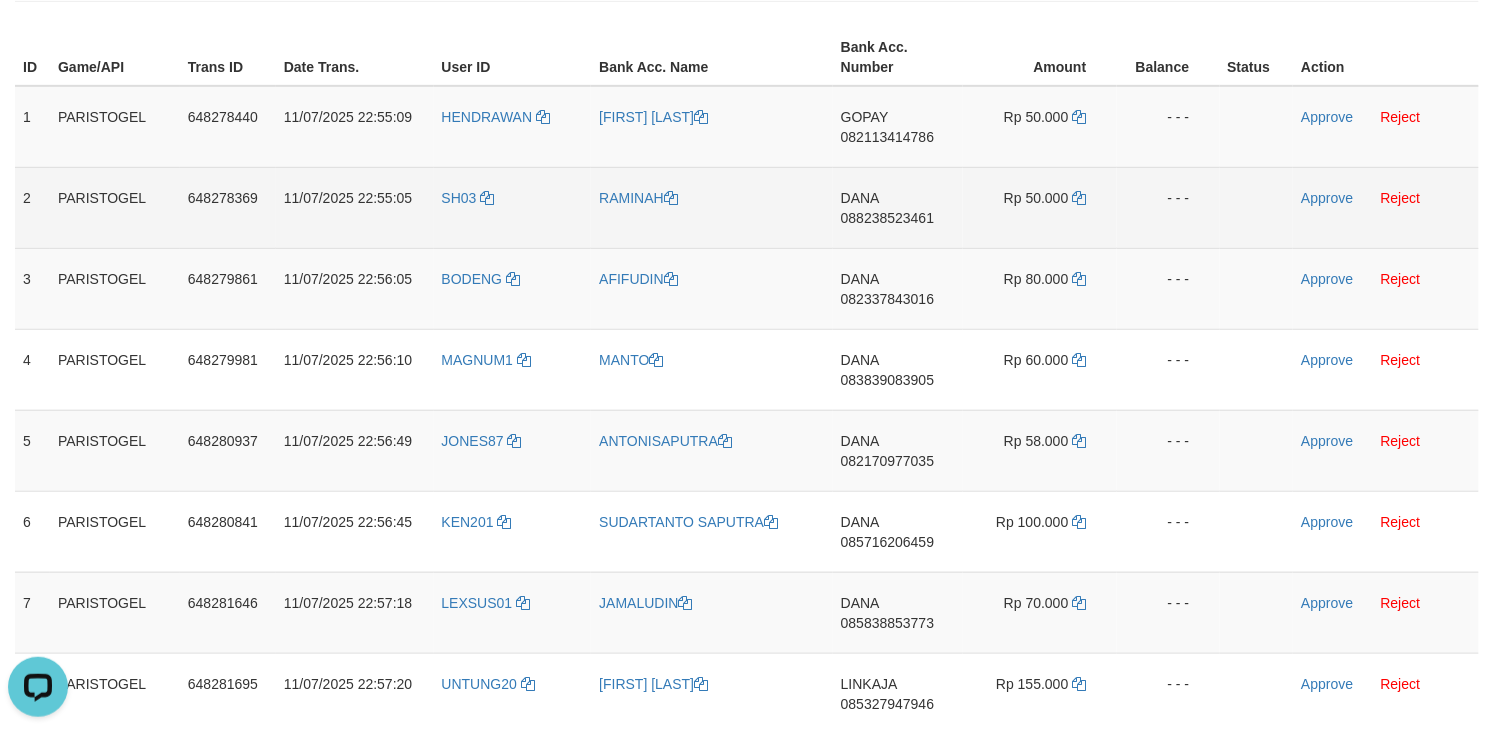 click on "SH03" at bounding box center (513, 207) 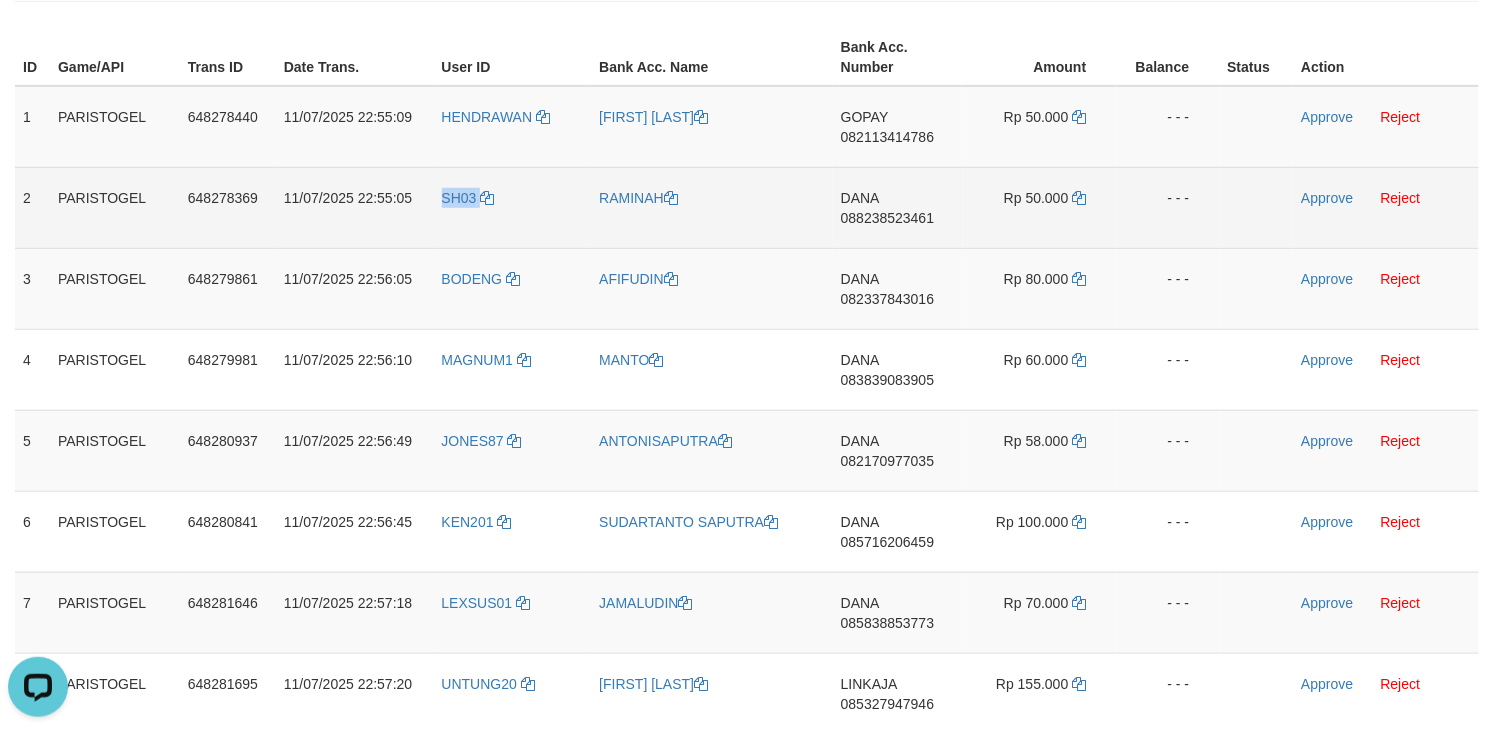 click on "SH03" at bounding box center (513, 207) 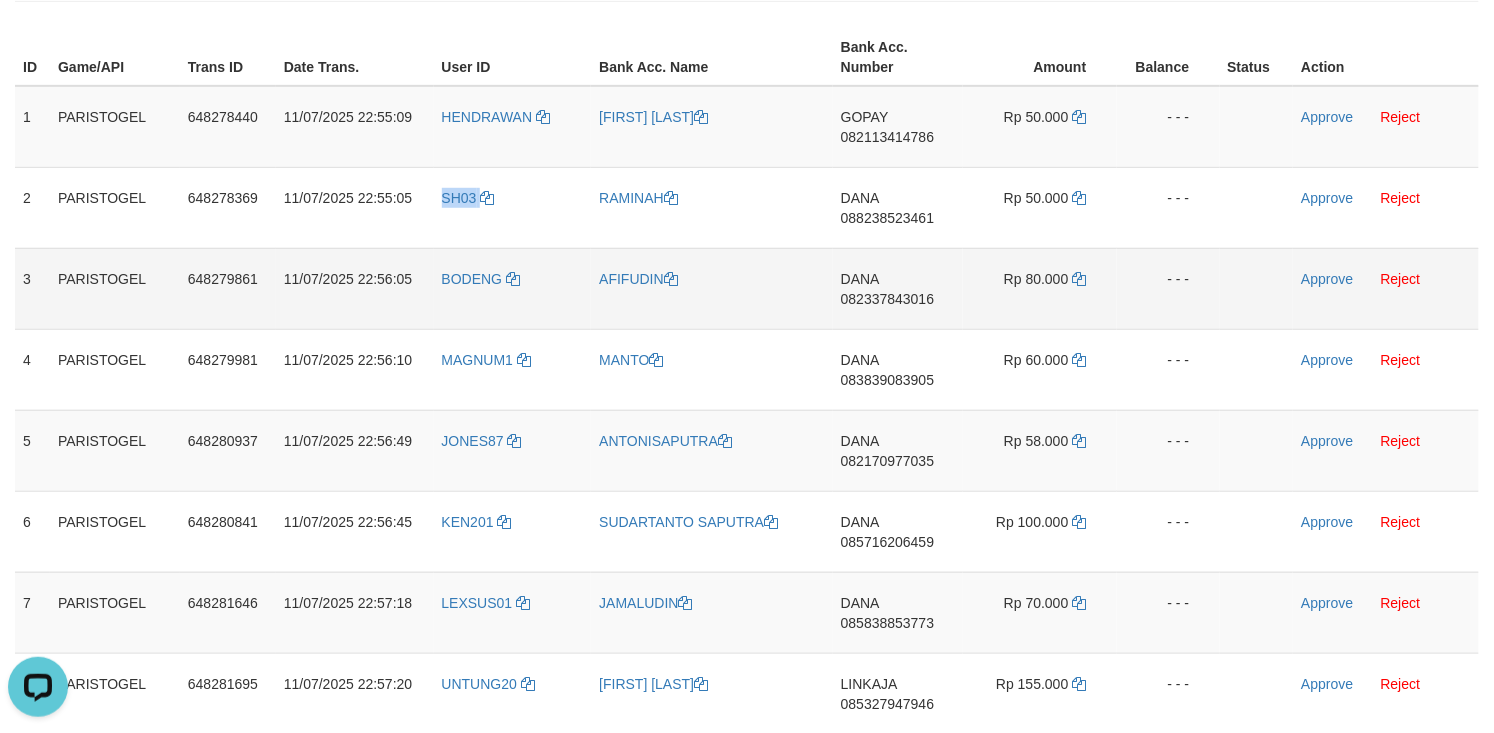 copy on "SH03" 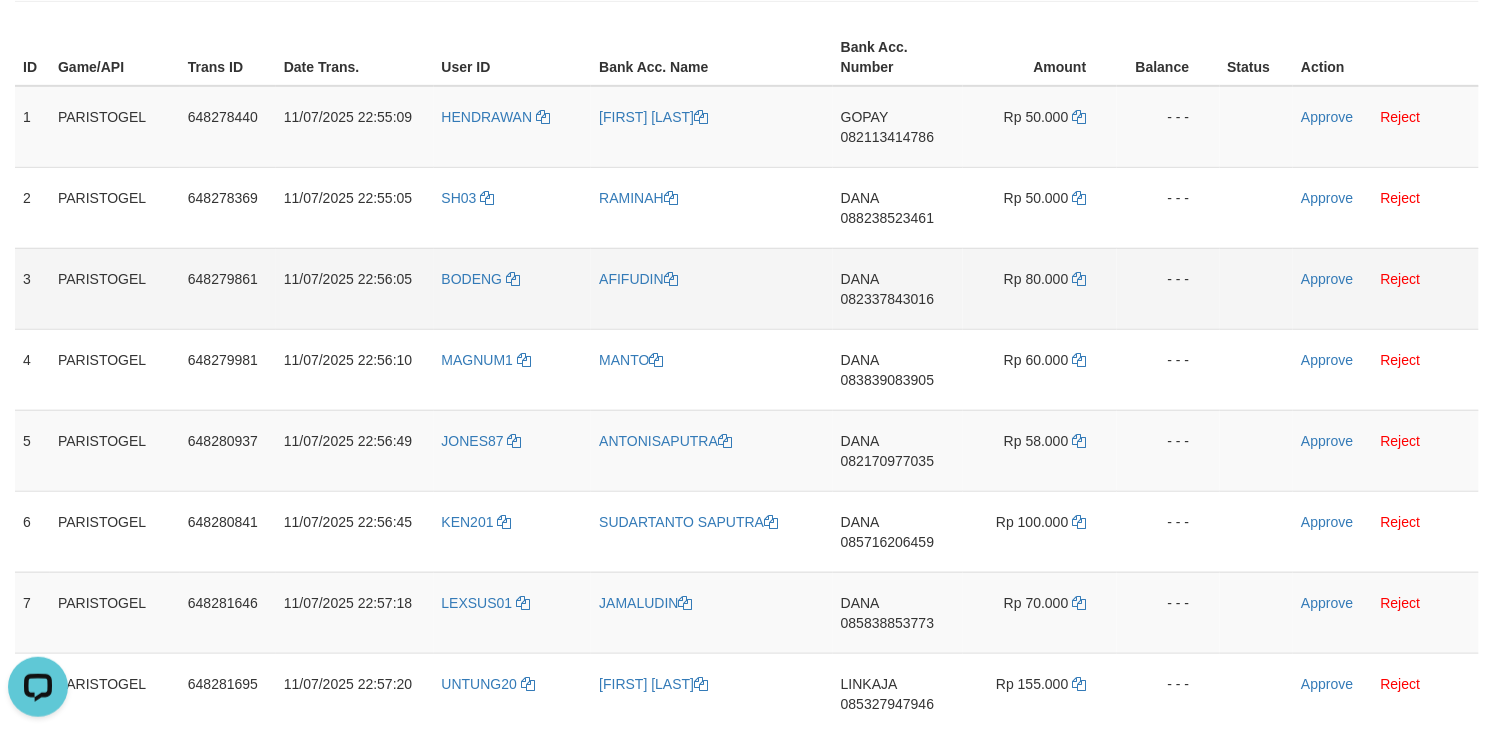 click on "BODENG" at bounding box center [513, 288] 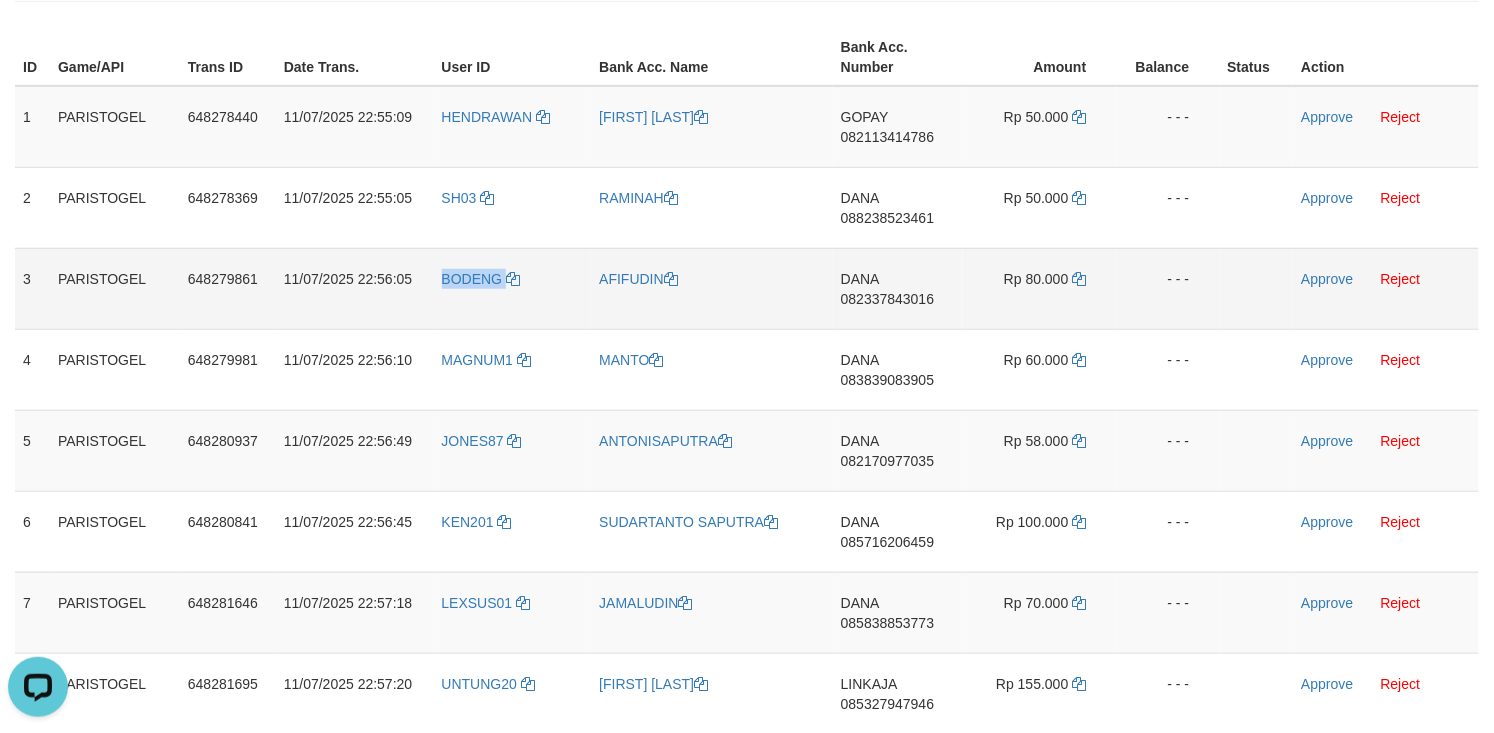 click on "BODENG" at bounding box center (513, 288) 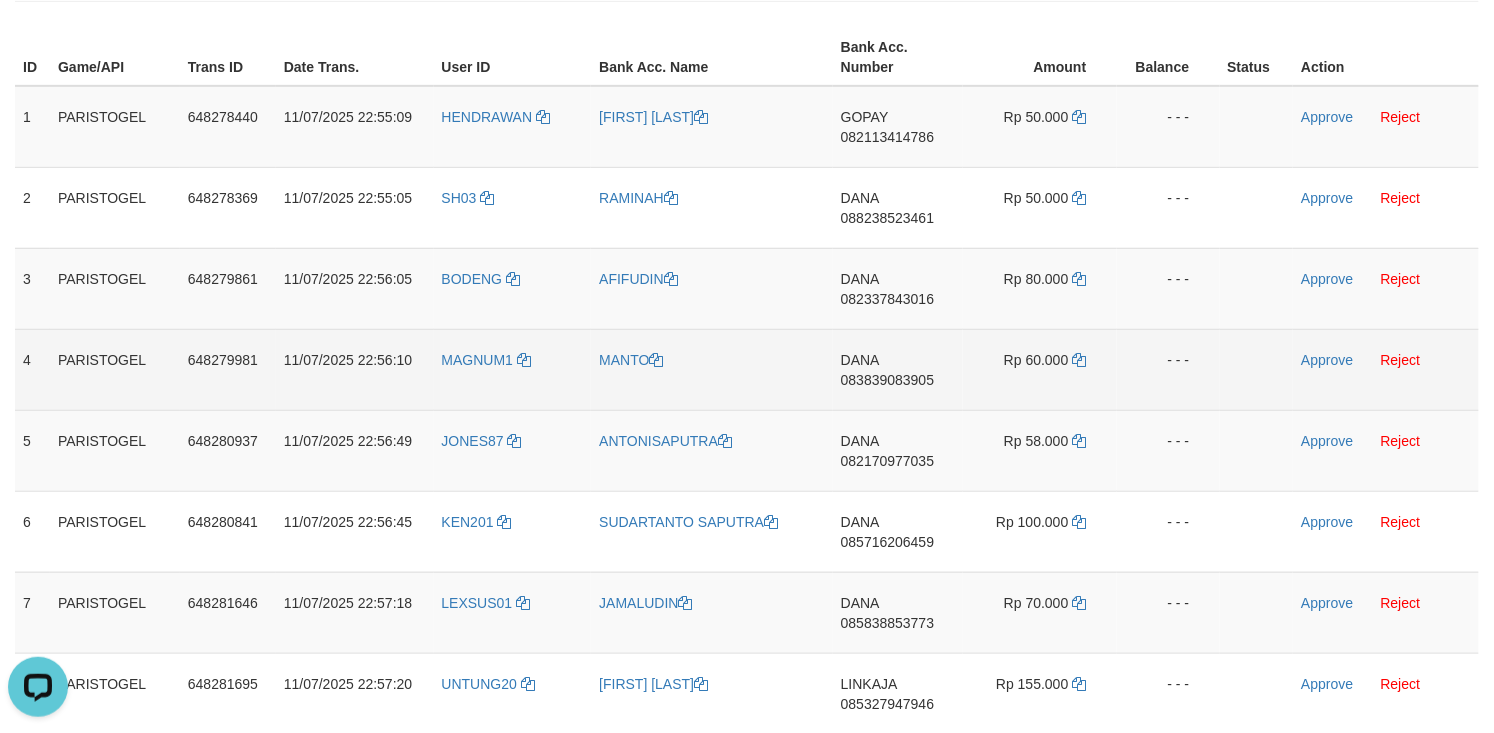 click on "MAGNUM1" at bounding box center [513, 369] 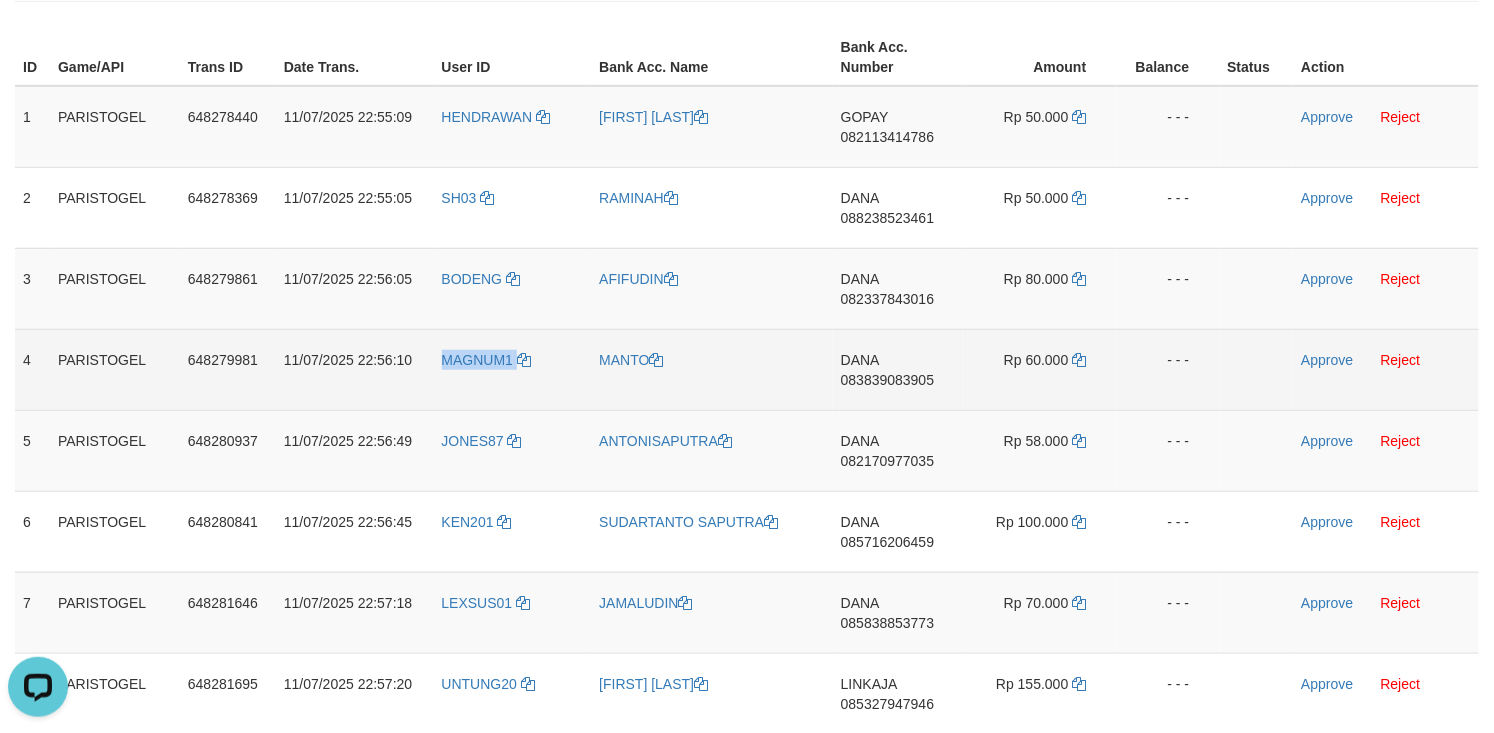 click on "MAGNUM1" at bounding box center [513, 369] 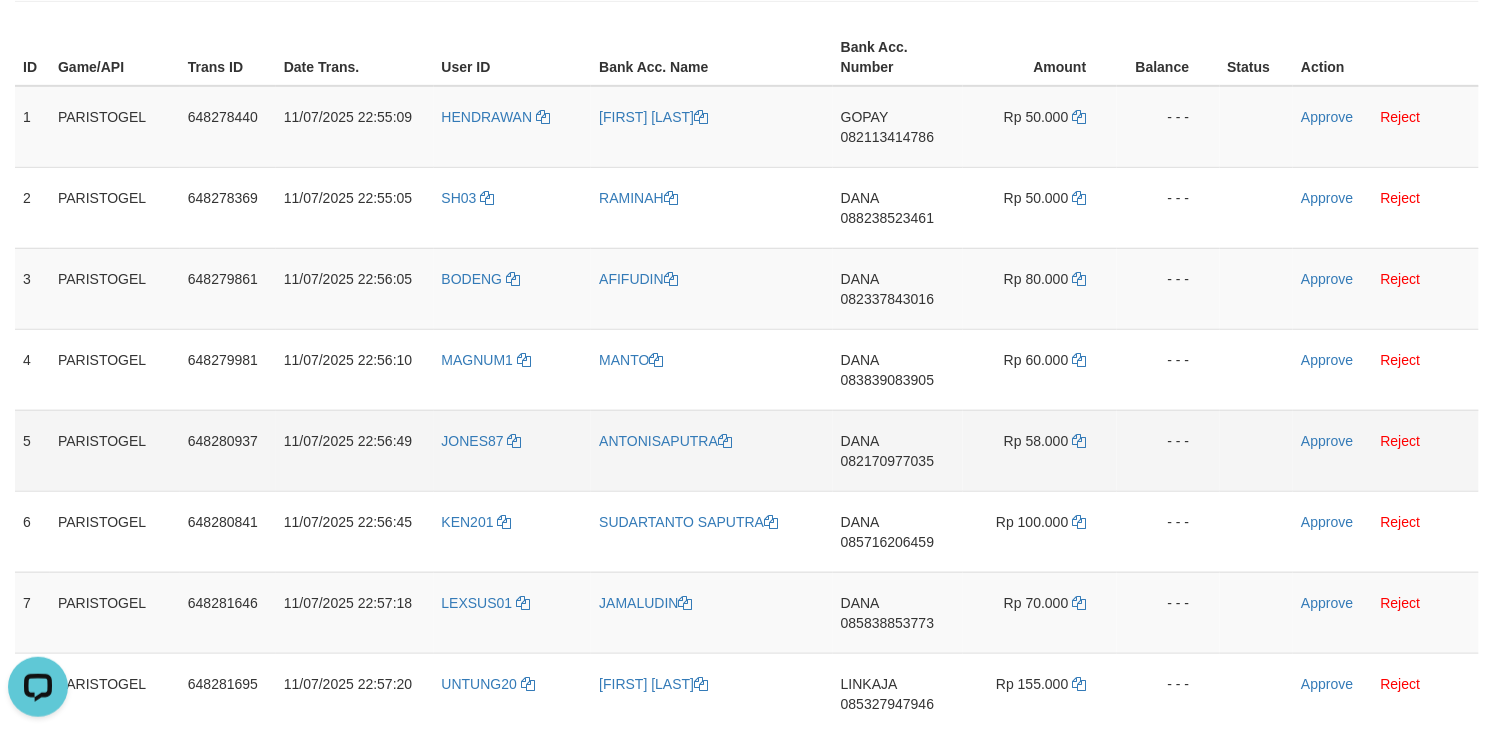 click on "JONES87" at bounding box center [513, 450] 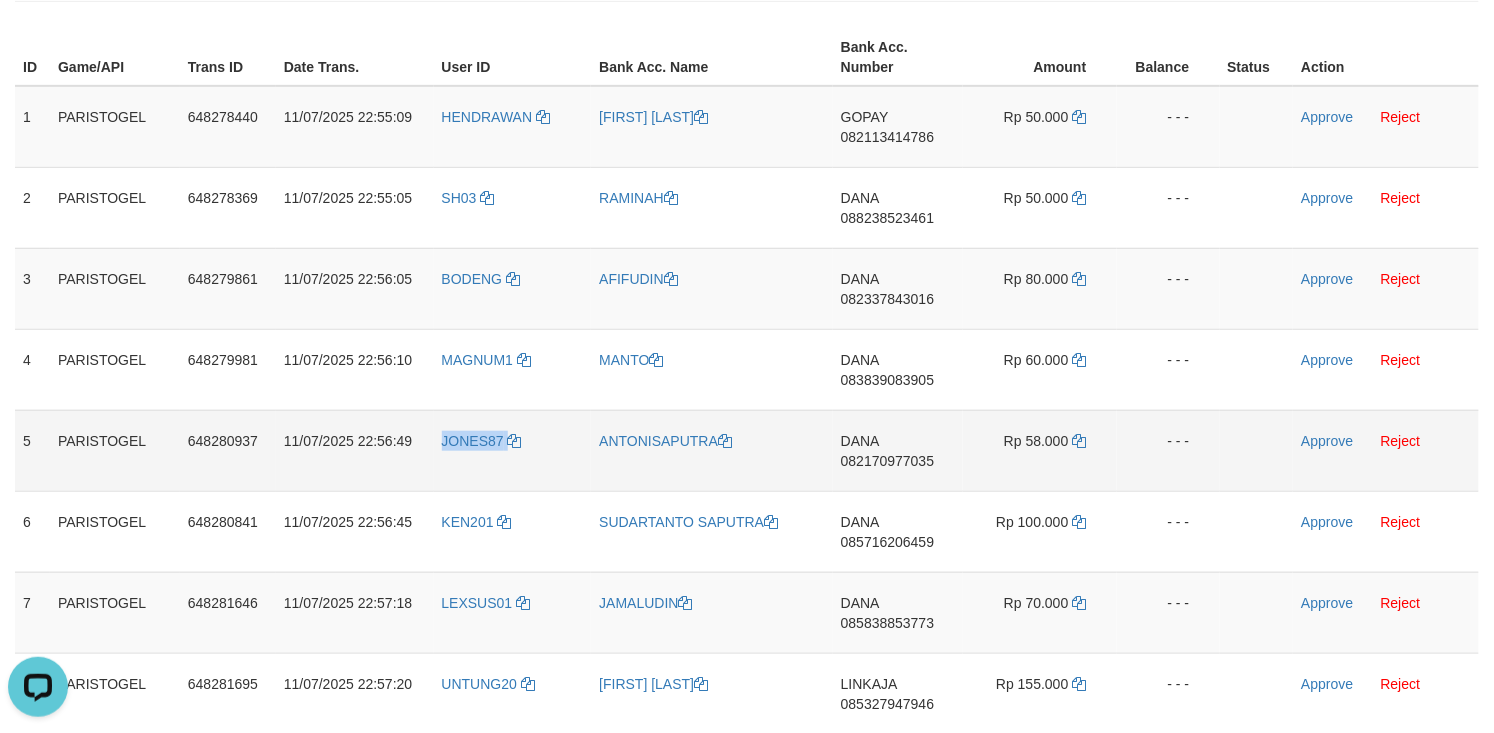 click on "JONES87" at bounding box center [513, 450] 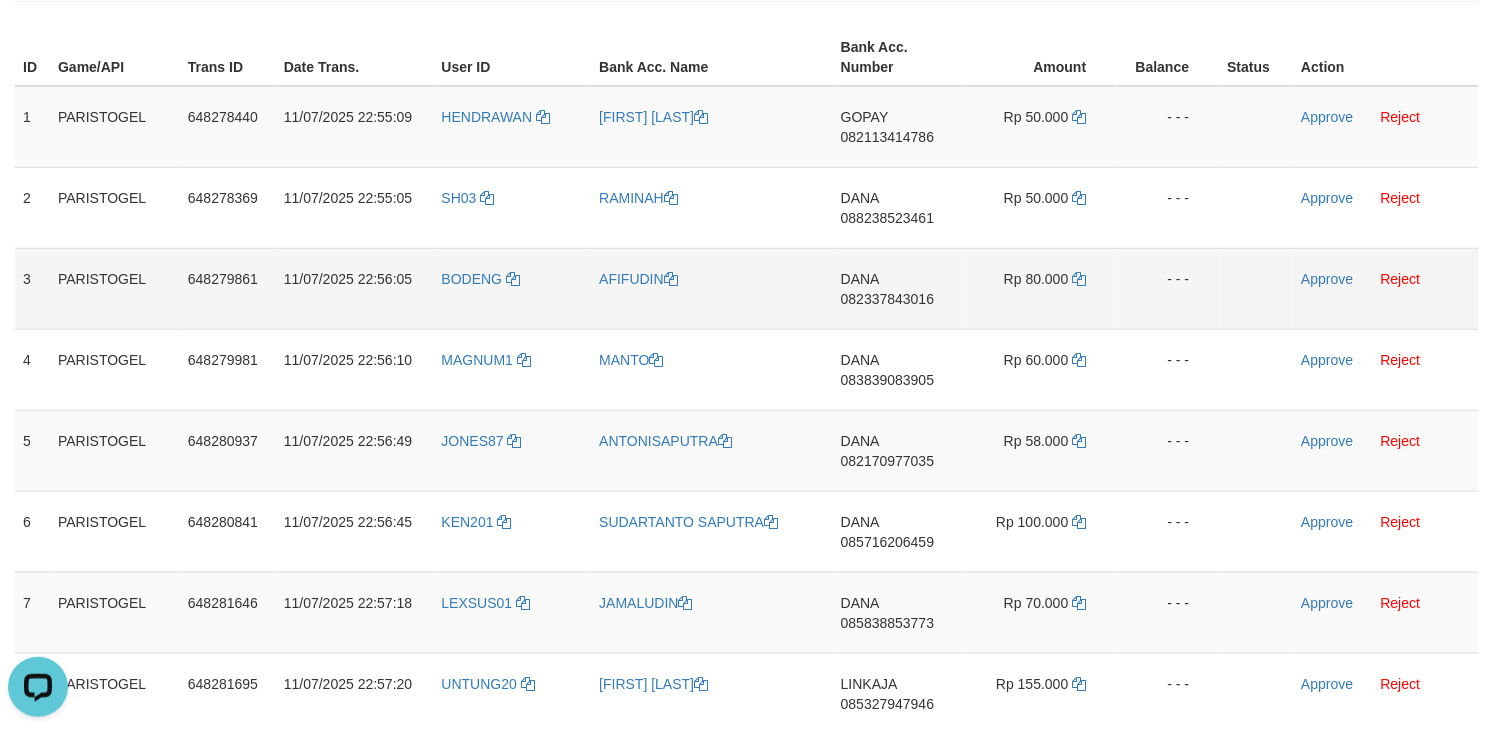 click on "BODENG" at bounding box center [513, 288] 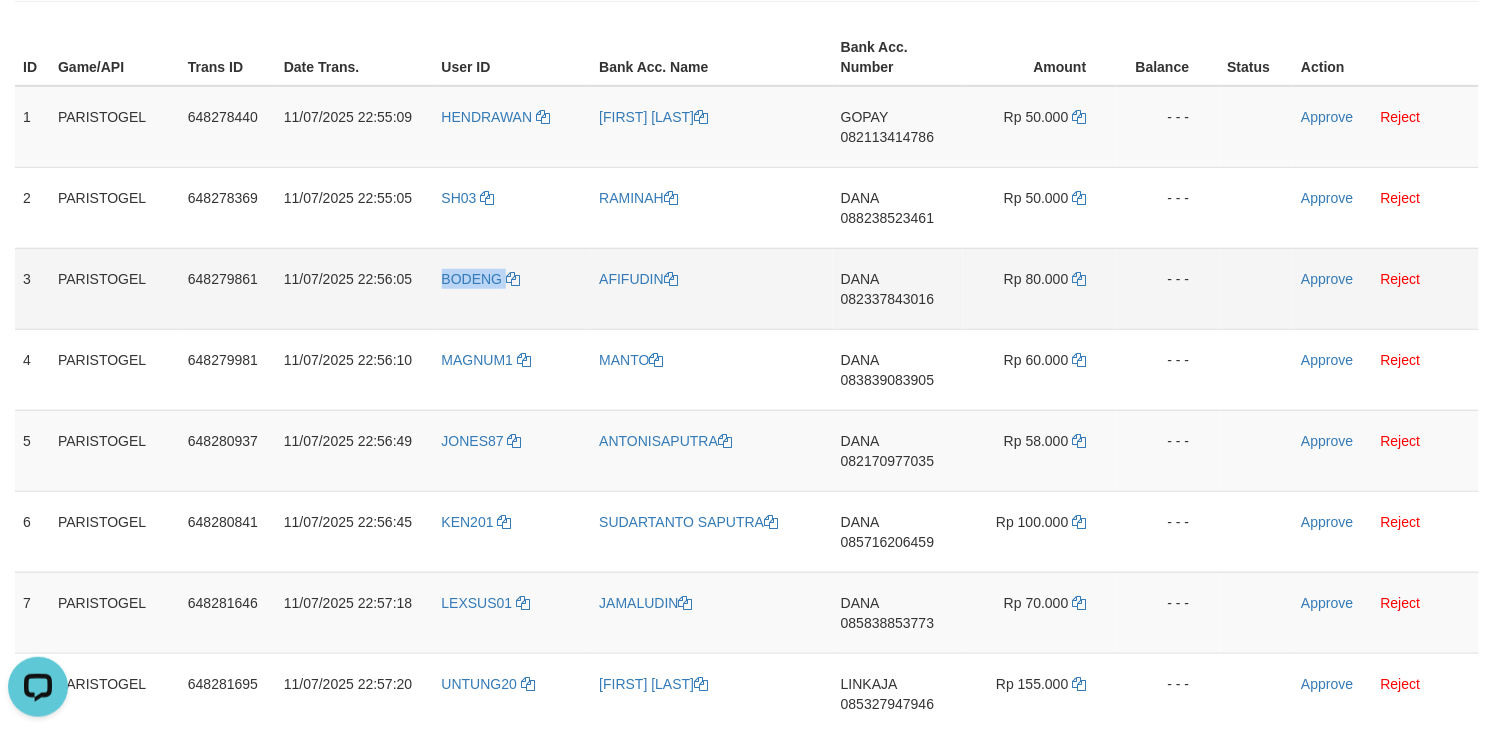 click on "BODENG" at bounding box center [513, 288] 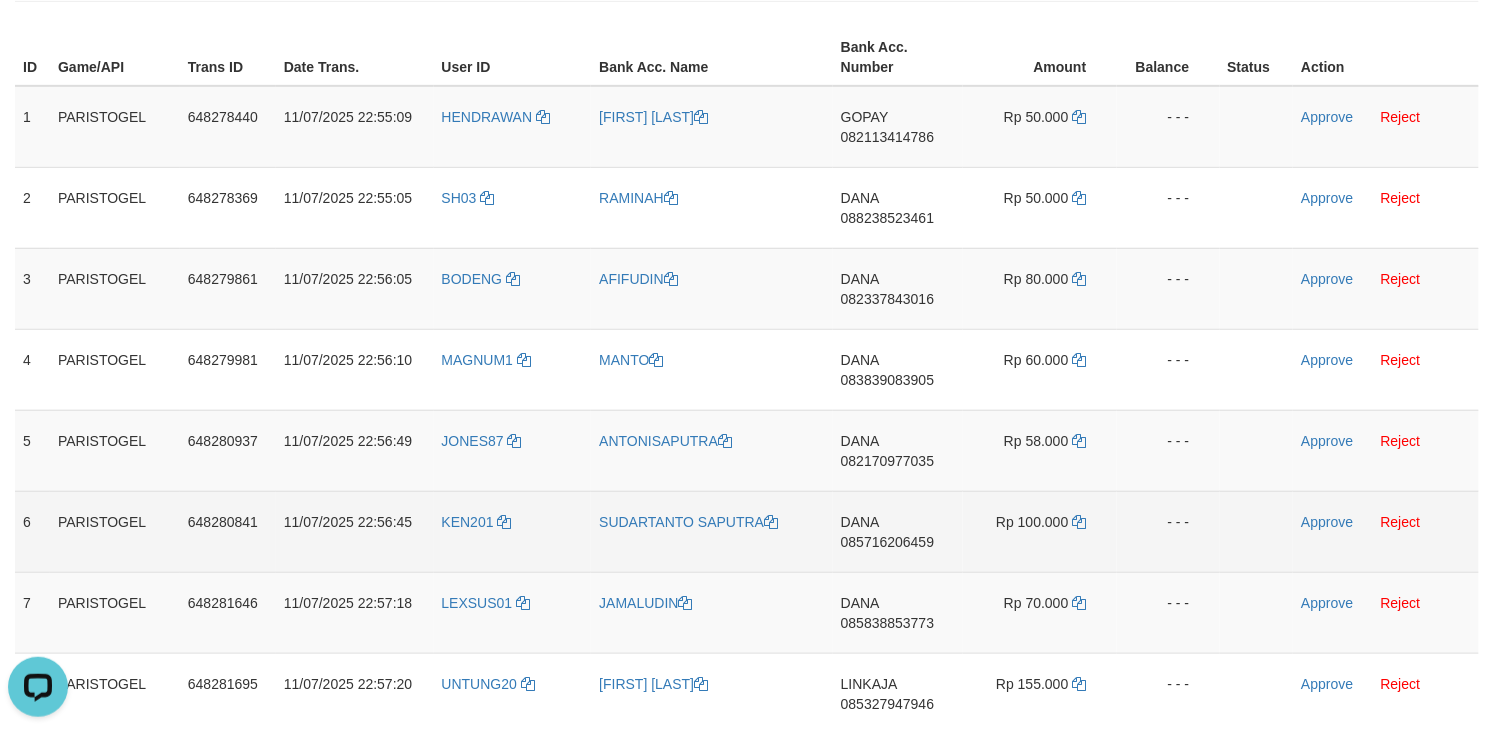 click on "KEN201" at bounding box center [513, 531] 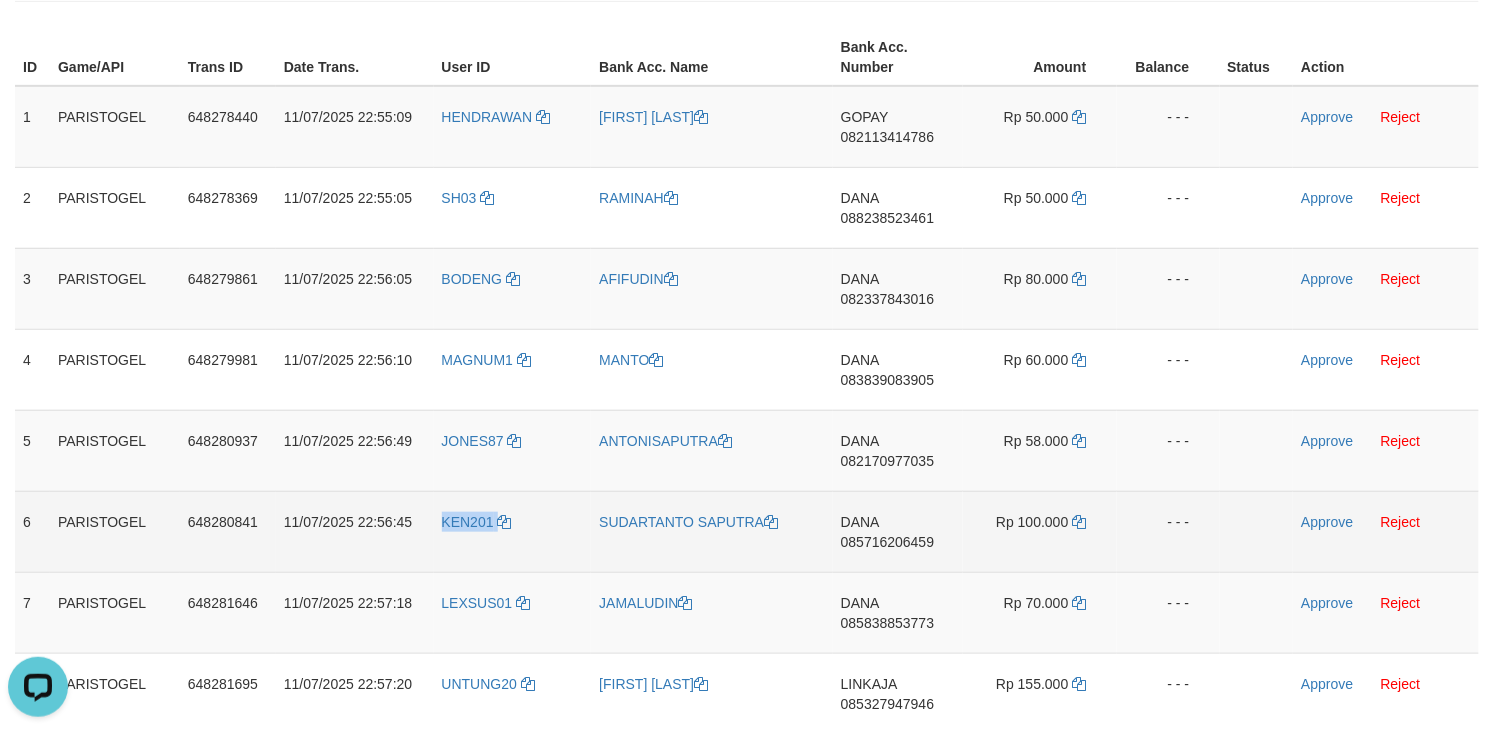 click on "KEN201" at bounding box center [513, 531] 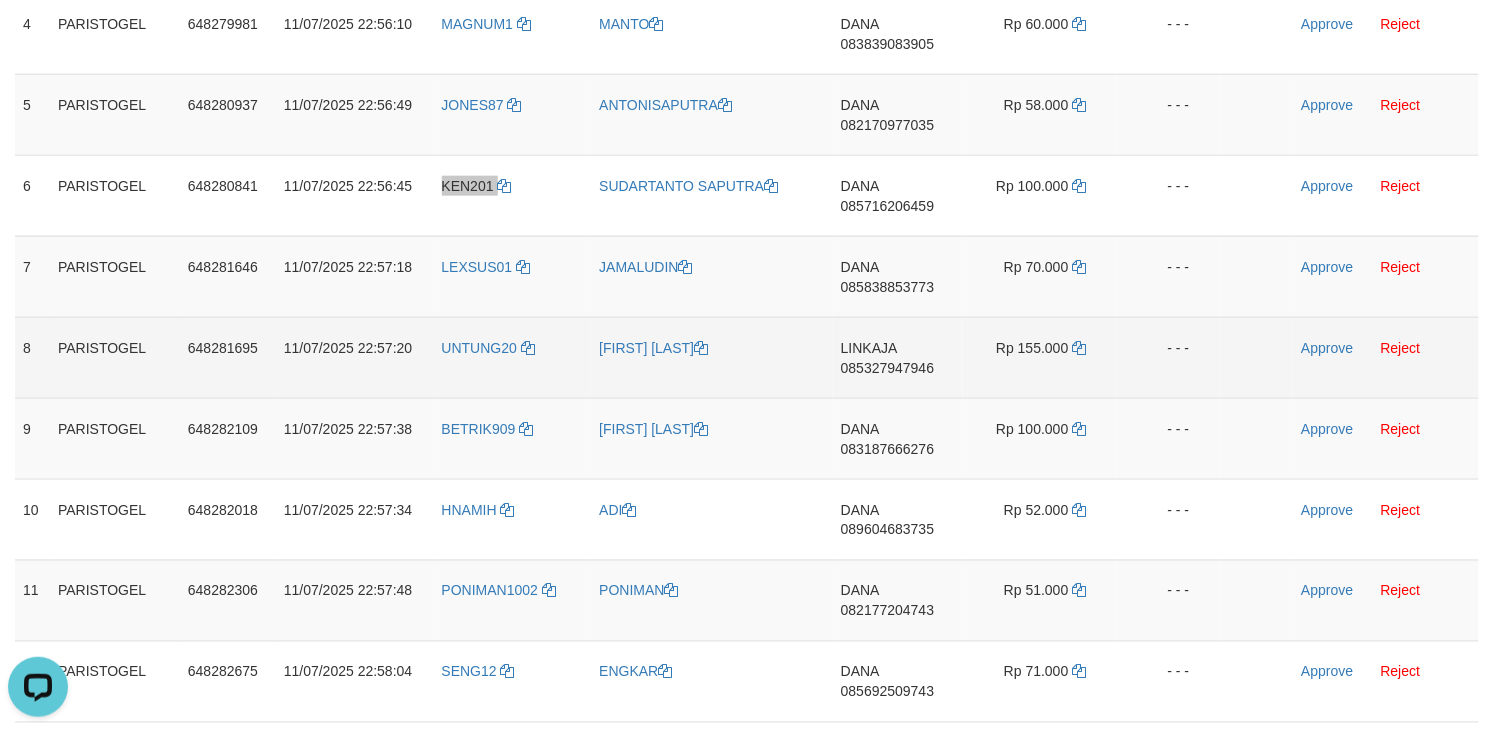 scroll, scrollTop: 666, scrollLeft: 0, axis: vertical 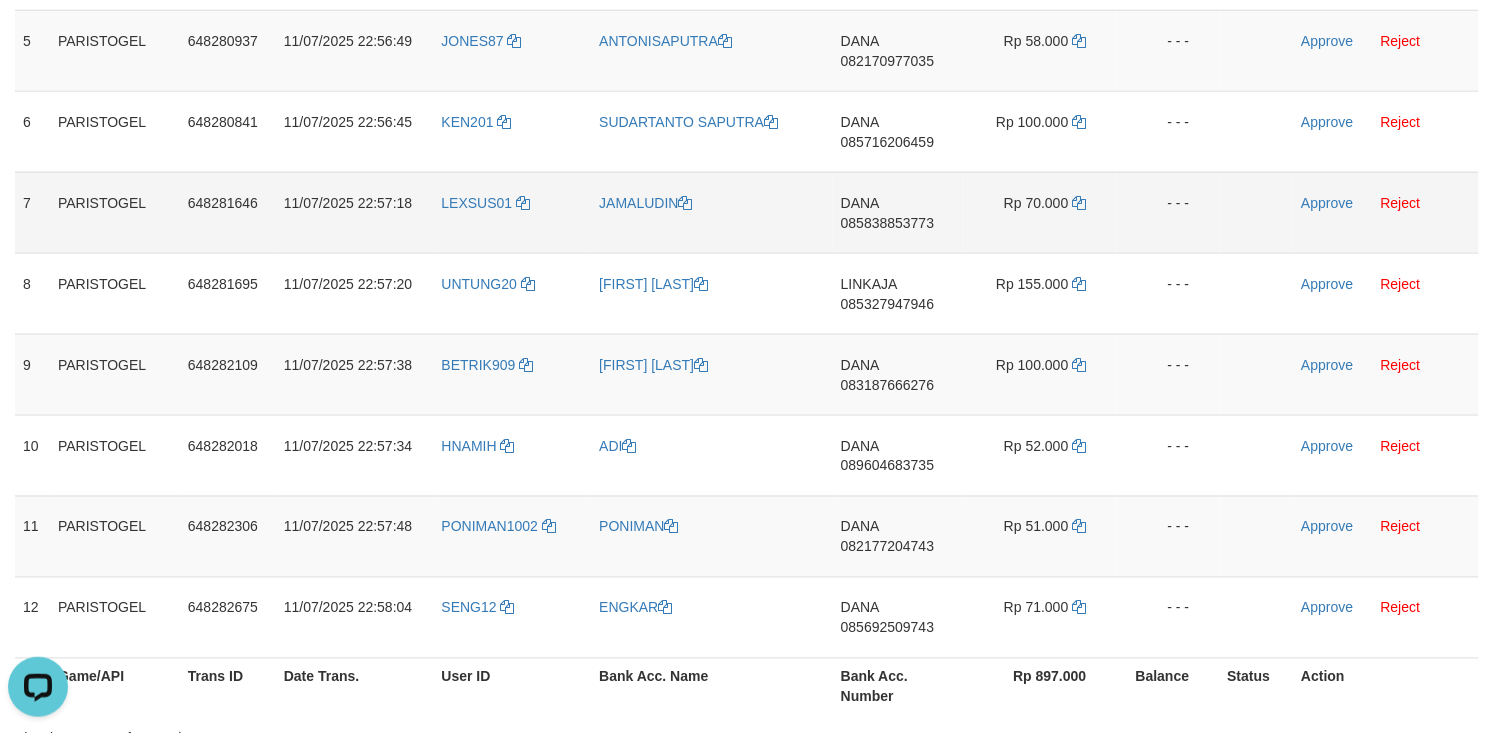 click on "LEXSUS01" at bounding box center (513, 212) 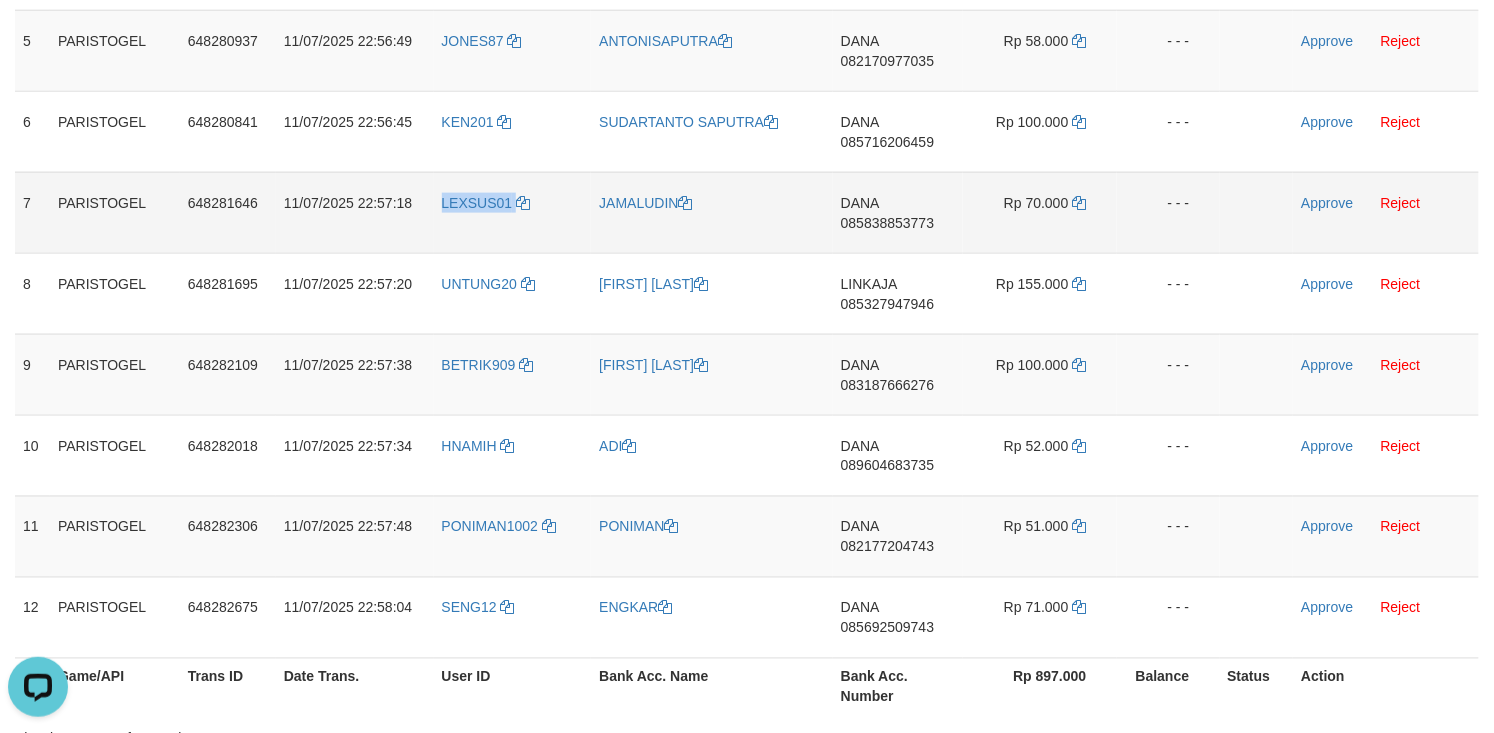 click on "LEXSUS01" at bounding box center [513, 212] 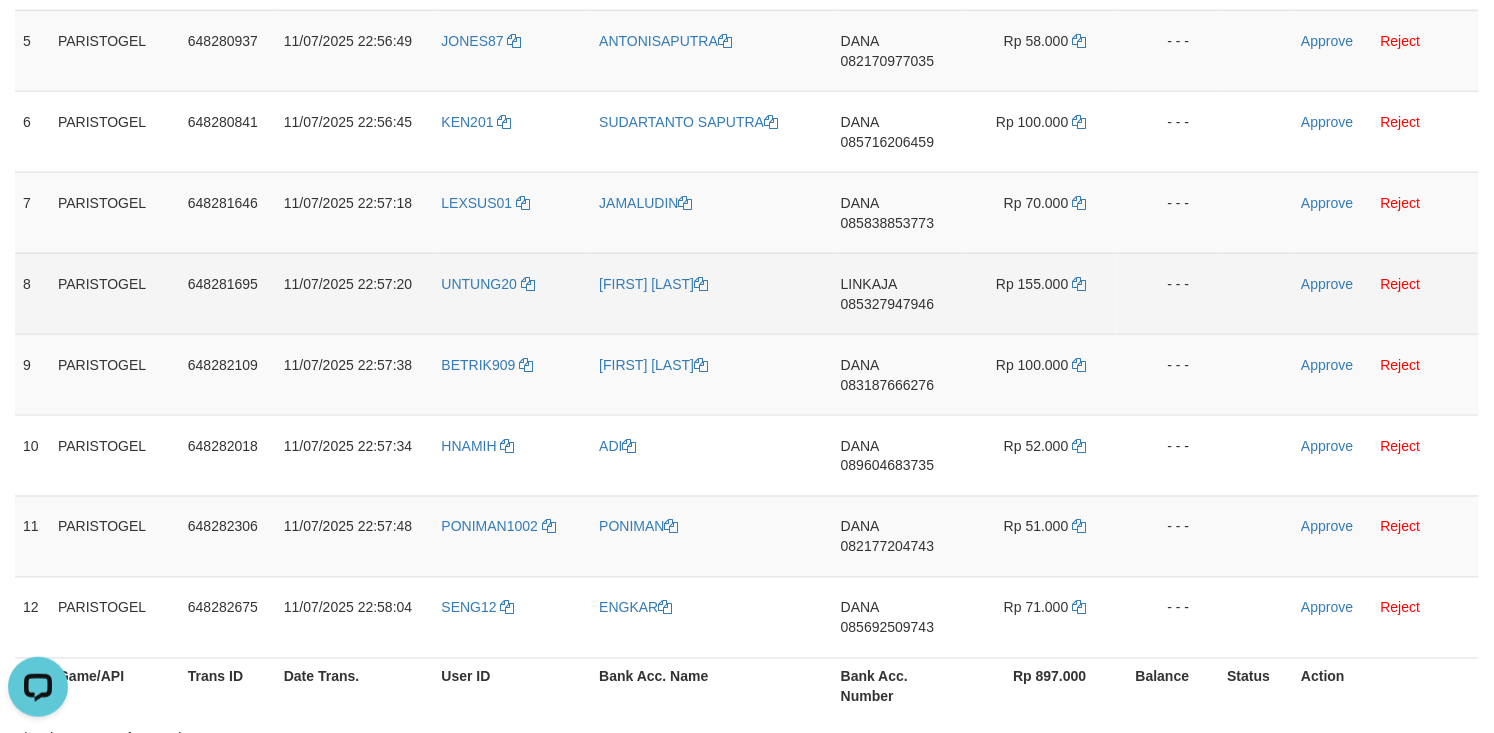 click on "UNTUNG20" at bounding box center [513, 293] 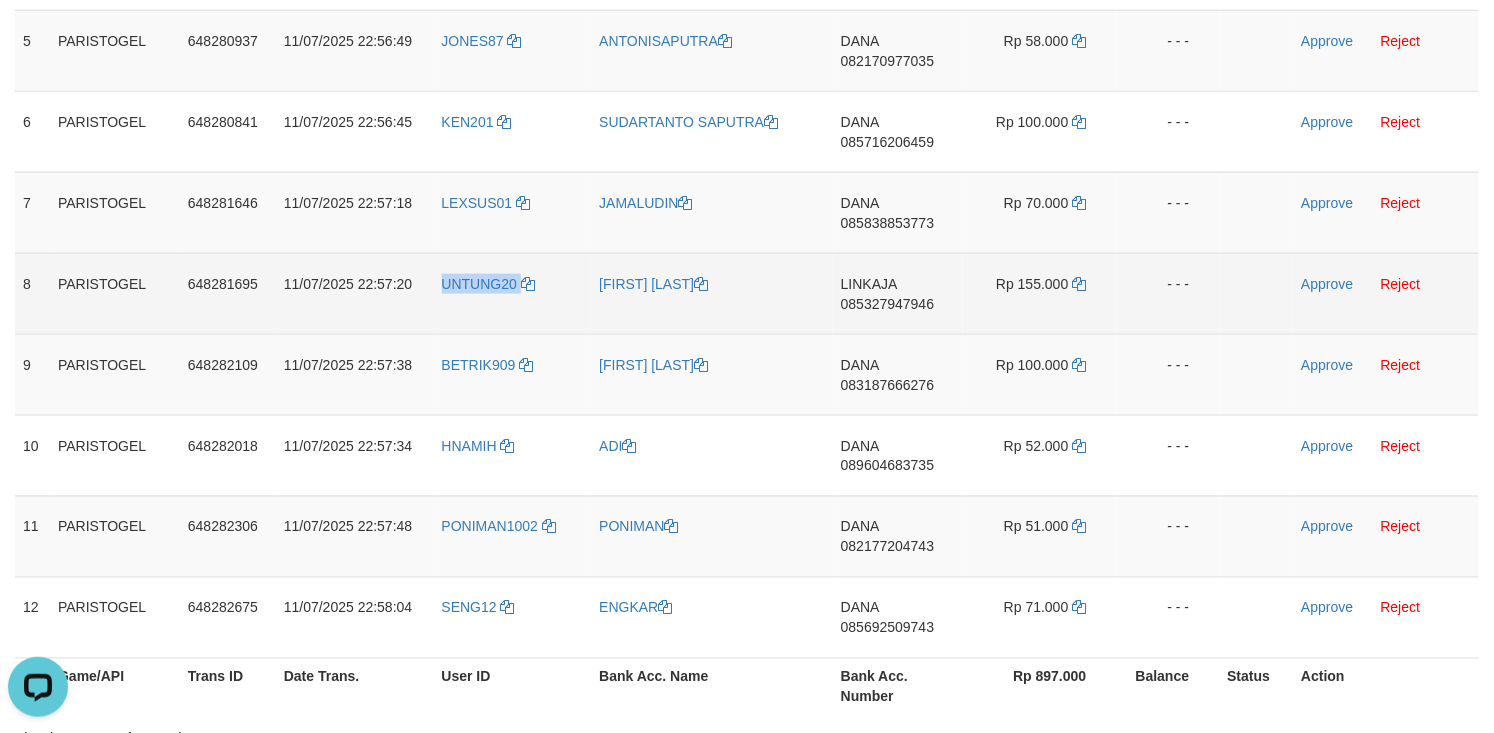 click on "UNTUNG20" at bounding box center (513, 293) 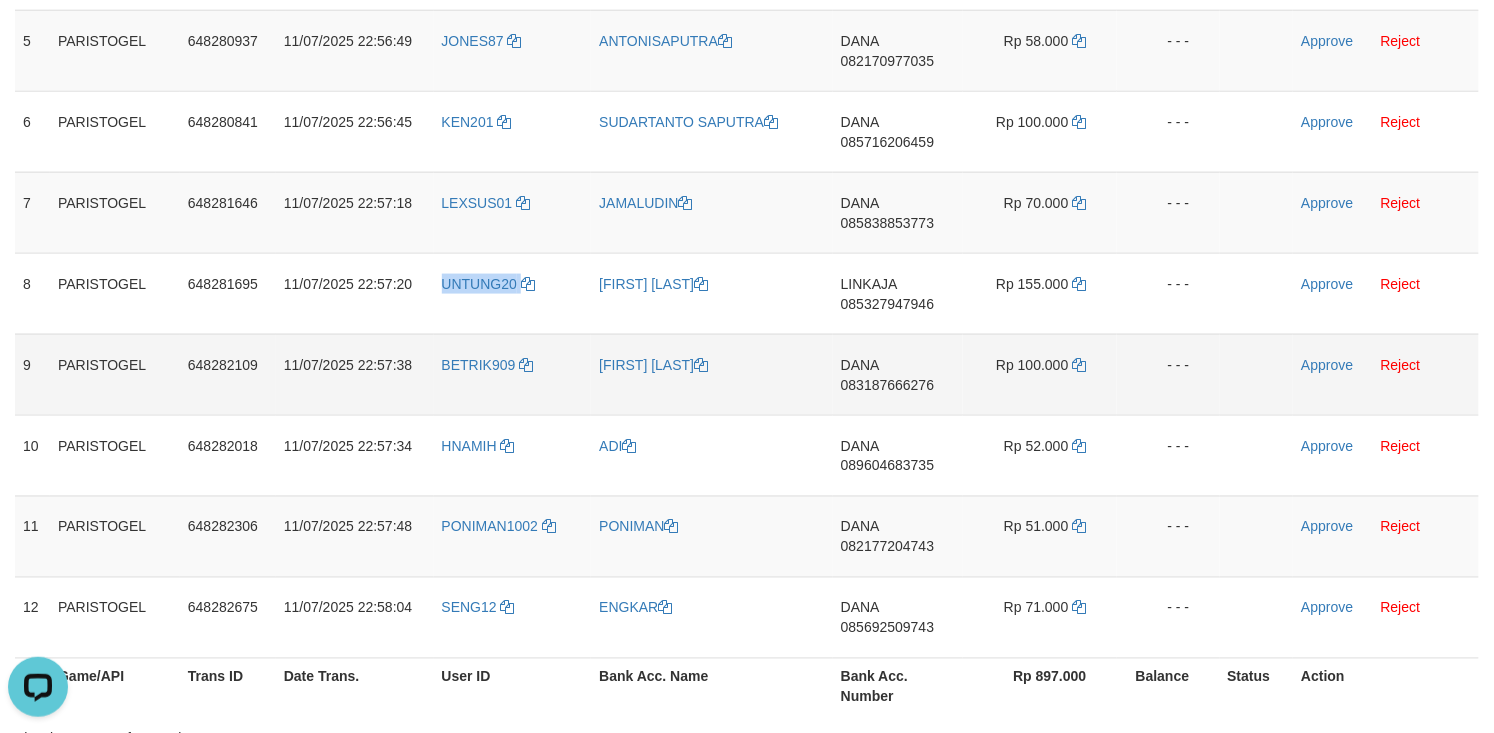 copy on "UNTUNG20" 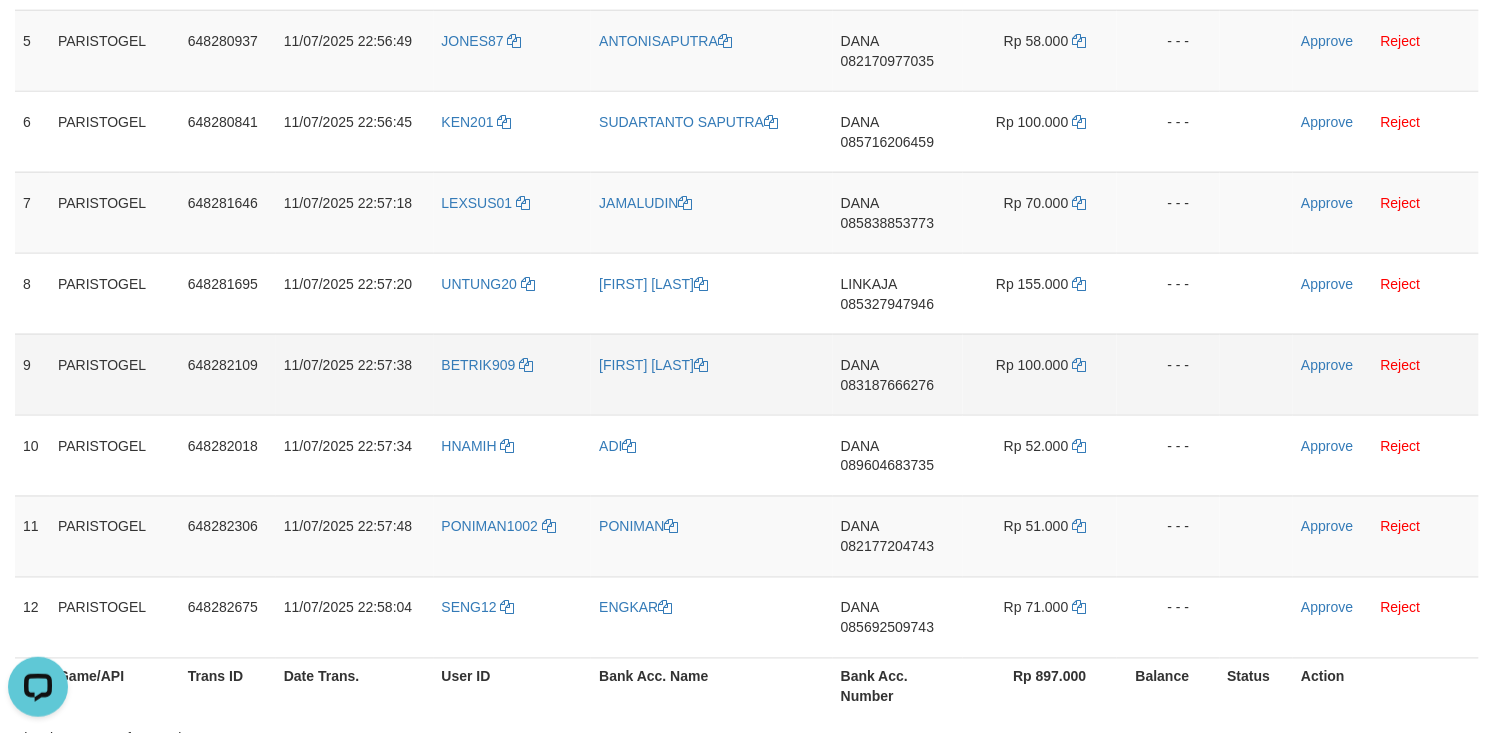 click on "BETRIK909" at bounding box center [513, 374] 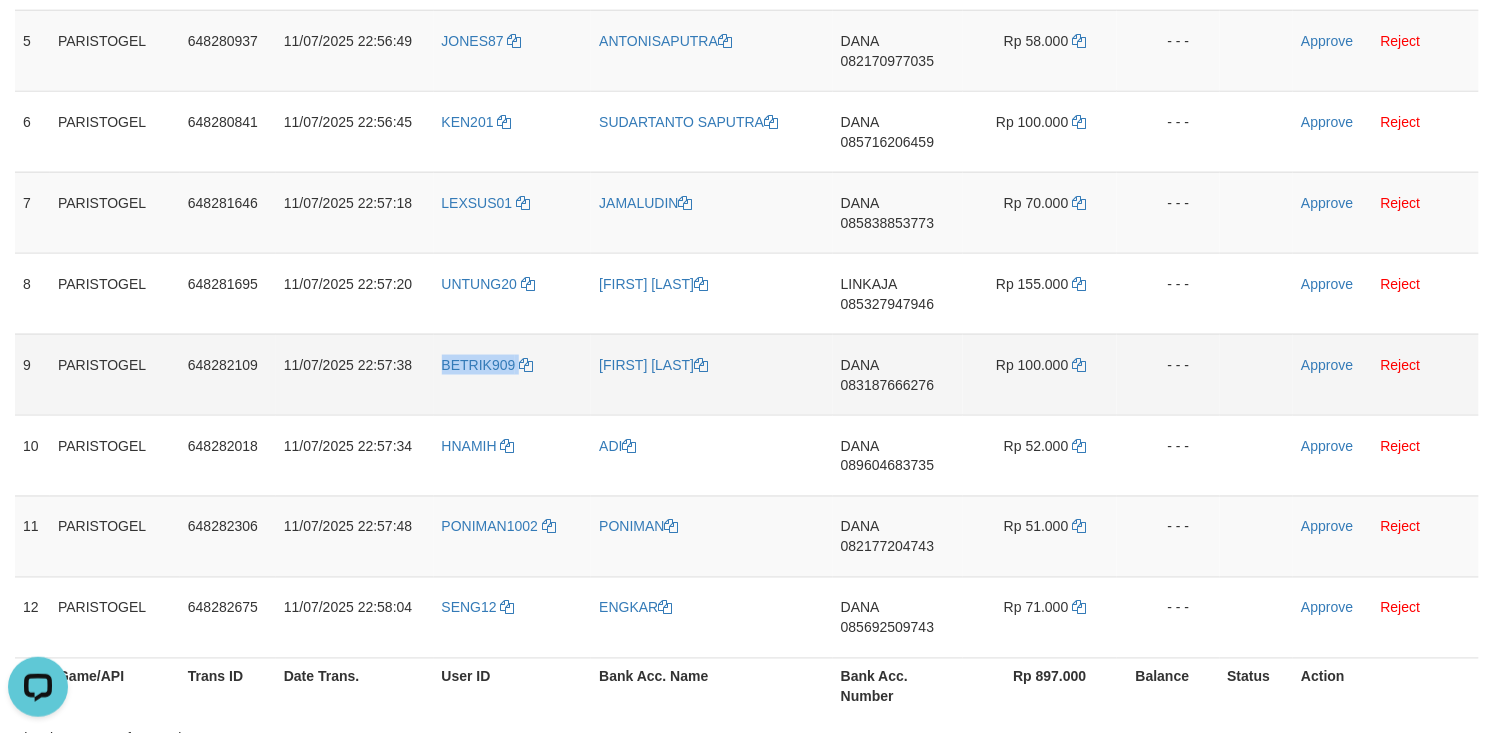 click on "BETRIK909" at bounding box center (513, 374) 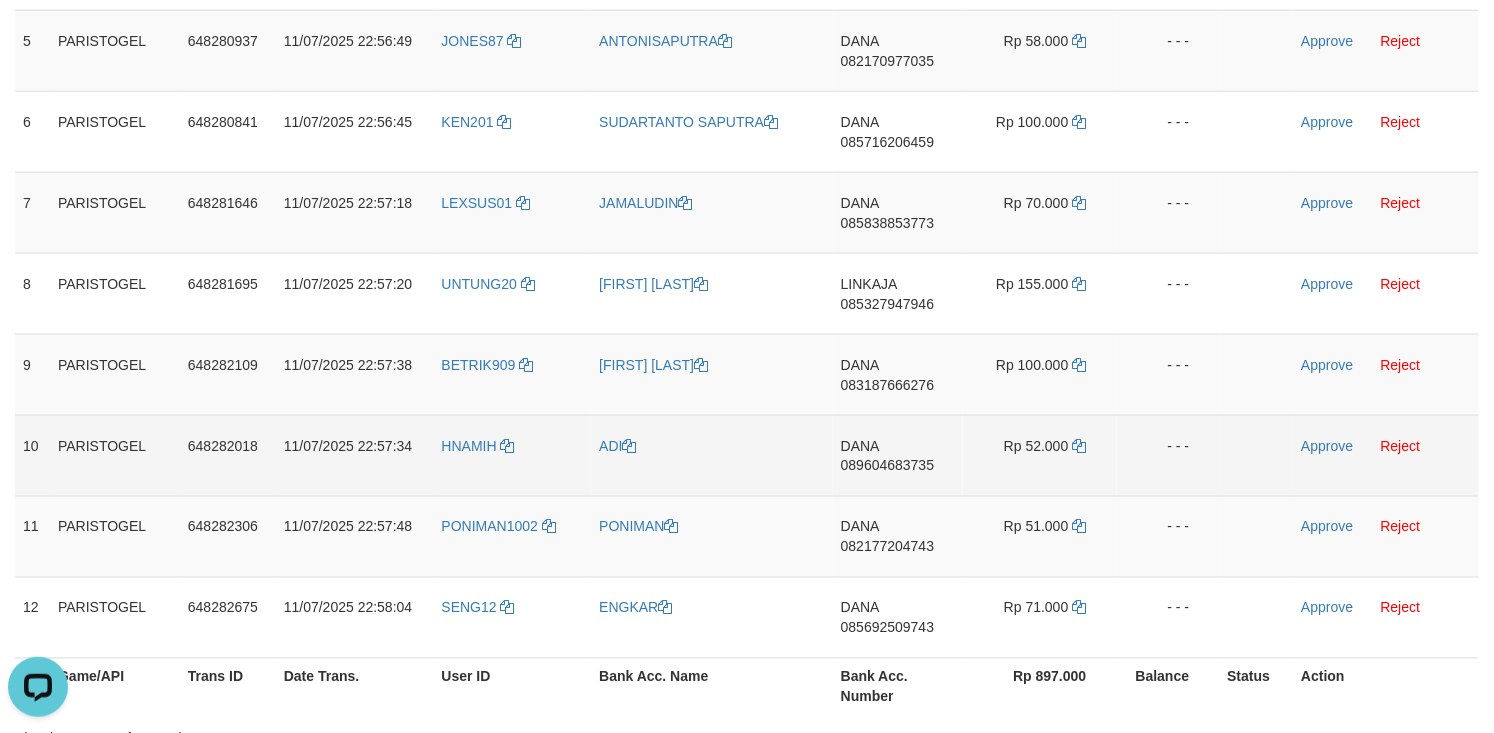 click on "HNAMIH" at bounding box center (513, 455) 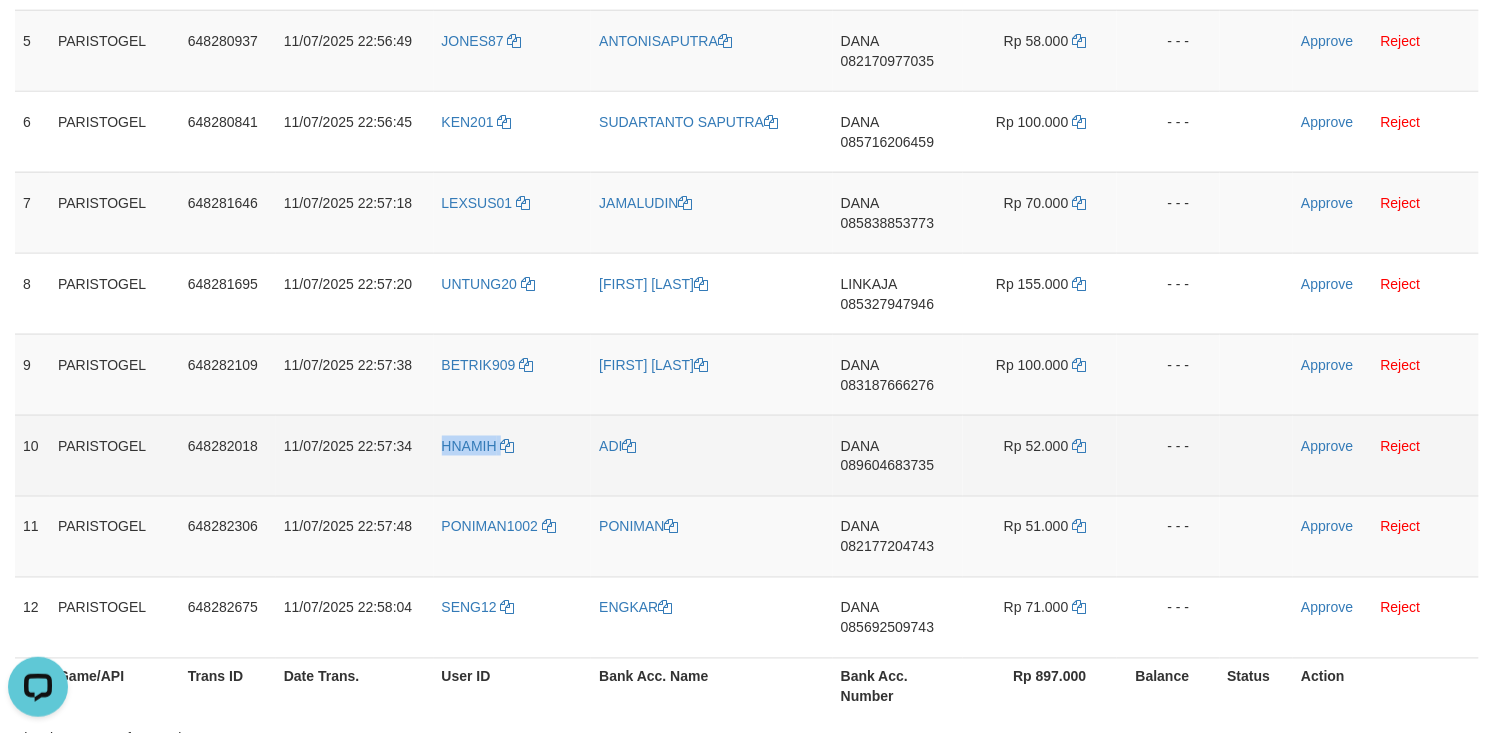 click on "HNAMIH" at bounding box center [513, 455] 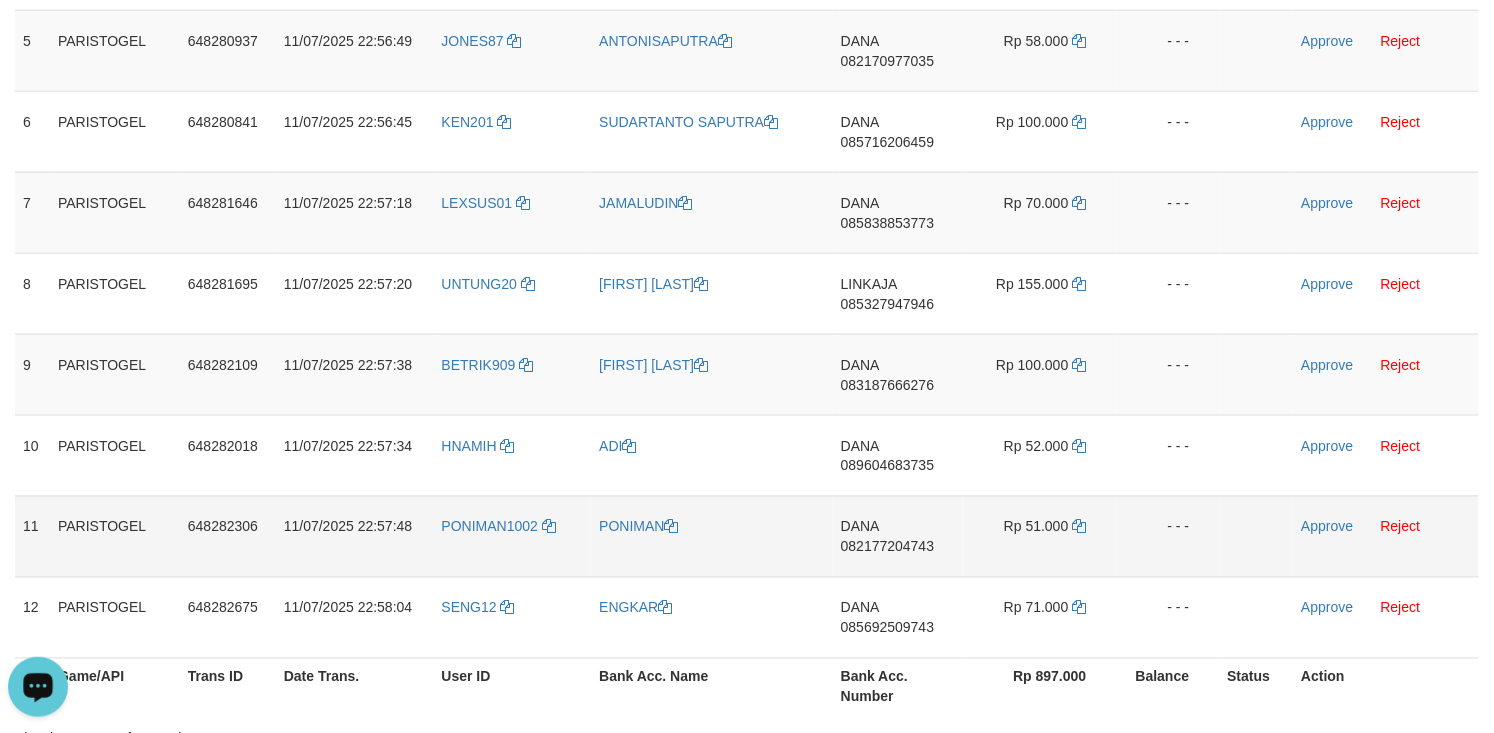 click on "PONIMAN1002" at bounding box center [513, 536] 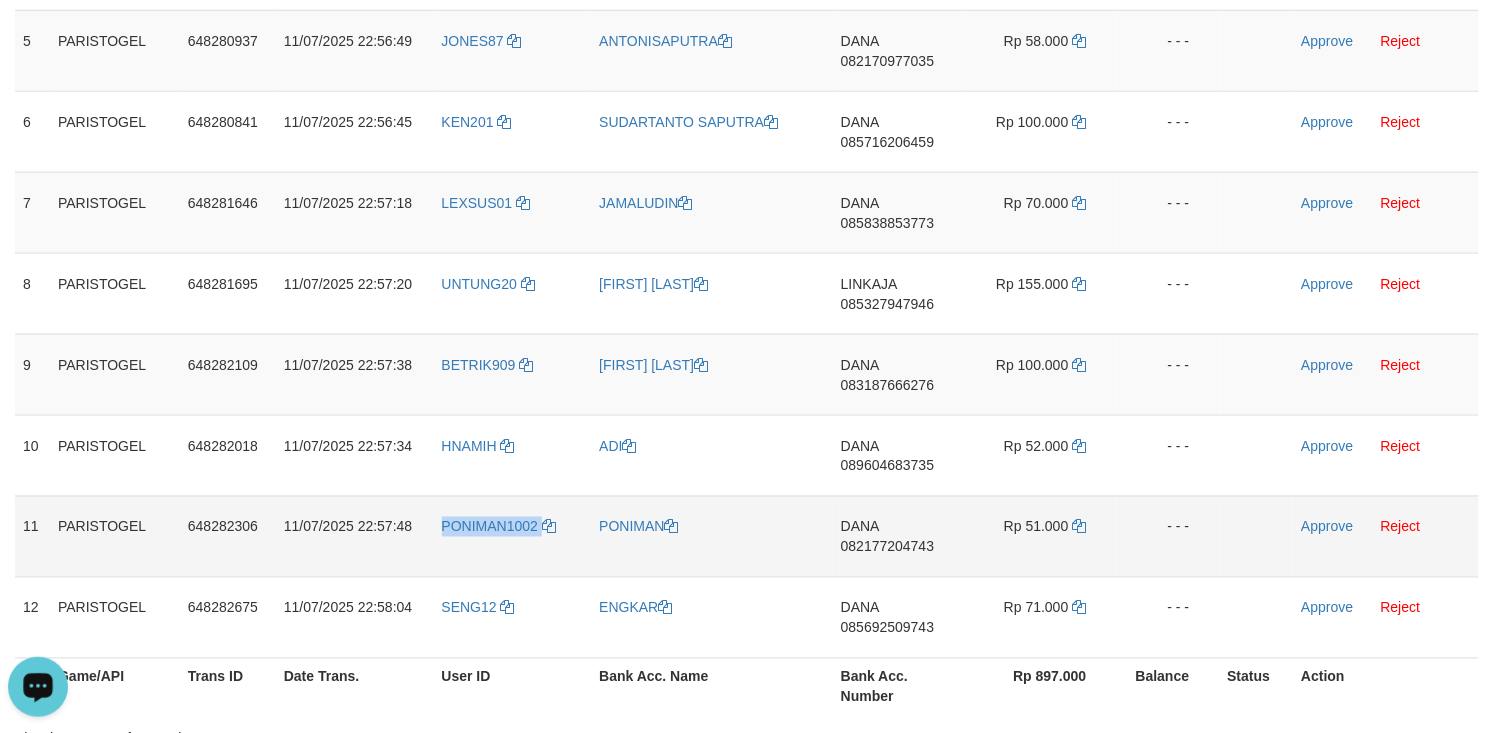 click on "PONIMAN1002" at bounding box center [513, 536] 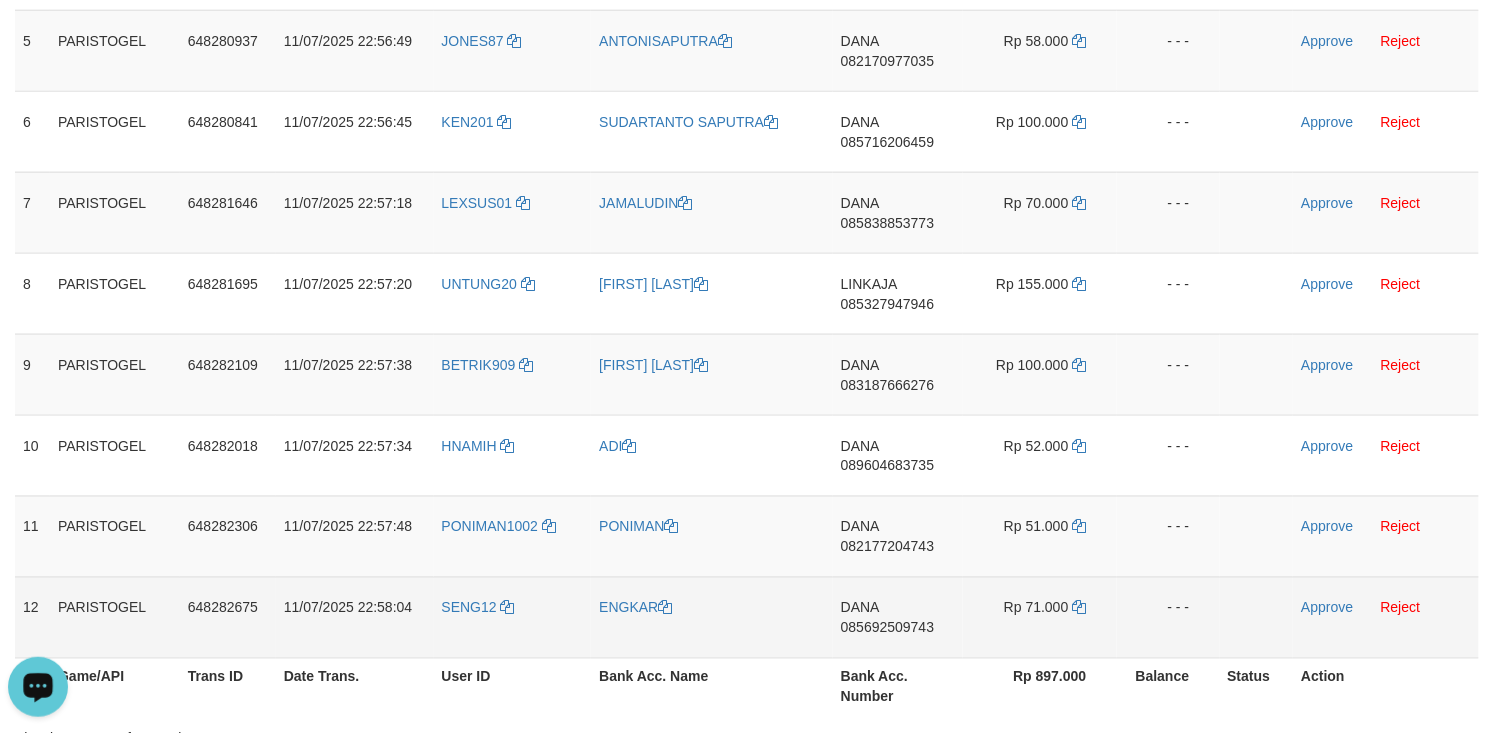 click on "SENG12" at bounding box center (513, 617) 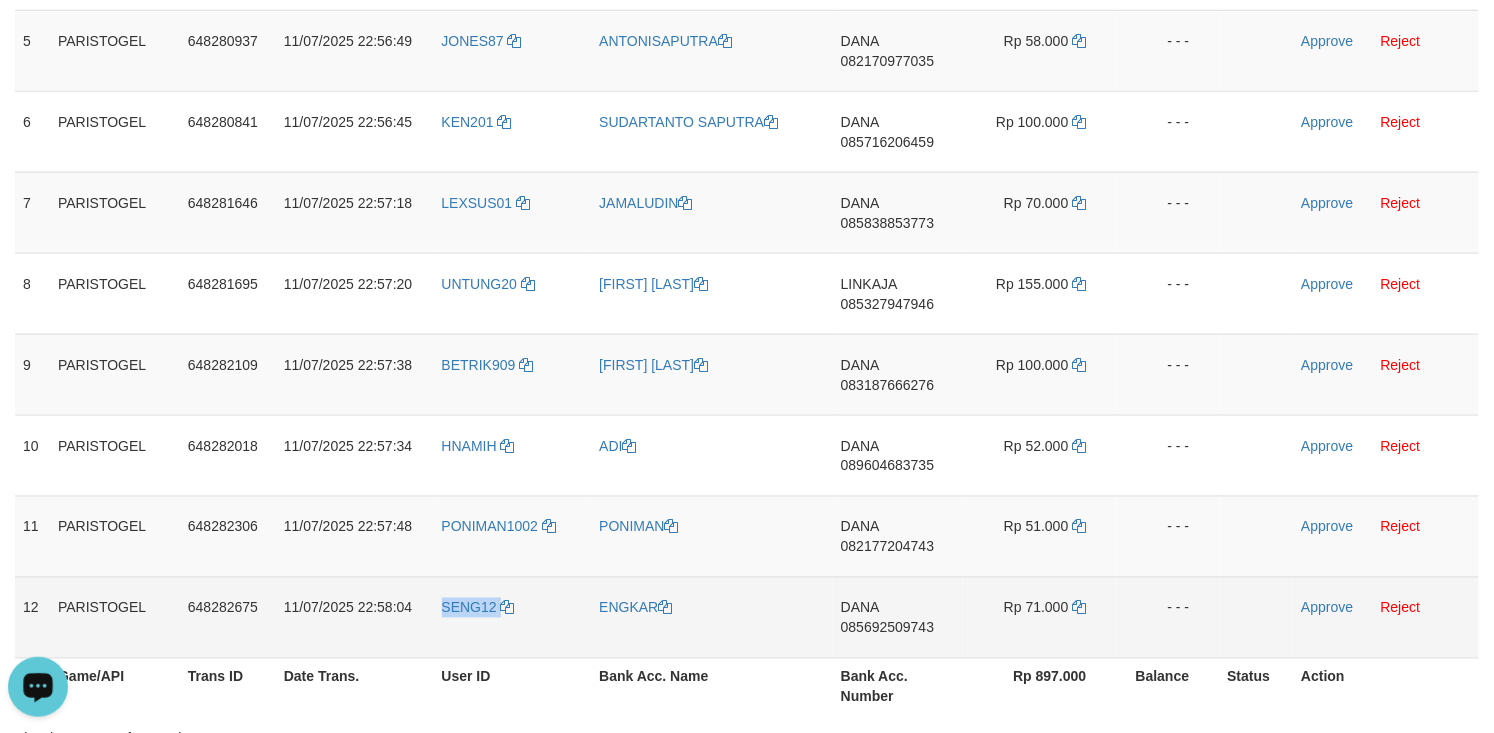 click on "SENG12" at bounding box center [513, 617] 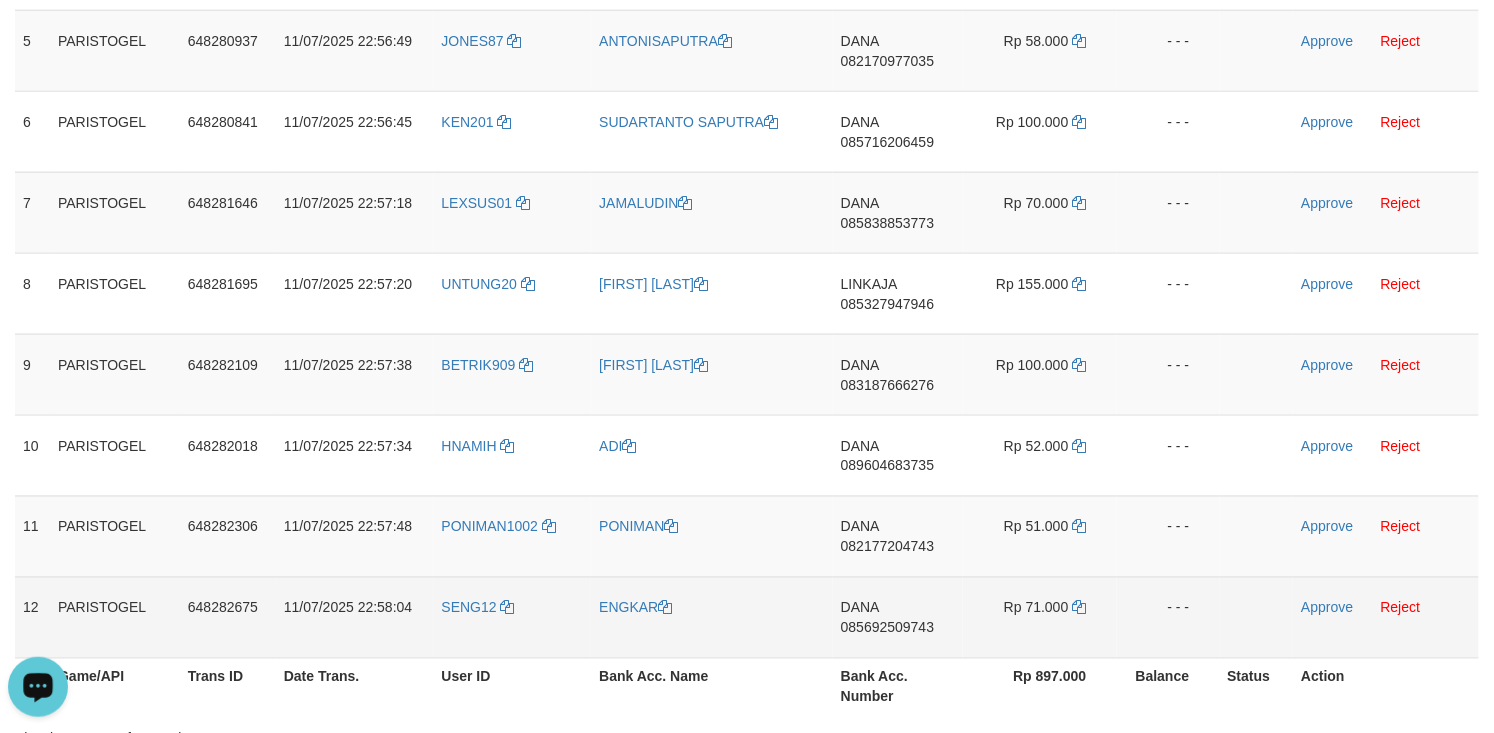 click on "ENGKAR" at bounding box center (712, 617) 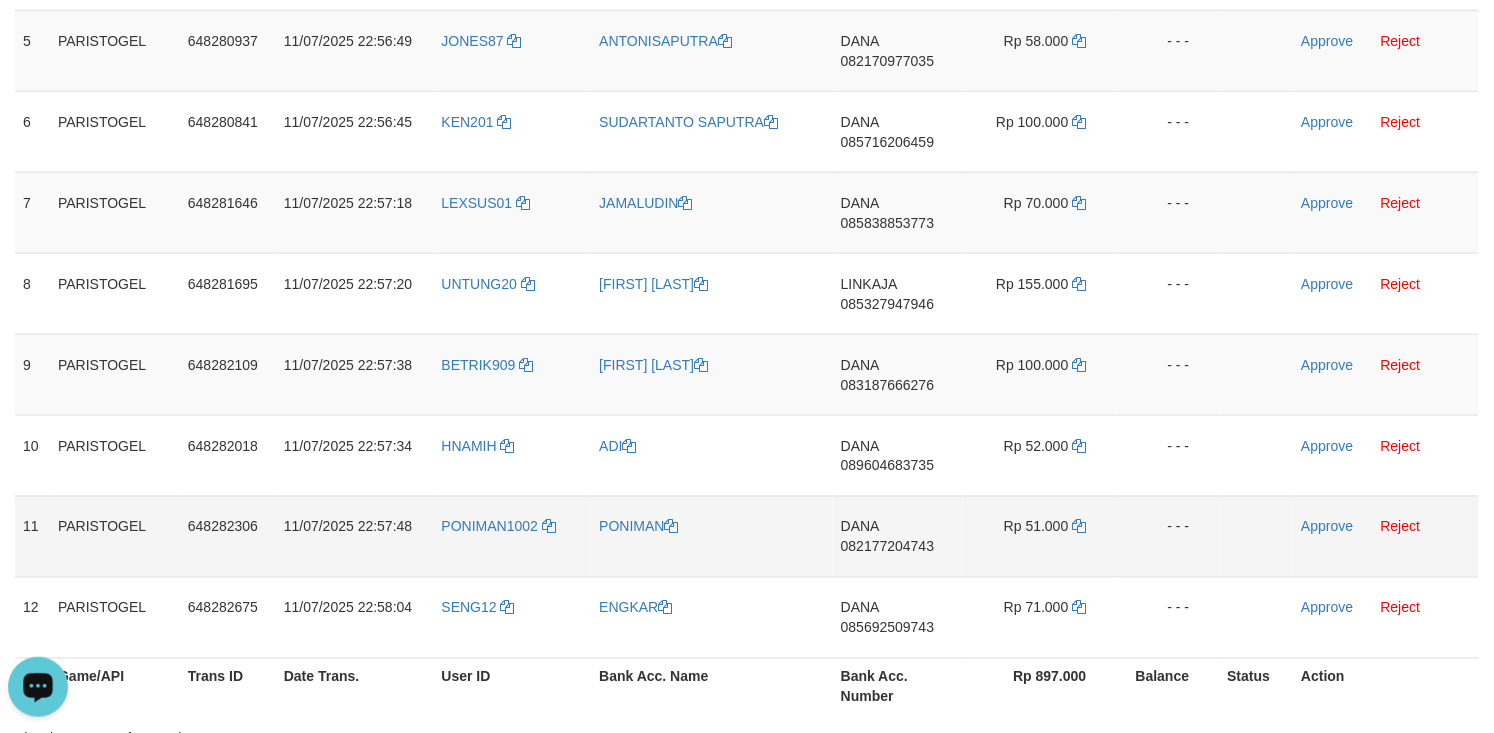 click on "PONIMAN" at bounding box center (712, 536) 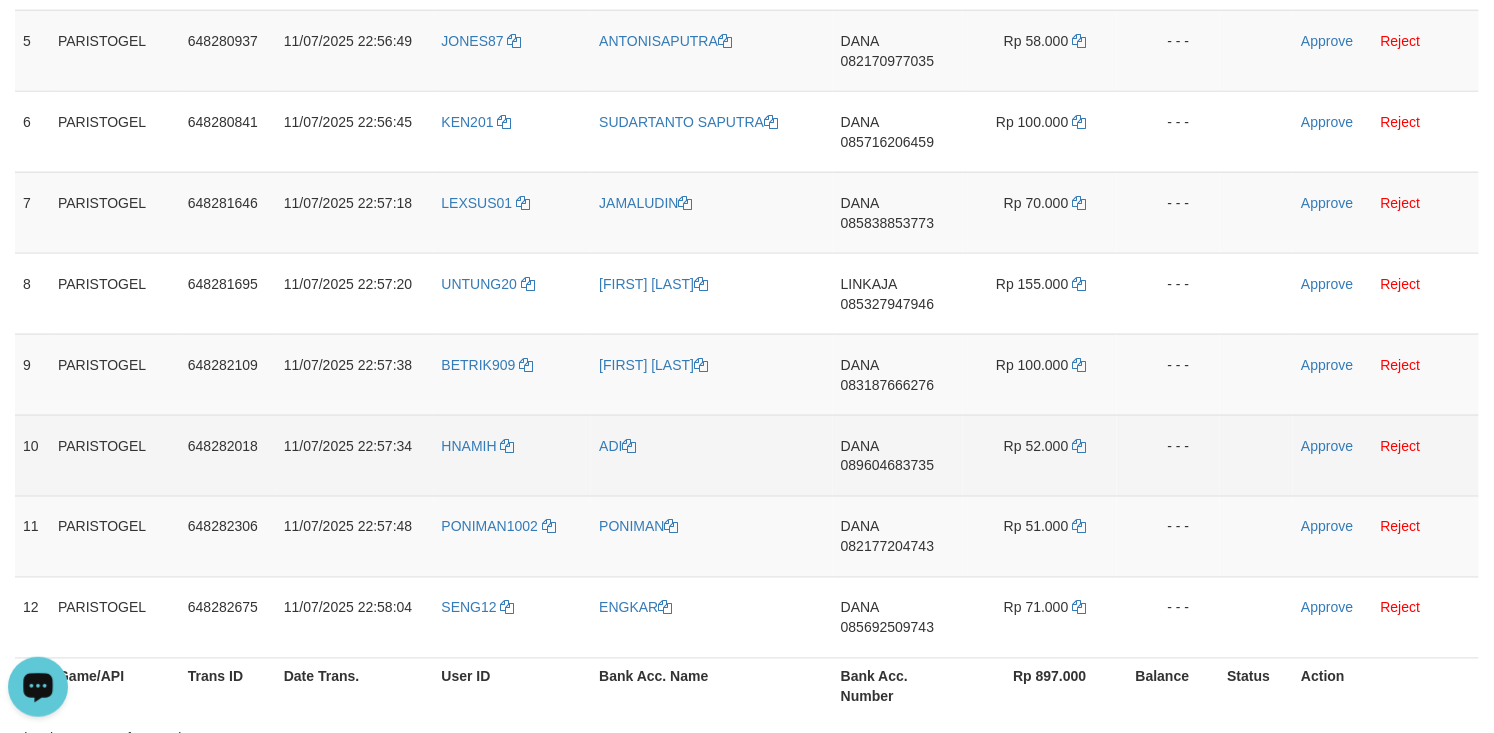 click on "ADI" at bounding box center (712, 455) 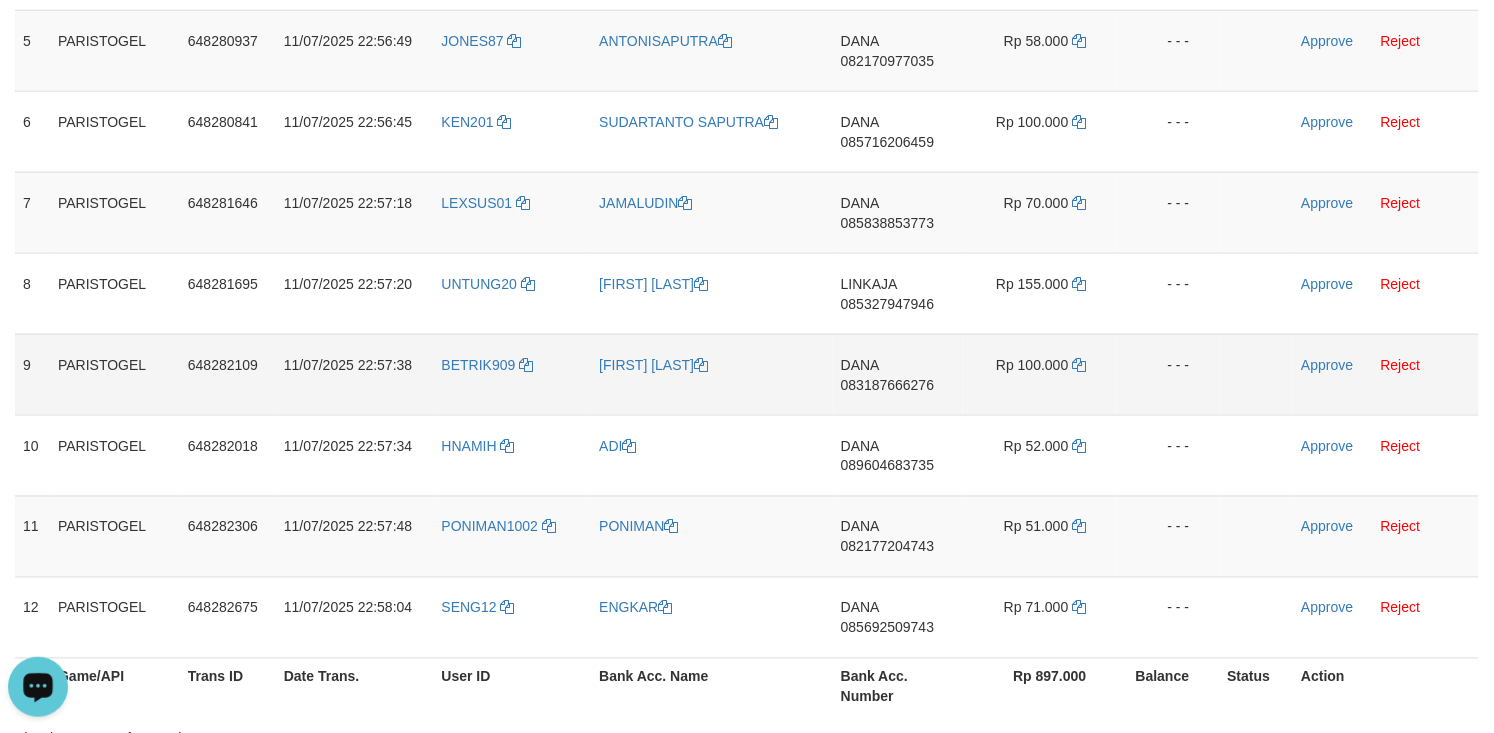 click on "[FIRST] [LAST]" at bounding box center [712, 374] 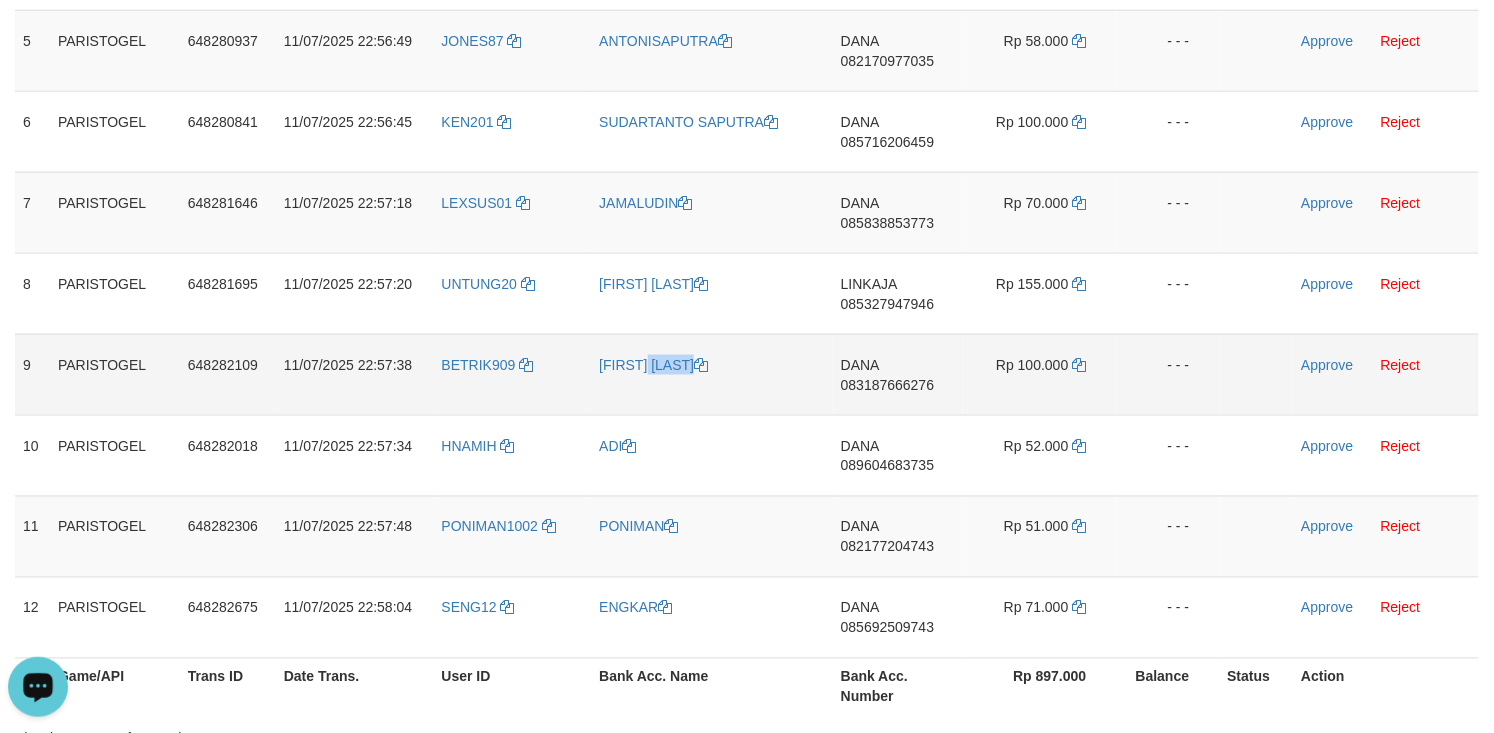 click on "[FIRST] [LAST]" at bounding box center (712, 374) 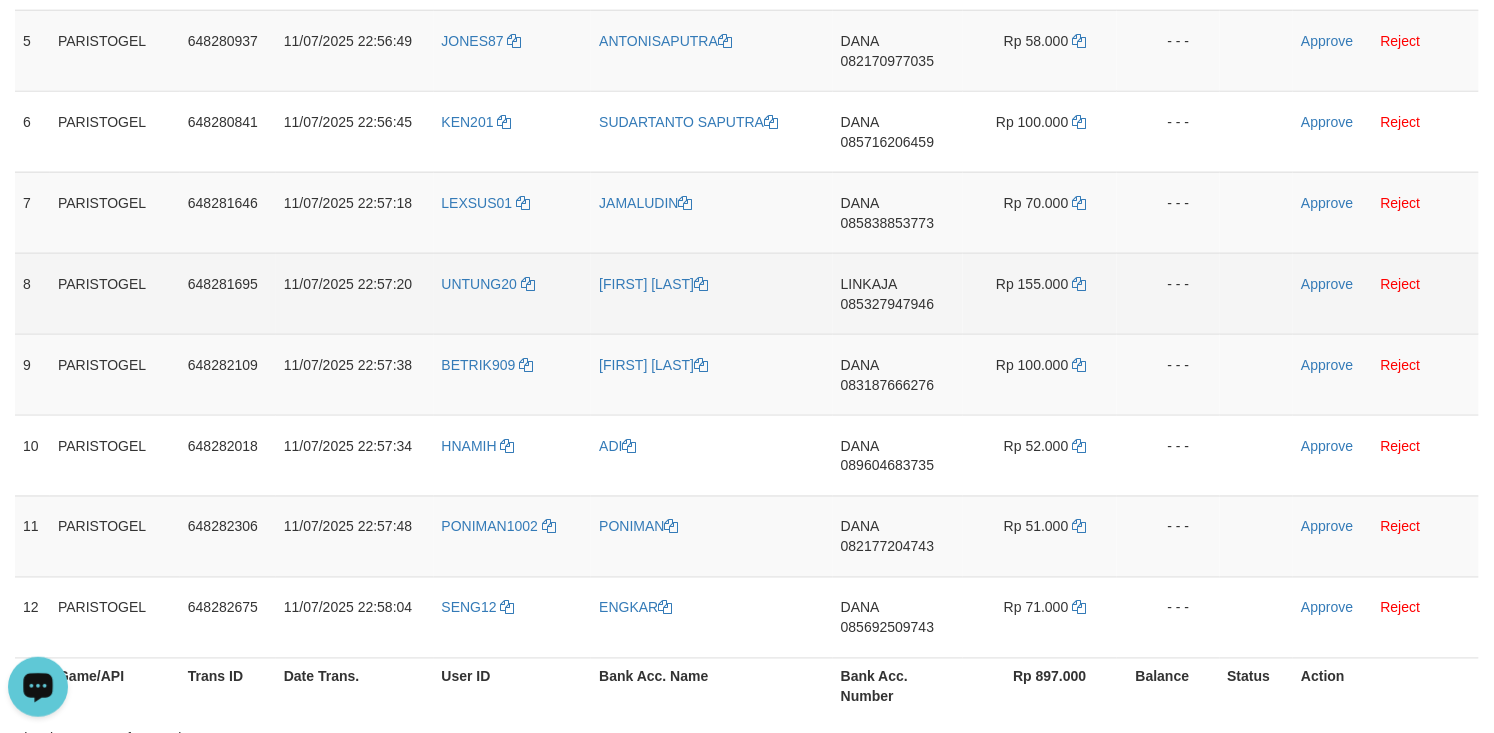 click on "[FIRST] [LAST]" at bounding box center (712, 293) 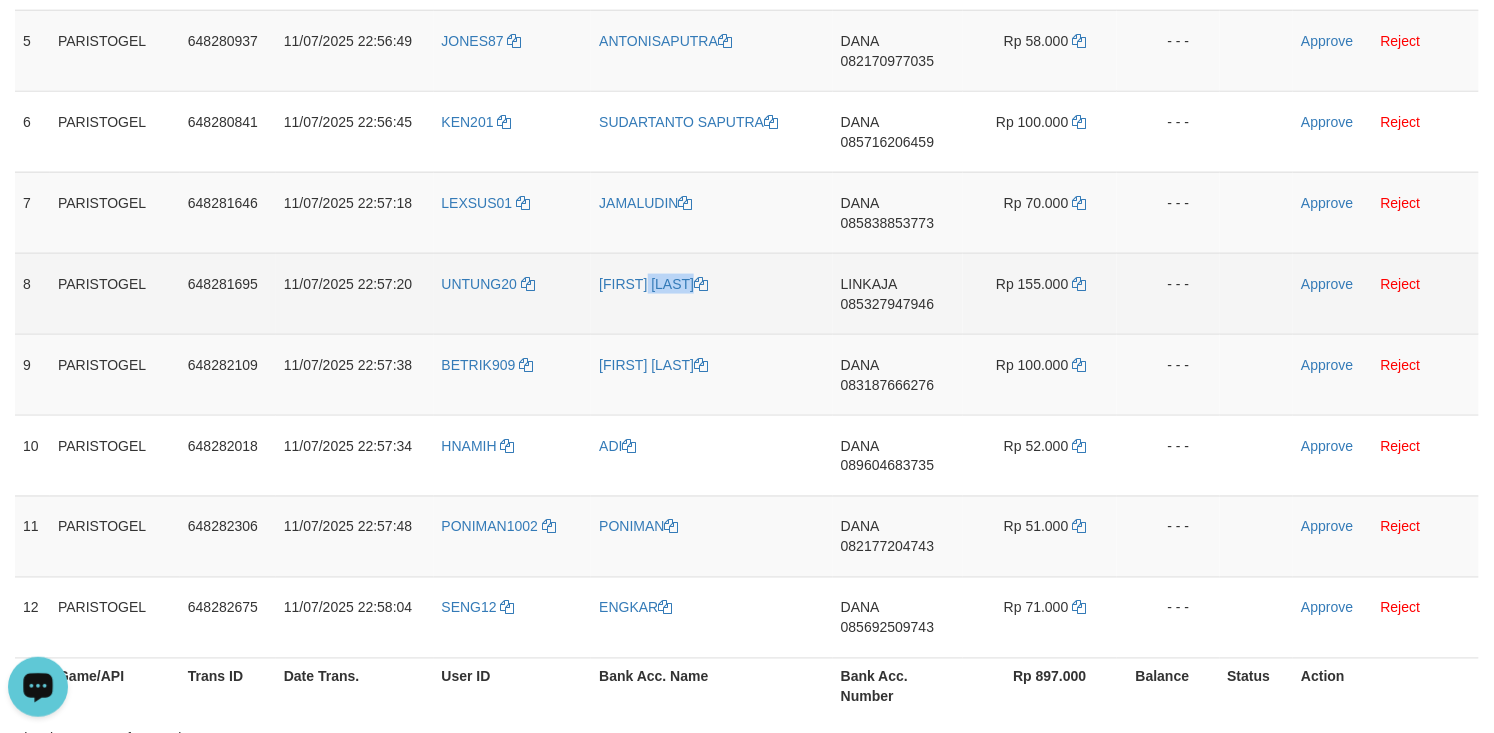 click on "[FIRST] [LAST]" at bounding box center (712, 293) 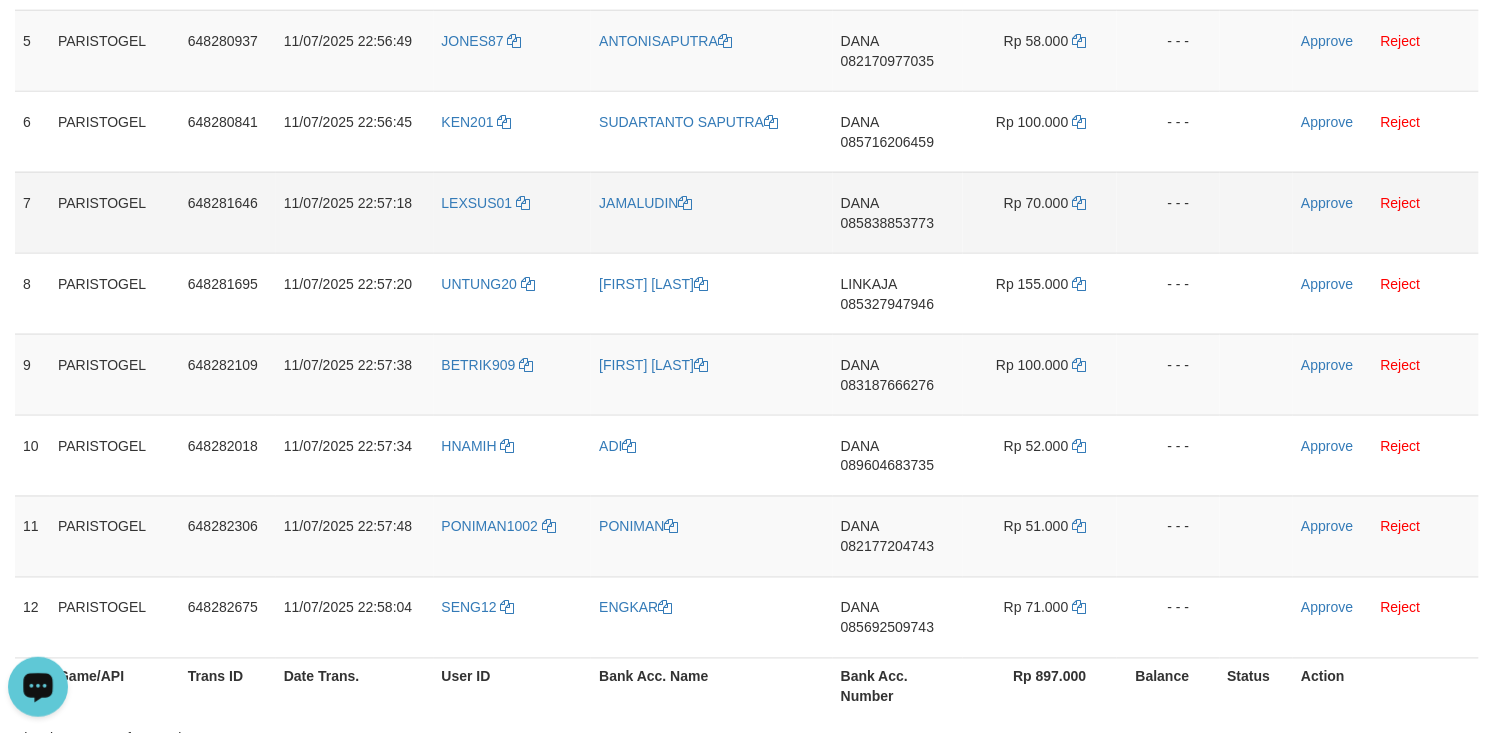 click on "JAMALUDIN" at bounding box center (712, 212) 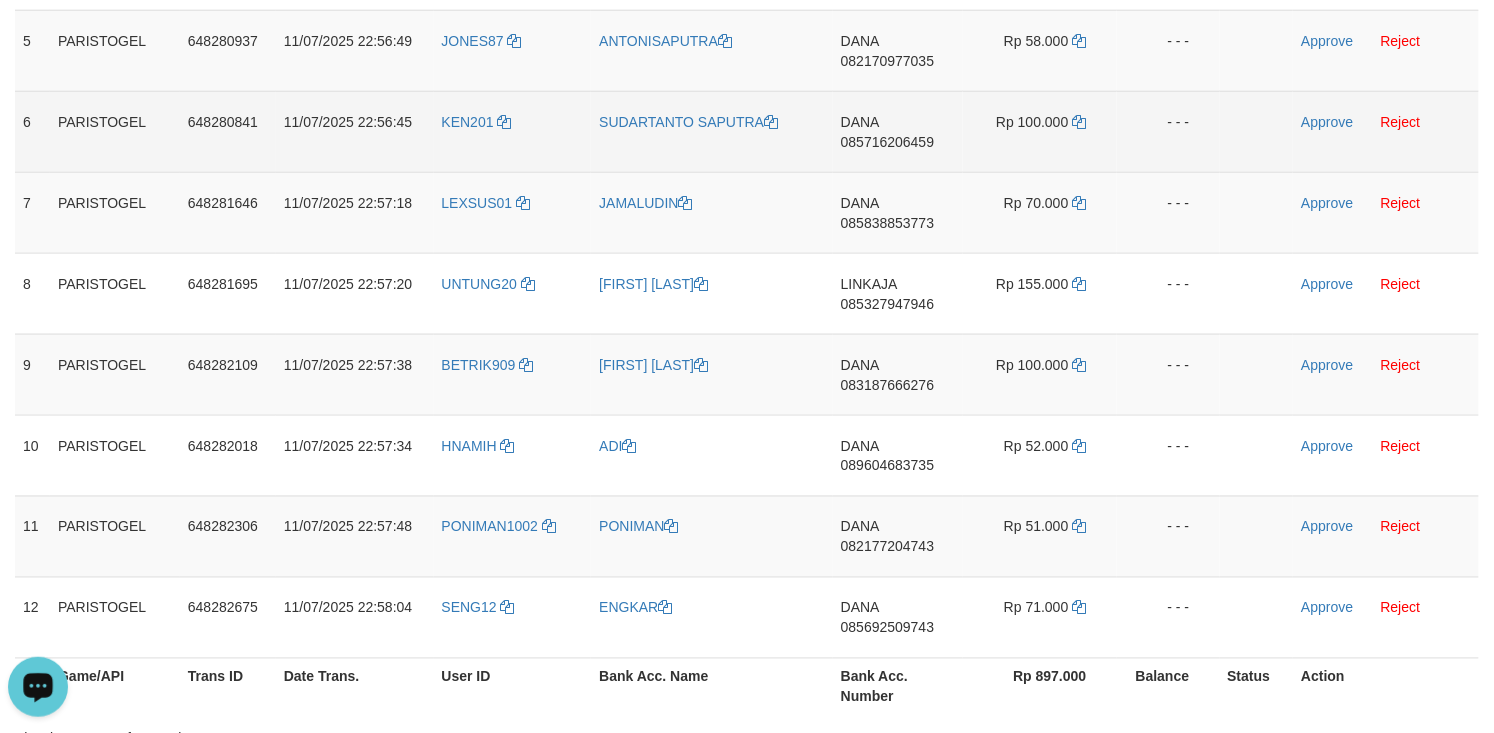 click on "SUDARTANTO SAPUTRA" at bounding box center [712, 131] 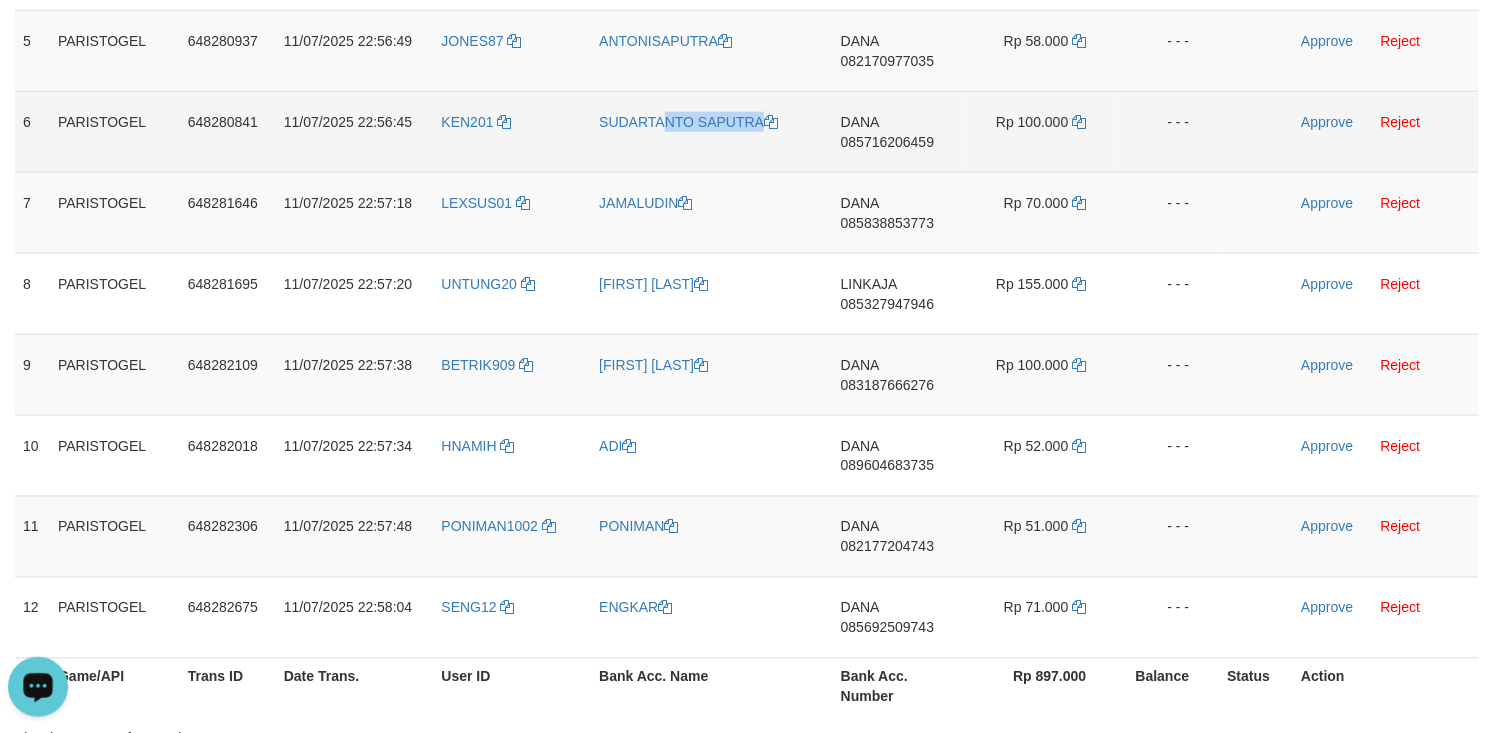 click on "SUDARTANTO SAPUTRA" at bounding box center (712, 131) 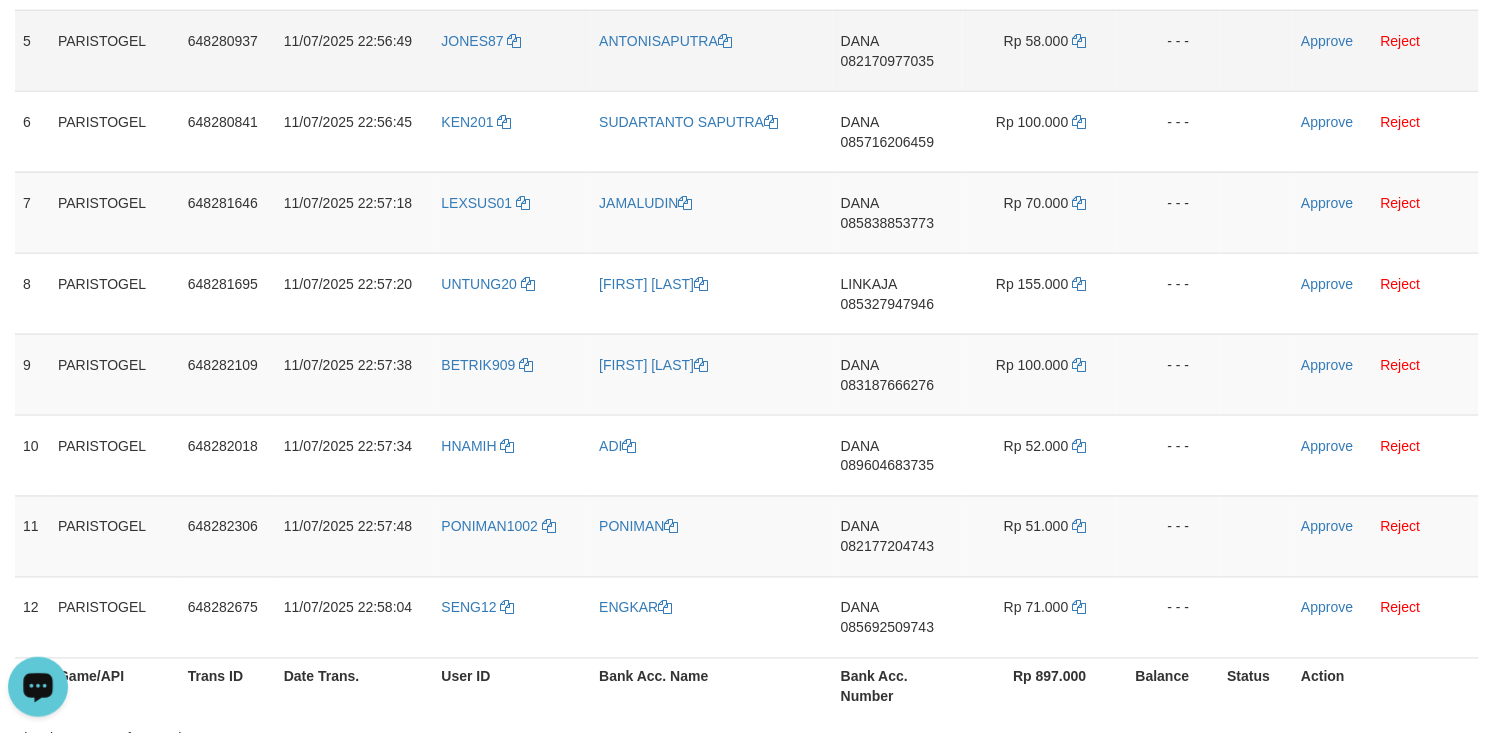 click on "ANTONISAPUTRA" at bounding box center [712, 50] 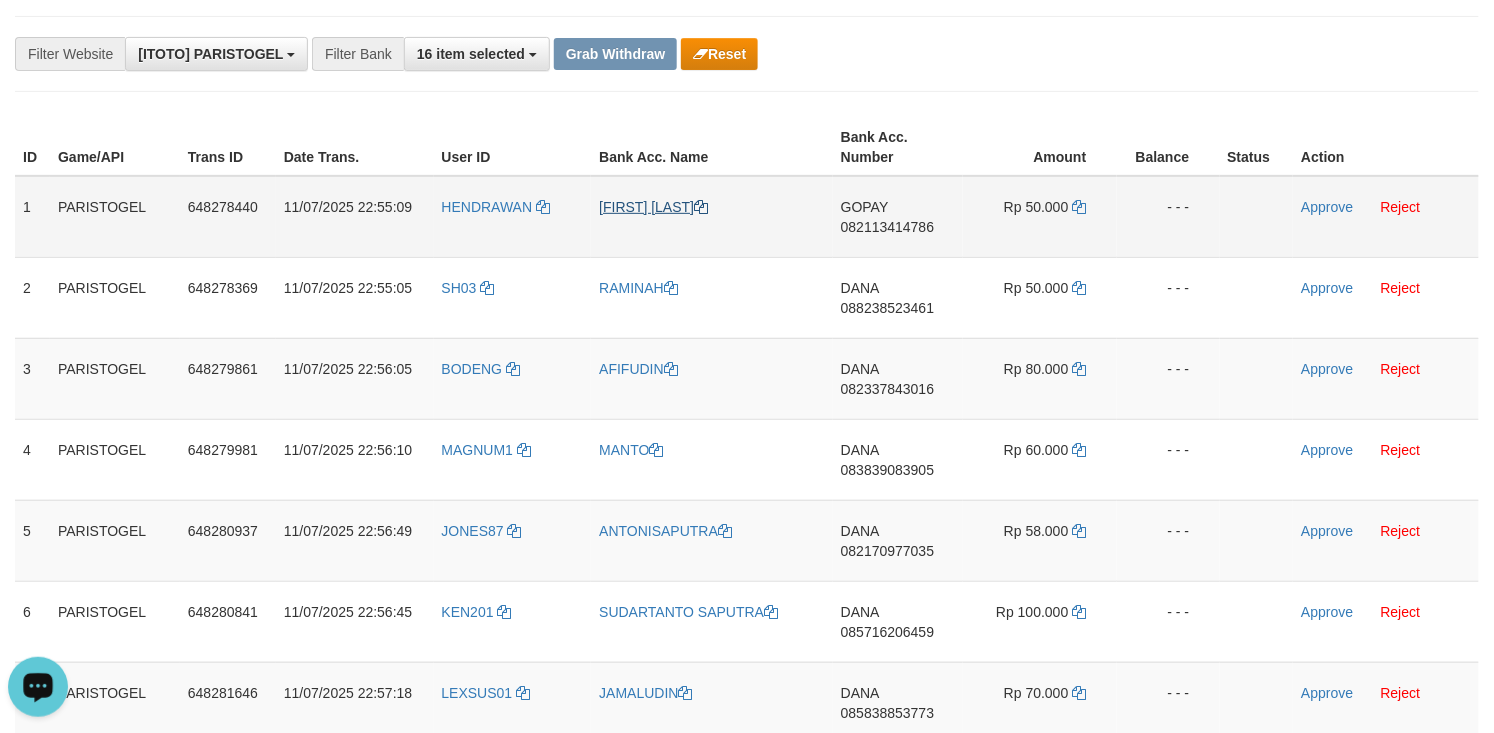 scroll, scrollTop: 133, scrollLeft: 0, axis: vertical 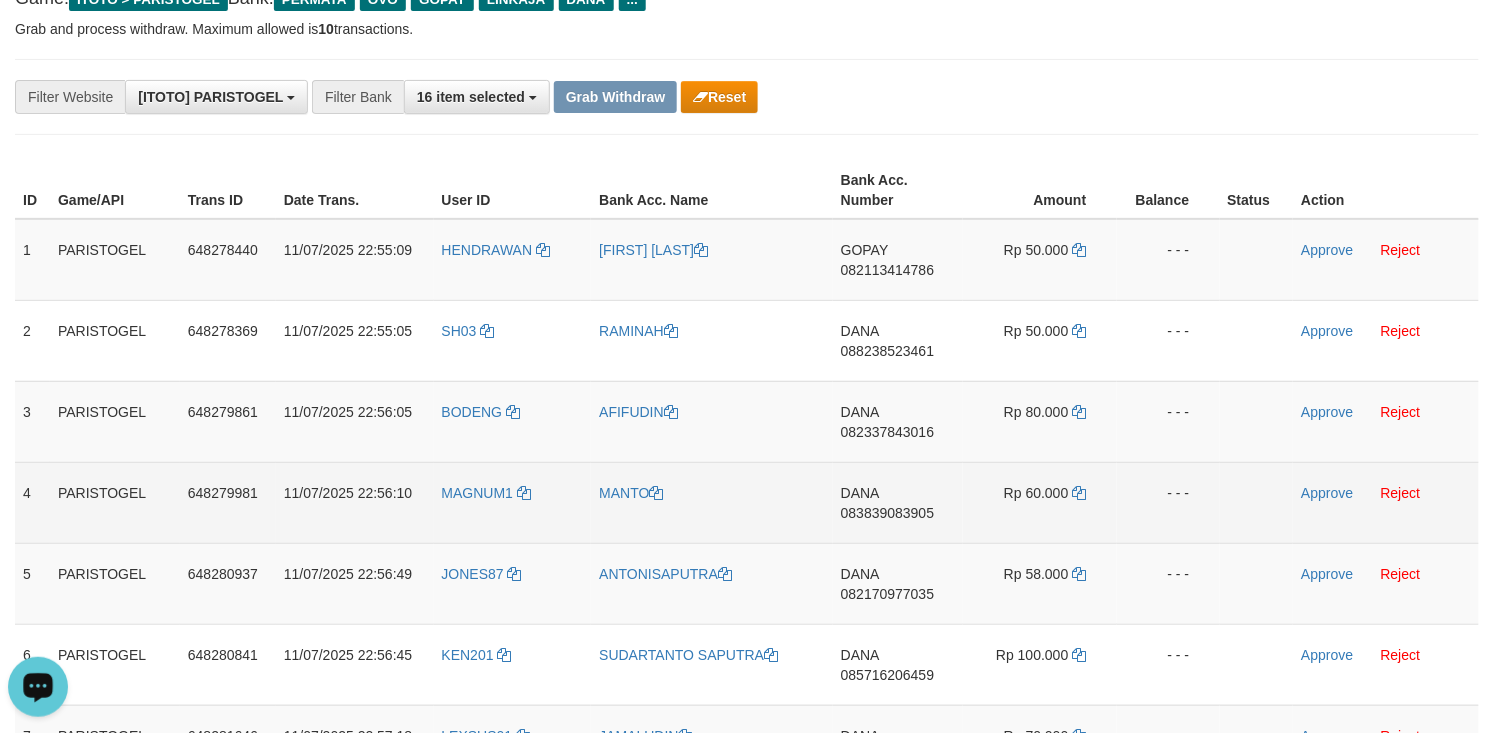 click on "MANTO" at bounding box center (712, 502) 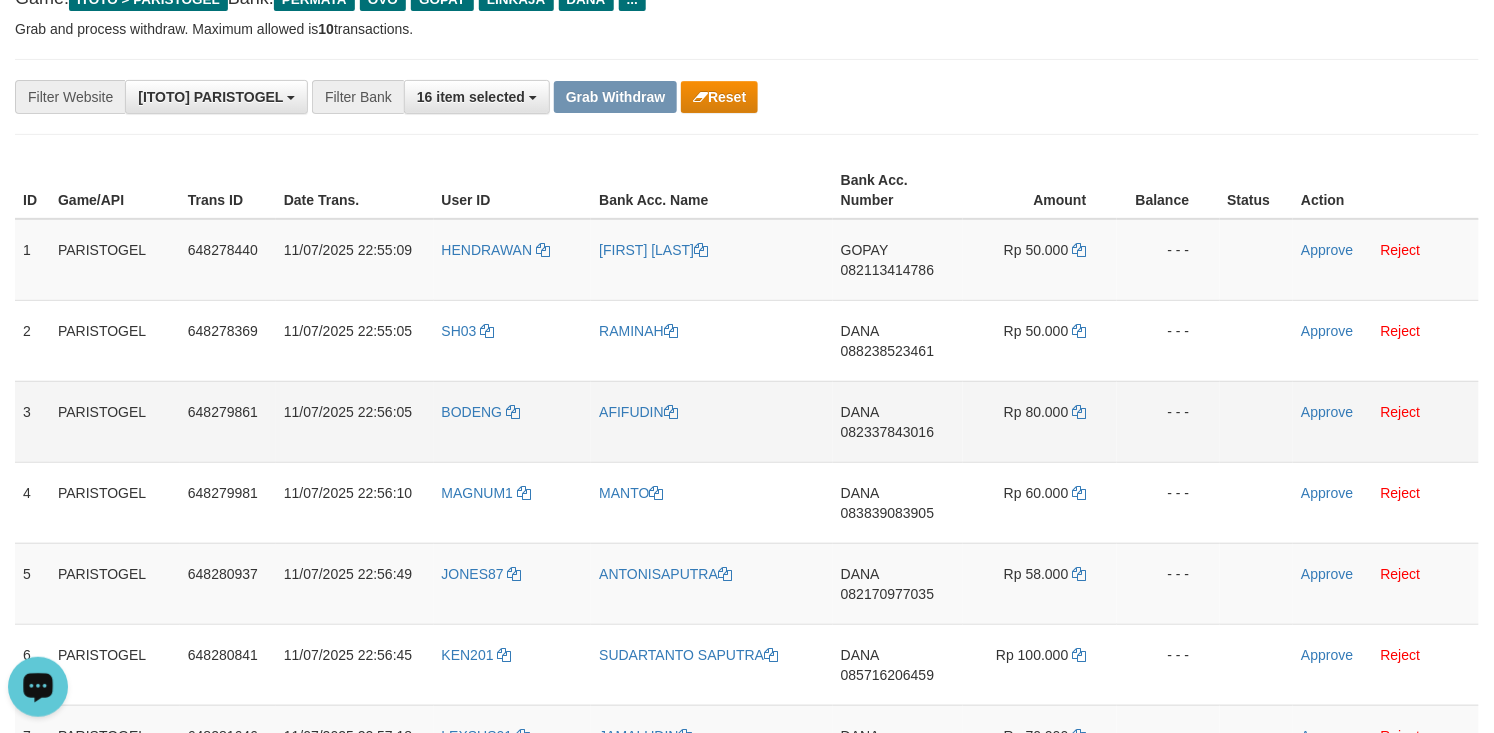 click on "AFIFUDIN" at bounding box center (712, 421) 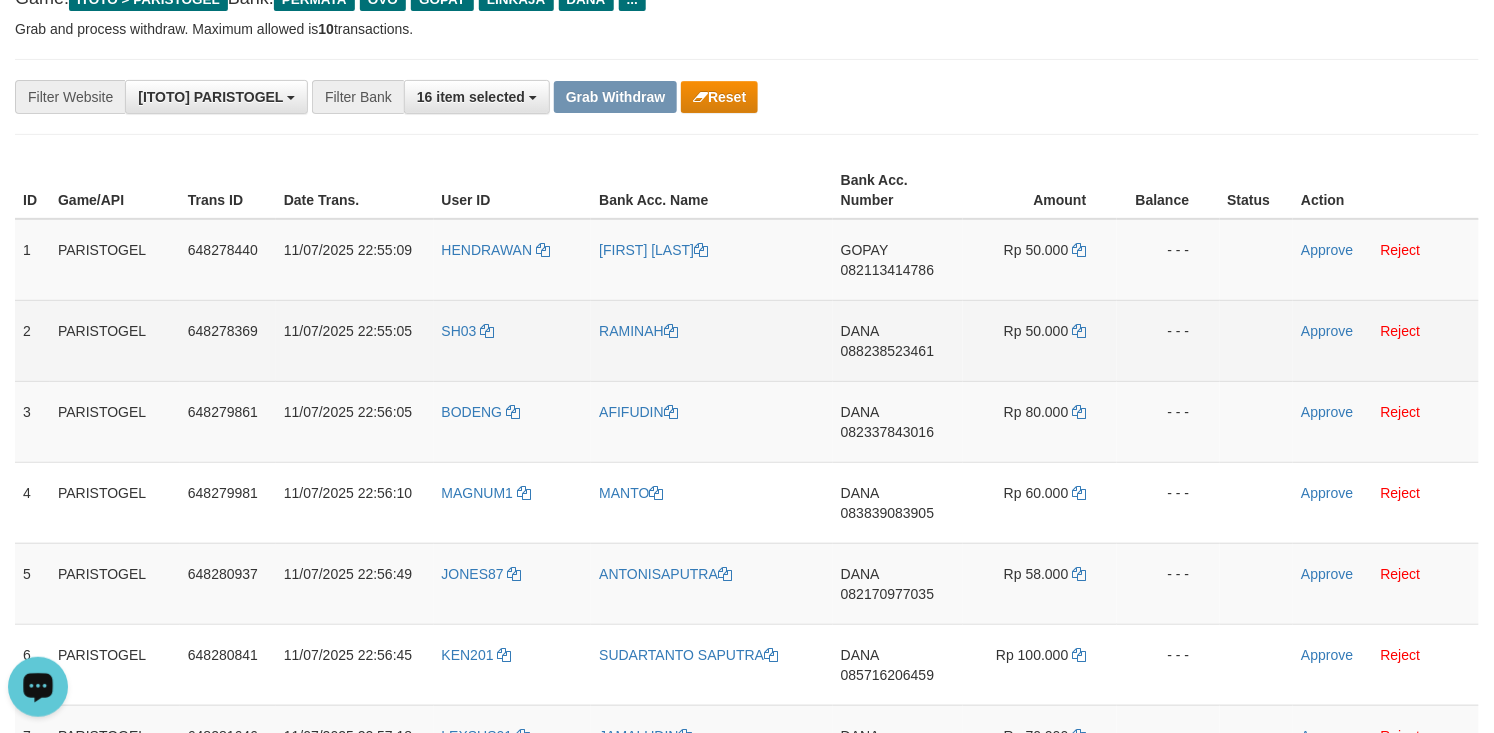 click on "RAMINAH" at bounding box center (712, 340) 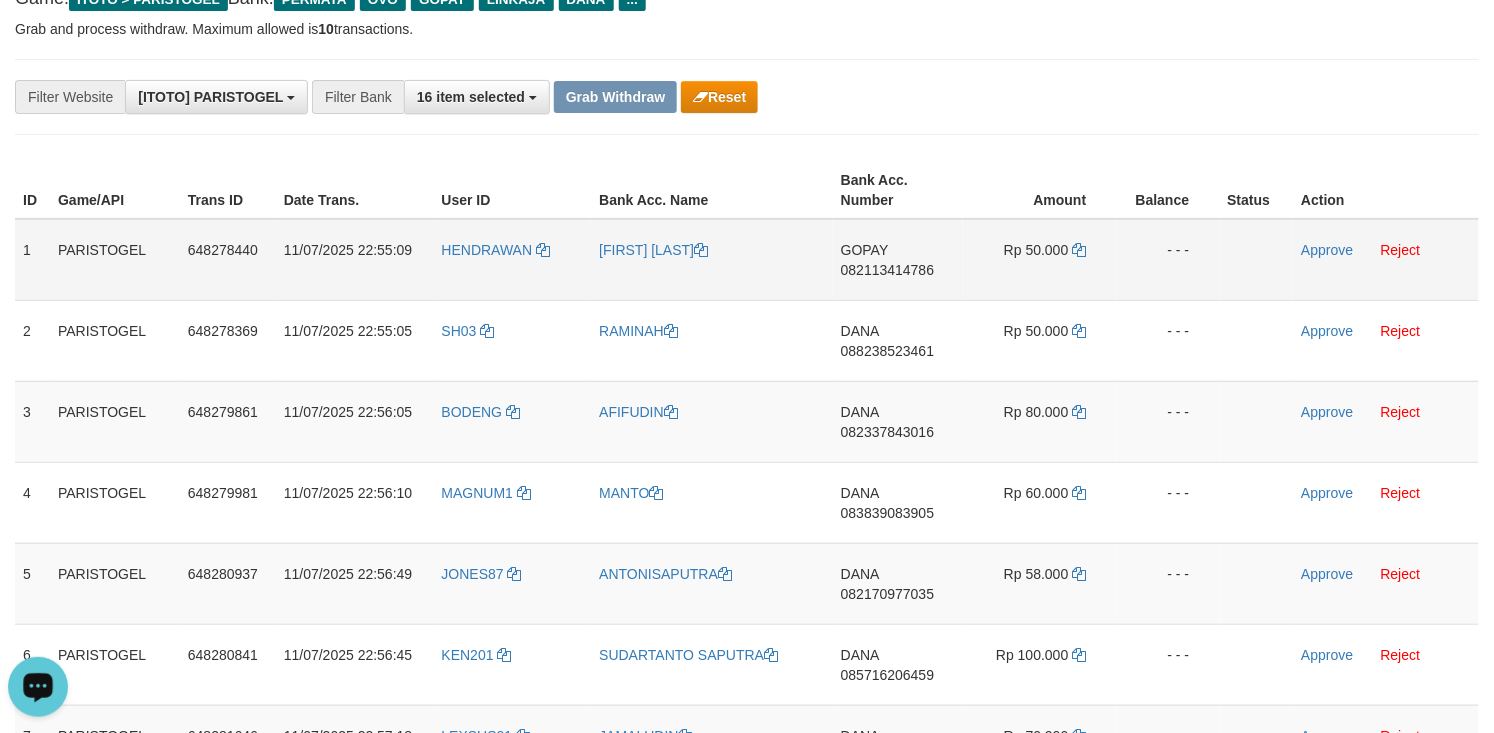 click on "[FIRST] [LAST]" at bounding box center [712, 260] 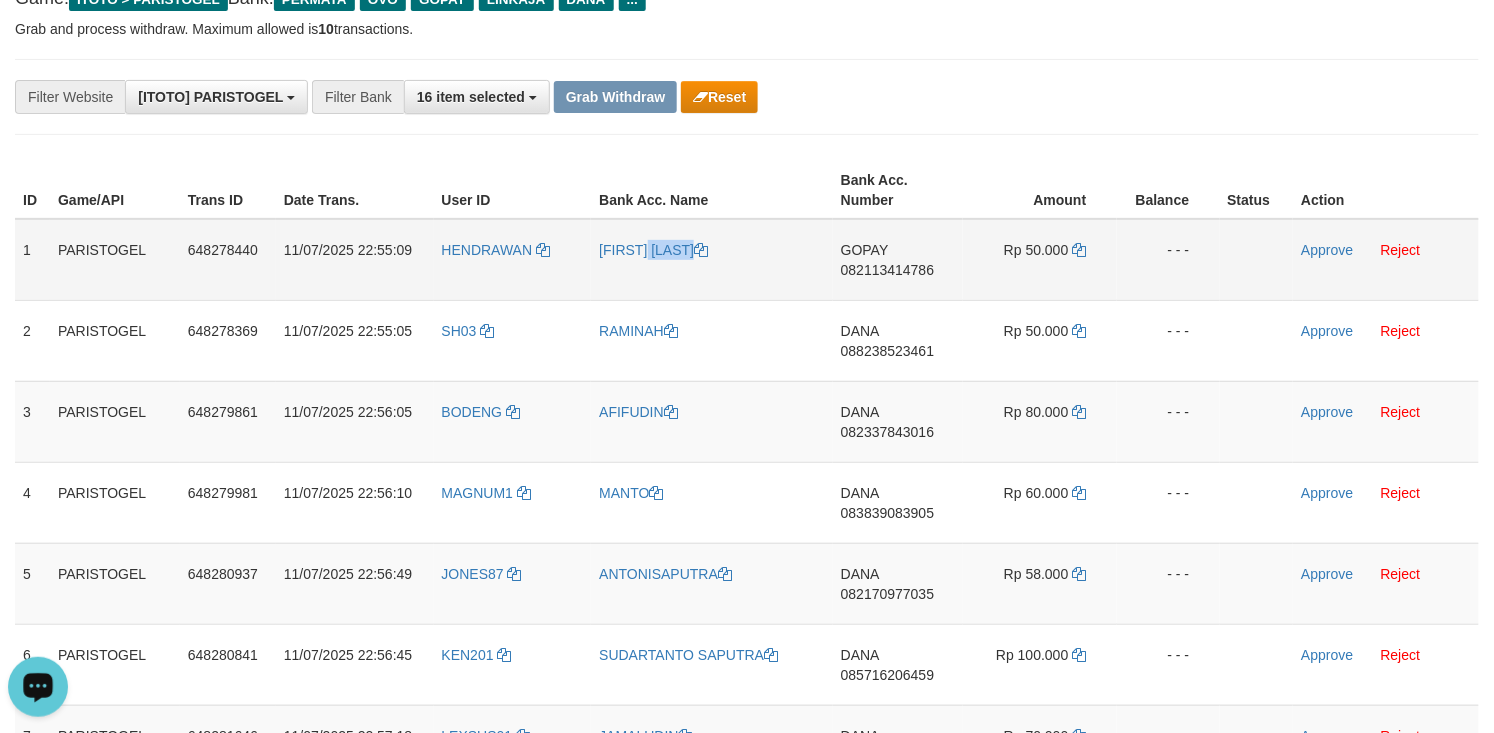 click on "[FIRST] [LAST]" at bounding box center (712, 260) 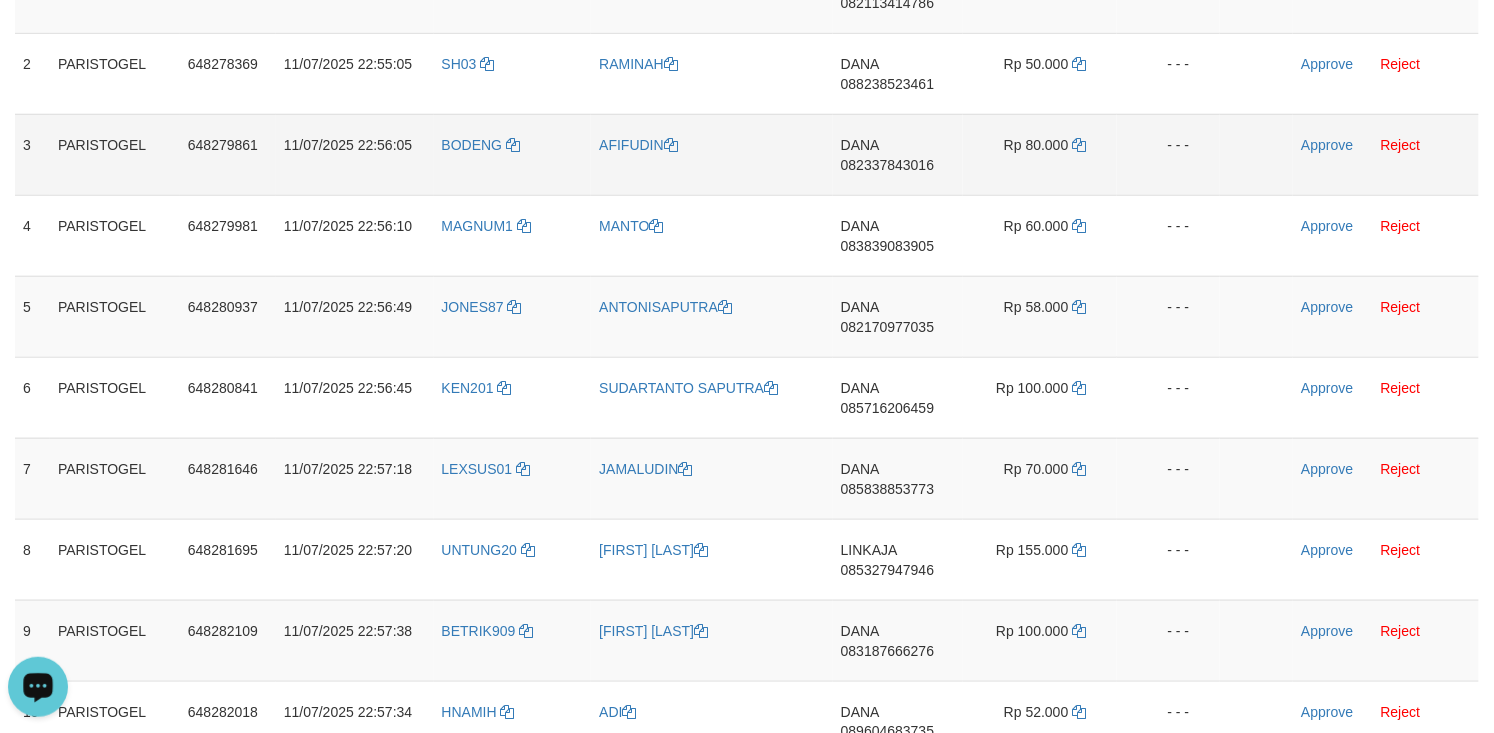 scroll, scrollTop: 266, scrollLeft: 0, axis: vertical 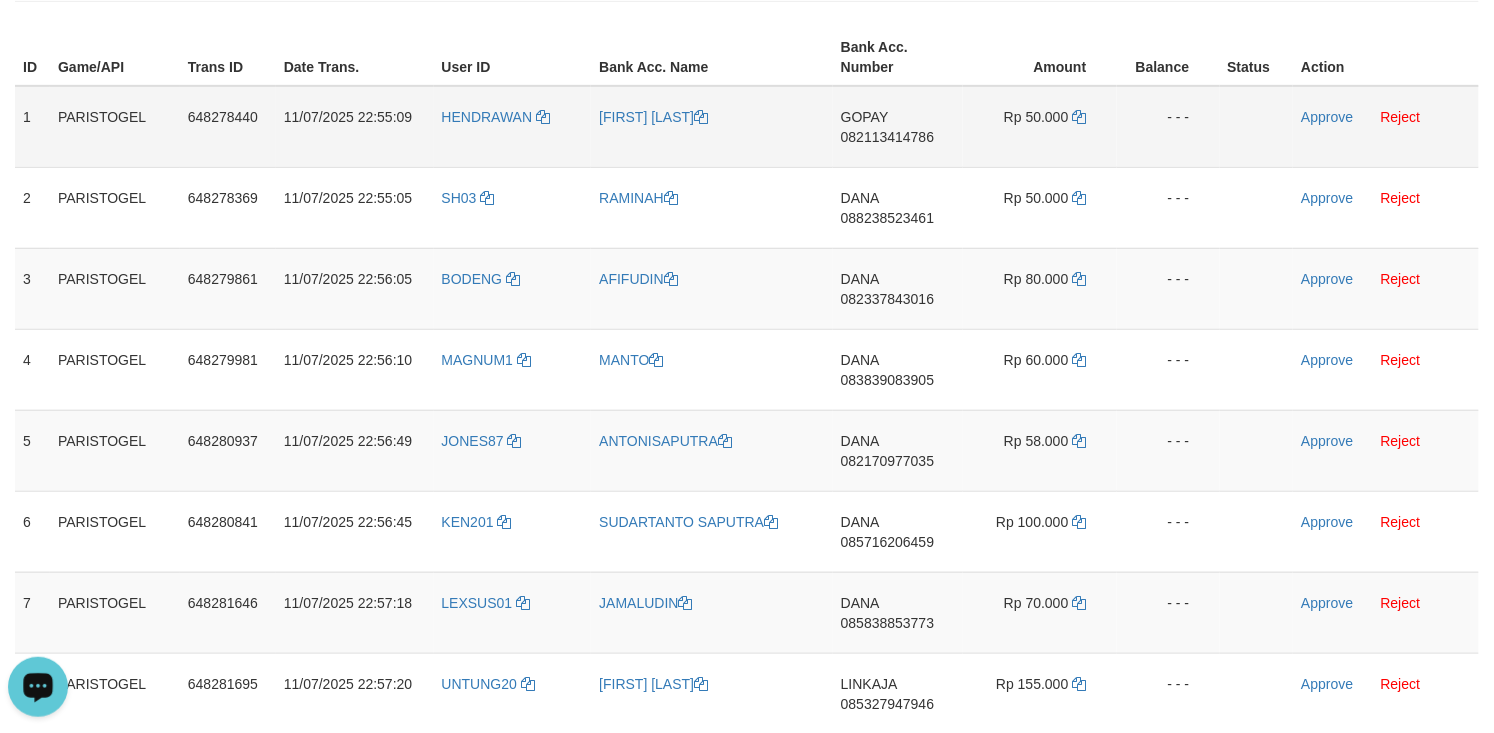 click on "GOPAY
082113414786" at bounding box center (898, 127) 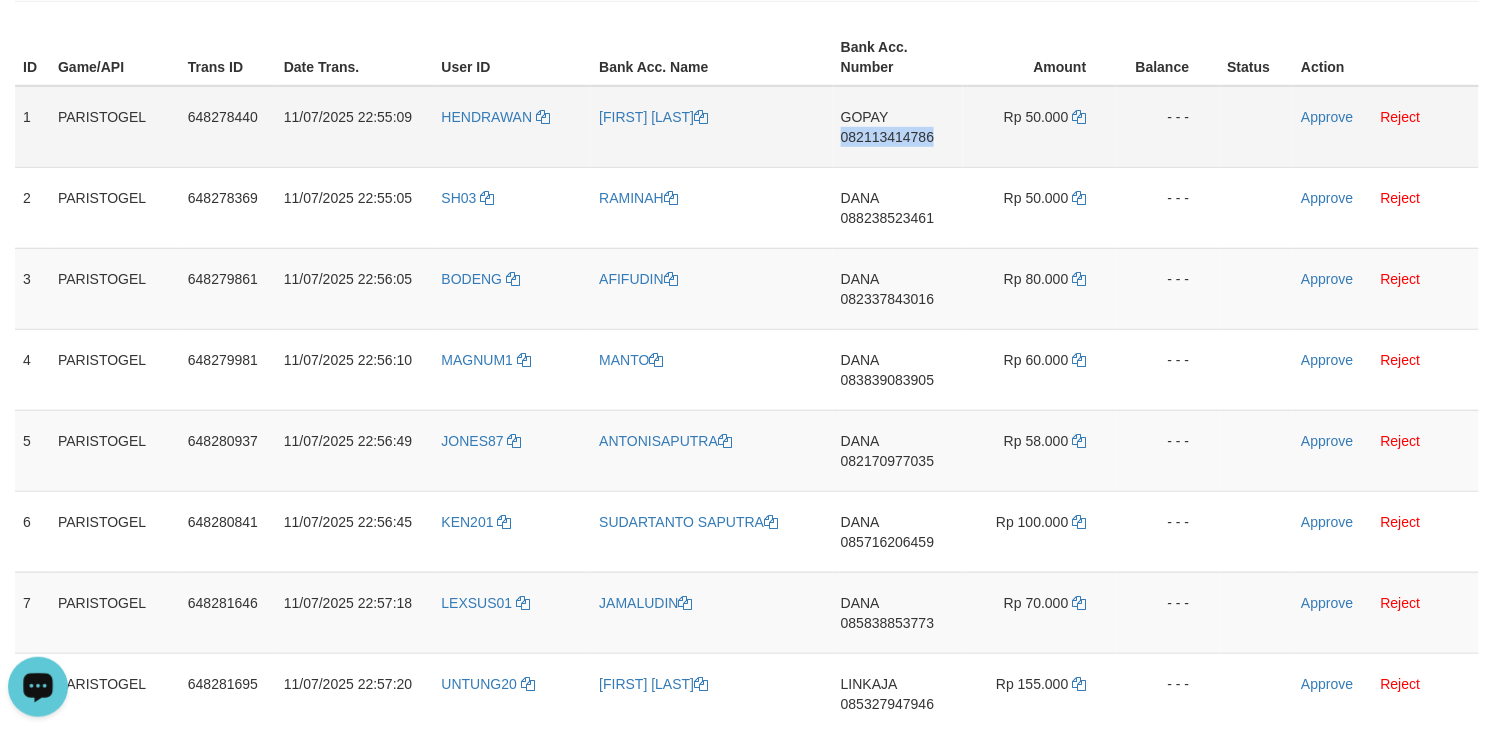 click on "GOPAY
082113414786" at bounding box center (898, 127) 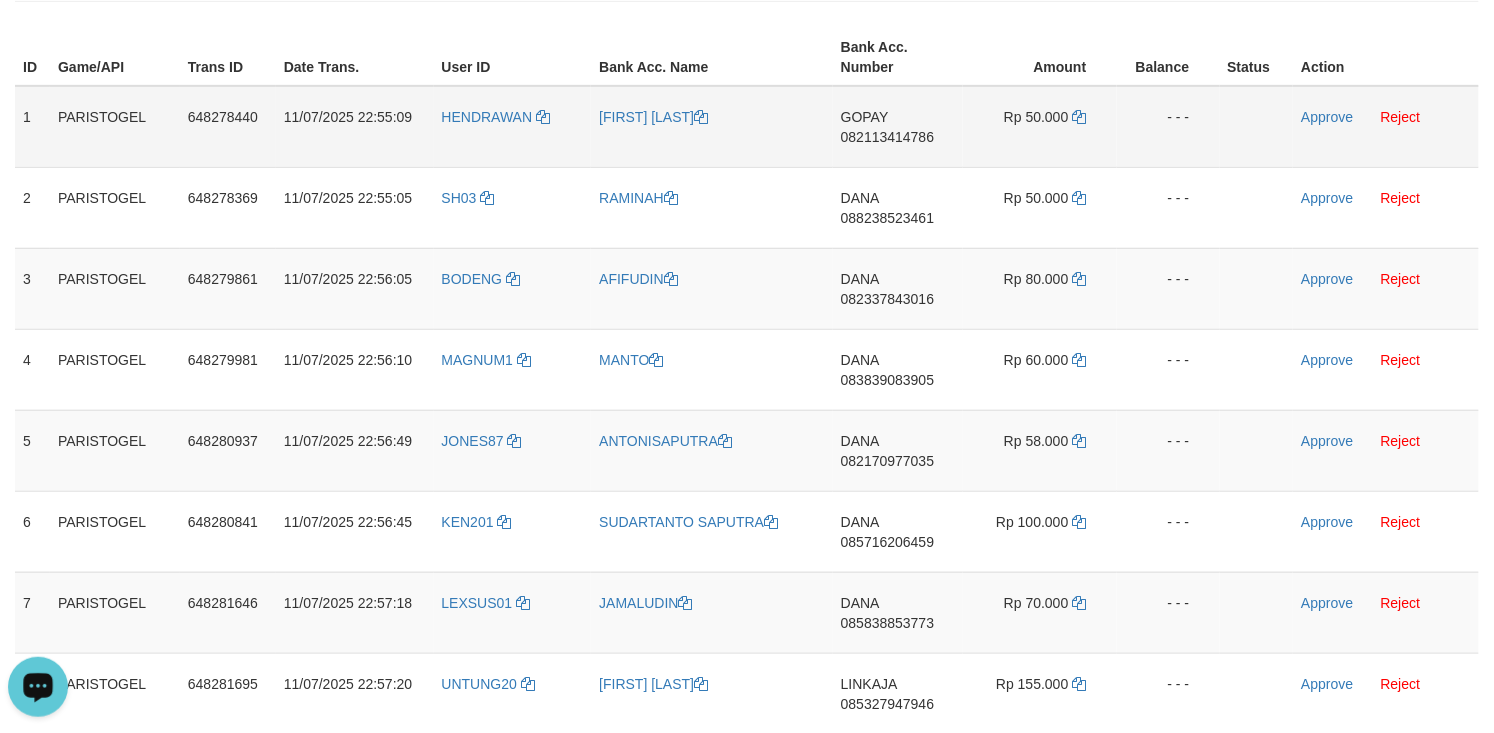 click on "Rp 50.000" at bounding box center (1040, 127) 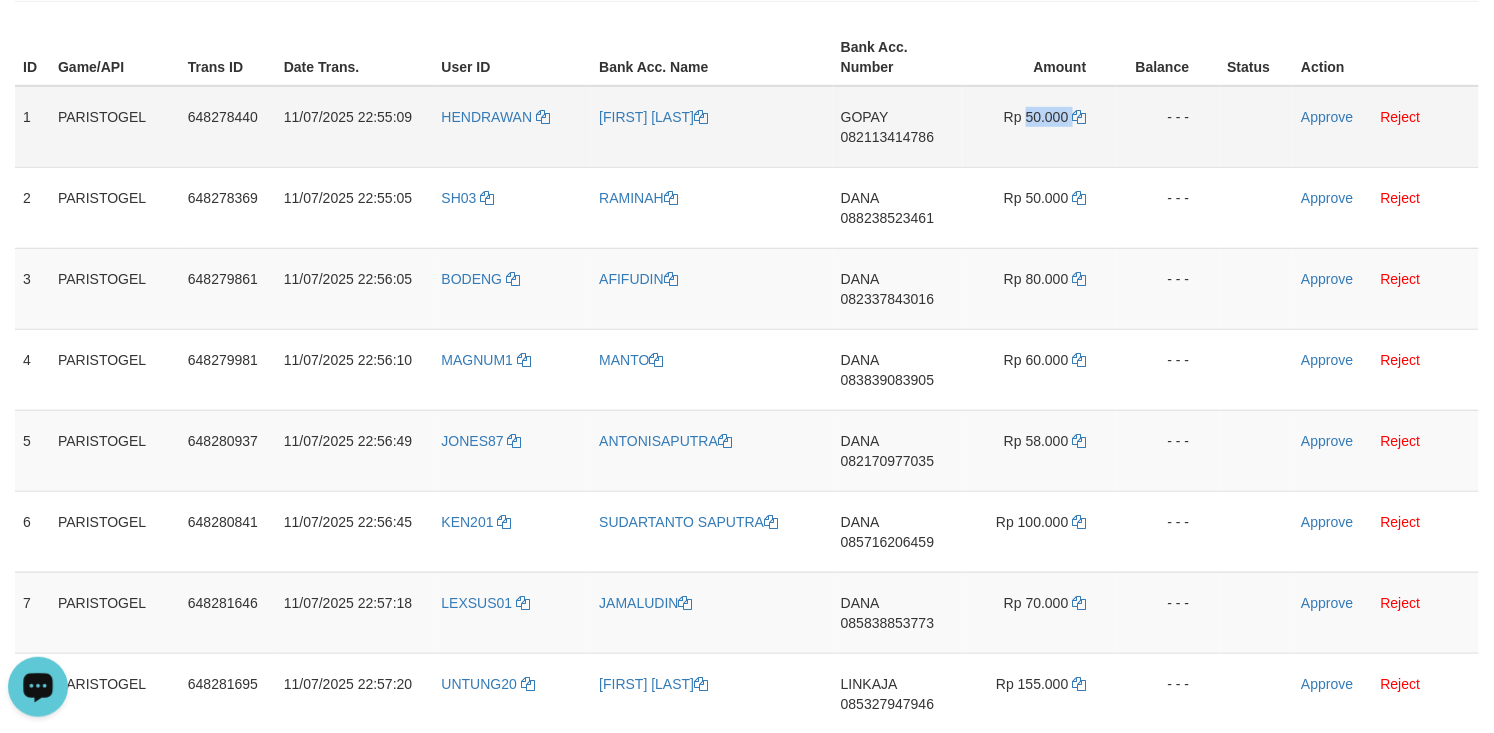 click on "Rp 50.000" at bounding box center [1040, 127] 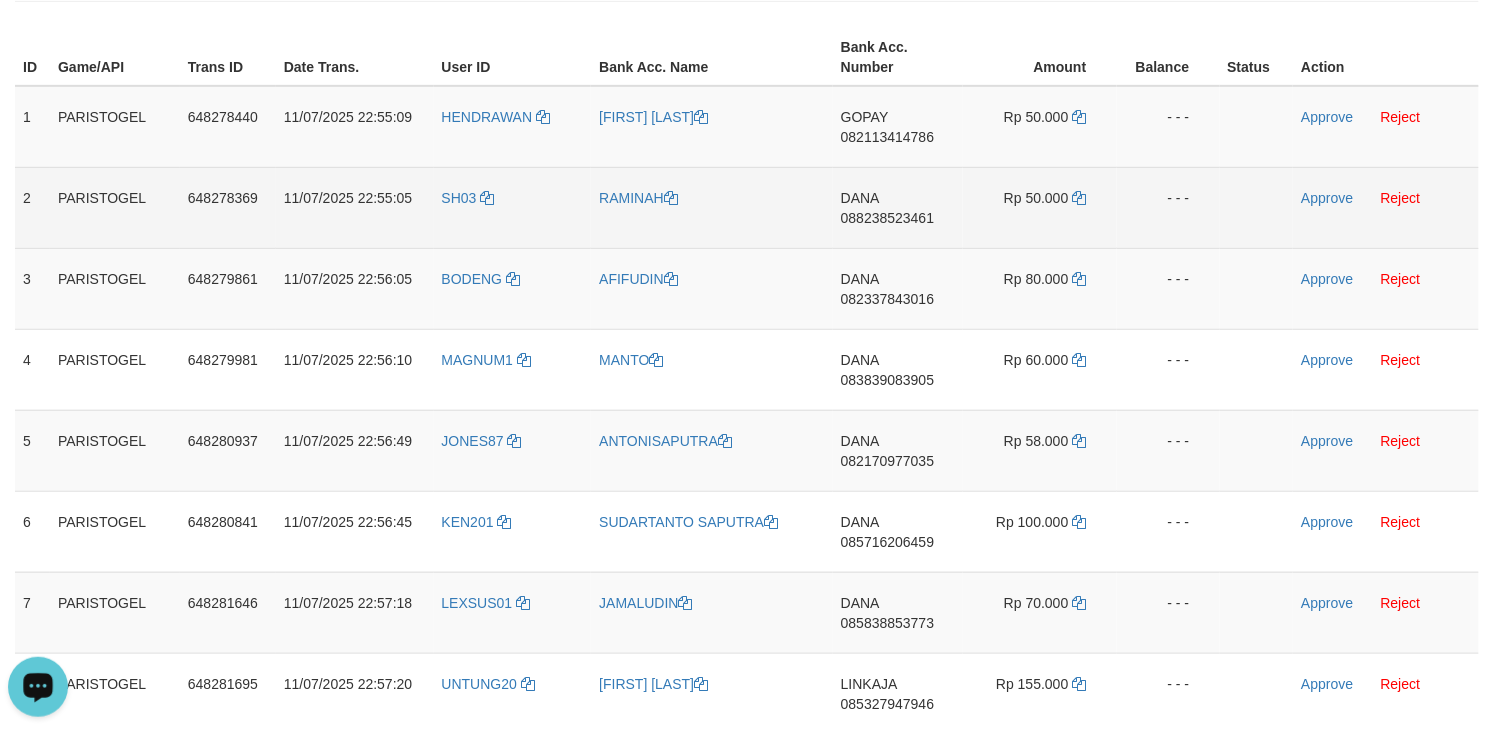 click on "088238523461" at bounding box center [887, 218] 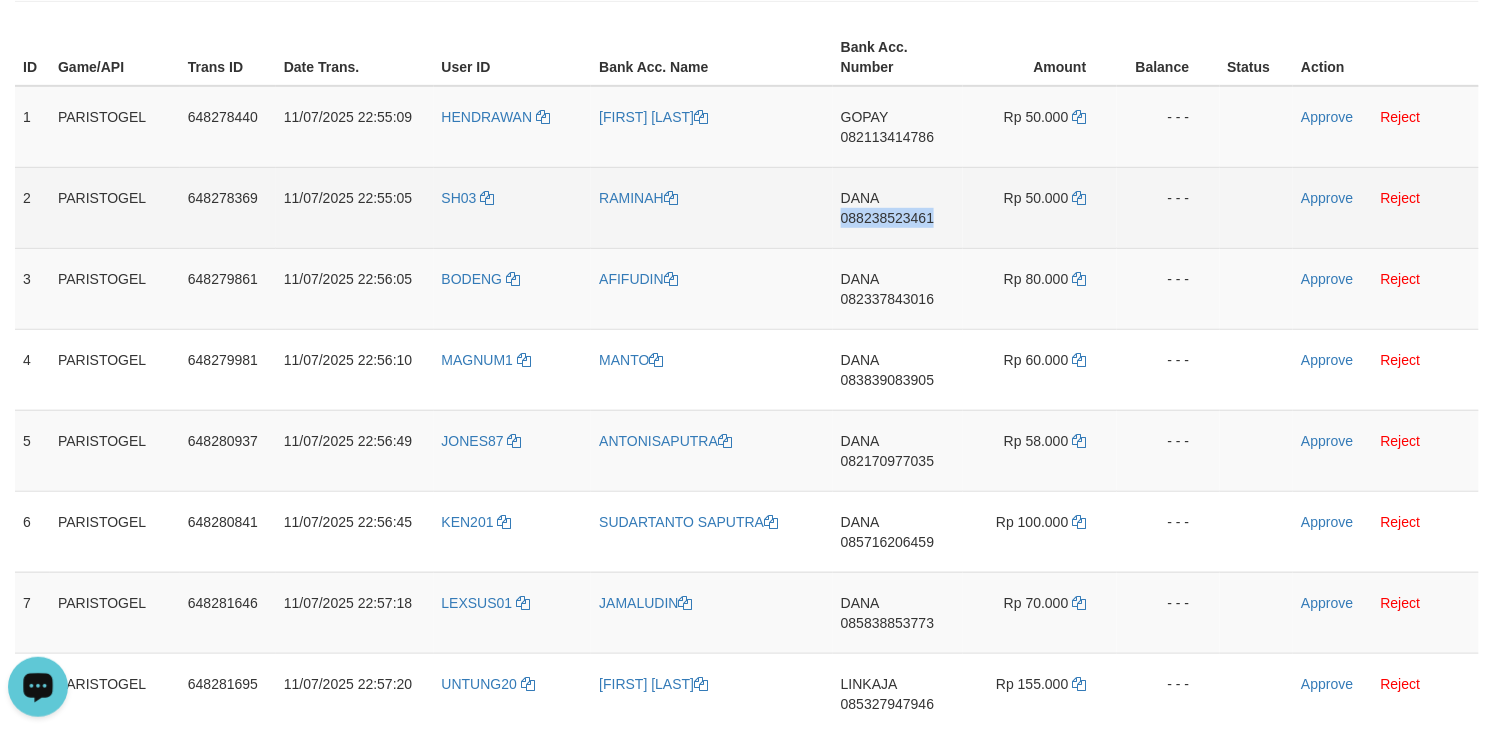 click on "DANA
088238523461" at bounding box center (898, 207) 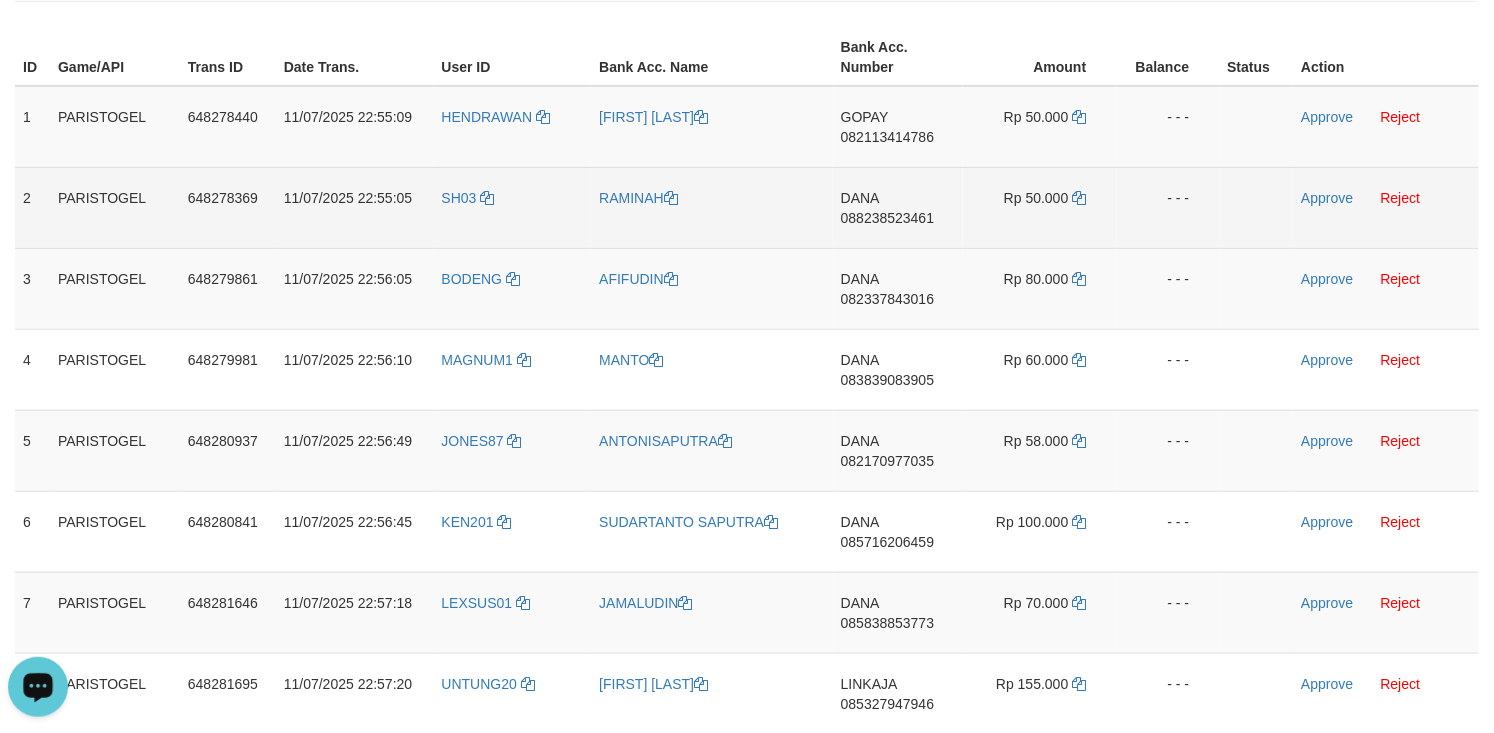 click on "Rp 50.000" at bounding box center [1040, 207] 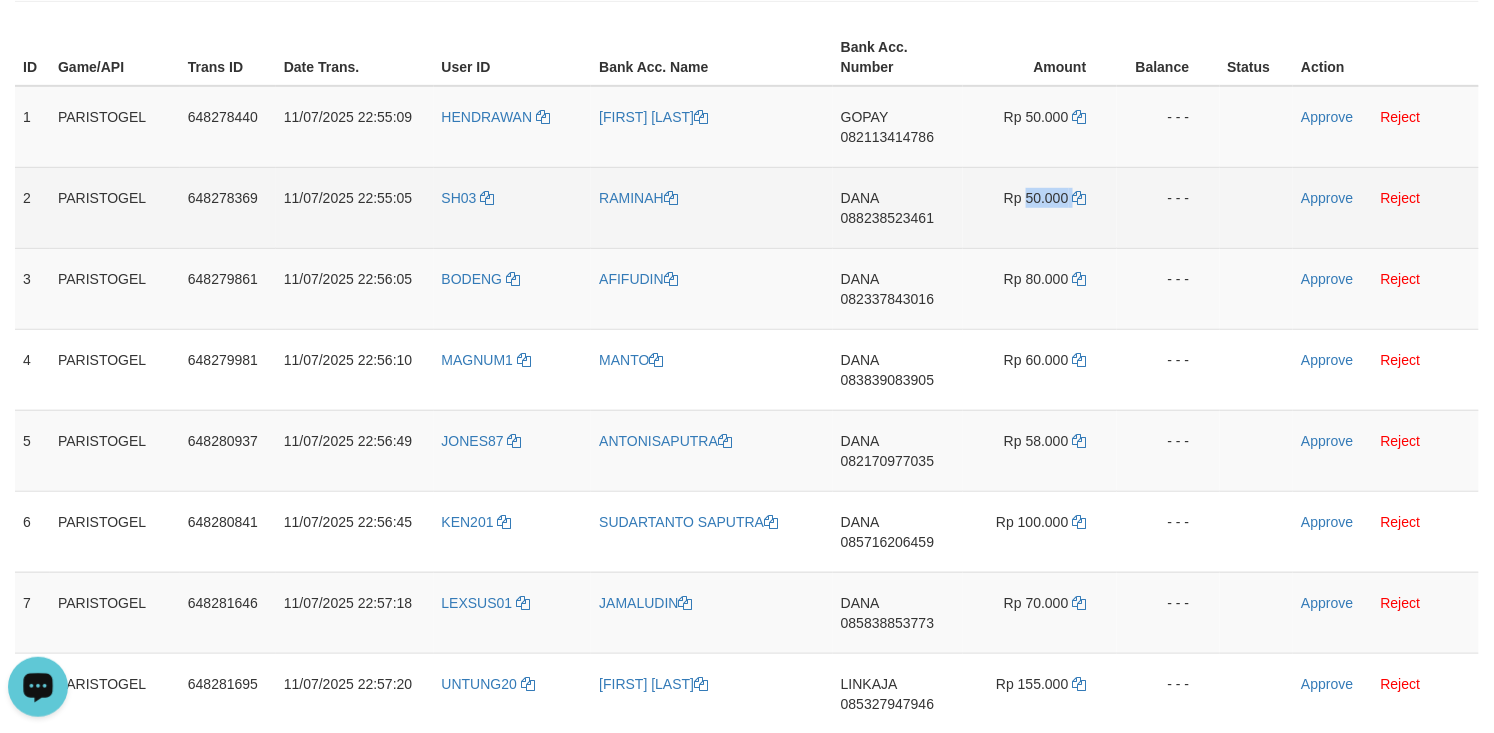 click on "Rp 50.000" at bounding box center (1040, 207) 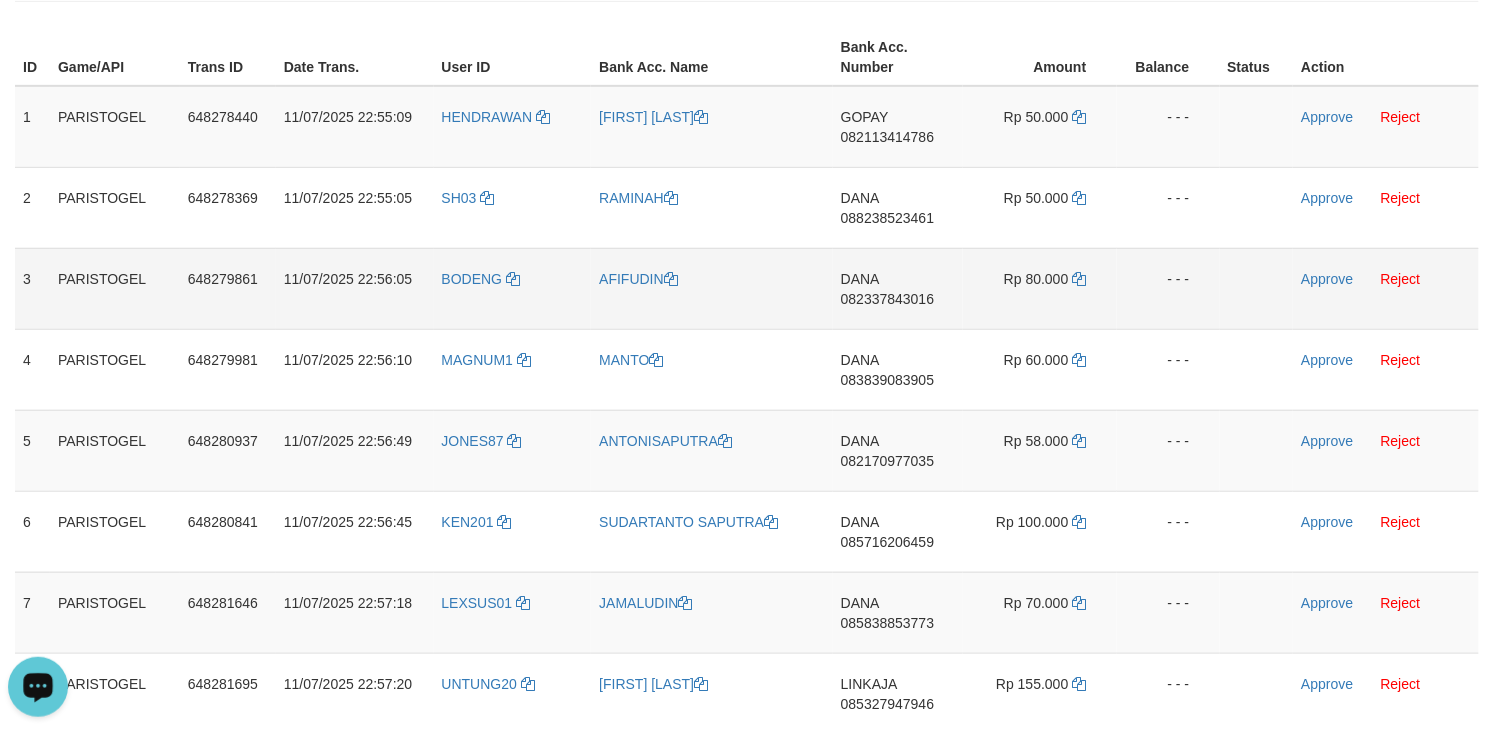 click on "DANA
082337843016" at bounding box center [898, 288] 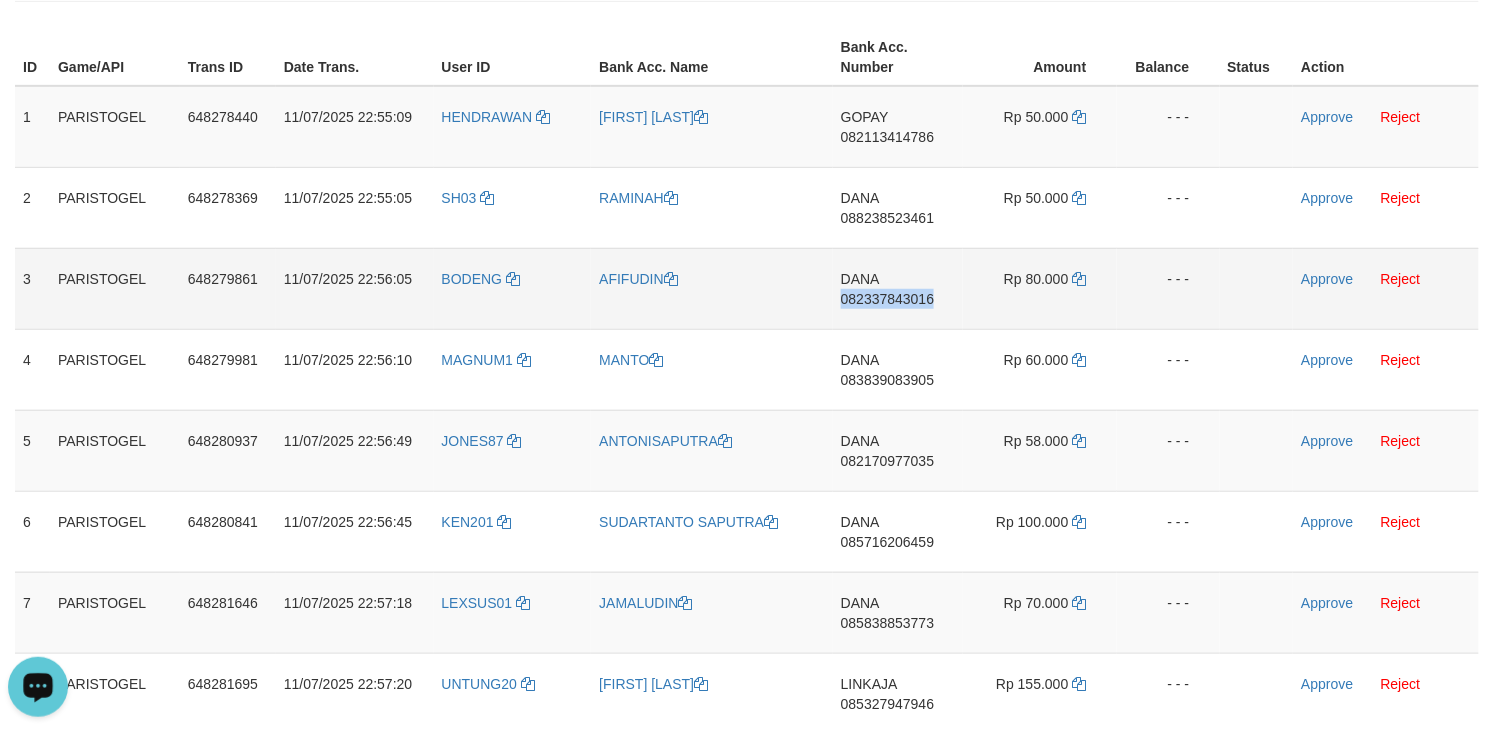click on "DANA
082337843016" at bounding box center [898, 288] 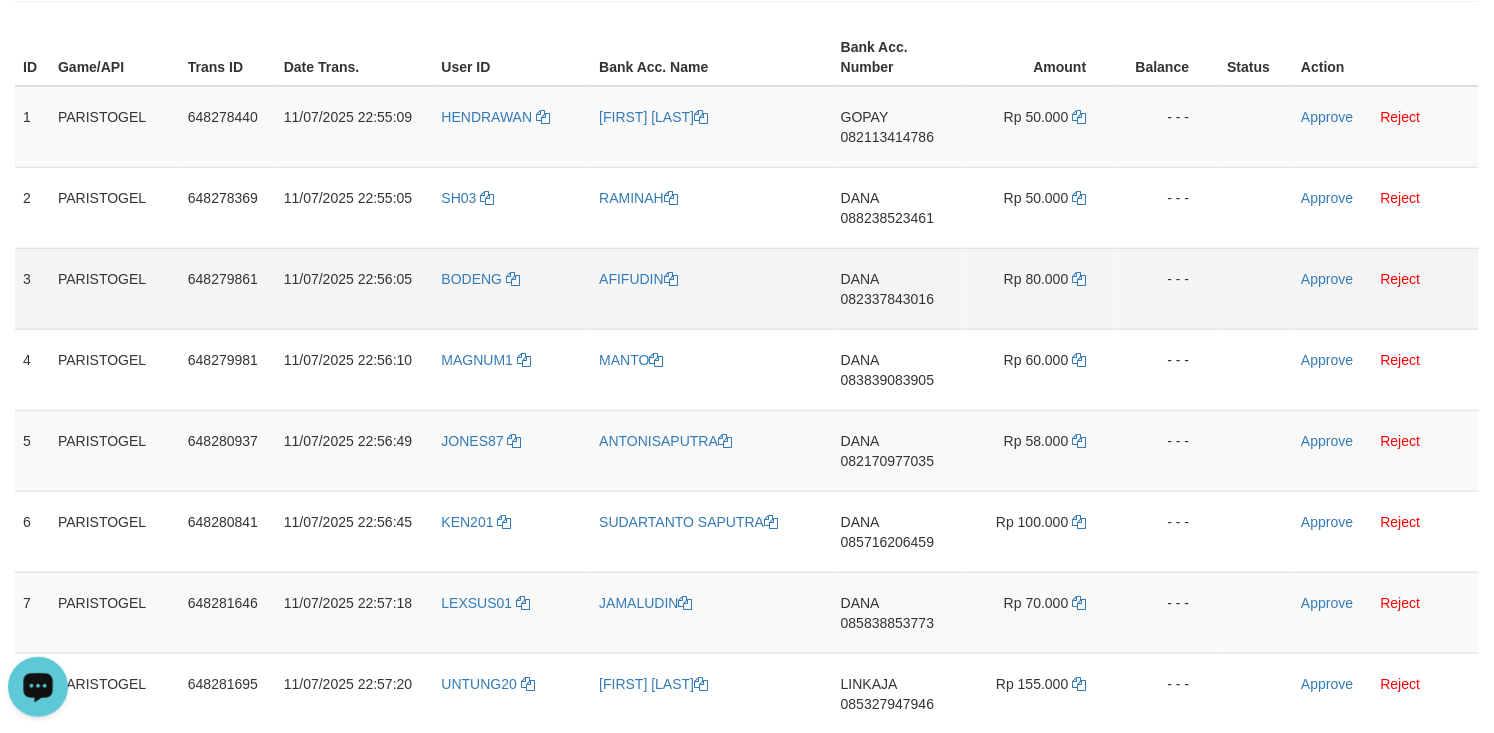 click on "Rp 80.000" at bounding box center (1040, 288) 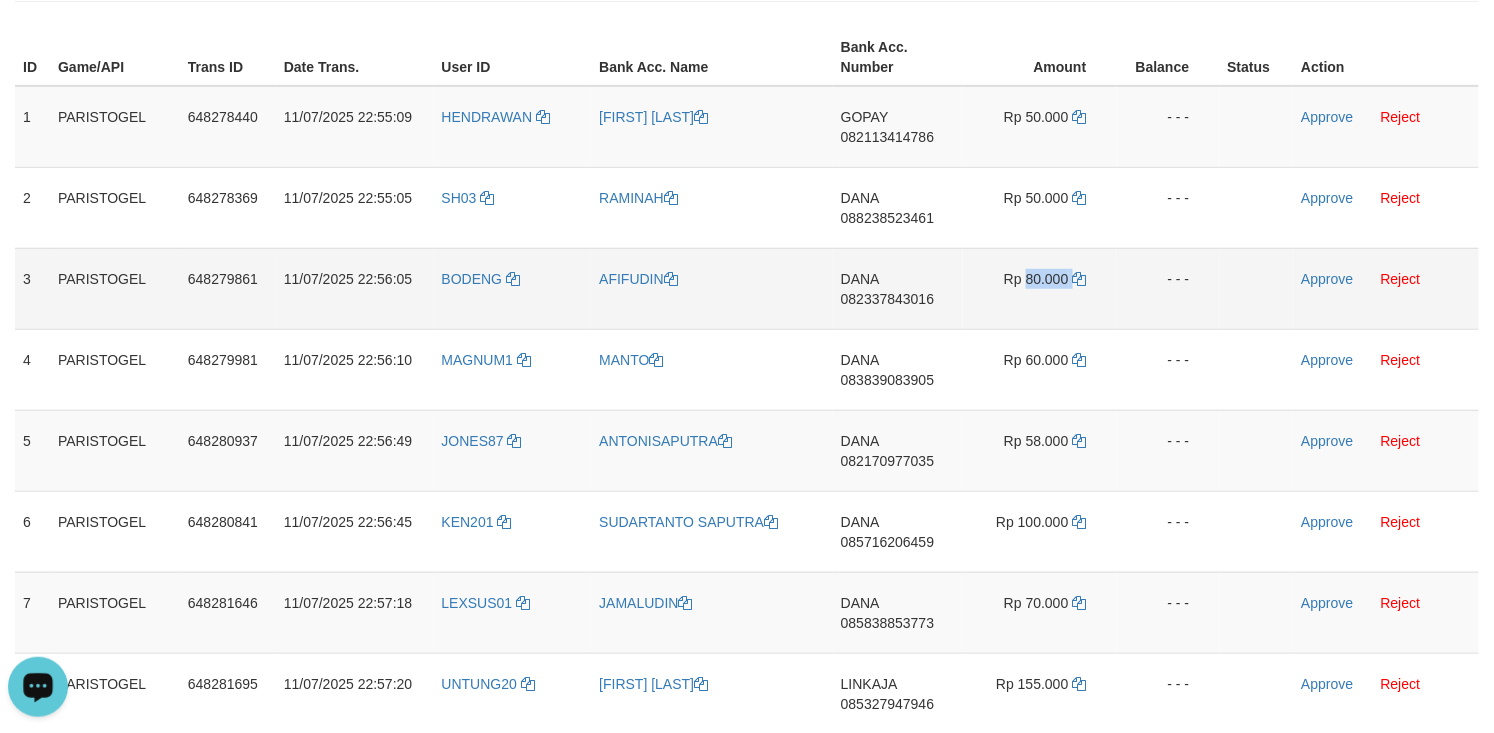 drag, startPoint x: 1057, startPoint y: 313, endPoint x: 1082, endPoint y: 324, distance: 27.313 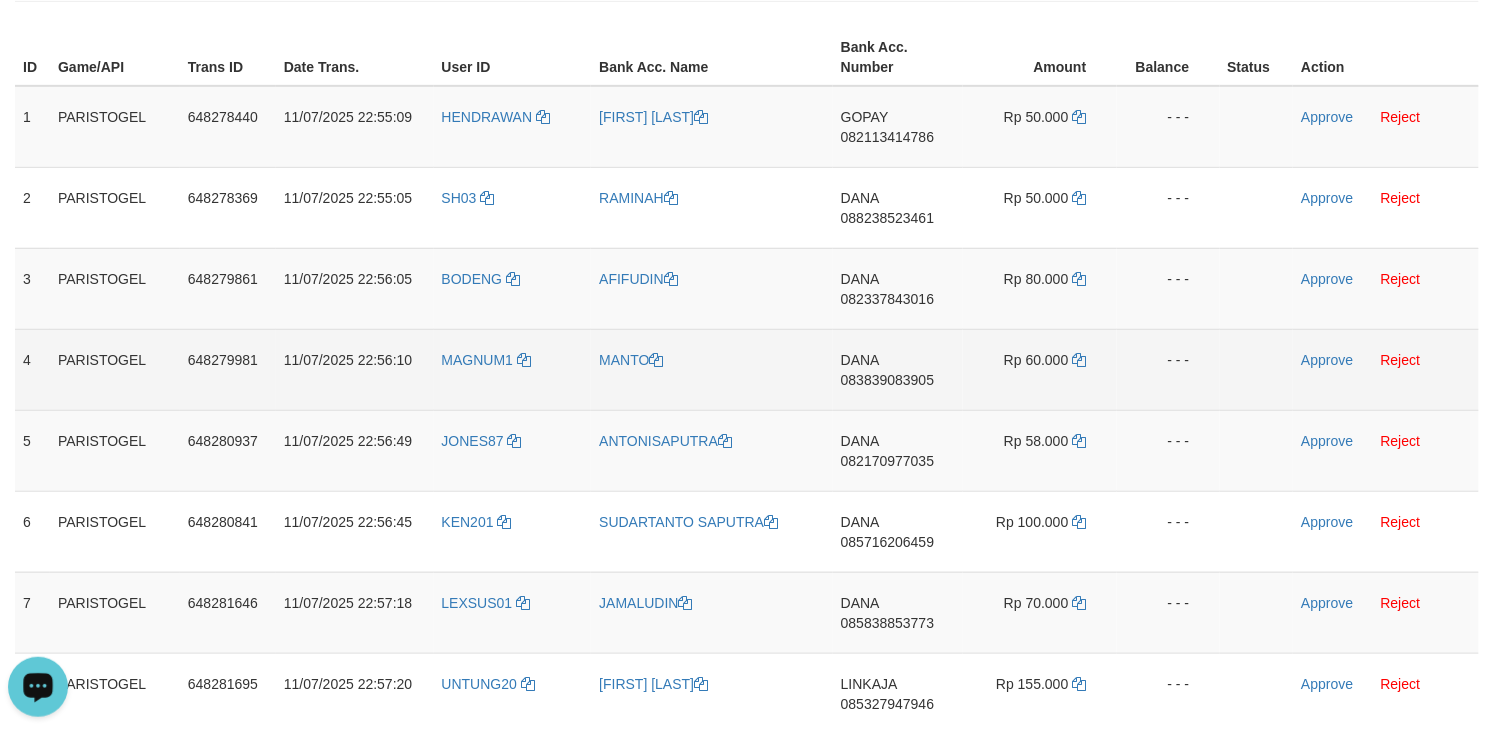 click on "DANA
083839083905" at bounding box center [898, 369] 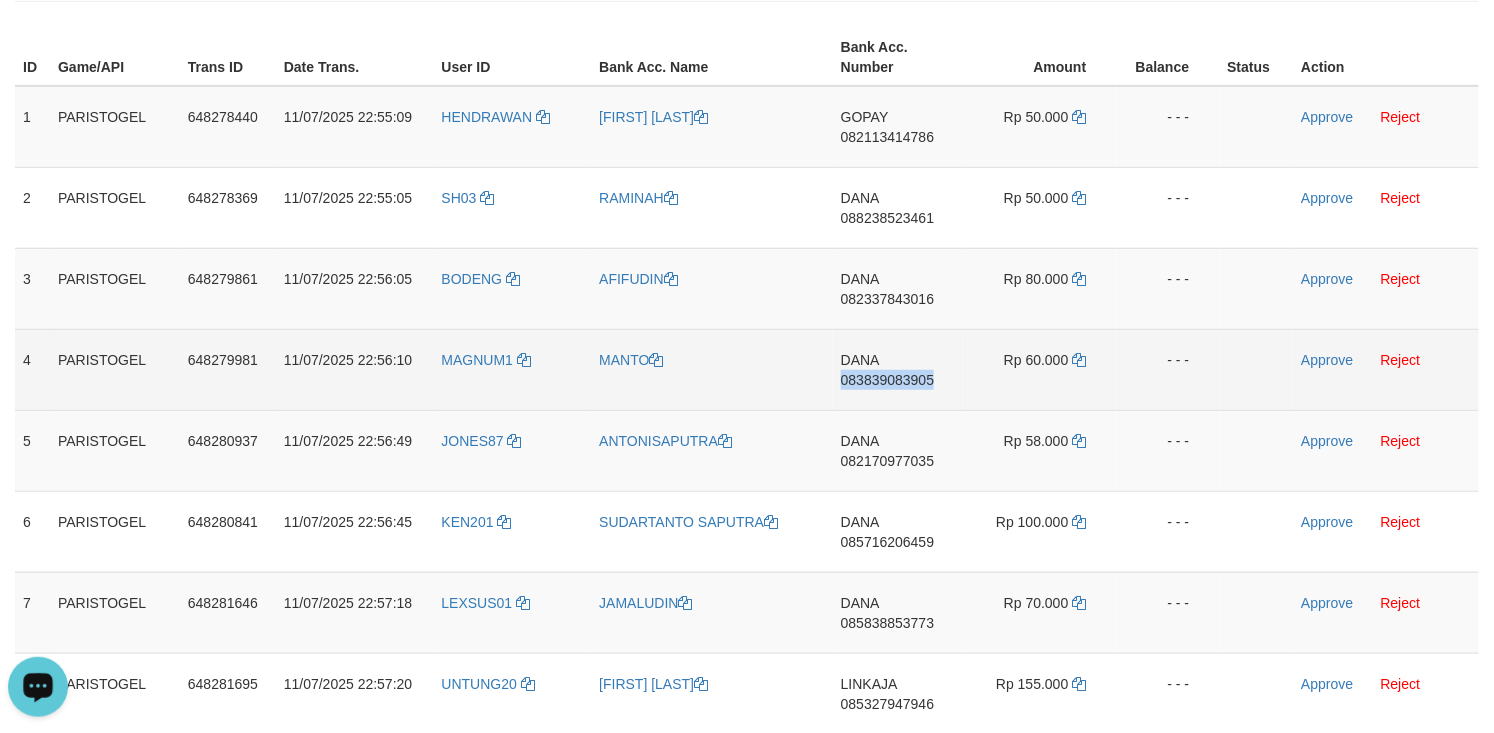 click on "DANA
083839083905" at bounding box center (898, 369) 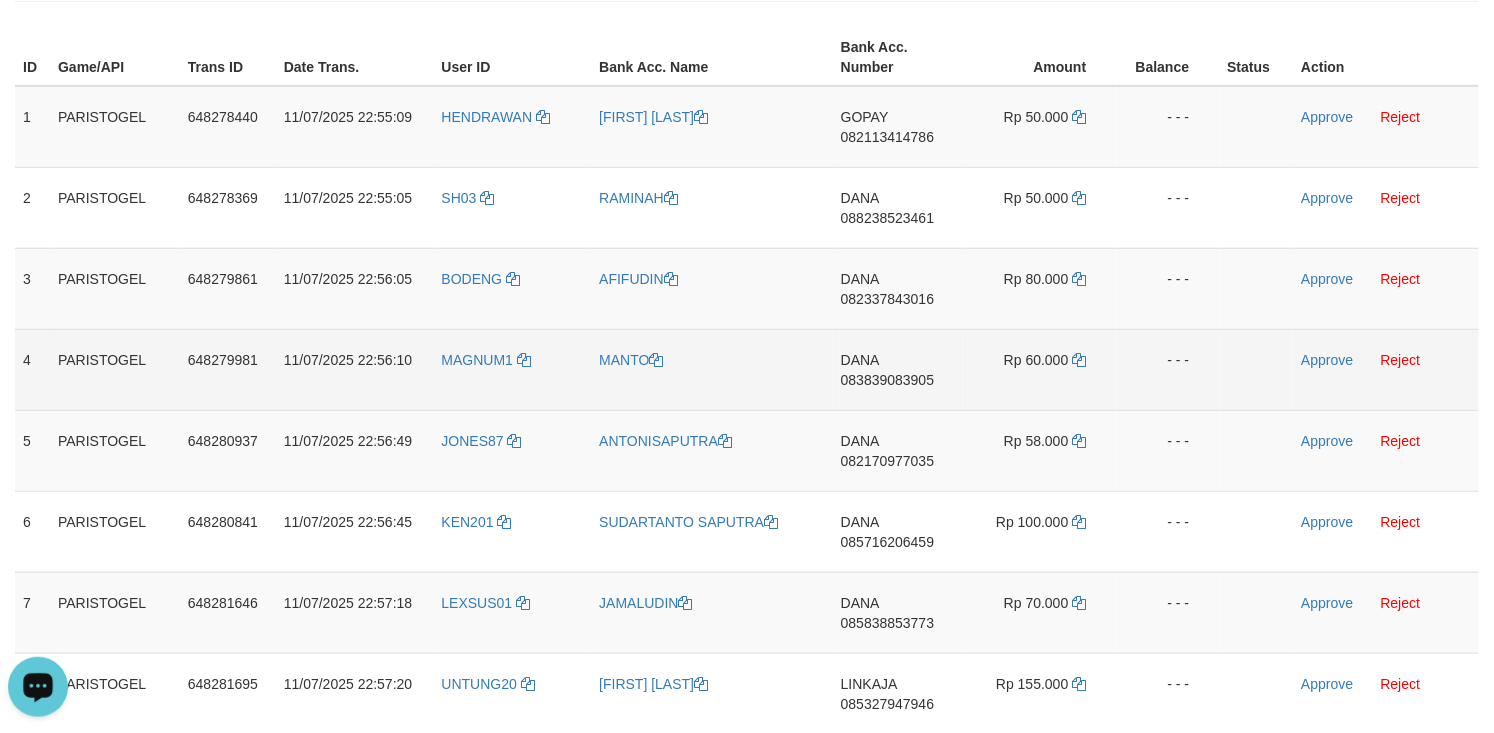 click on "Rp 60.000" at bounding box center [1040, 369] 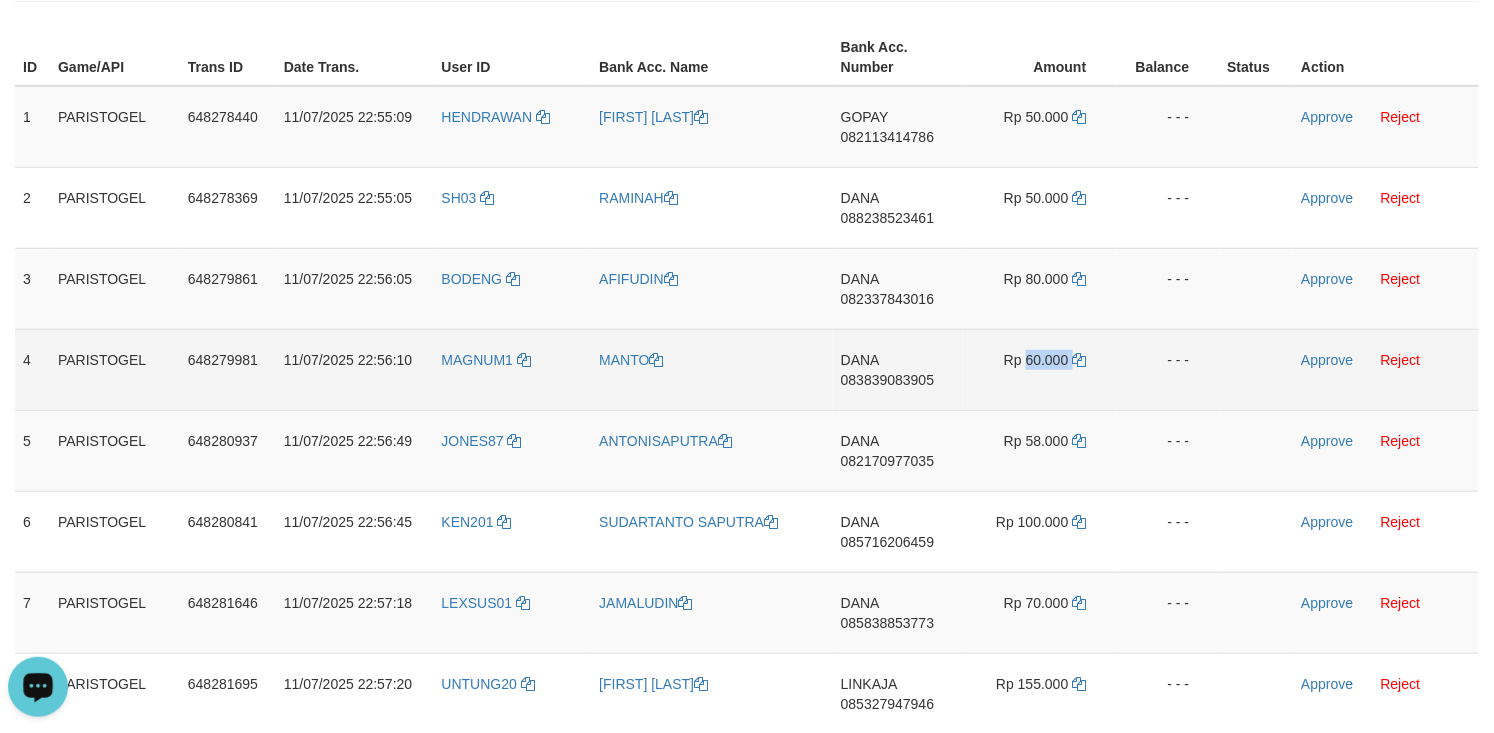 click on "Rp 60.000" at bounding box center [1040, 369] 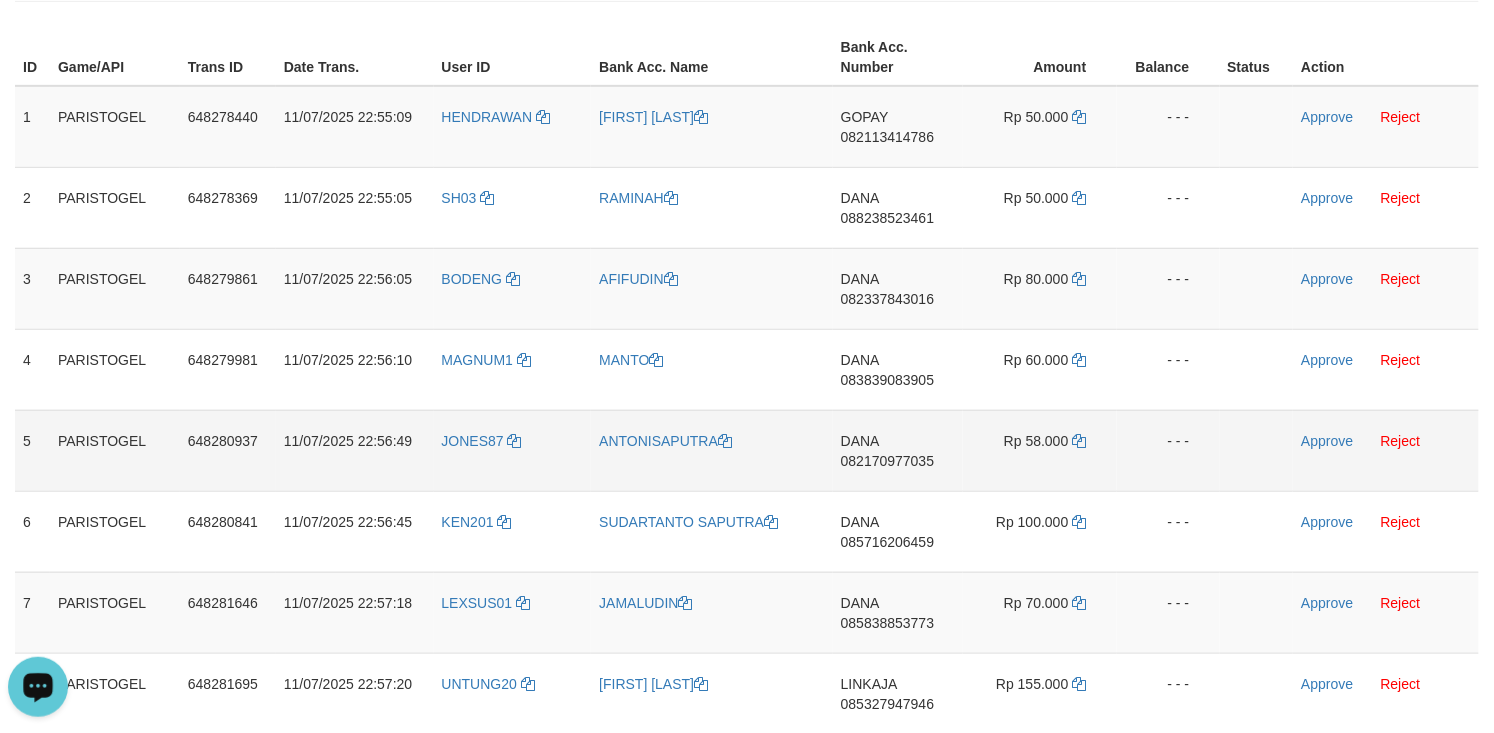 click on "082170977035" at bounding box center [887, 461] 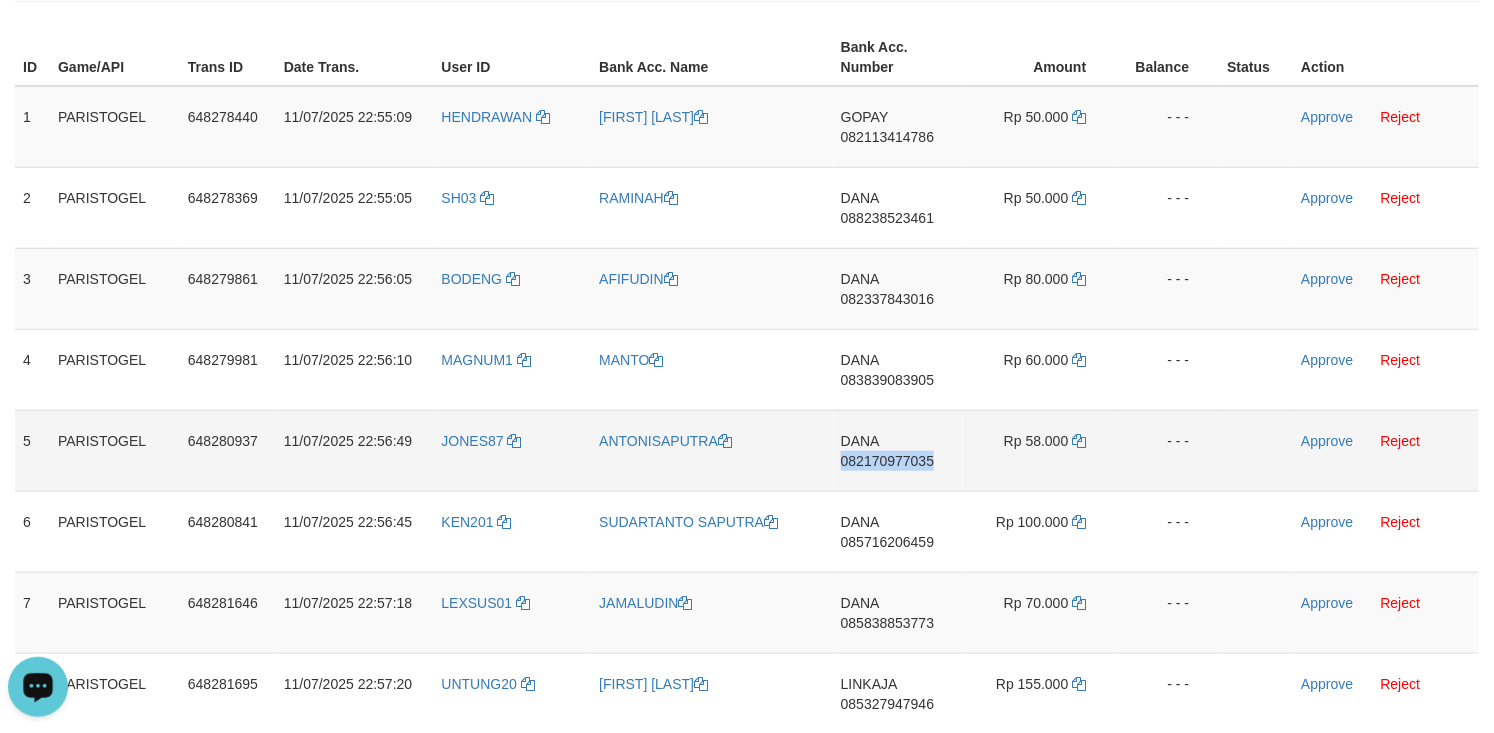 click on "DANA
082170977035" at bounding box center [898, 450] 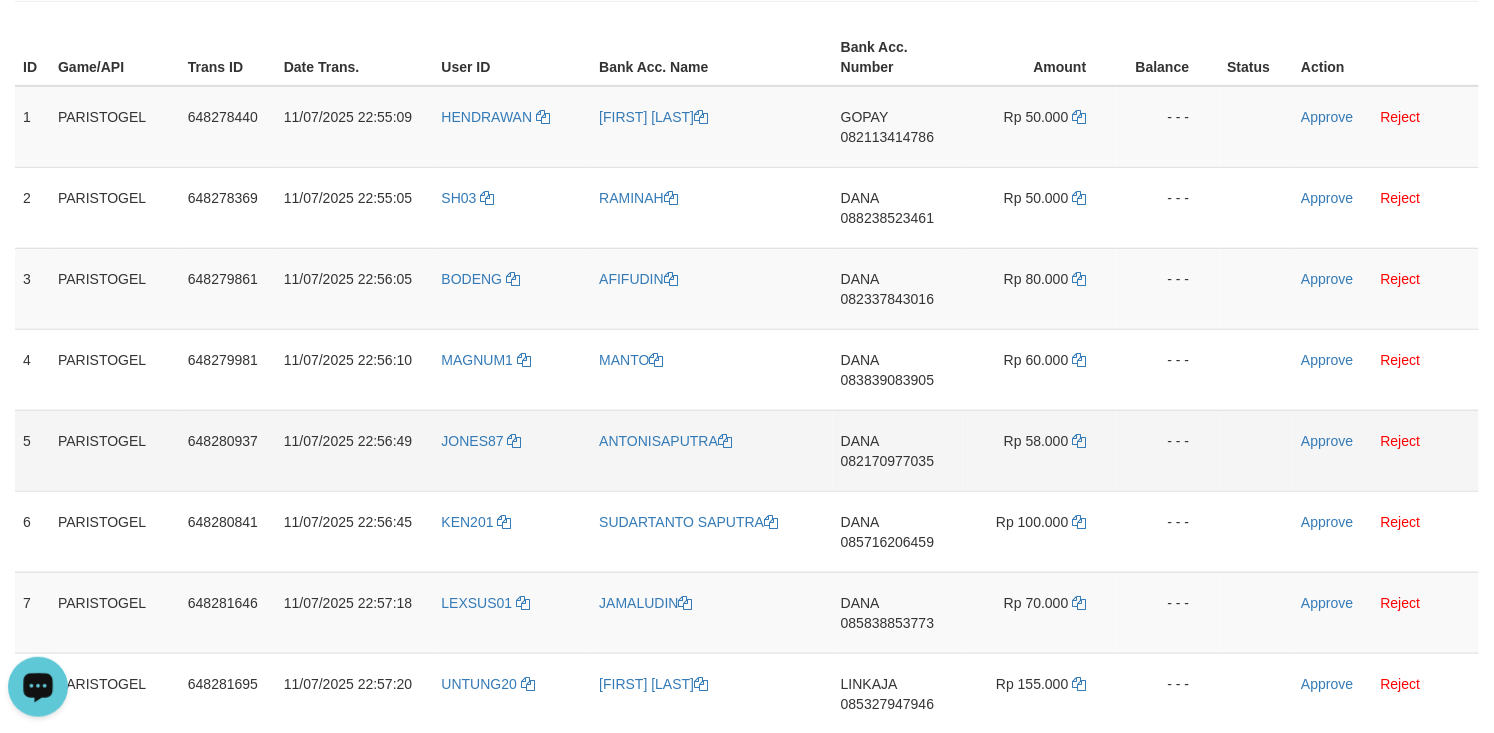 click on "Rp 58.000" at bounding box center (1040, 450) 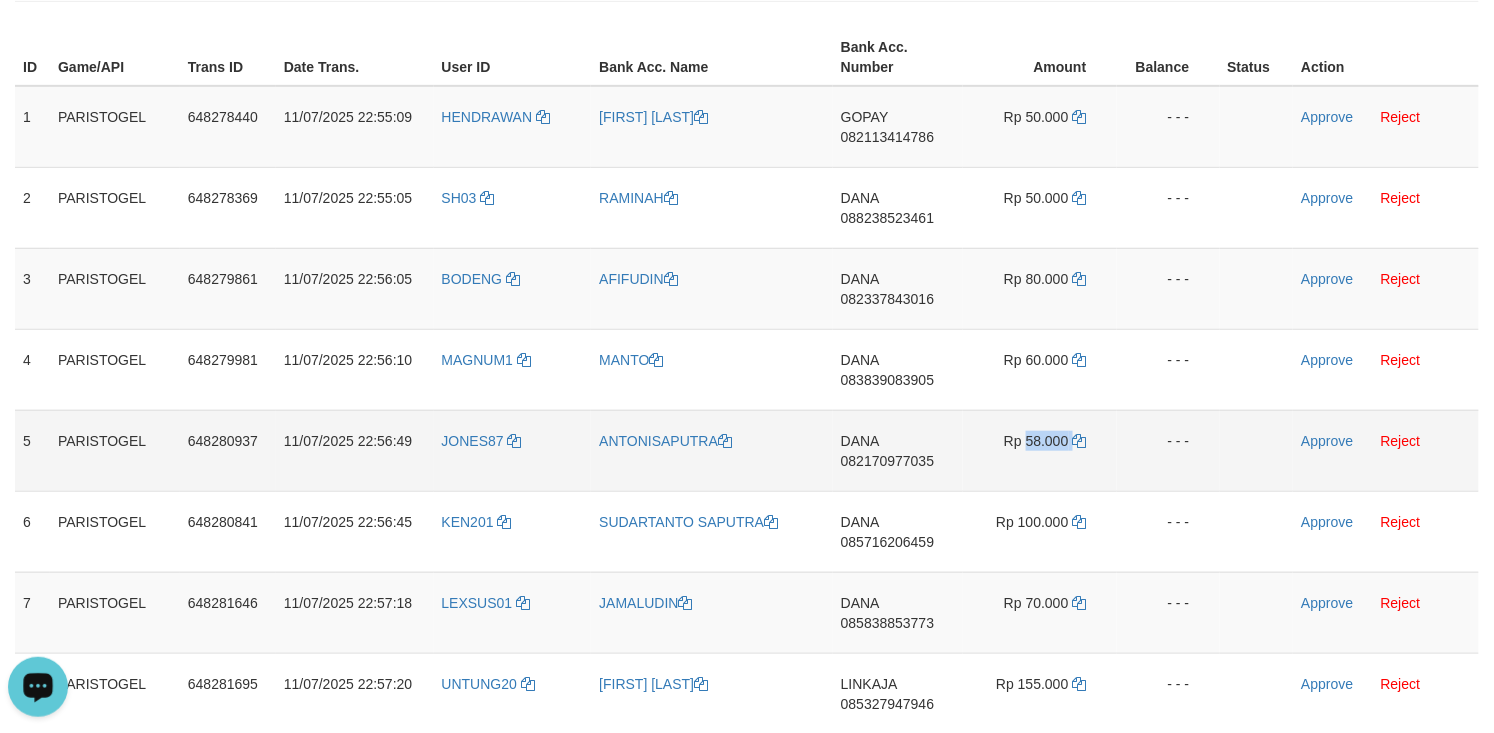 click on "Rp 58.000" at bounding box center [1040, 450] 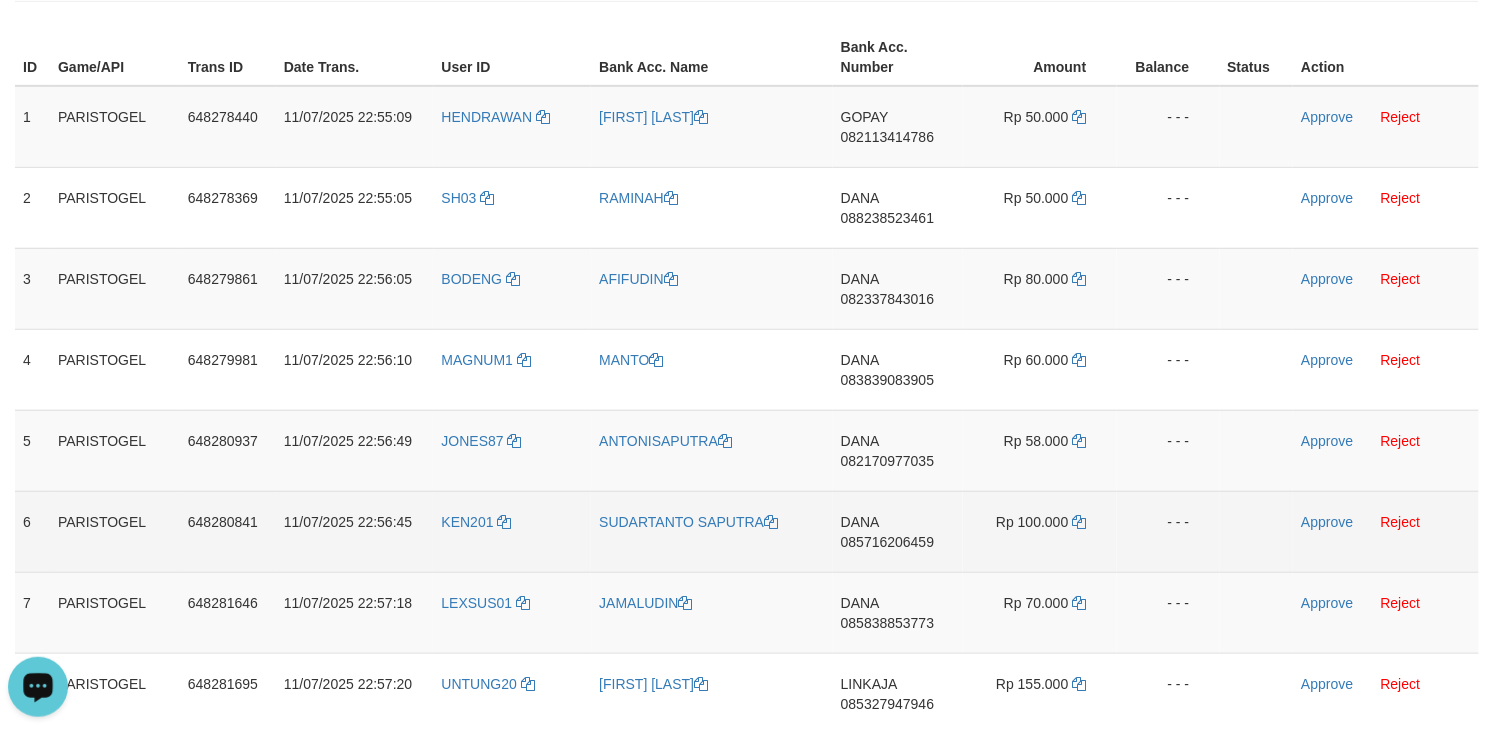 click on "DANA
085716206459" at bounding box center (898, 531) 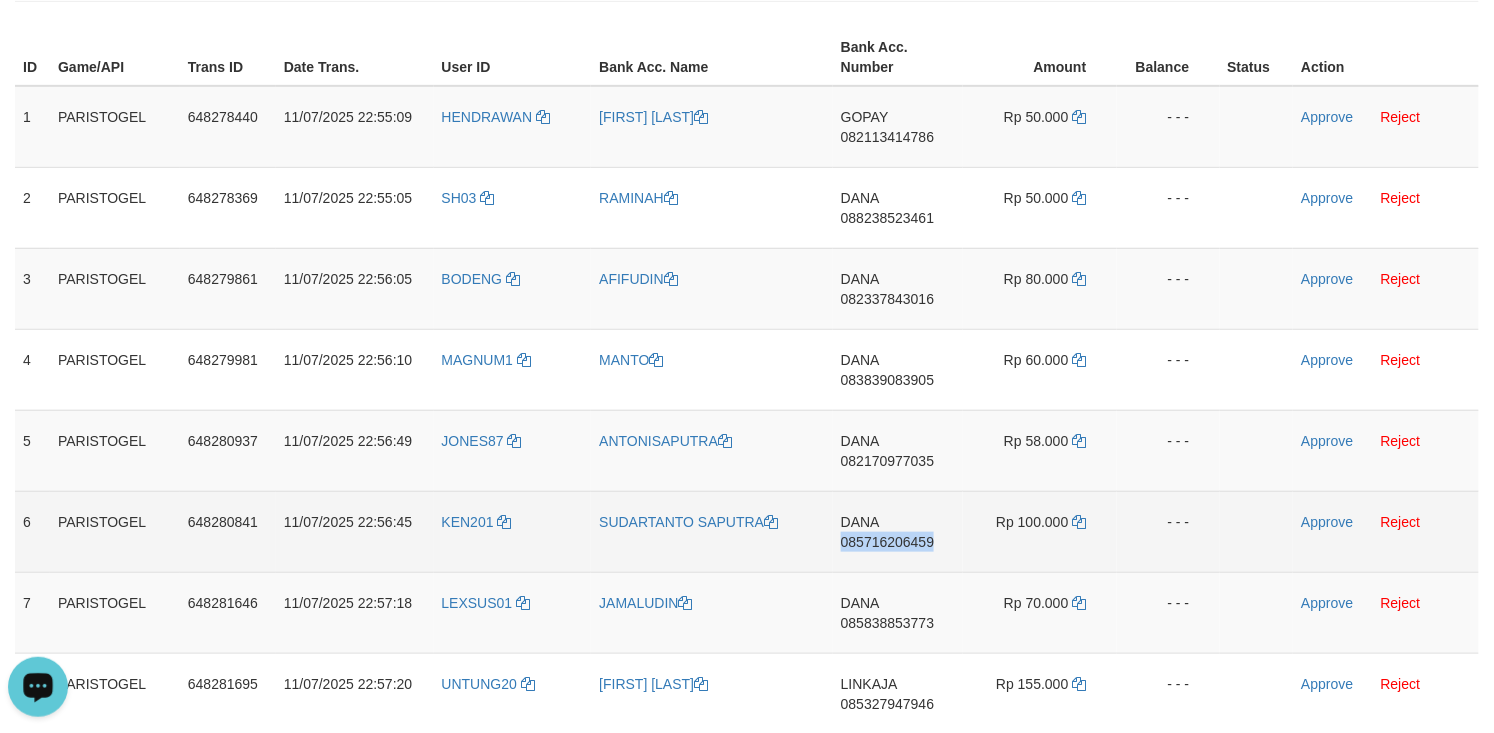 click on "DANA
085716206459" at bounding box center (898, 531) 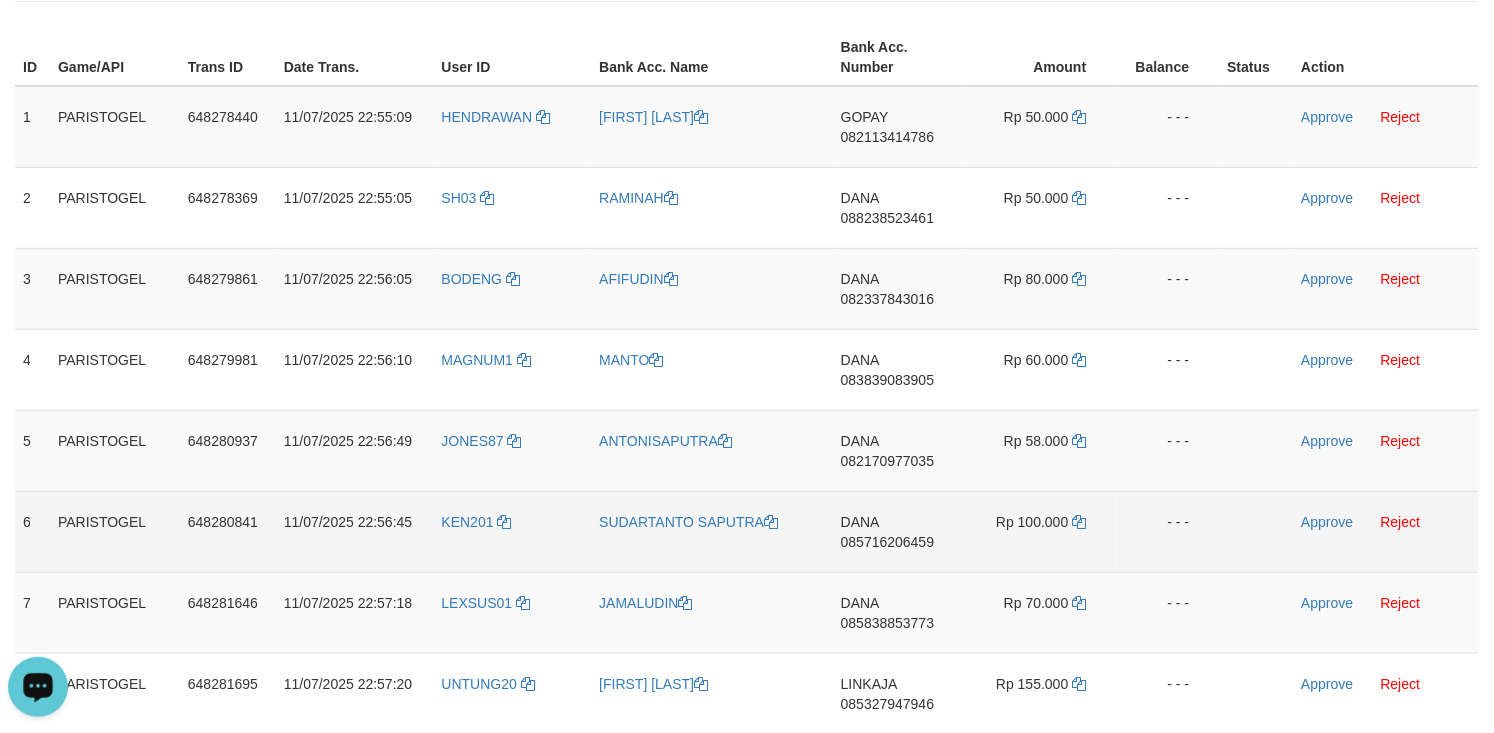 click on "Rp 100.000" at bounding box center [1040, 531] 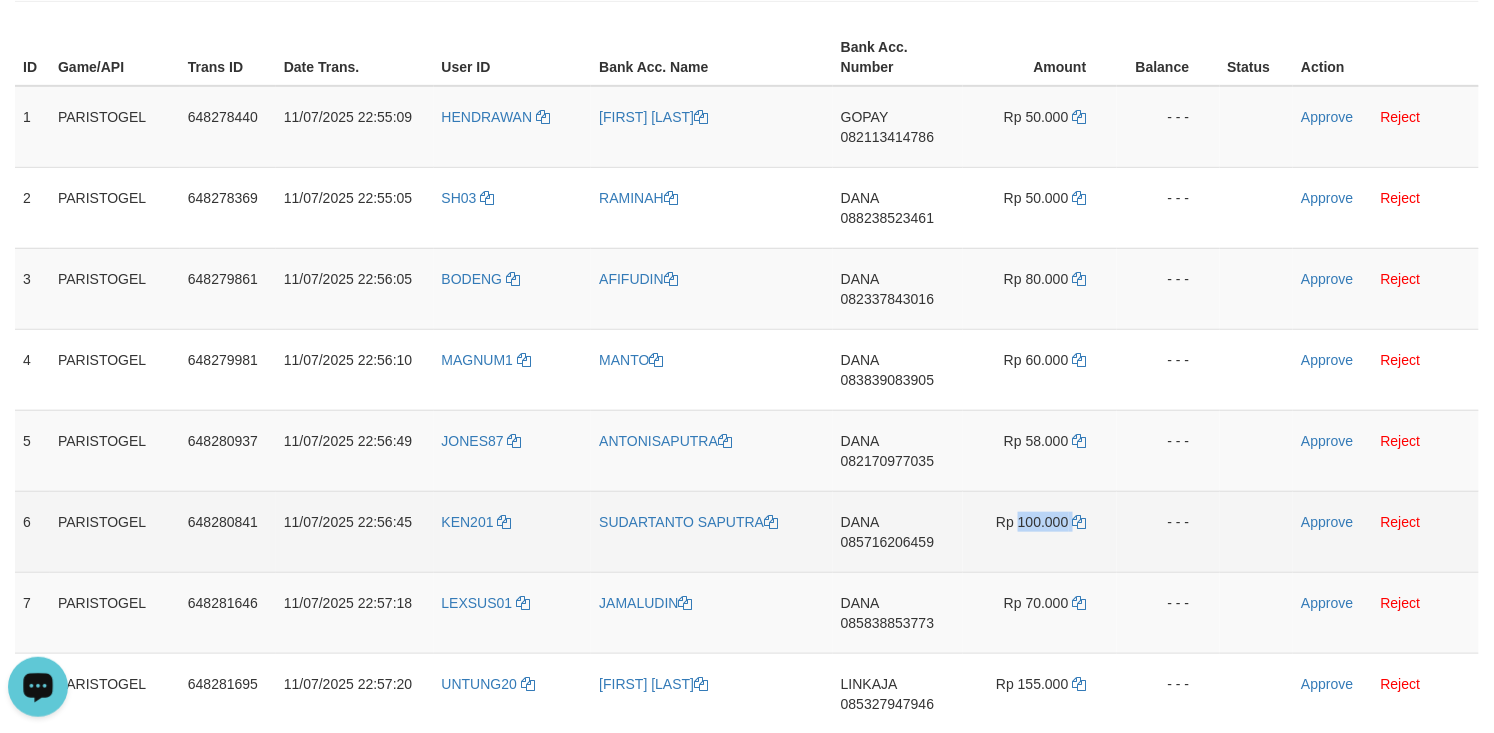 click on "Rp 100.000" at bounding box center [1040, 531] 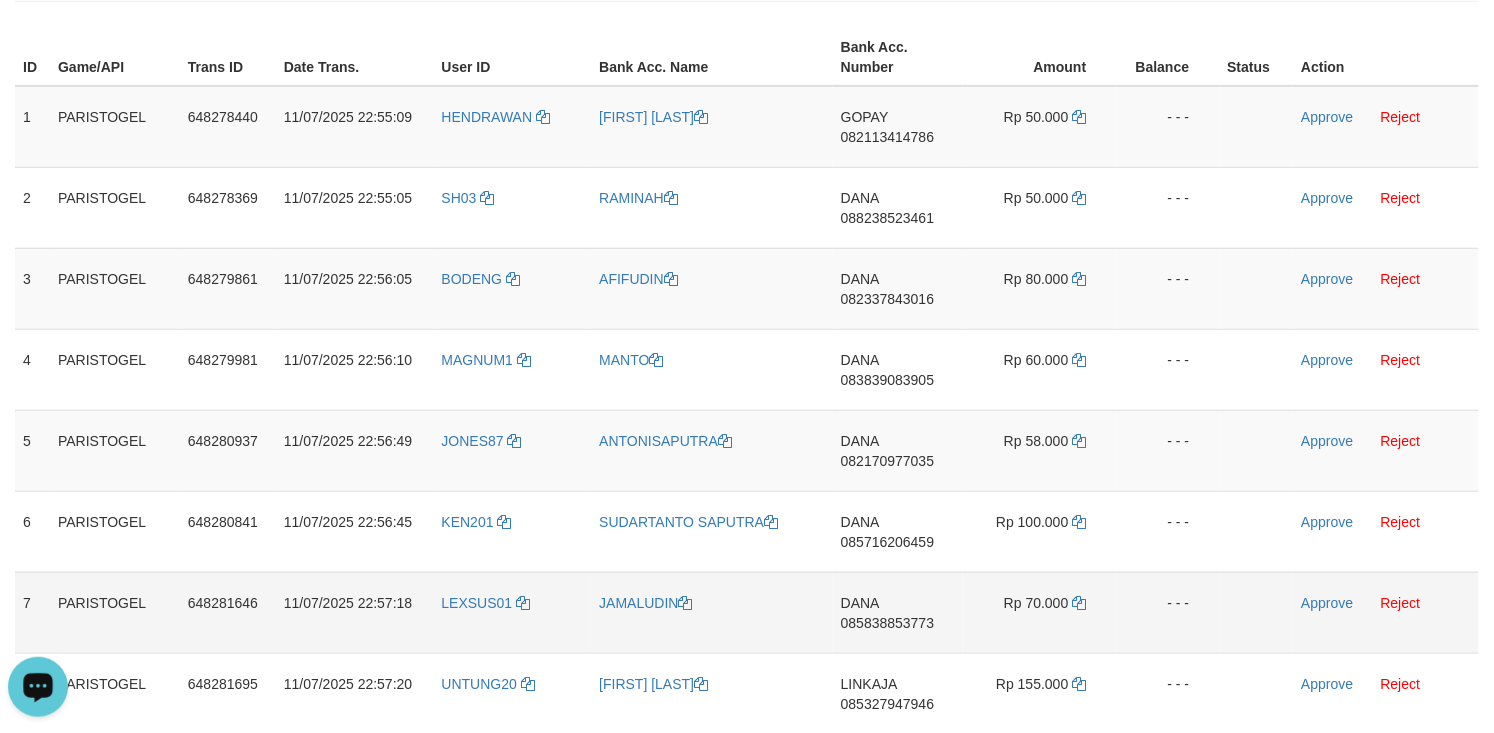 click on "DANA
085838853773" at bounding box center [898, 612] 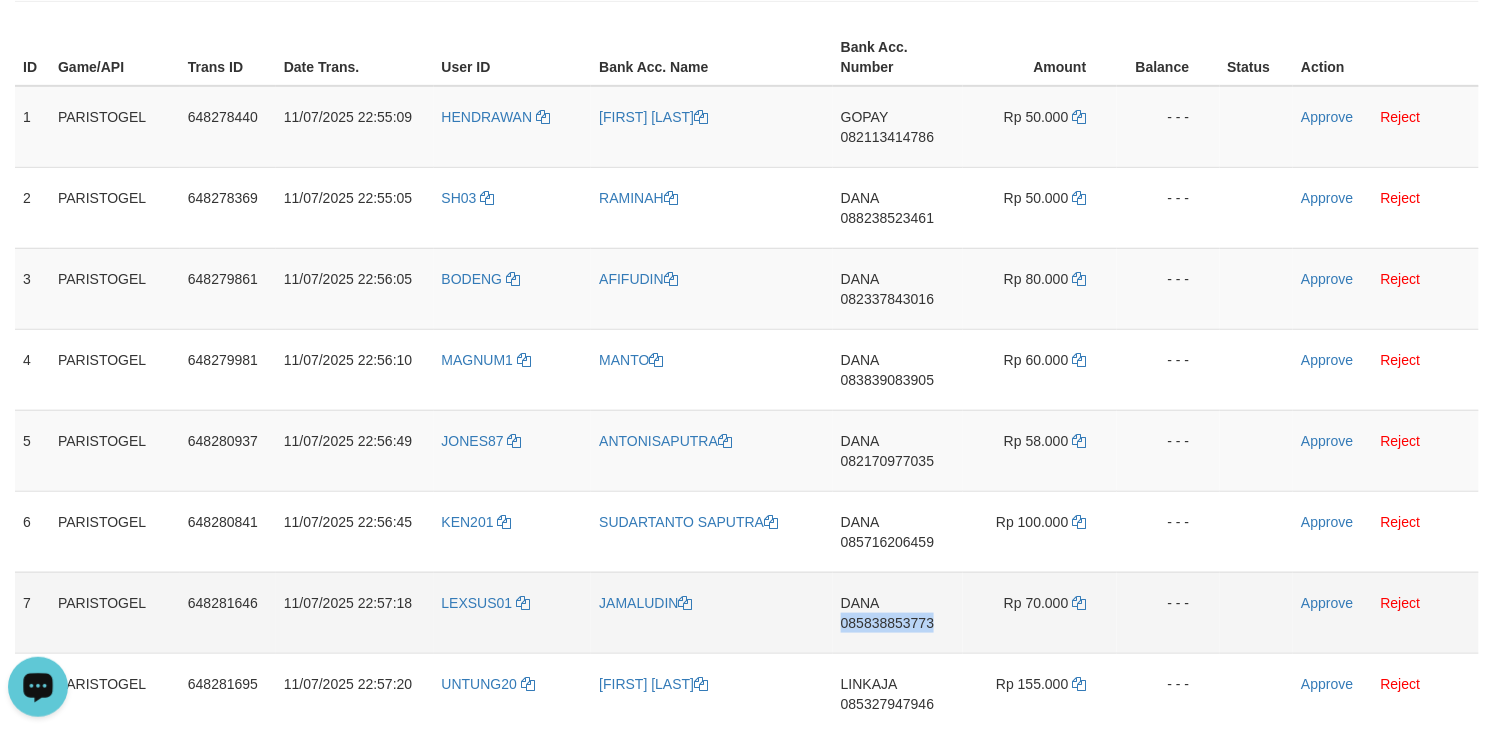 click on "DANA
085838853773" at bounding box center (898, 612) 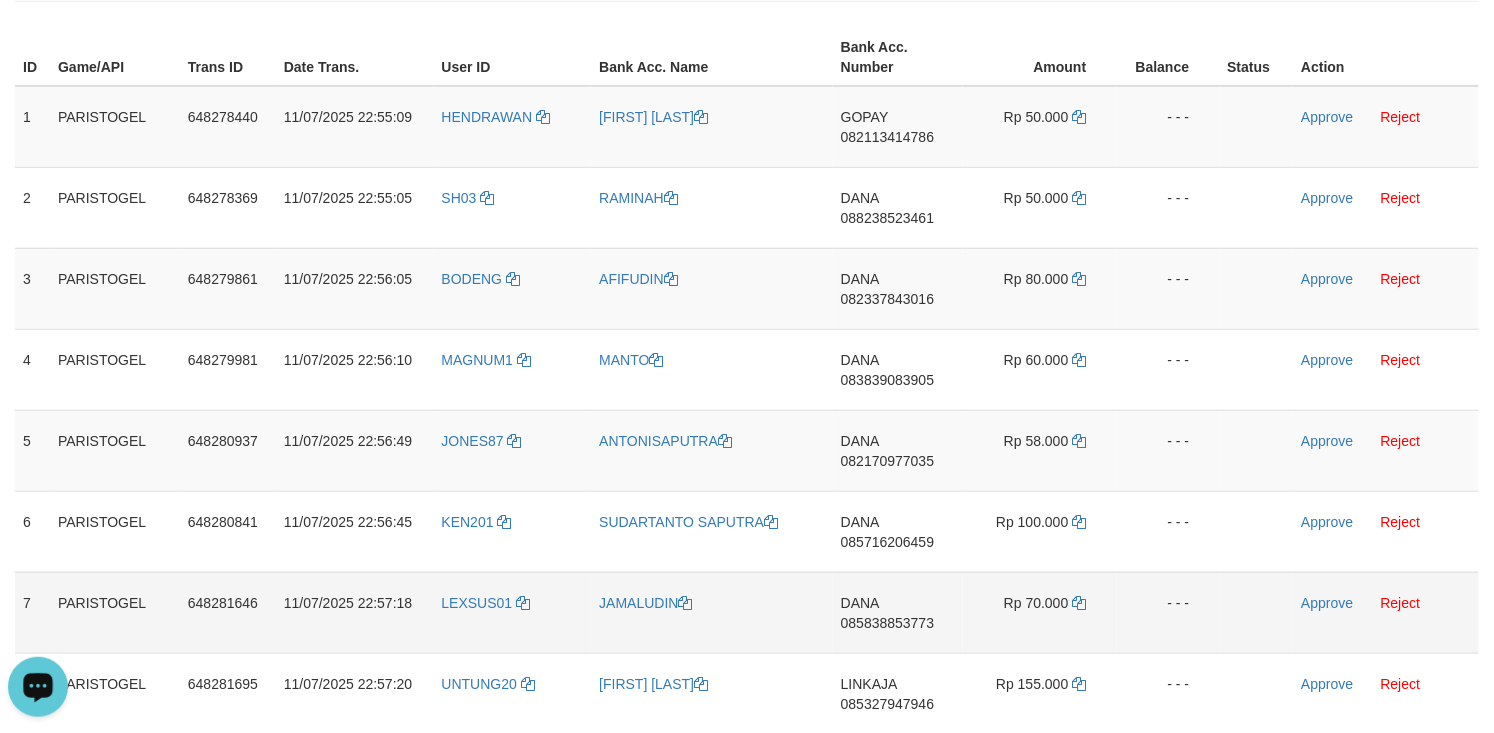 click on "Rp 70.000" at bounding box center (1040, 612) 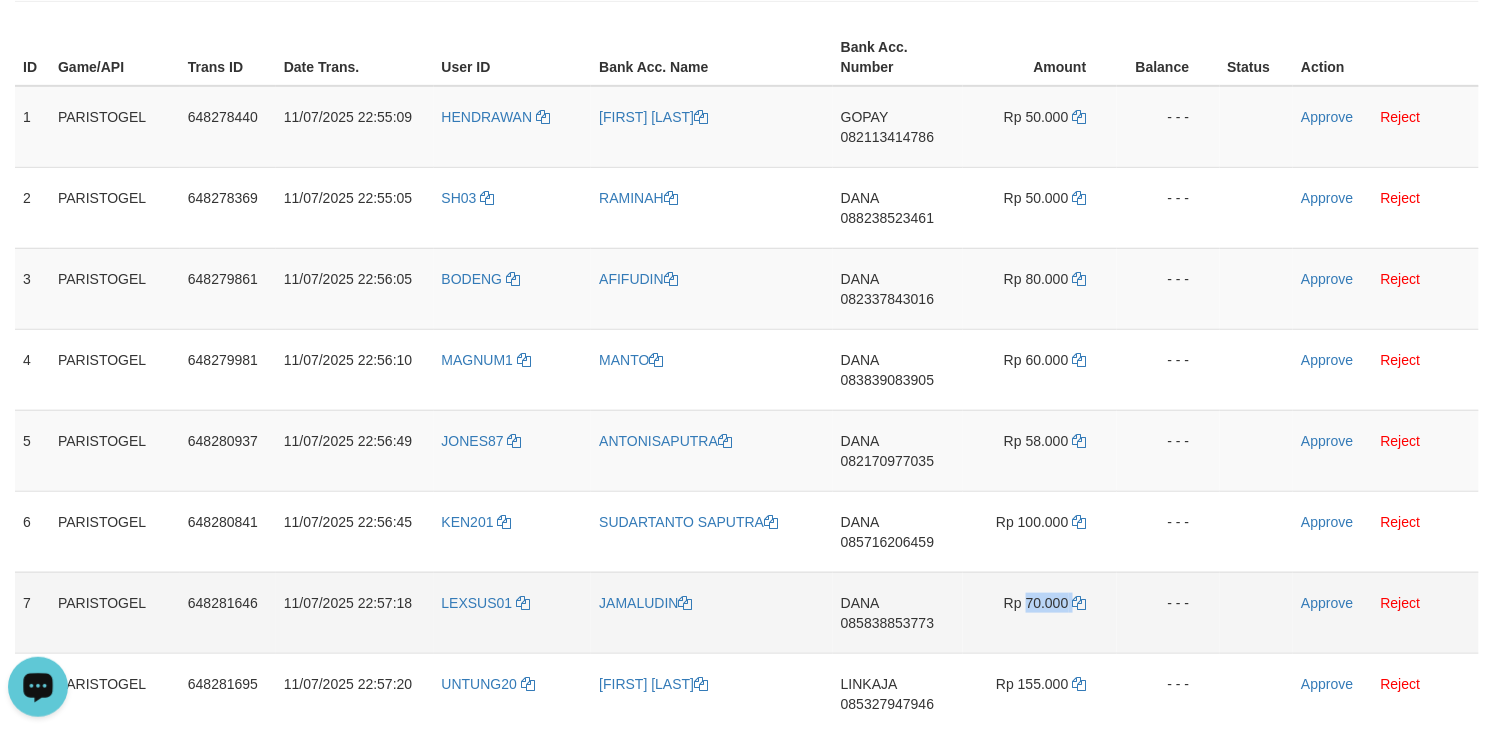 click on "Rp 70.000" at bounding box center (1040, 612) 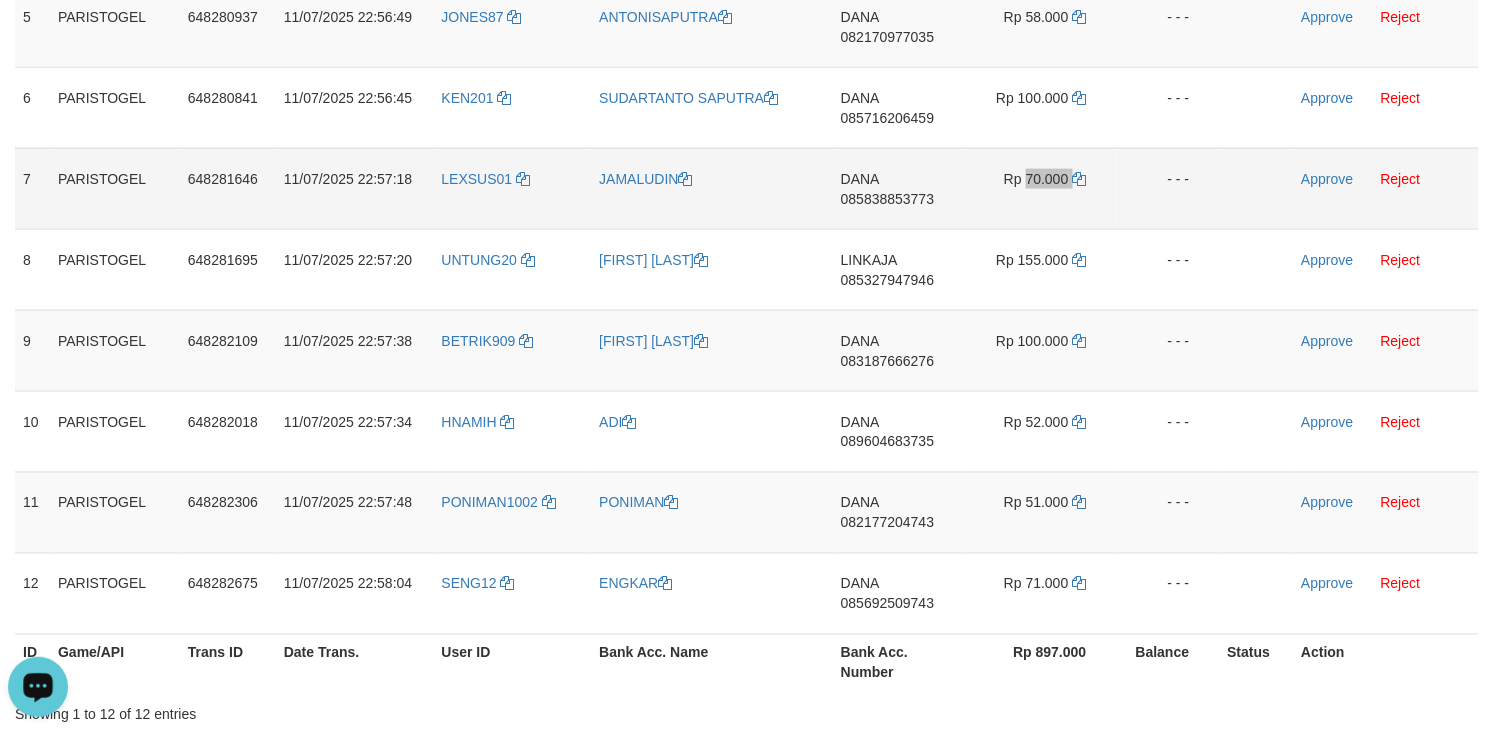 scroll, scrollTop: 800, scrollLeft: 0, axis: vertical 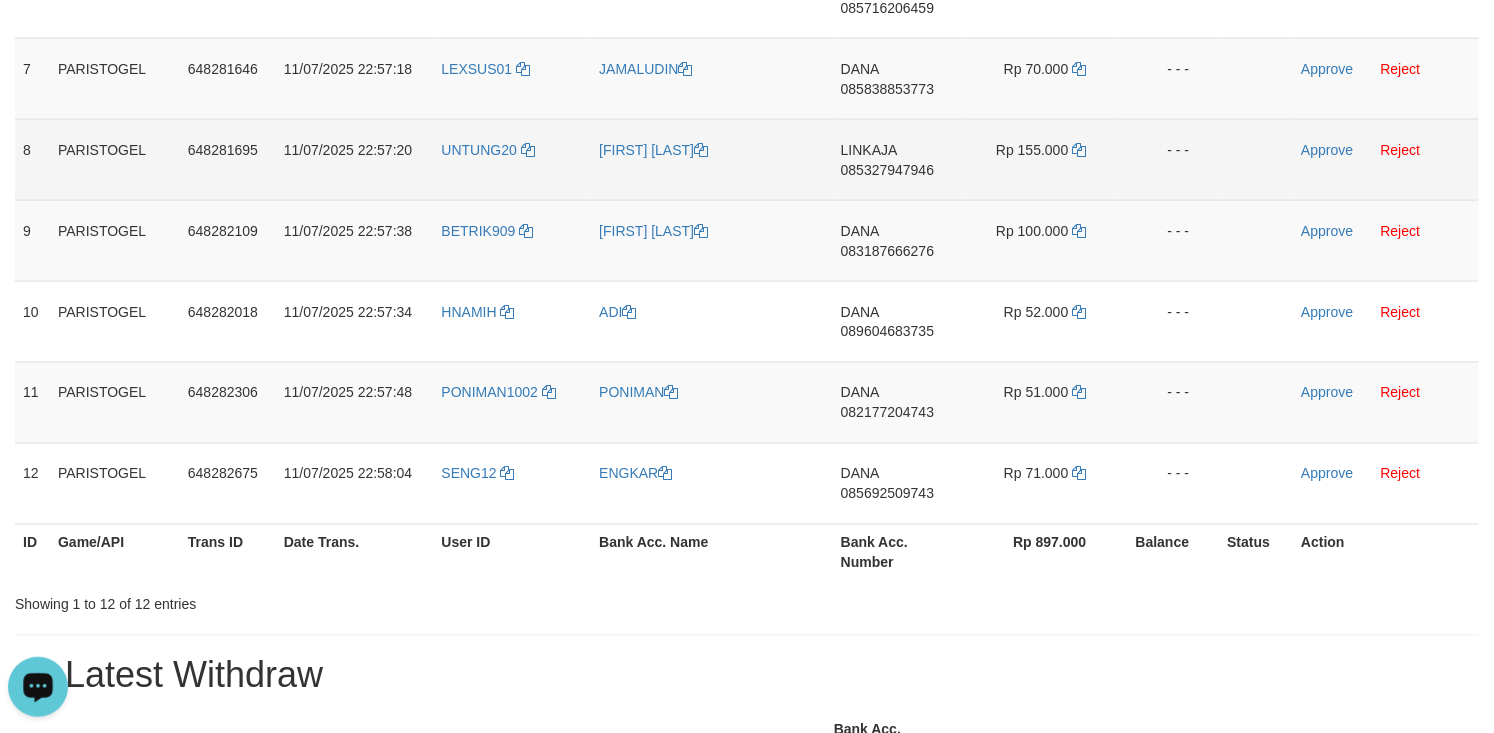 click on "085327947946" at bounding box center (887, 170) 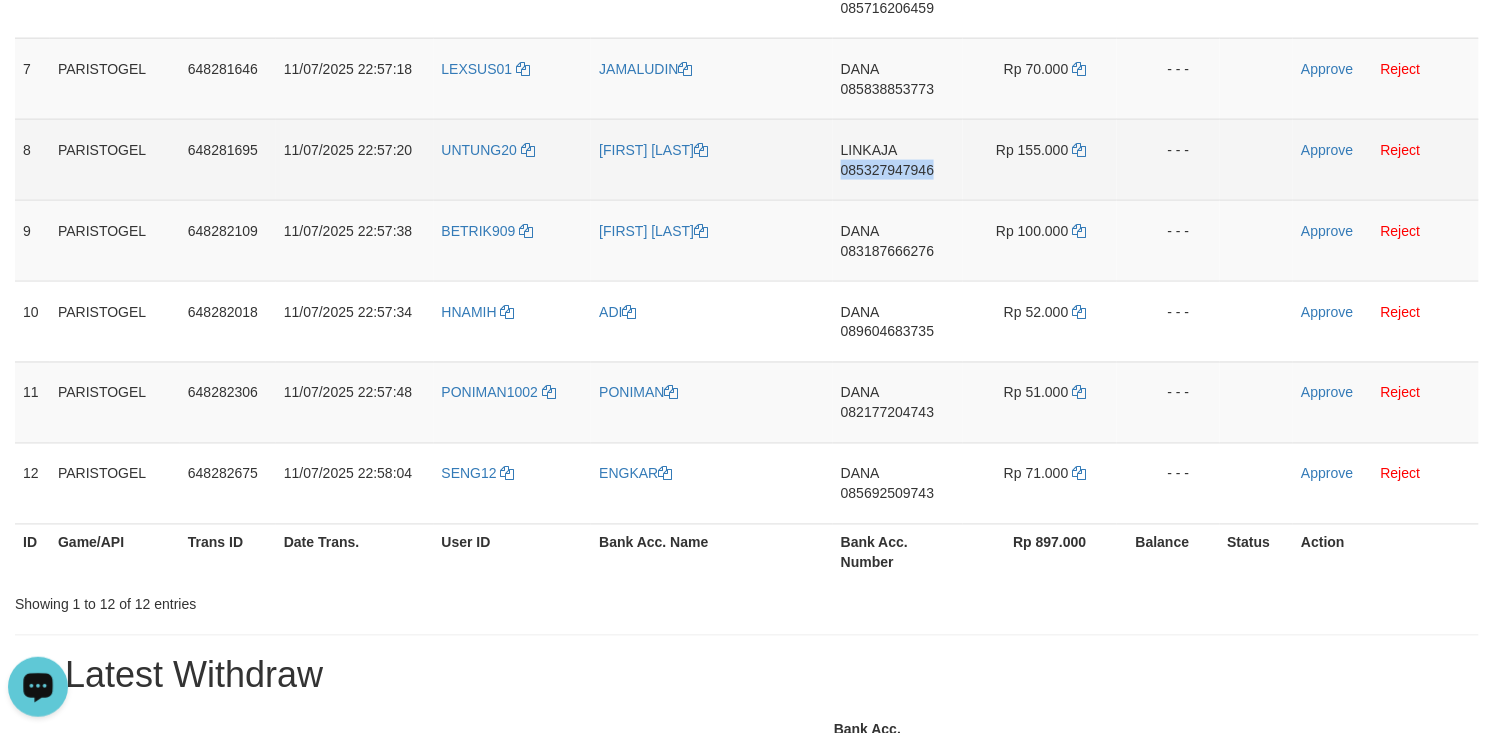 click on "LINKAJA
085327947946" at bounding box center (898, 159) 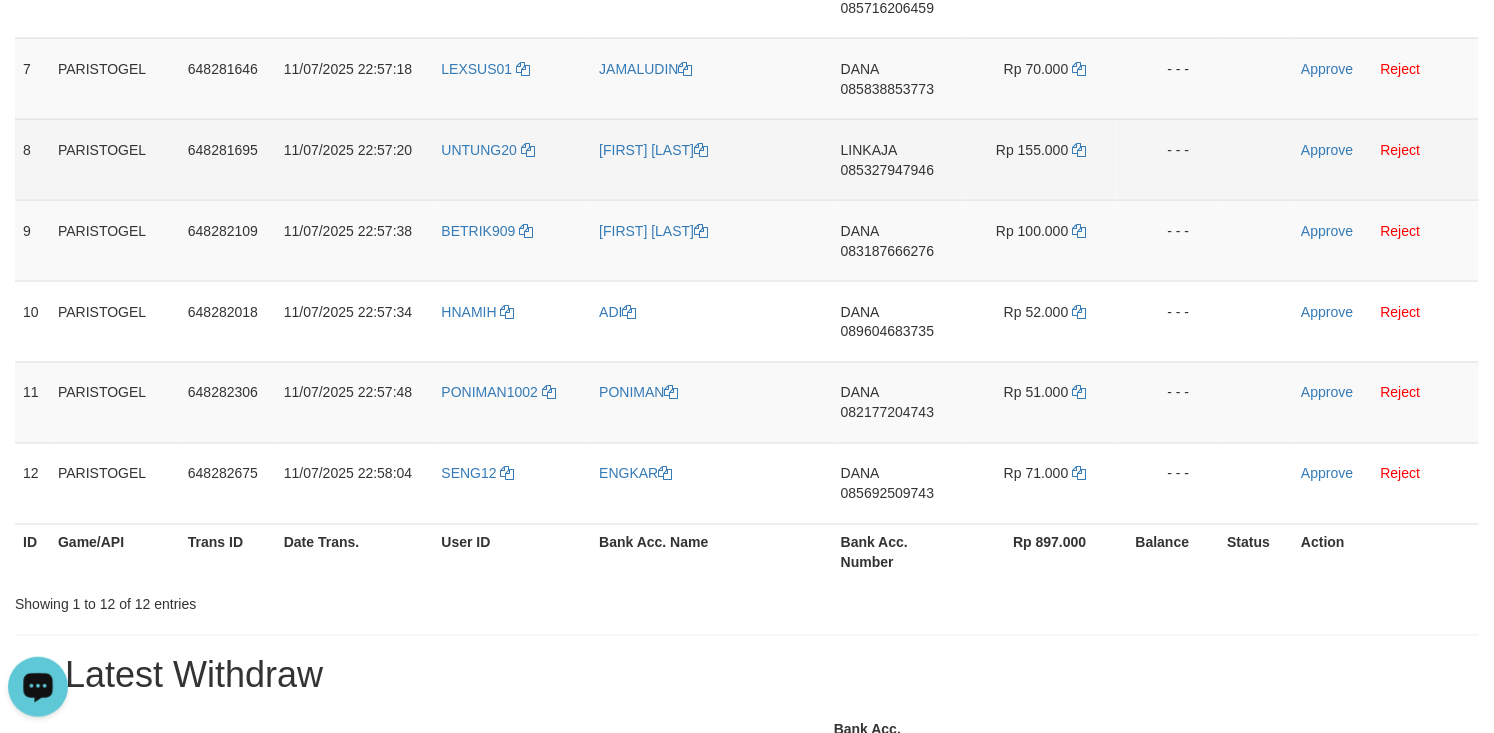 click on "Rp 155.000" at bounding box center (1040, 159) 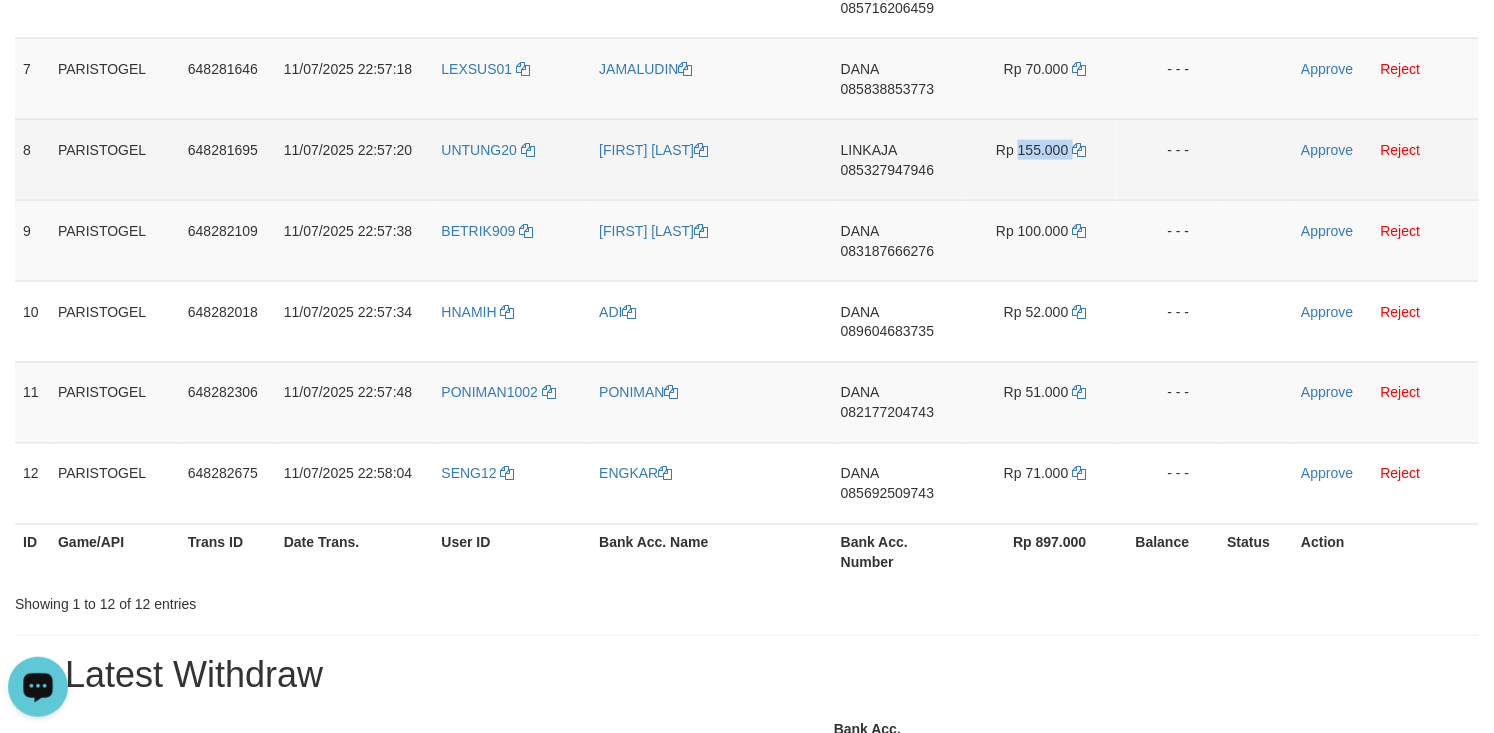 click on "Rp 155.000" at bounding box center [1040, 159] 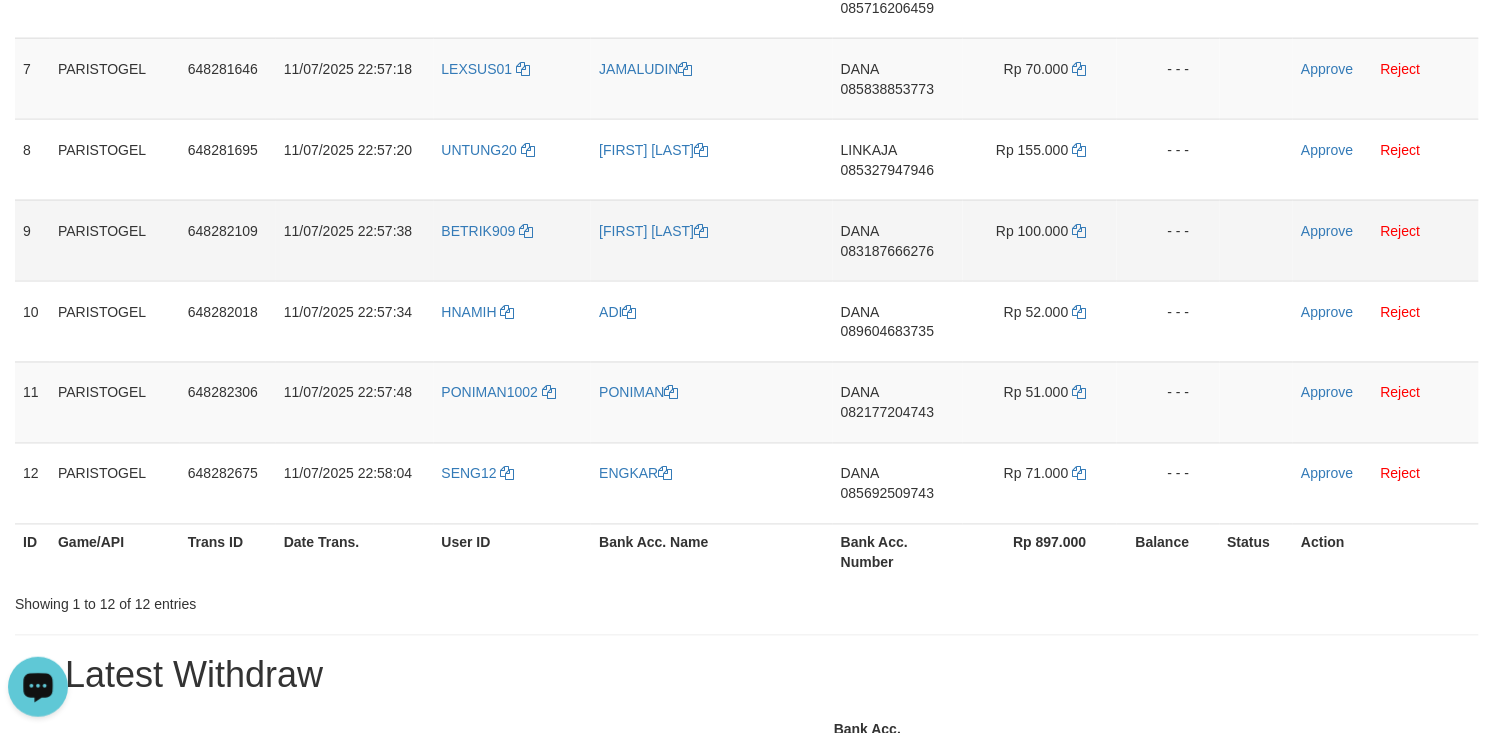 click on "DANA
083187666276" at bounding box center (898, 240) 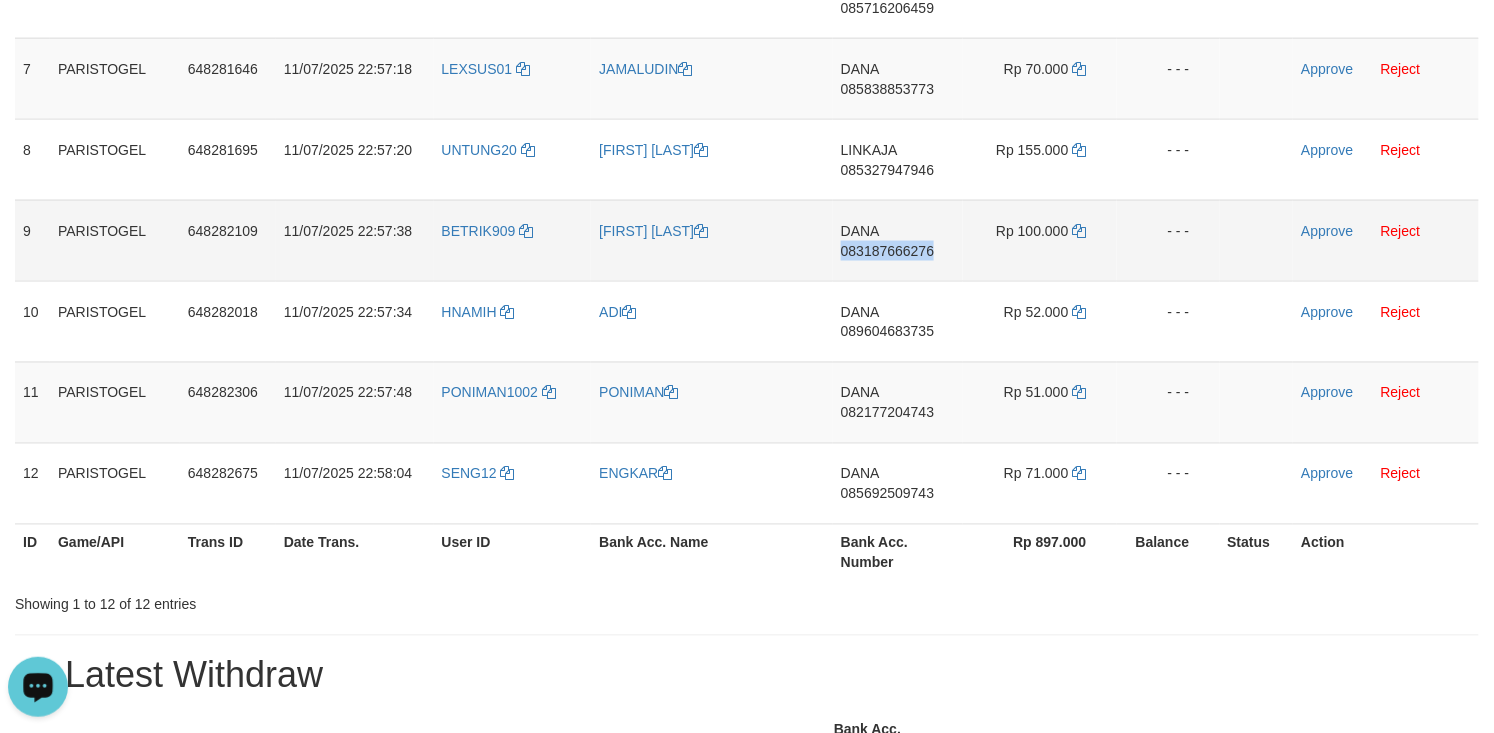 click on "DANA
083187666276" at bounding box center (898, 240) 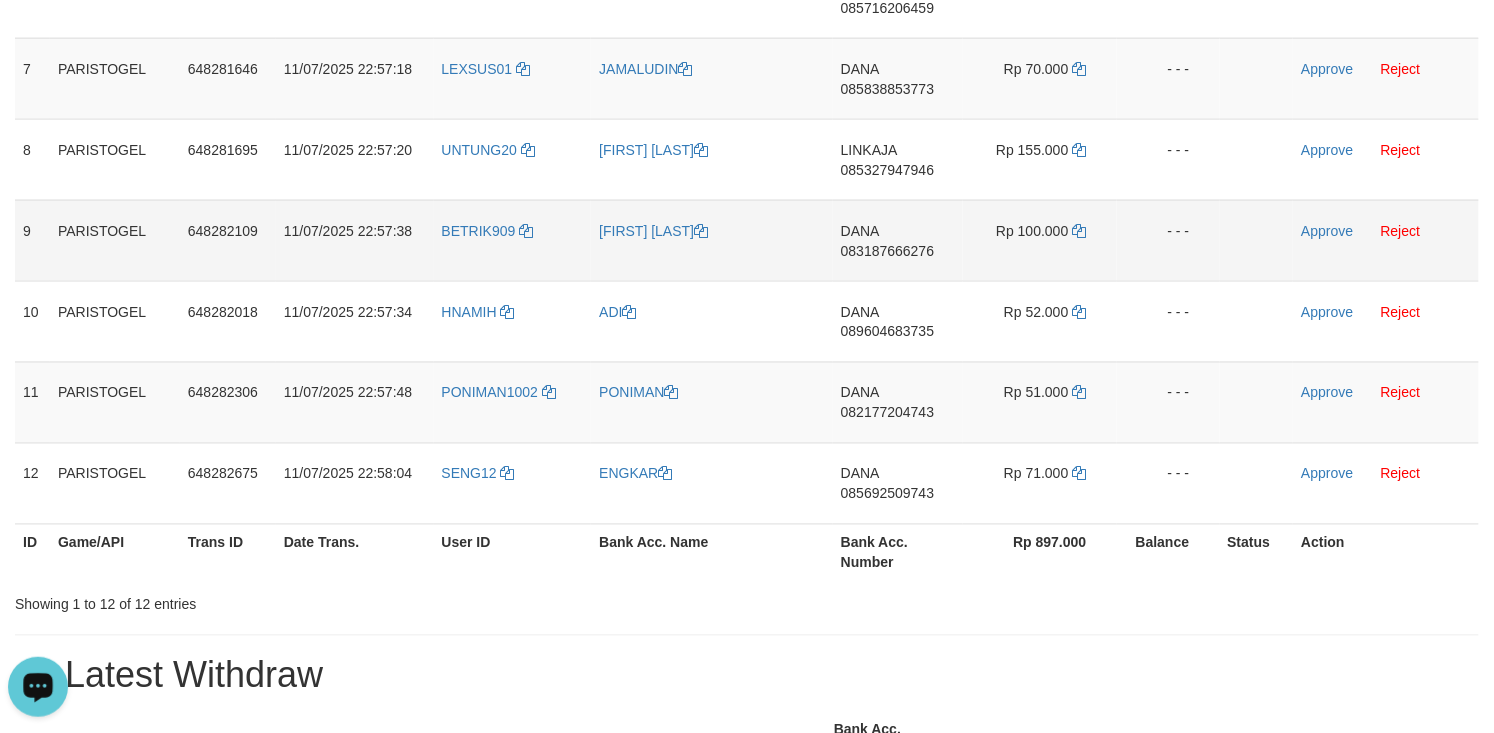 click on "Rp 100.000" at bounding box center (1032, 231) 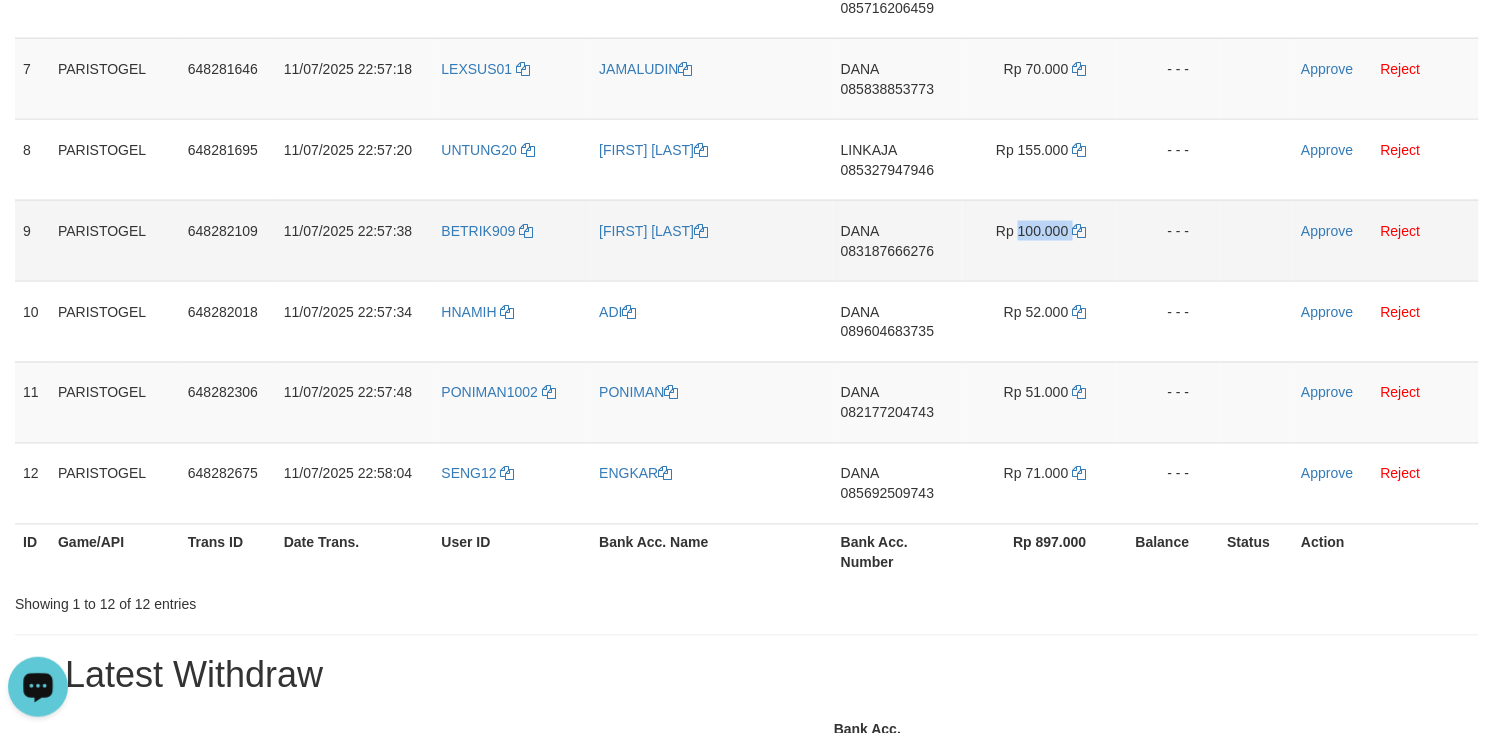 click on "Rp 100.000" at bounding box center (1032, 231) 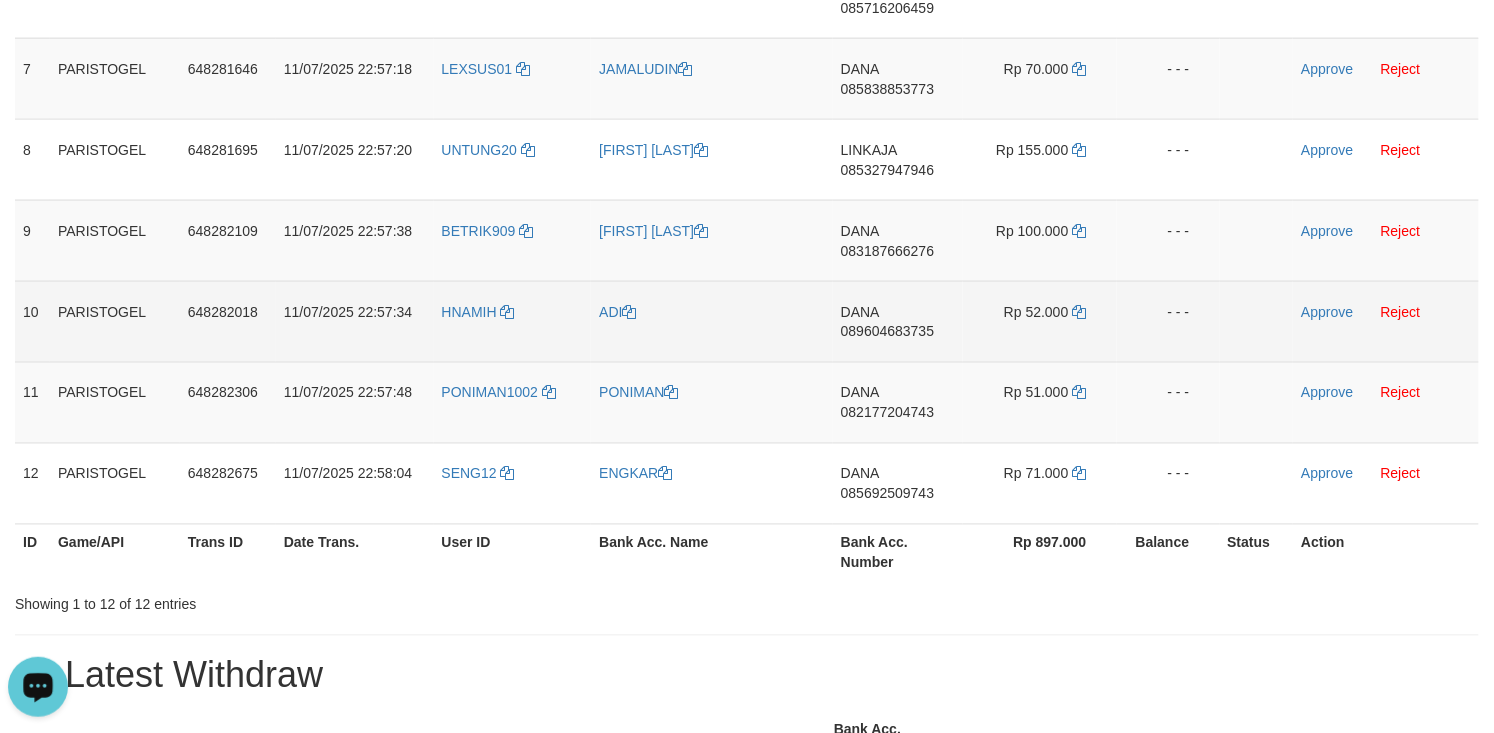 click on "DANA
089604683735" at bounding box center (898, 321) 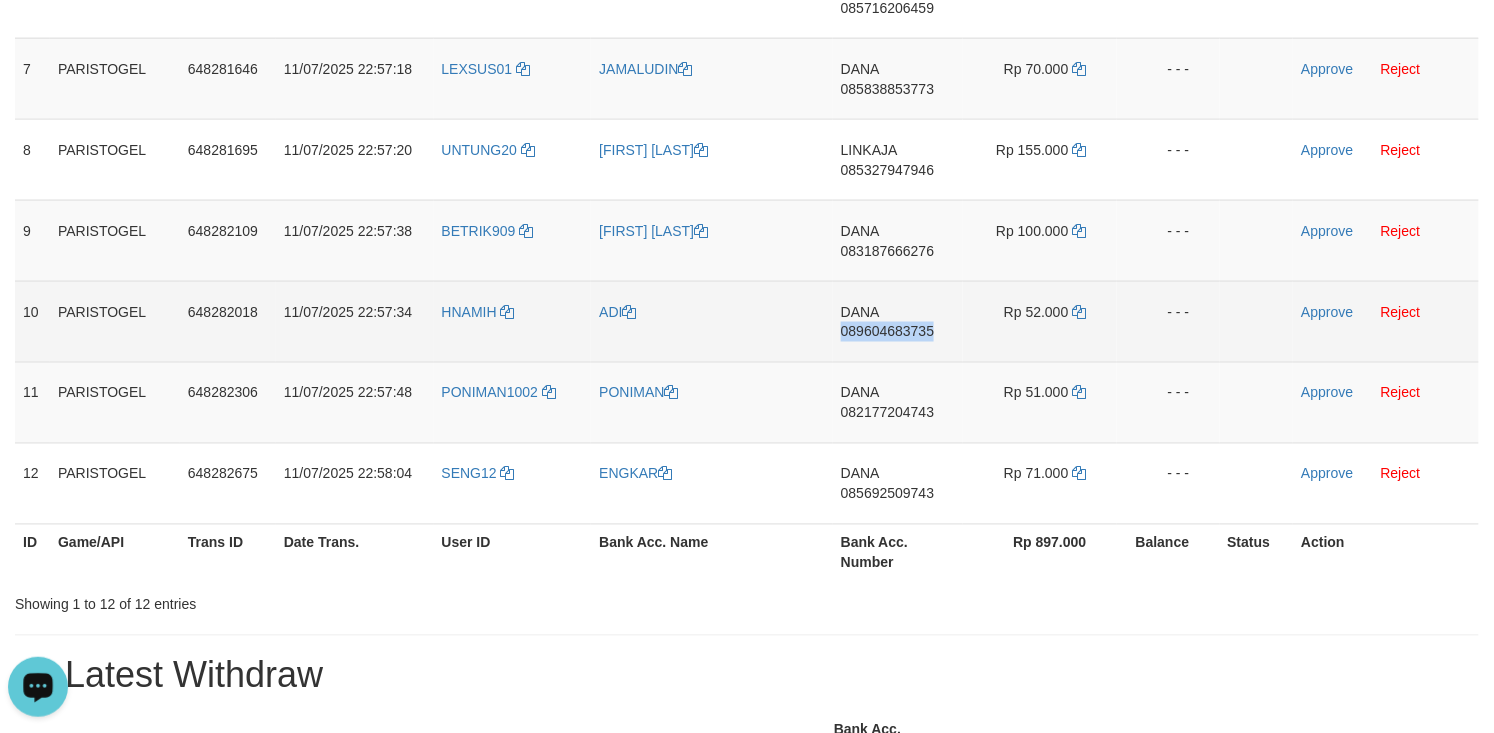click on "DANA
089604683735" at bounding box center [898, 321] 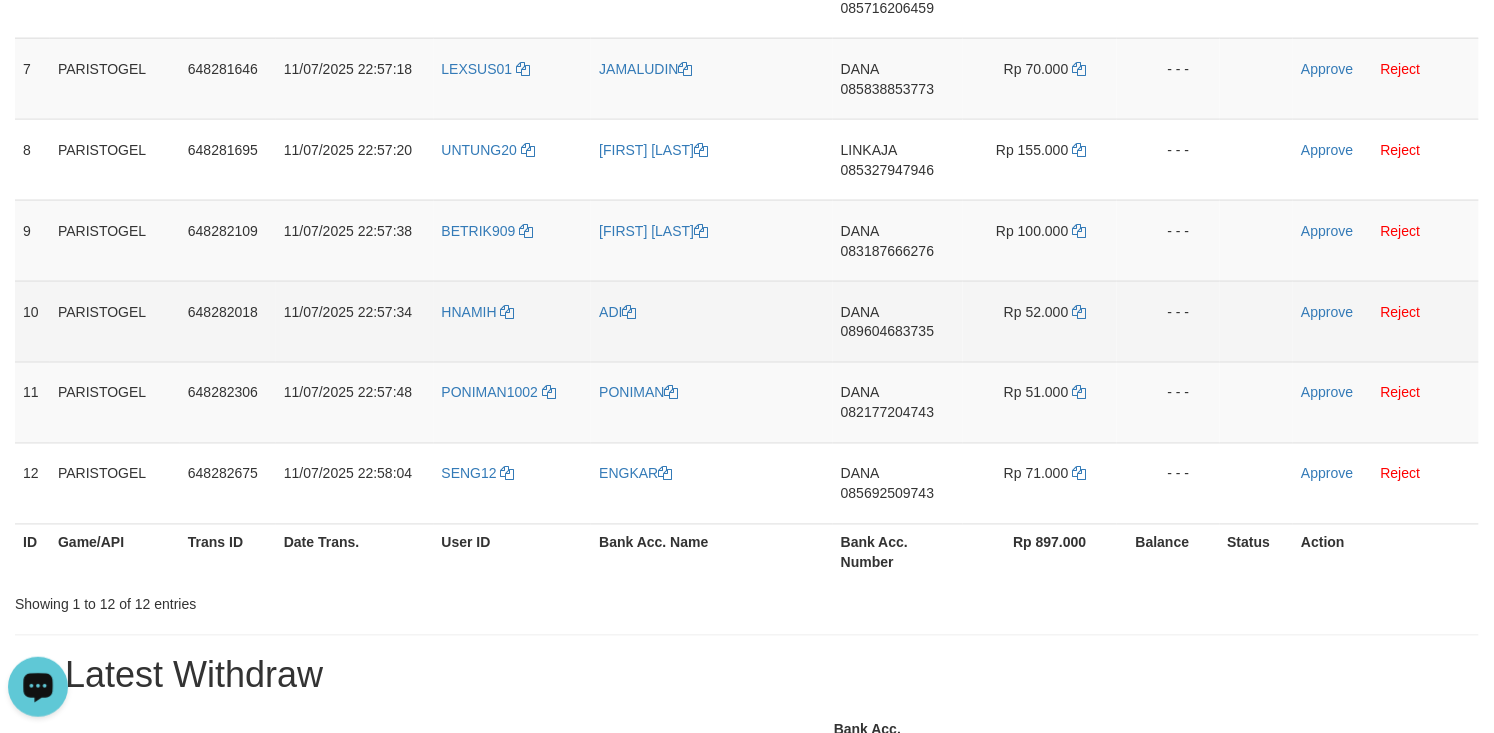 click on "Rp 52.000" at bounding box center (1036, 312) 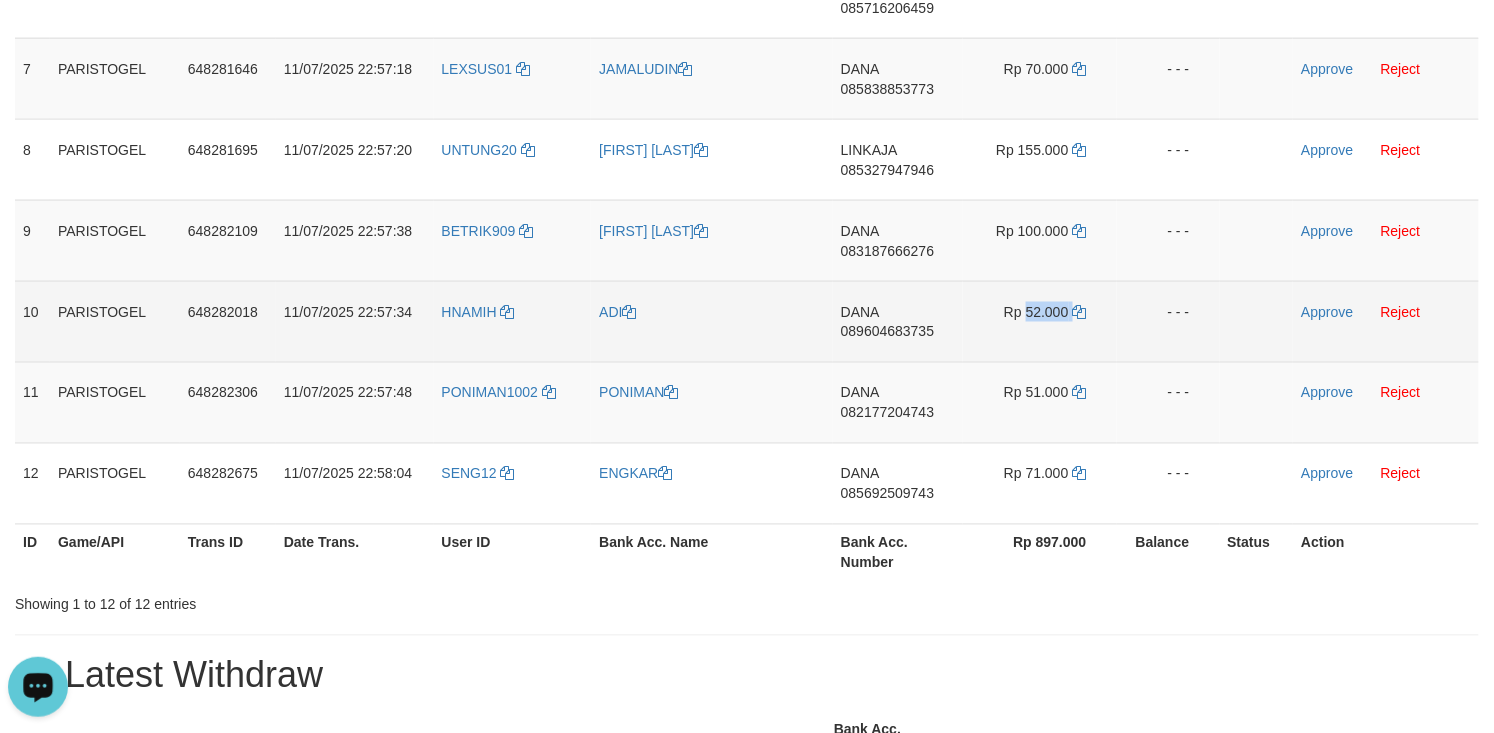 click on "Rp 52.000" at bounding box center (1036, 312) 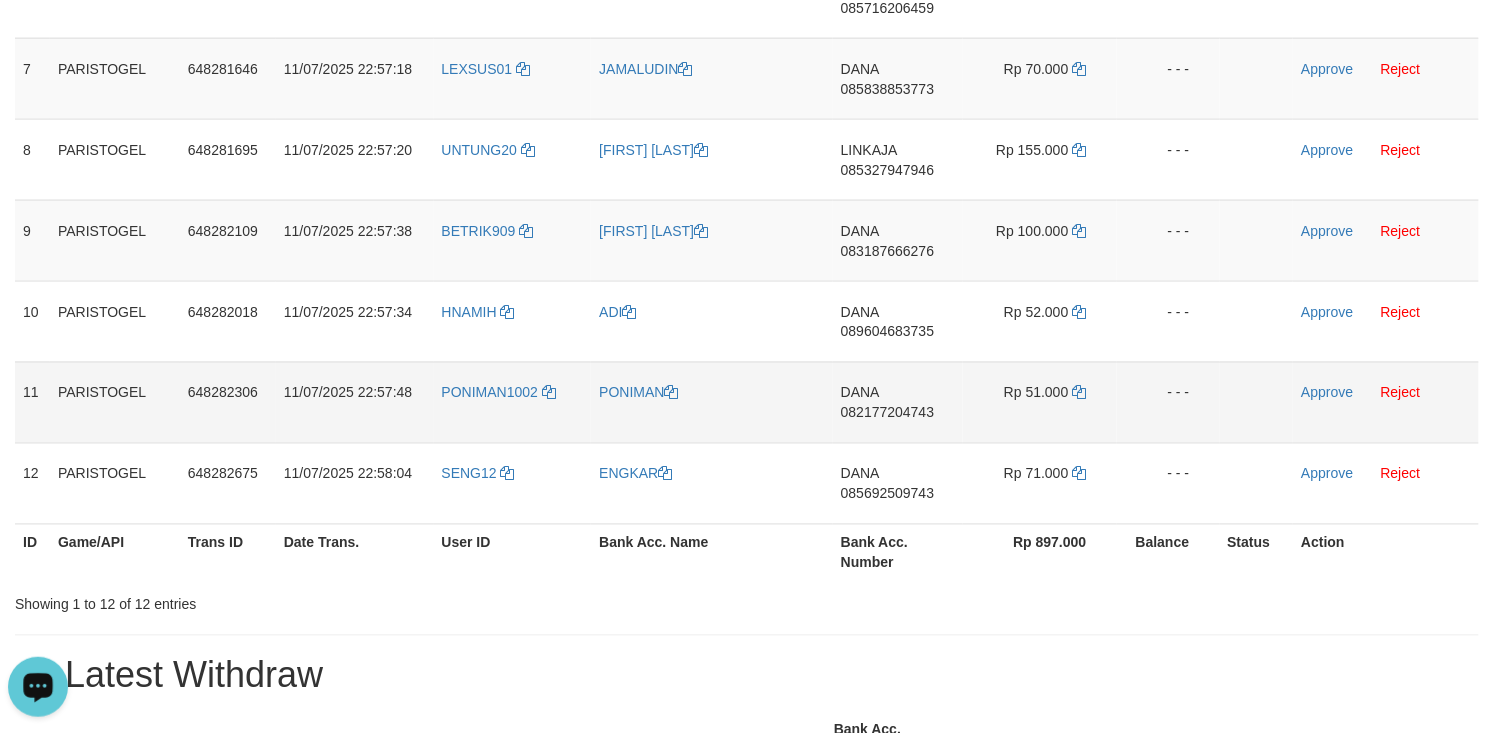 click on "DANA
082177204743" at bounding box center (898, 402) 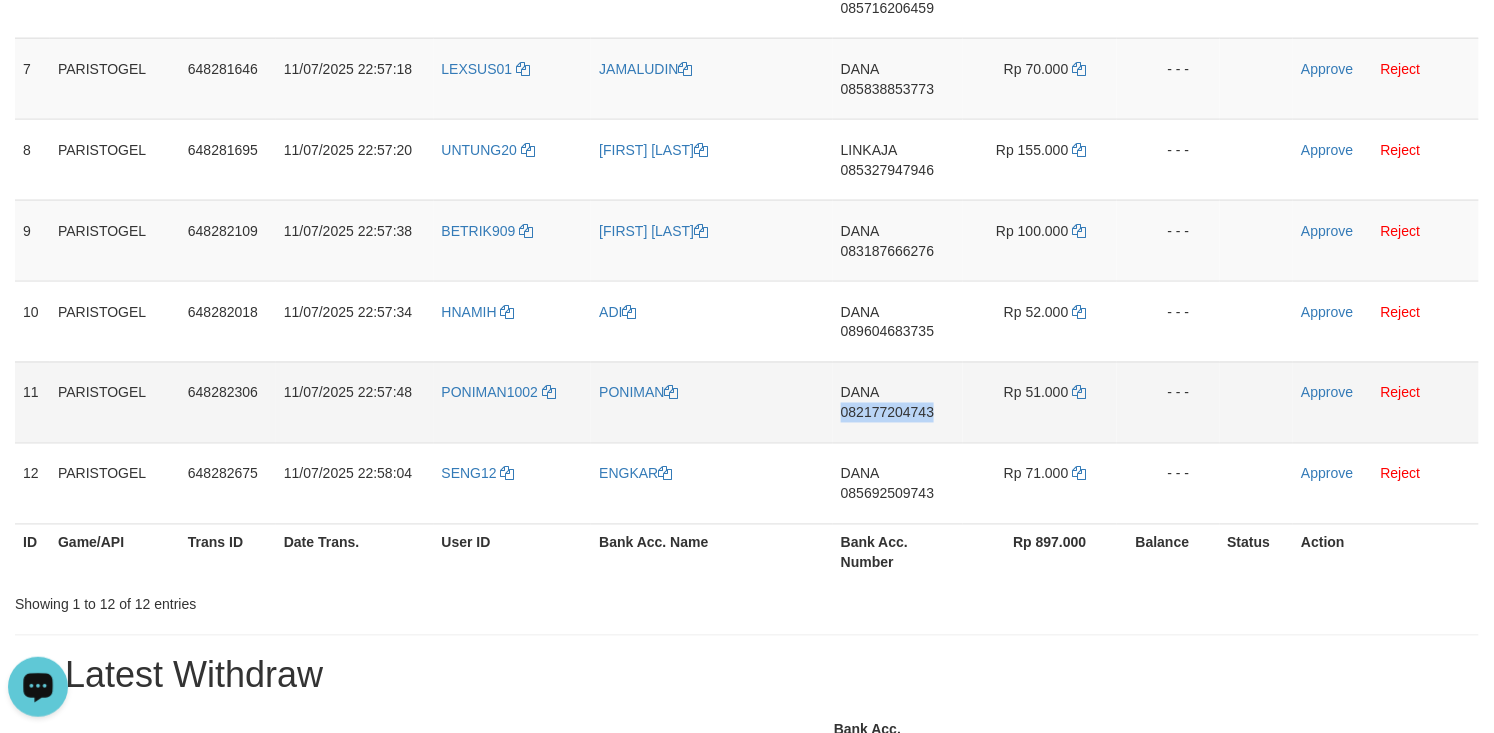 click on "DANA
082177204743" at bounding box center [898, 402] 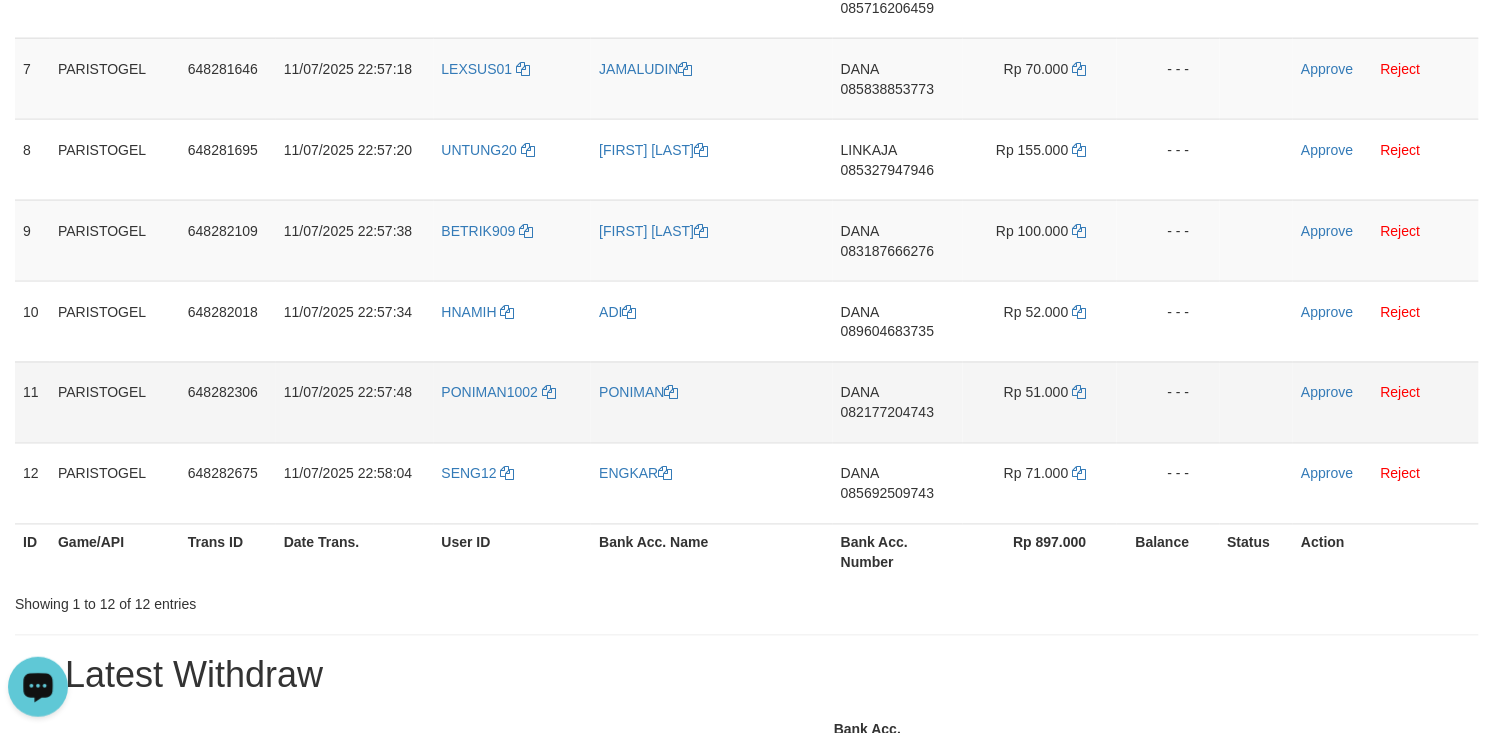 click on "Rp 51.000" at bounding box center (1040, 402) 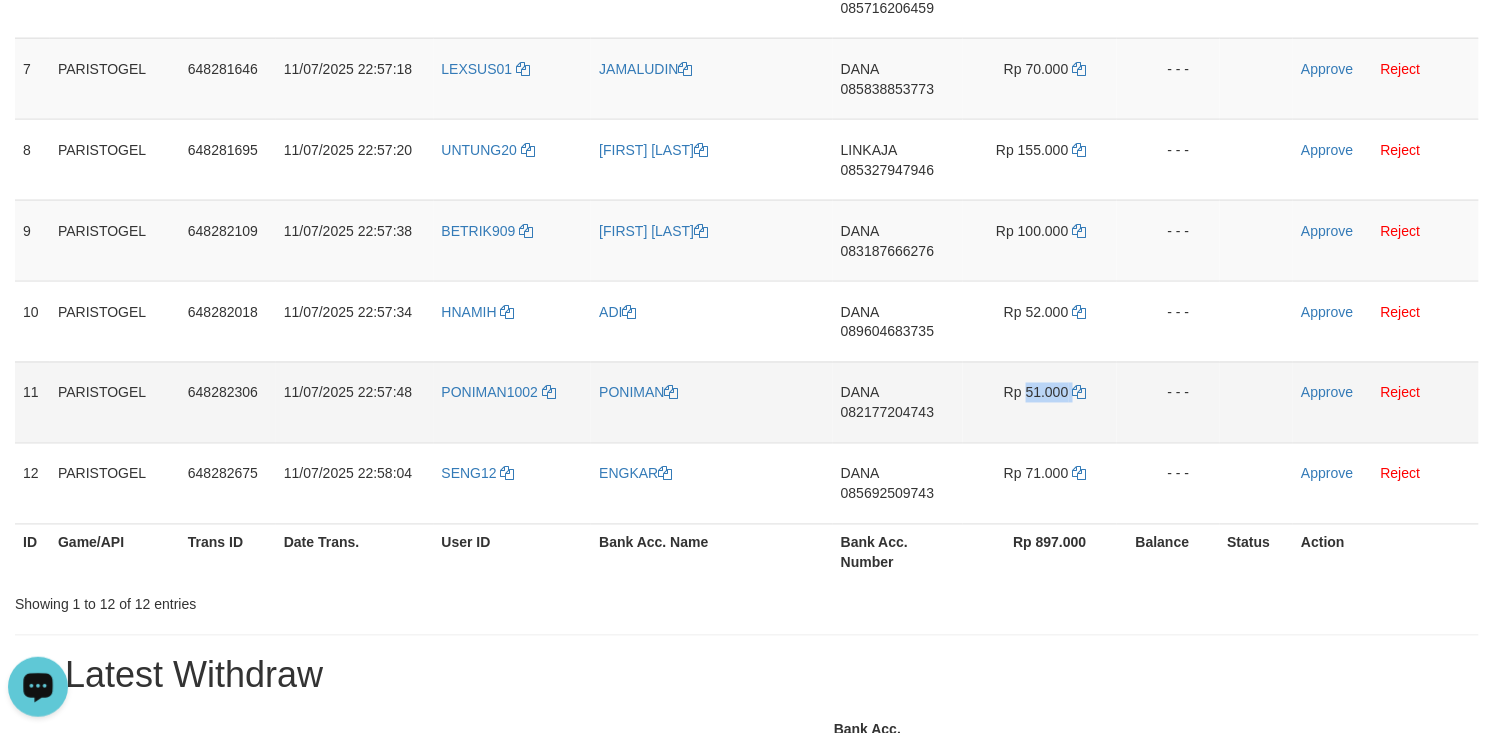 click on "Rp 51.000" at bounding box center [1040, 402] 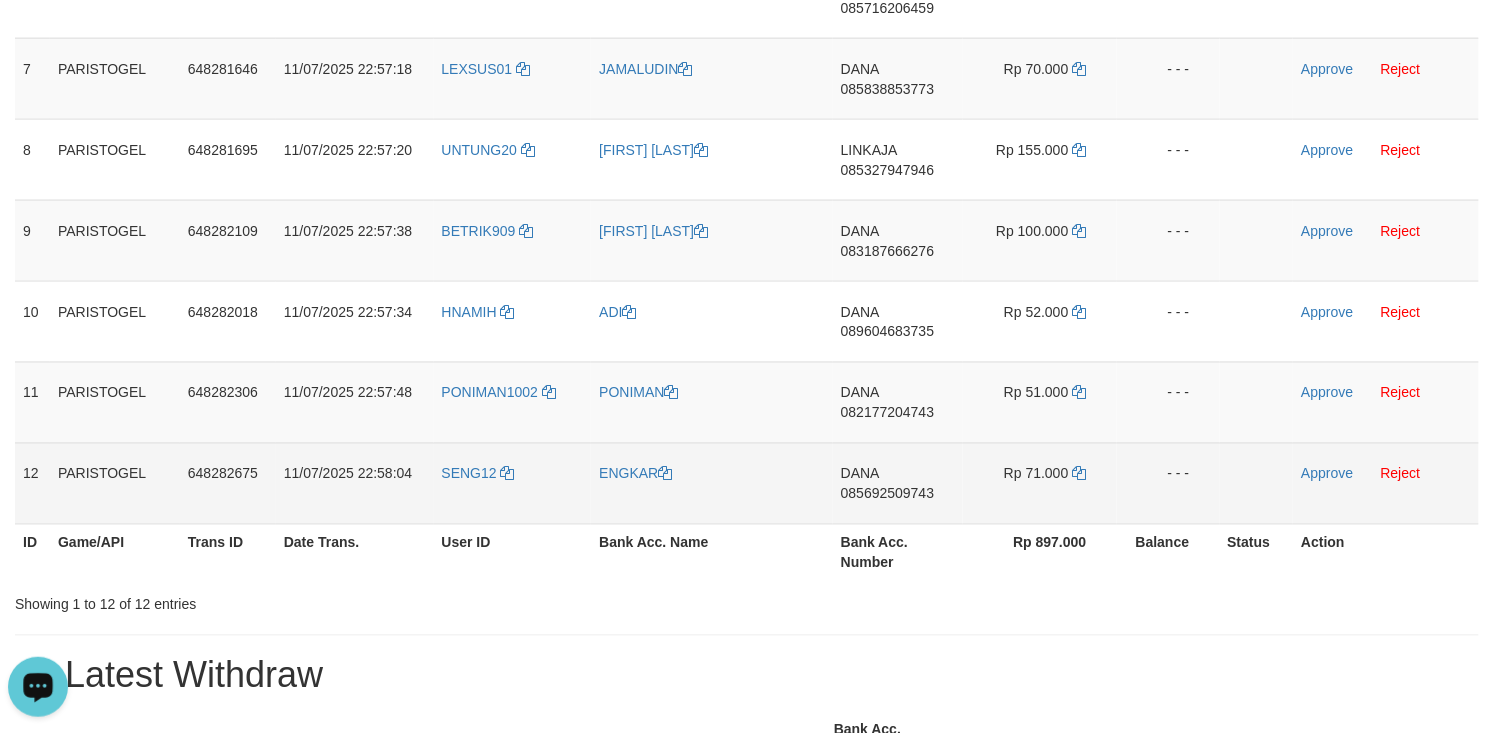 click on "085692509743" at bounding box center [887, 494] 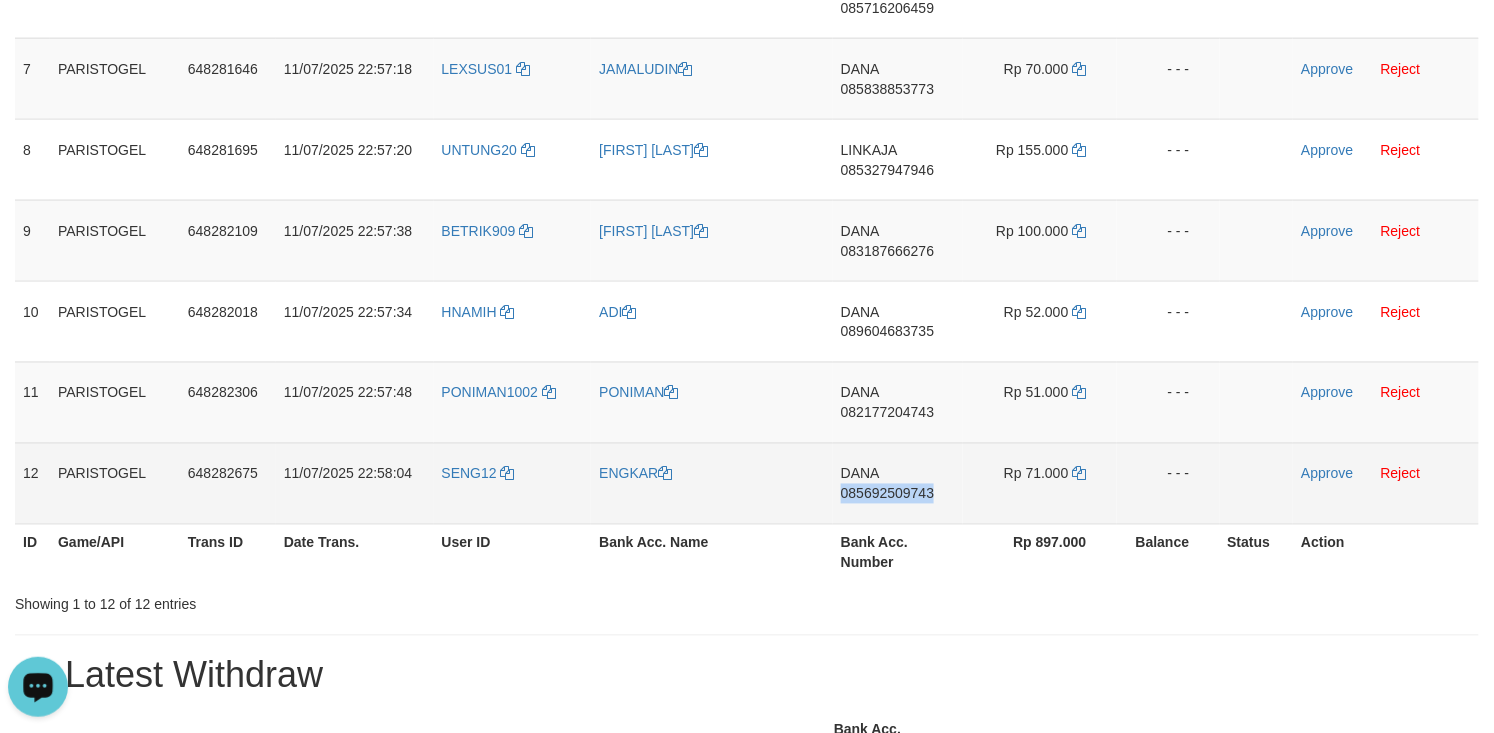 click on "DANA
085692509743" at bounding box center (898, 483) 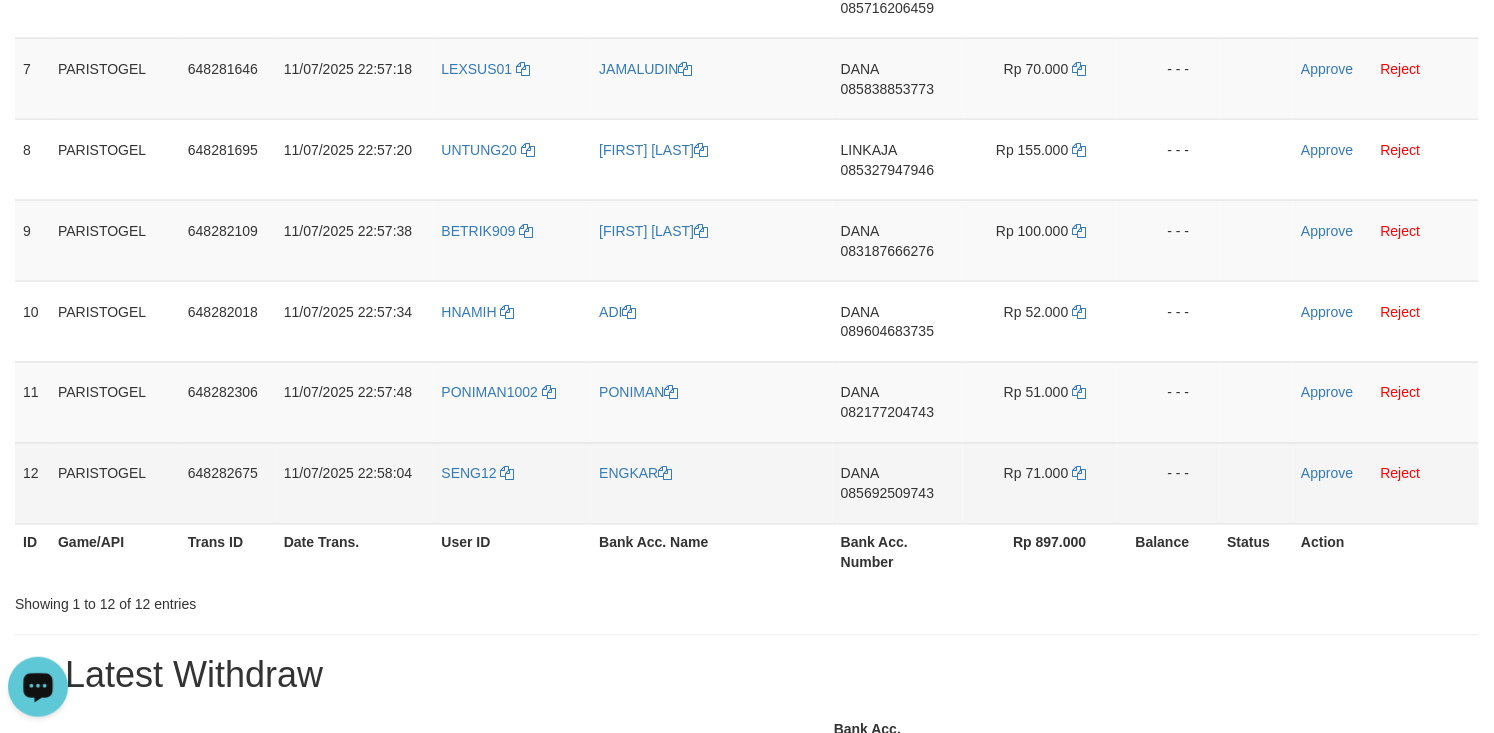 click on "Rp 71.000" at bounding box center [1040, 483] 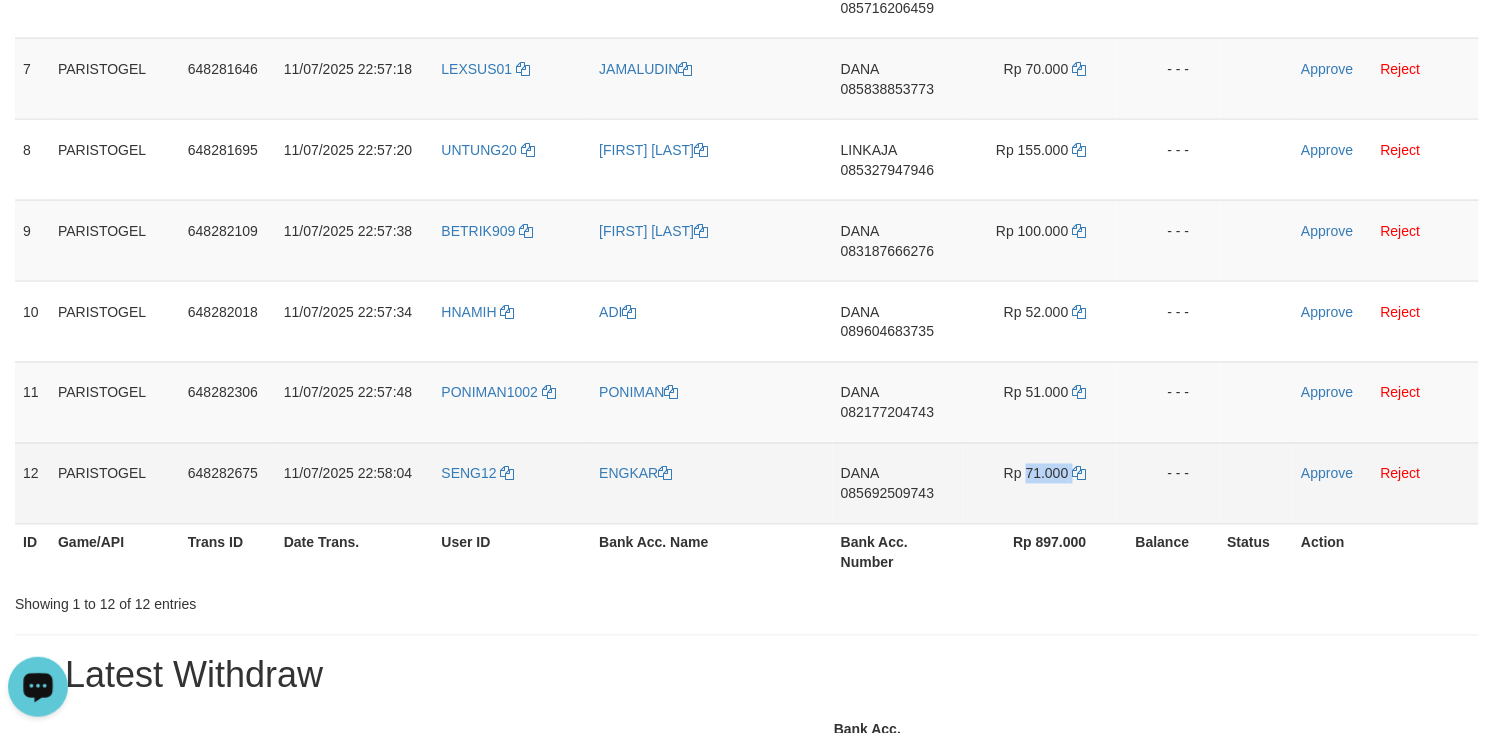 click on "Rp 71.000" at bounding box center [1040, 483] 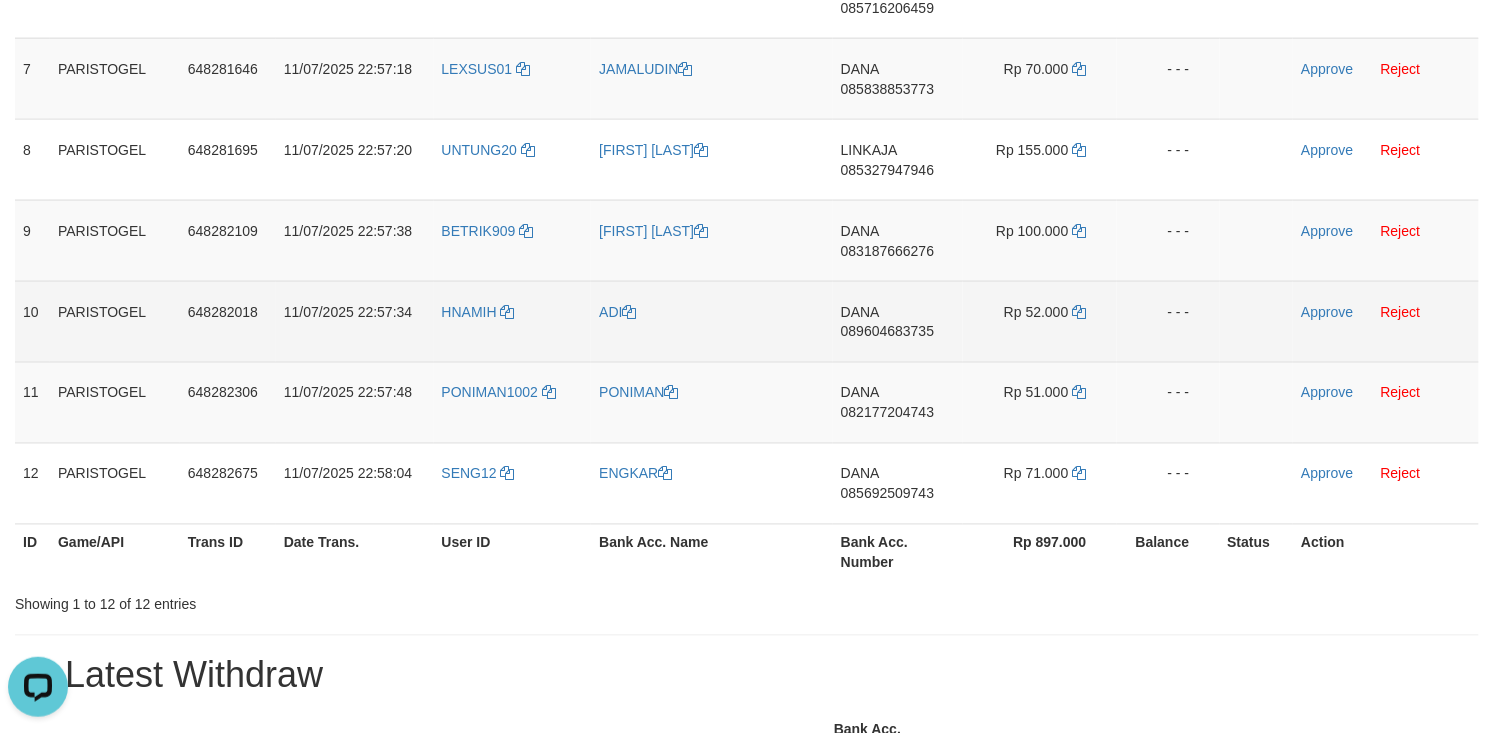 click at bounding box center (1257, 321) 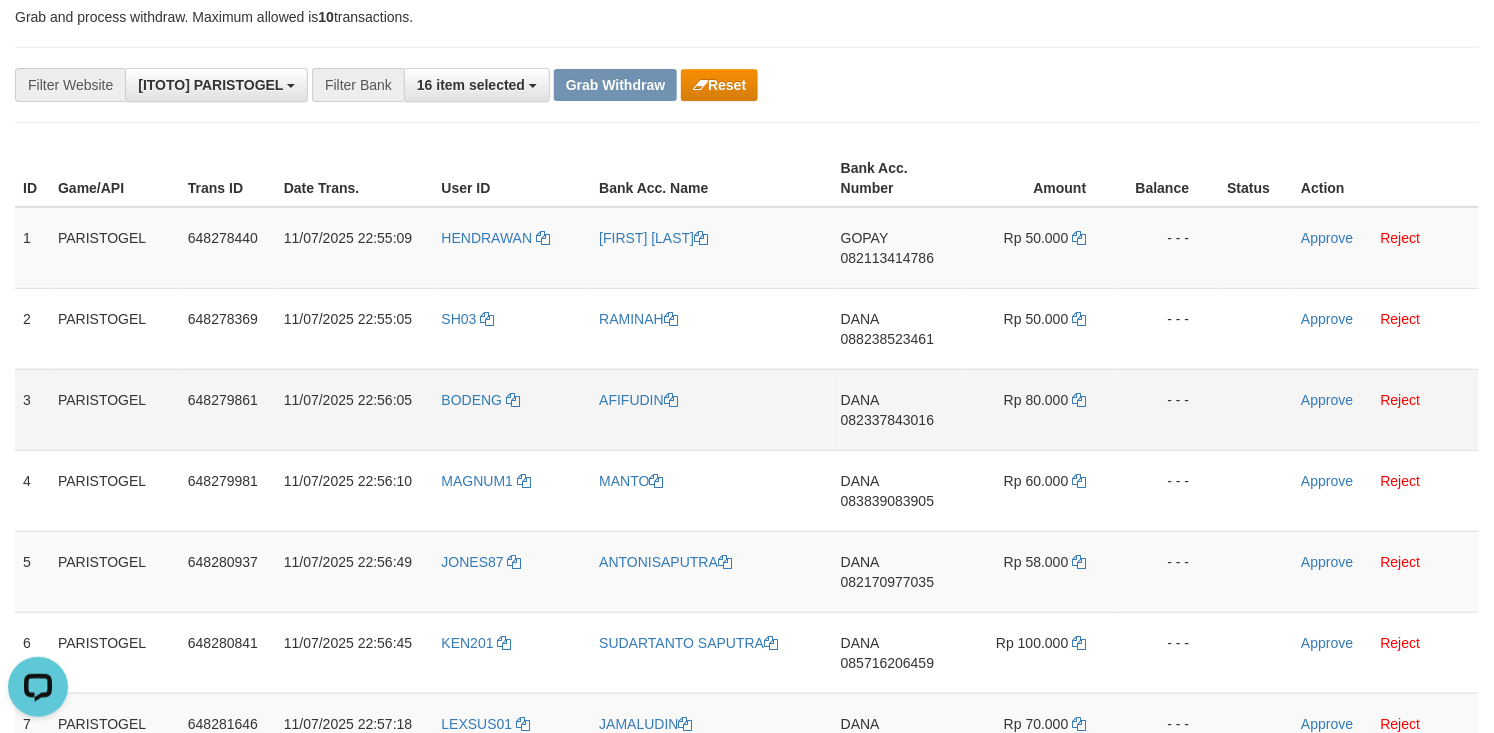 scroll, scrollTop: 266, scrollLeft: 0, axis: vertical 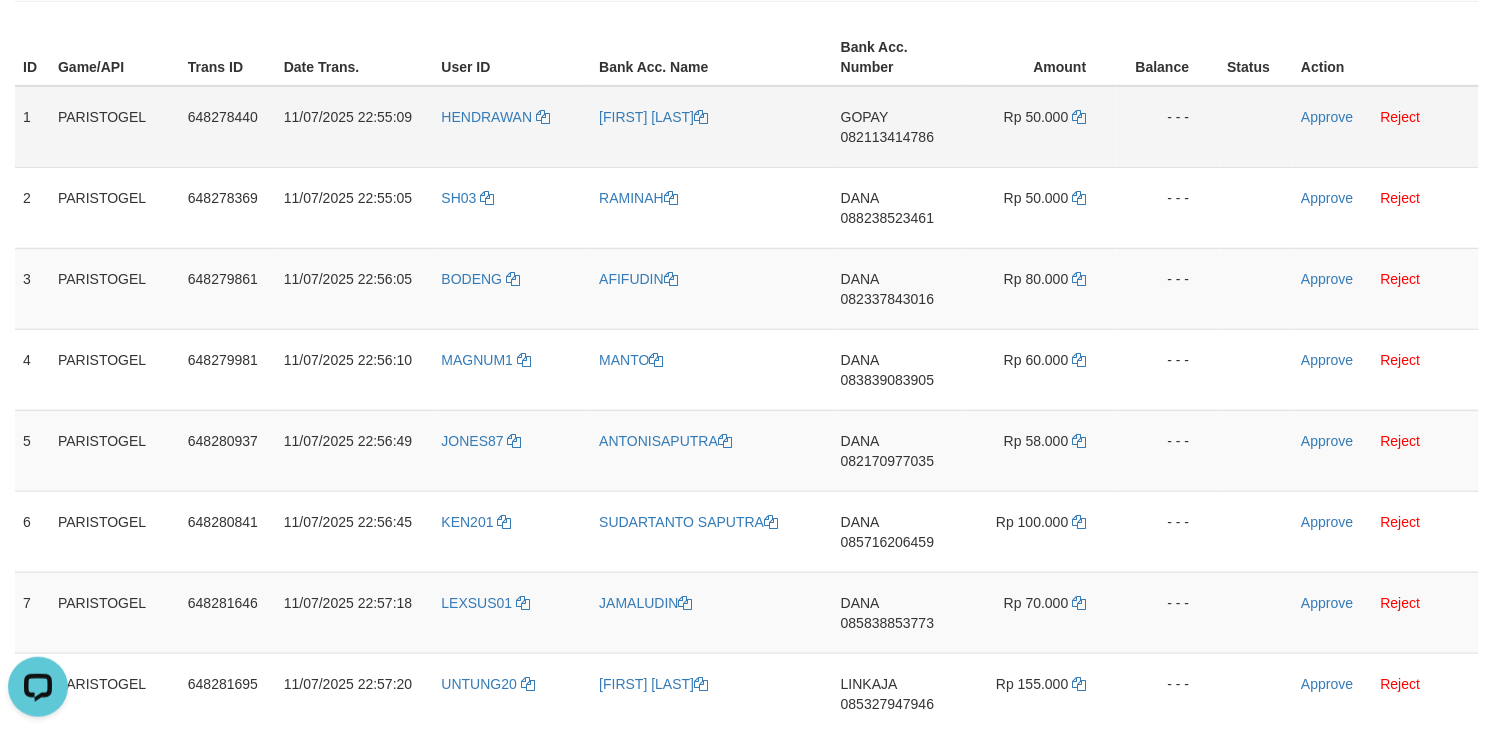 click on "Approve
Reject" at bounding box center (1386, 127) 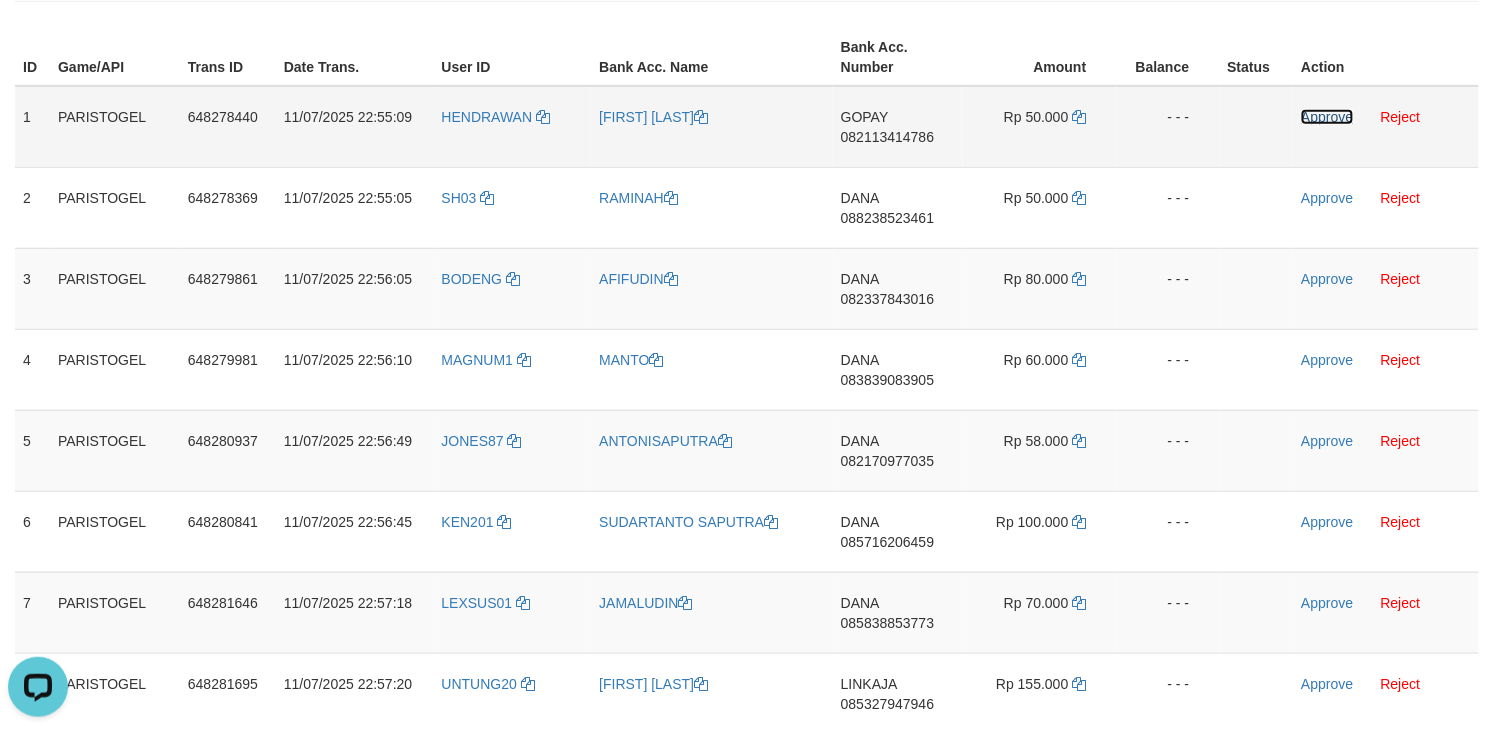 click on "Approve" at bounding box center [1327, 117] 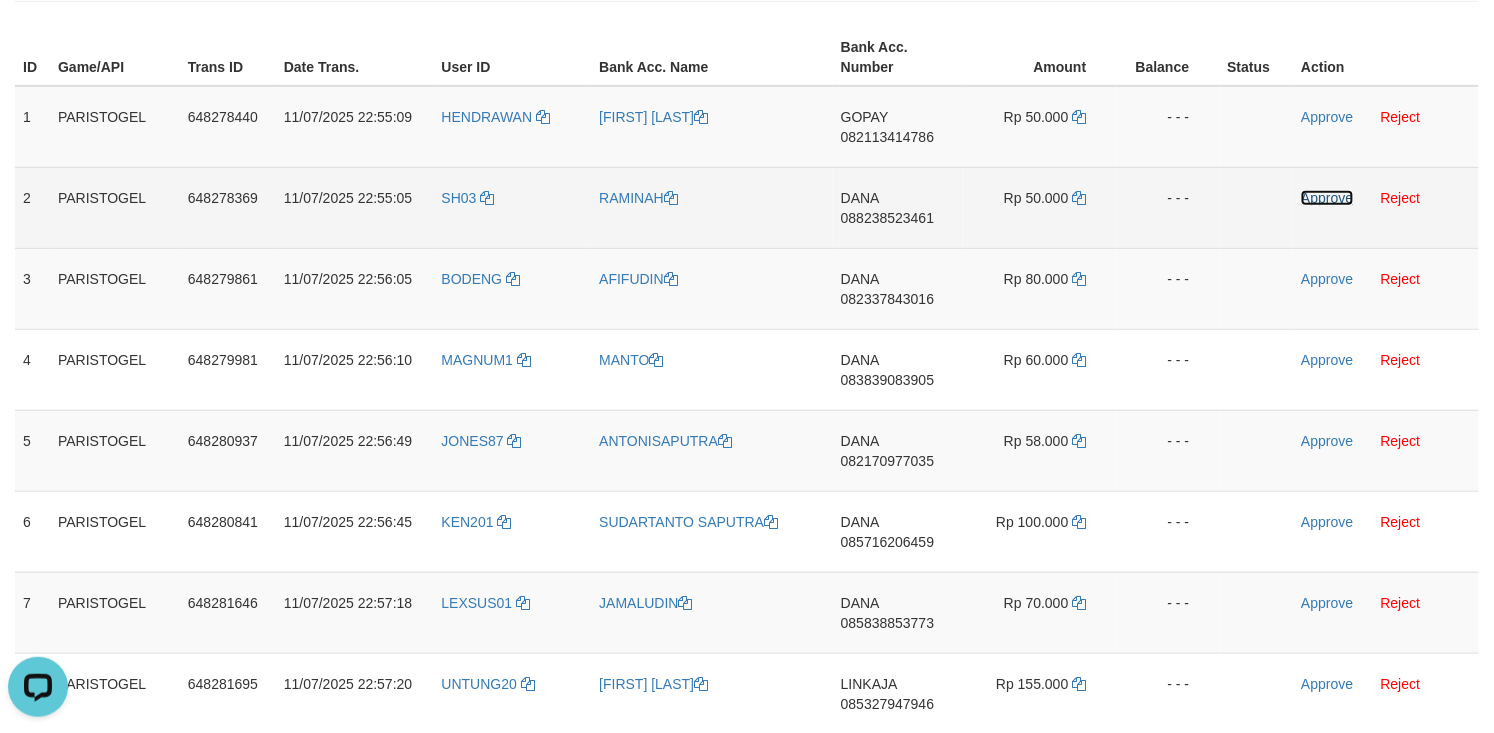 click on "Approve" at bounding box center [1327, 198] 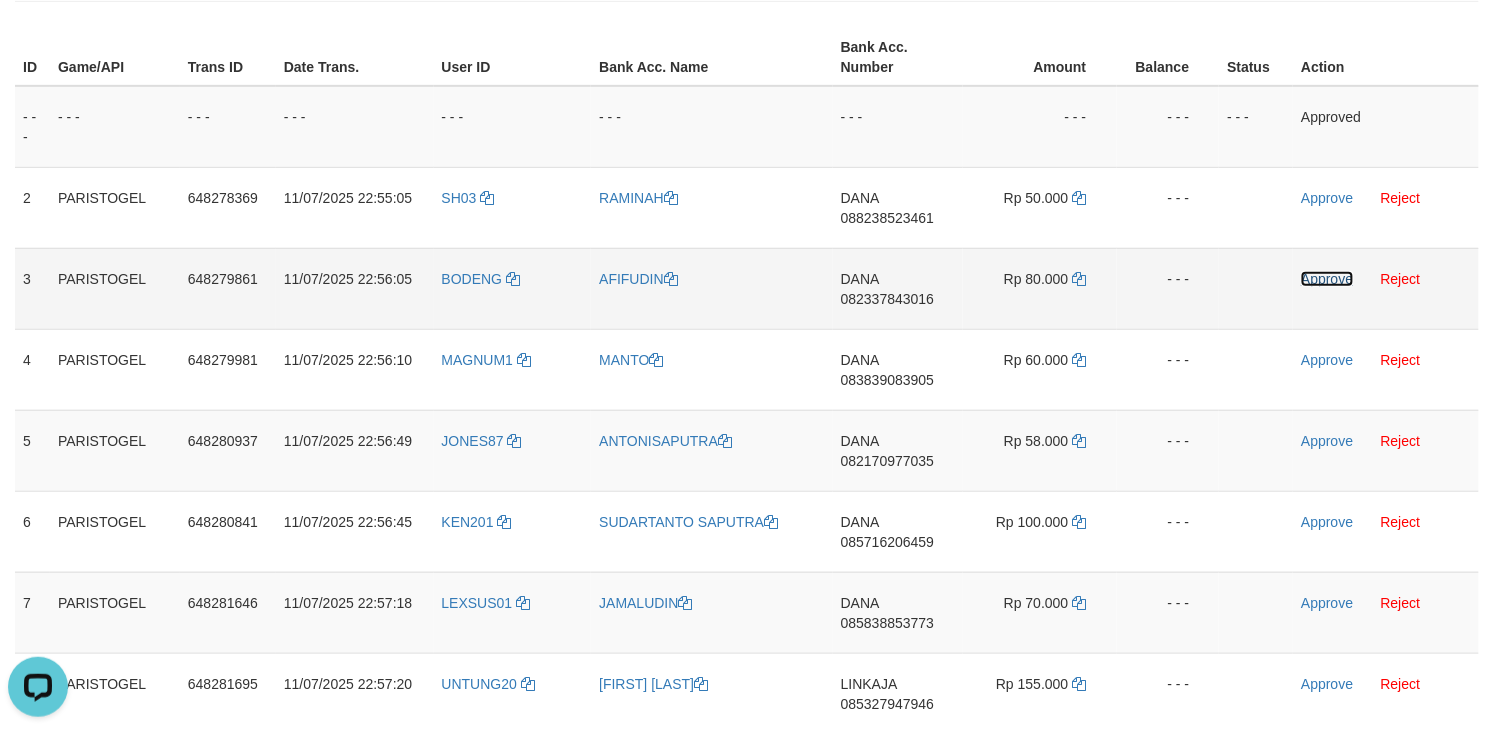 click on "Approve" at bounding box center (1327, 279) 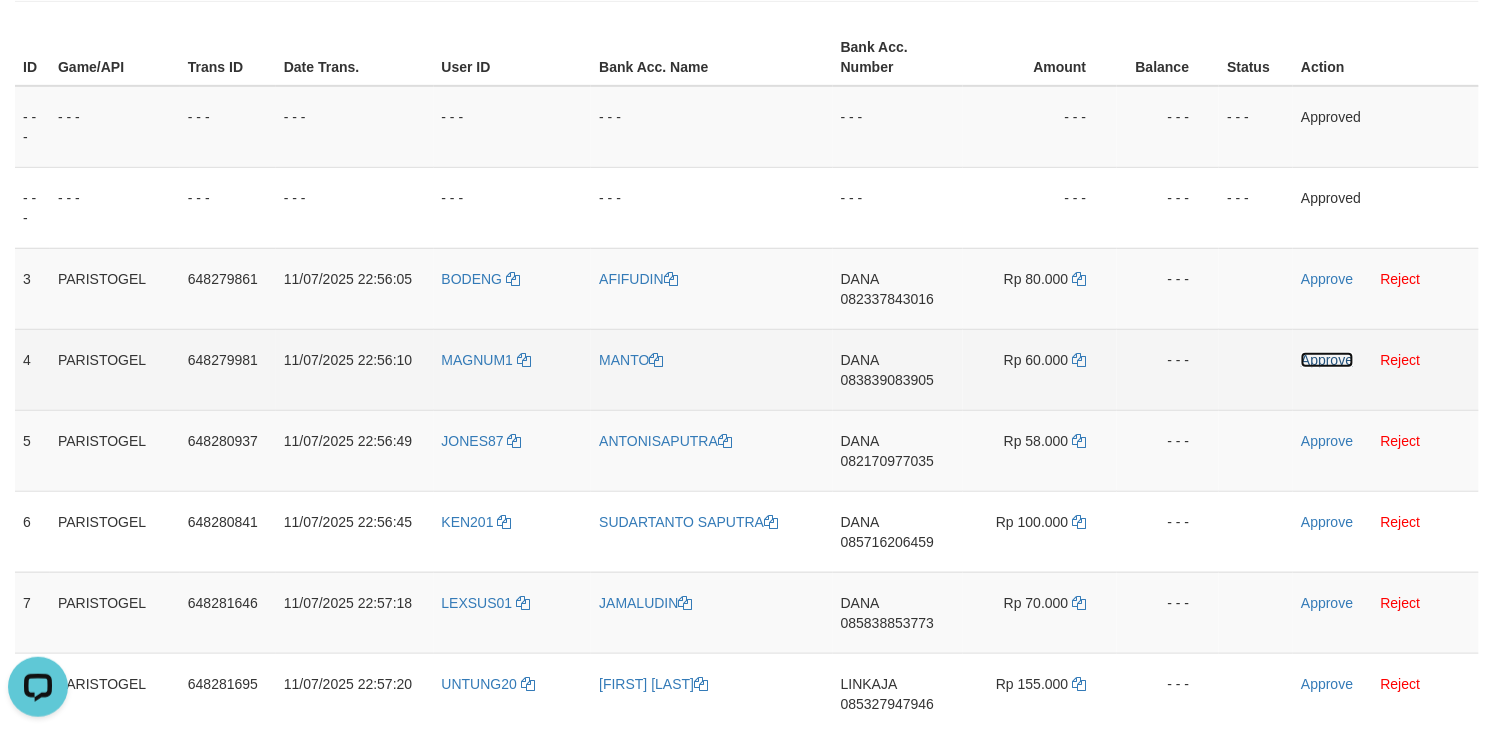 click on "Approve" at bounding box center [1327, 360] 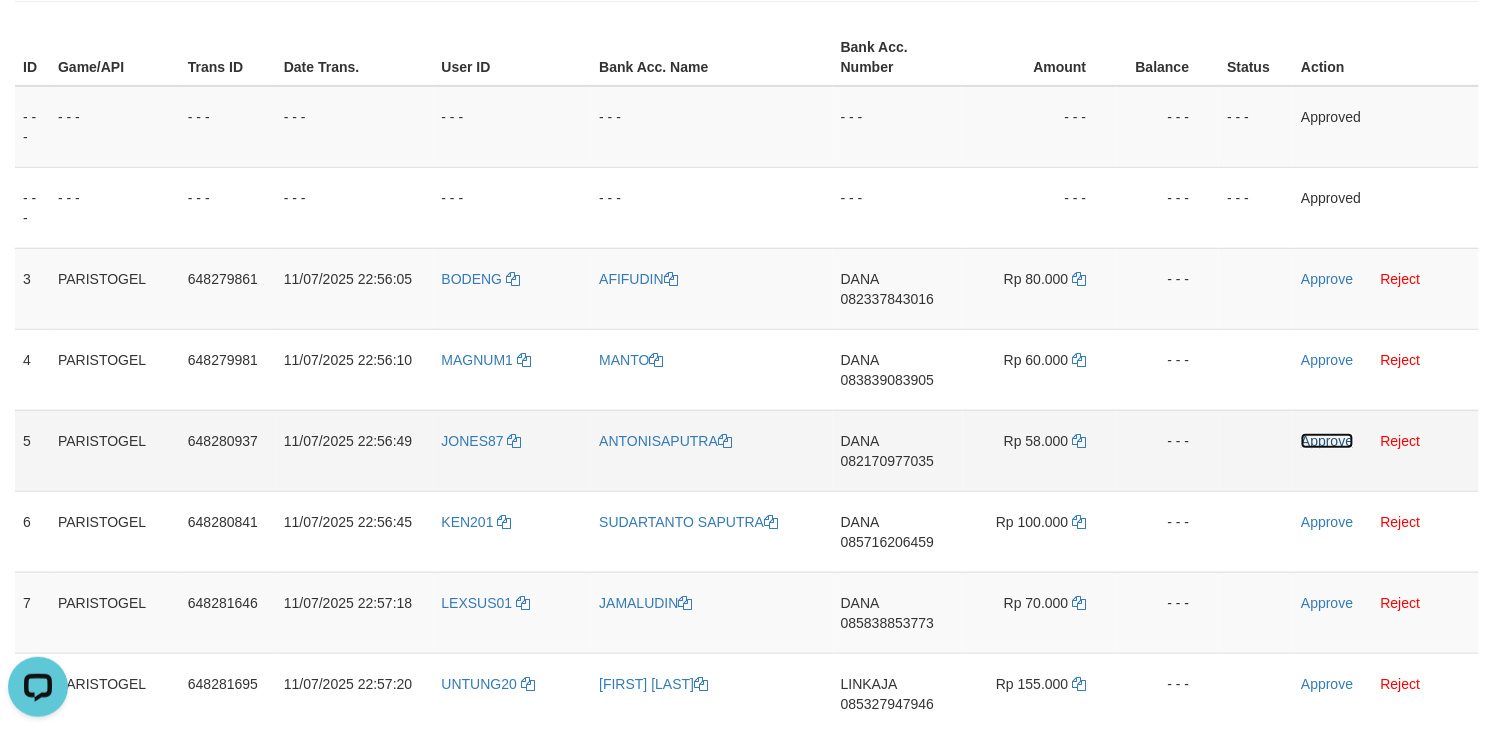 click on "Approve" at bounding box center [1327, 441] 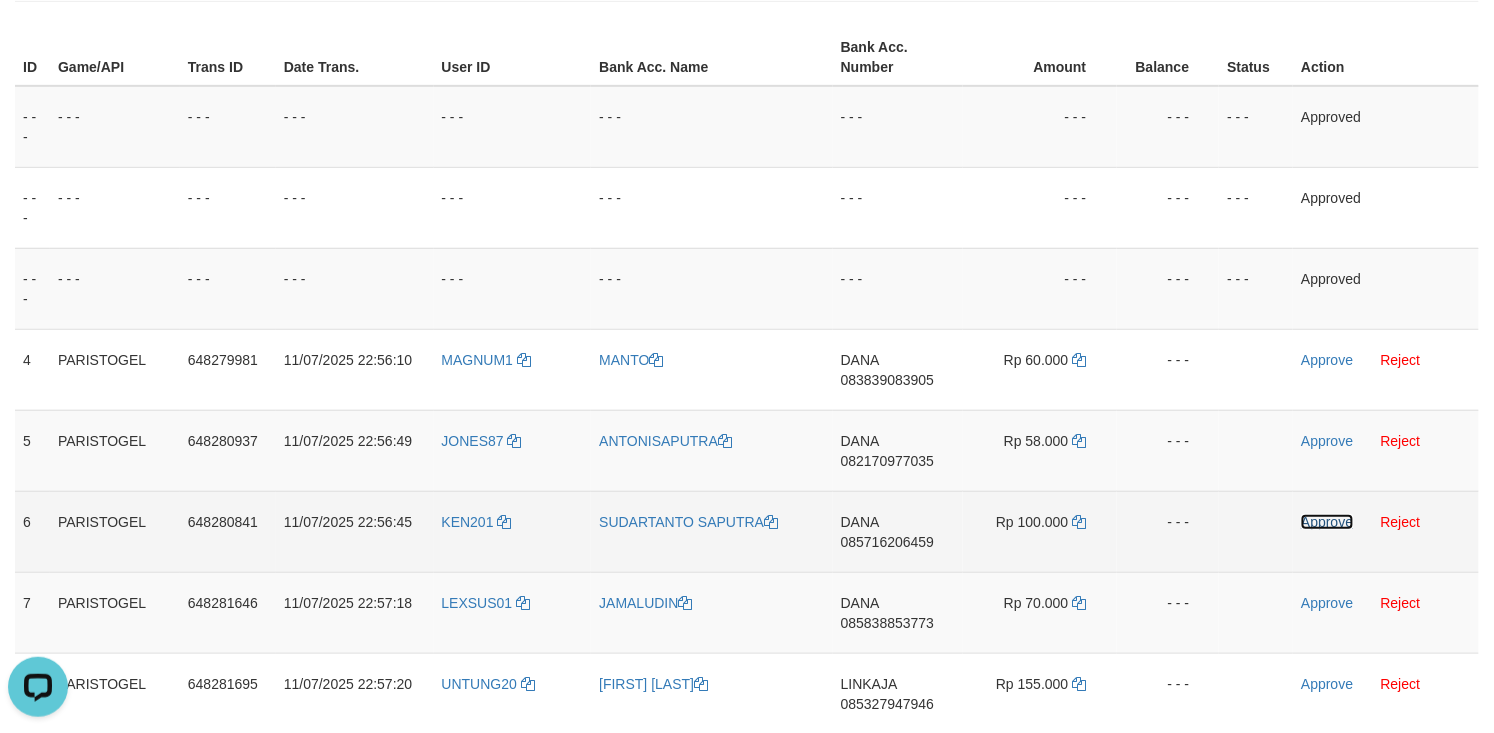 click on "Approve" at bounding box center [1327, 522] 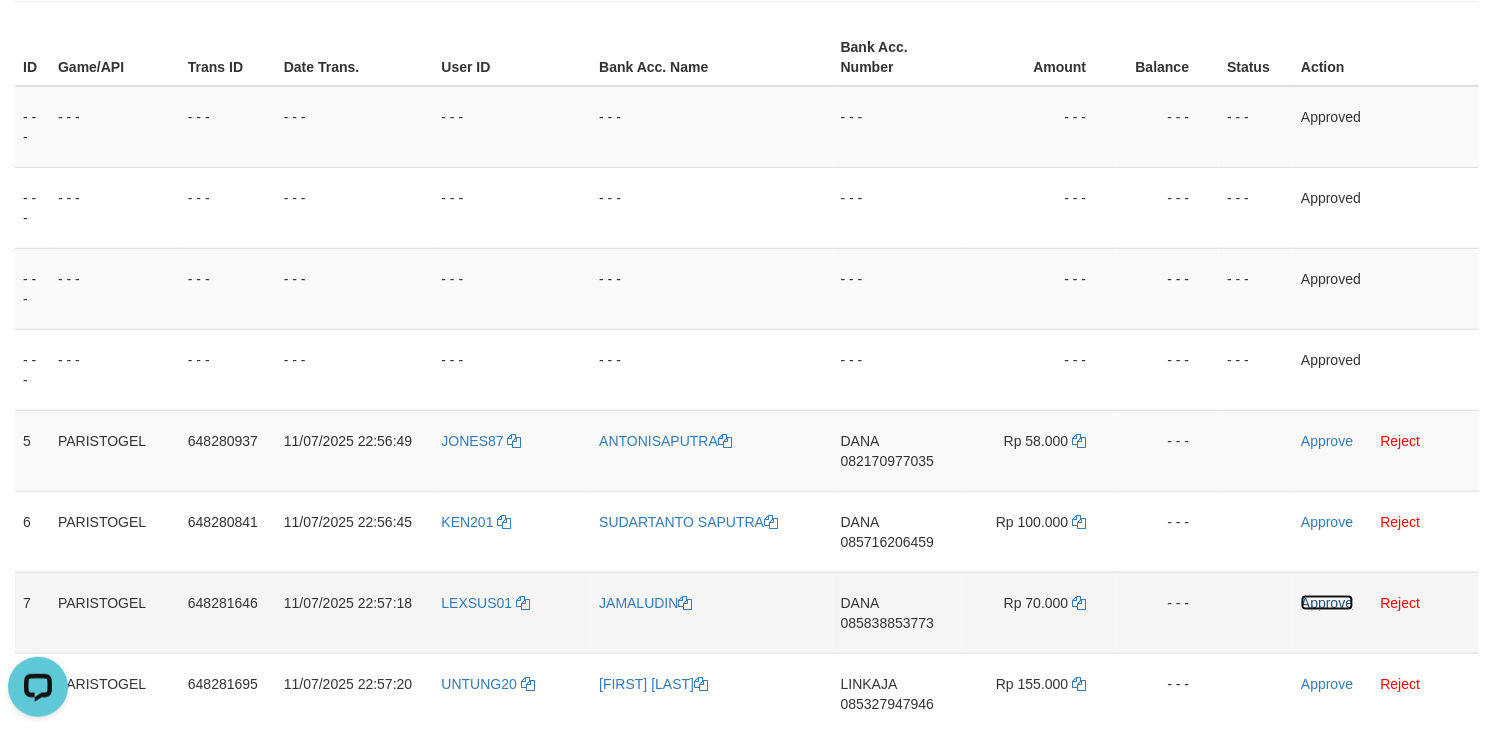 click on "Approve" at bounding box center (1327, 603) 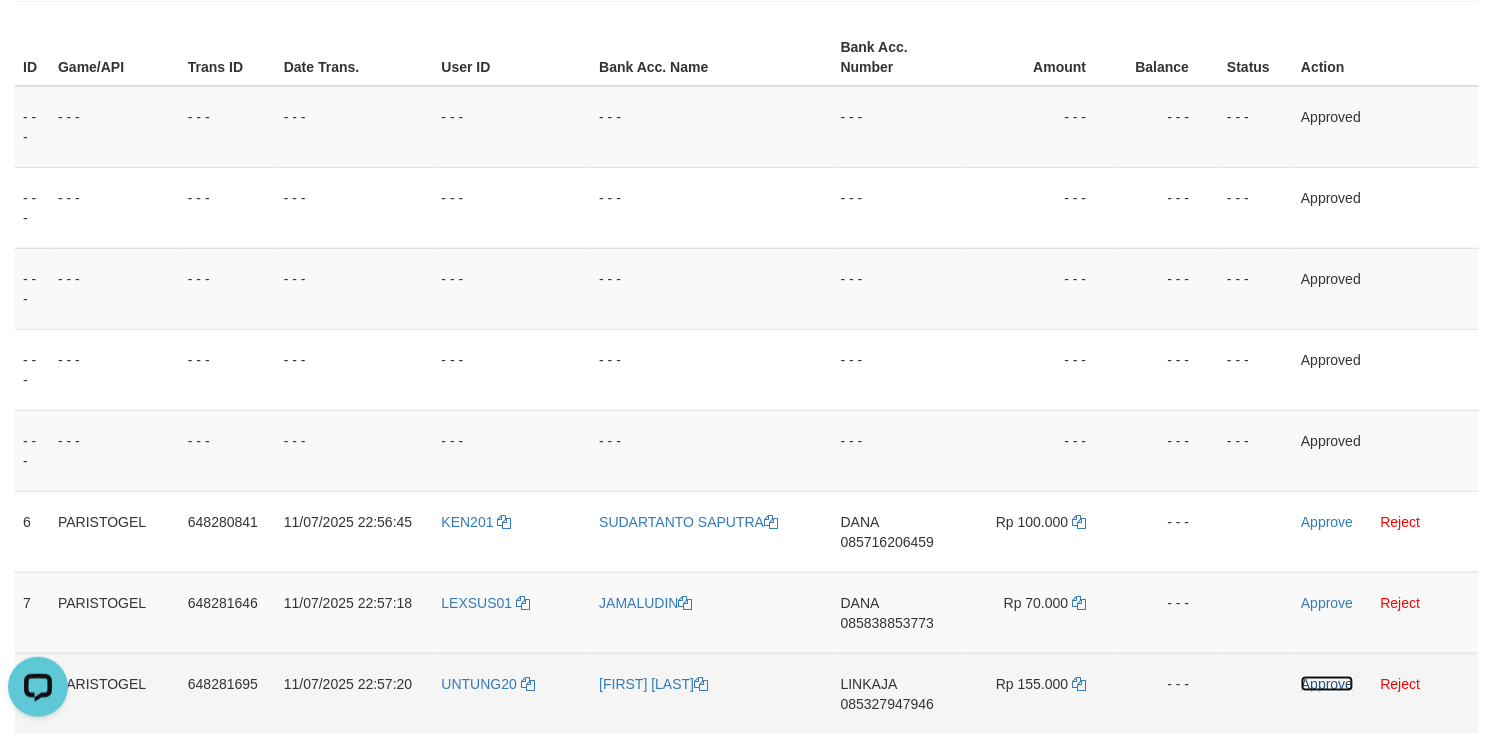 click on "Approve" at bounding box center (1327, 684) 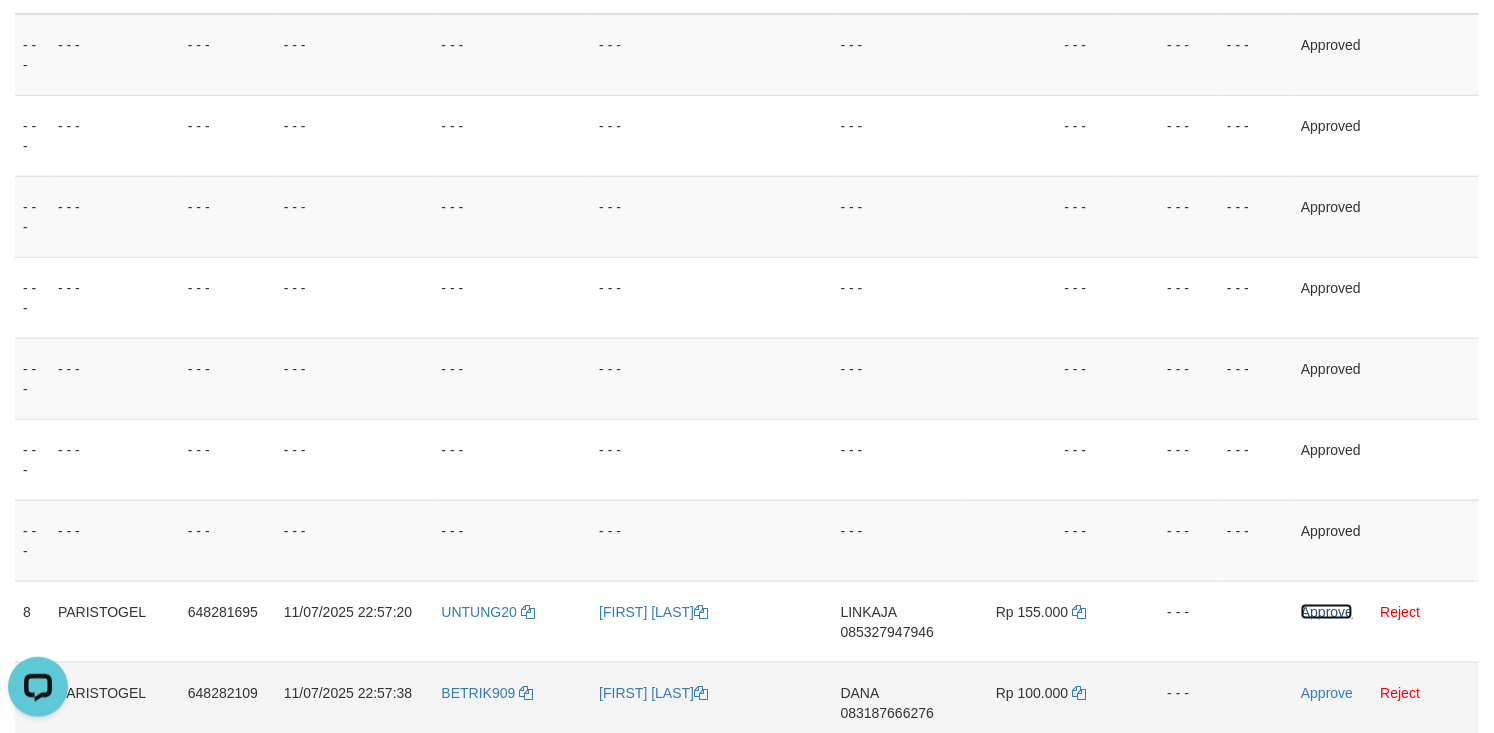 scroll, scrollTop: 533, scrollLeft: 0, axis: vertical 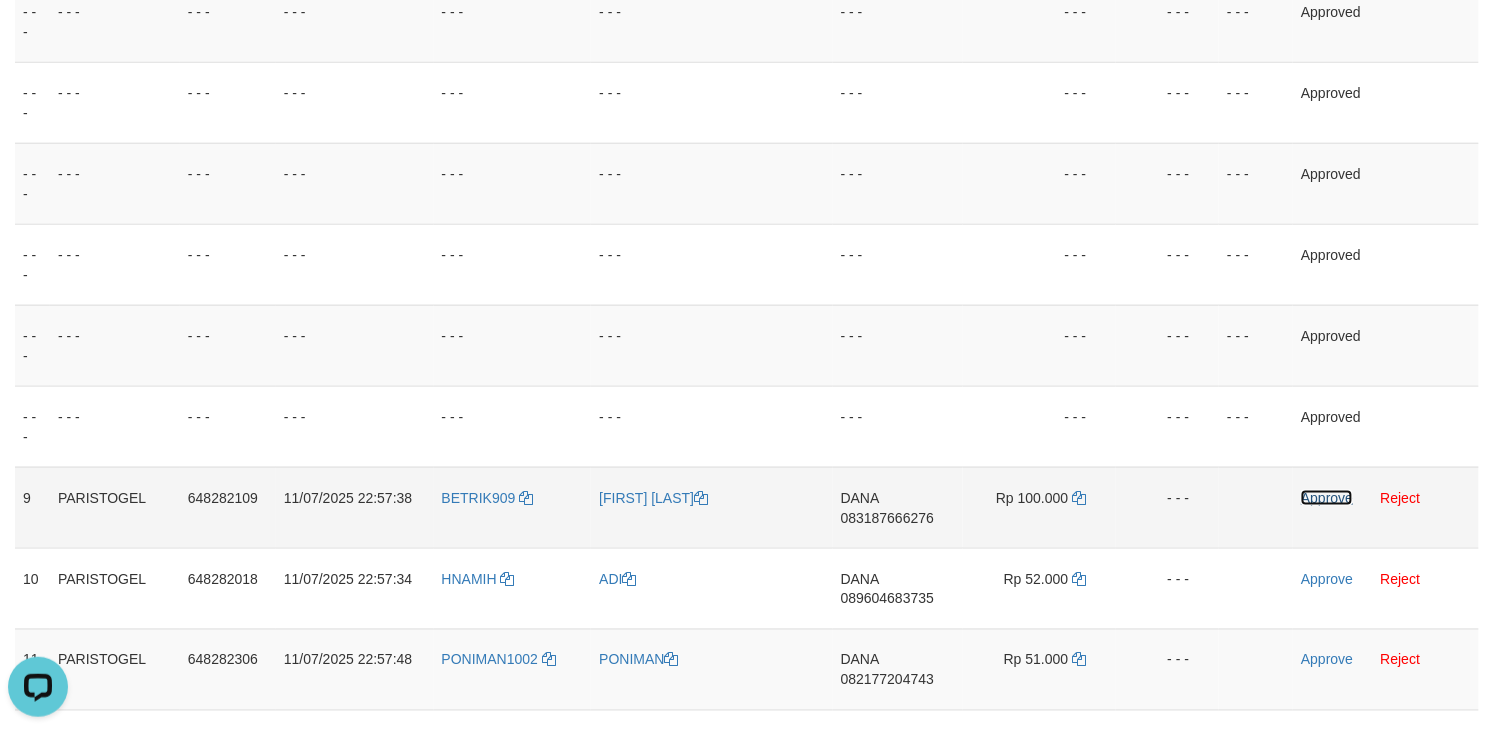 click on "Approve" at bounding box center [1327, 498] 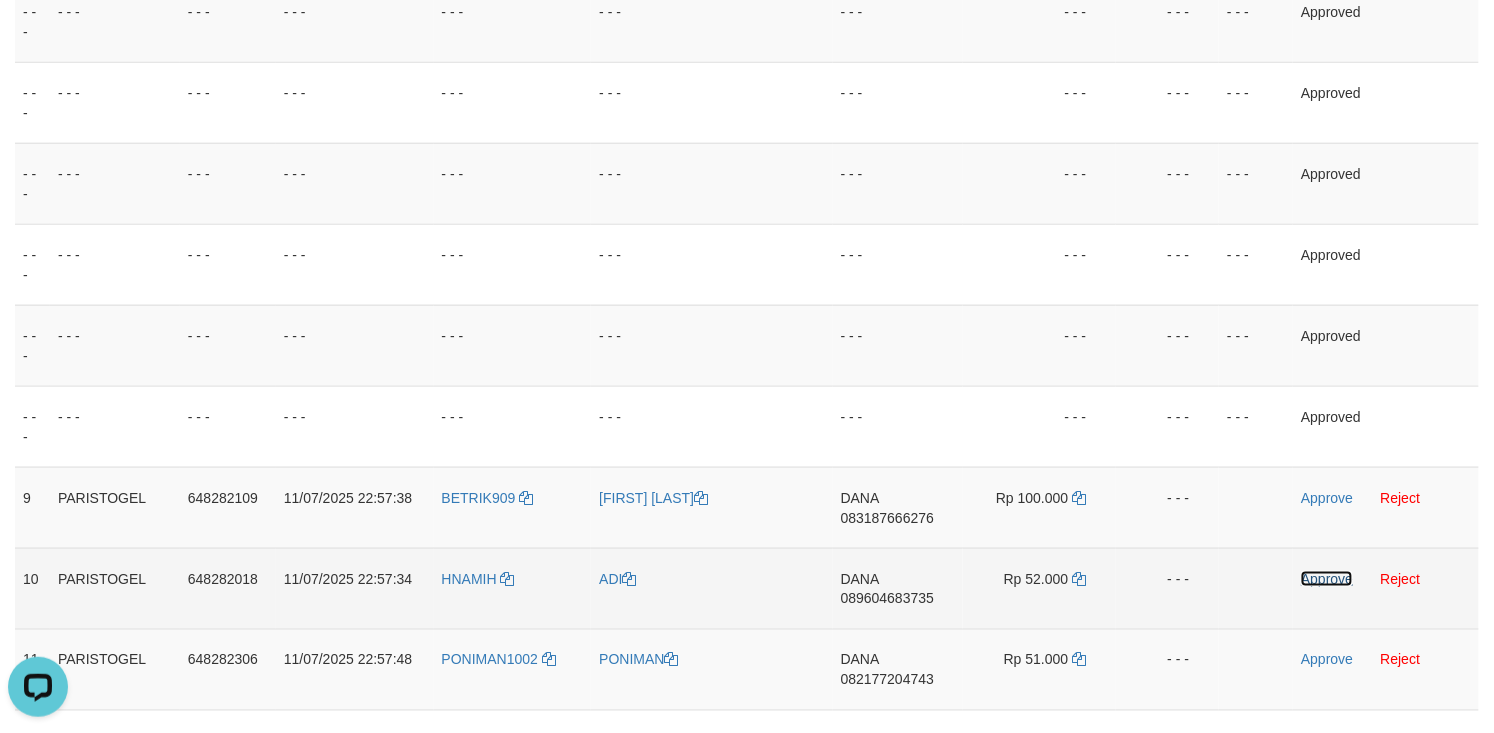 click on "Approve" at bounding box center (1327, 579) 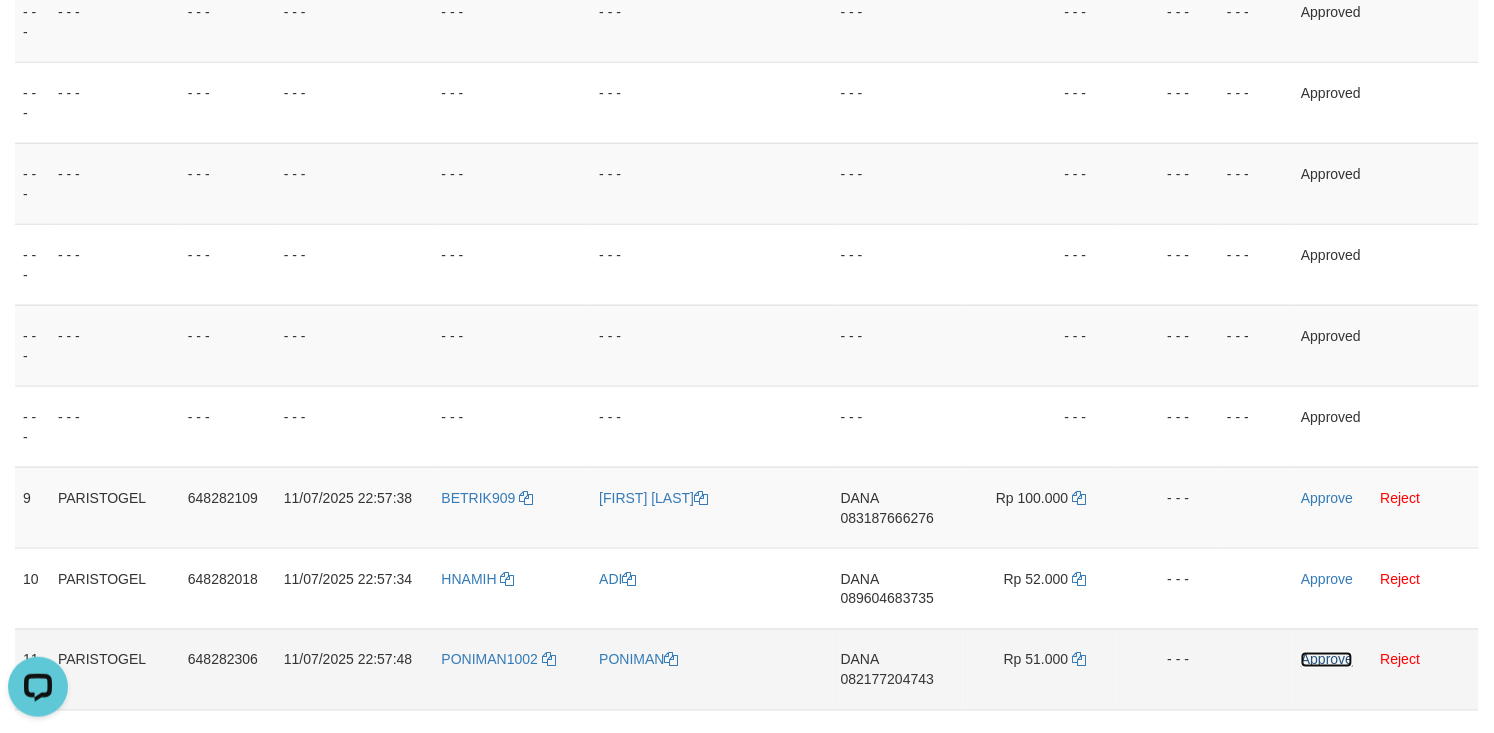 click on "Approve" at bounding box center [1327, 660] 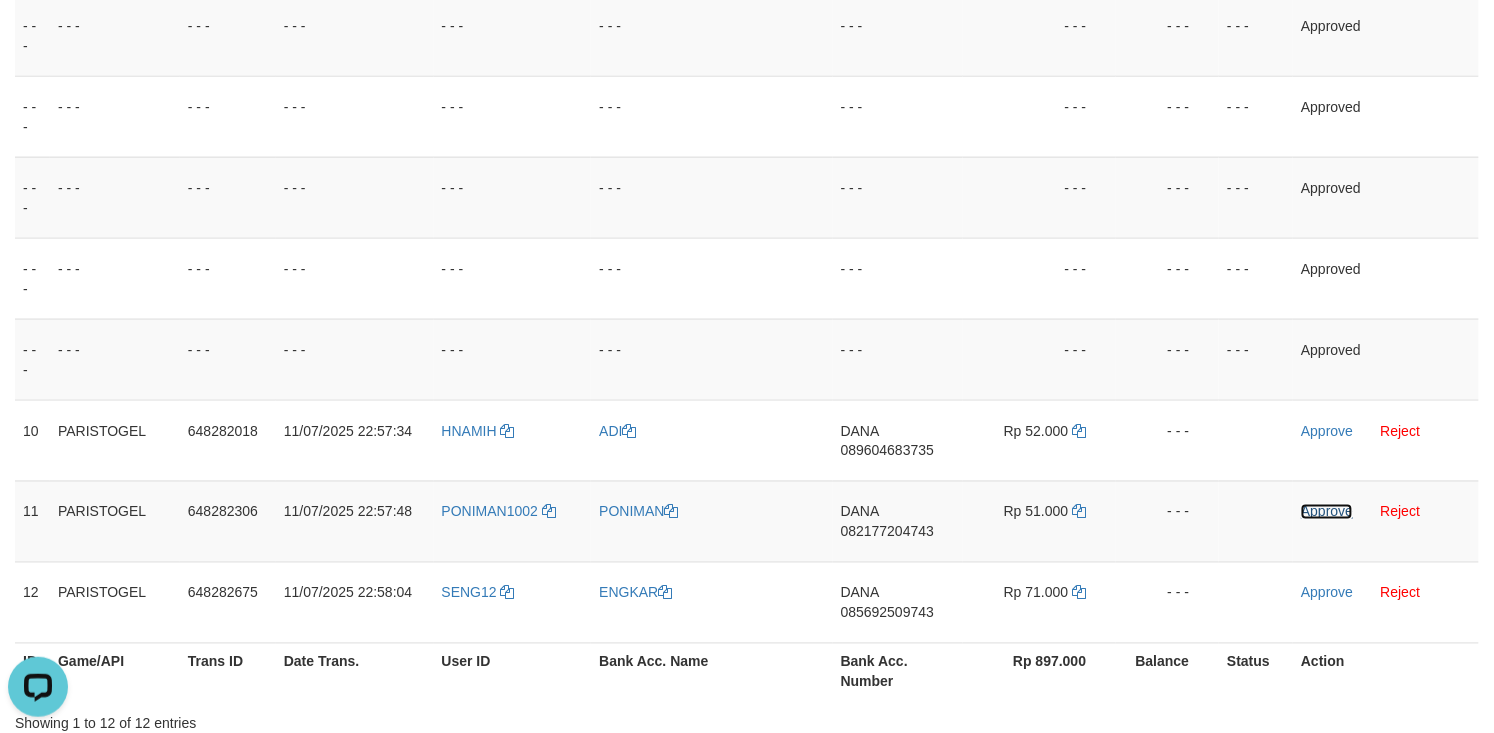scroll, scrollTop: 933, scrollLeft: 0, axis: vertical 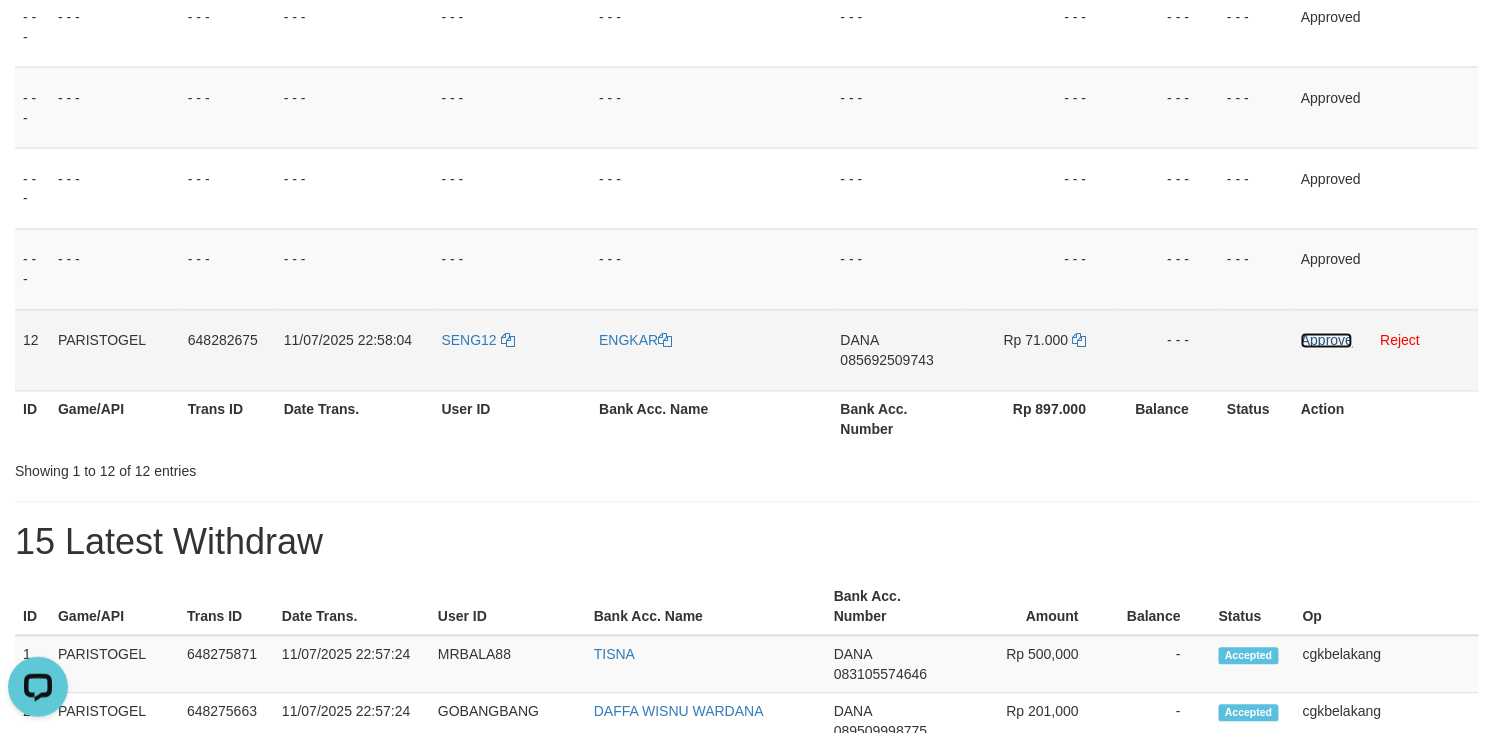 click on "Approve" at bounding box center (1327, 341) 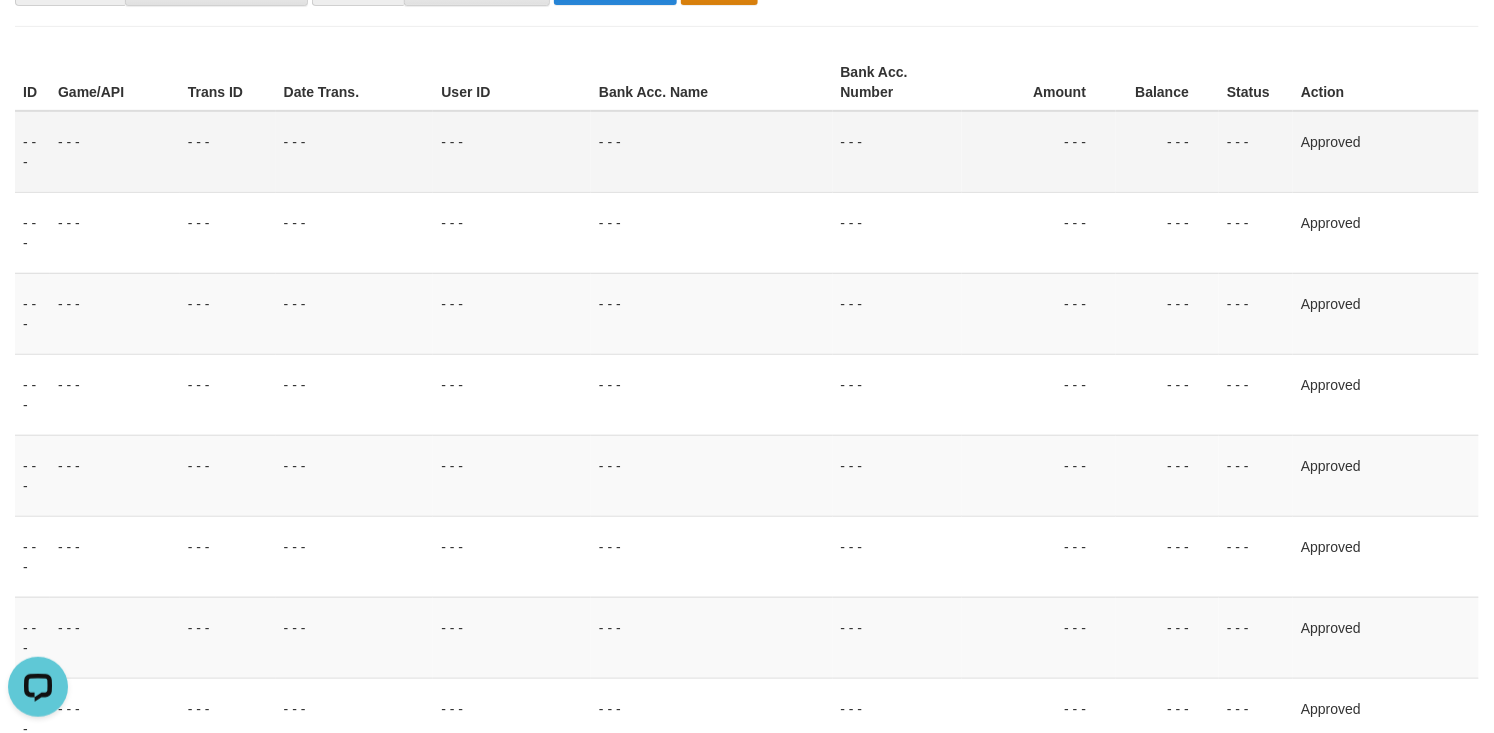 scroll, scrollTop: 0, scrollLeft: 0, axis: both 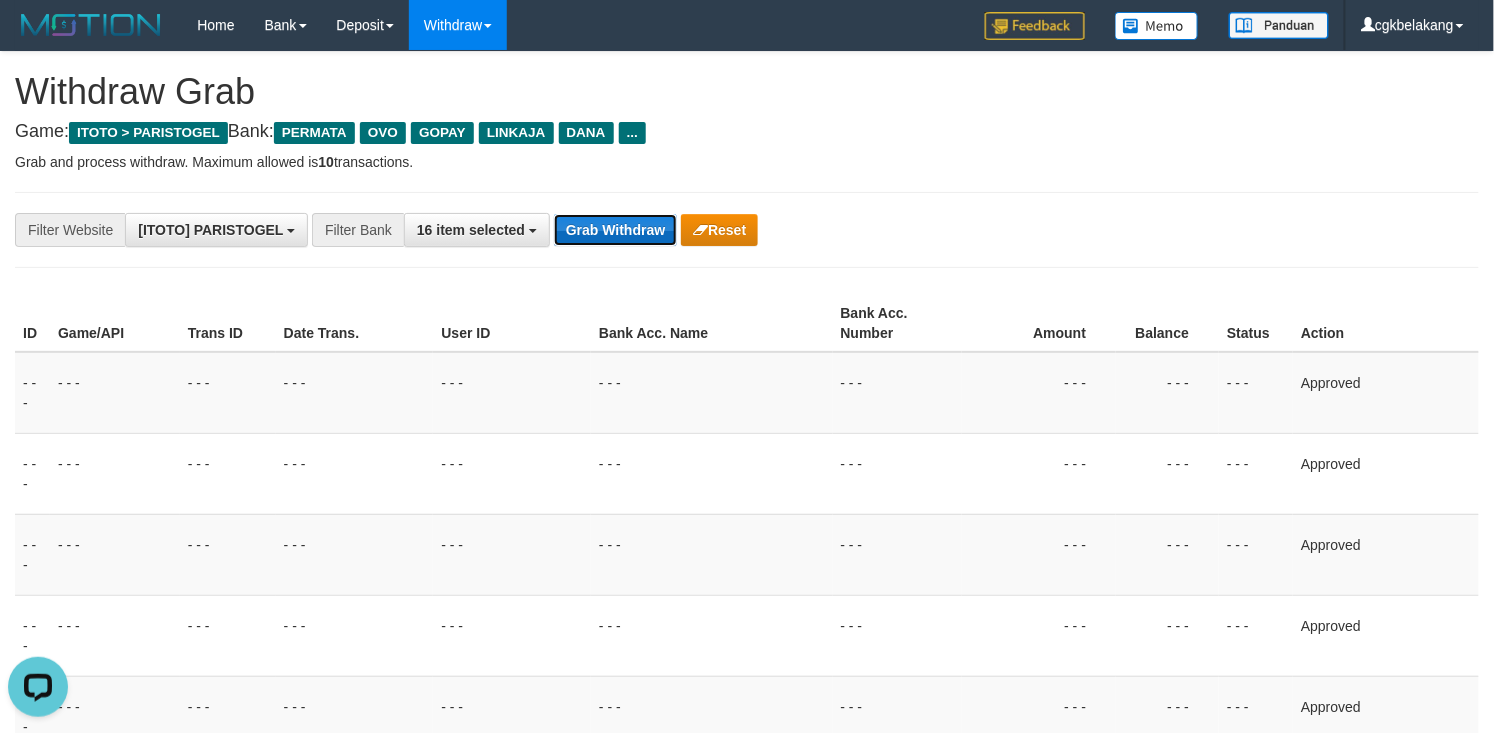 click on "Grab Withdraw" at bounding box center [615, 230] 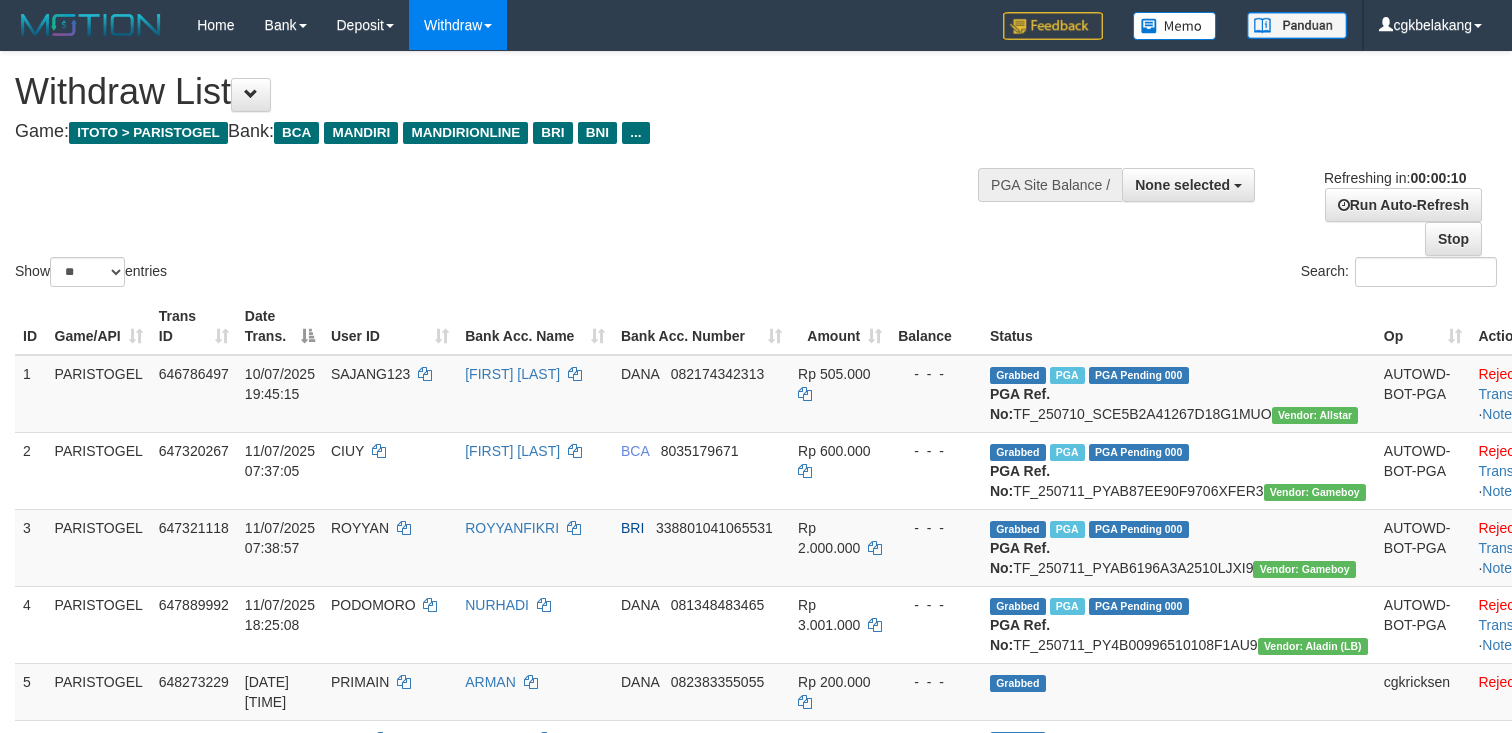 select 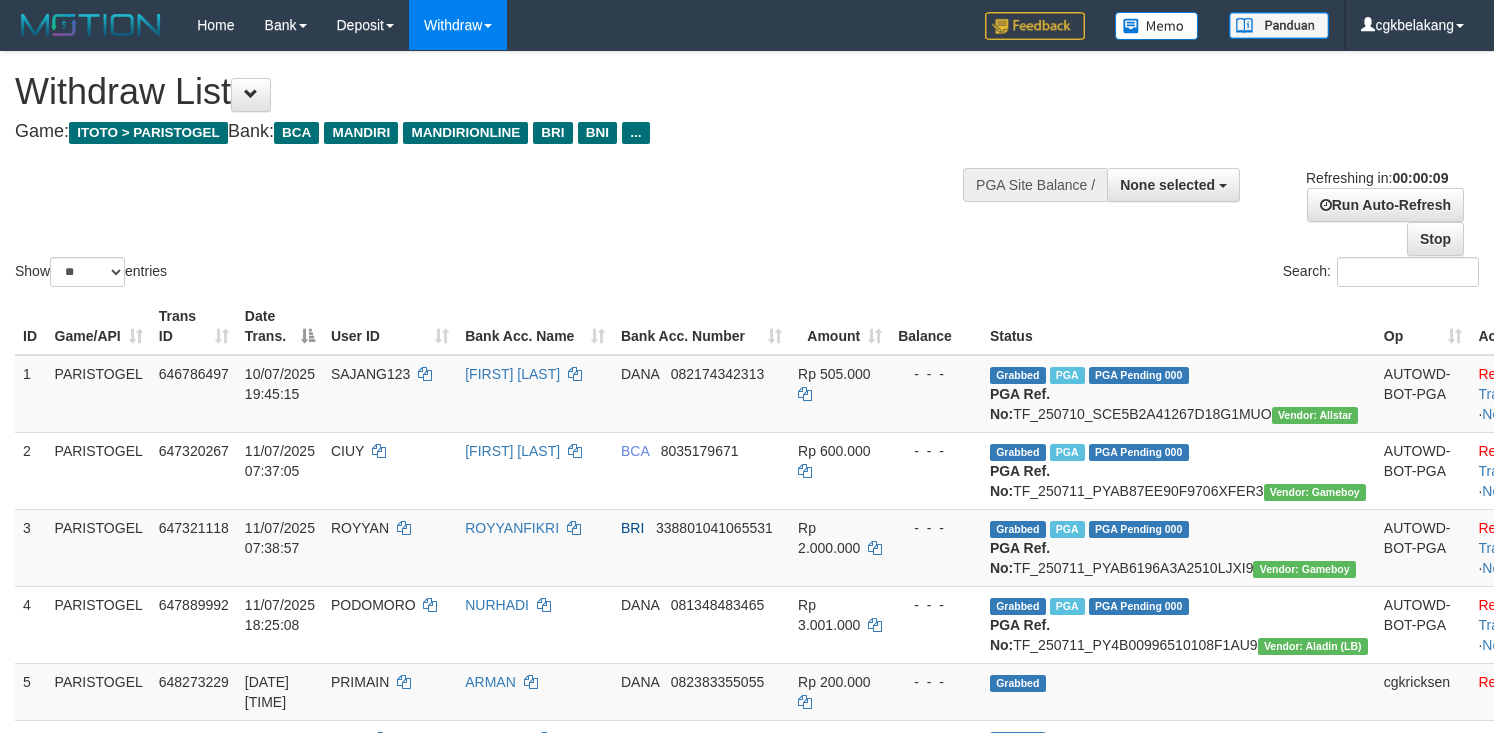 select 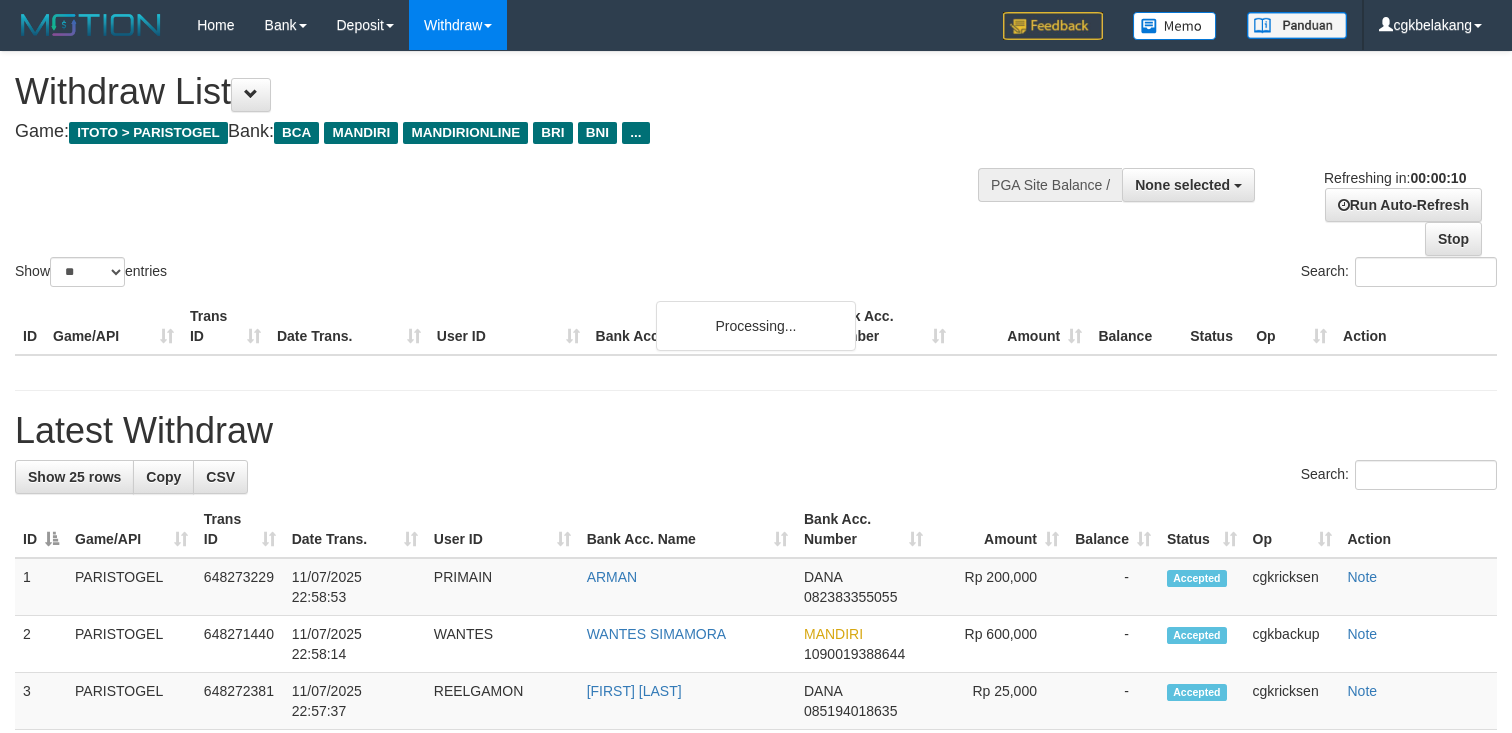 select 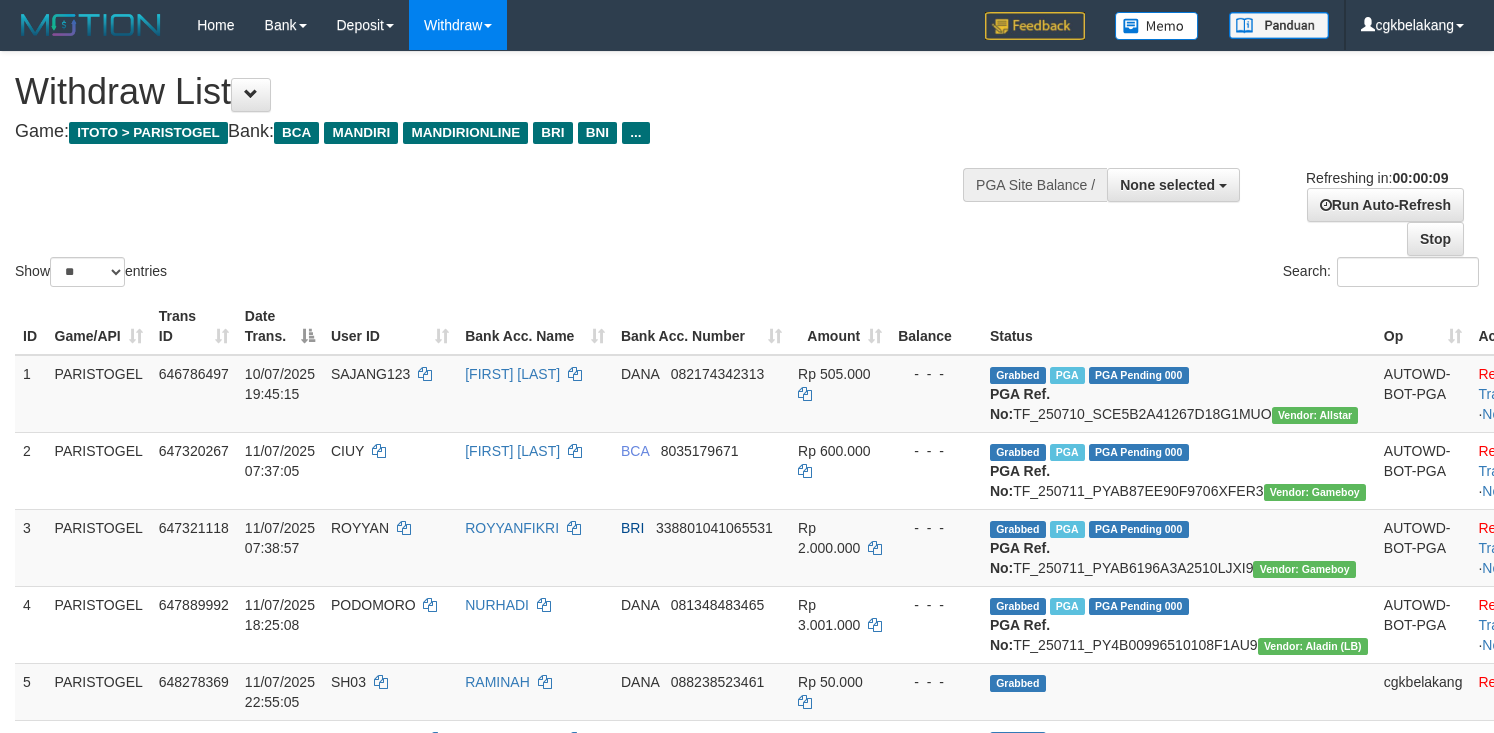 select 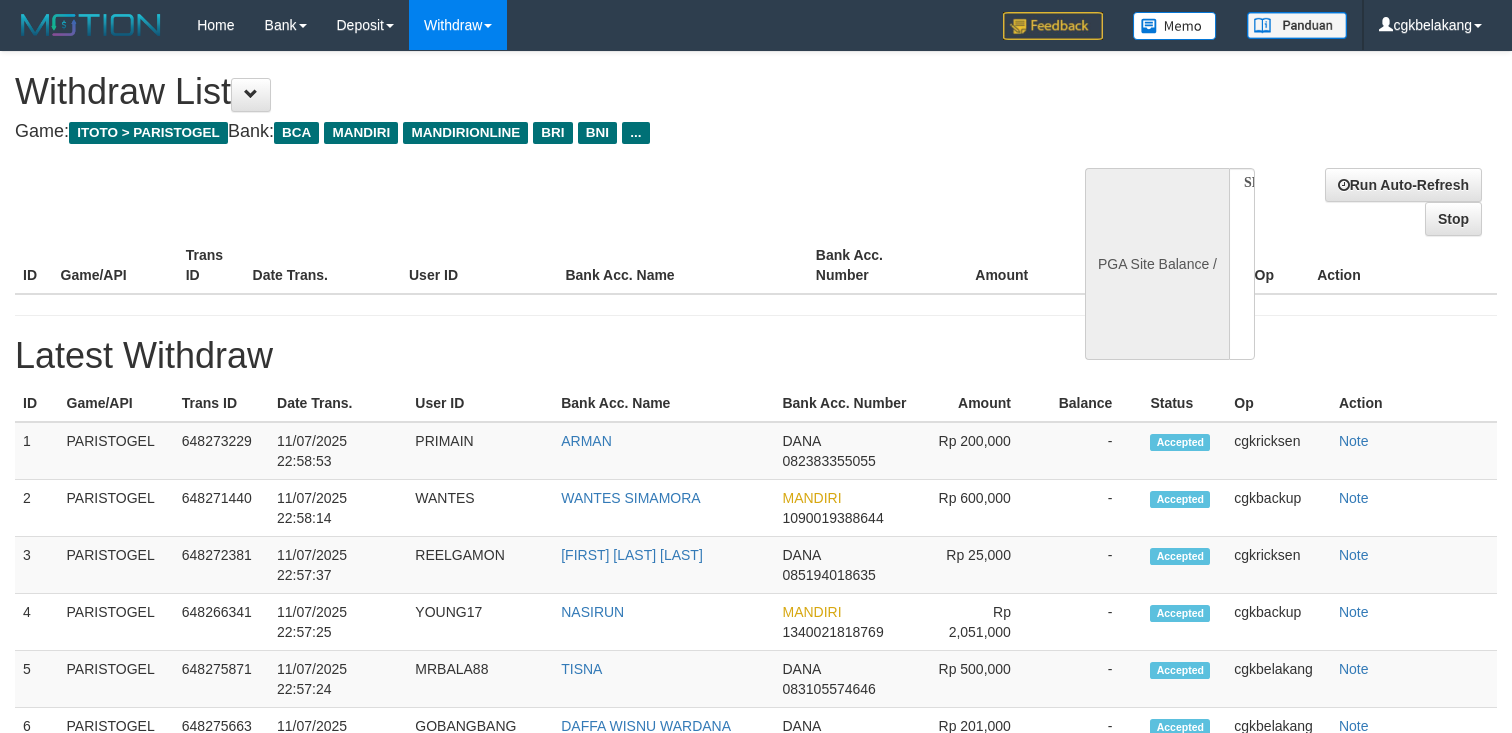 select 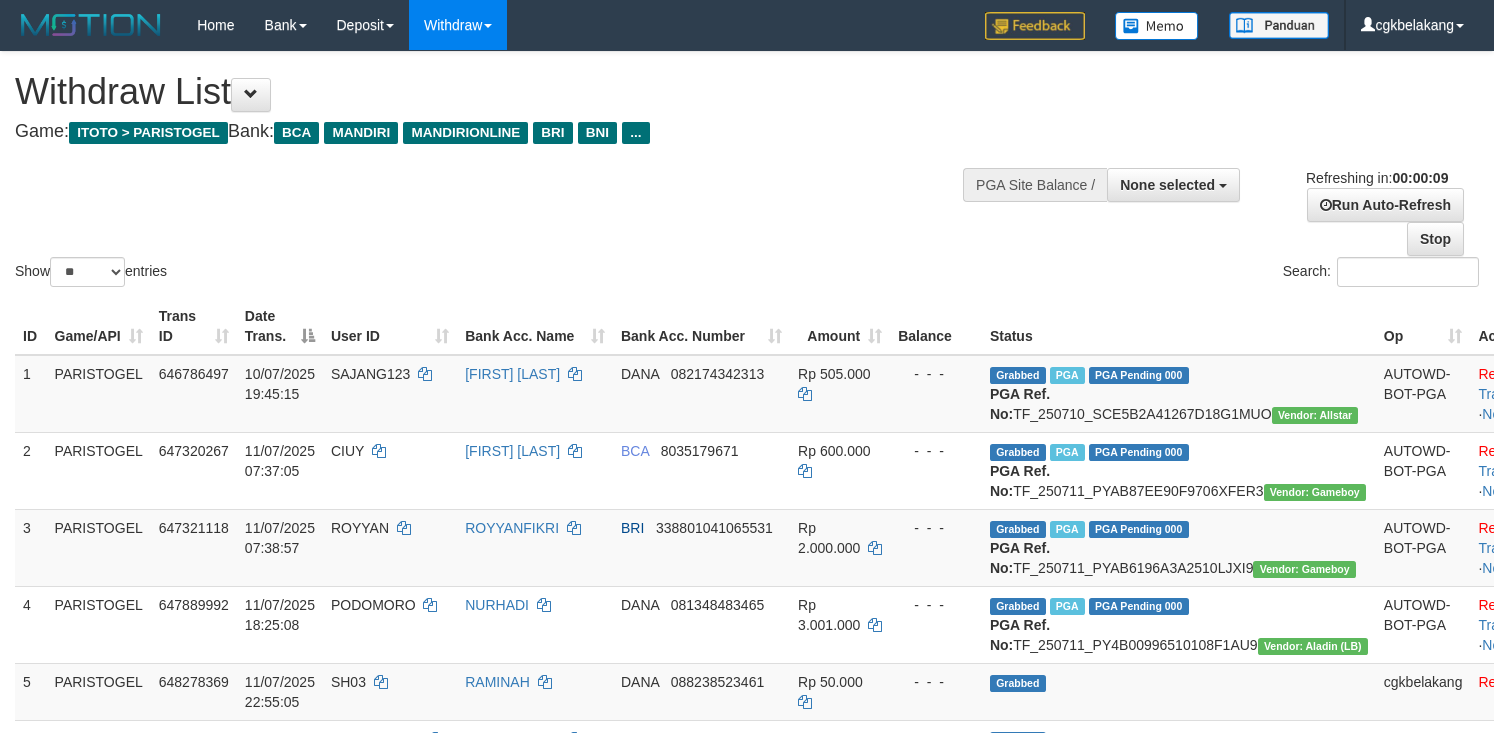 select 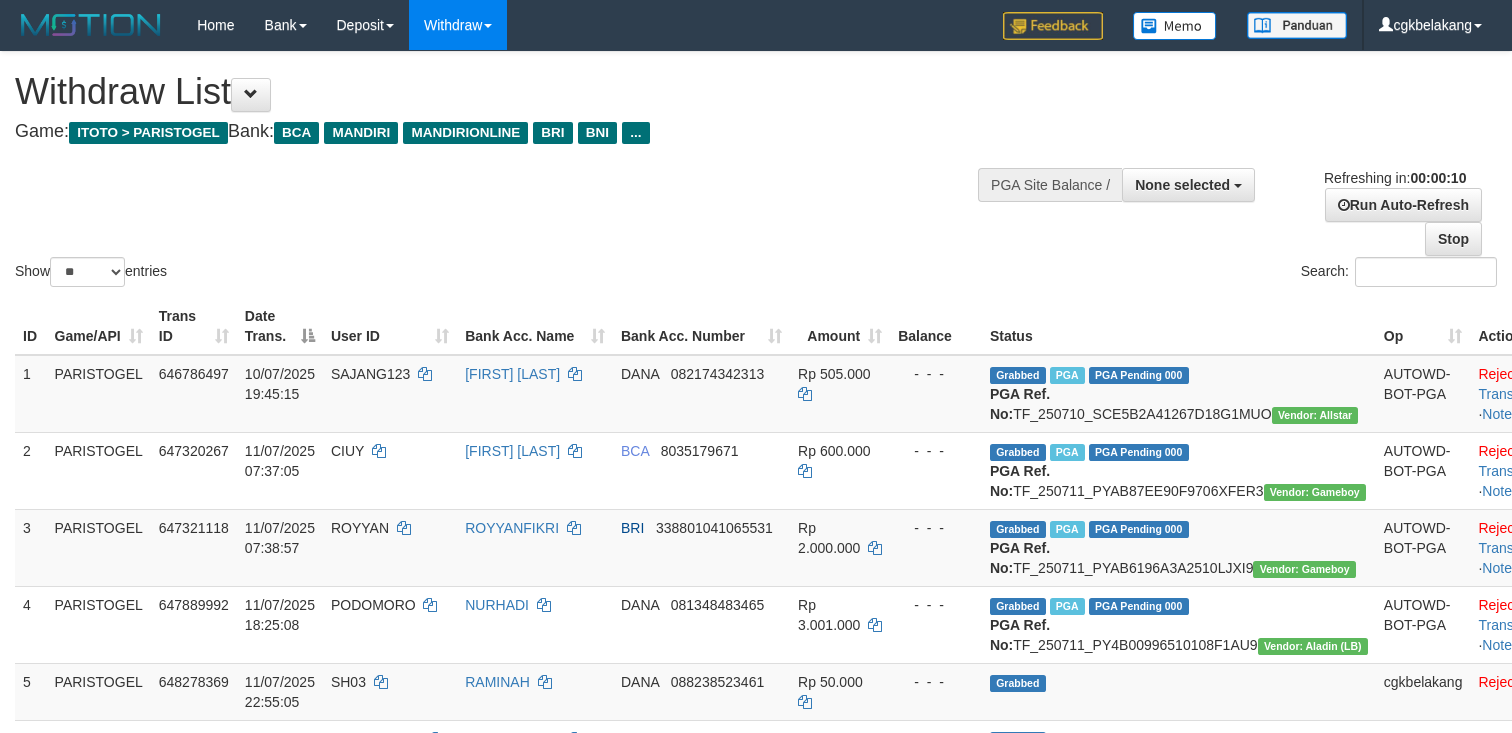 select 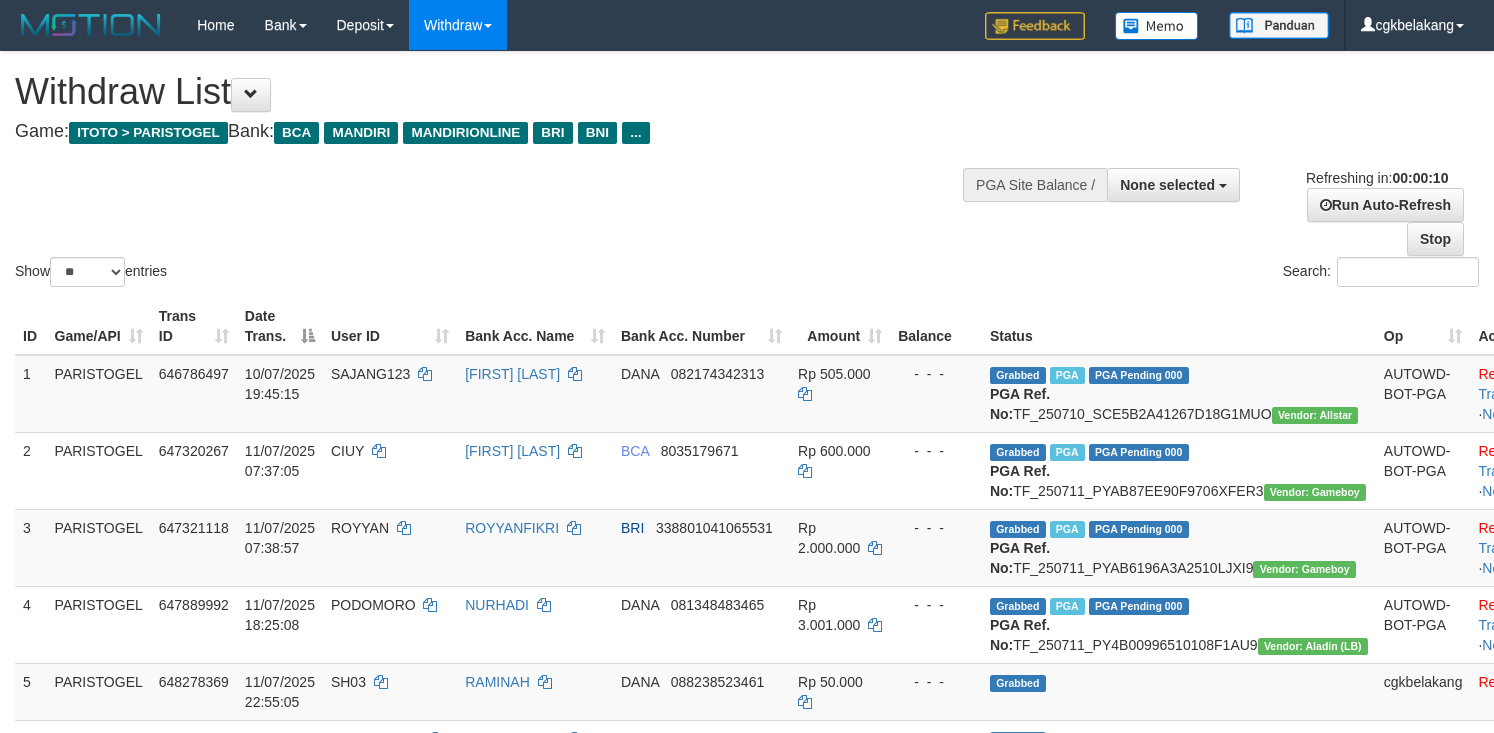 select 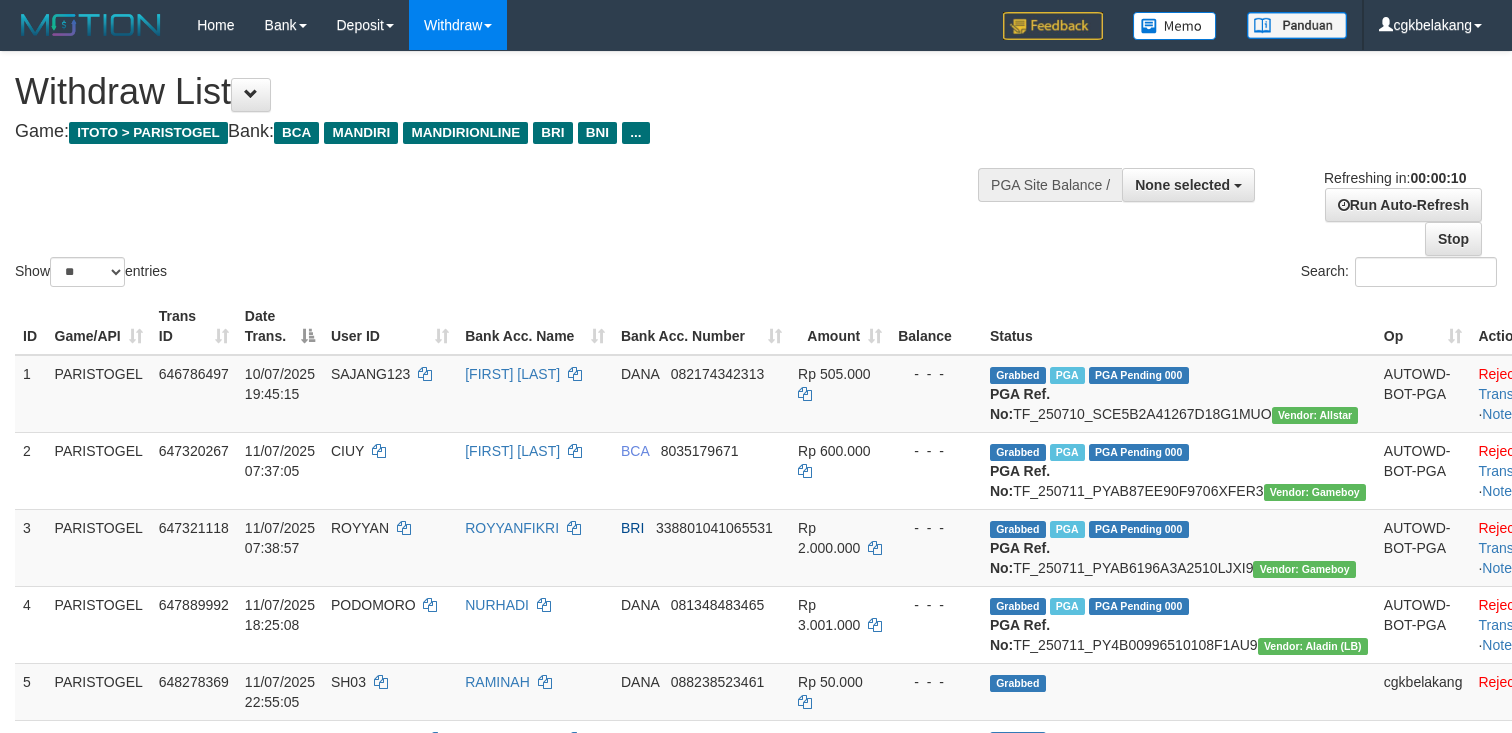 select 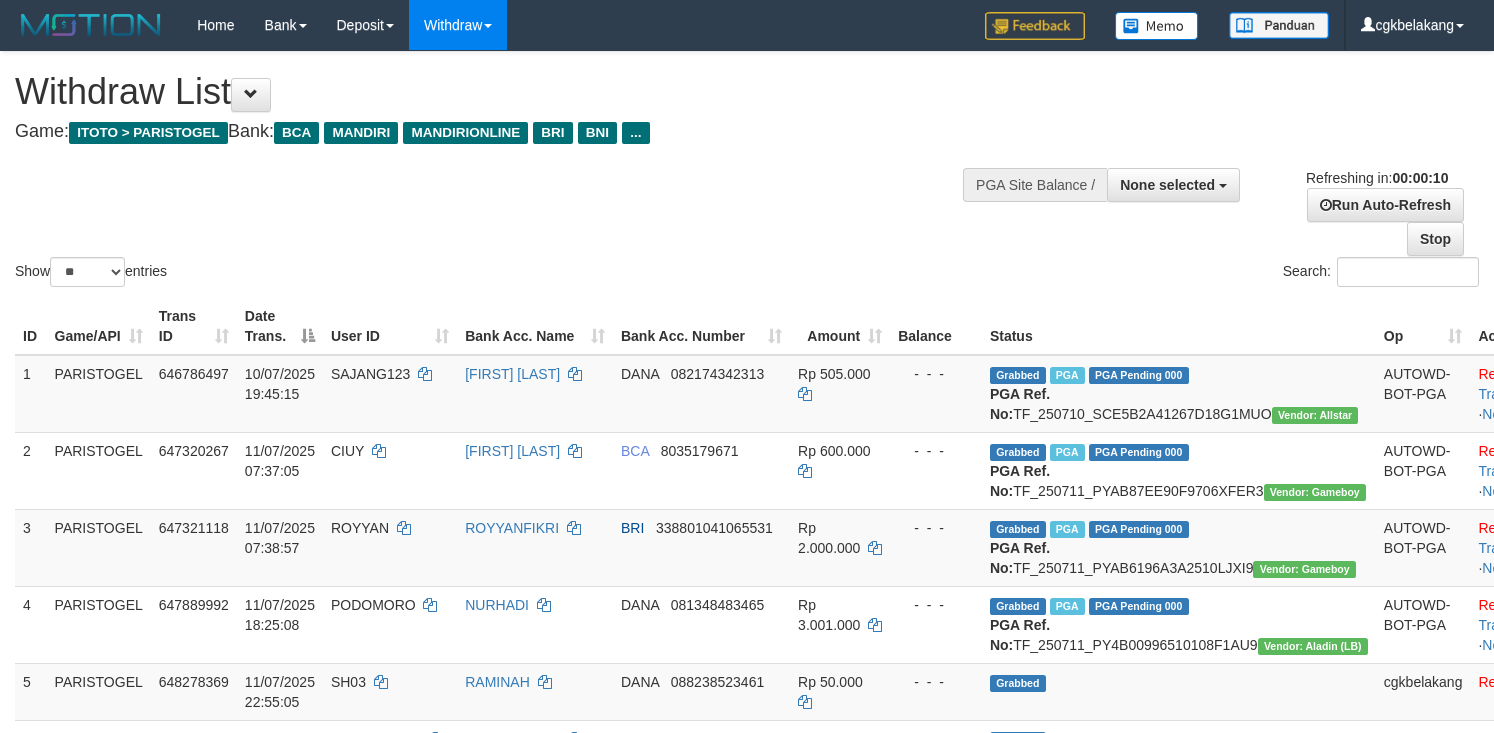 select 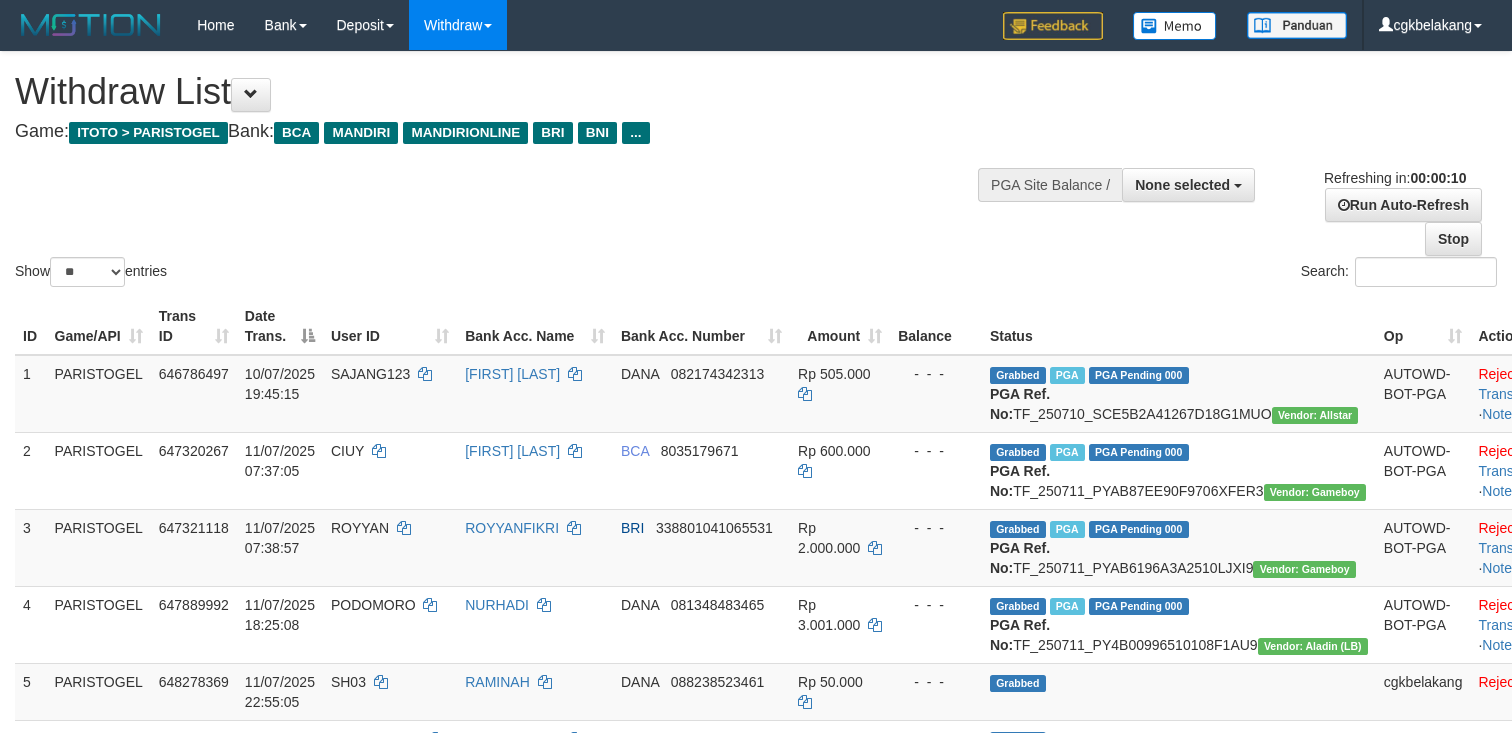 select 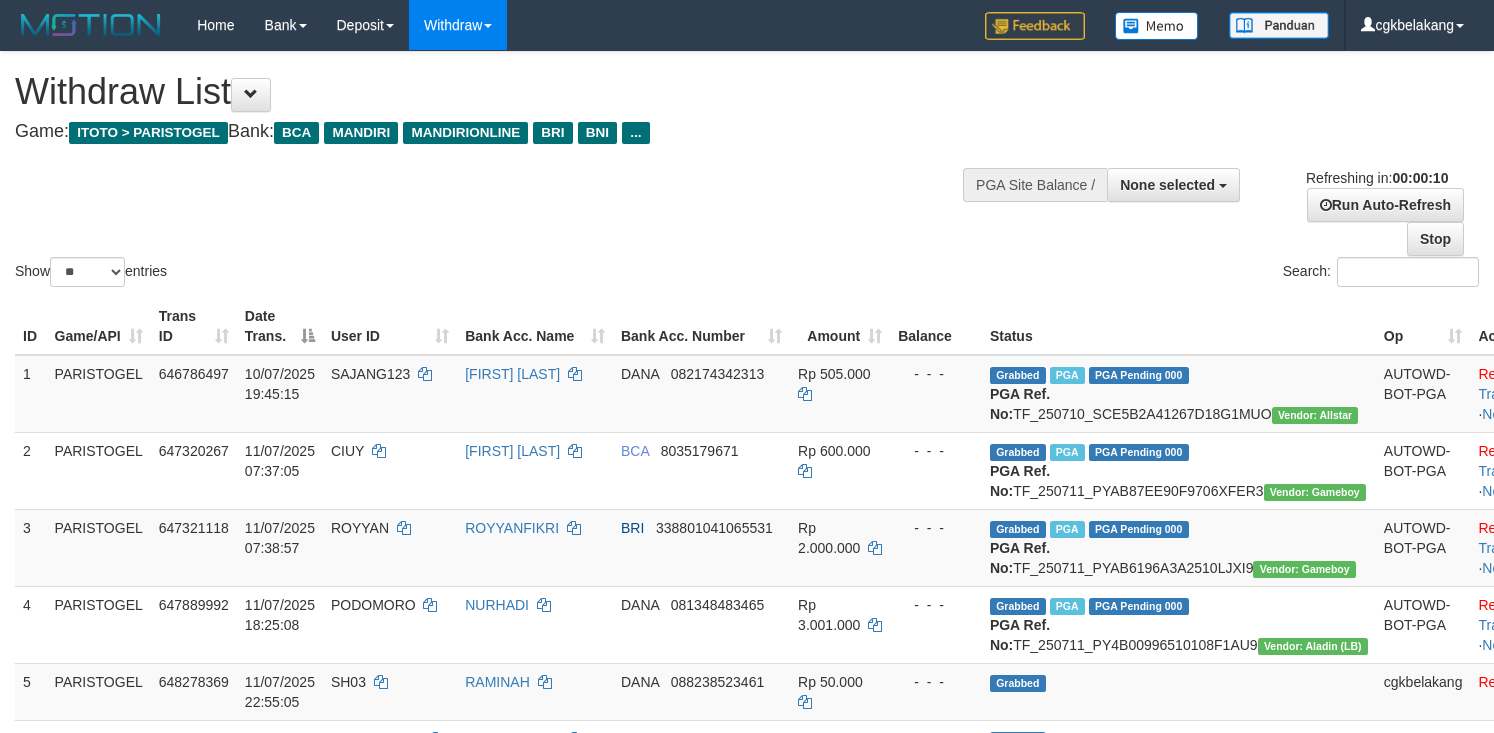 select 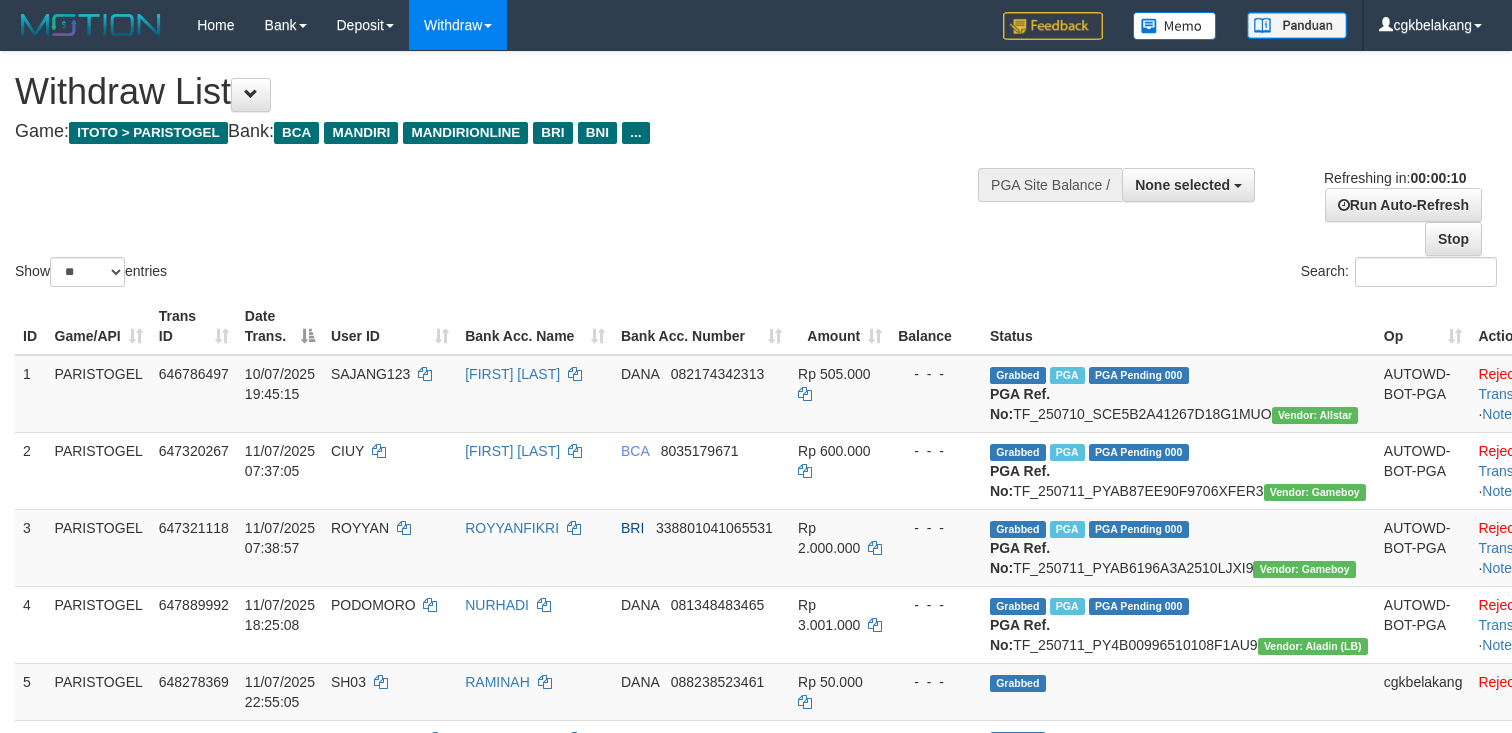 select 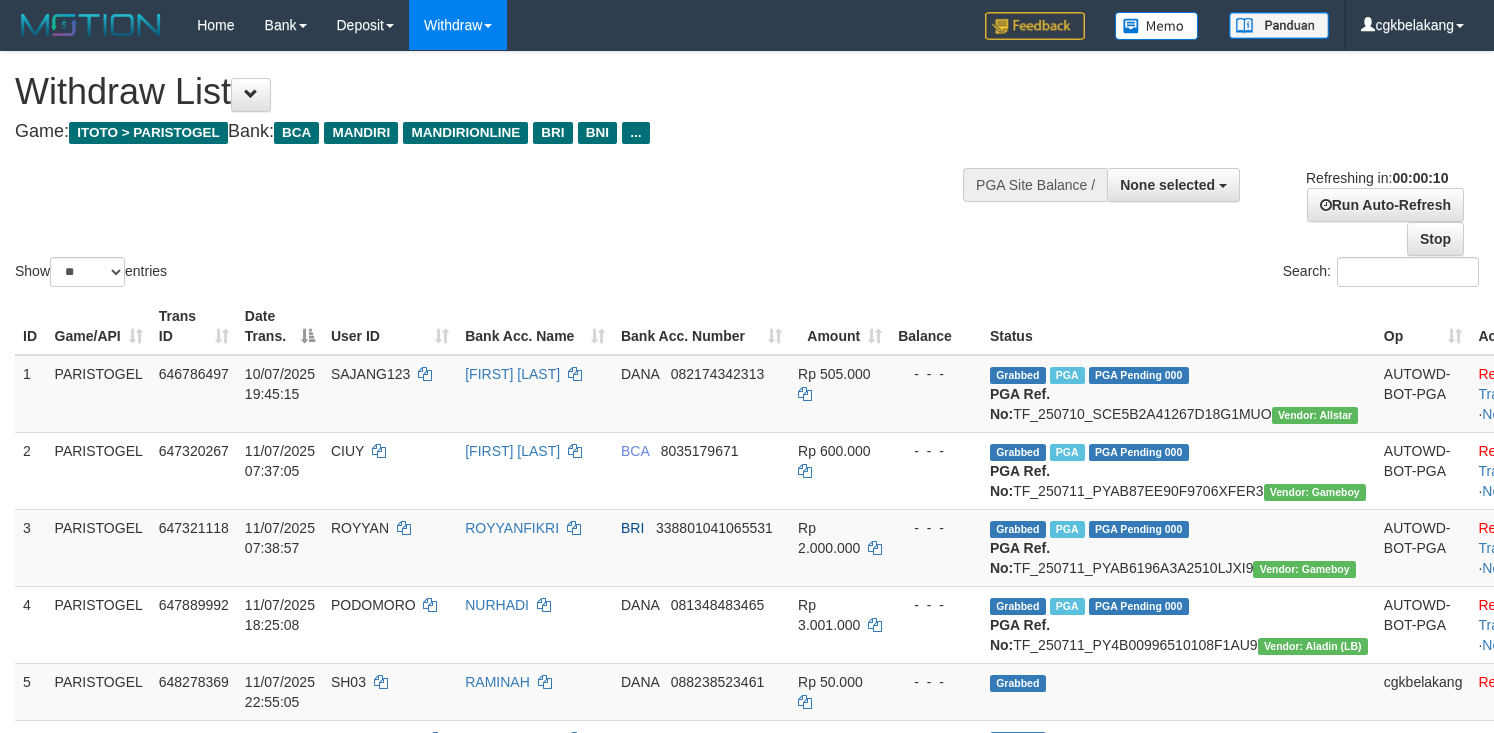 select 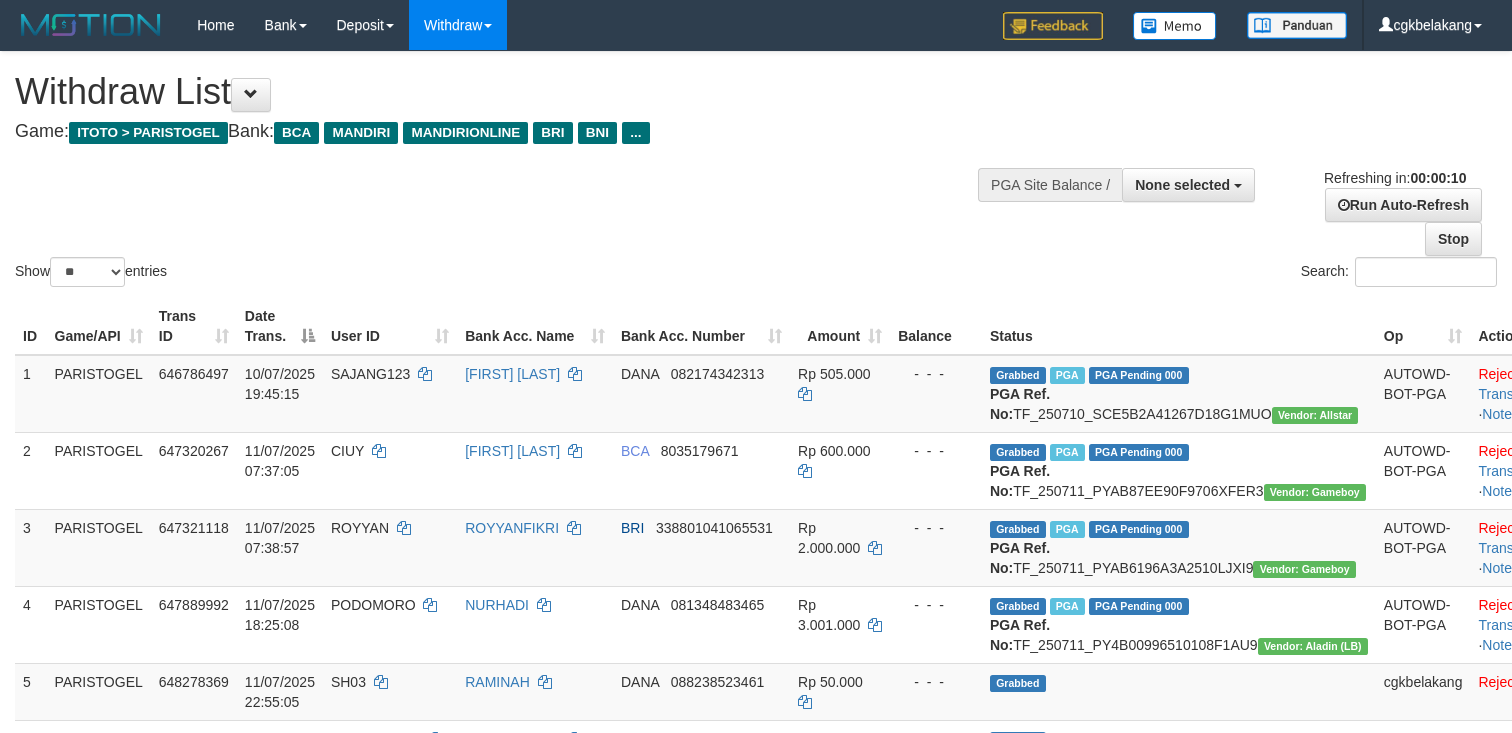 select 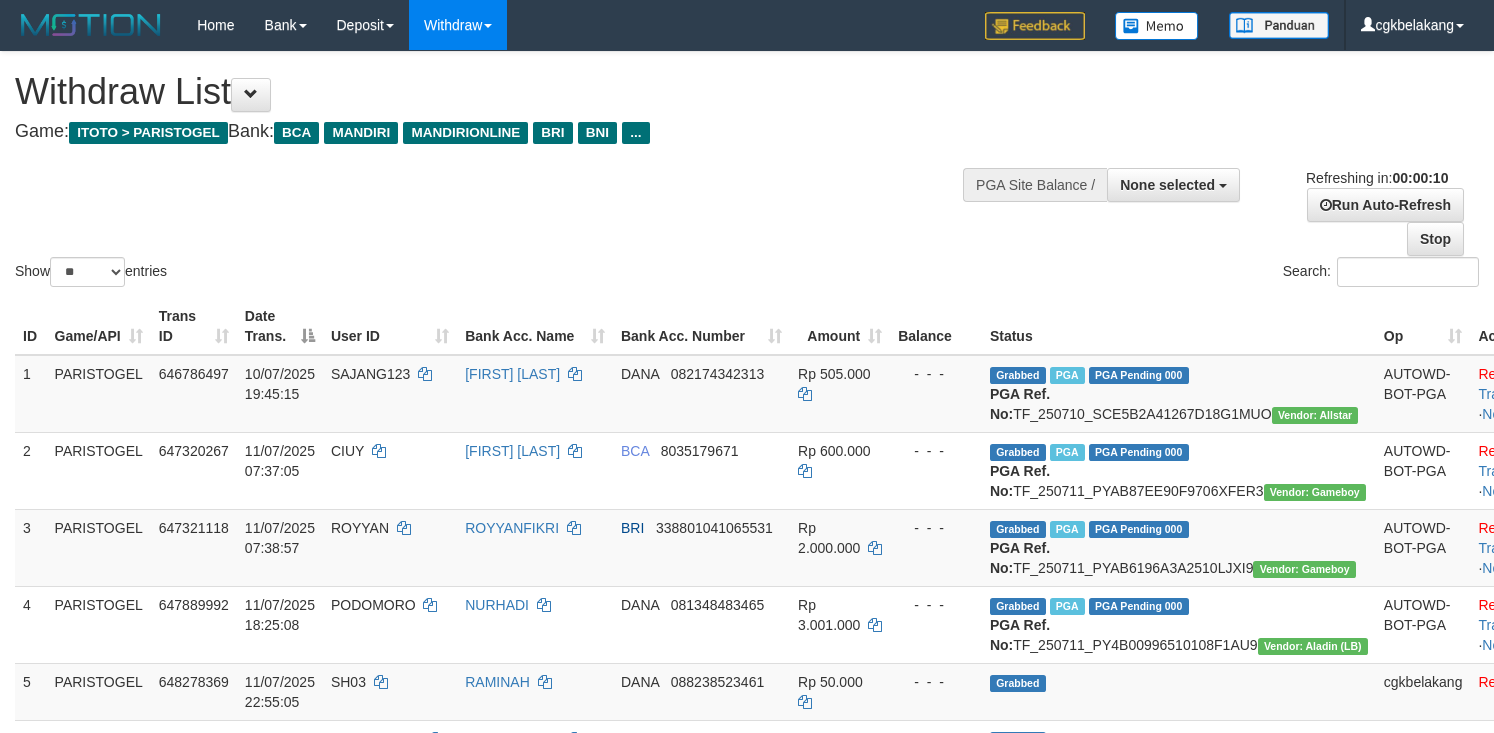 select 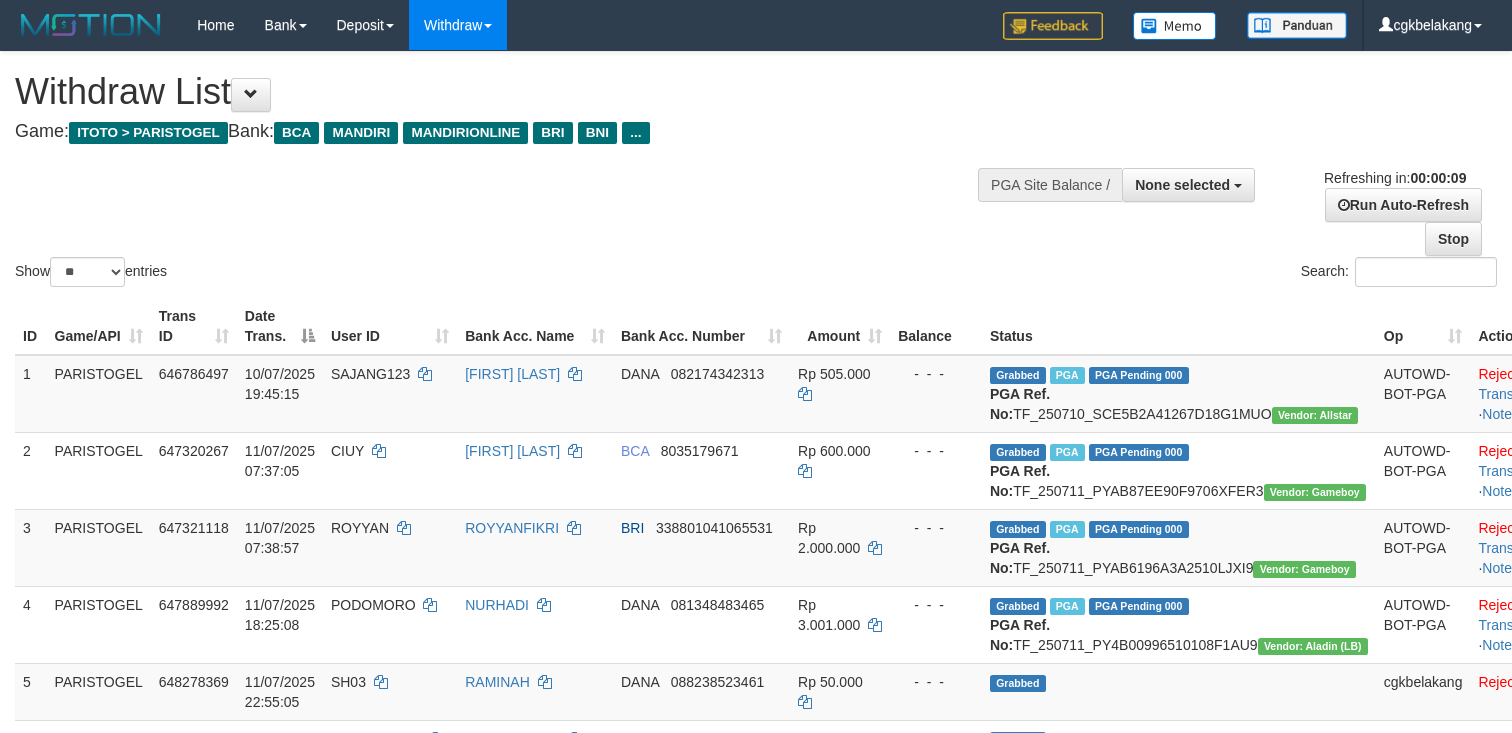 select 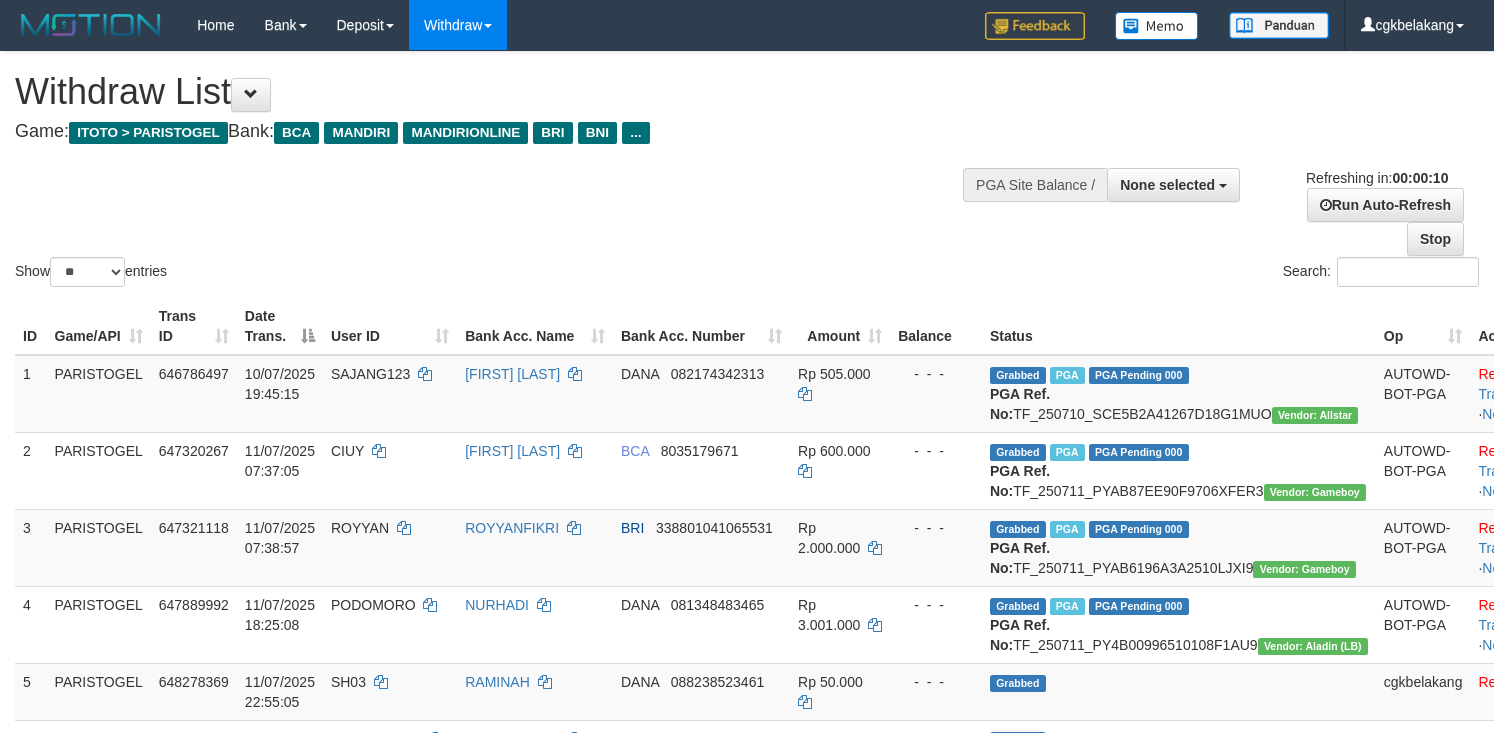 select 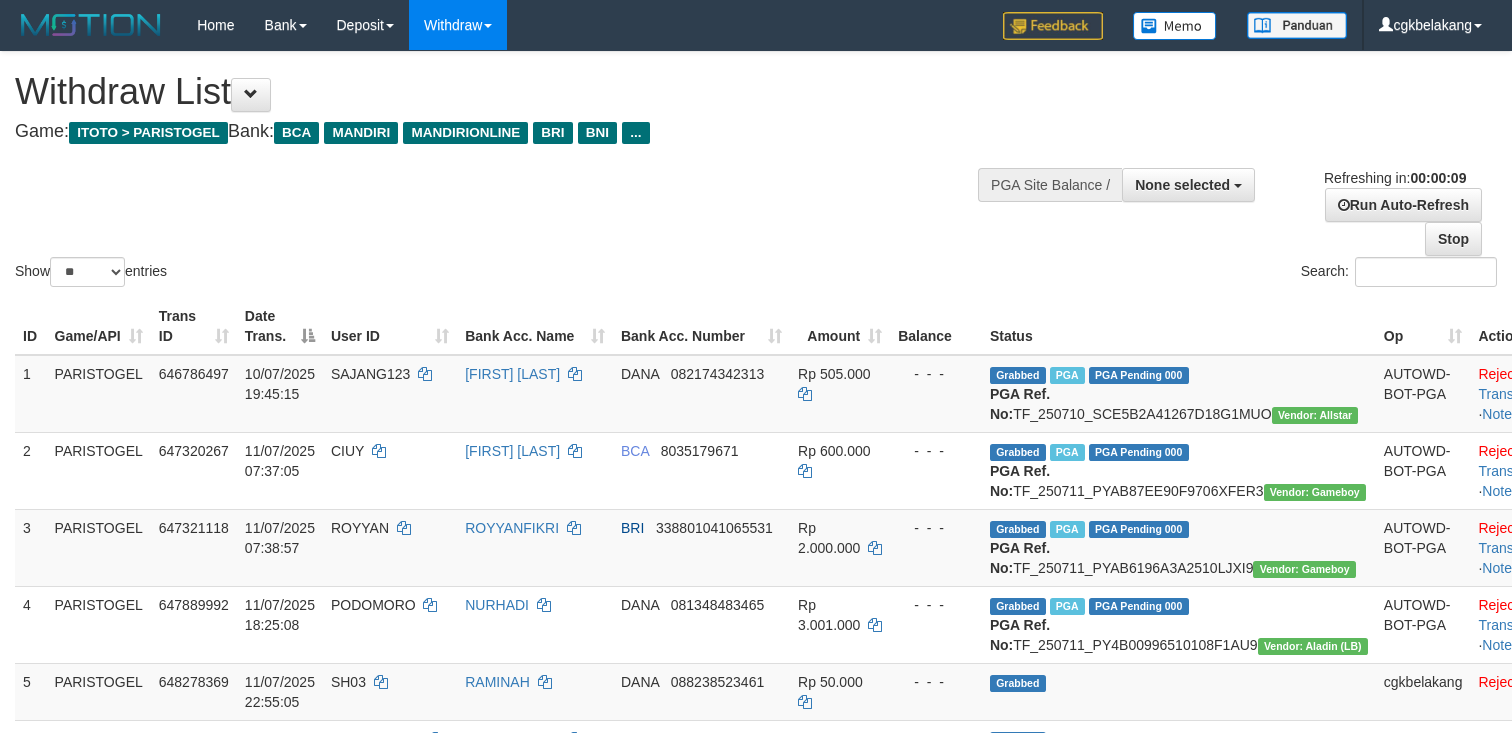 select 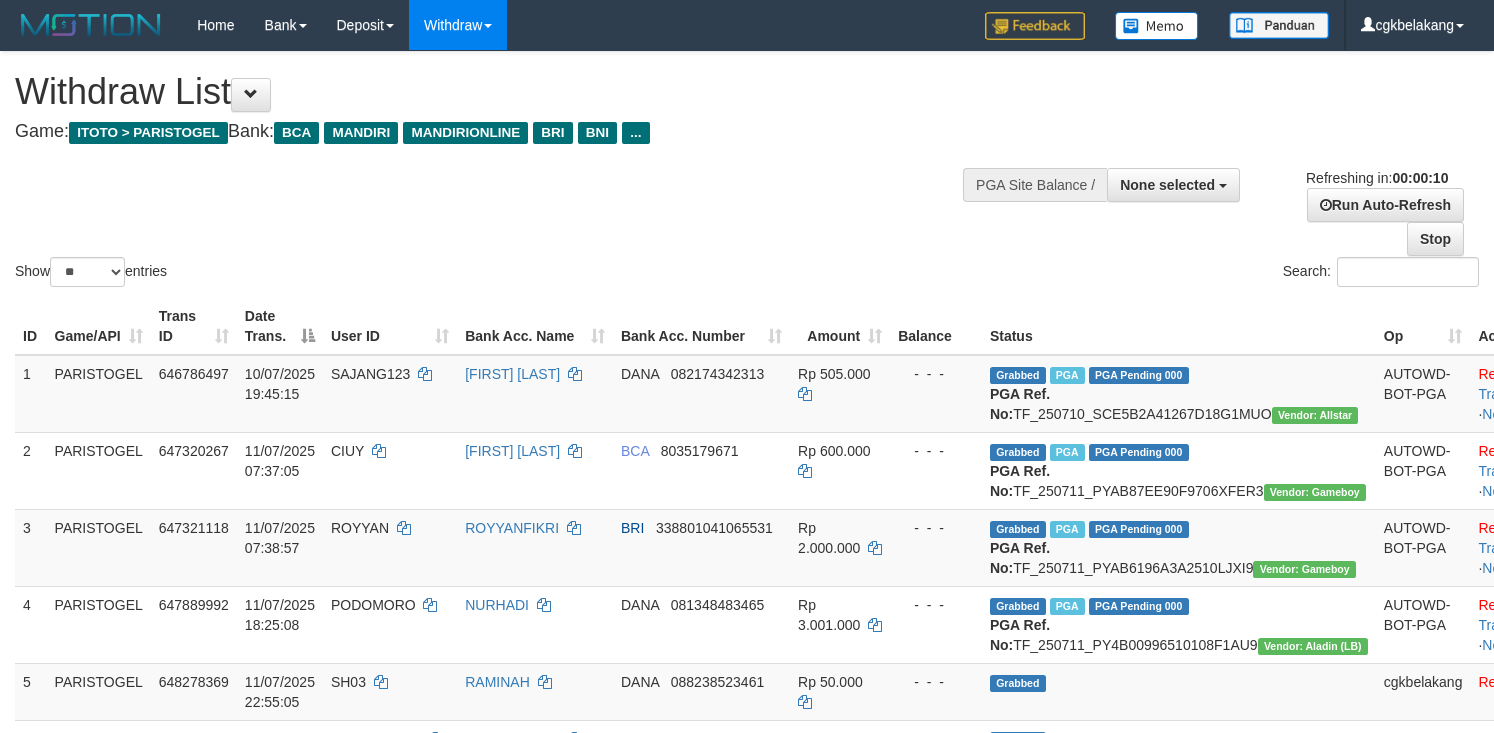select 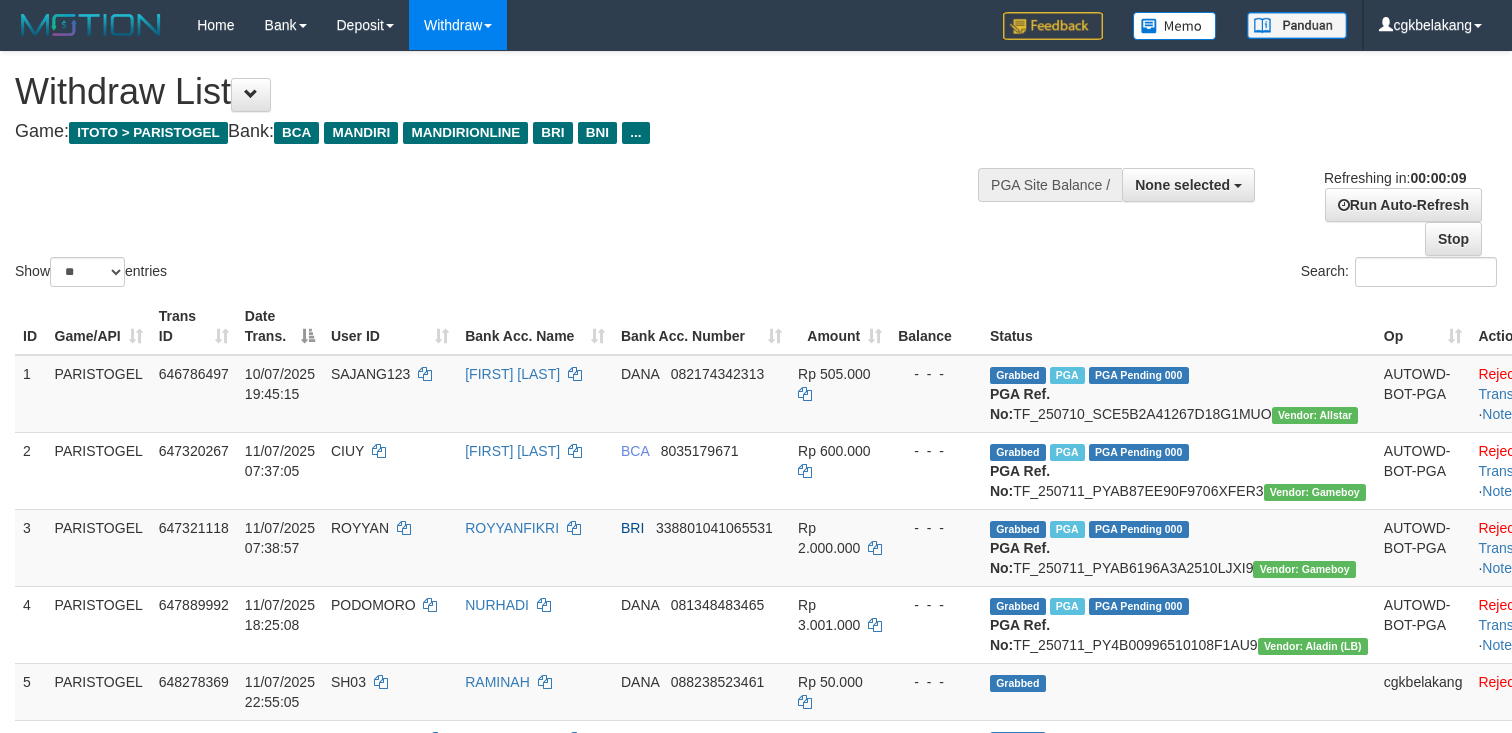 select 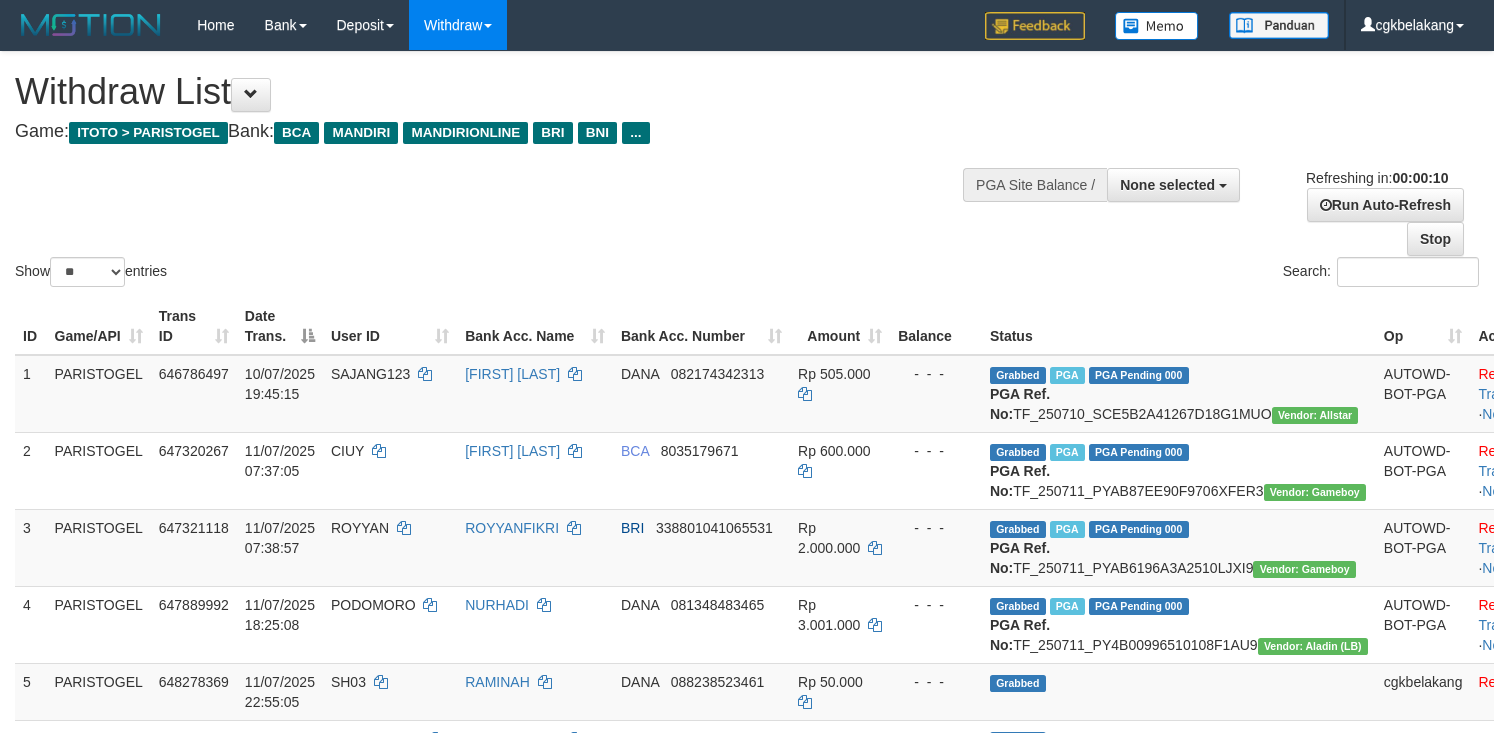 select 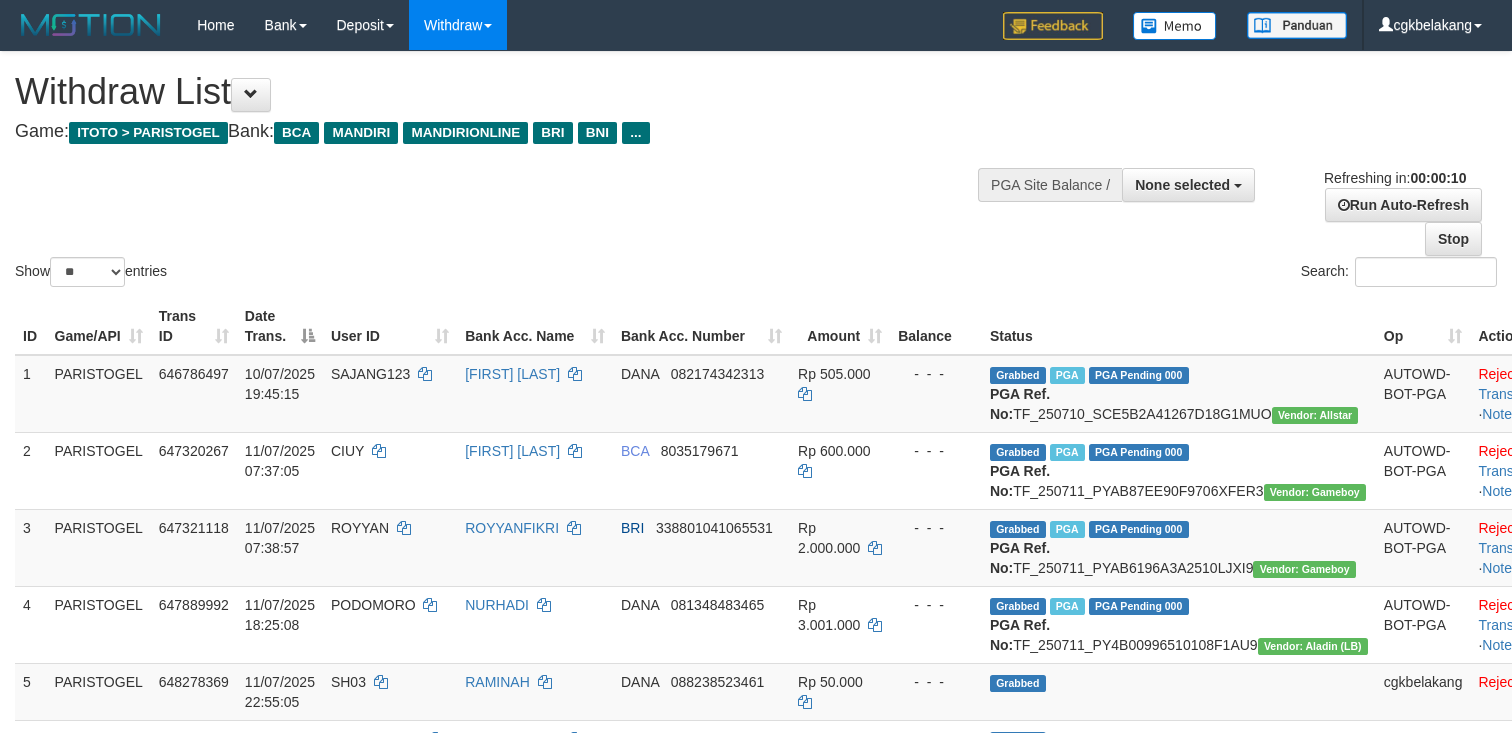 select 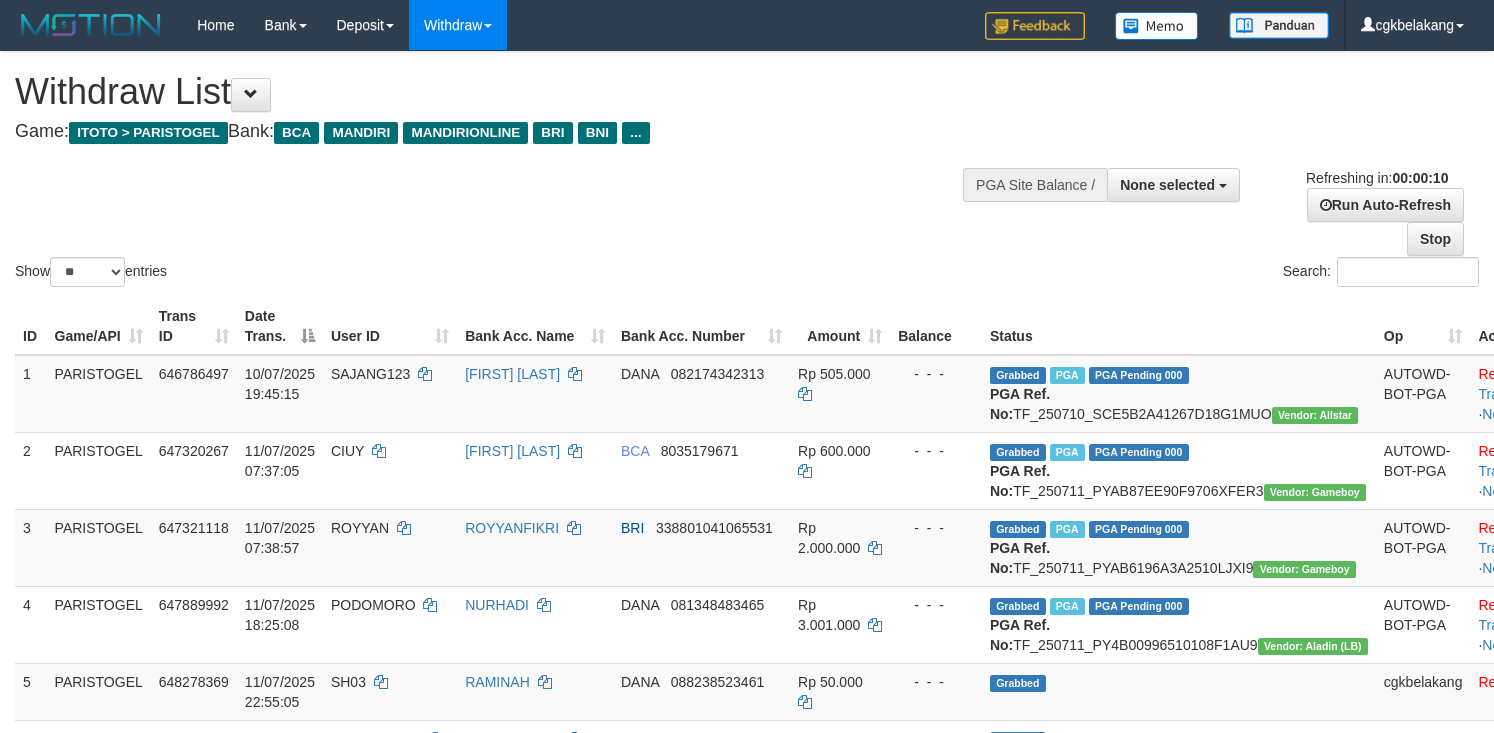 select 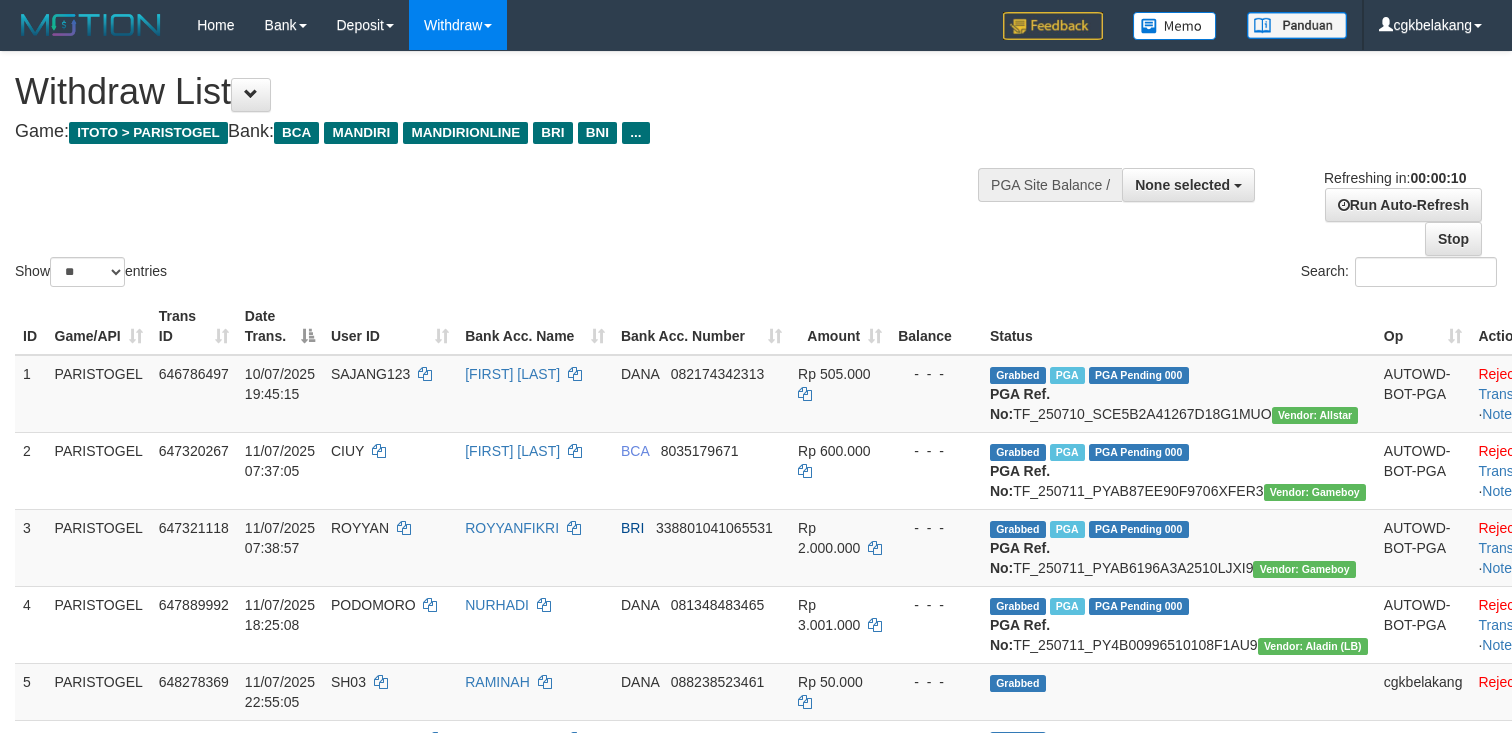select 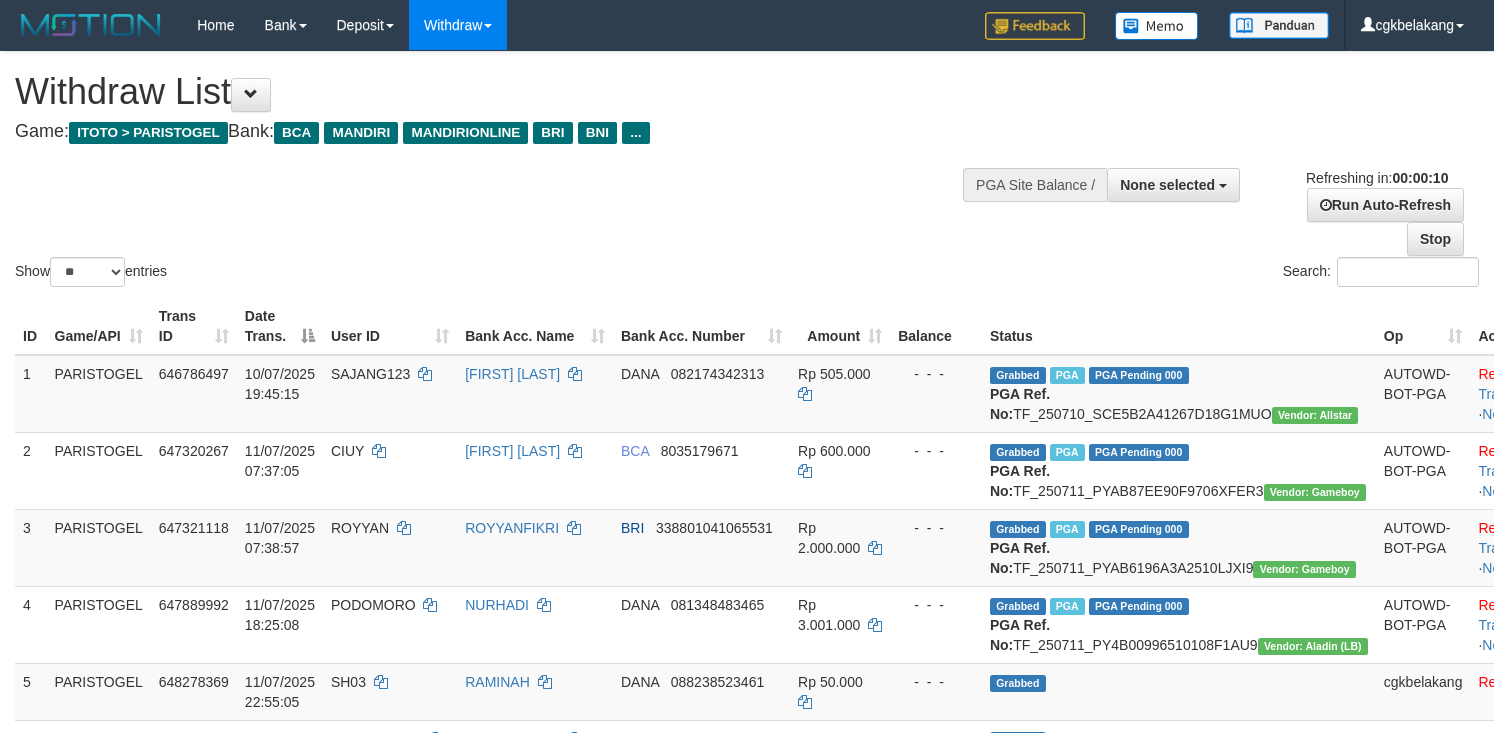 select 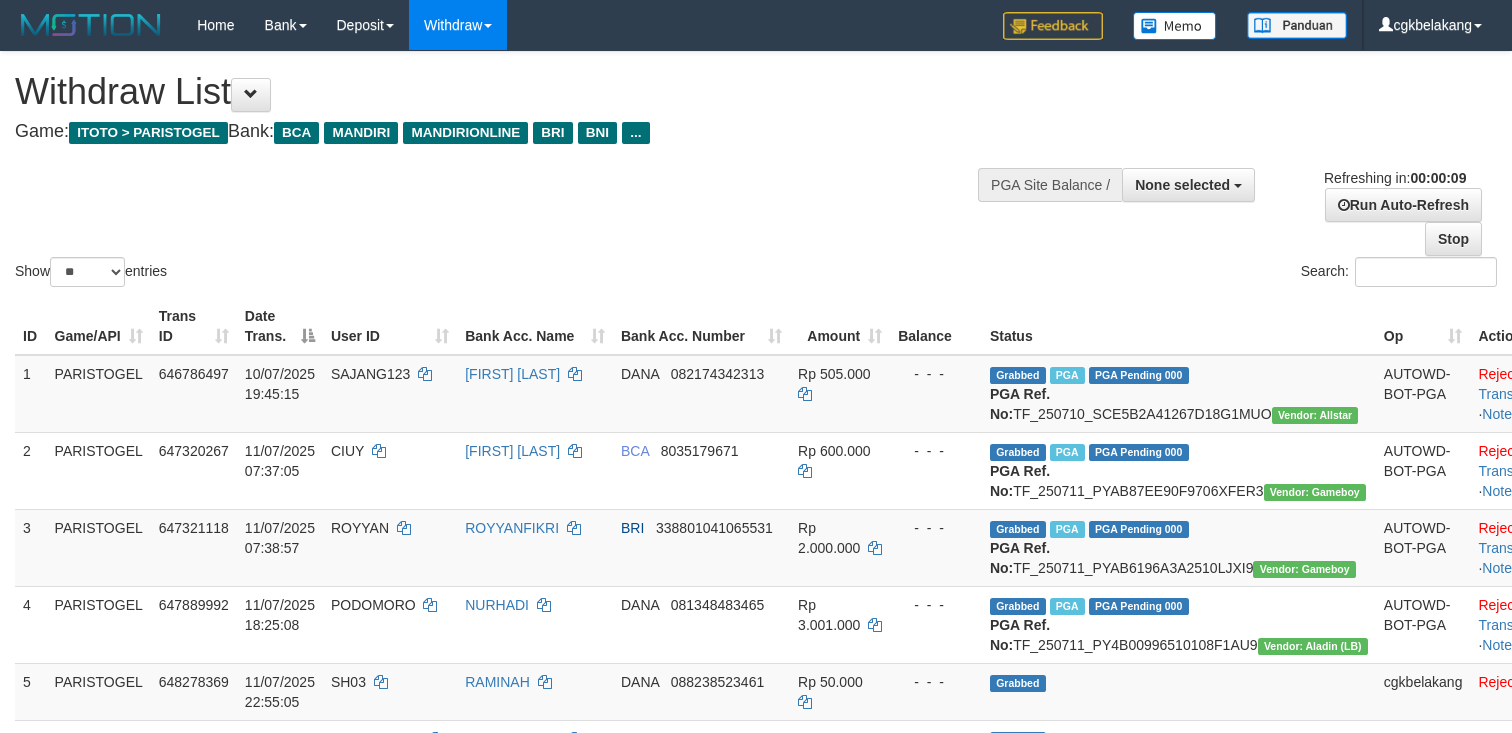 select 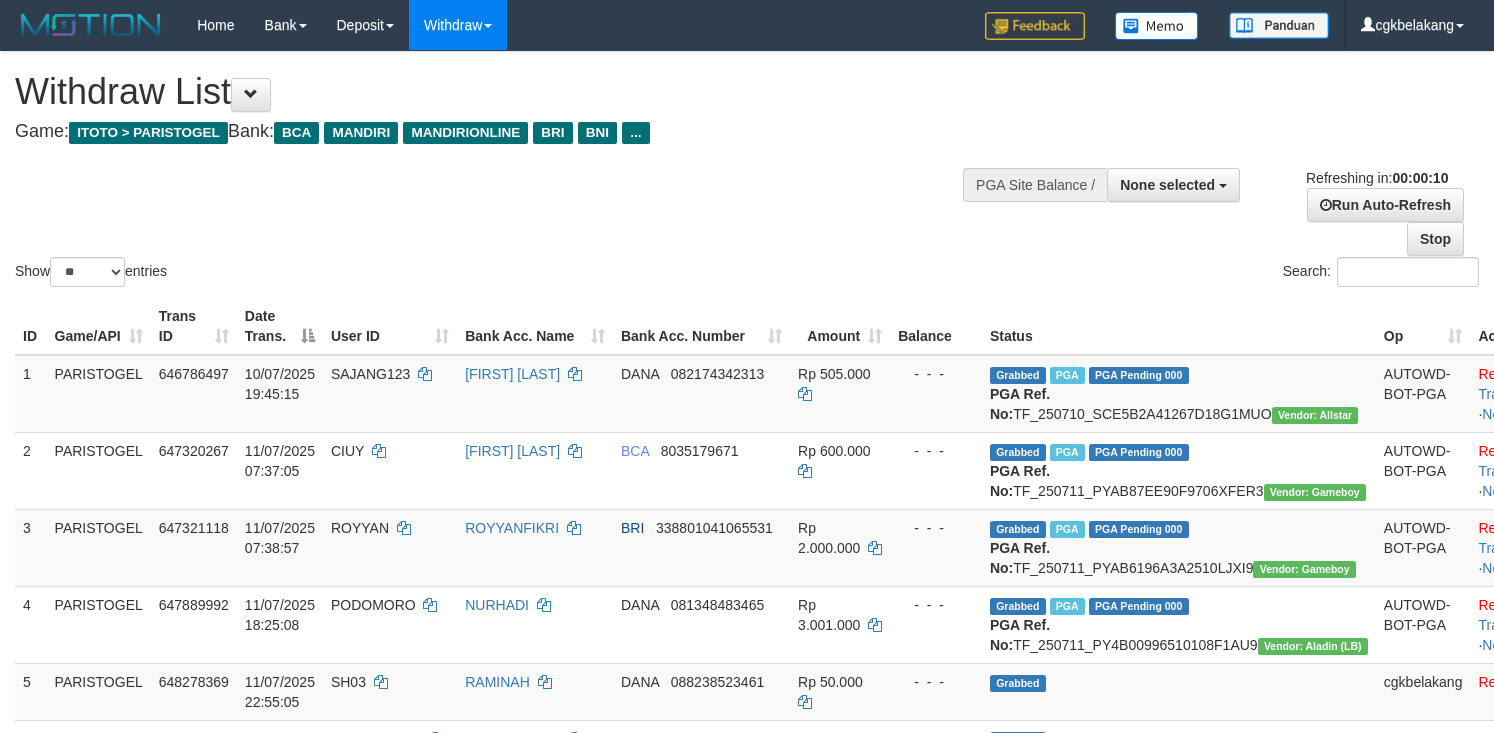 select 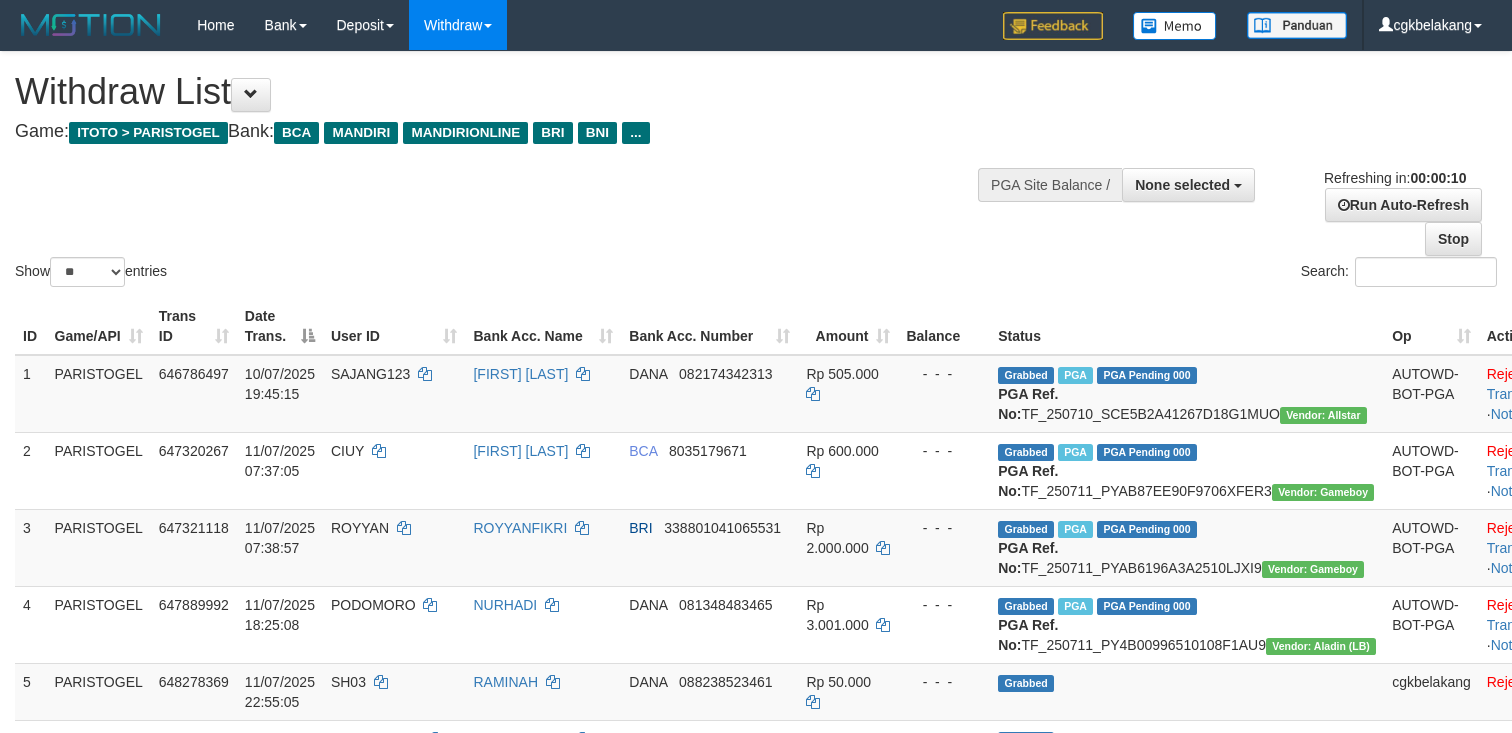 select 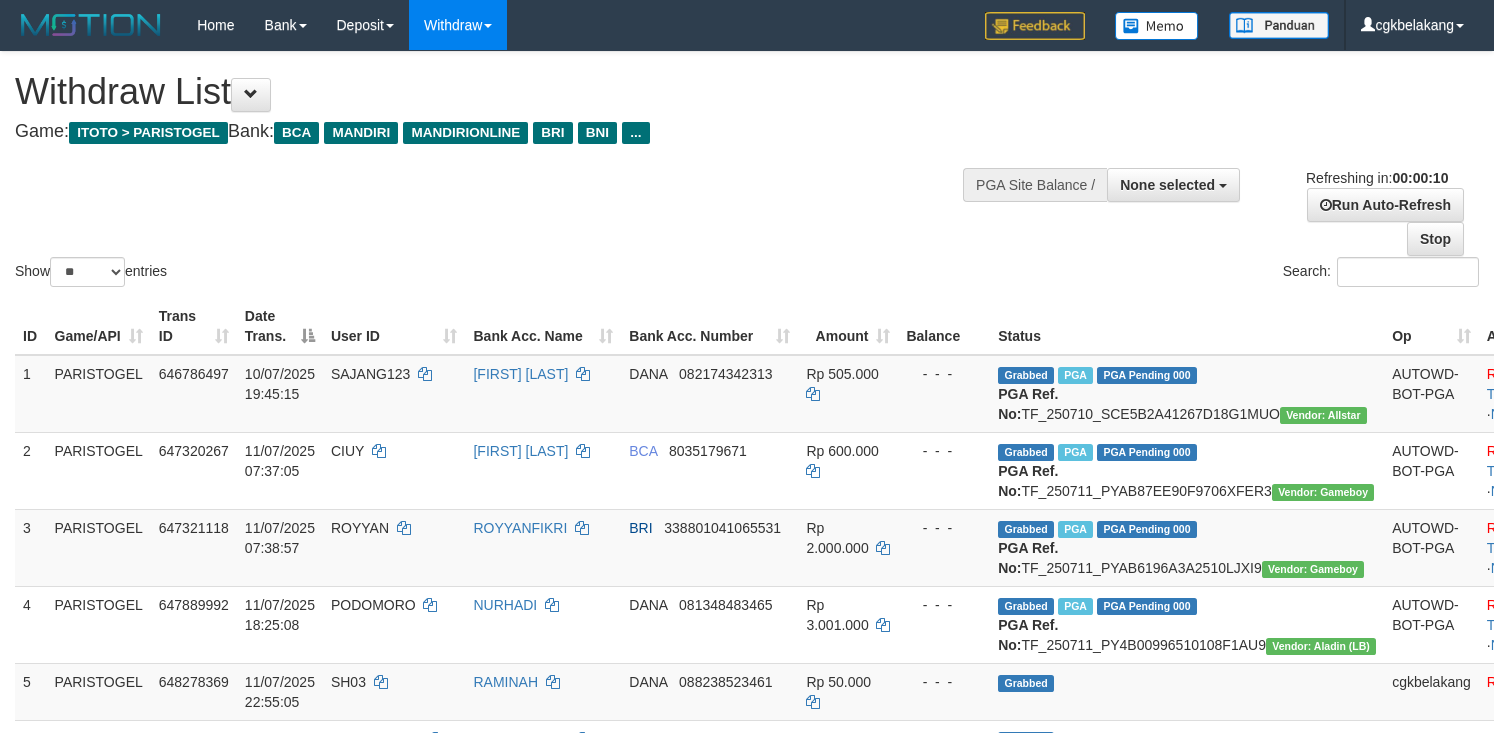 select 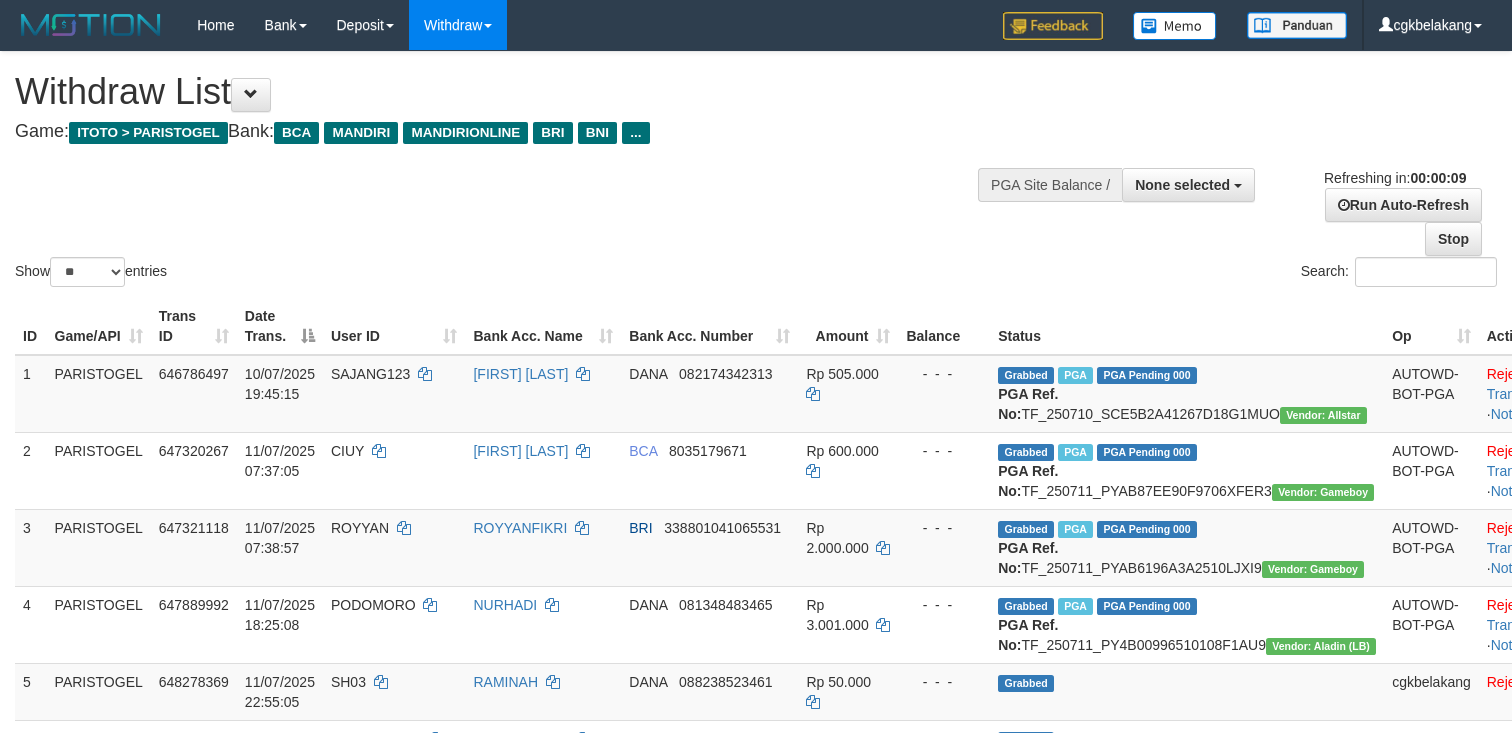 select 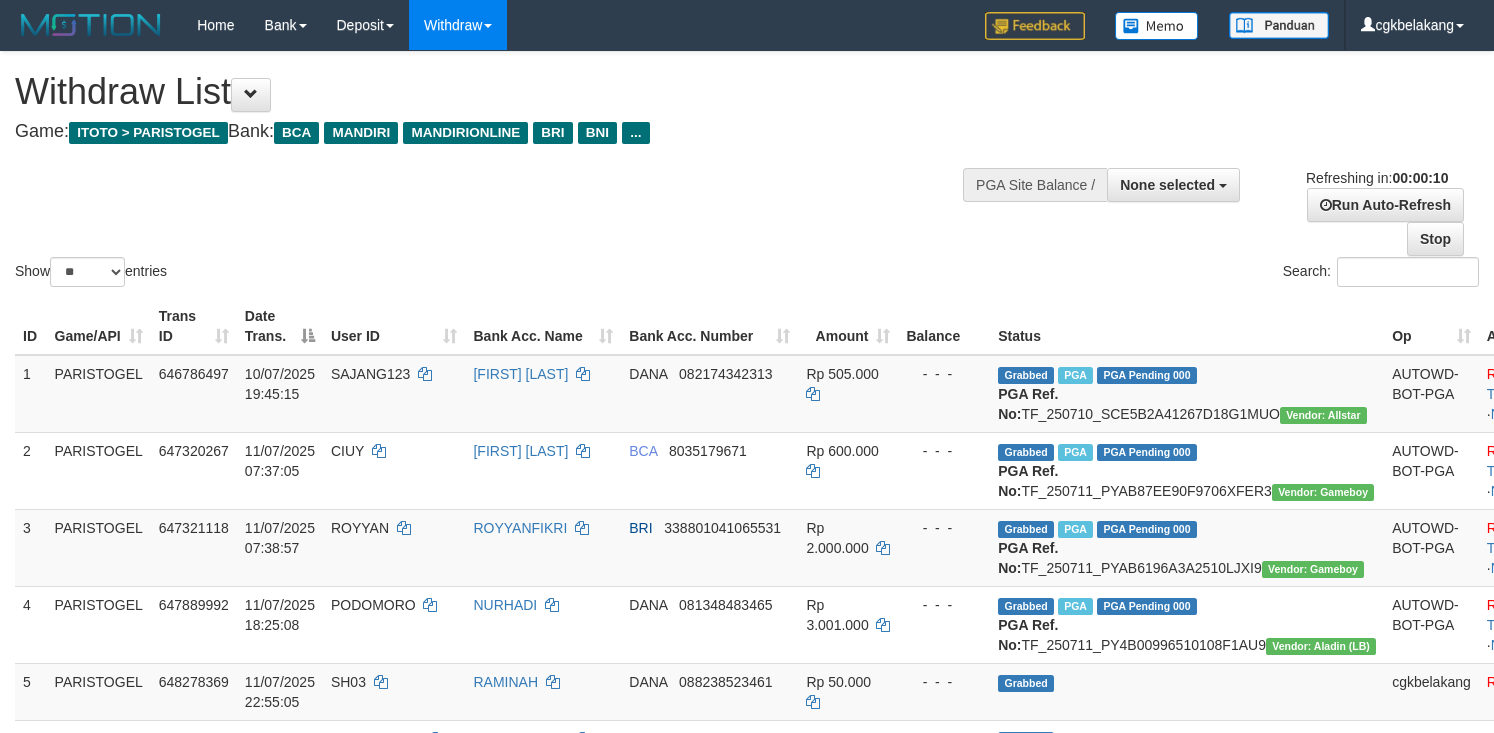 select 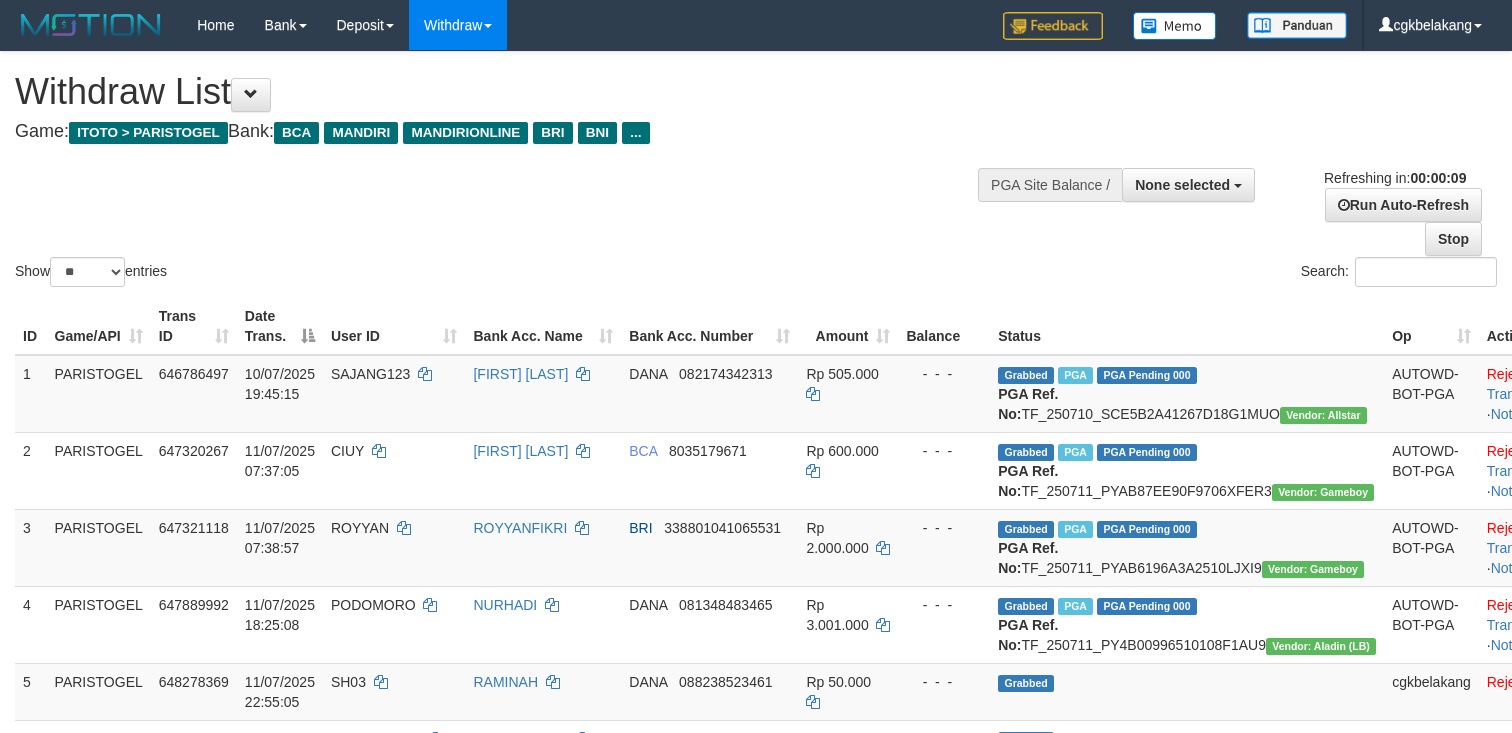 select 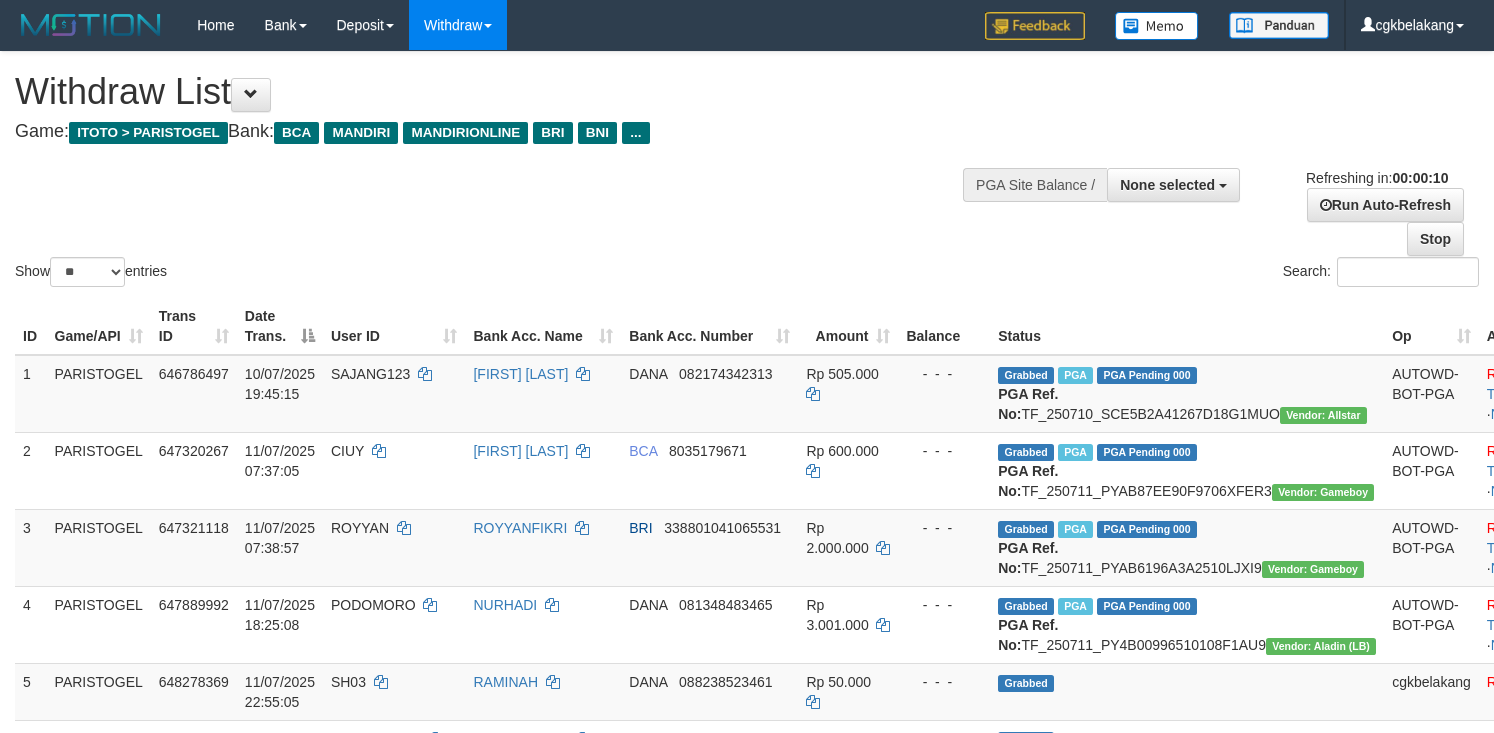 select 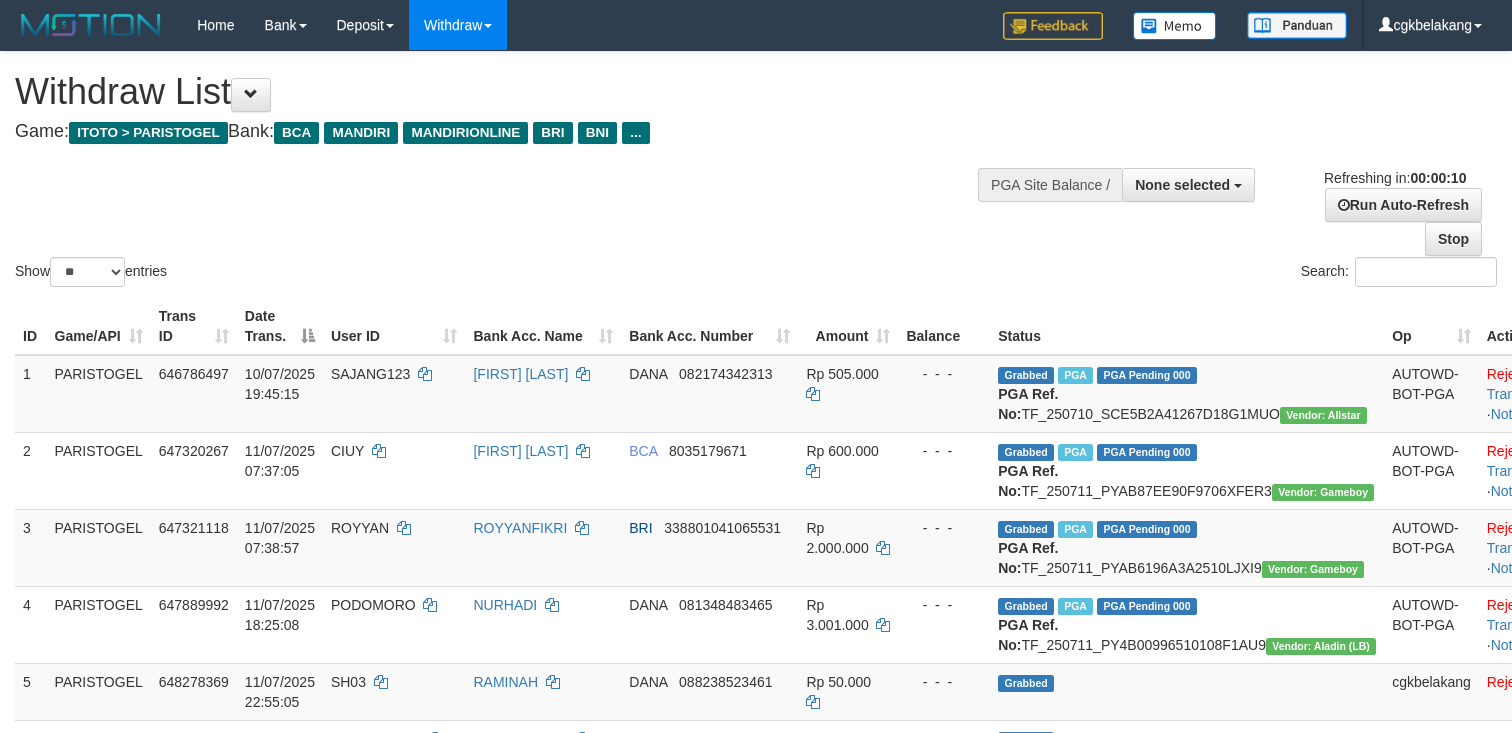 select 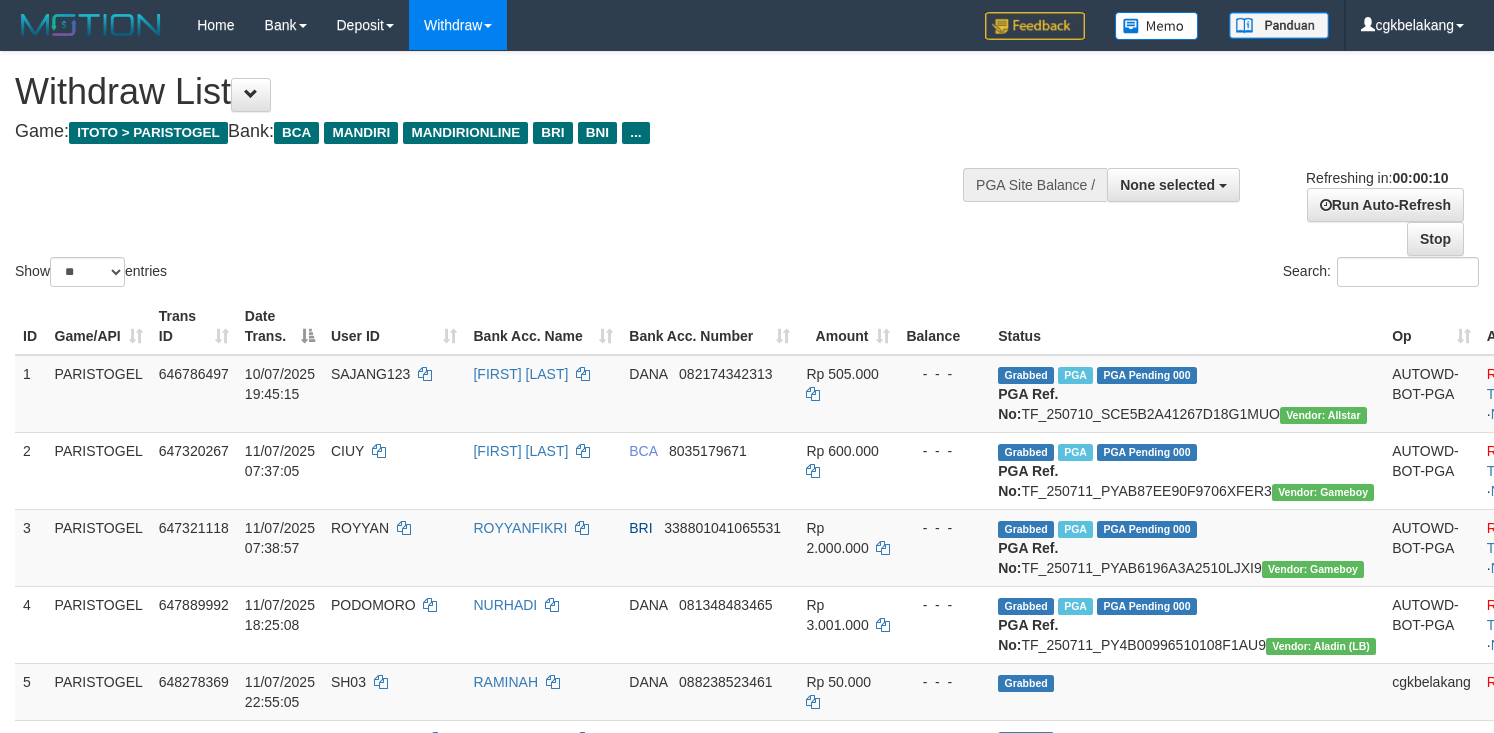 select 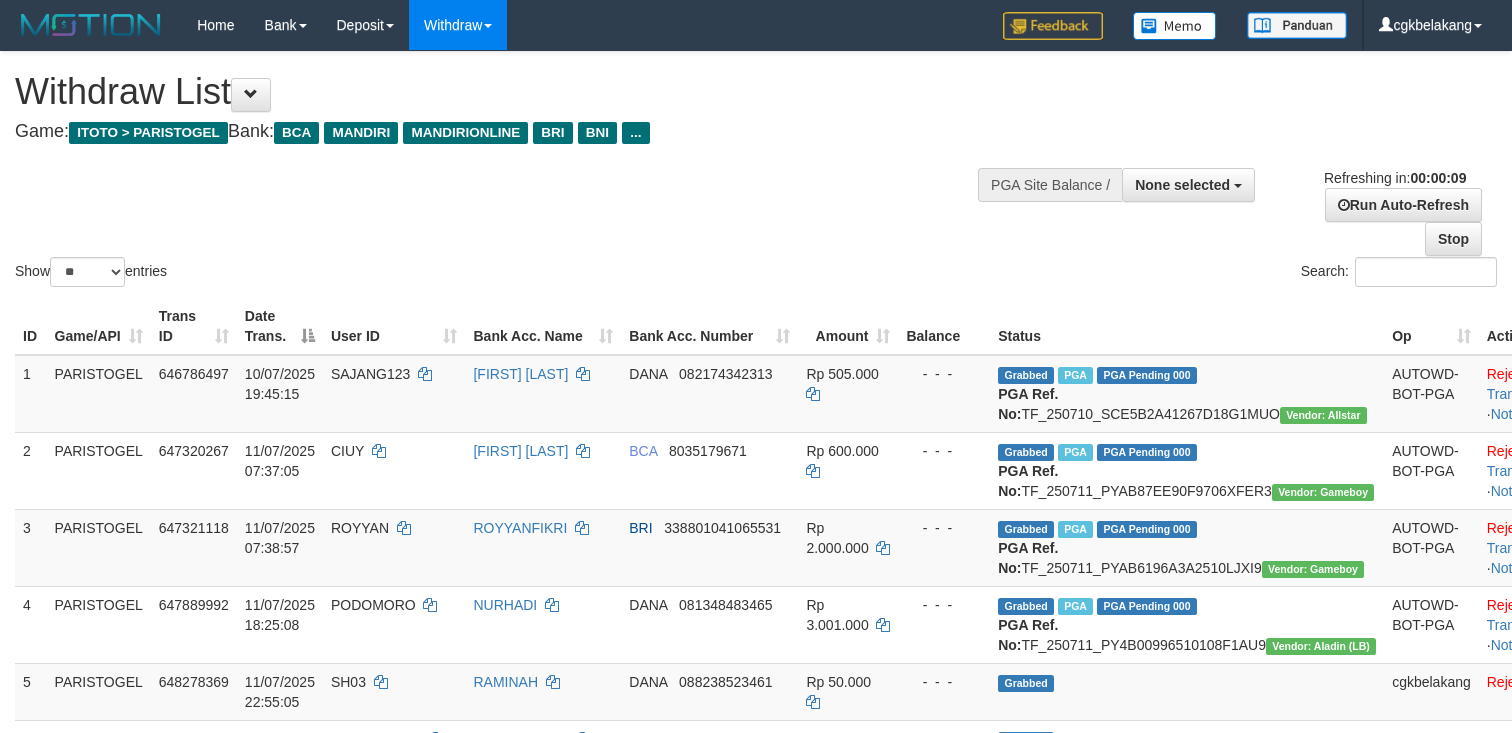 select 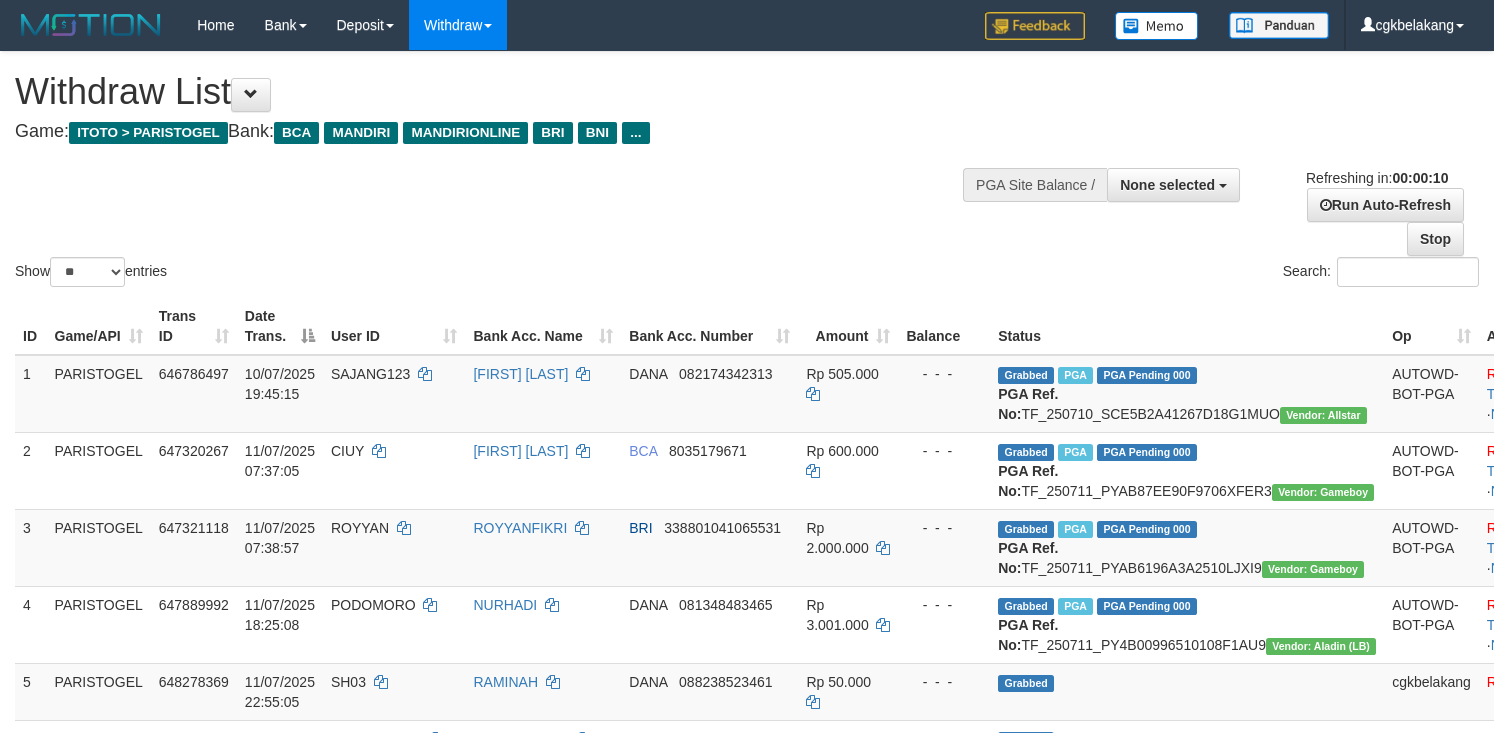 select 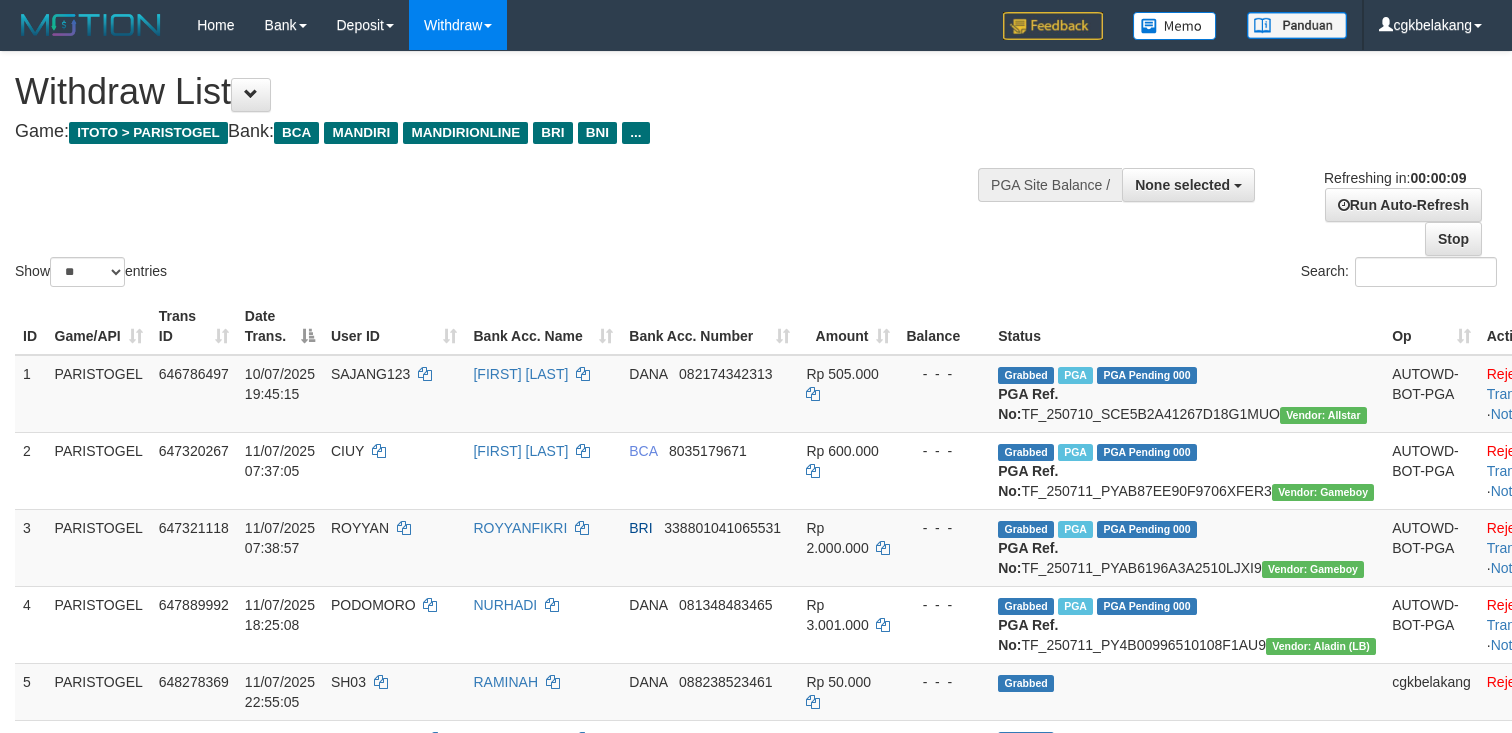 select 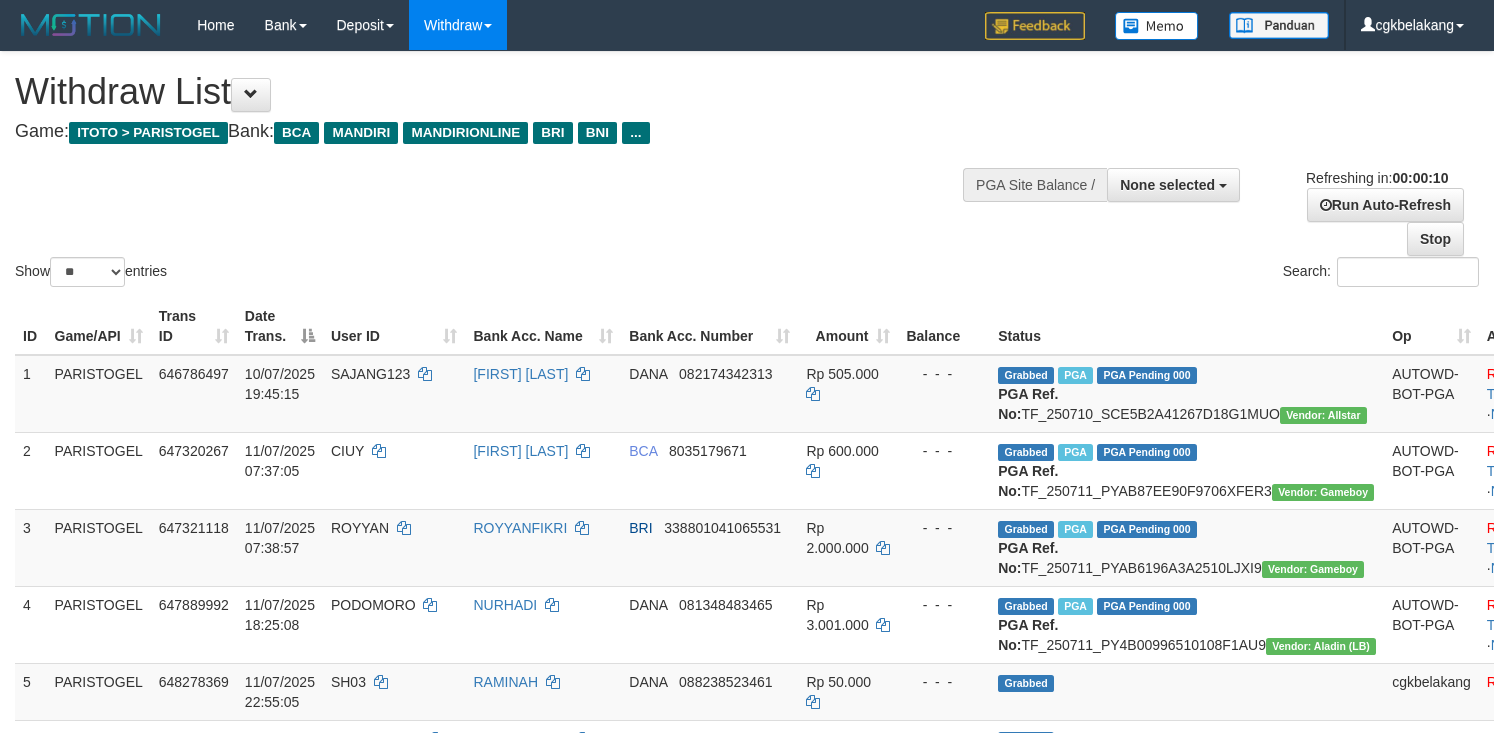 select 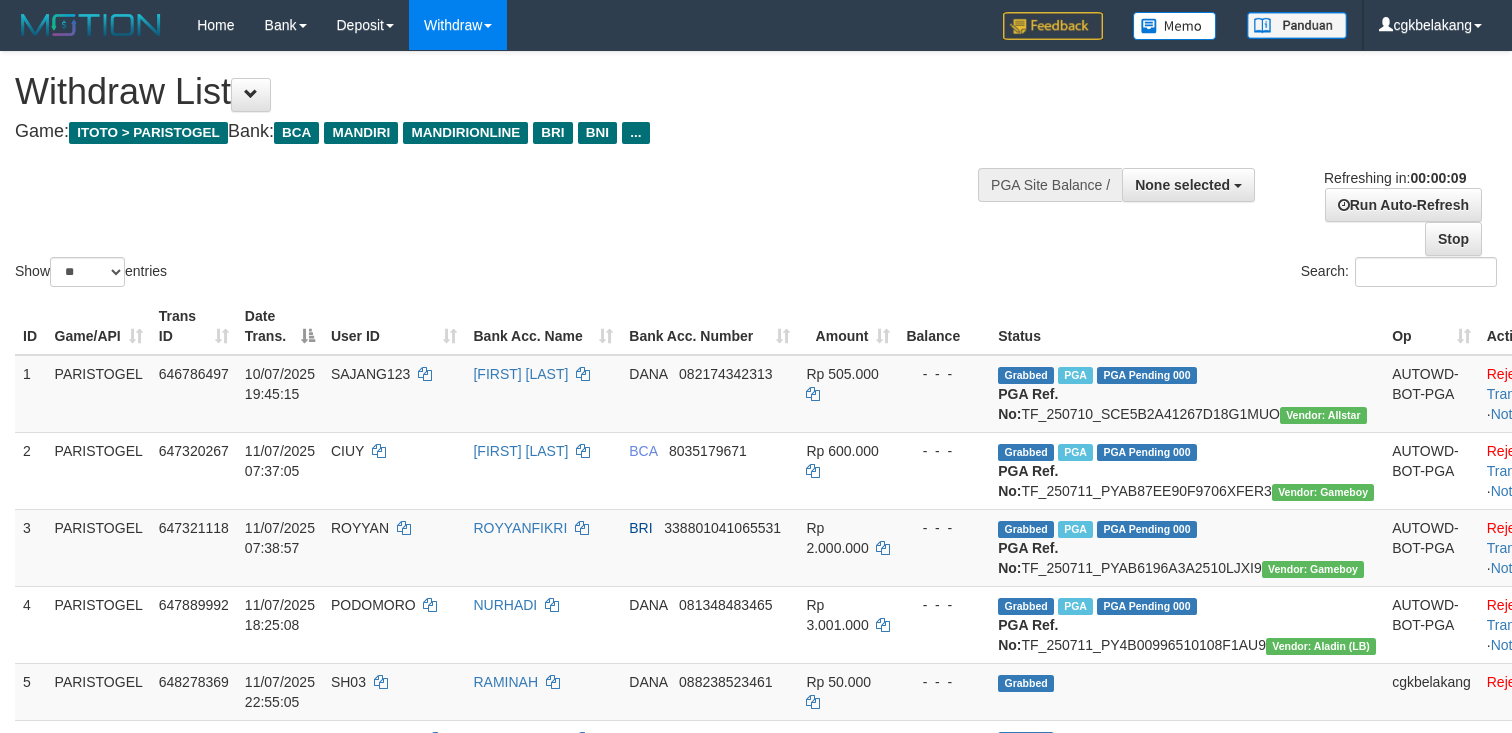 select 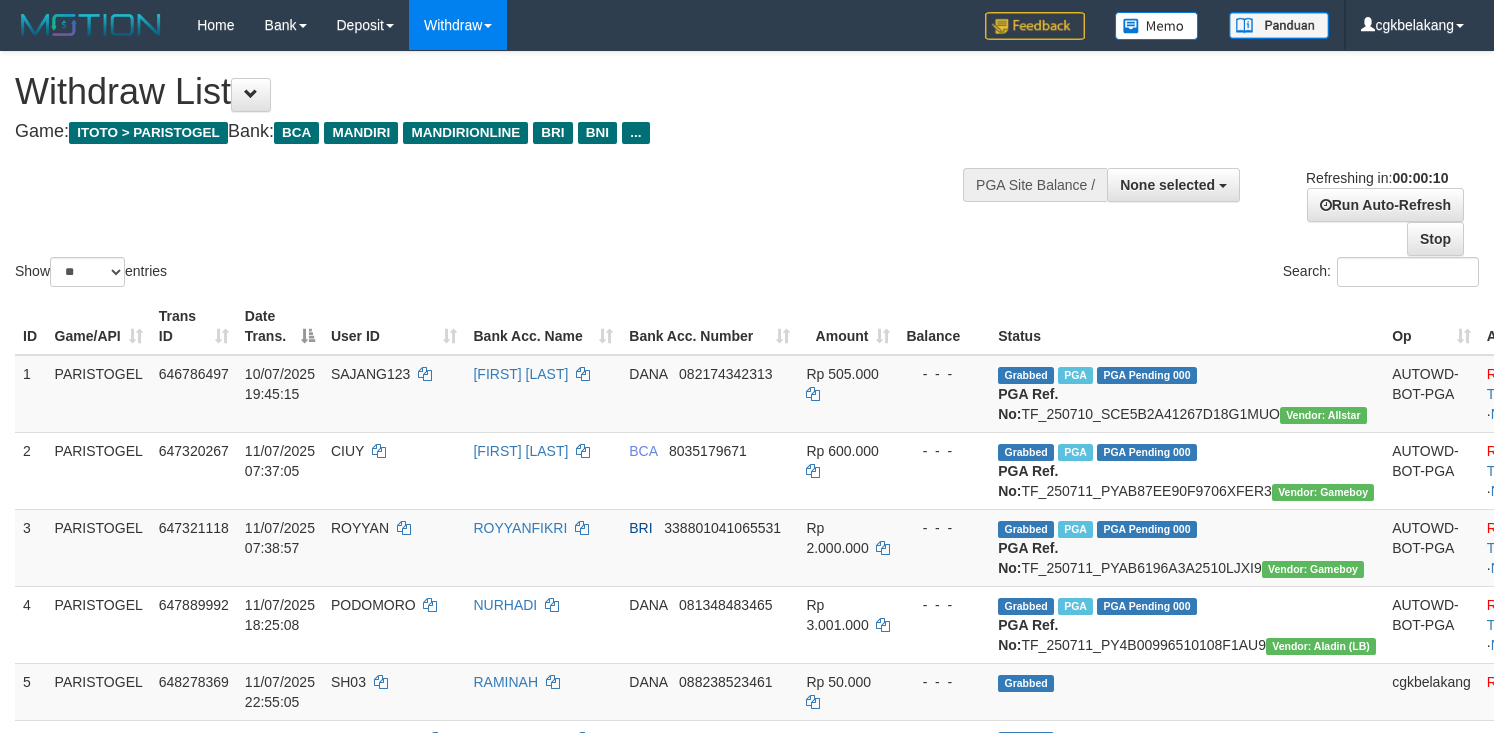 select 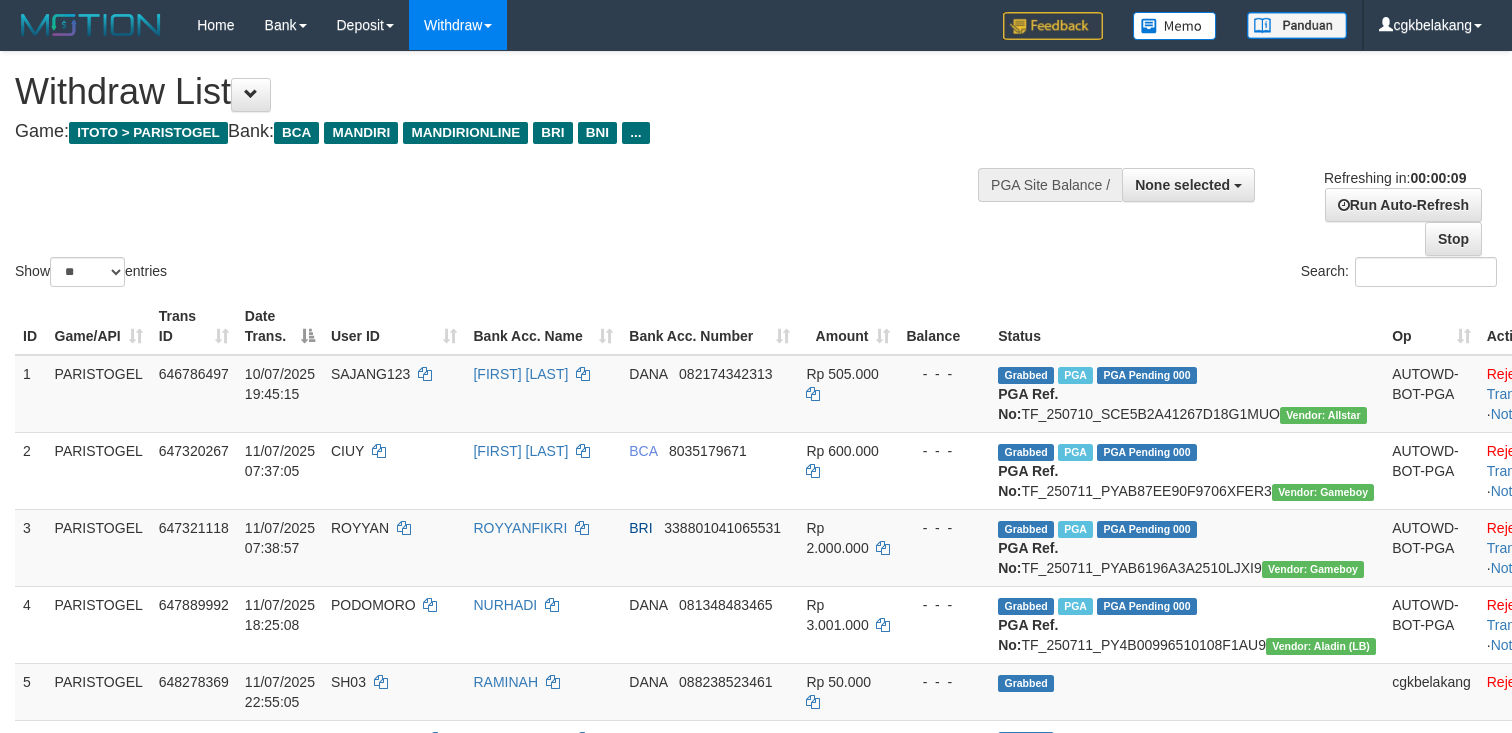 select 